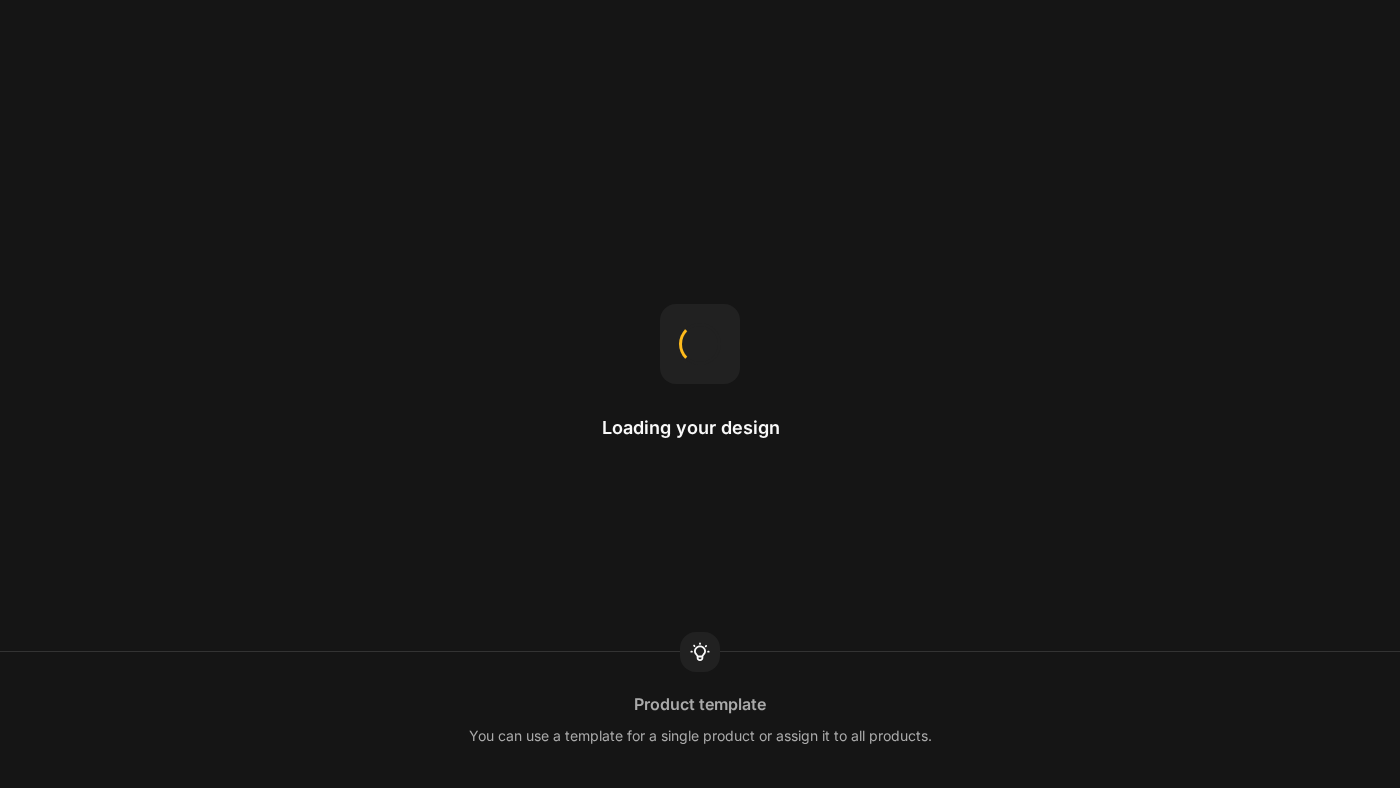 scroll, scrollTop: 0, scrollLeft: 0, axis: both 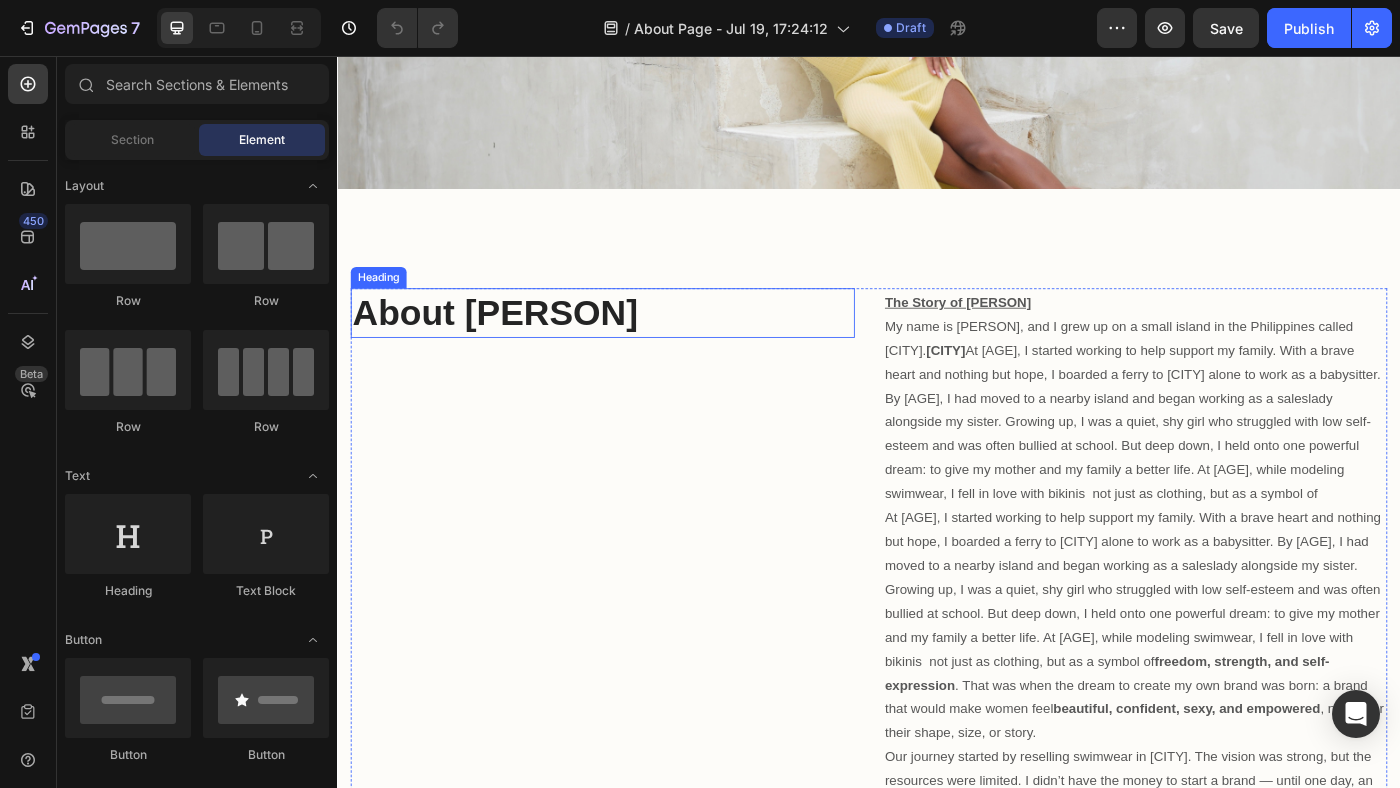 click on "About [PERSON]" at bounding box center (636, 346) 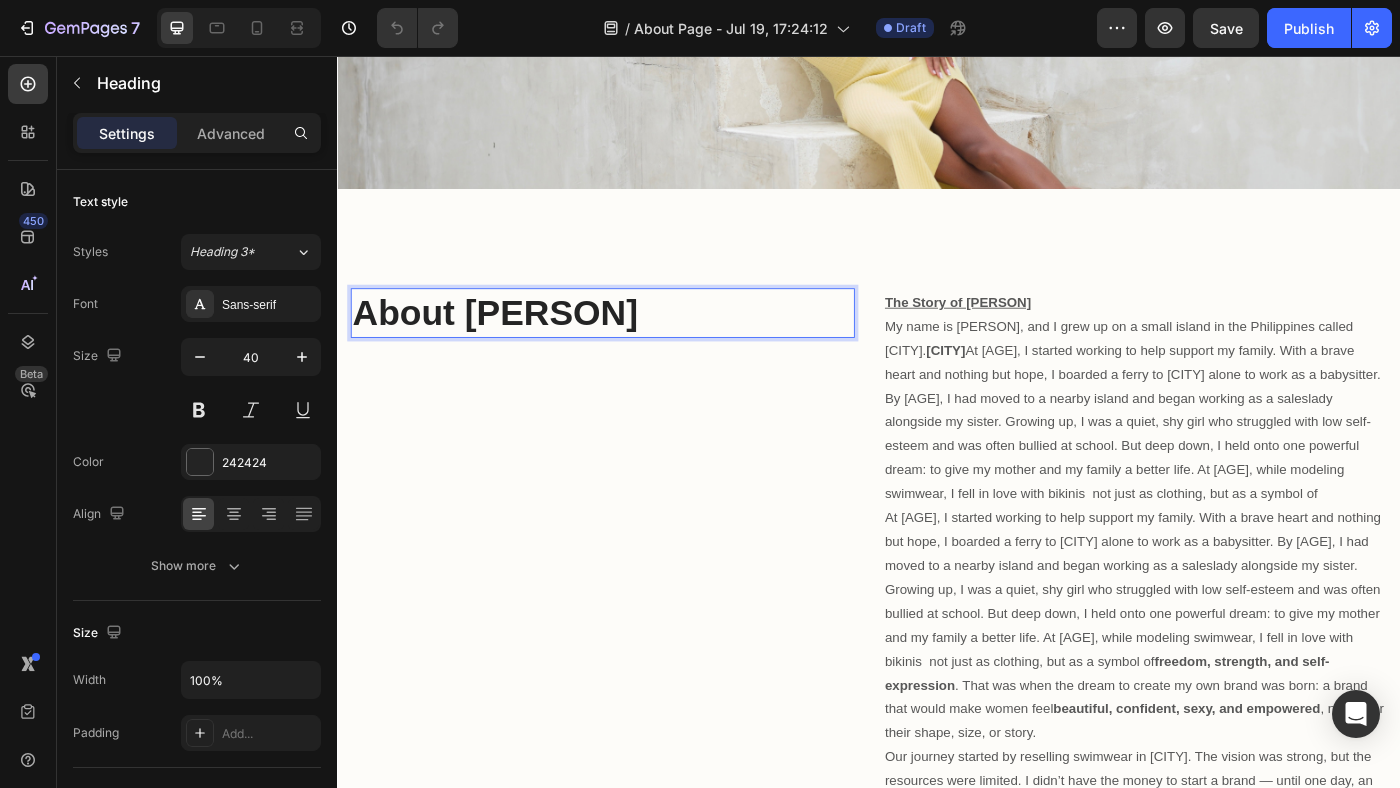 click on "About [PERSON]" at bounding box center (515, 346) 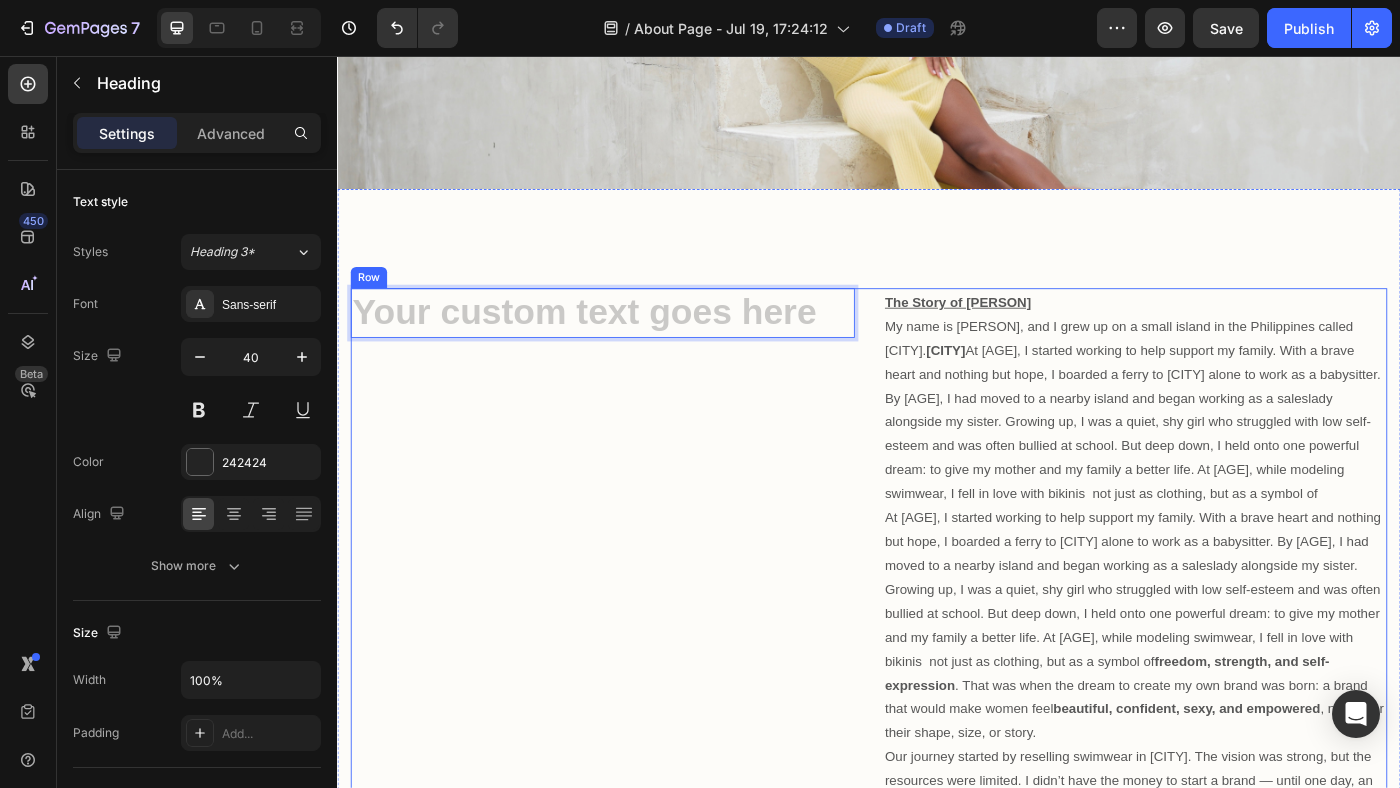click on "Heading   0" at bounding box center (636, 901) 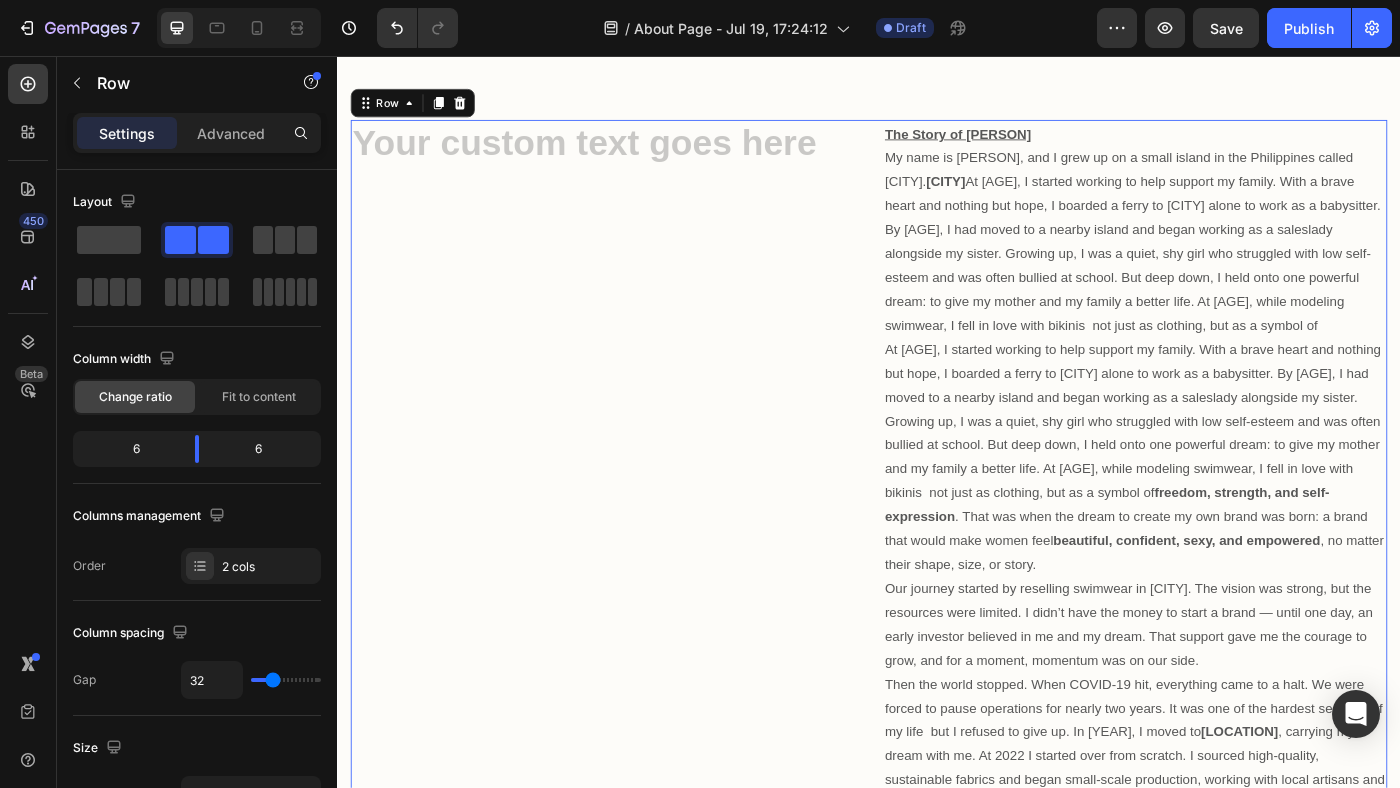 scroll, scrollTop: 516, scrollLeft: 0, axis: vertical 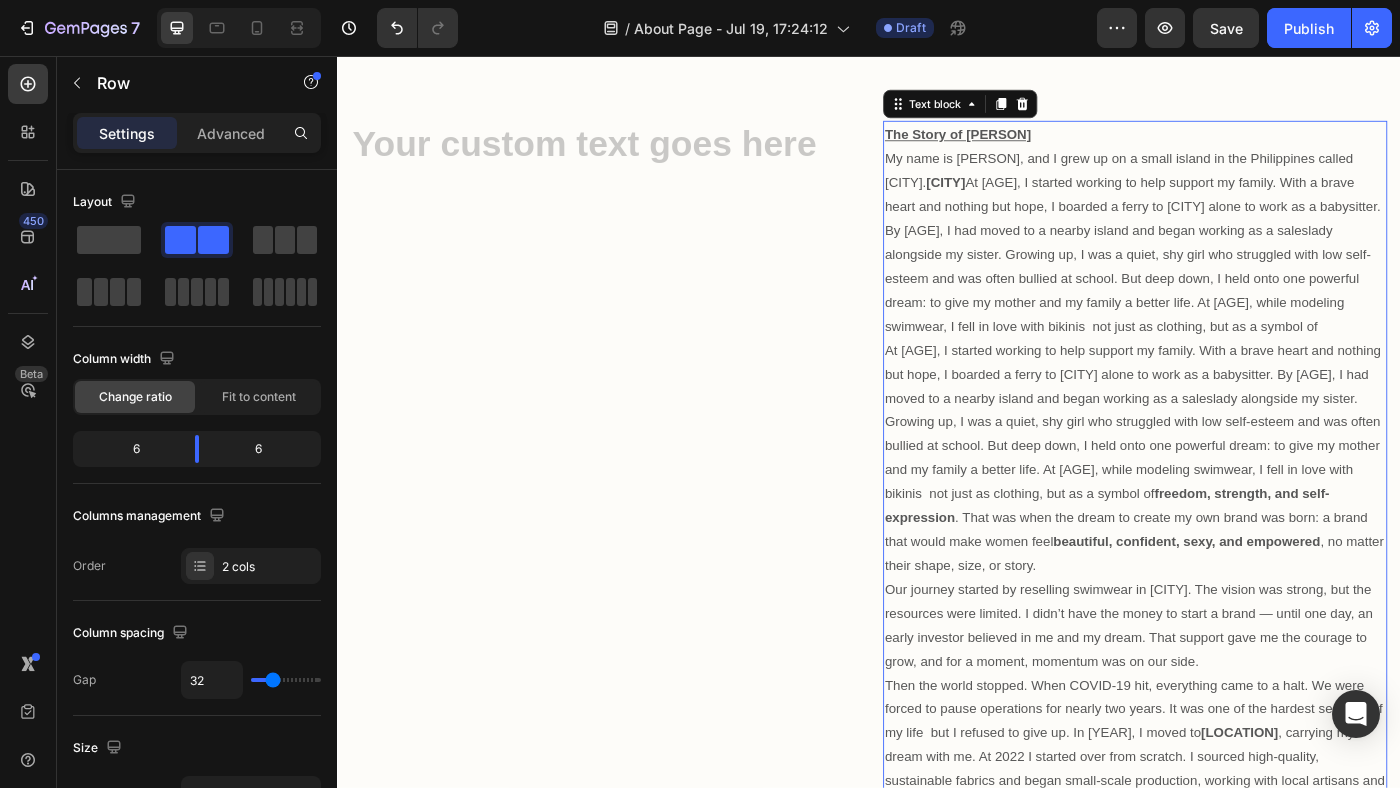 click on "The Story of Anna" at bounding box center (1037, 144) 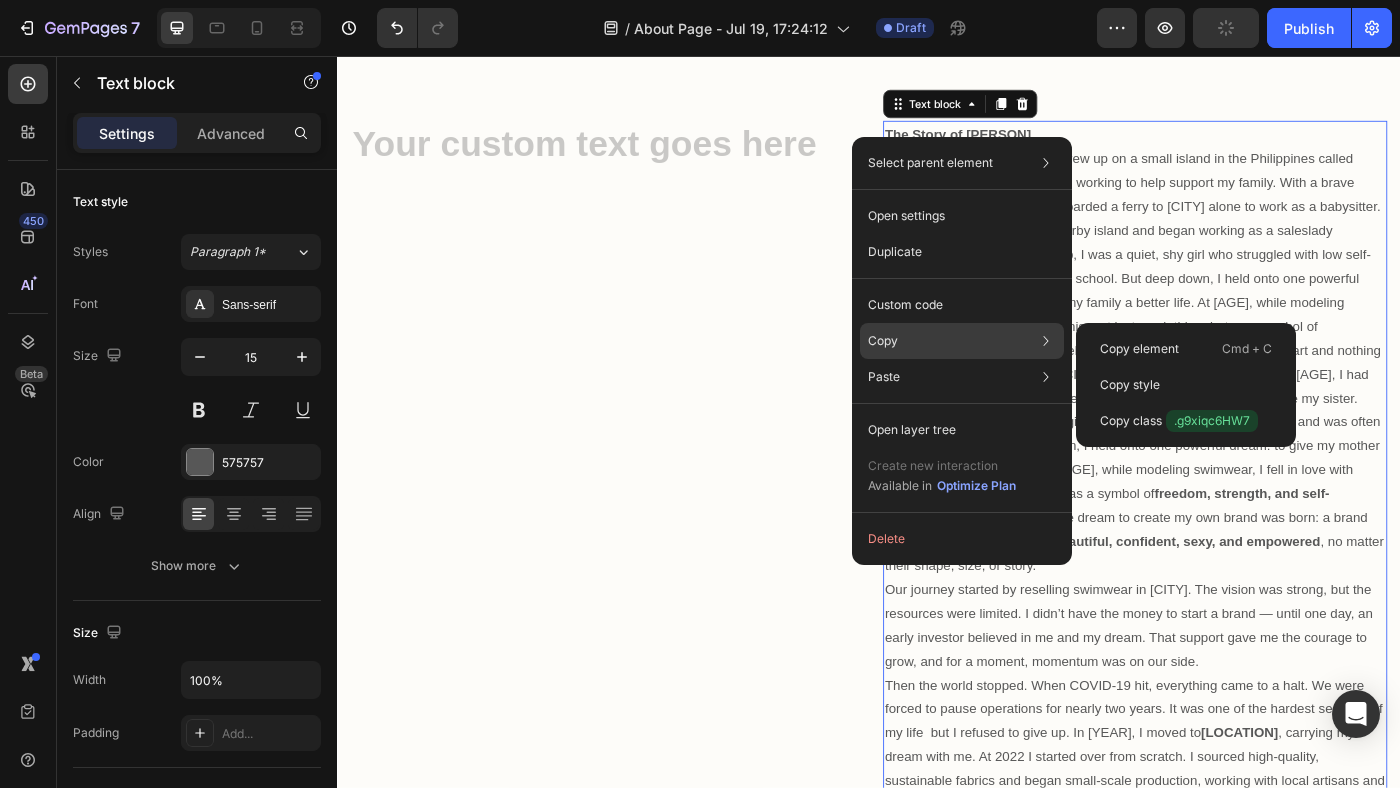 click on "Copy Copy element  Cmd + C Copy style  Copy class  .g9xiqc6HW7" 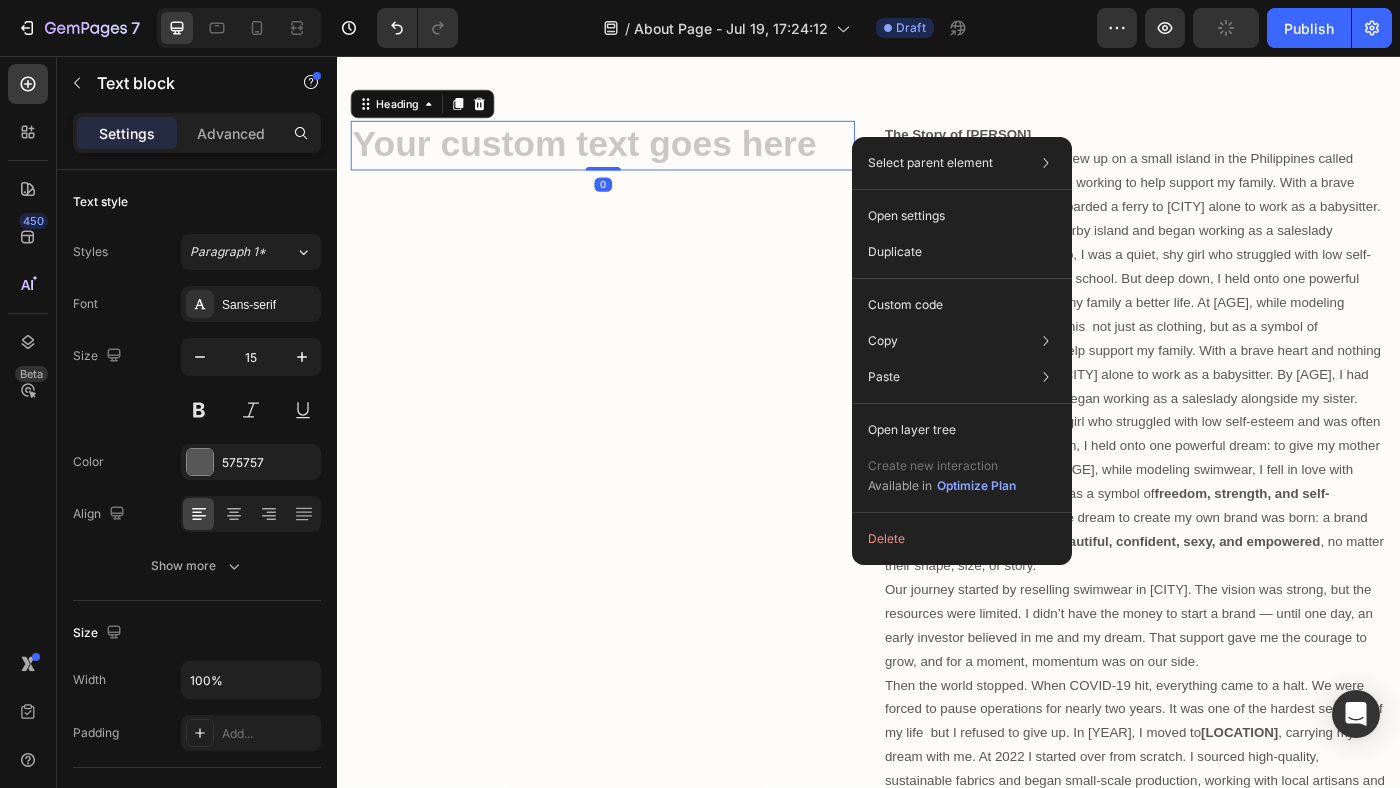 click at bounding box center [636, 157] 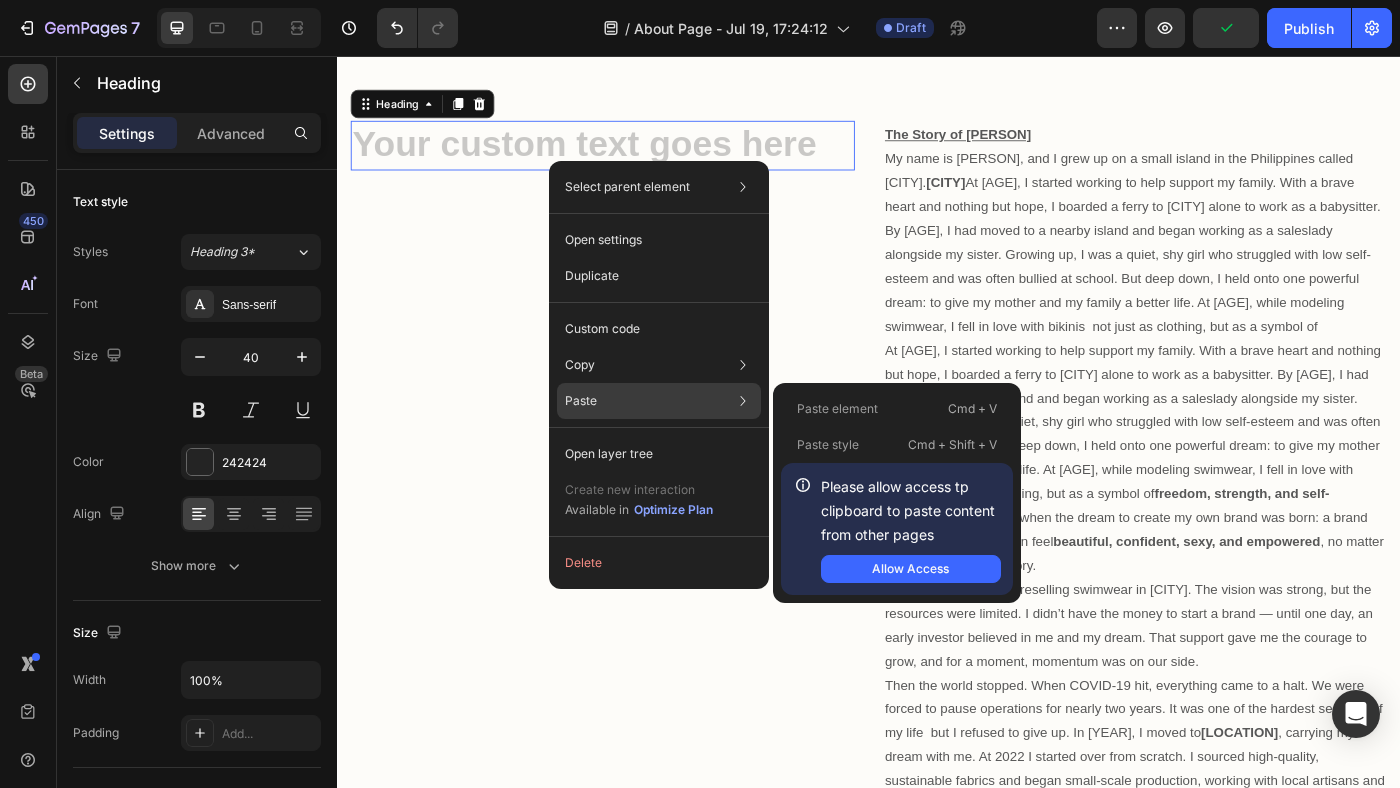 click on "Paste Paste element  Cmd + V Paste style  Cmd + Shift + V  Please allow access tp clipboard to paste content from other pages  Allow Access" 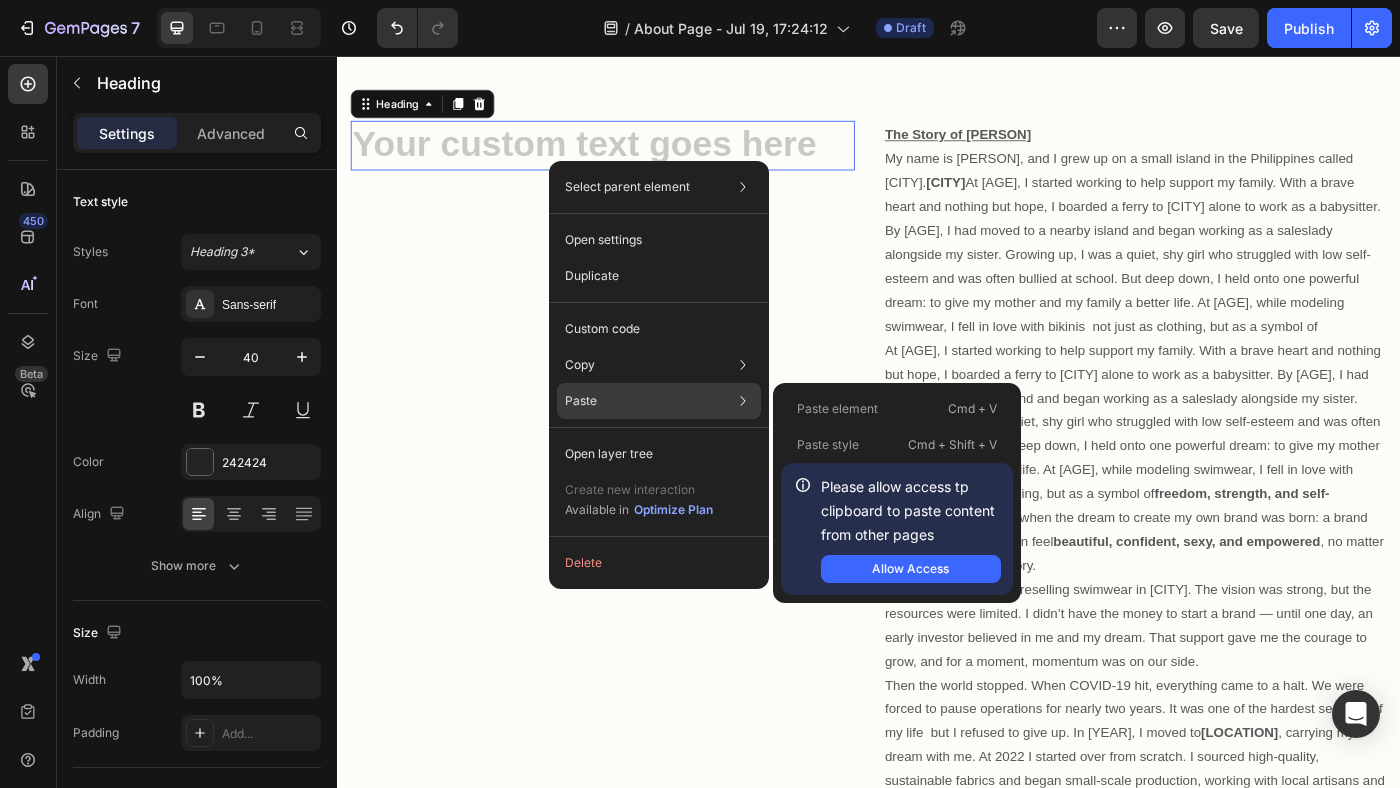 click on "Paste Paste element  Cmd + V Paste style  Cmd + Shift + V  Please allow access tp clipboard to paste content from other pages  Allow Access" 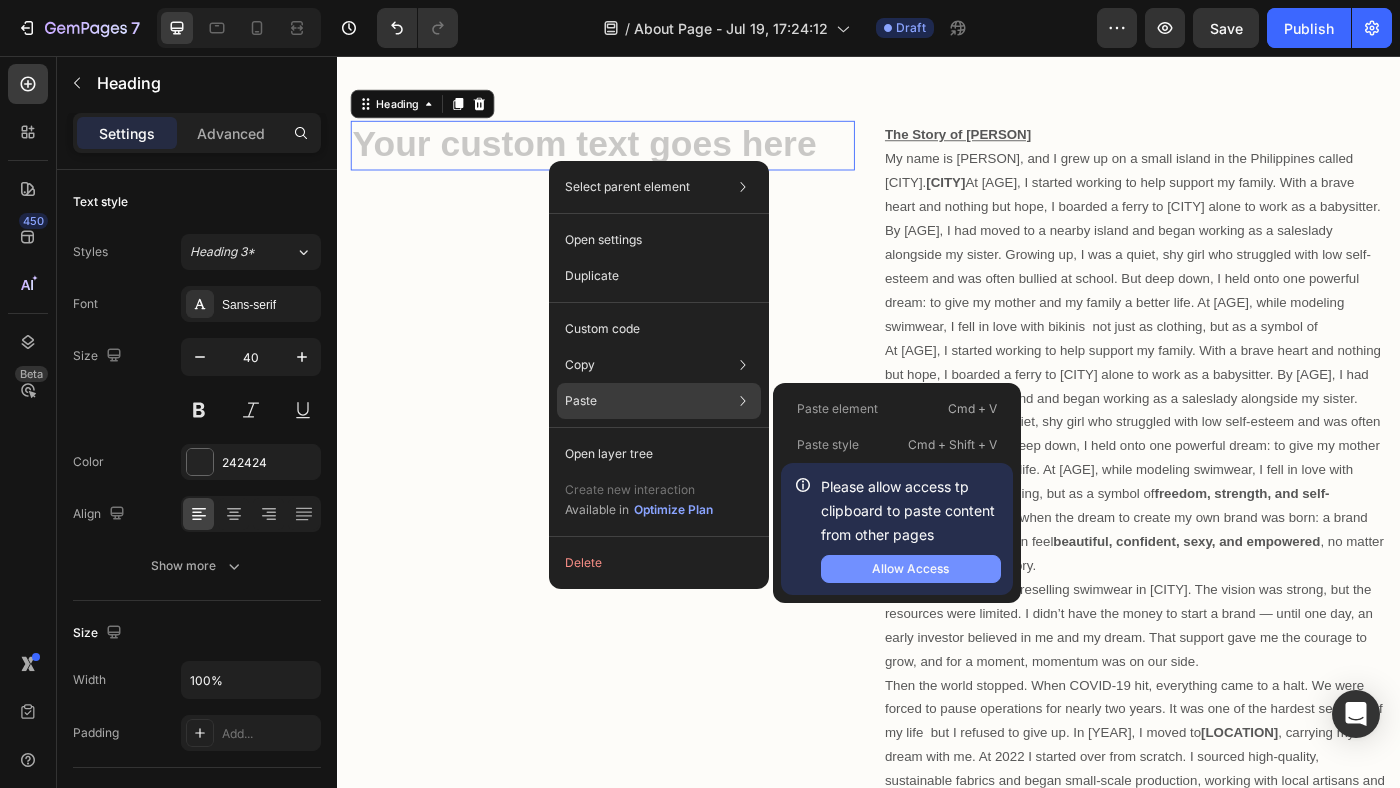 click on "Allow Access" at bounding box center [910, 569] 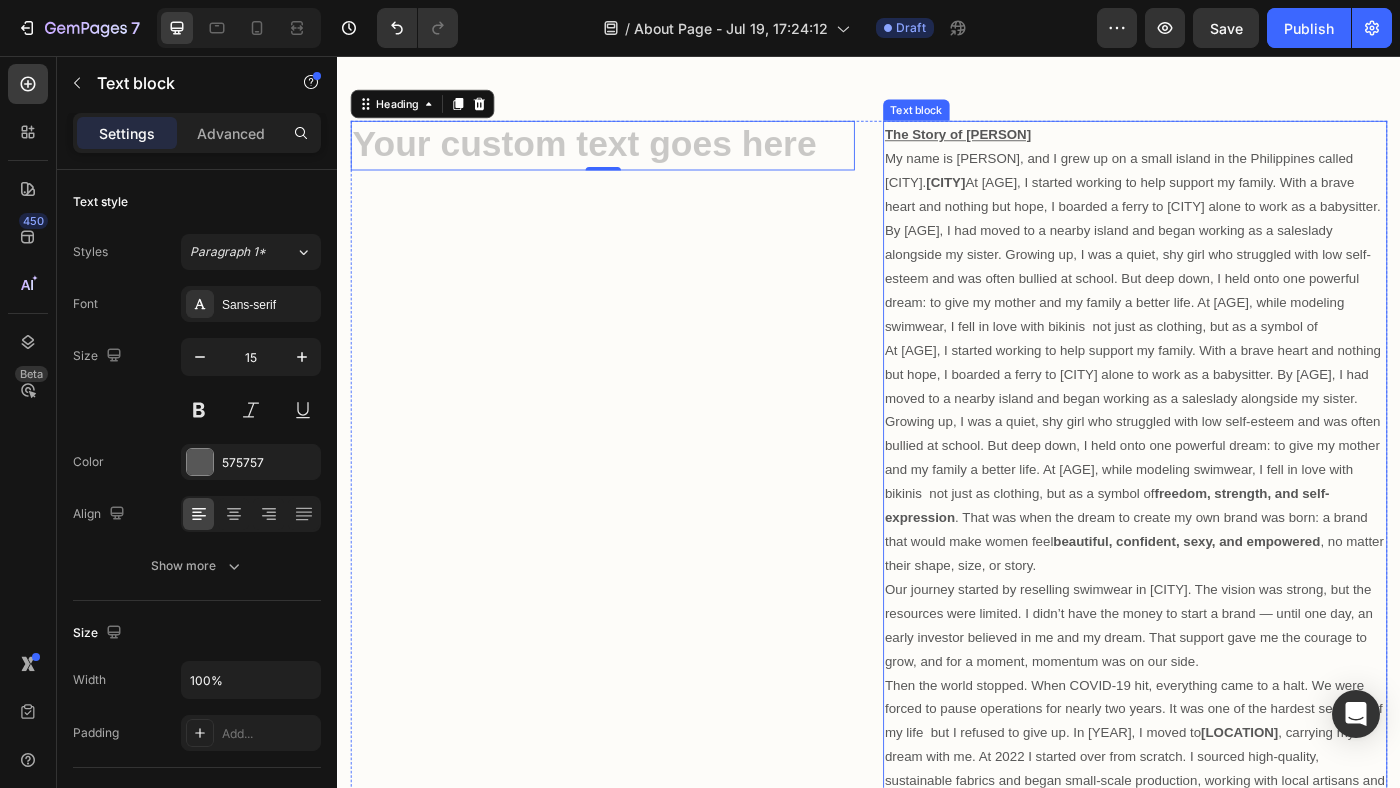 click on "The Story of Anna" at bounding box center (1037, 144) 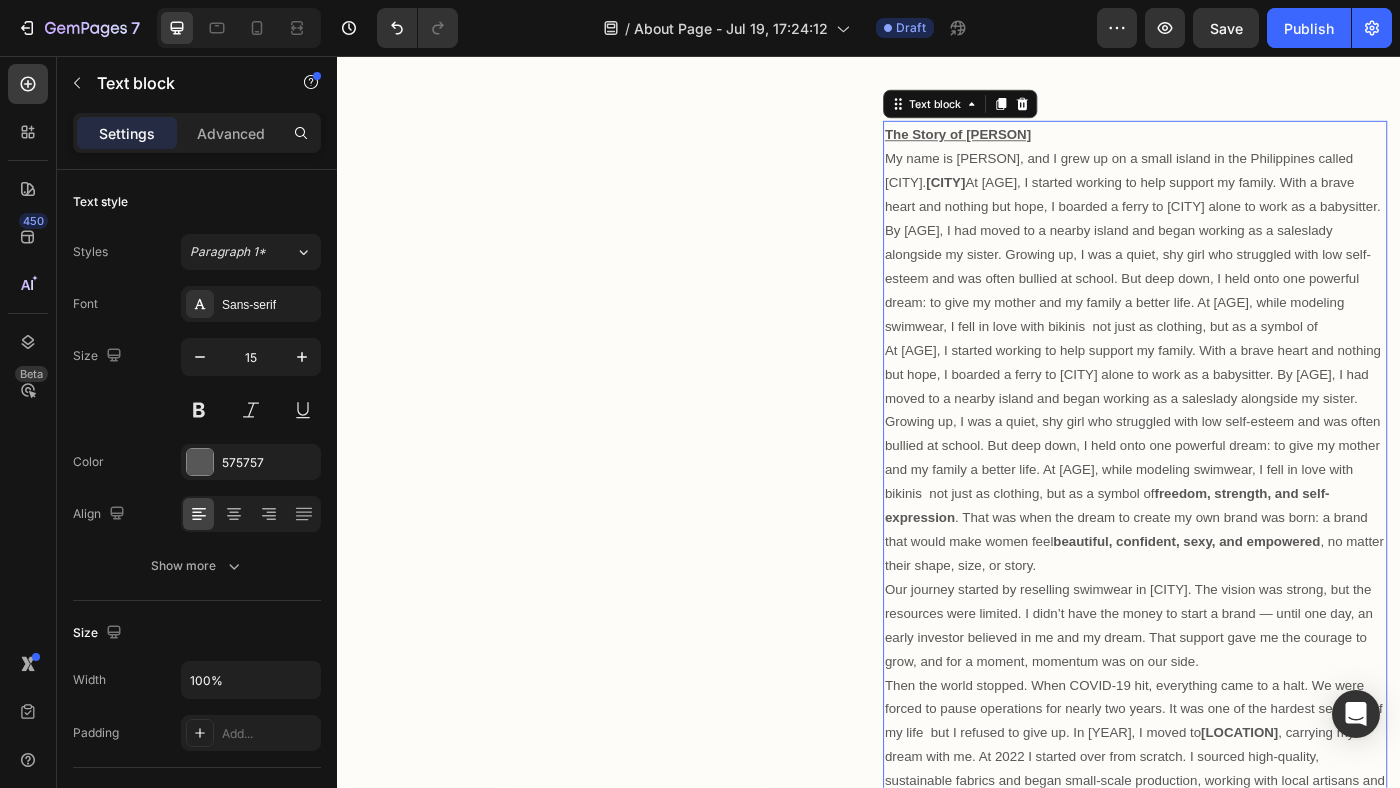 click on "The Story of Anna" at bounding box center [1037, 144] 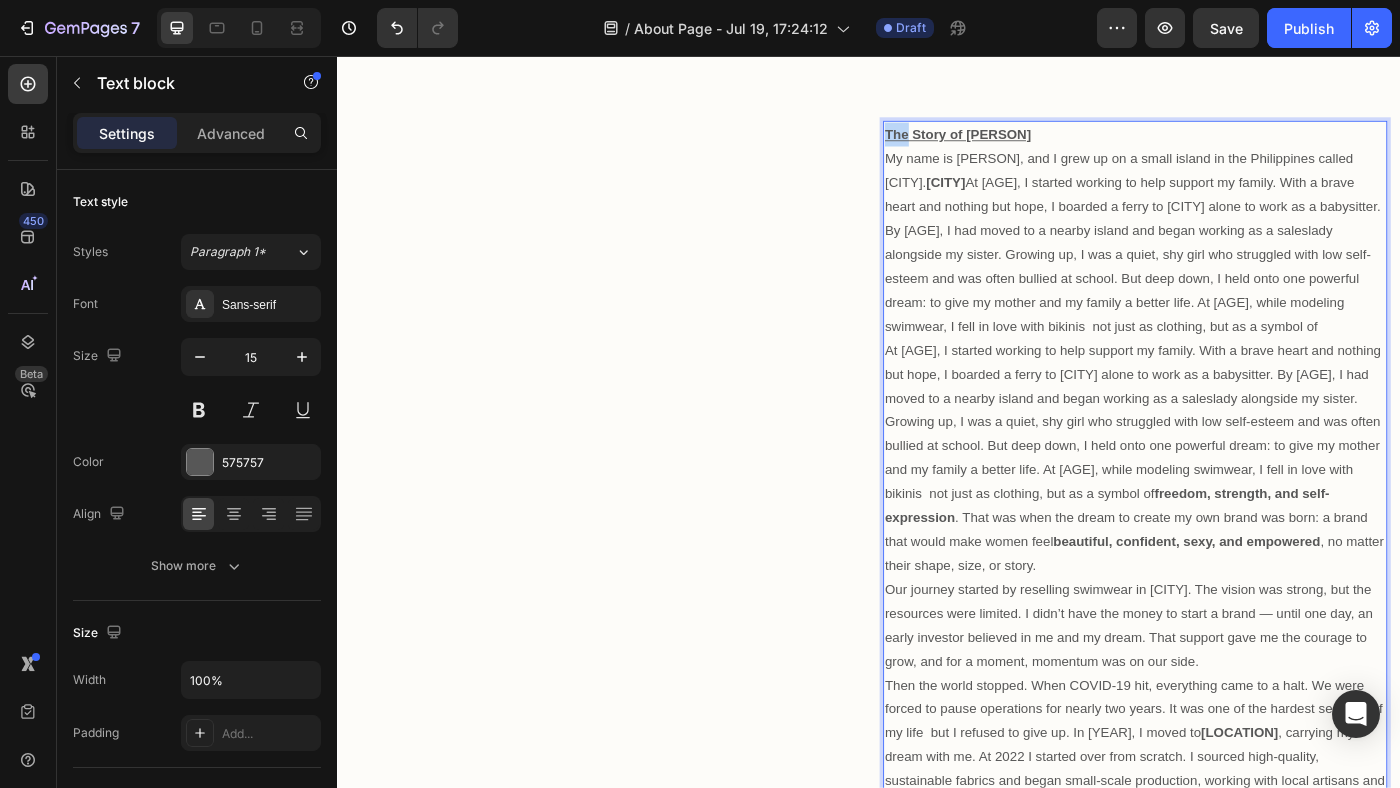 click on "The Story of Anna" at bounding box center (1037, 144) 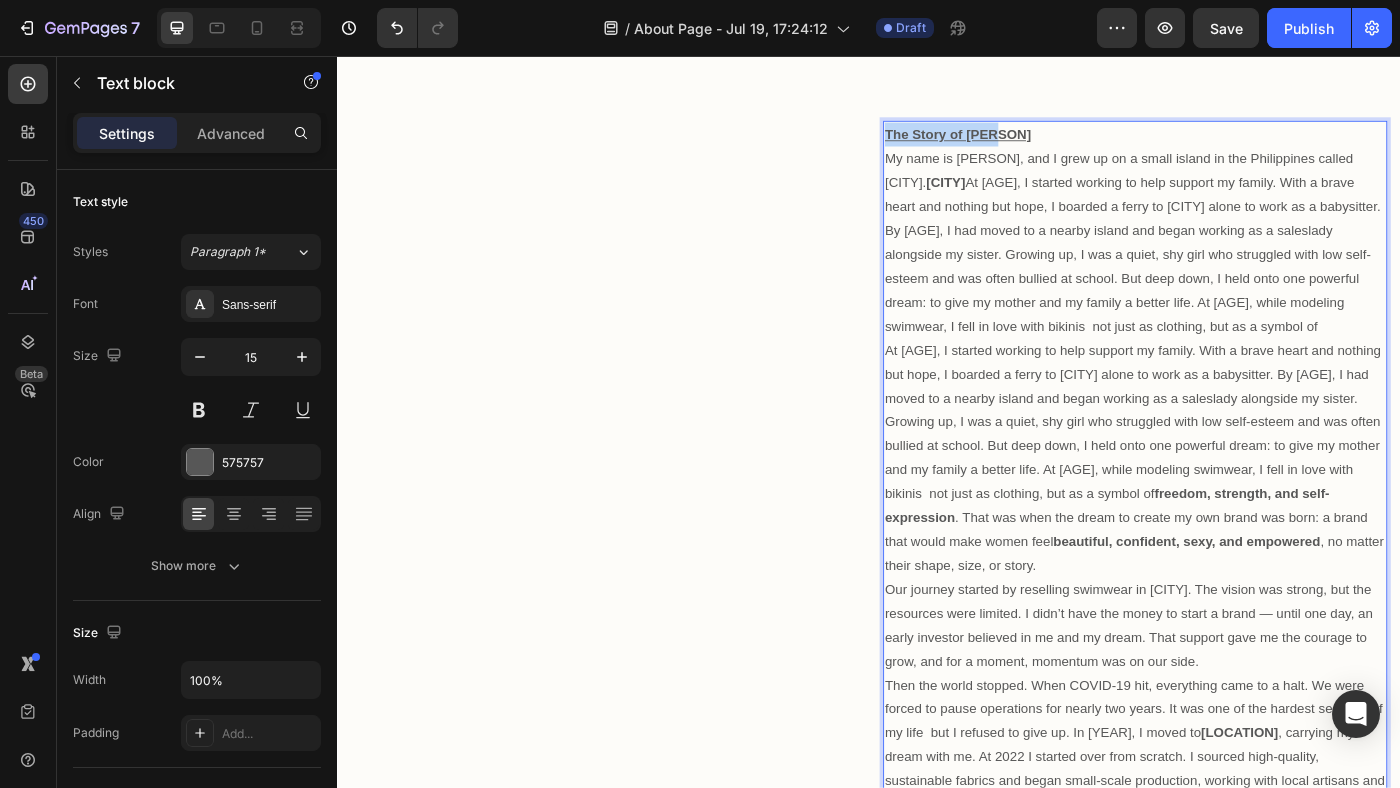 drag, startPoint x: 1092, startPoint y: 143, endPoint x: 963, endPoint y: 138, distance: 129.09686 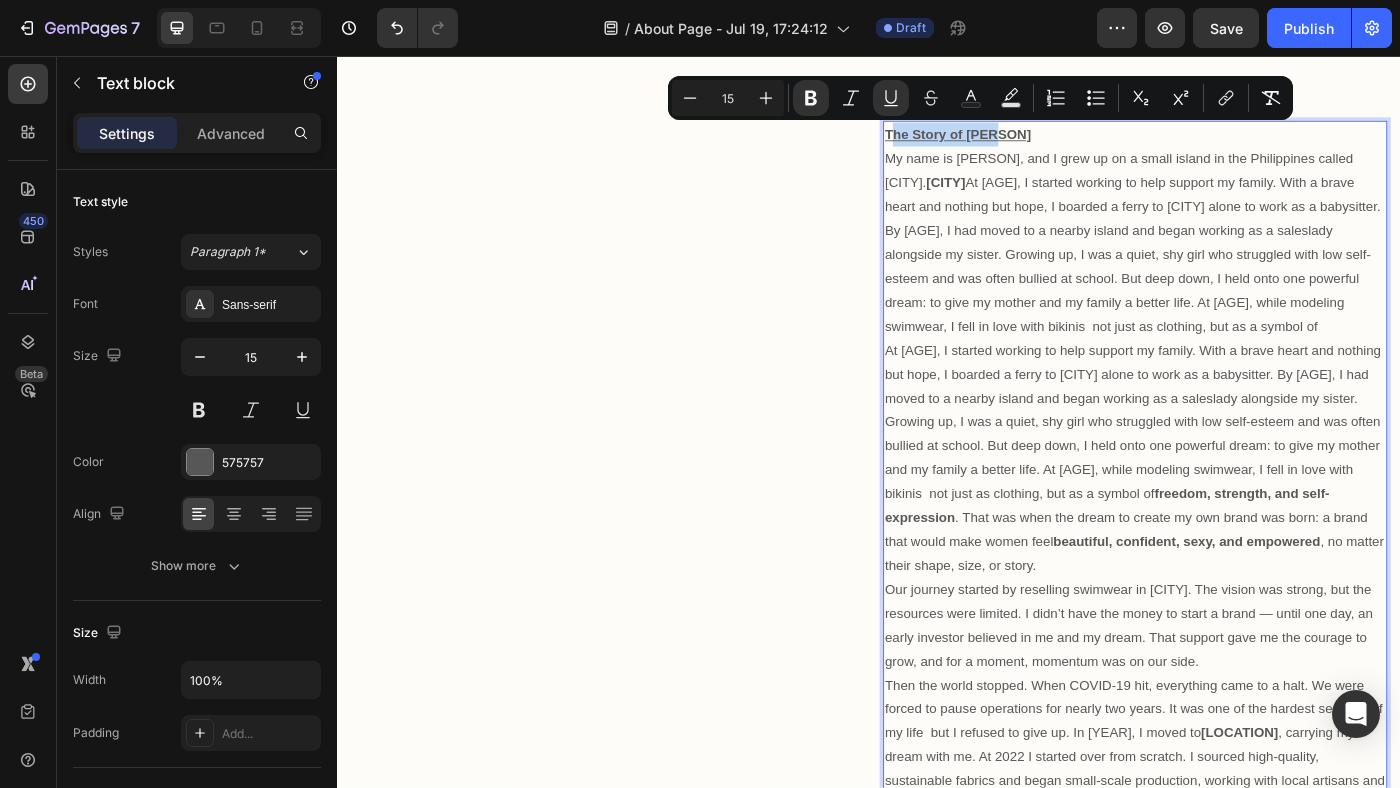 copy on "he Story of Anna" 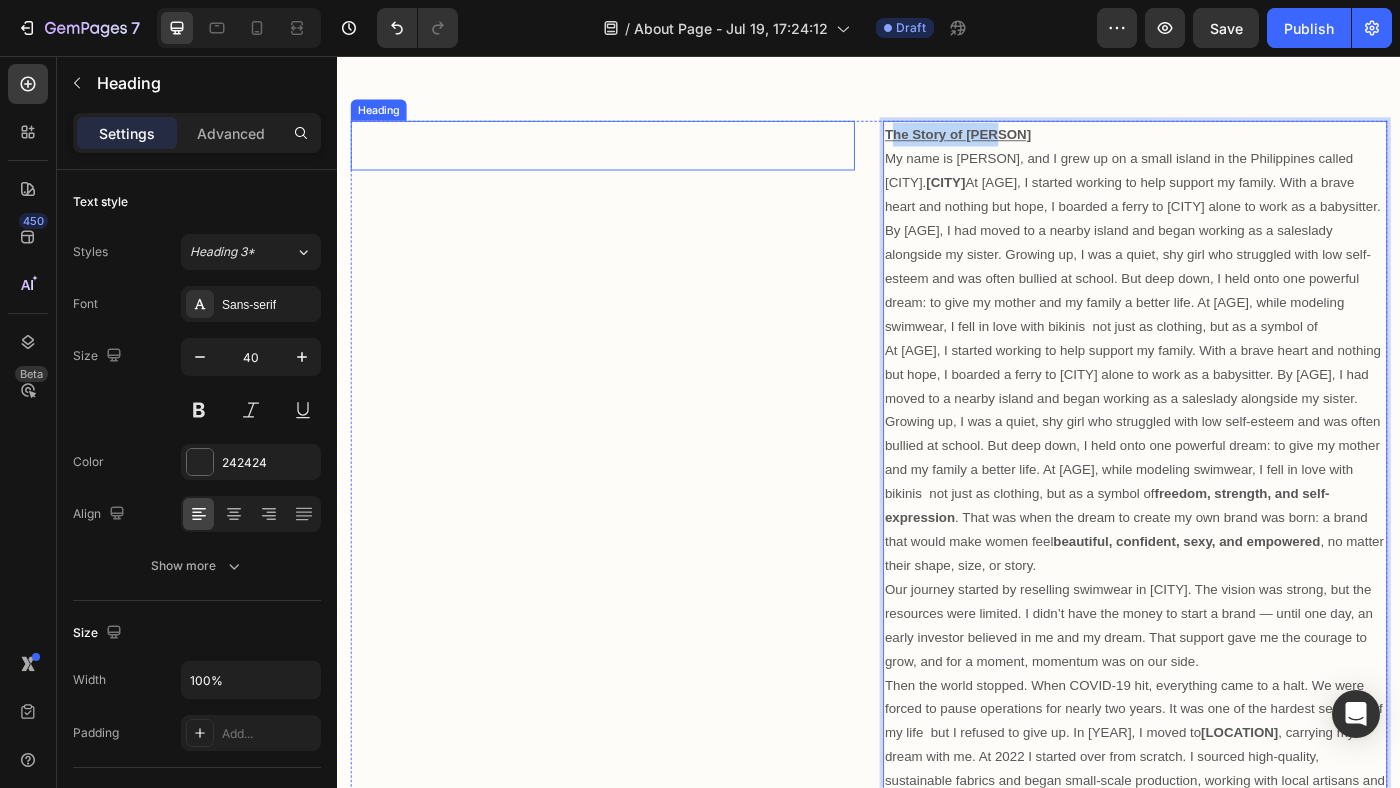 click at bounding box center (636, 157) 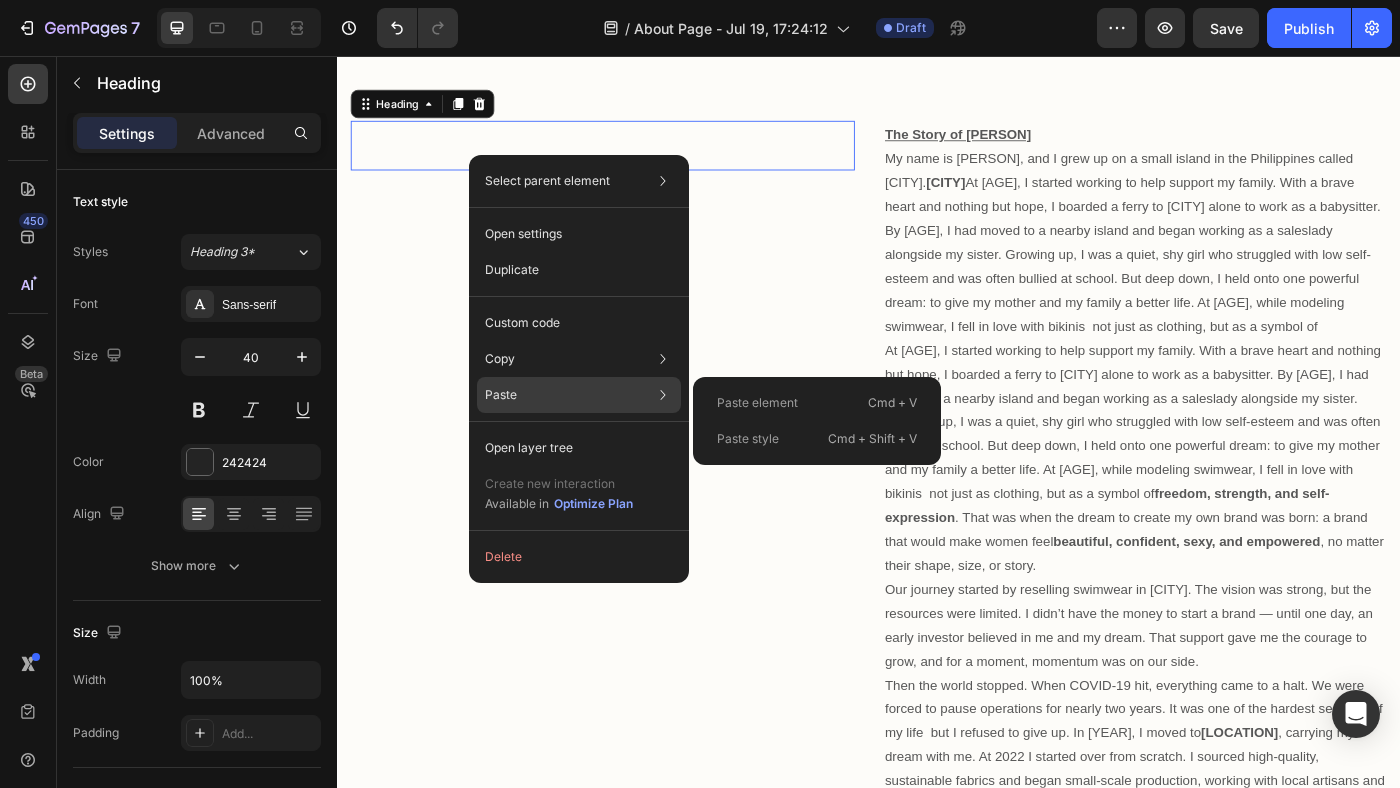click on "Paste Paste element  Cmd + V Paste style  Cmd + Shift + V" 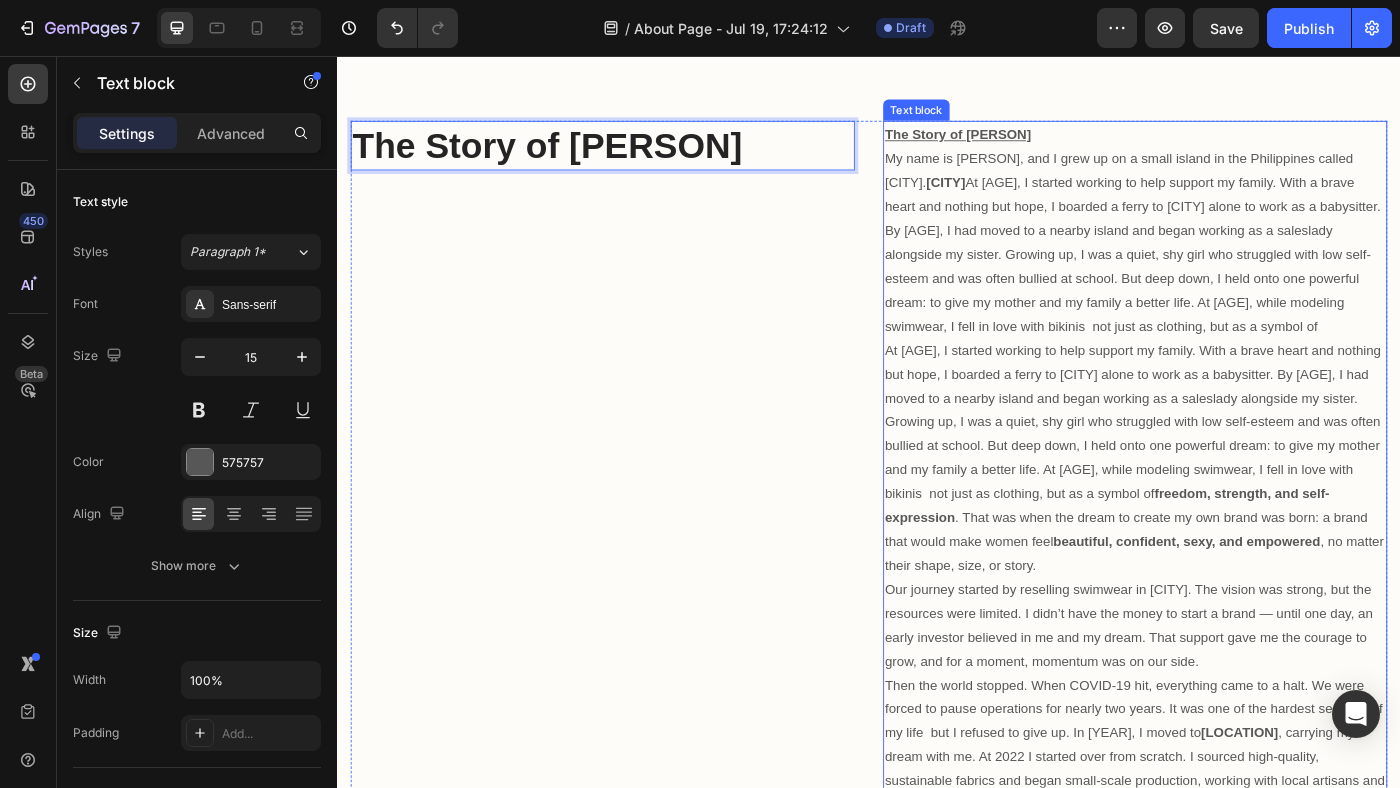 click on "The Story of Anna" at bounding box center (1037, 144) 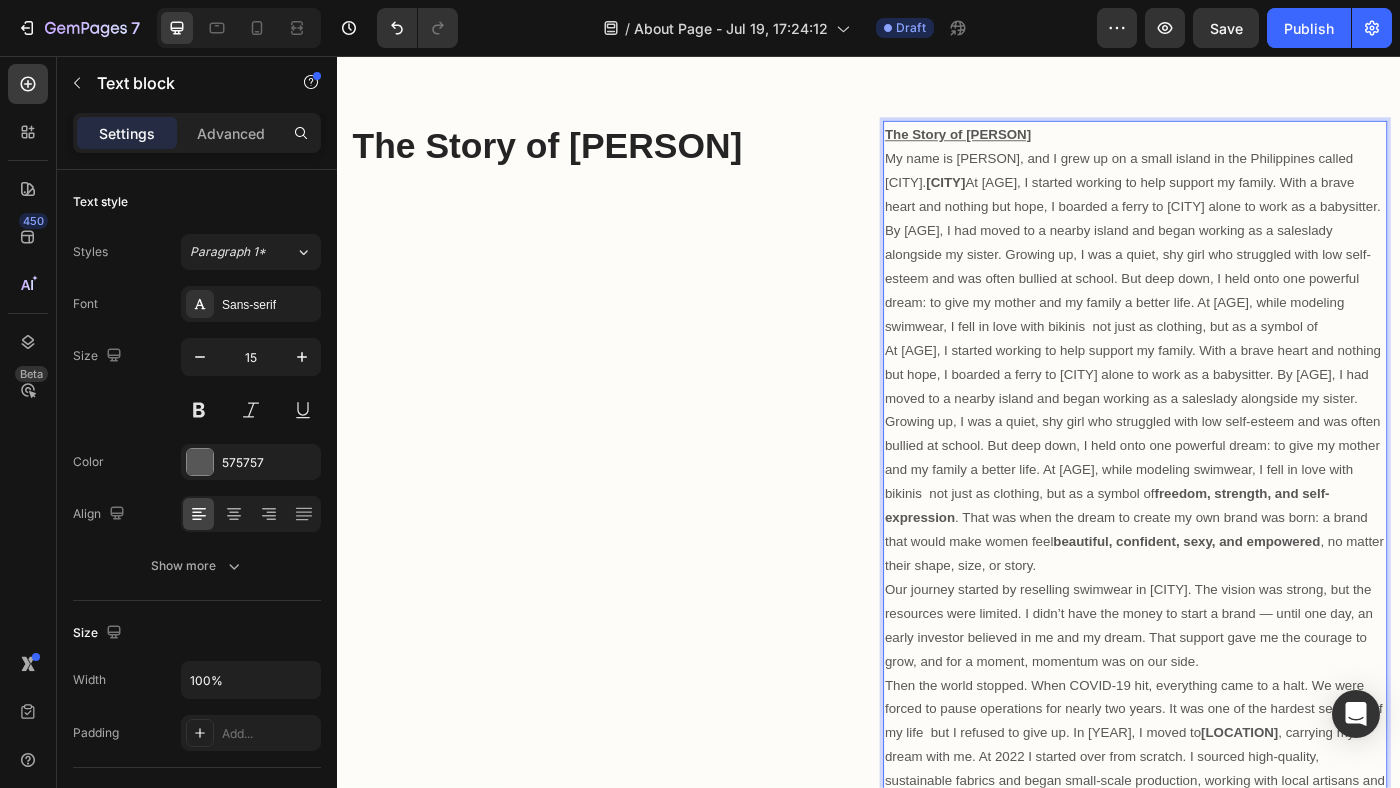 click on "The Story of Anna" at bounding box center (1237, 144) 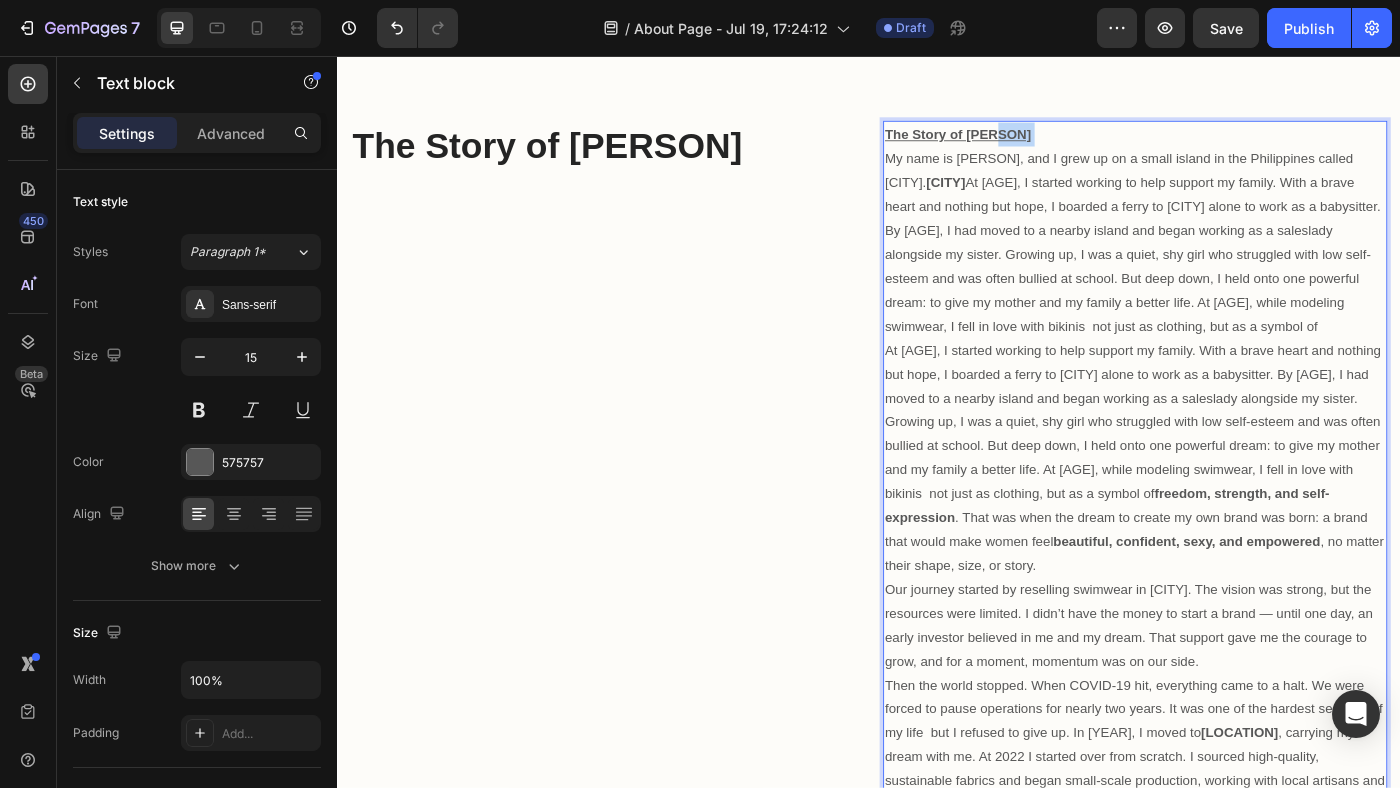 click on "The Story of Anna" at bounding box center [1237, 144] 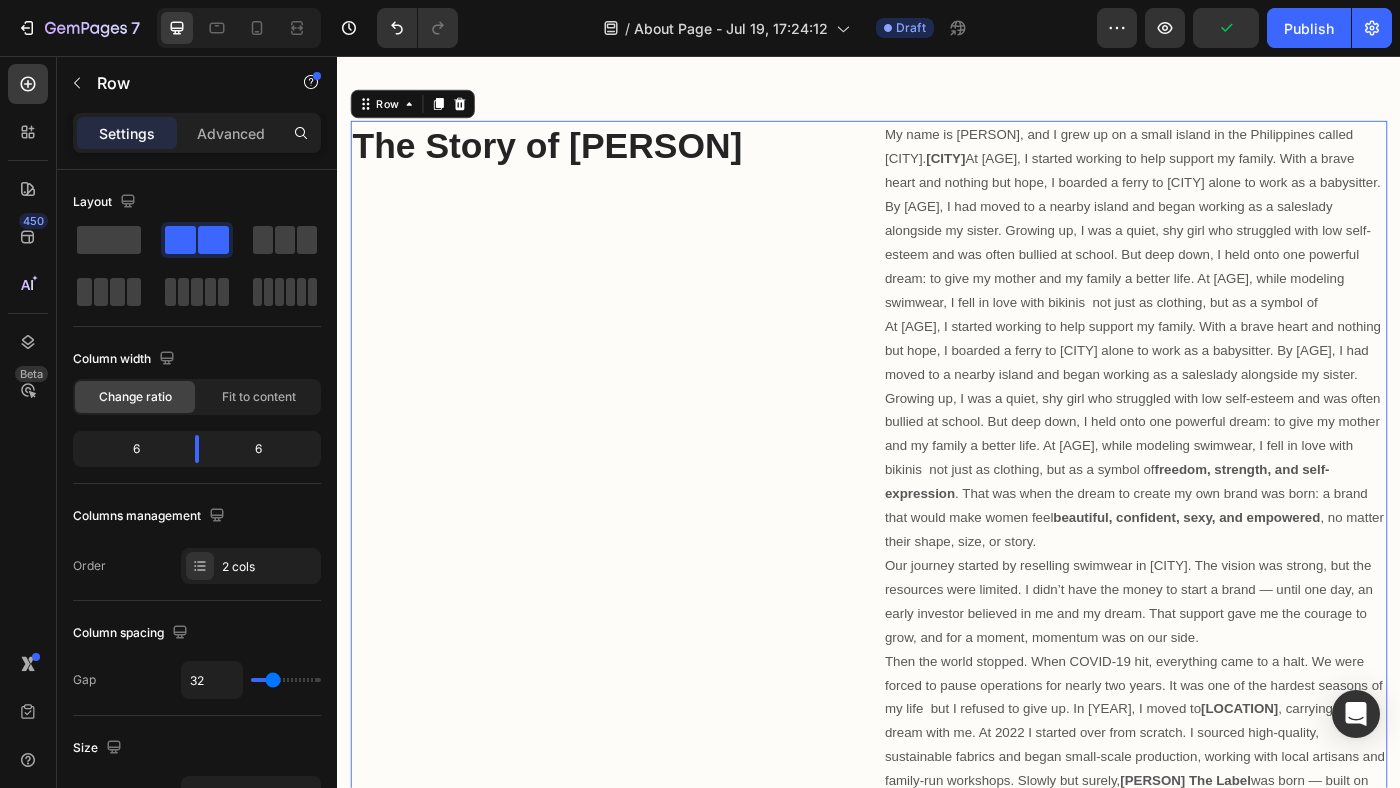 click on "The Story of ANNA Heading" at bounding box center (636, 698) 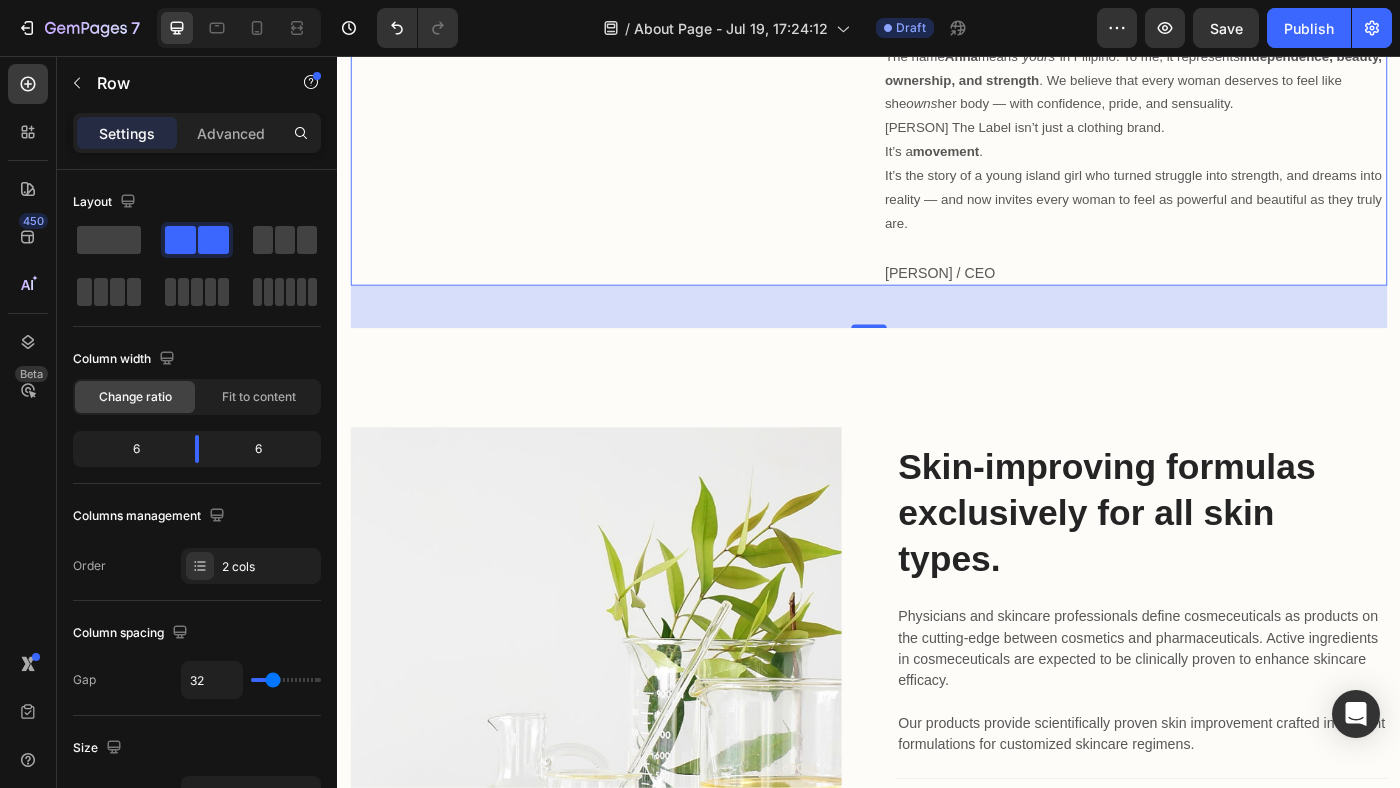 scroll, scrollTop: 1436, scrollLeft: 0, axis: vertical 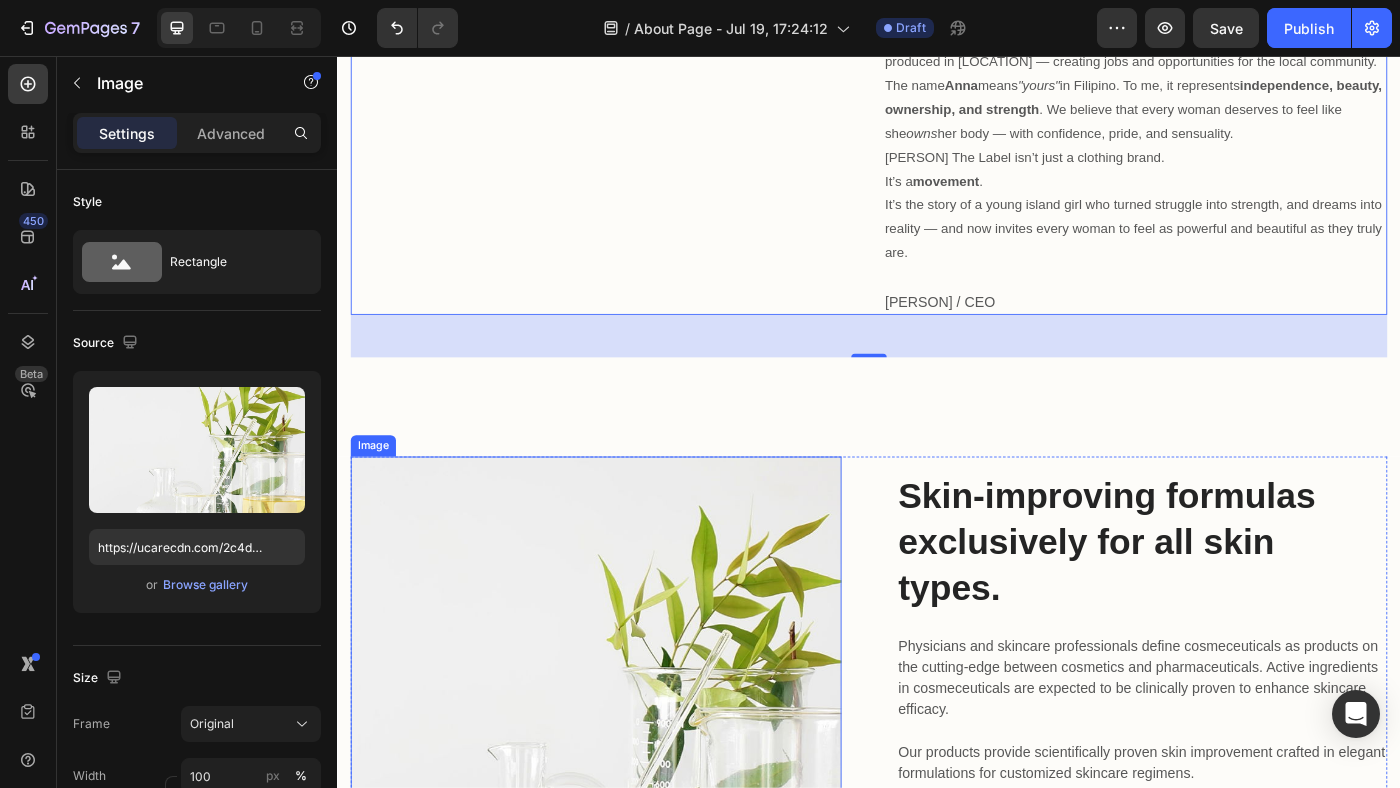 click at bounding box center [629, 785] 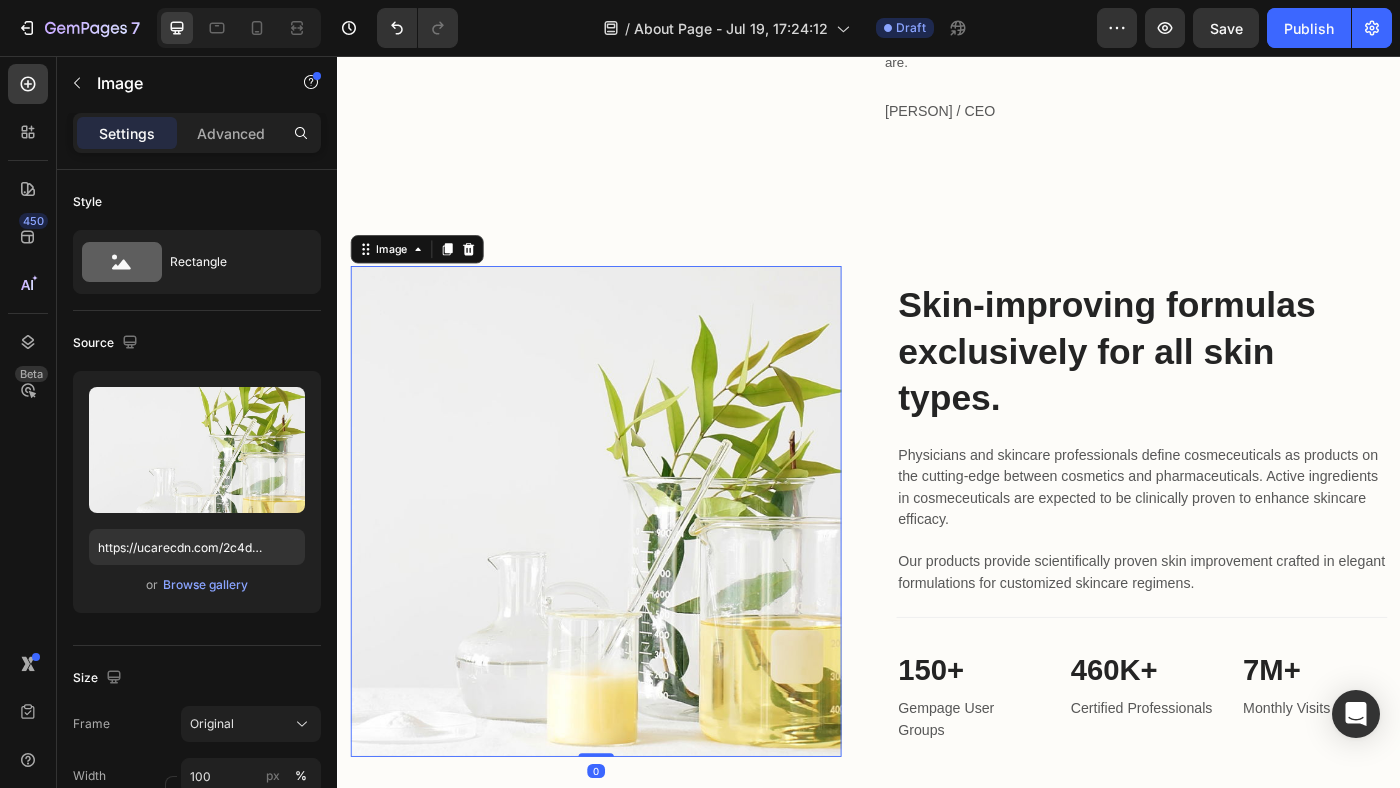 scroll, scrollTop: 1670, scrollLeft: 0, axis: vertical 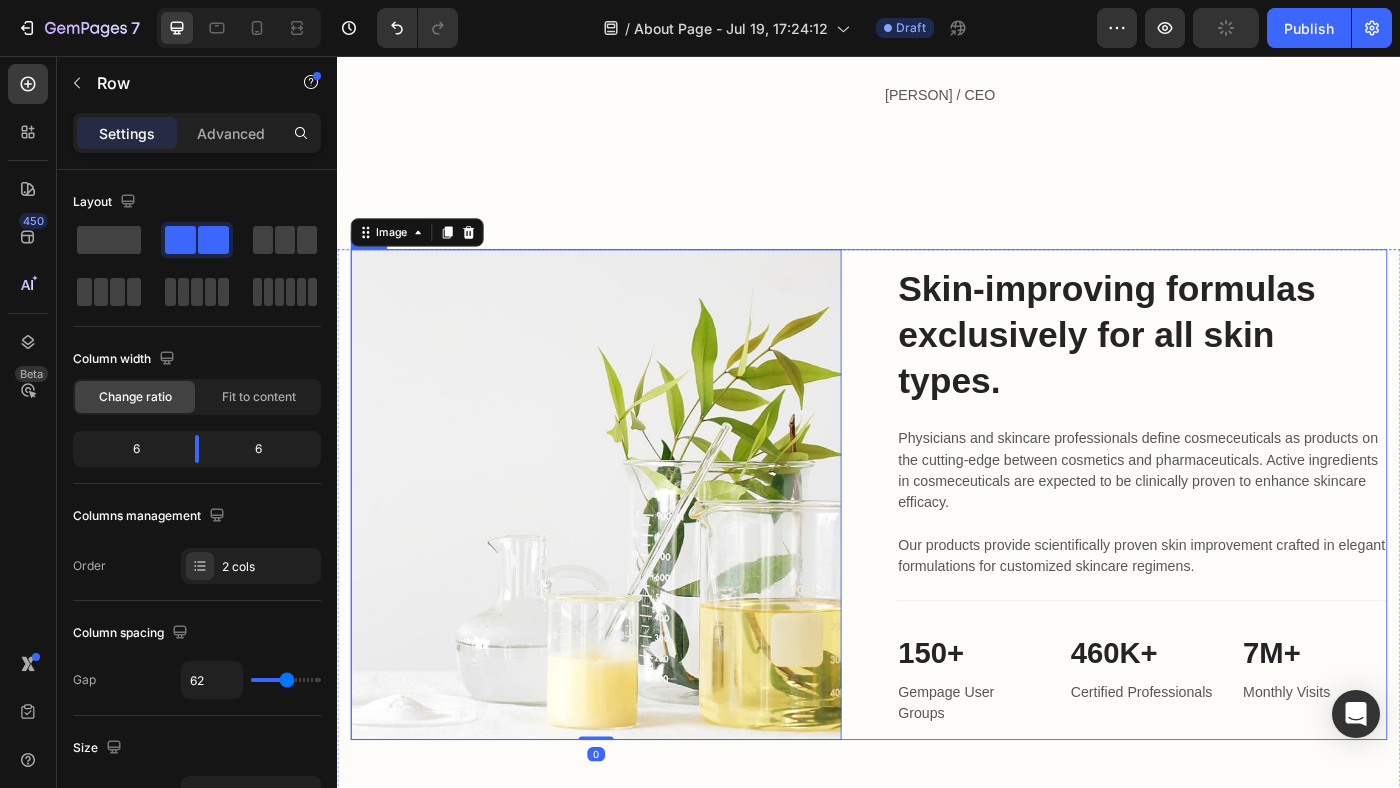 click on "Skin-improving formulas exclusively for all skin types. Heading Physicians and skincare professionals define cosmeceuticals as products on the cutting-edge between cosmetics and pharmaceuticals. Active ingredients in cosmeceuticals are expected to be clinically proven to enhance skincare efficacy.  Our products provide scientifically proven skin improvement crafted in elegant formulations for customized skincare regimens. Text block                Title Line 150+ Heading Gempage User Groups Text block 460K+ Heading Certified Professionals Text block 7M+ Heading Monthly Visits Text block Row" at bounding box center [1245, 551] 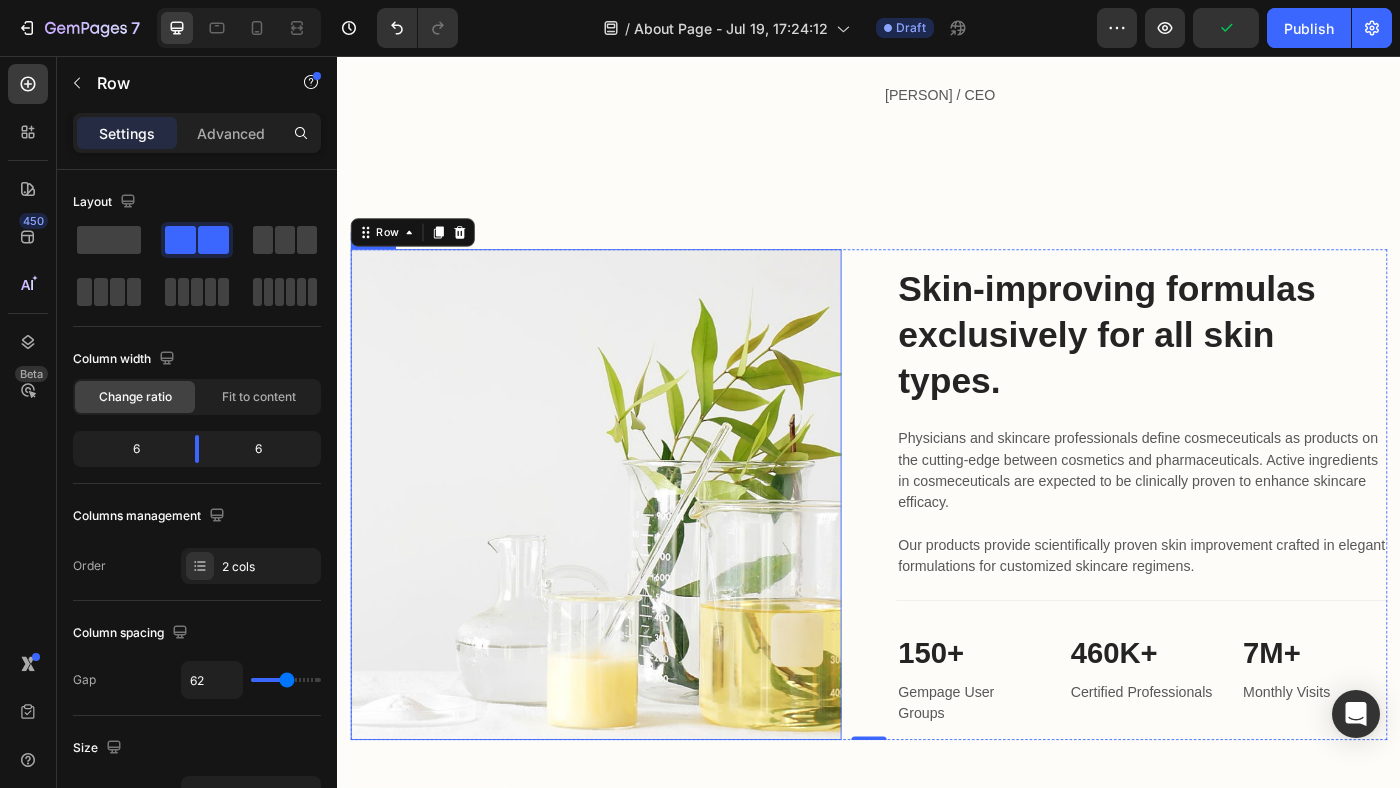 click at bounding box center [629, 551] 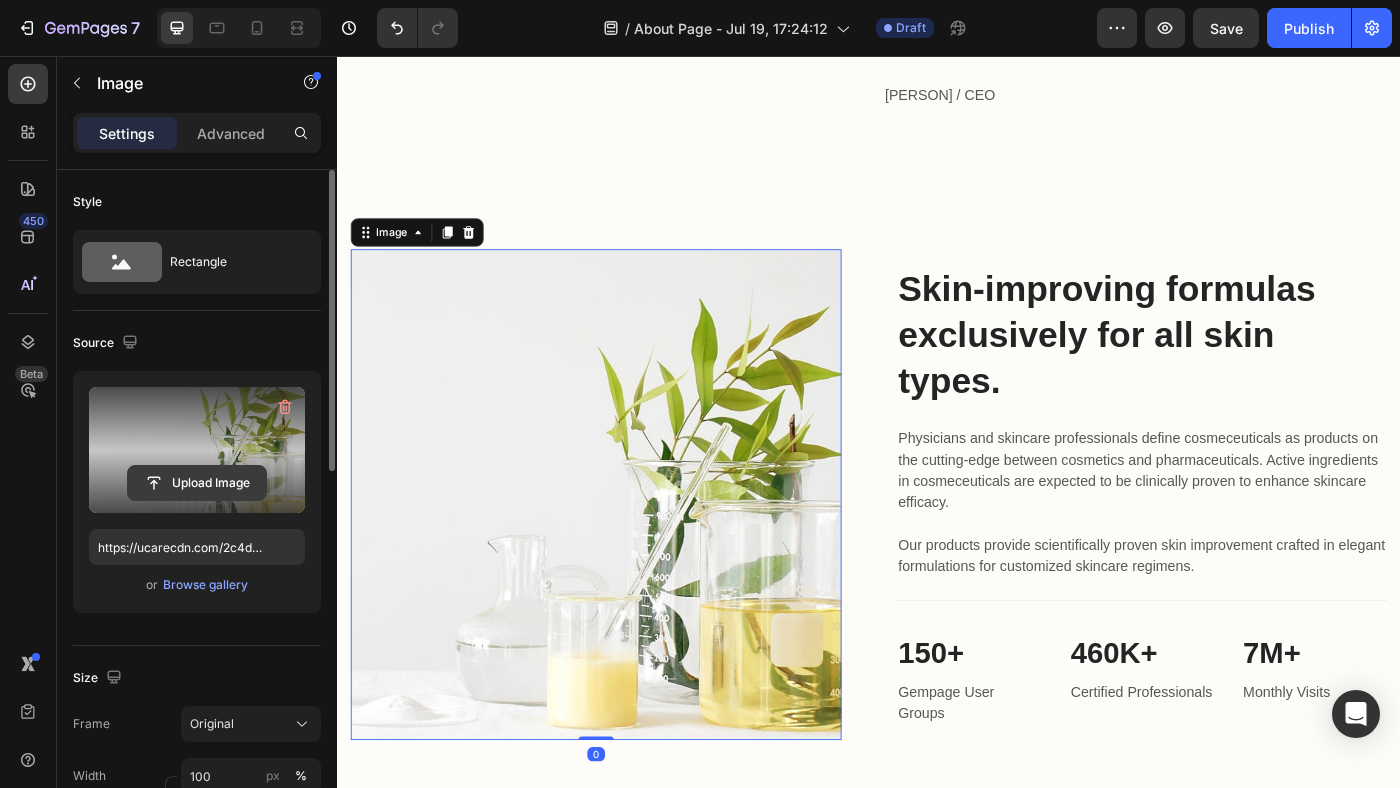 click 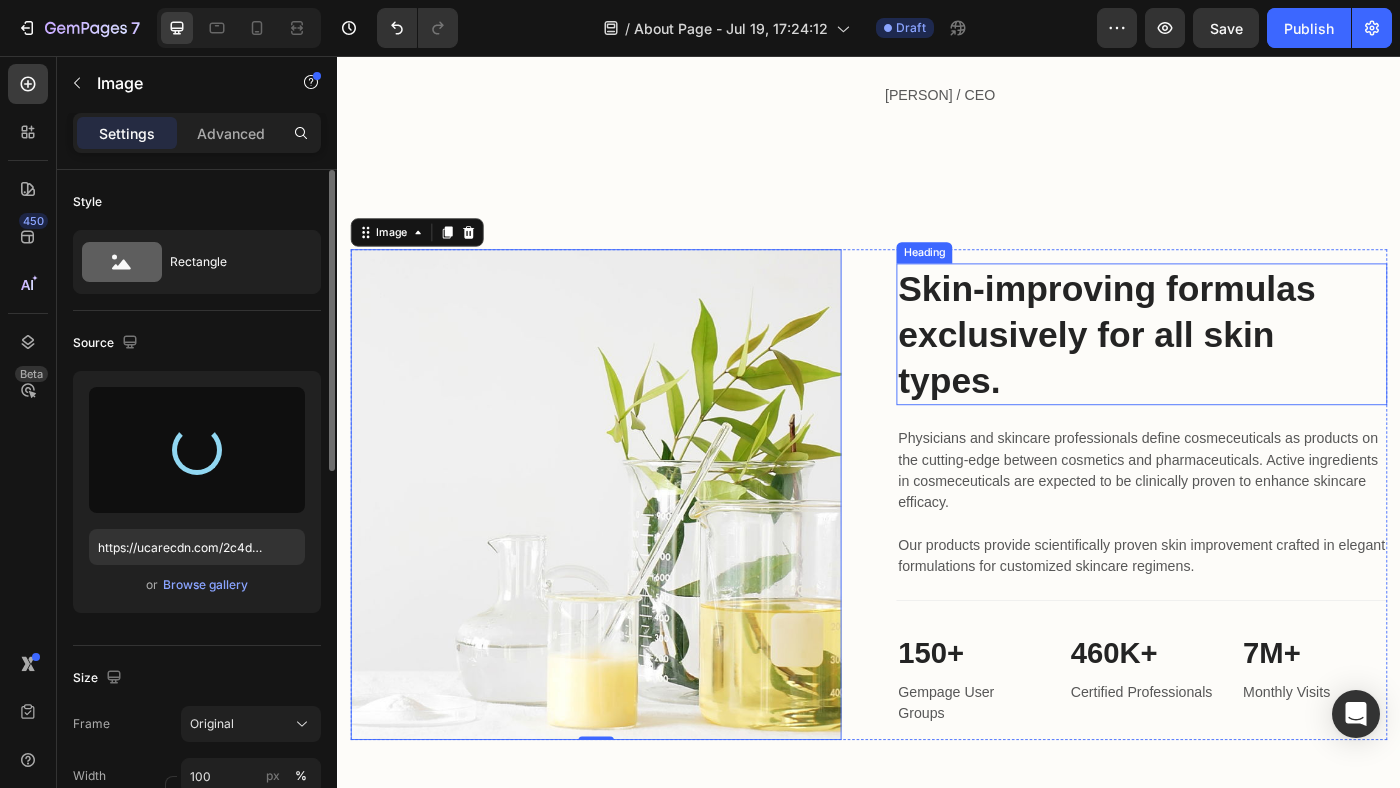 type on "https://cdn.shopify.com/s/files/1/0619/2866/9392/files/gempages_576107778502820383-971f1ae1-ee97-44c0-8df8-45959414a02b.jpg" 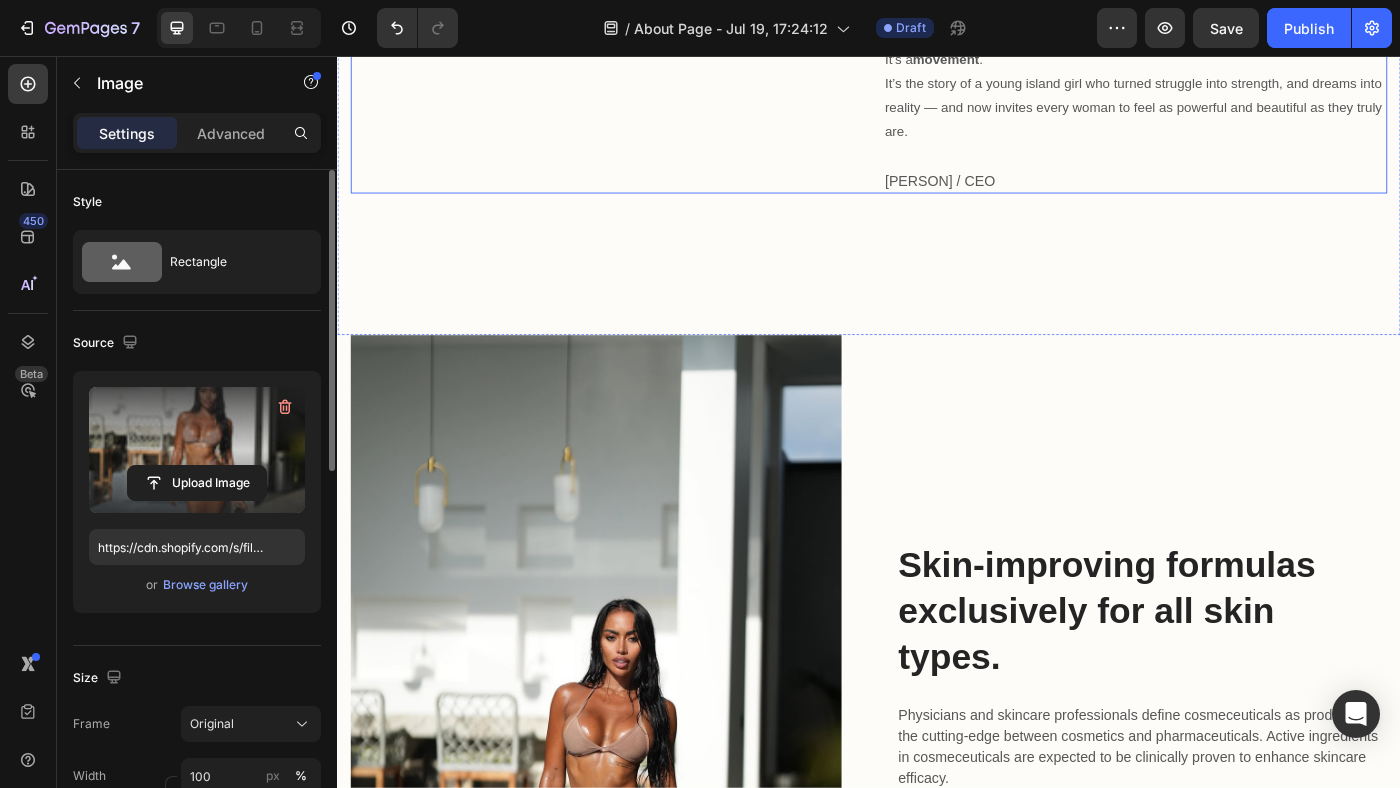 scroll, scrollTop: 1601, scrollLeft: 0, axis: vertical 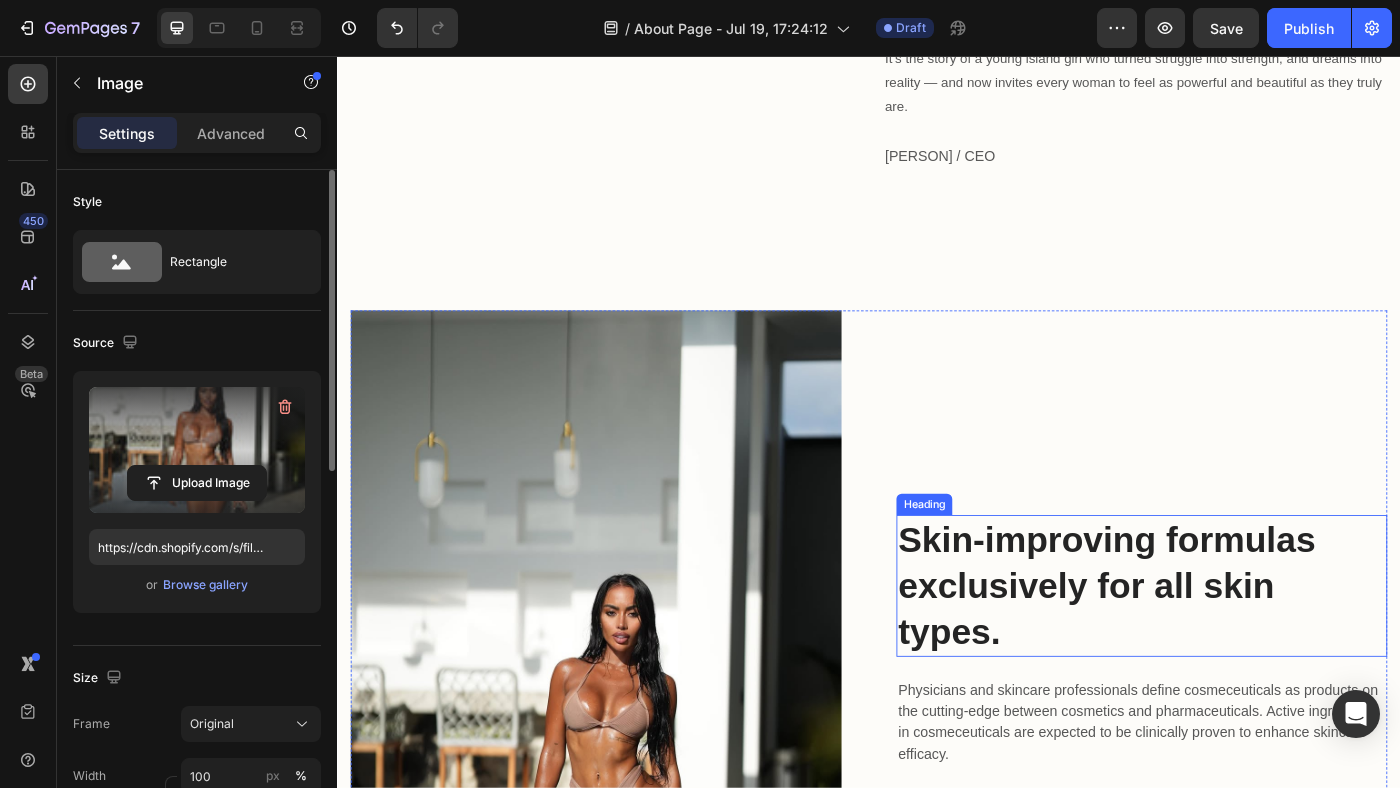 click on "Skin-improving formulas exclusively for all skin types." at bounding box center (1245, 654) 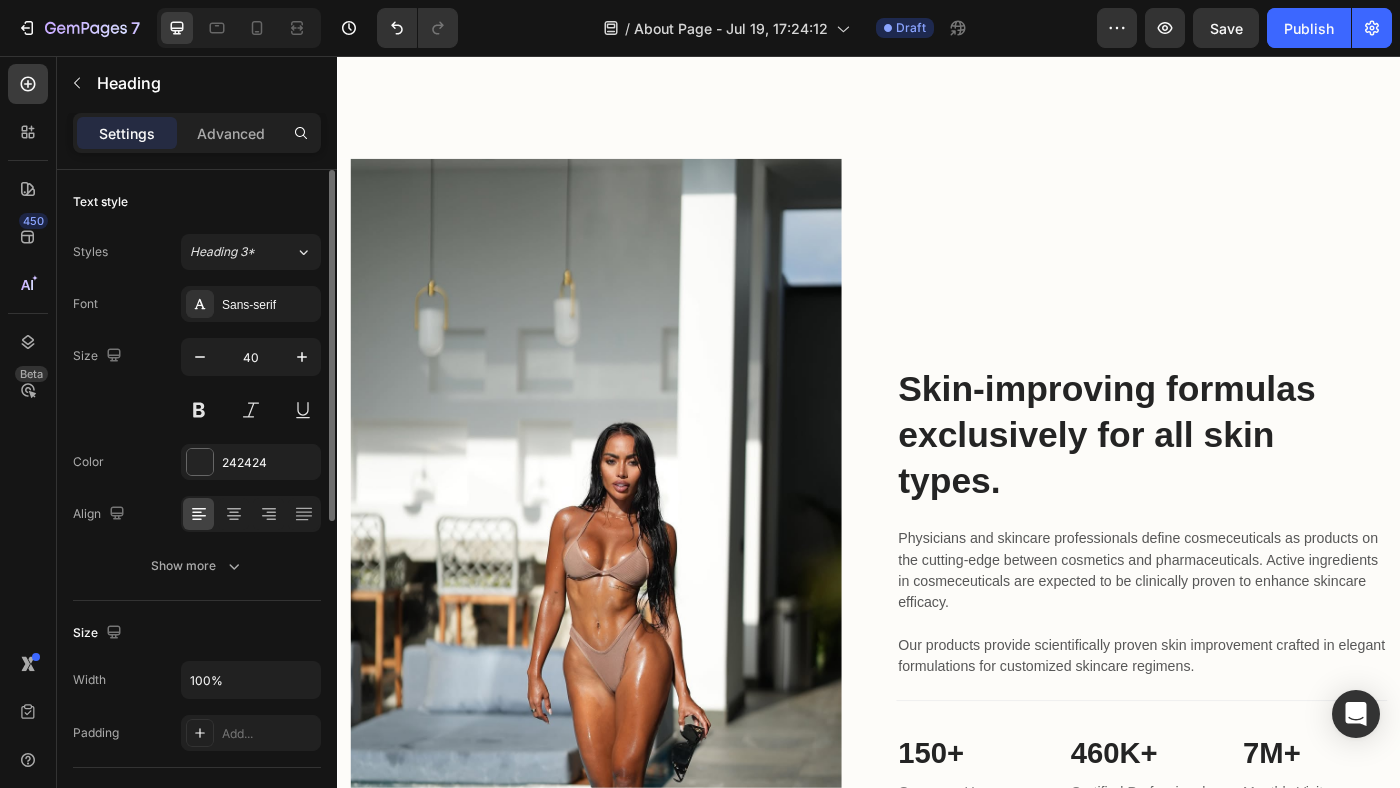 scroll, scrollTop: 1827, scrollLeft: 0, axis: vertical 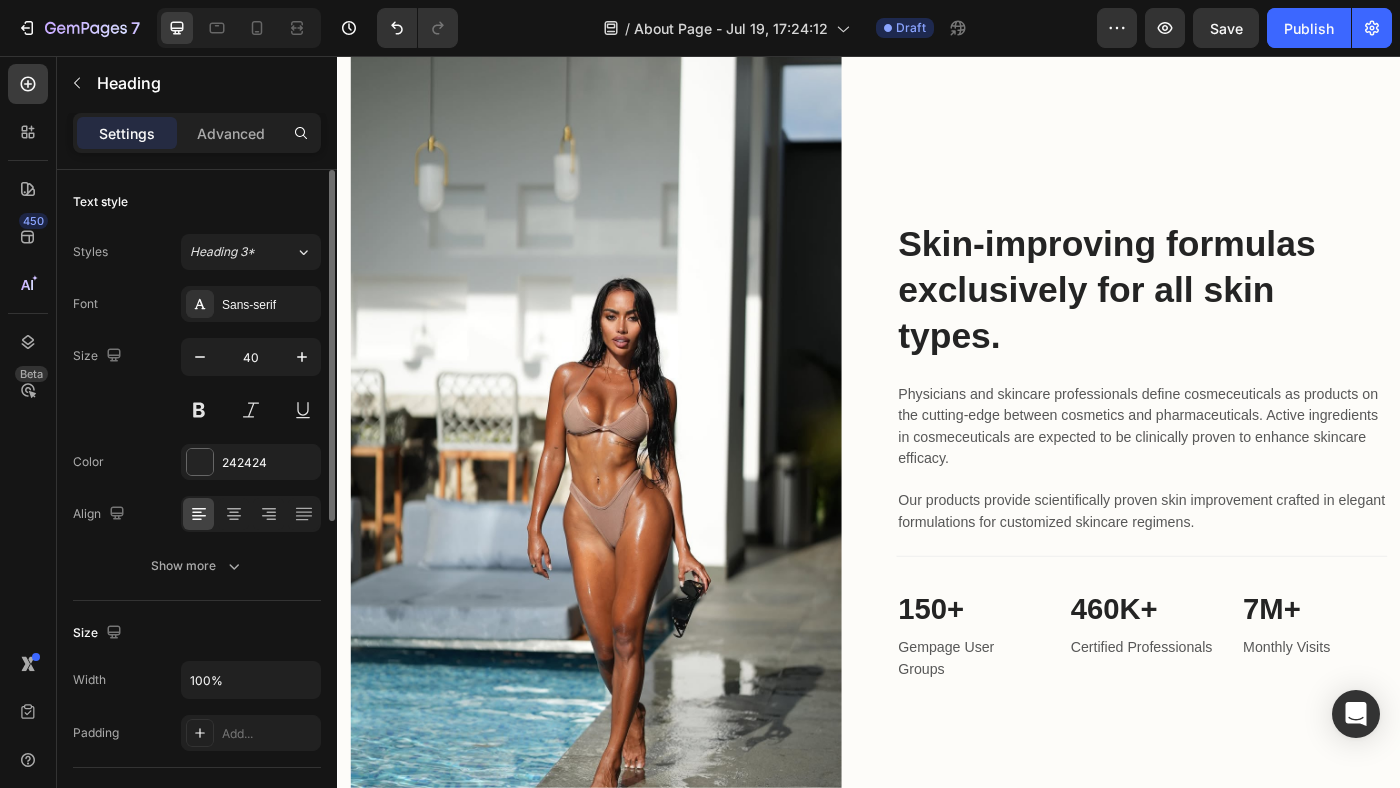 click on "Skin-improving formulas exclusively for all skin types." at bounding box center [1245, 320] 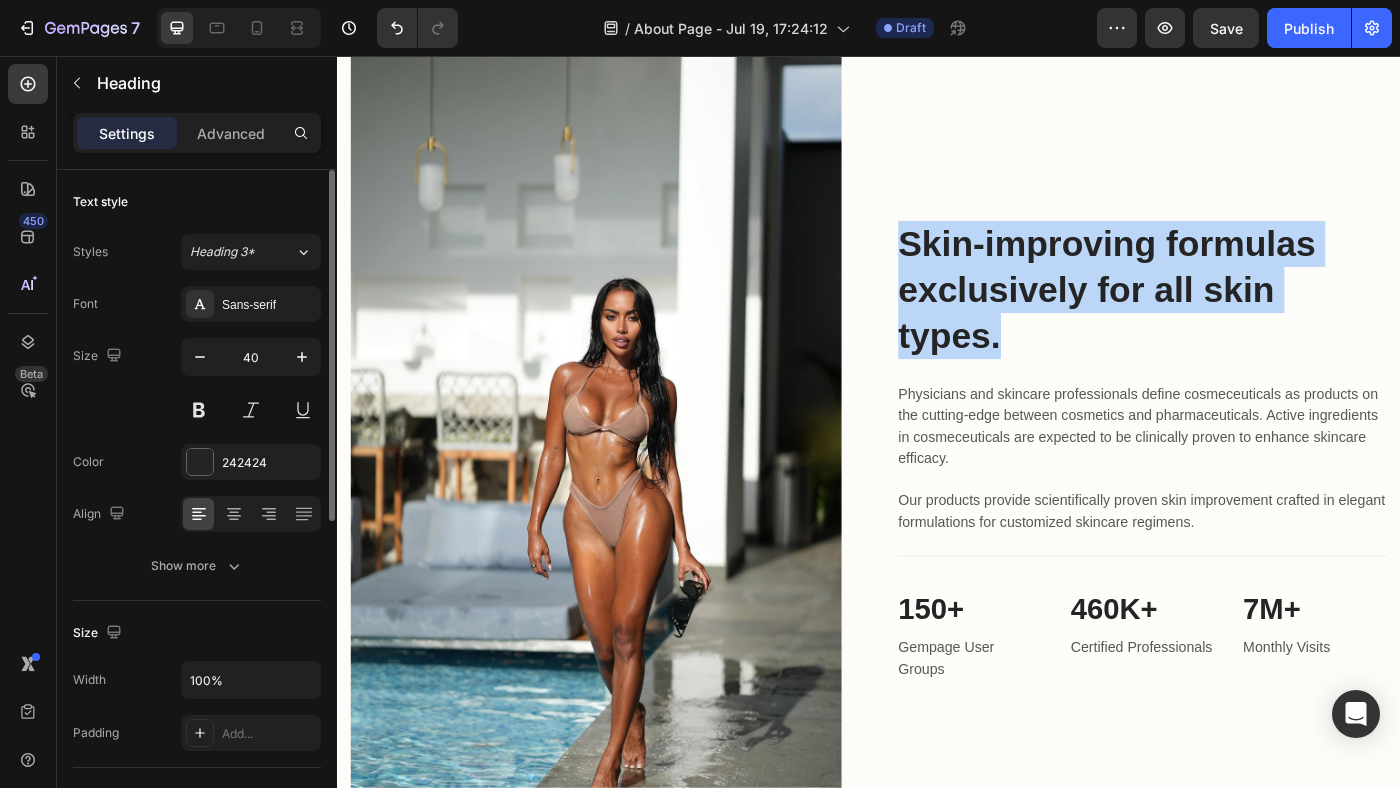 drag, startPoint x: 980, startPoint y: 262, endPoint x: 1128, endPoint y: 404, distance: 205.10486 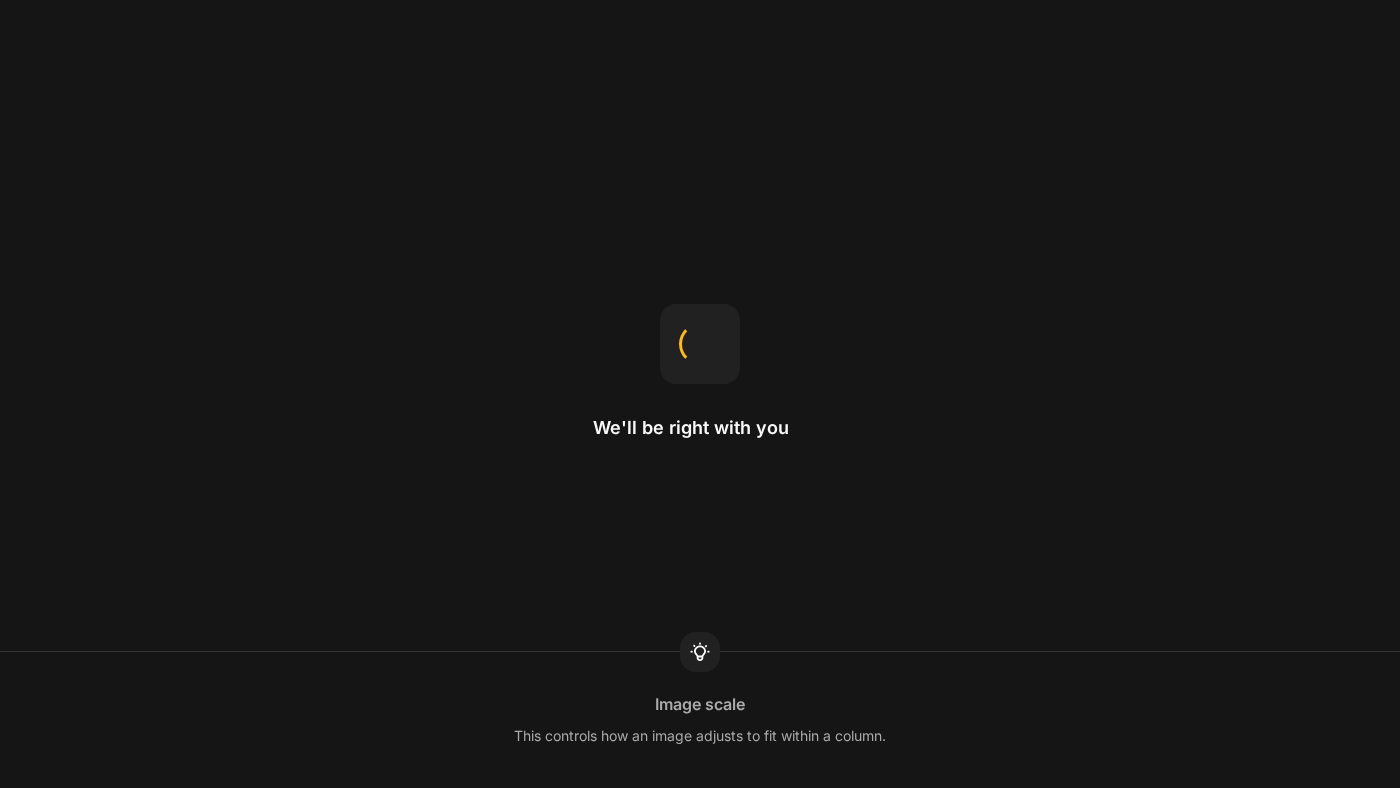 scroll, scrollTop: 0, scrollLeft: 0, axis: both 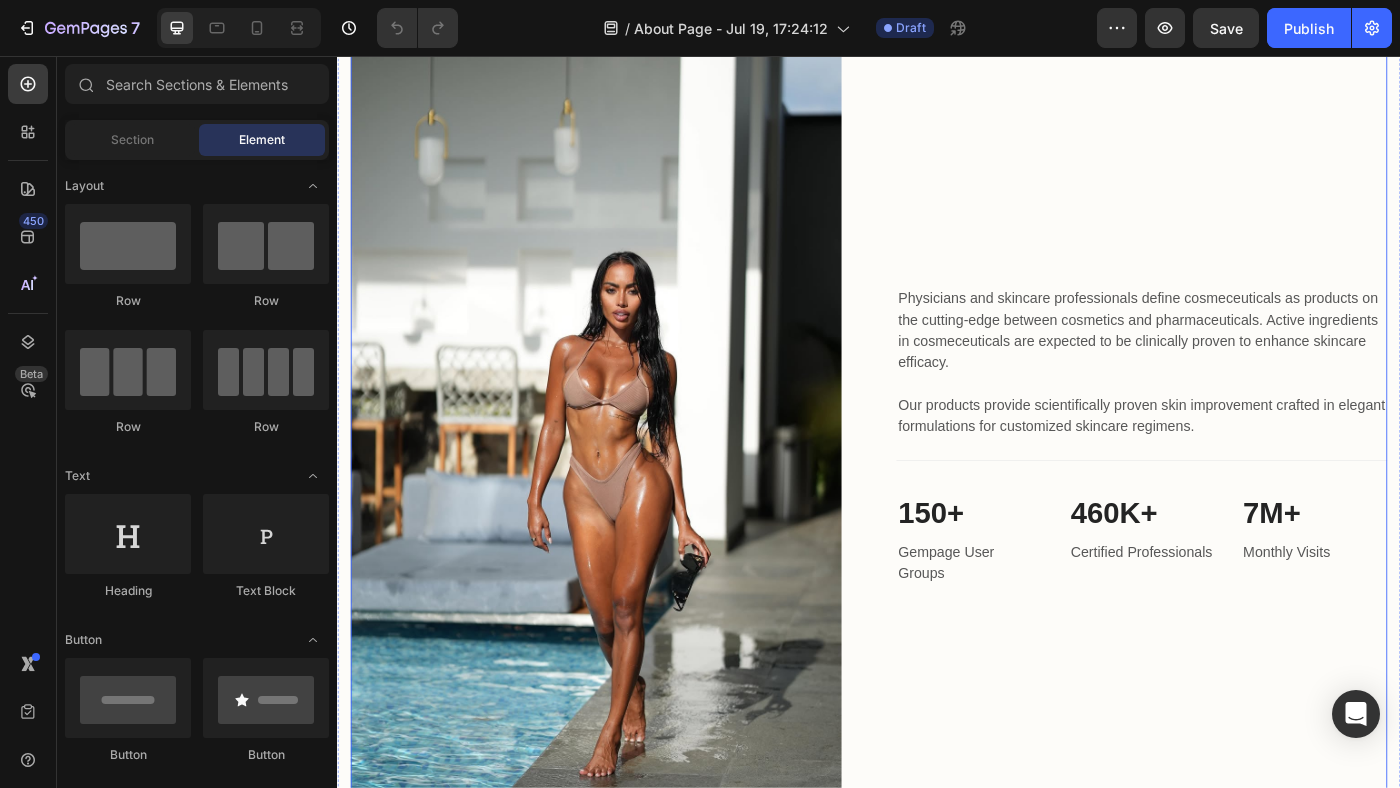 click on "Heading Physicians and skincare professionals define cosmeceuticals as products on the cutting-edge between cosmetics and pharmaceuticals. Active ingredients in cosmeceuticals are expected to be clinically proven to enhance skincare efficacy.  Our products provide scientifically proven skin improvement crafted in elegant formulations for customized skincare regimens. Text block                Title Line 150+ Heading Gempage User Groups Text block 460K+ Heading Certified Professionals Text block 7M+ Heading Monthly Visits Text block Row" at bounding box center [1245, 471] 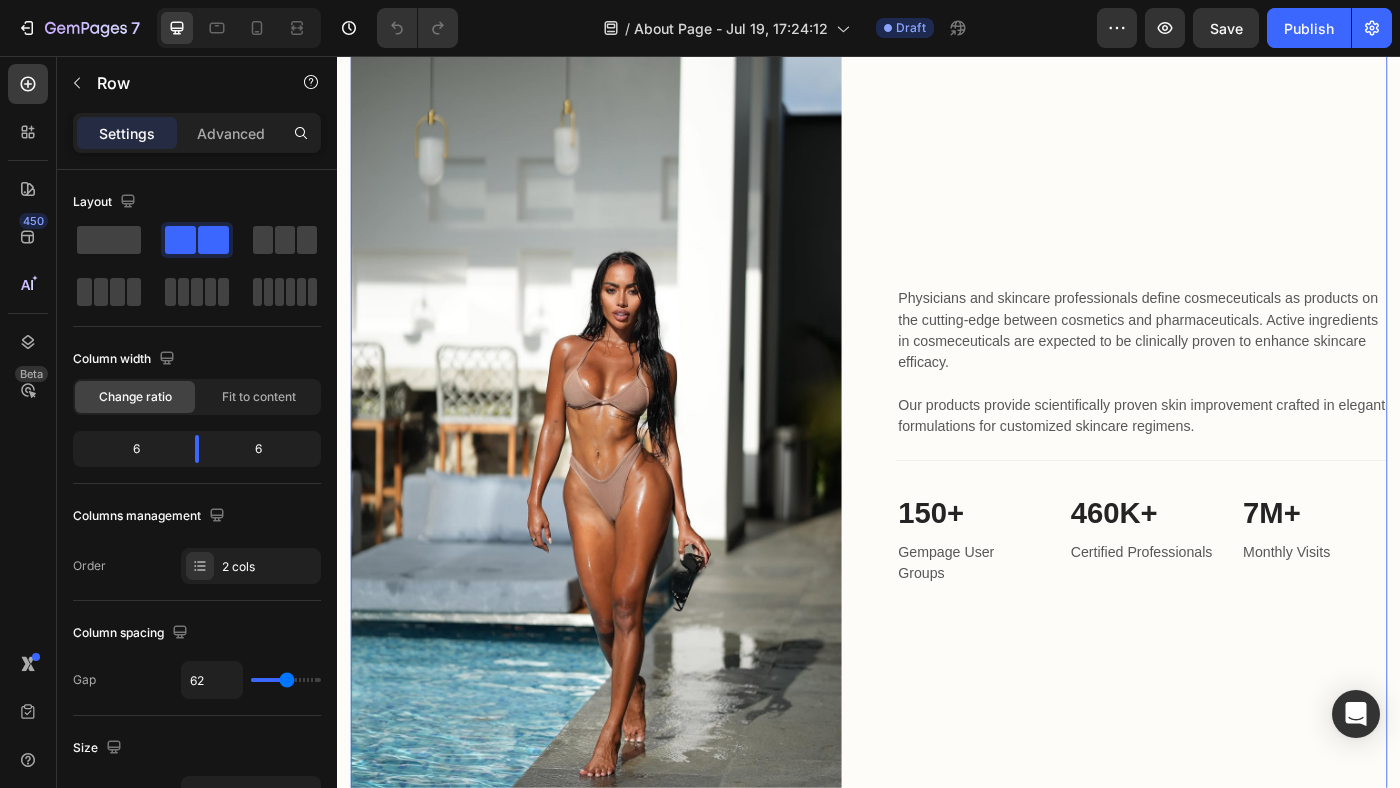 click on "Heading Physicians and skincare professionals define cosmeceuticals as products on the cutting-edge between cosmetics and pharmaceuticals. Active ingredients in cosmeceuticals are expected to be clinically proven to enhance skincare efficacy.  Our products provide scientifically proven skin improvement crafted in elegant formulations for customized skincare regimens. Text block                Title Line 150+ Heading Gempage User Groups Text block 460K+ Heading Certified Professionals Text block 7M+ Heading Monthly Visits Text block Row" at bounding box center (1245, 471) 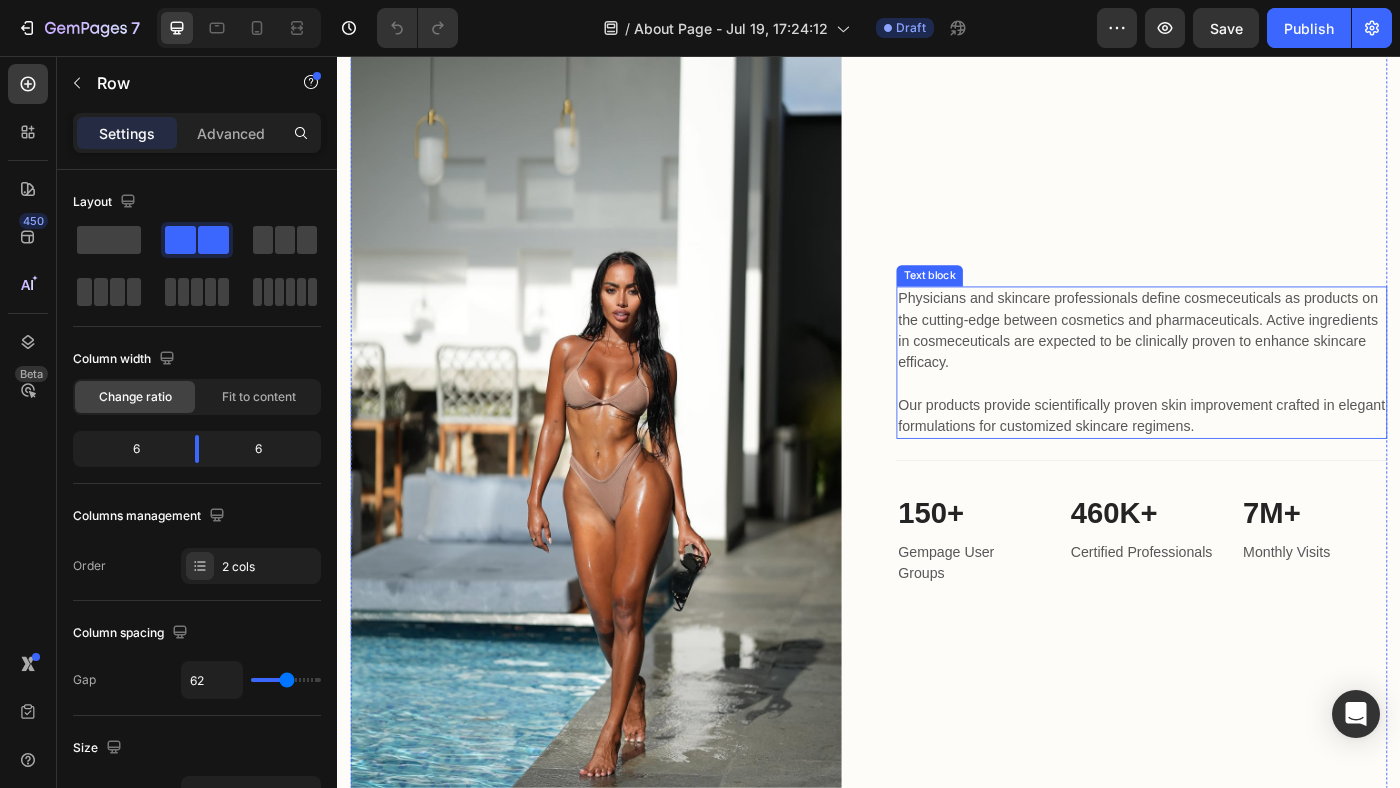 click on "Physicians and skincare professionals define cosmeceuticals as products on the cutting-edge between cosmetics and pharmaceuticals. Active ingredients in cosmeceuticals are expected to be clinically proven to enhance skincare efficacy.  Our products provide scientifically proven skin improvement crafted in elegant formulations for customized skincare regimens." at bounding box center [1245, 402] 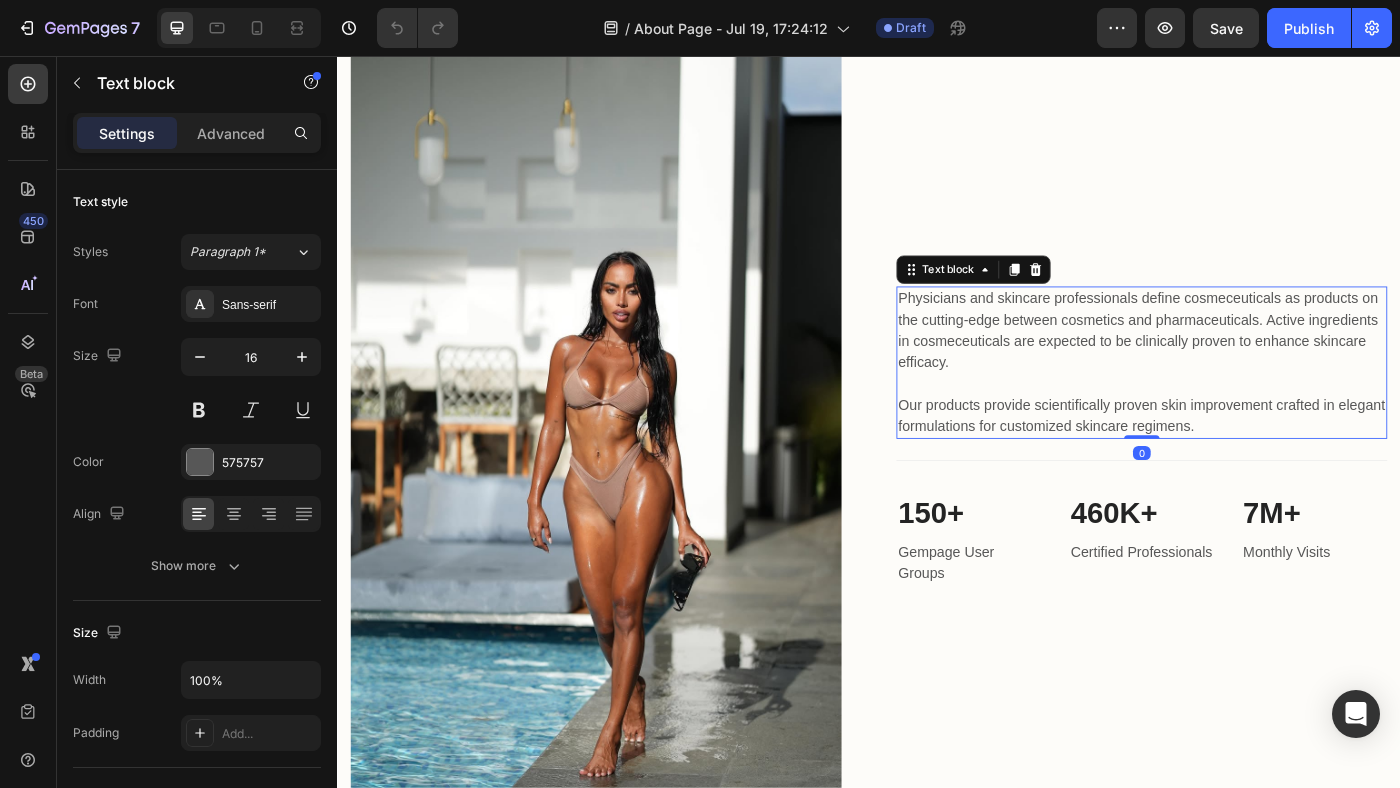 click on "Physicians and skincare professionals define cosmeceuticals as products on the cutting-edge between cosmetics and pharmaceuticals. Active ingredients in cosmeceuticals are expected to be clinically proven to enhance skincare efficacy.  Our products provide scientifically proven skin improvement crafted in elegant formulations for customized skincare regimens." at bounding box center [1245, 402] 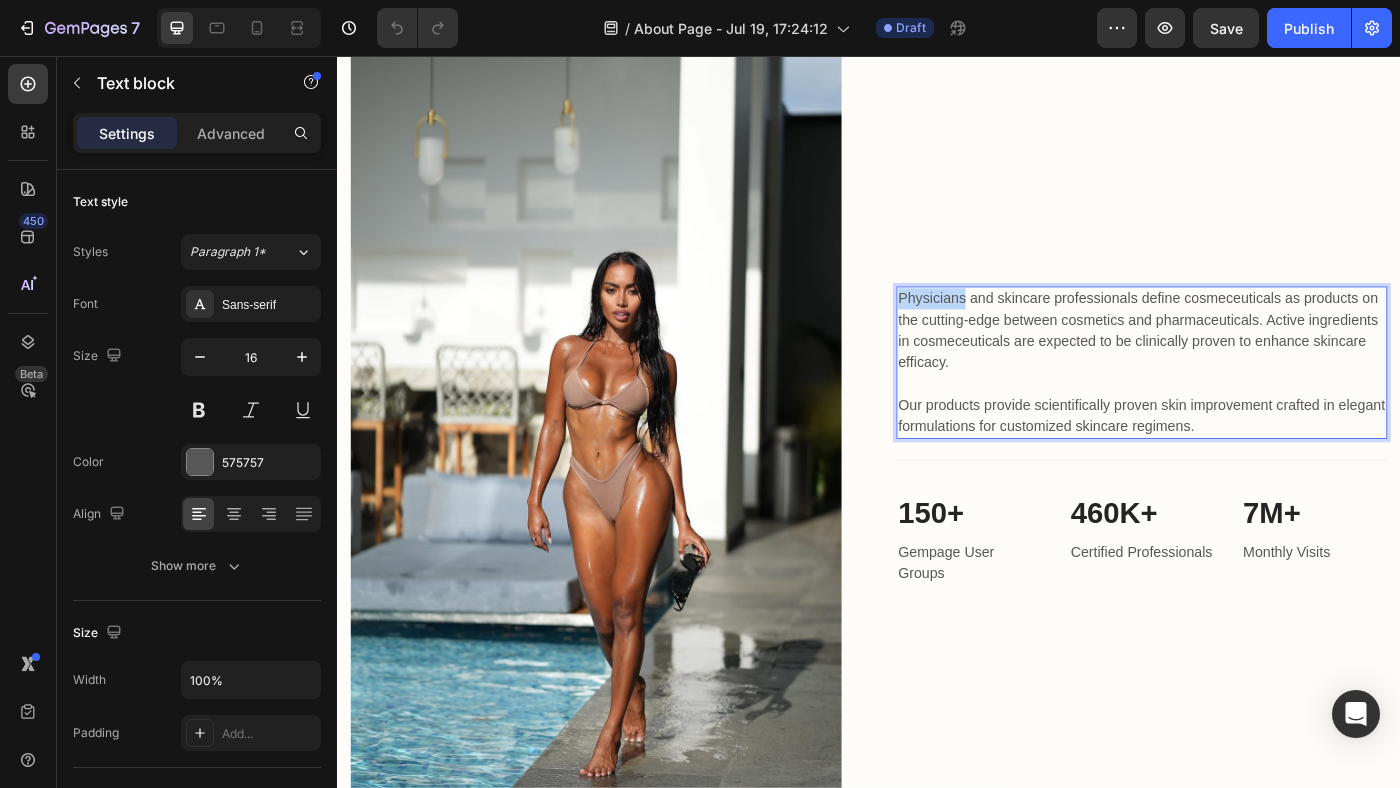 click on "Physicians and skincare professionals define cosmeceuticals as products on the cutting-edge between cosmetics and pharmaceuticals. Active ingredients in cosmeceuticals are expected to be clinically proven to enhance skincare efficacy.  Our products provide scientifically proven skin improvement crafted in elegant formulations for customized skincare regimens." at bounding box center [1245, 402] 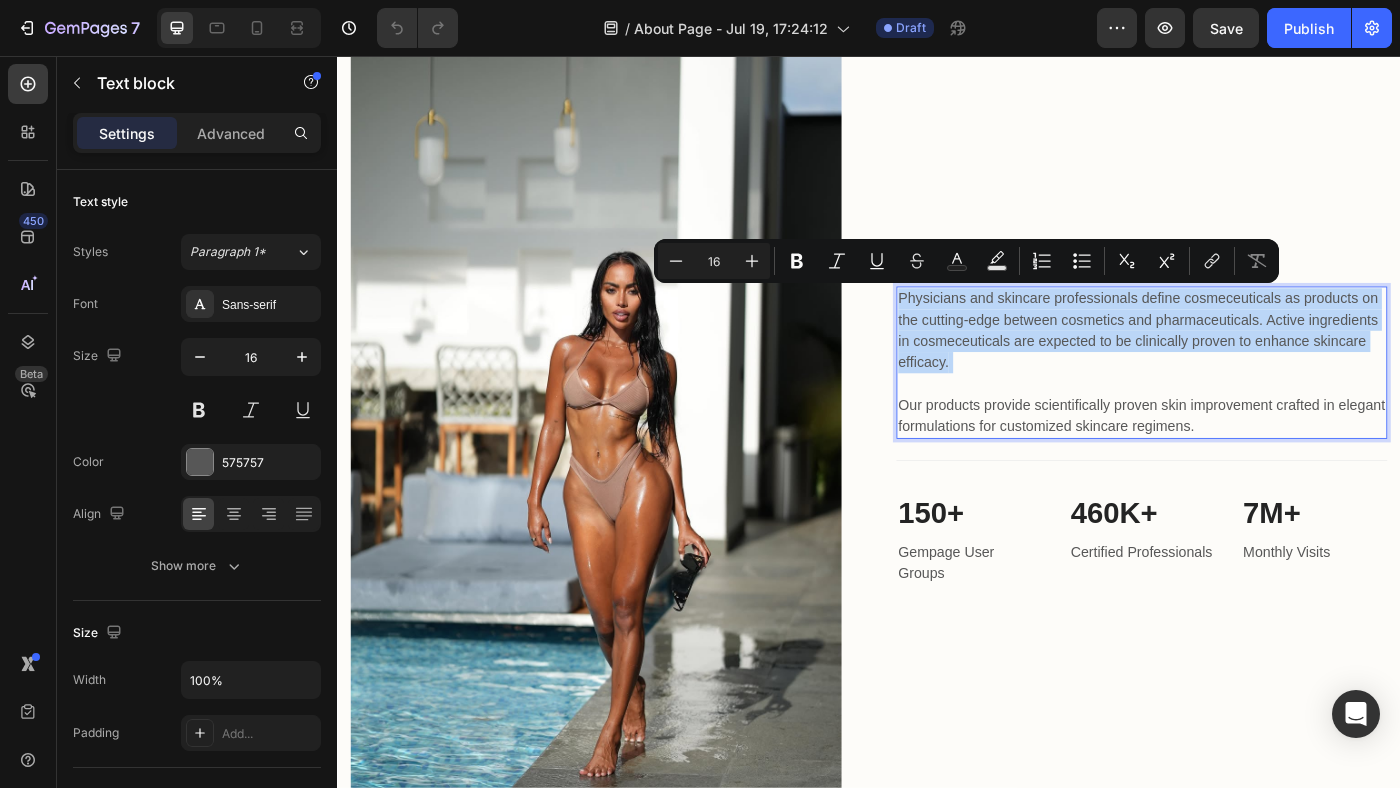 click on "Physicians and skincare professionals define cosmeceuticals as products on the cutting-edge between cosmetics and pharmaceuticals. Active ingredients in cosmeceuticals are expected to be clinically proven to enhance skincare efficacy.  Our products provide scientifically proven skin improvement crafted in elegant formulations for customized skincare regimens." at bounding box center [1245, 402] 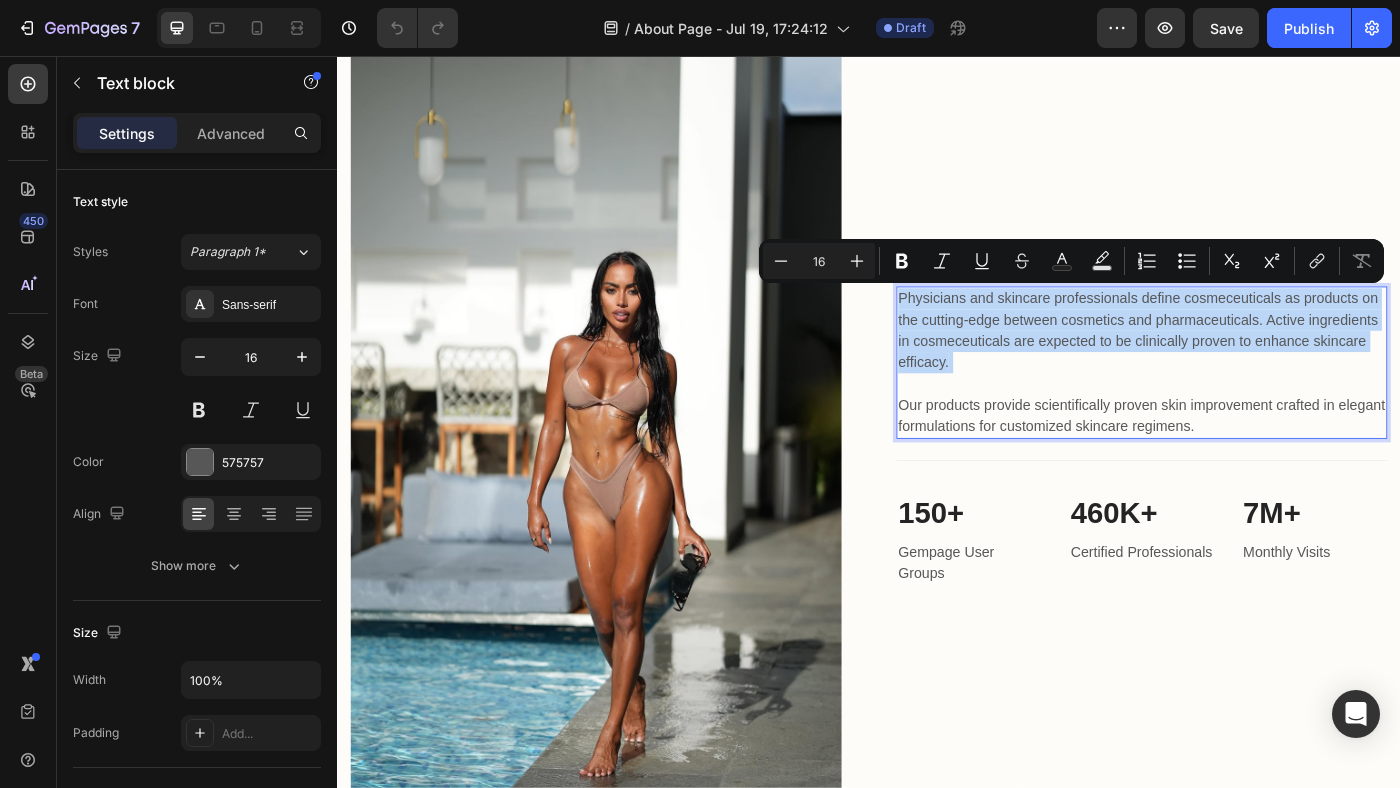 click on "Physicians and skincare professionals define cosmeceuticals as products on the cutting-edge between cosmetics and pharmaceuticals. Active ingredients in cosmeceuticals are expected to be clinically proven to enhance skincare efficacy.  Our products provide scientifically proven skin improvement crafted in elegant formulations for customized skincare regimens." at bounding box center (1245, 402) 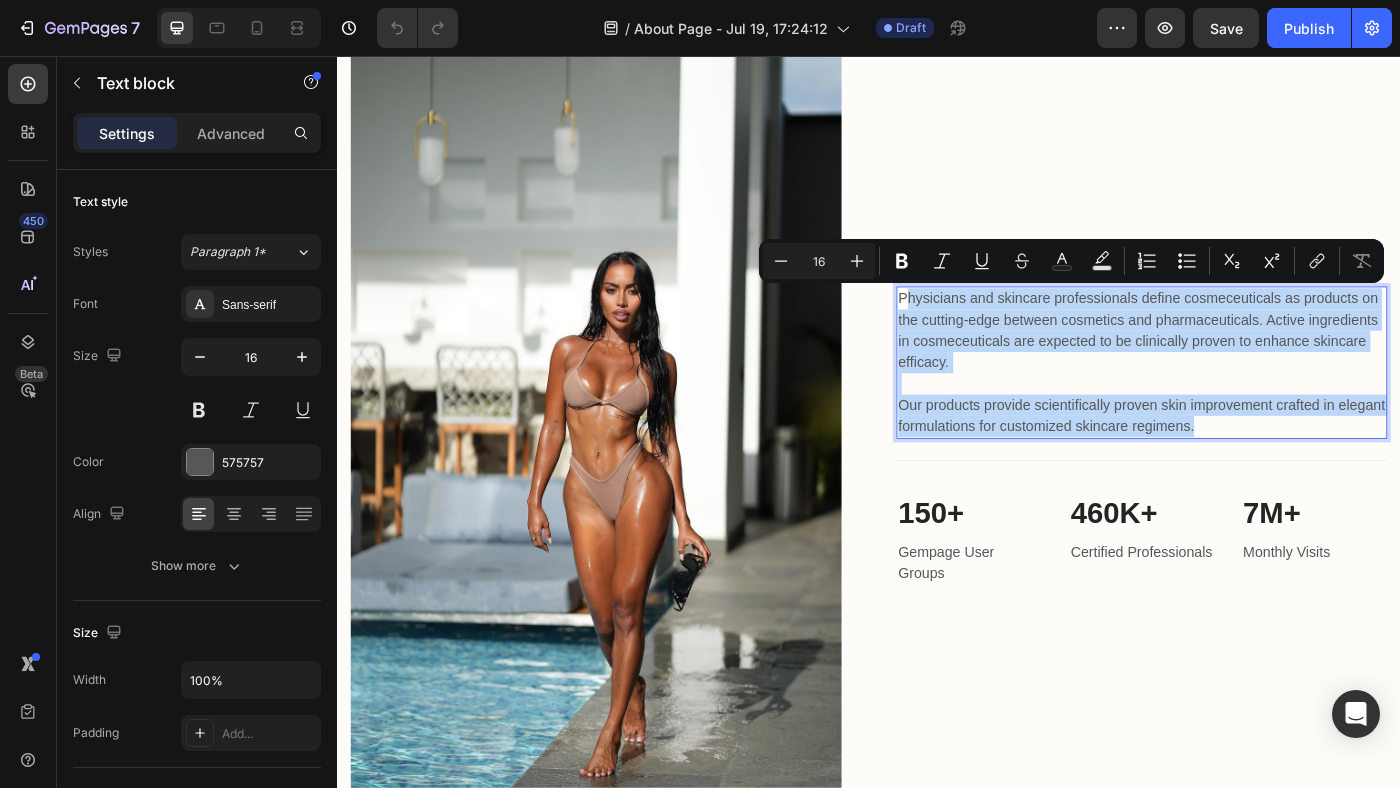 drag, startPoint x: 976, startPoint y: 328, endPoint x: 1303, endPoint y: 471, distance: 356.90054 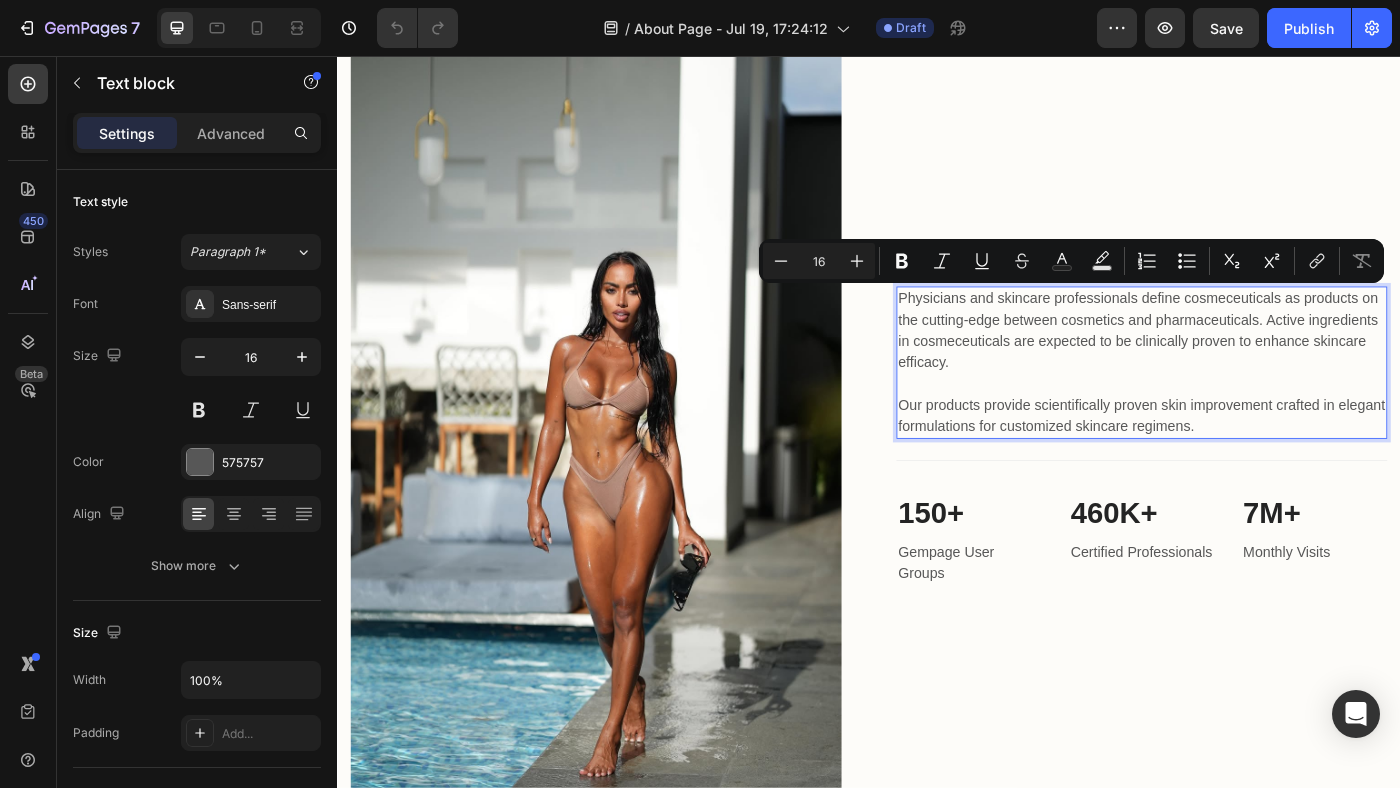 scroll, scrollTop: 1929, scrollLeft: 0, axis: vertical 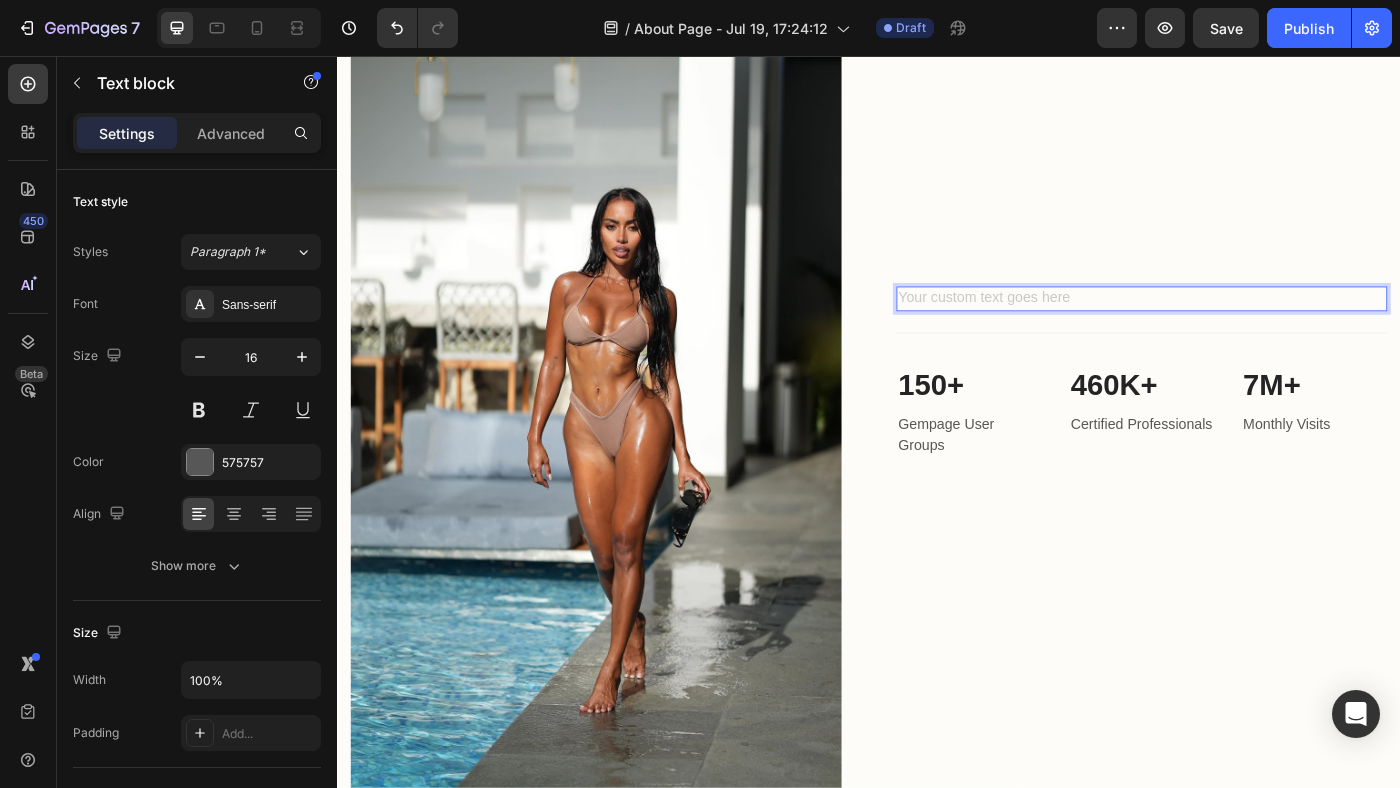 click at bounding box center [1245, 330] 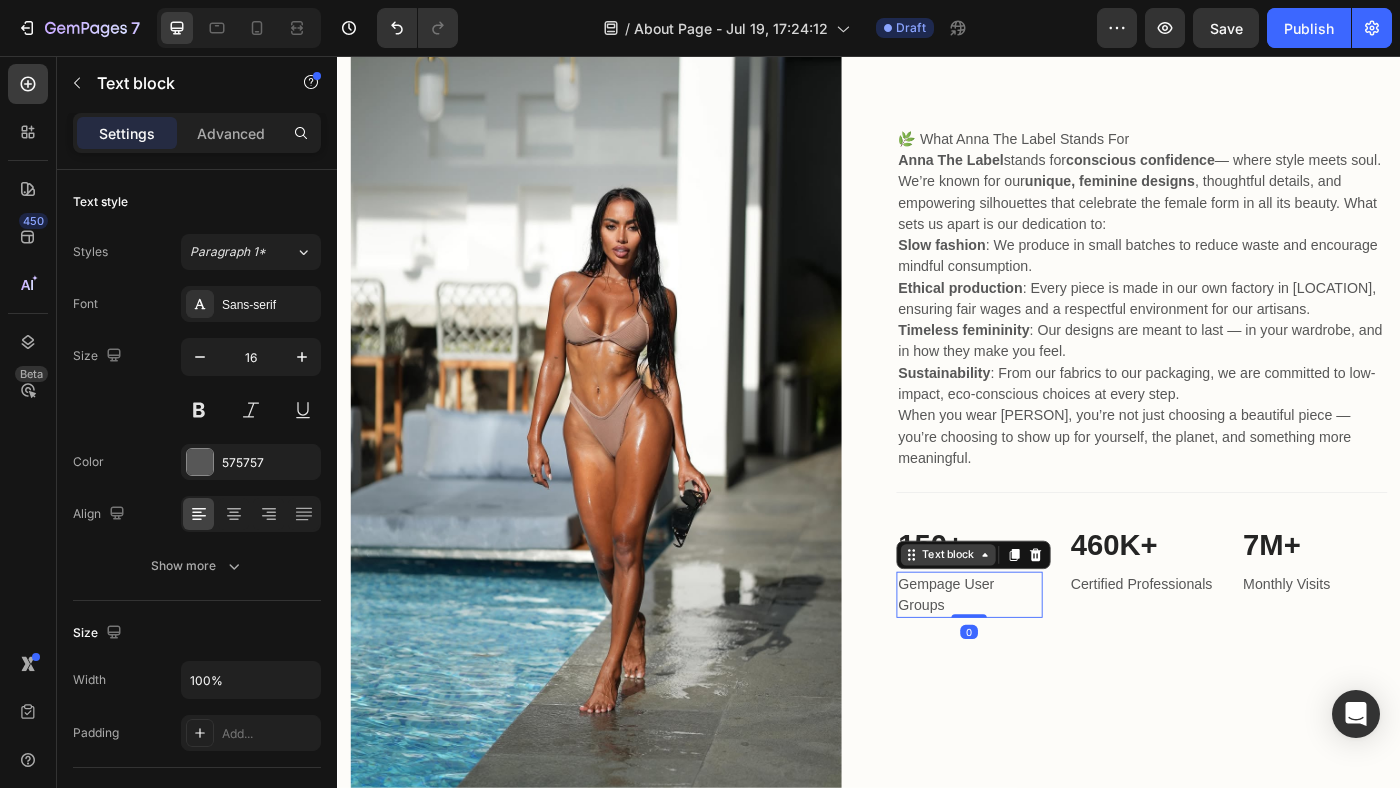 click on "Text block" at bounding box center (1026, 619) 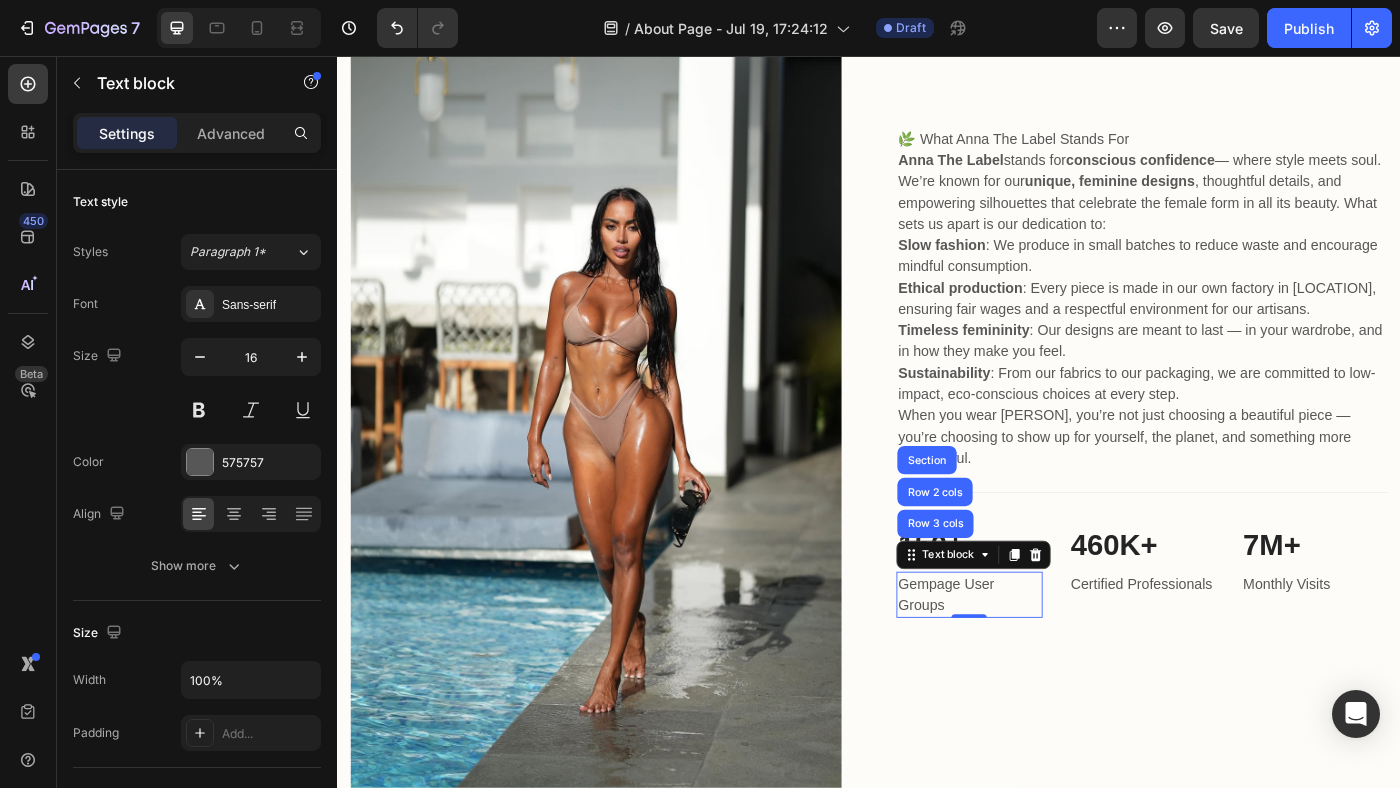 click 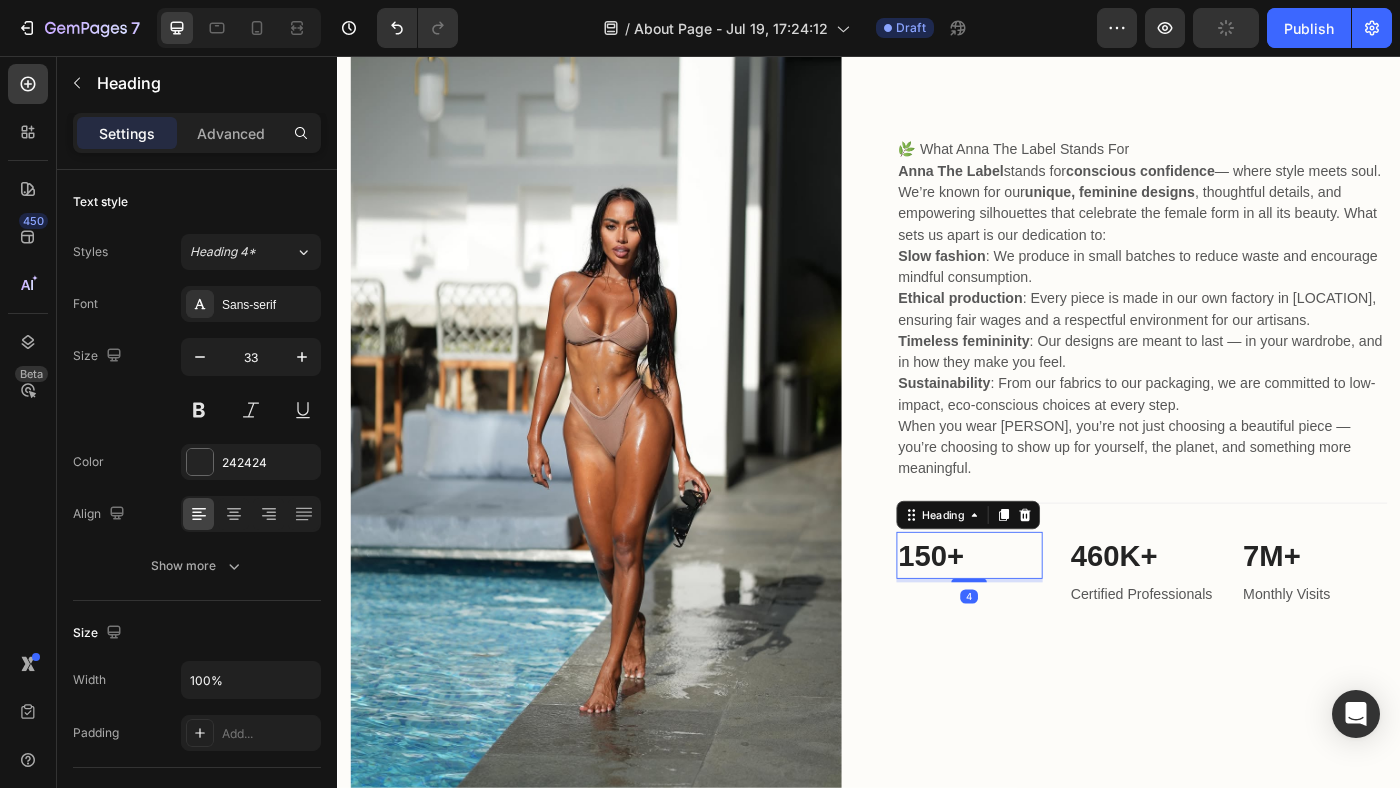 click on "150+" at bounding box center (1050, 620) 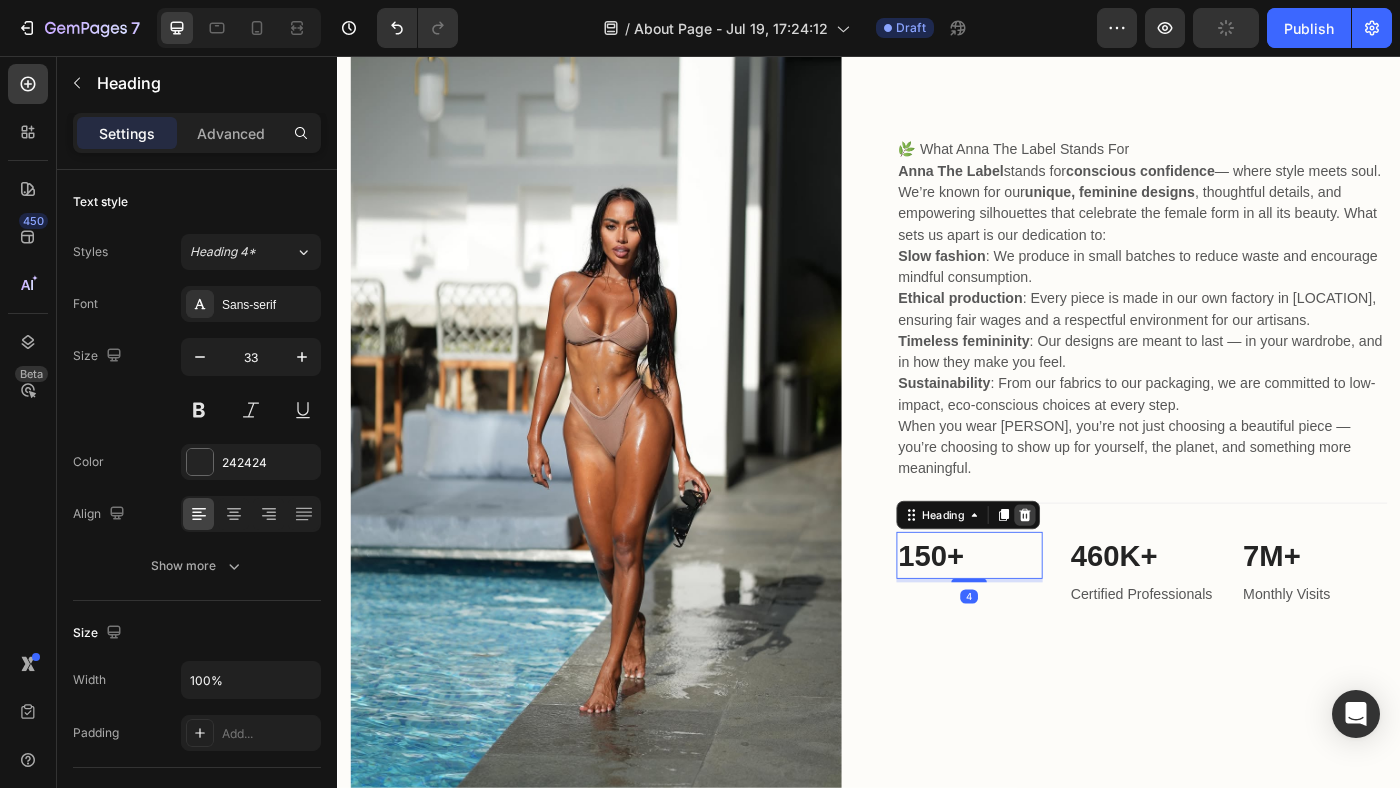 click 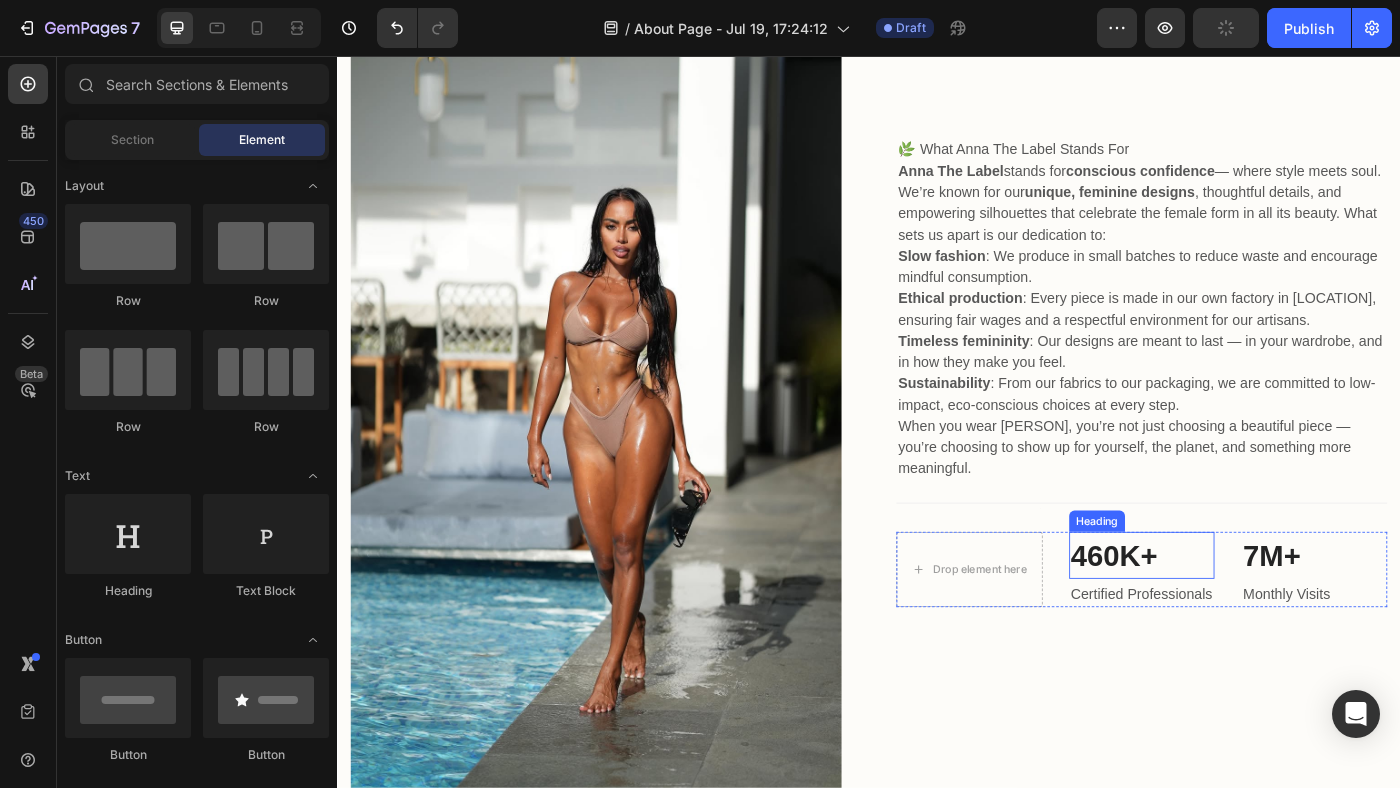 click on "460K+" at bounding box center [1245, 620] 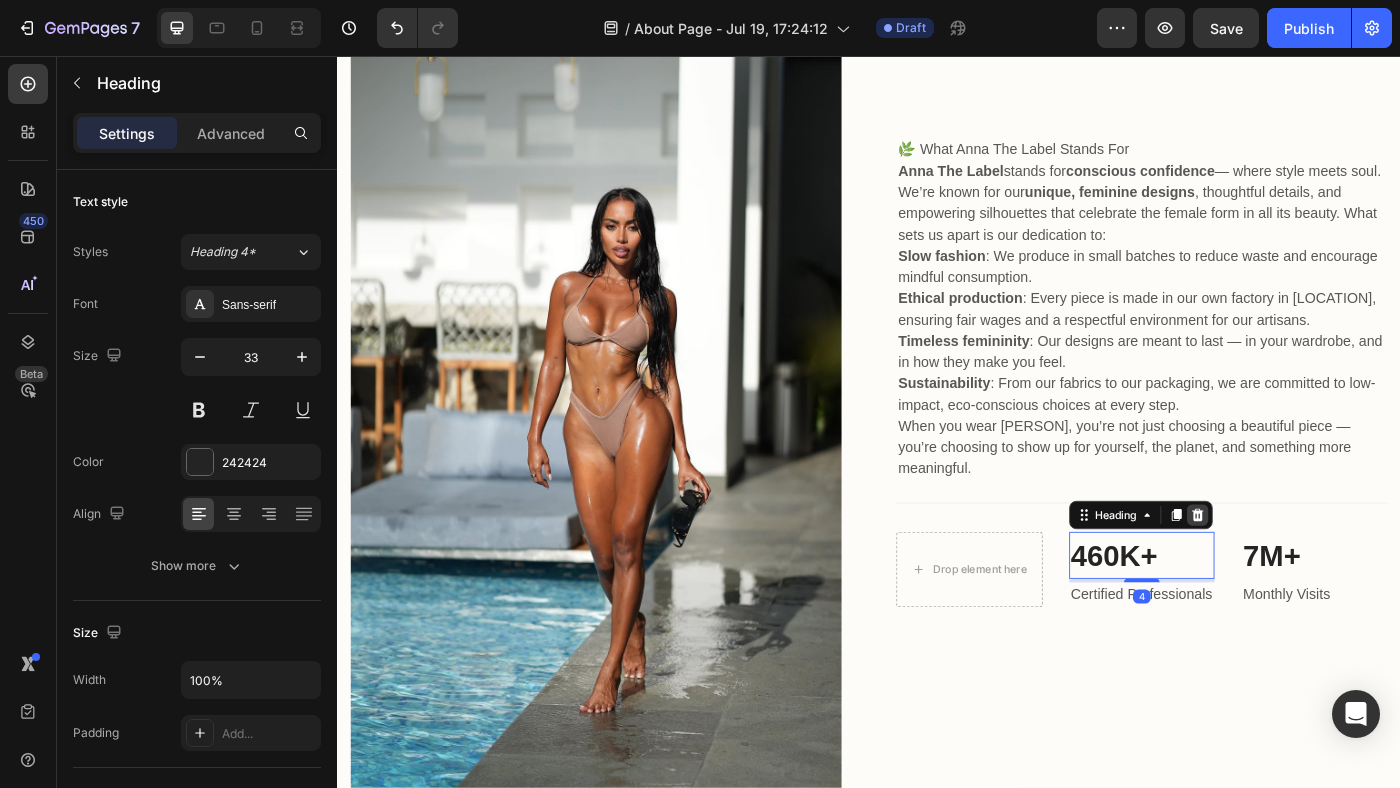 click 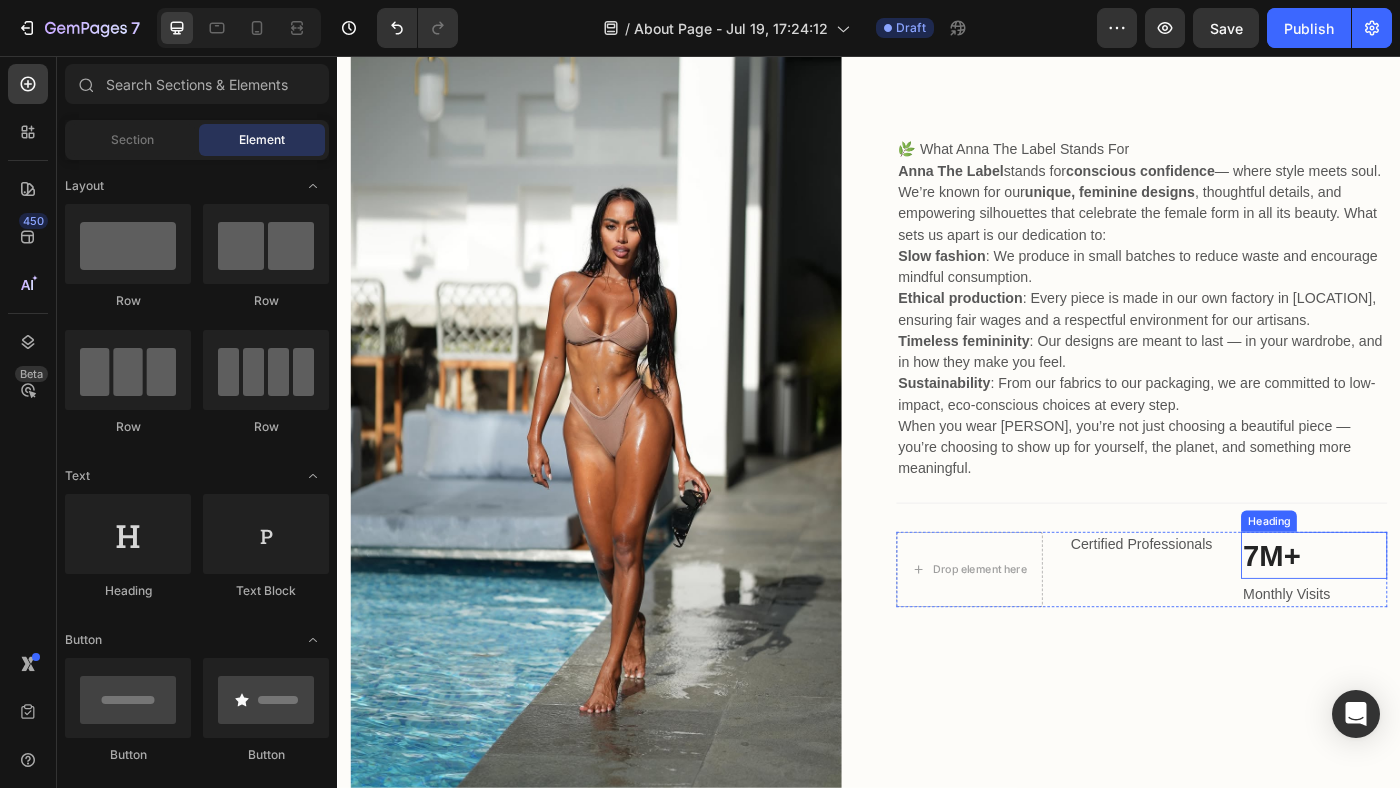 click on "7M+" at bounding box center (1439, 620) 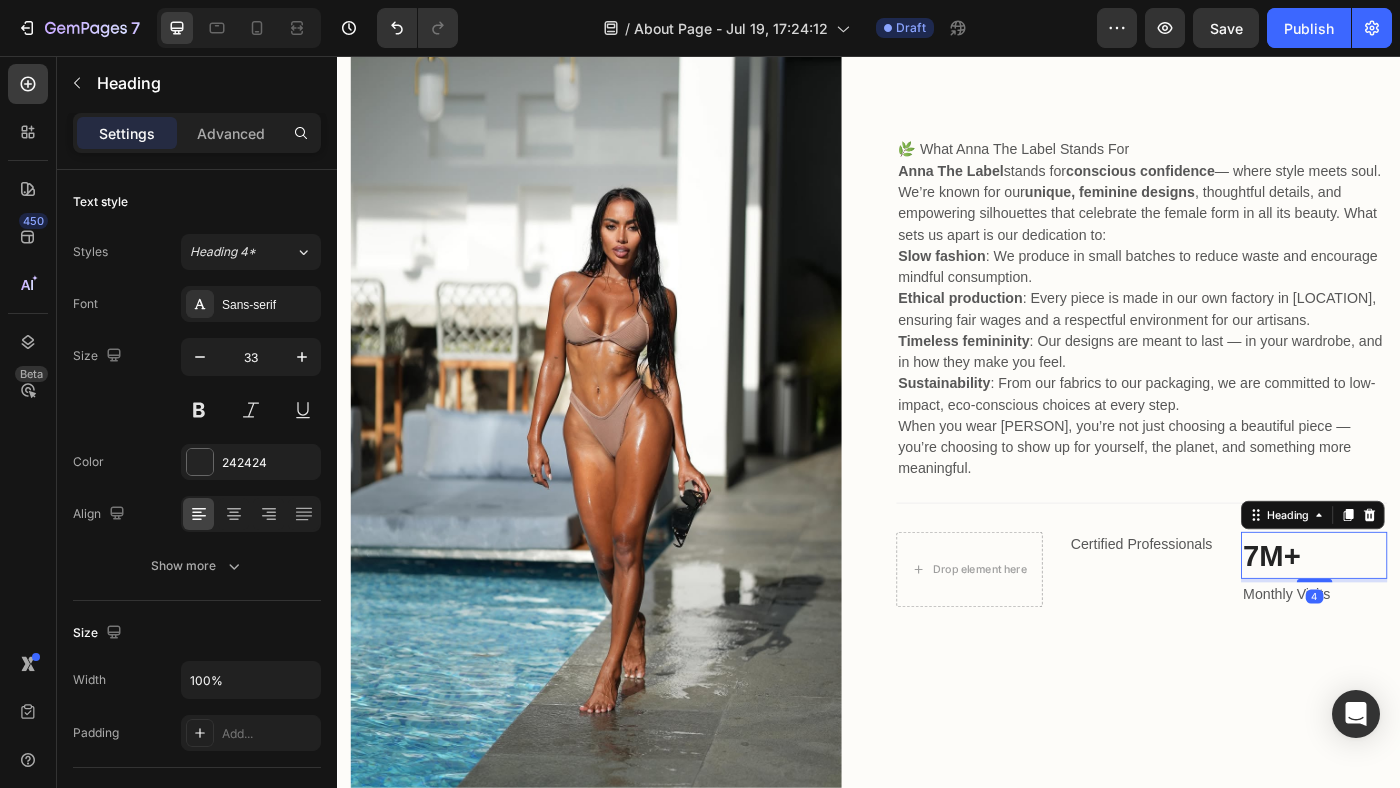 click 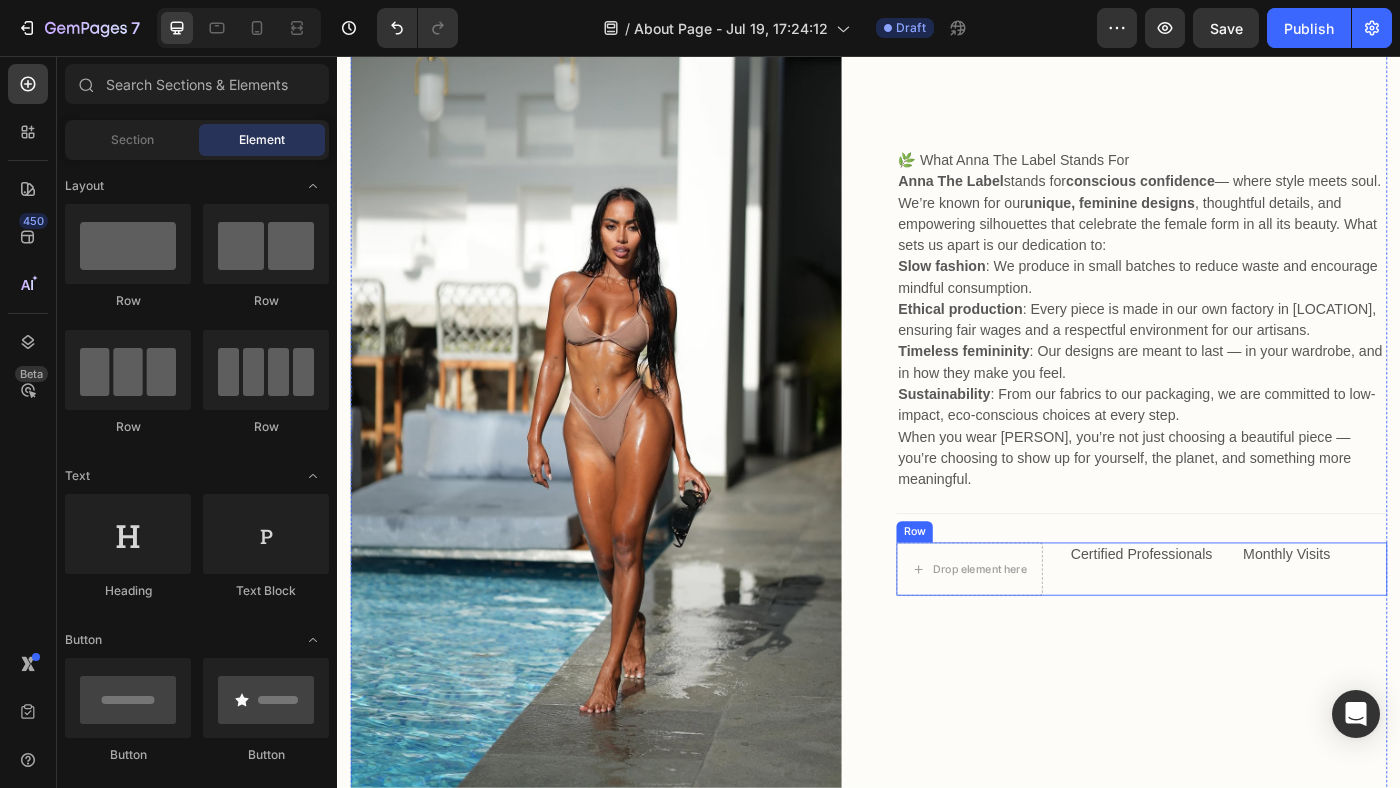 click on "Monthly Visits Text block" at bounding box center (1439, 619) 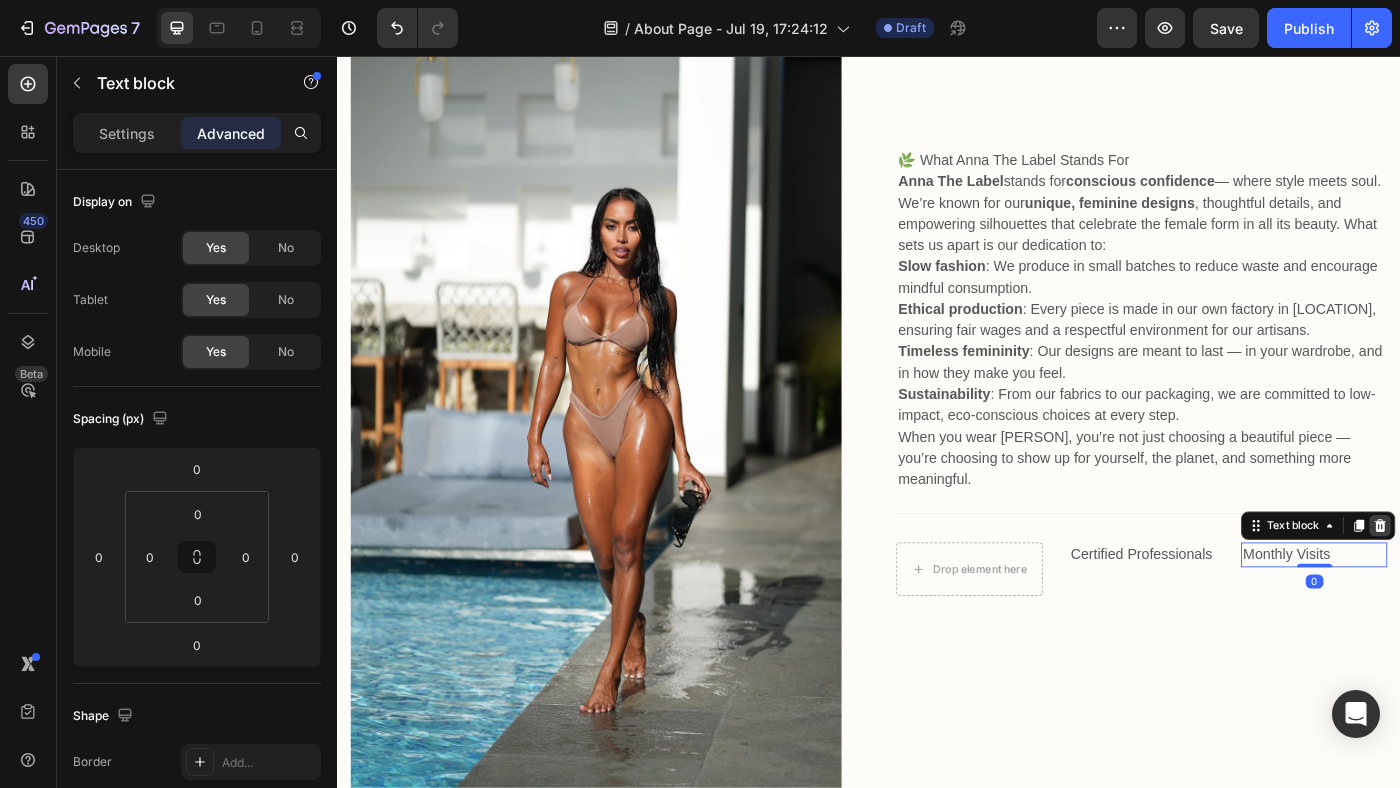 click 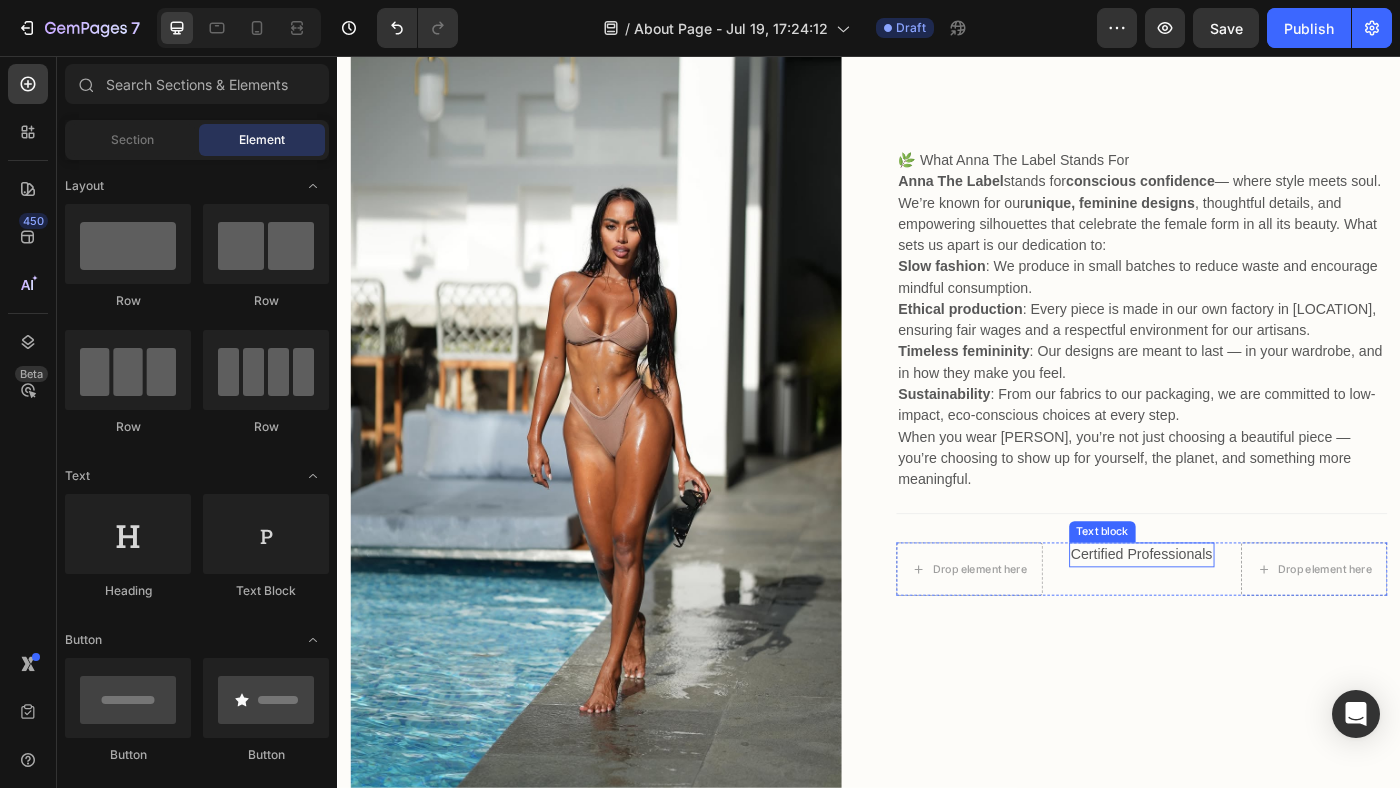 click on "Certified Professionals Text block" at bounding box center [1245, 635] 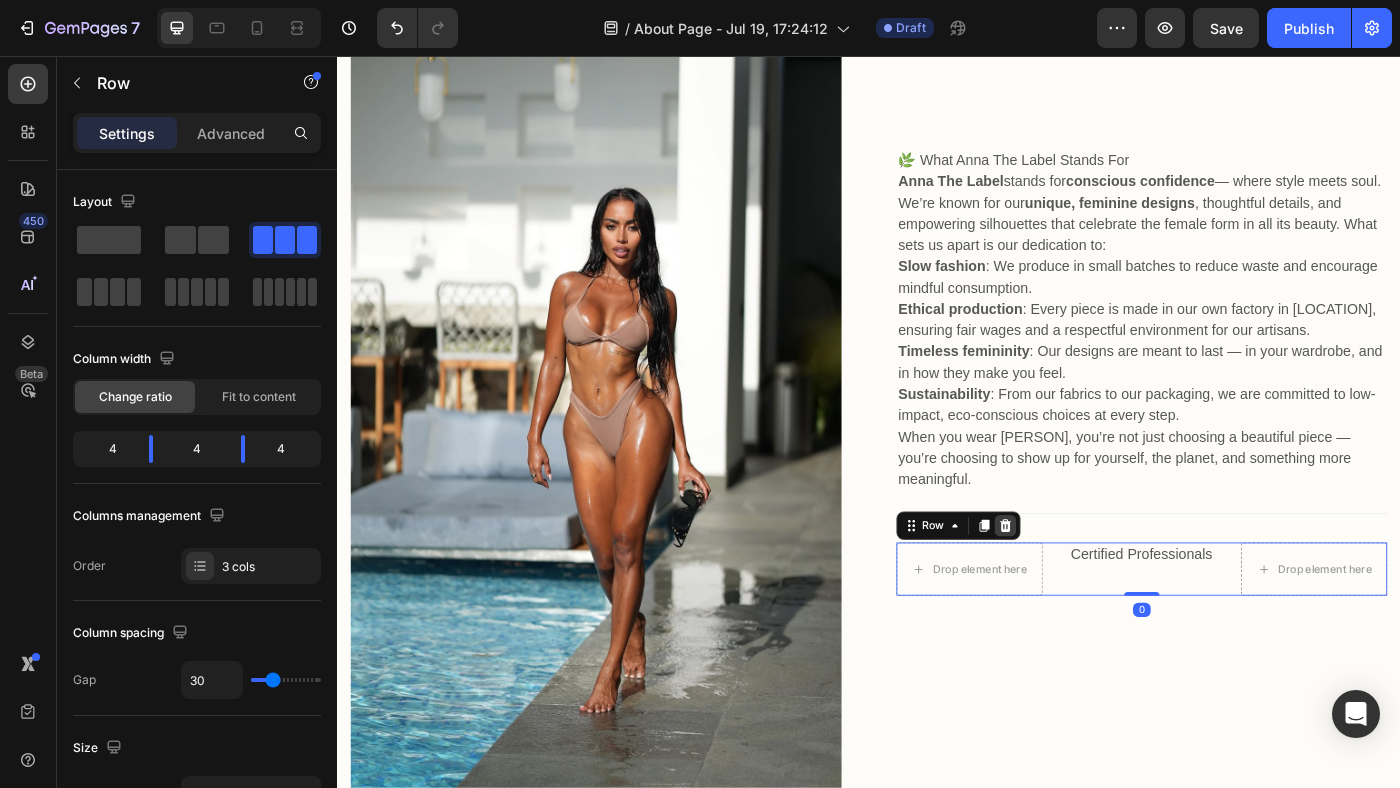 click 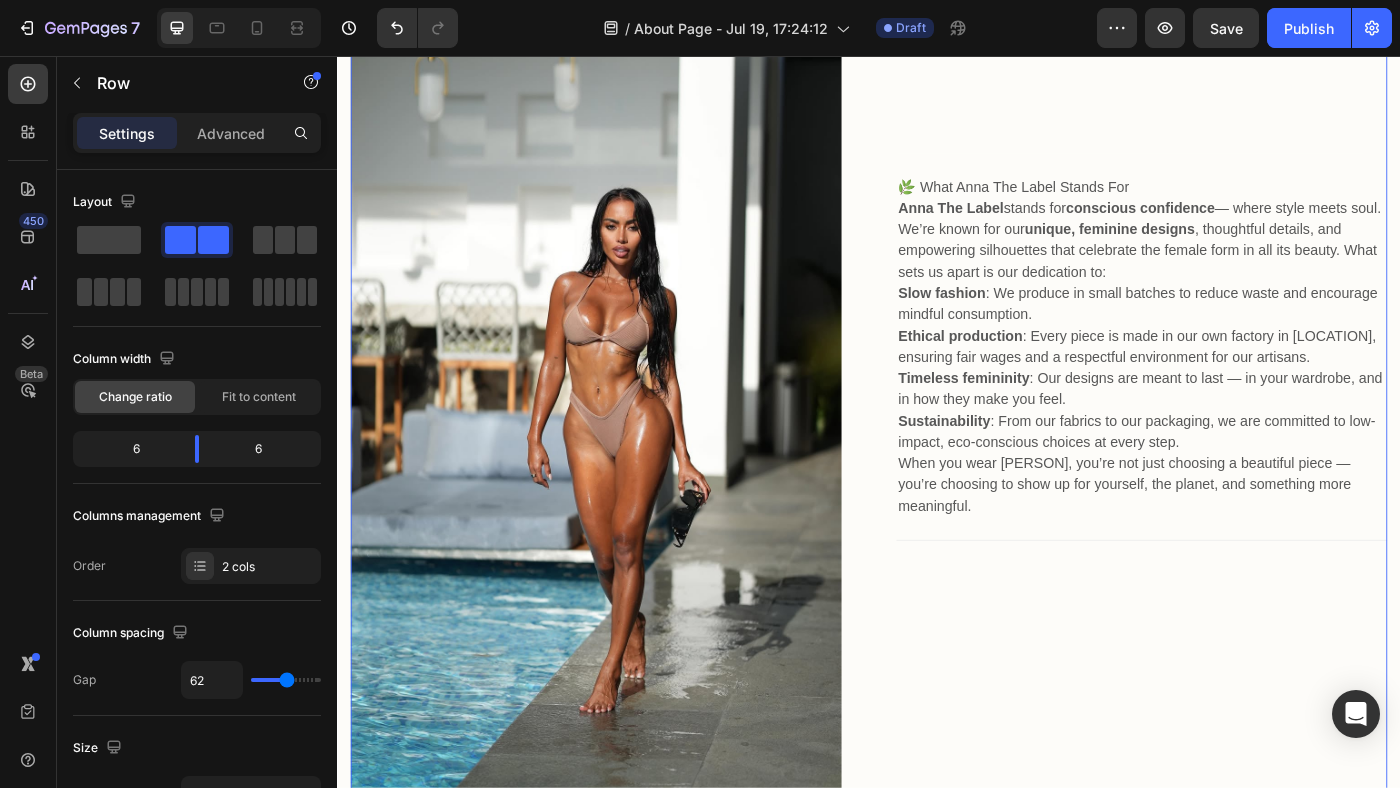 click on "Heading 🌿 What Anna The Label Stands For Anna The Label  stands for  conscious confidence  — where style meets soul. We’re known for our  unique, feminine designs , thoughtful details, and empowering silhouettes that celebrate the female form in all its beauty. What sets us apart is our dedication to: Slow fashion : We produce in small batches to reduce waste and encourage mindful consumption. Ethical production : Every piece is made in our own factory in Bali, ensuring fair wages and a respectful environment for our artisans. Timeless femininity : Our designs are meant to last — in your wardrobe, and in how they make you feel. Sustainability : From our fabrics to our packaging, we are committed to low-impact, eco-conscious choices at every step. When you wear Anna, you’re not just choosing a beautiful piece — you’re choosing to show up for yourself, the planet, and something more meaningful. Text block                Title Line" at bounding box center [1245, 399] 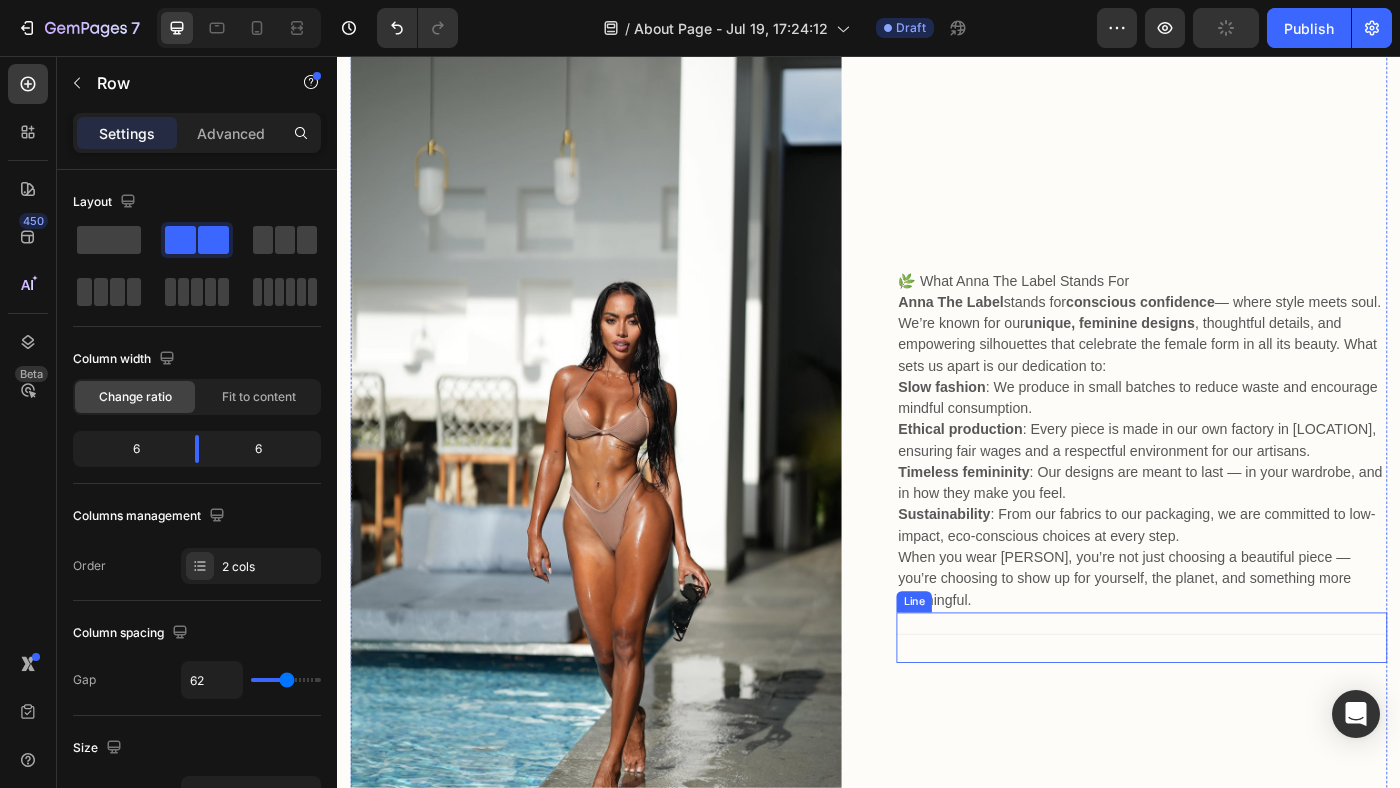 scroll, scrollTop: 1816, scrollLeft: 0, axis: vertical 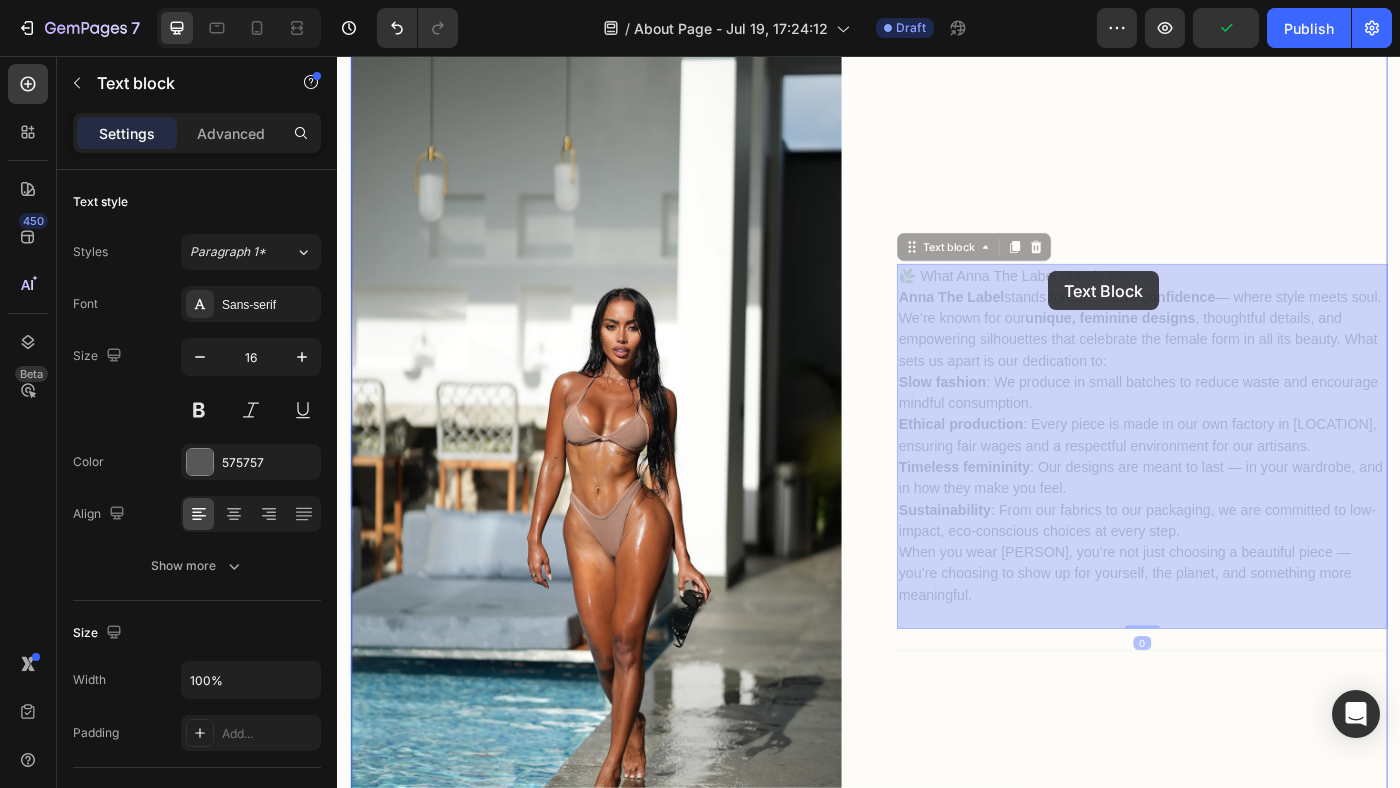 drag, startPoint x: 978, startPoint y: 304, endPoint x: 1144, endPoint y: 296, distance: 166.19266 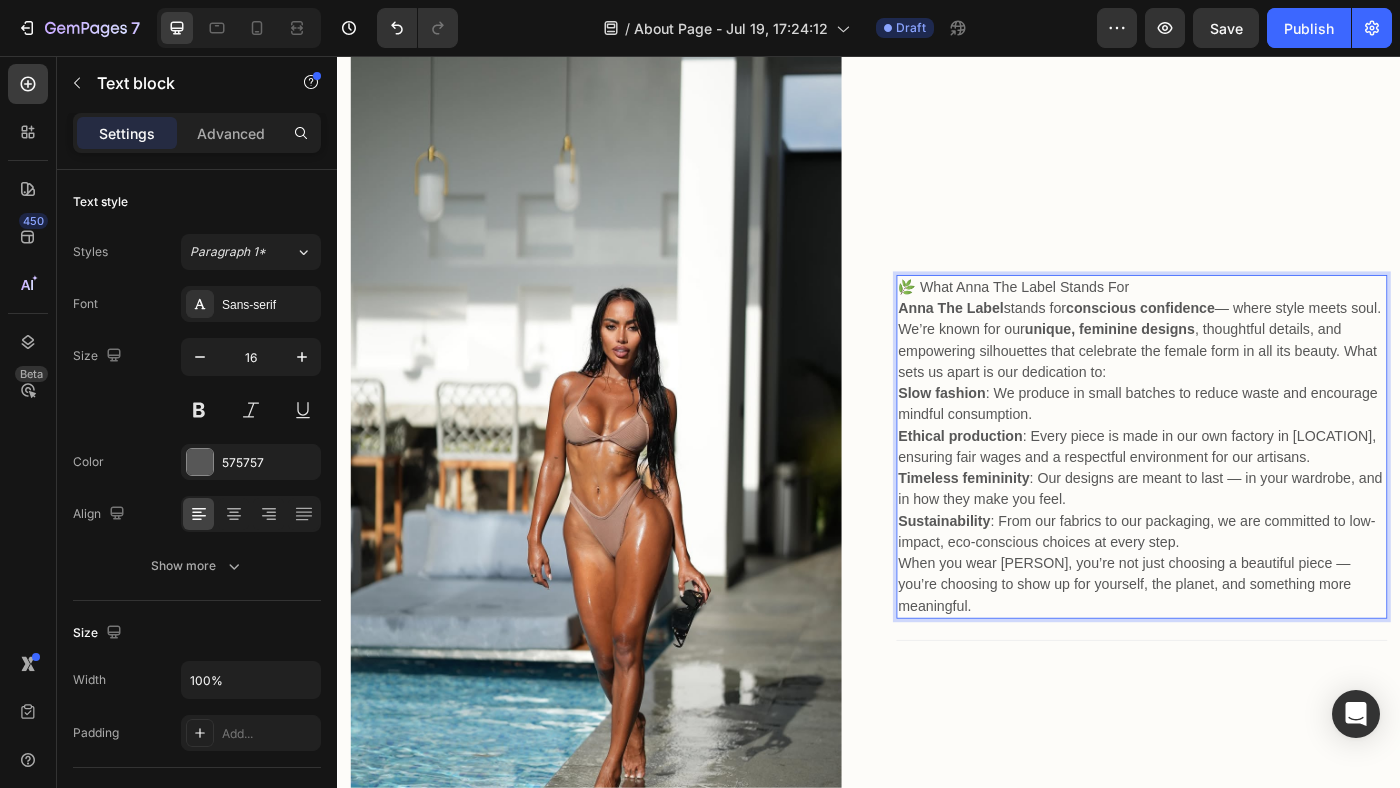 click on "🌿 What Anna The Label Stands For" at bounding box center (1245, 317) 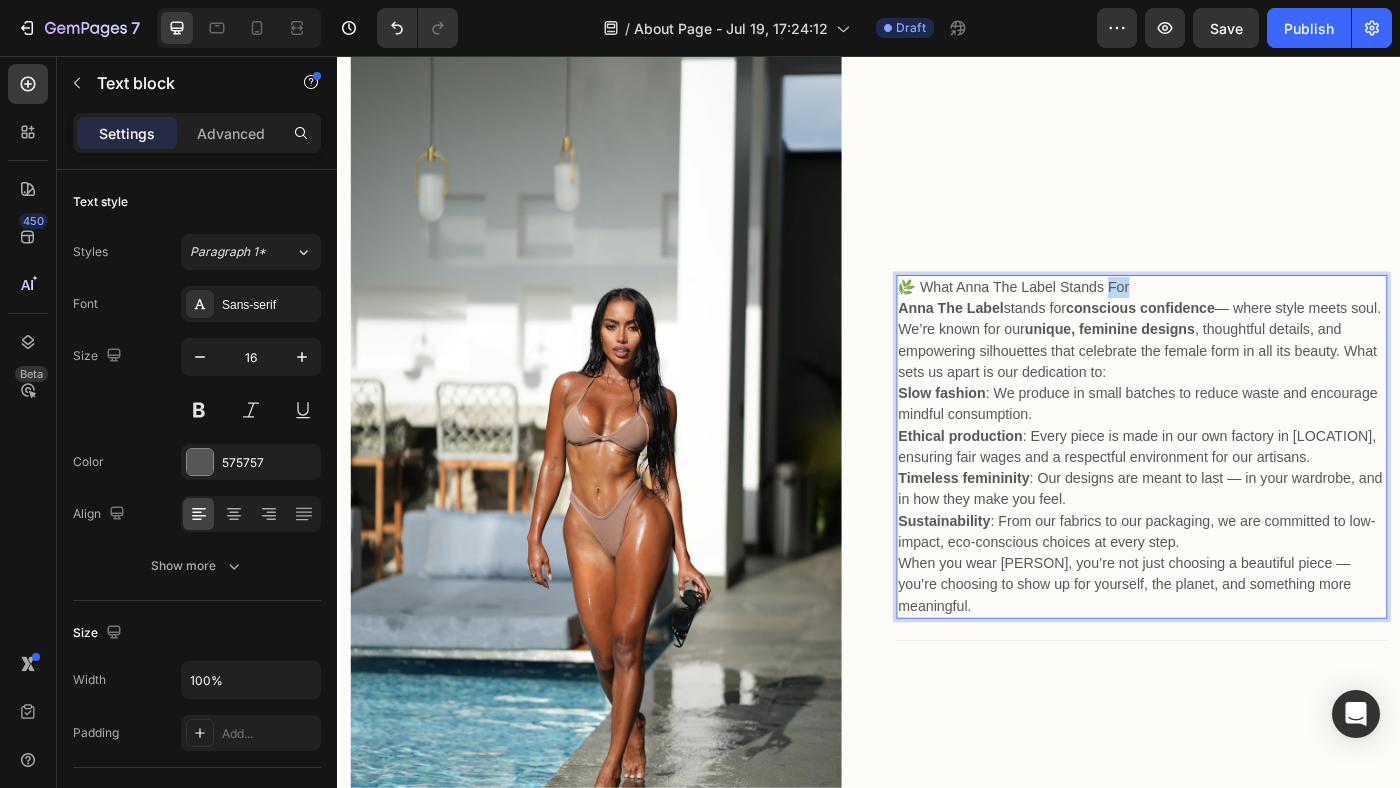 click on "🌿 What Anna The Label Stands For" at bounding box center [1245, 317] 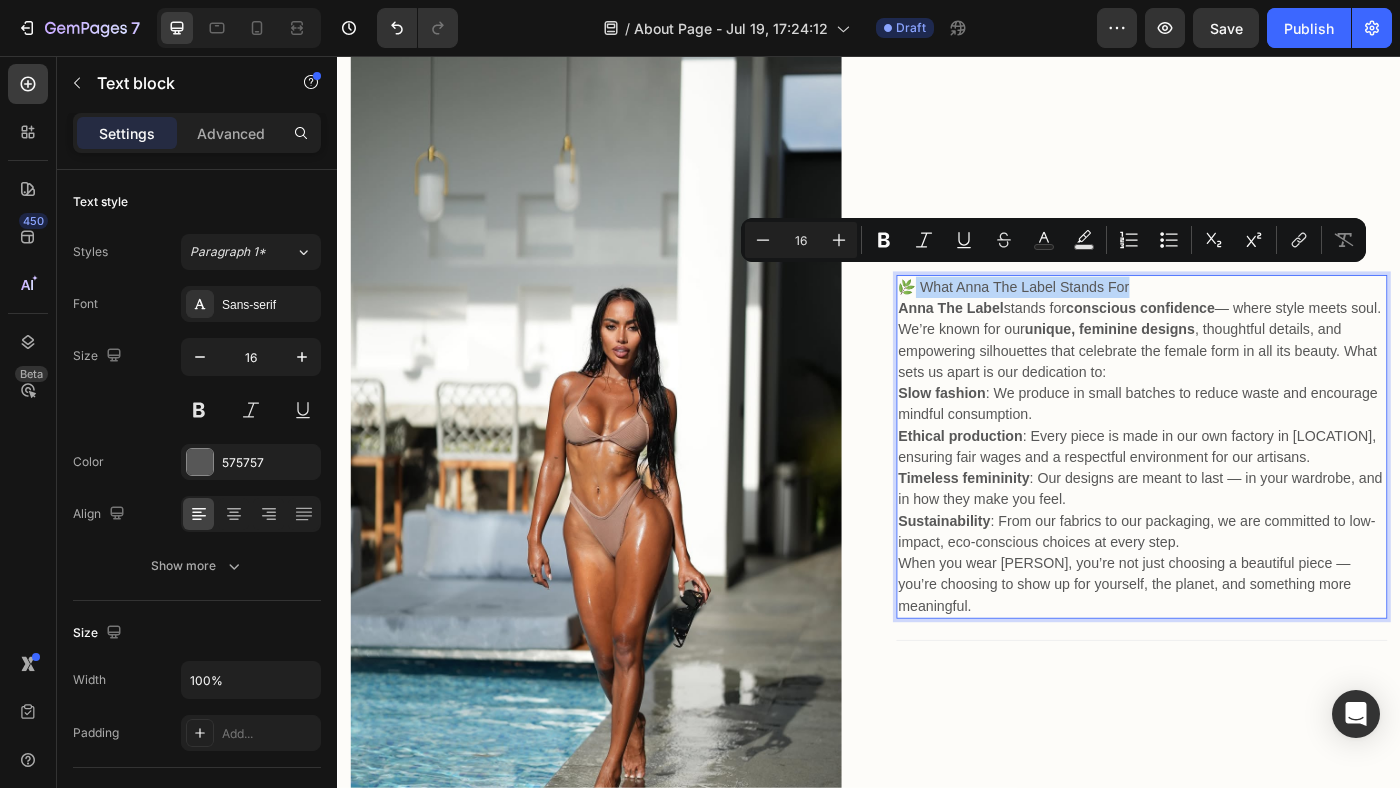drag, startPoint x: 1214, startPoint y: 306, endPoint x: 973, endPoint y: 303, distance: 241.01868 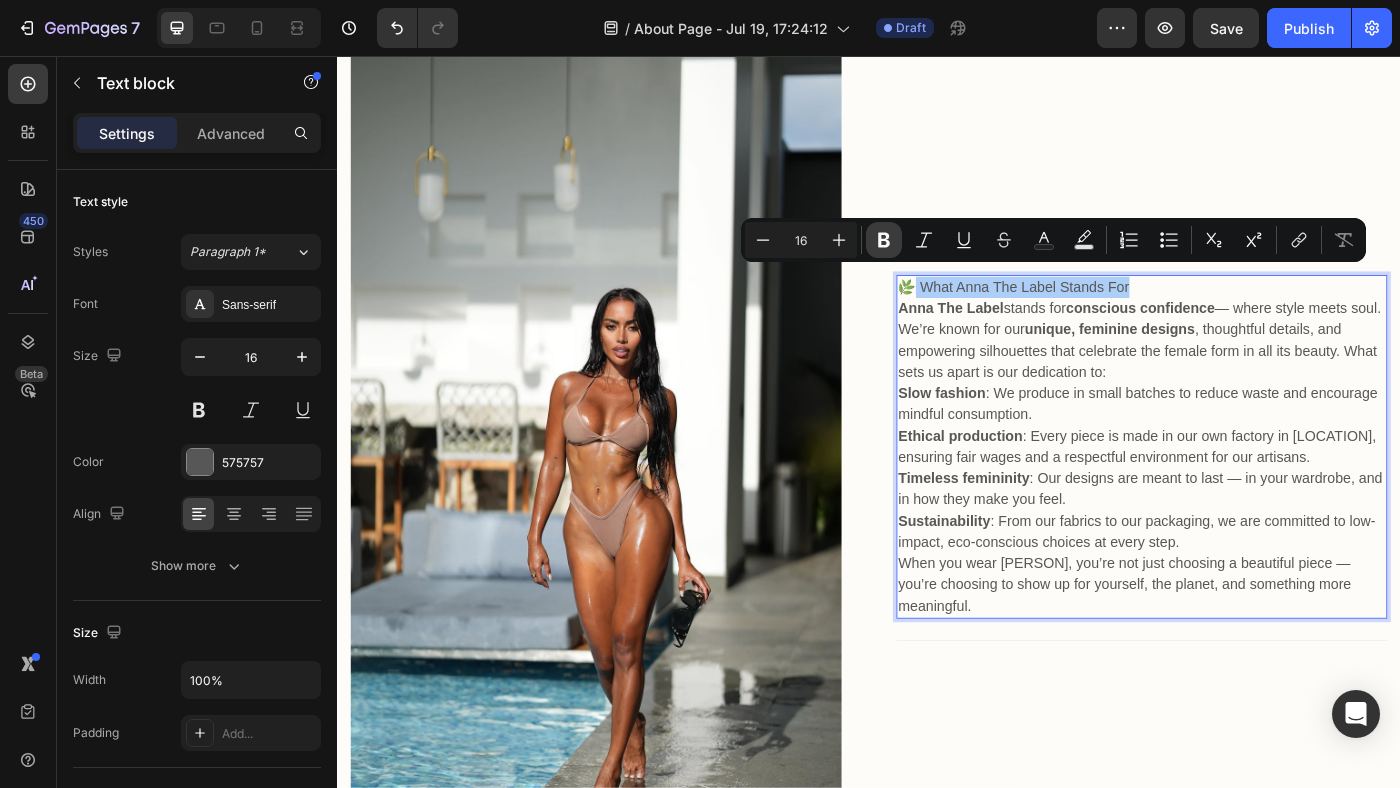 click 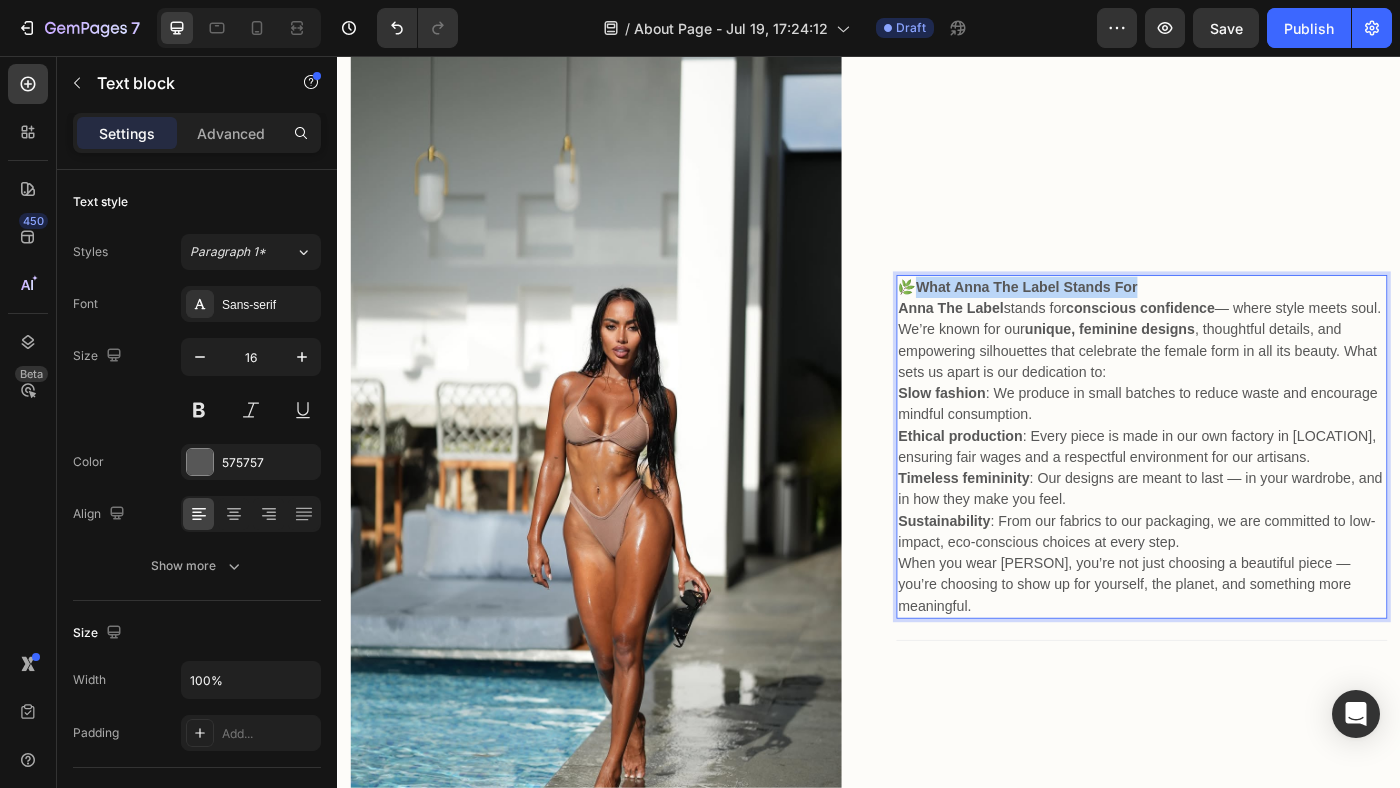 drag, startPoint x: 1231, startPoint y: 306, endPoint x: 987, endPoint y: 309, distance: 244.01845 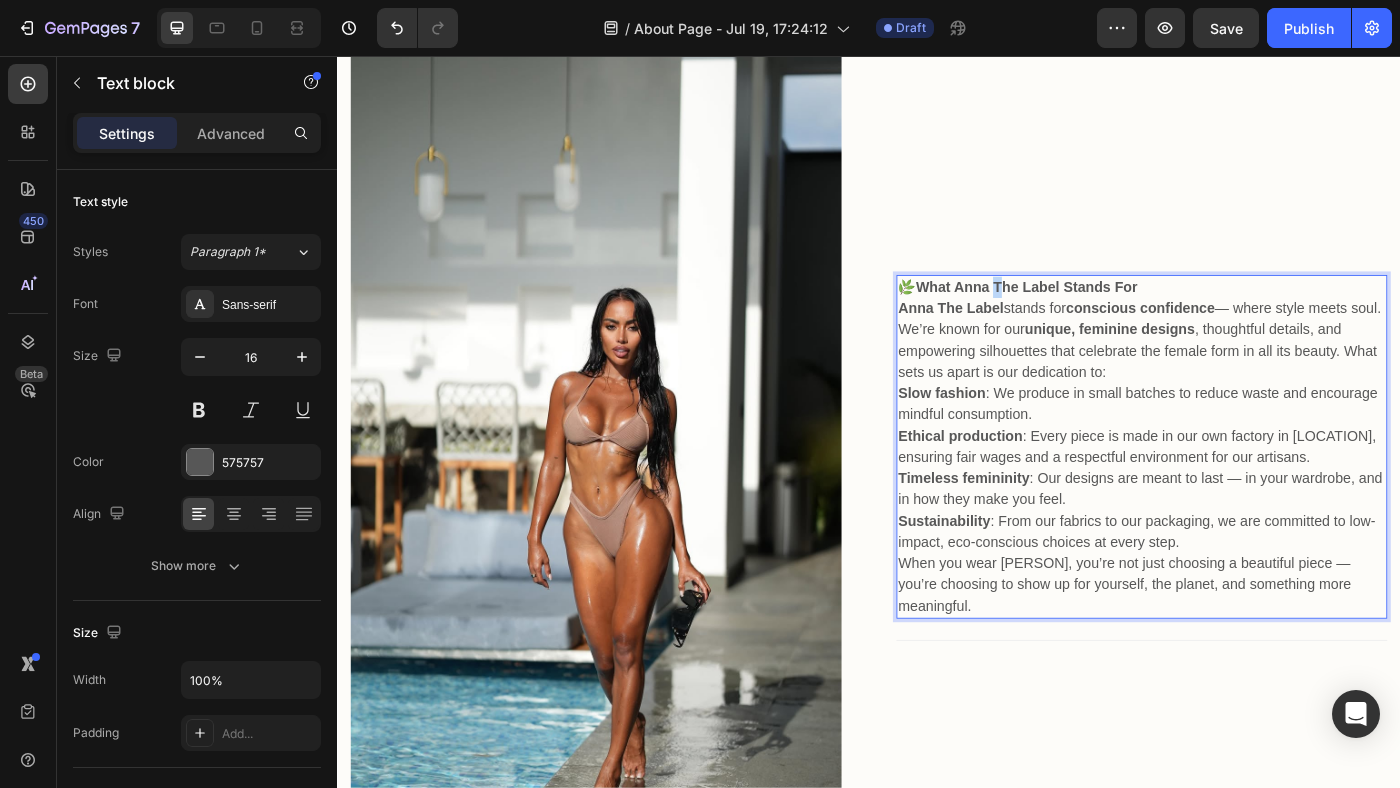 click on "What Anna The Label Stands For" at bounding box center (1115, 316) 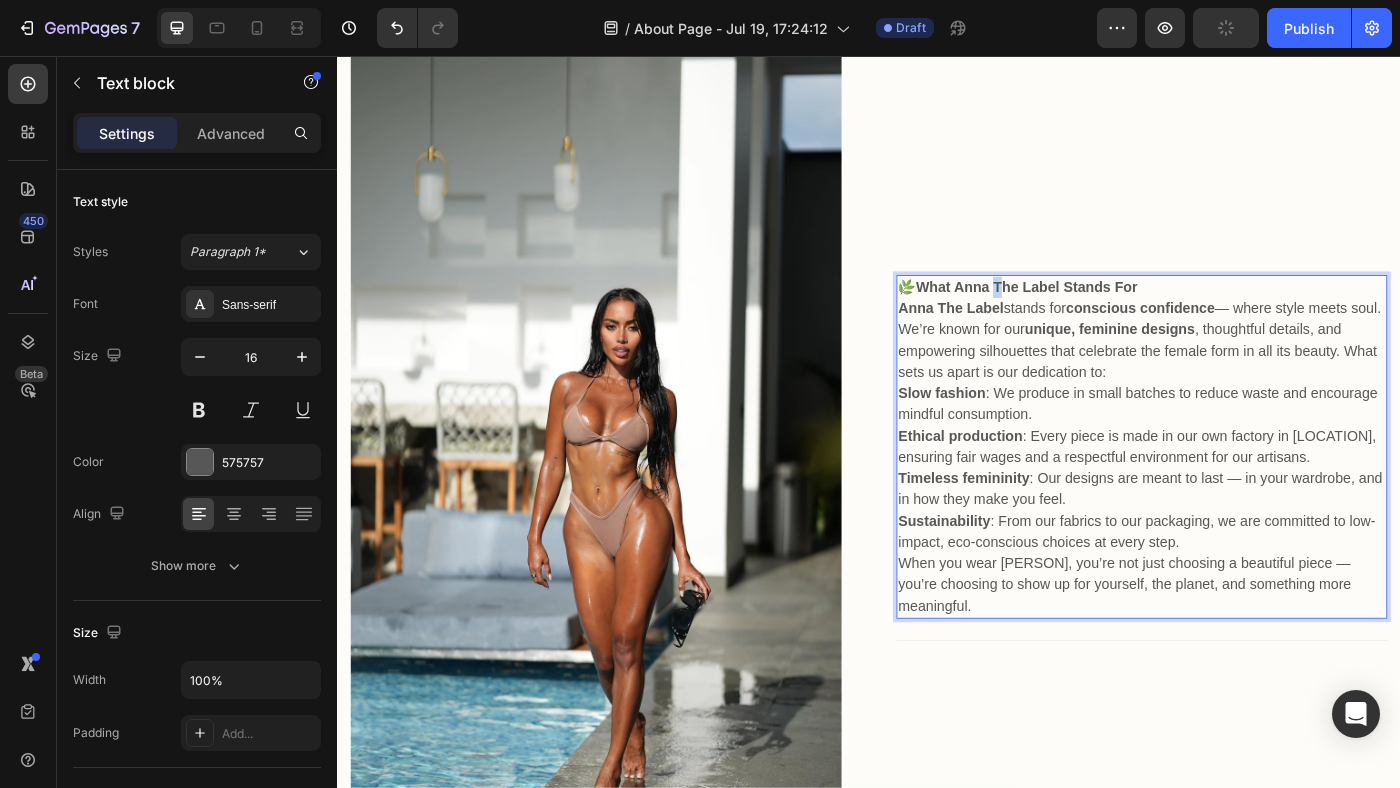 click on "What Anna The Label Stands For" at bounding box center (1115, 316) 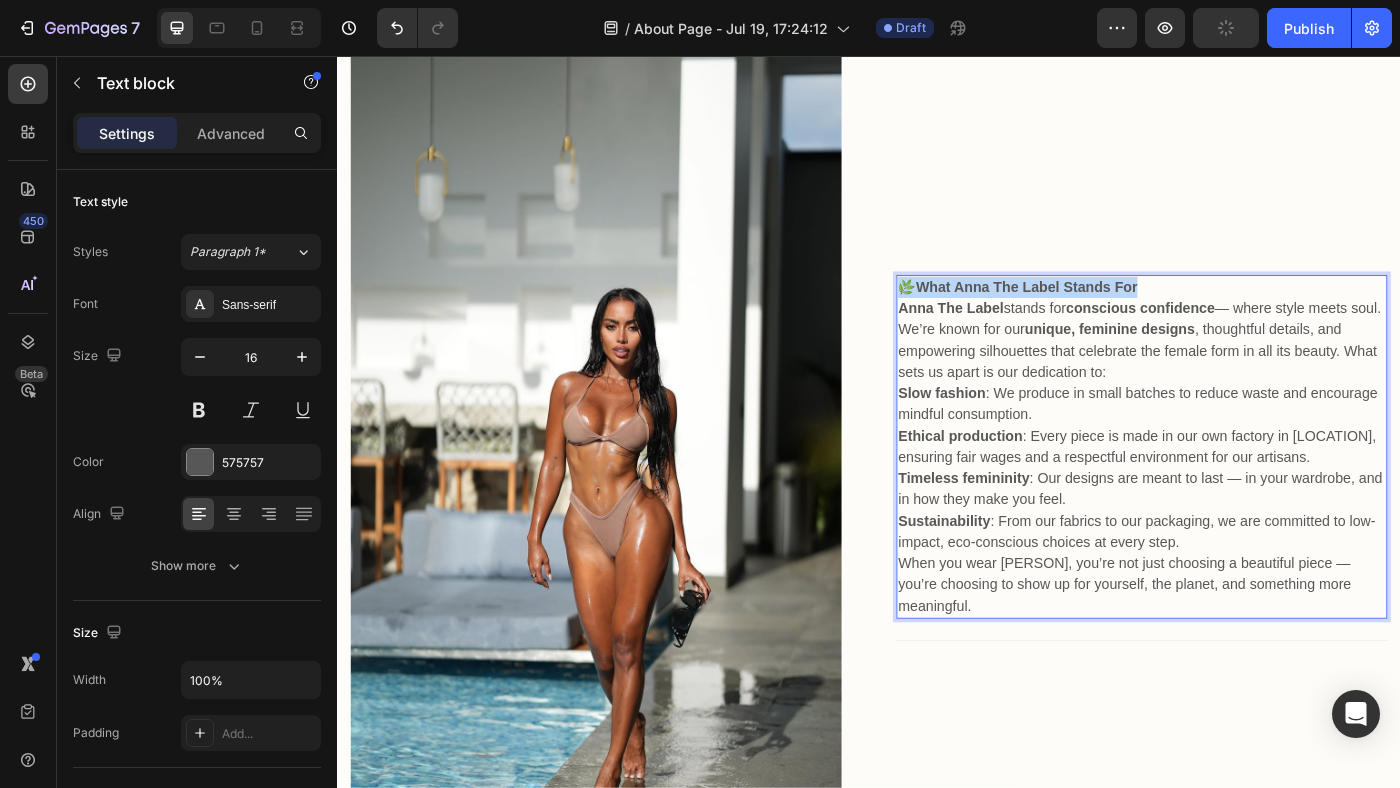 click on "What Anna The Label Stands For" at bounding box center (1115, 316) 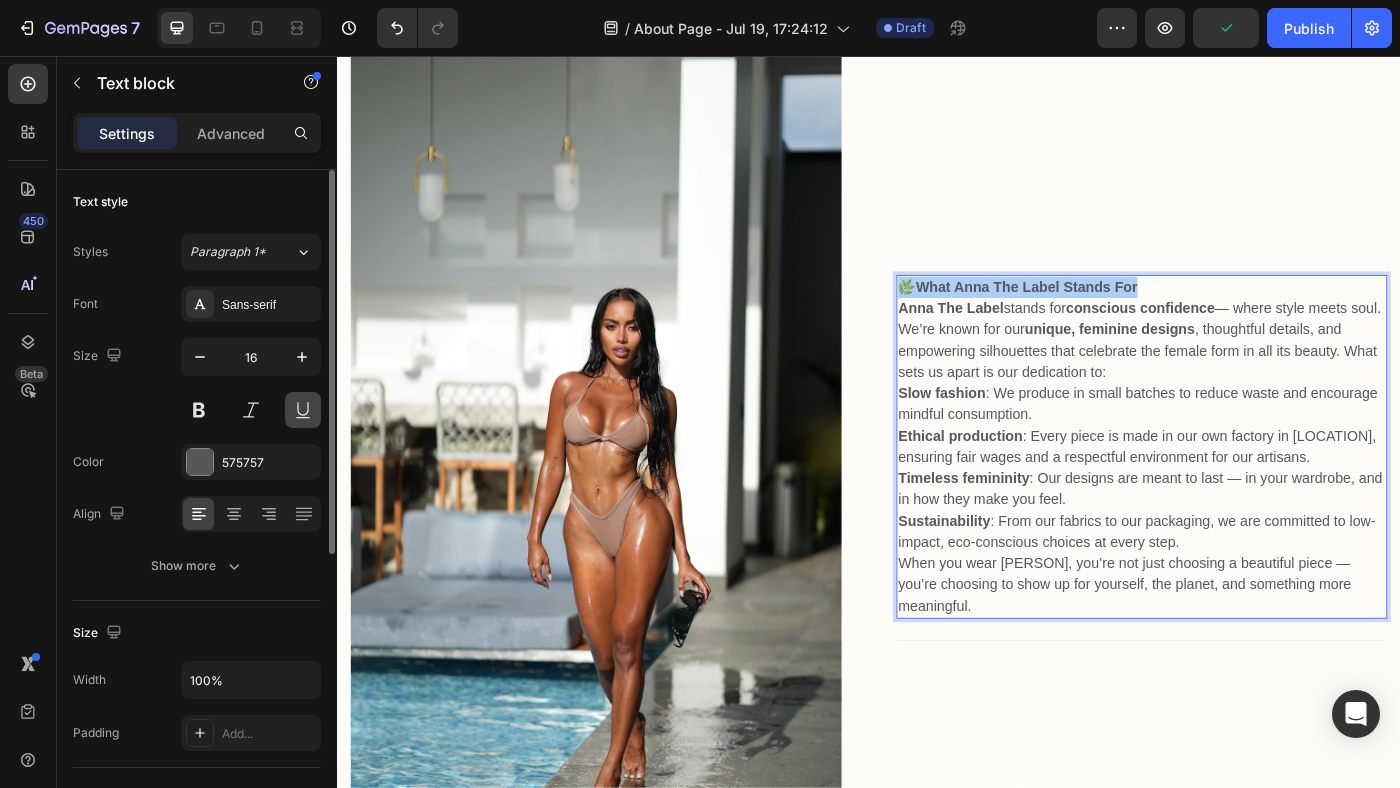 click at bounding box center [303, 410] 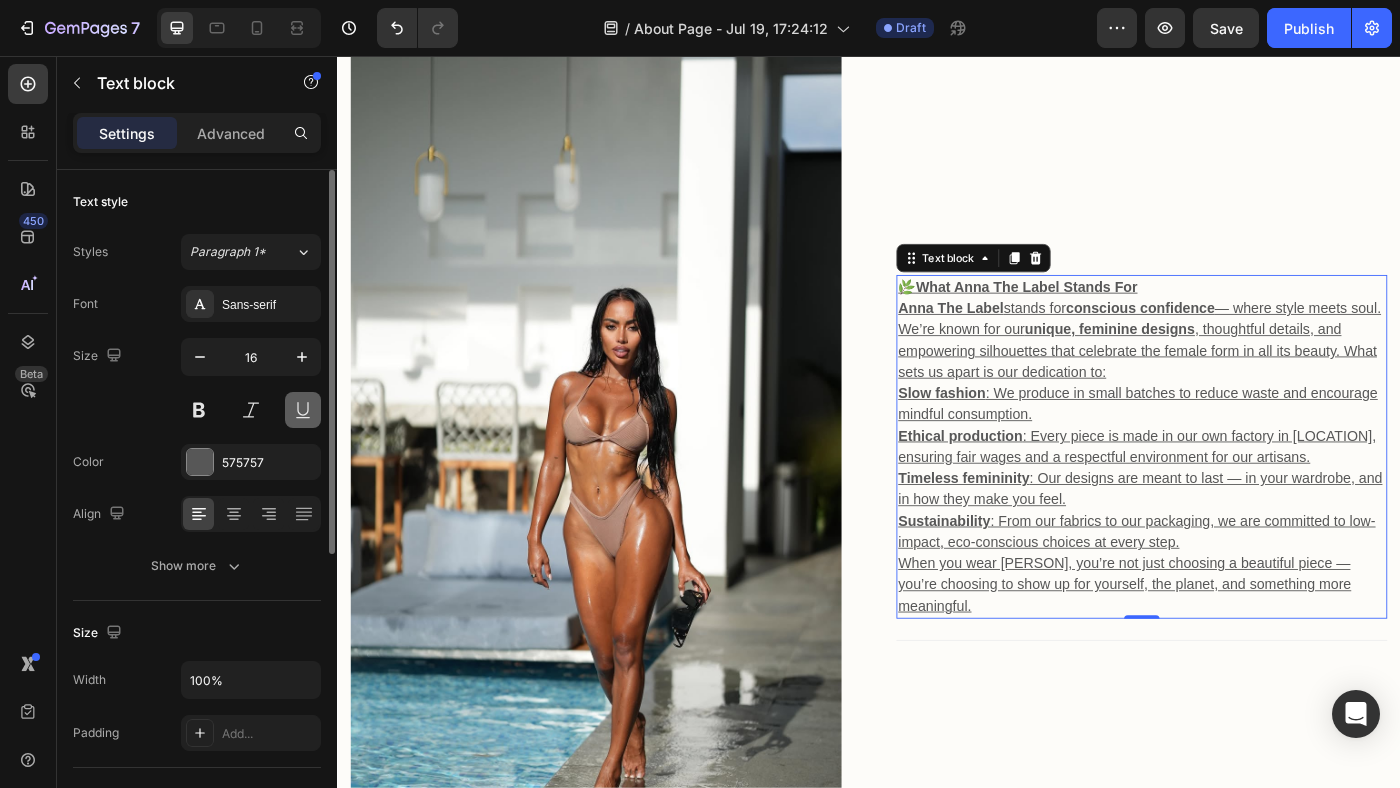 click at bounding box center (303, 410) 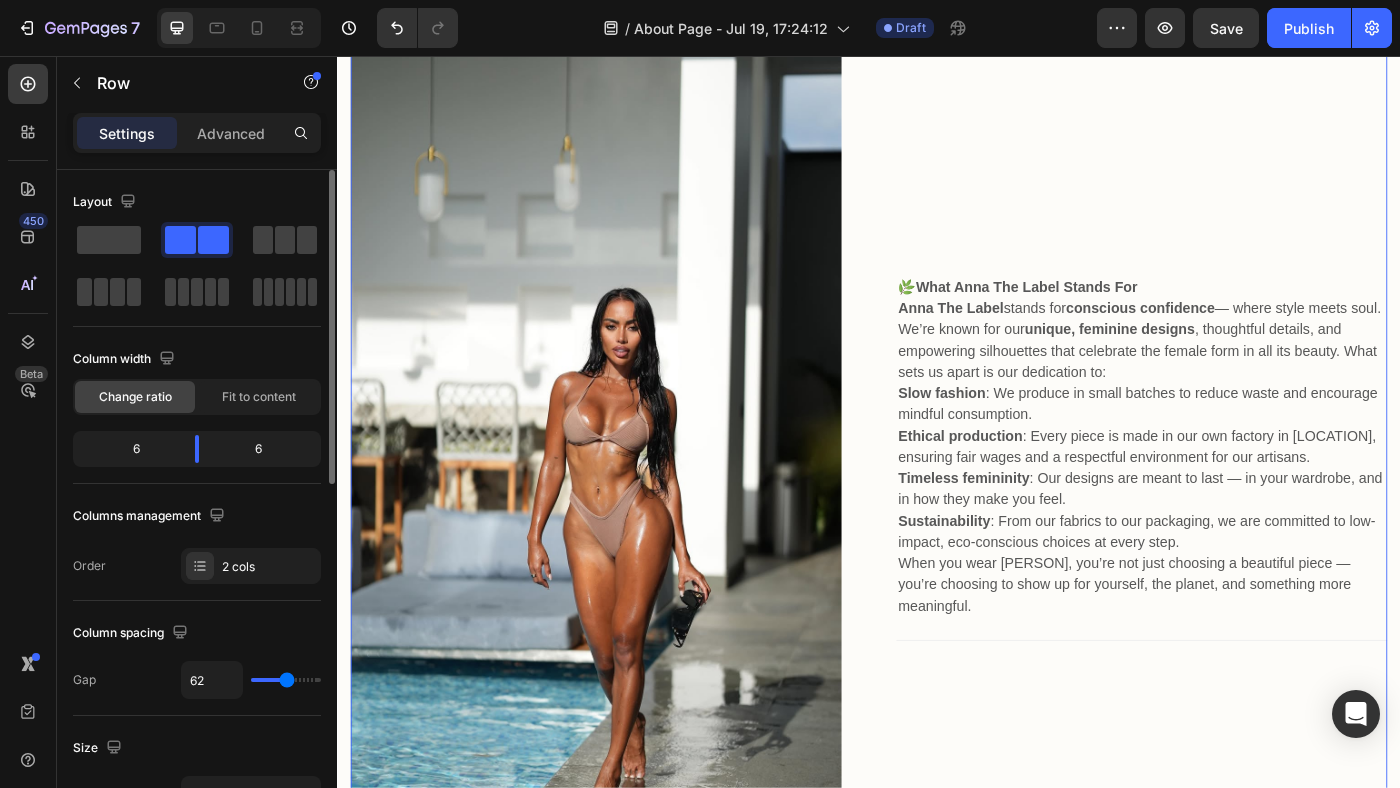 click on "Heading 🌿  What Anna The Label Stands For Anna The Label  stands for  conscious confidence  — where style meets soul. We’re known for our  unique, feminine designs , thoughtful details, and empowering silhouettes that celebrate the female form in all its beauty. What sets us apart is our dedication to: Slow fashion : We produce in small batches to reduce waste and encourage mindful consumption. Ethical production : Every piece is made in our own factory in Bali, ensuring fair wages and a respectful environment for our artisans. Timeless femininity : Our designs are meant to last — in your wardrobe, and in how they make you feel. Sustainability : From our fabrics to our packaging, we are committed to low-impact, eco-conscious choices at every step. When you wear Anna, you’re not just choosing a beautiful piece — you’re choosing to show up for yourself, the planet, and something more meaningful. Text block                Title Line" at bounding box center [1245, 512] 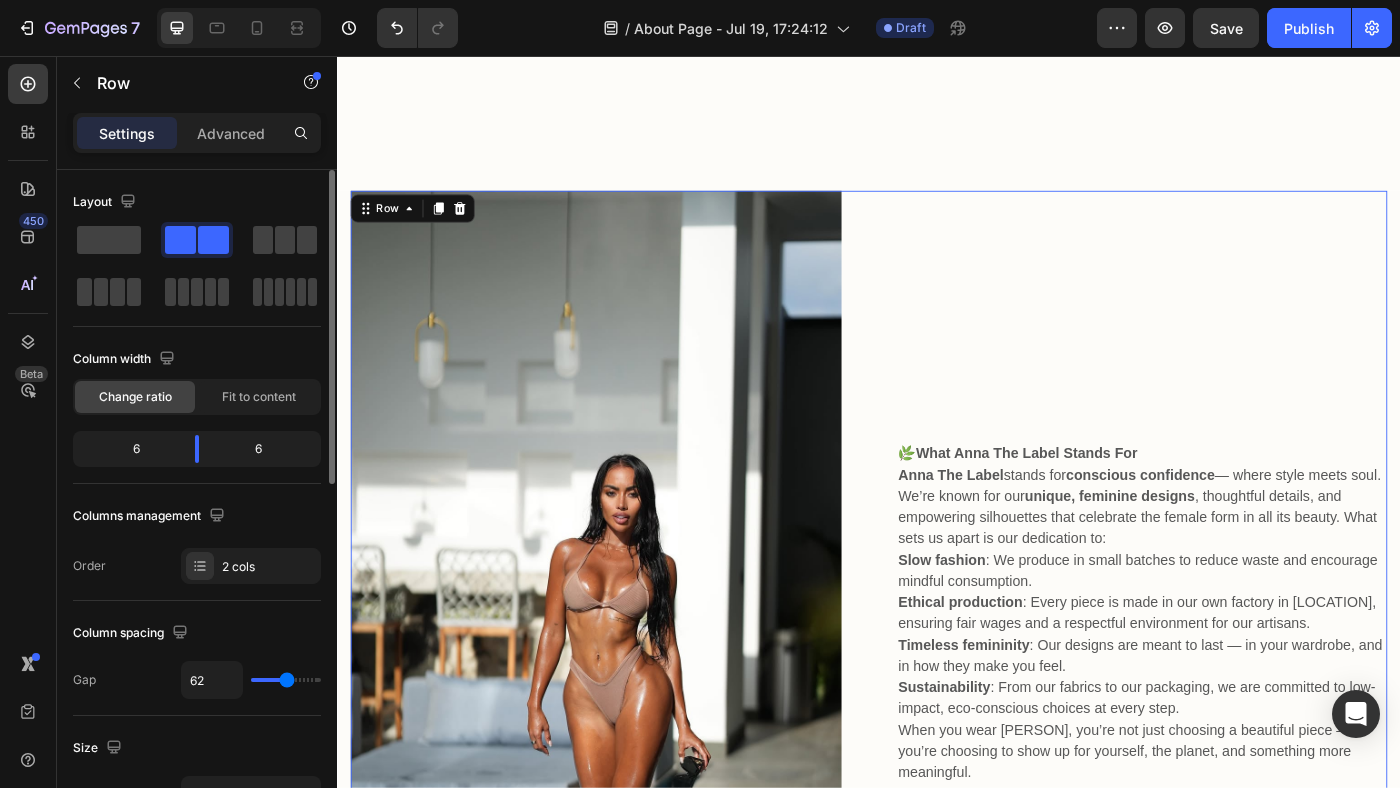 scroll, scrollTop: 1619, scrollLeft: 0, axis: vertical 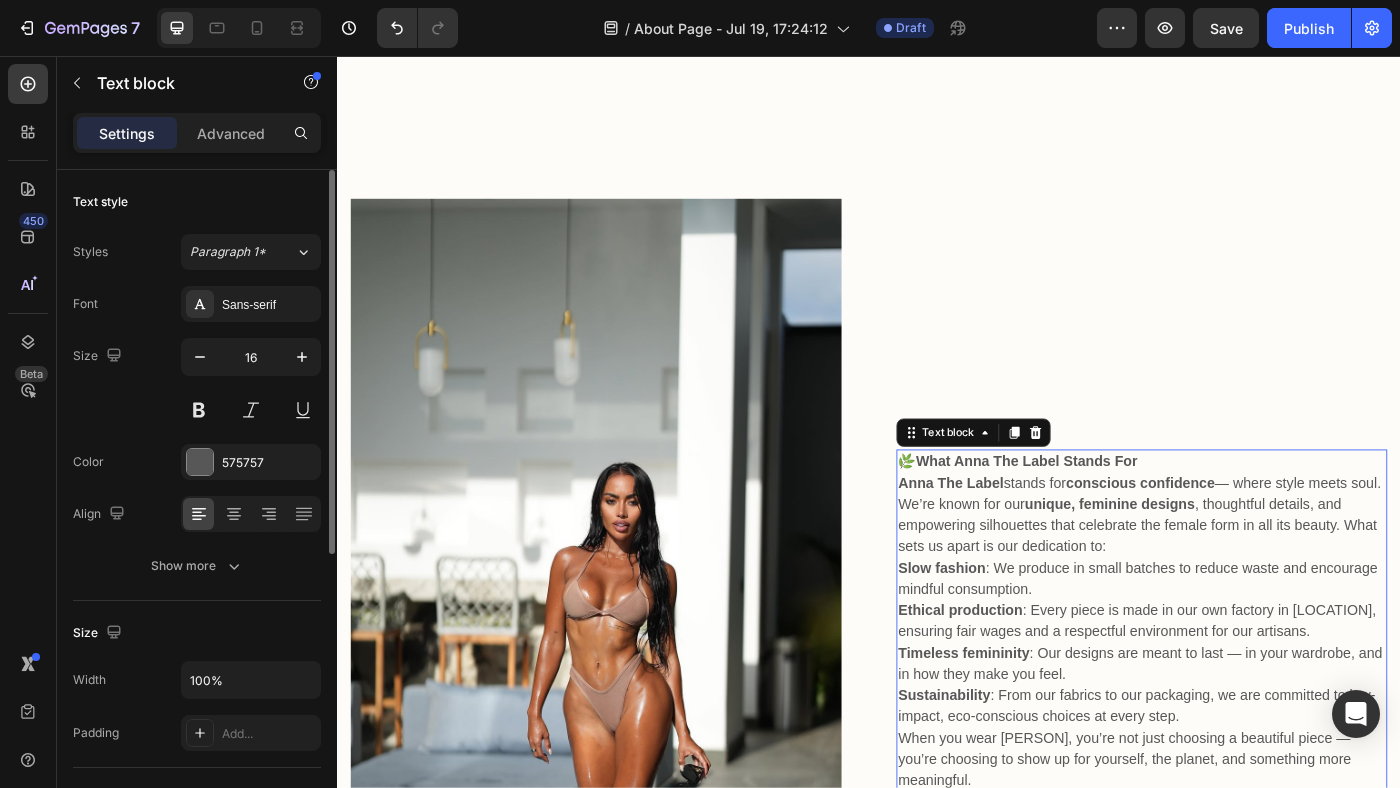 click on "🌿  What Anna The Label Stands For" at bounding box center (1245, 514) 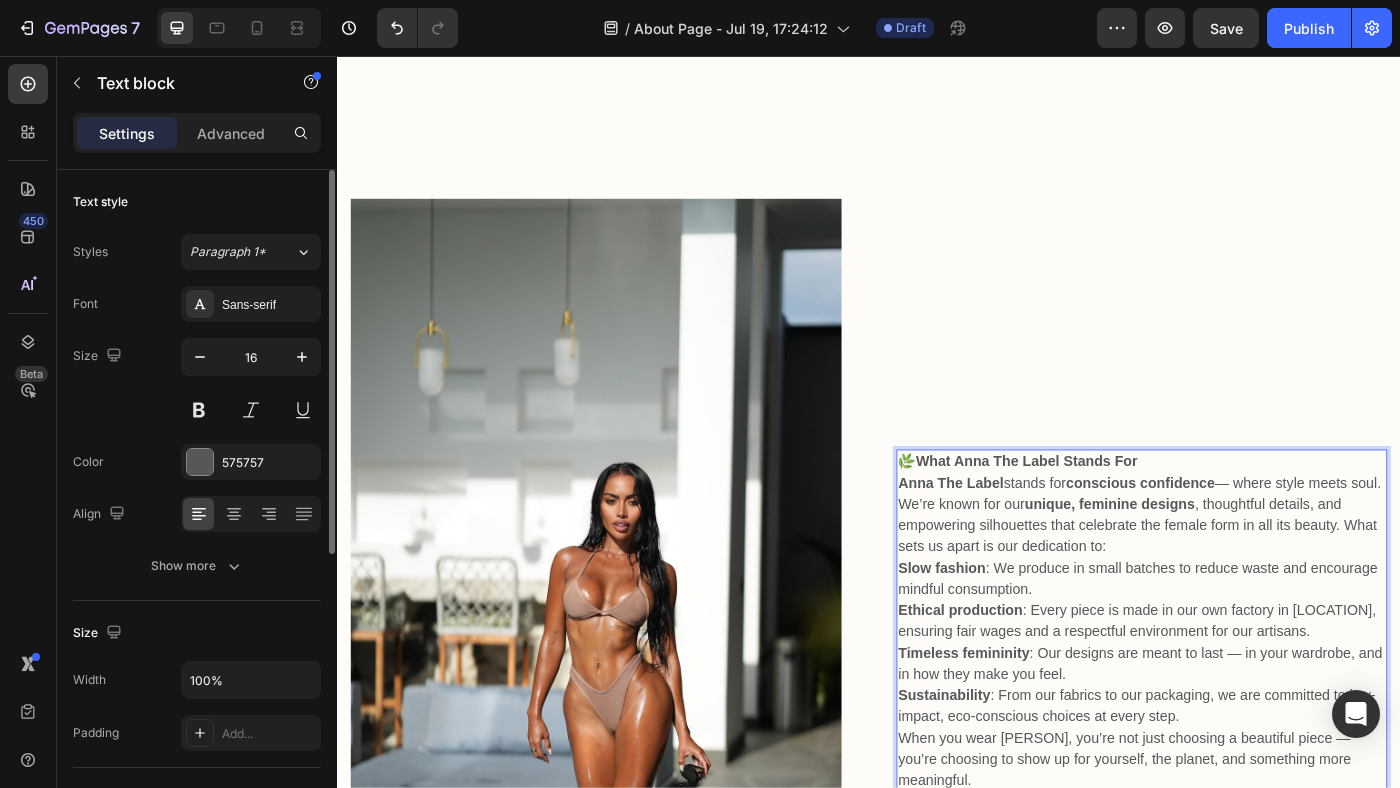 scroll, scrollTop: 1607, scrollLeft: 0, axis: vertical 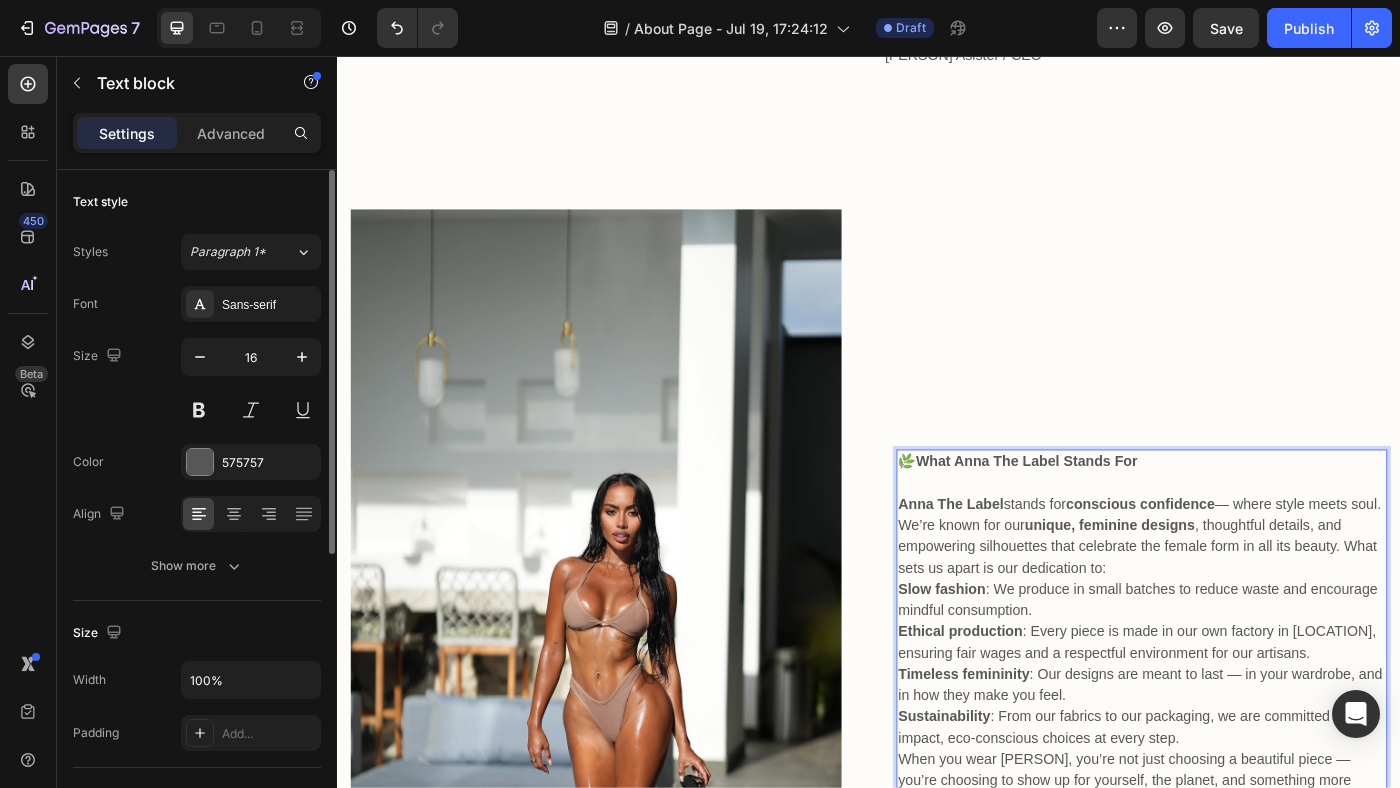 click on "We’re known for our  unique, feminine designs , thoughtful details, and empowering silhouettes that celebrate the female form in all its beauty. What sets us apart is our dedication to:" at bounding box center (1245, 610) 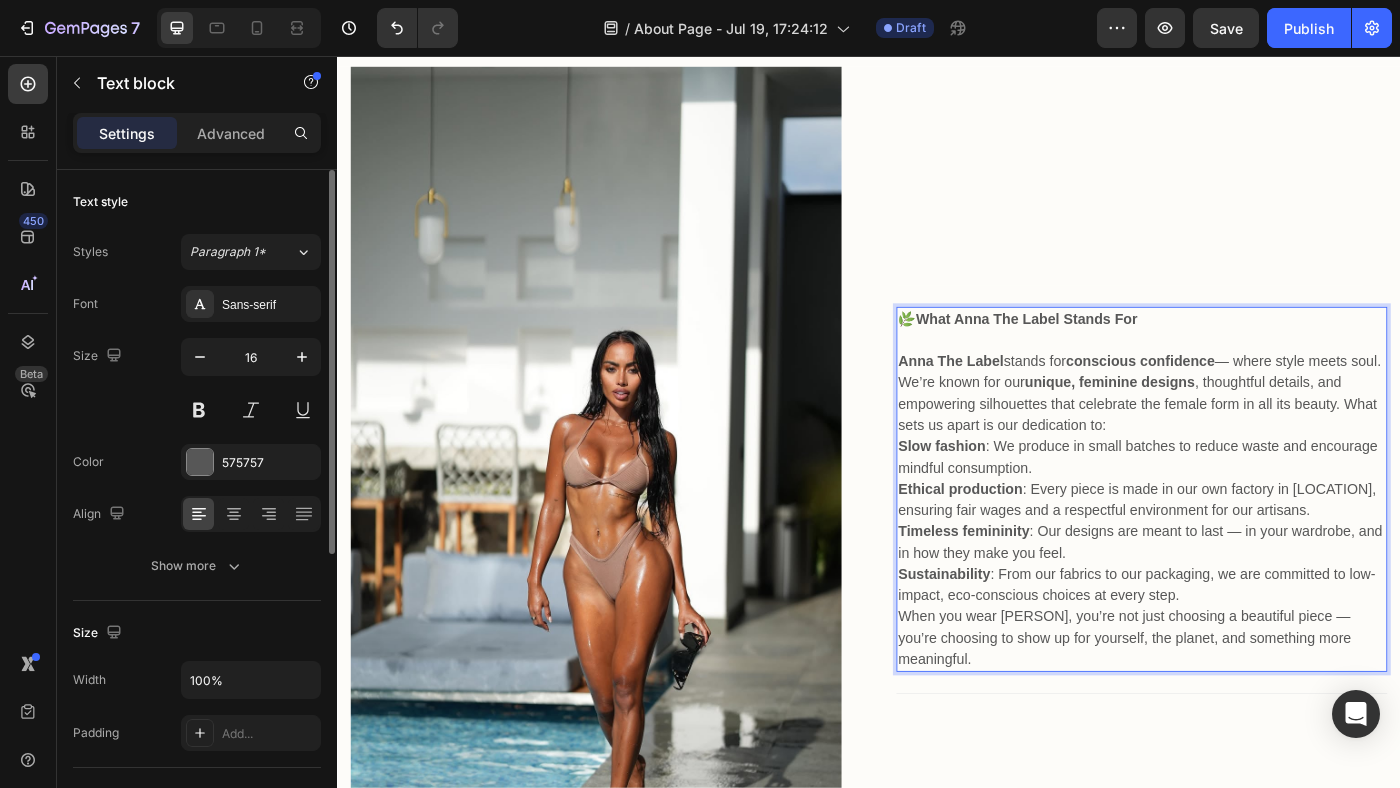 scroll, scrollTop: 1765, scrollLeft: 0, axis: vertical 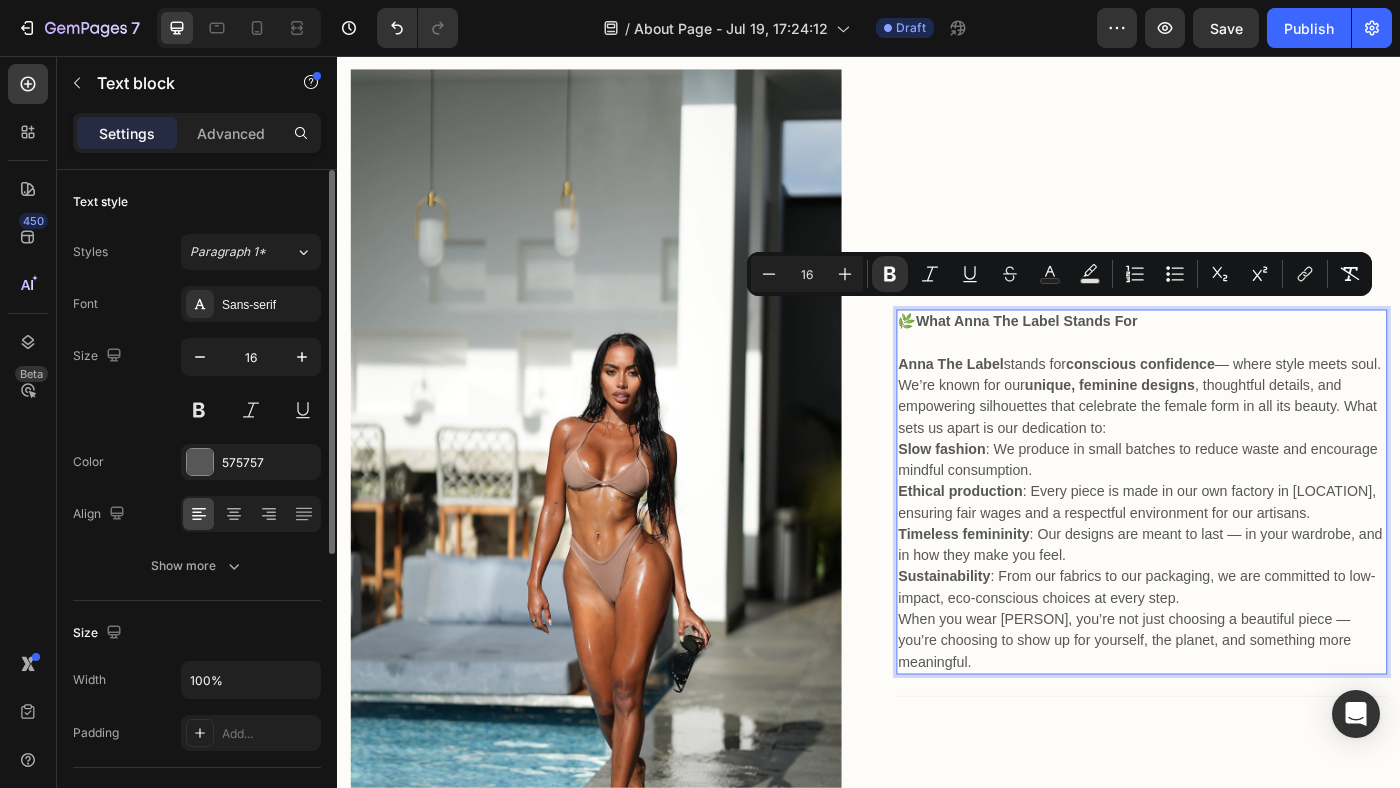 drag, startPoint x: 1240, startPoint y: 342, endPoint x: 987, endPoint y: 344, distance: 253.0079 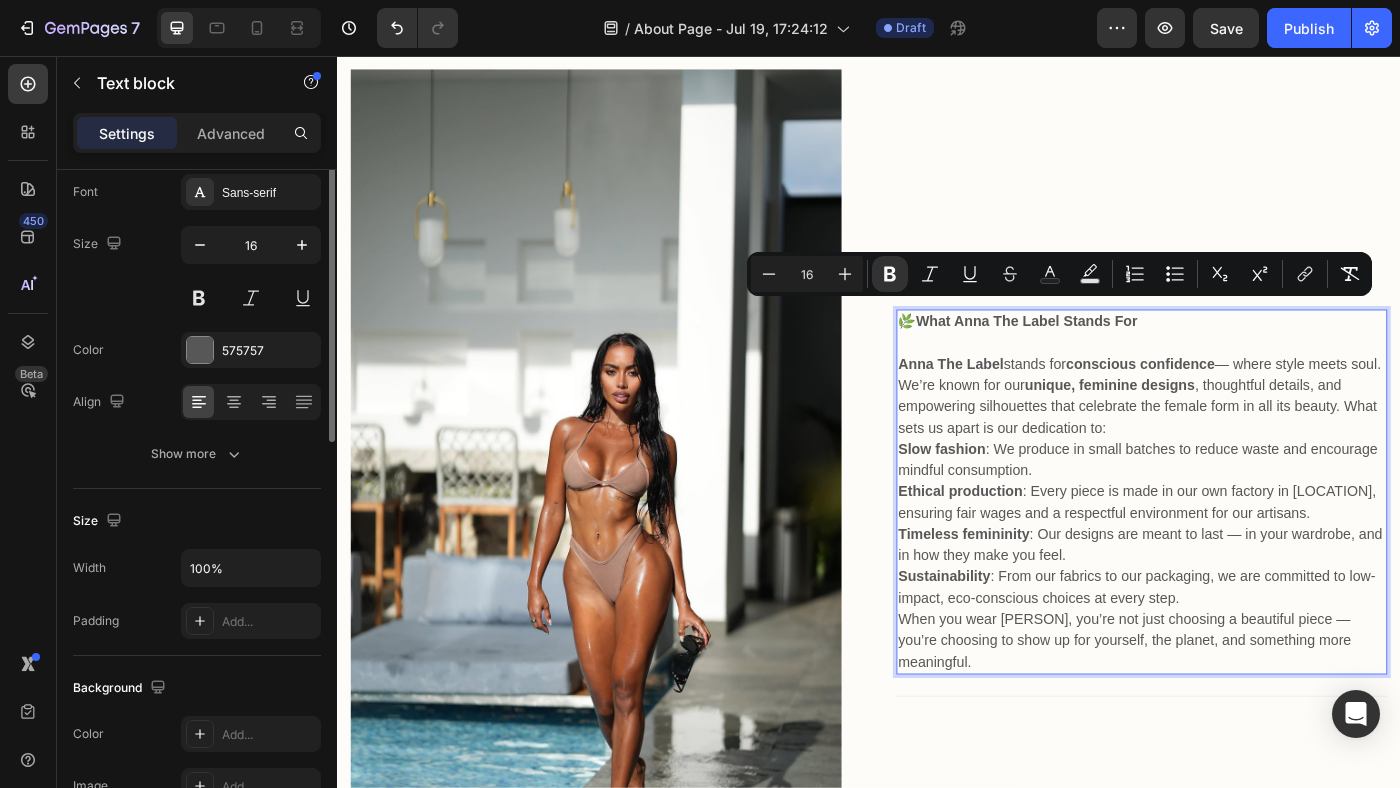 scroll, scrollTop: 0, scrollLeft: 0, axis: both 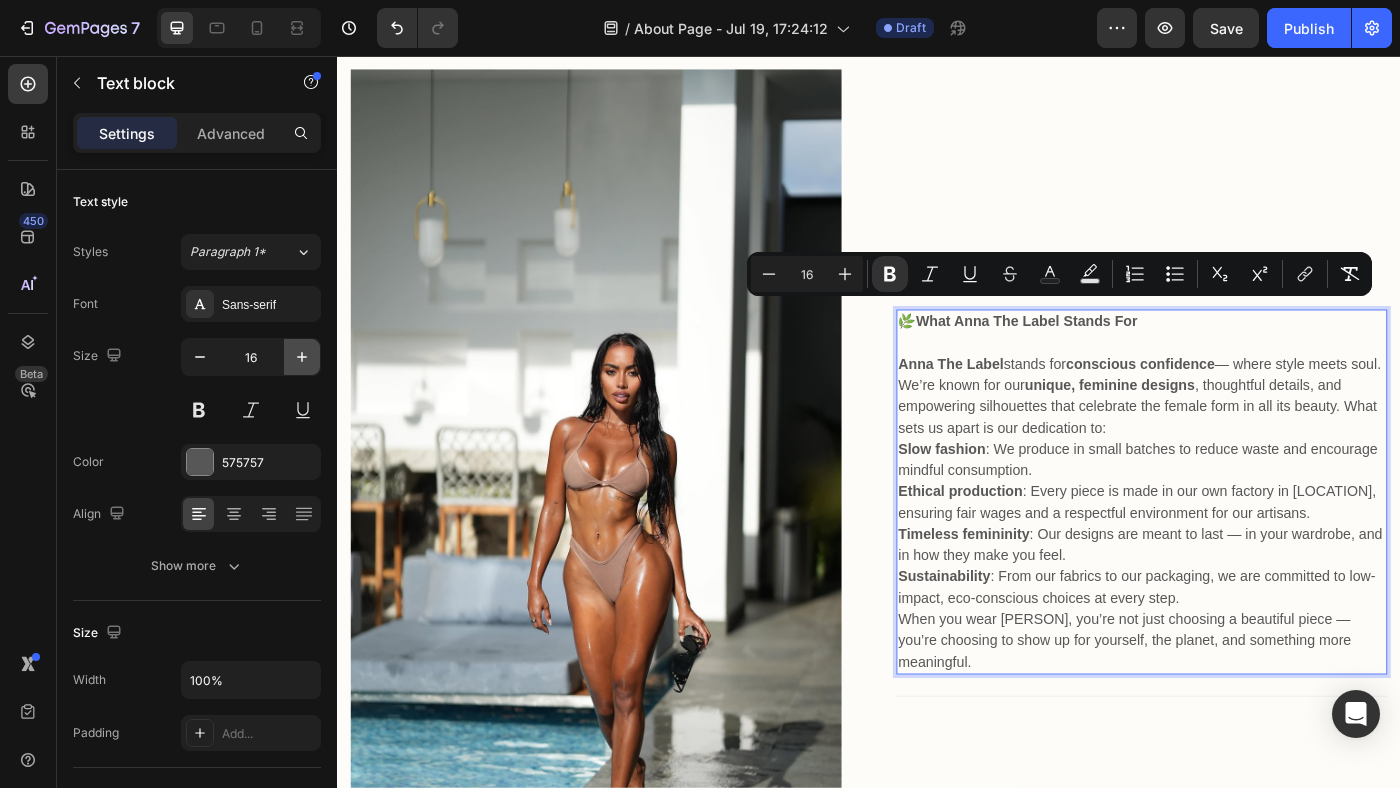 click at bounding box center [302, 357] 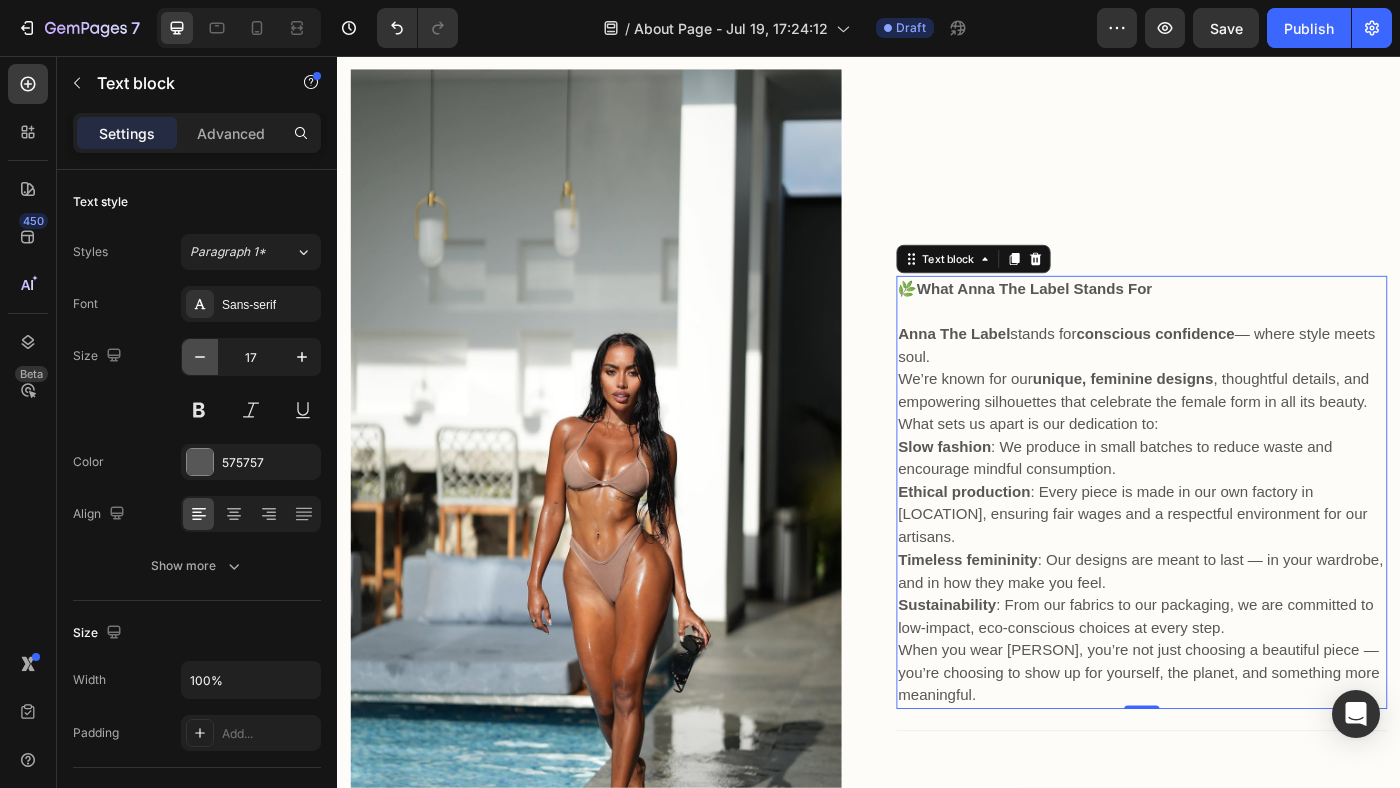click 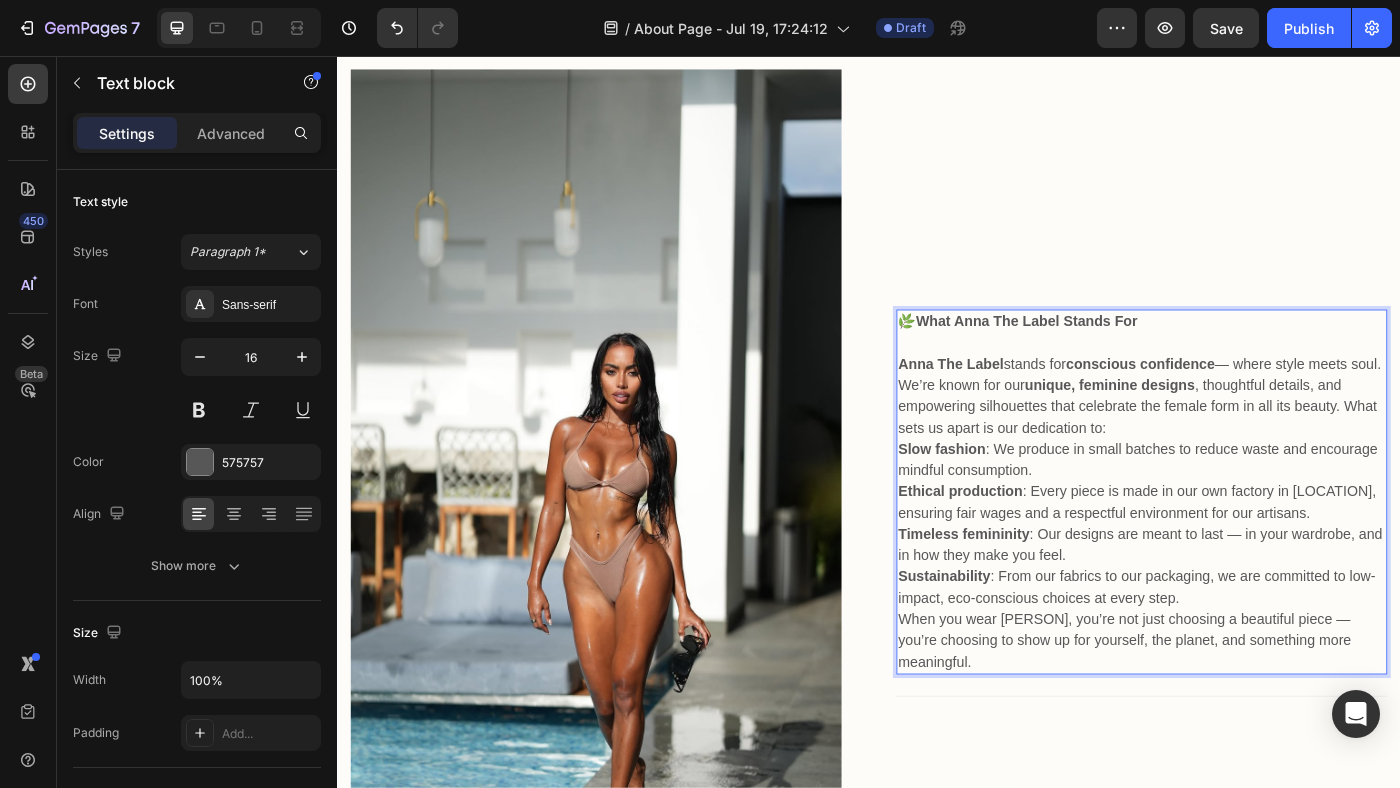click on "What Anna The Label Stands For" at bounding box center (1115, 355) 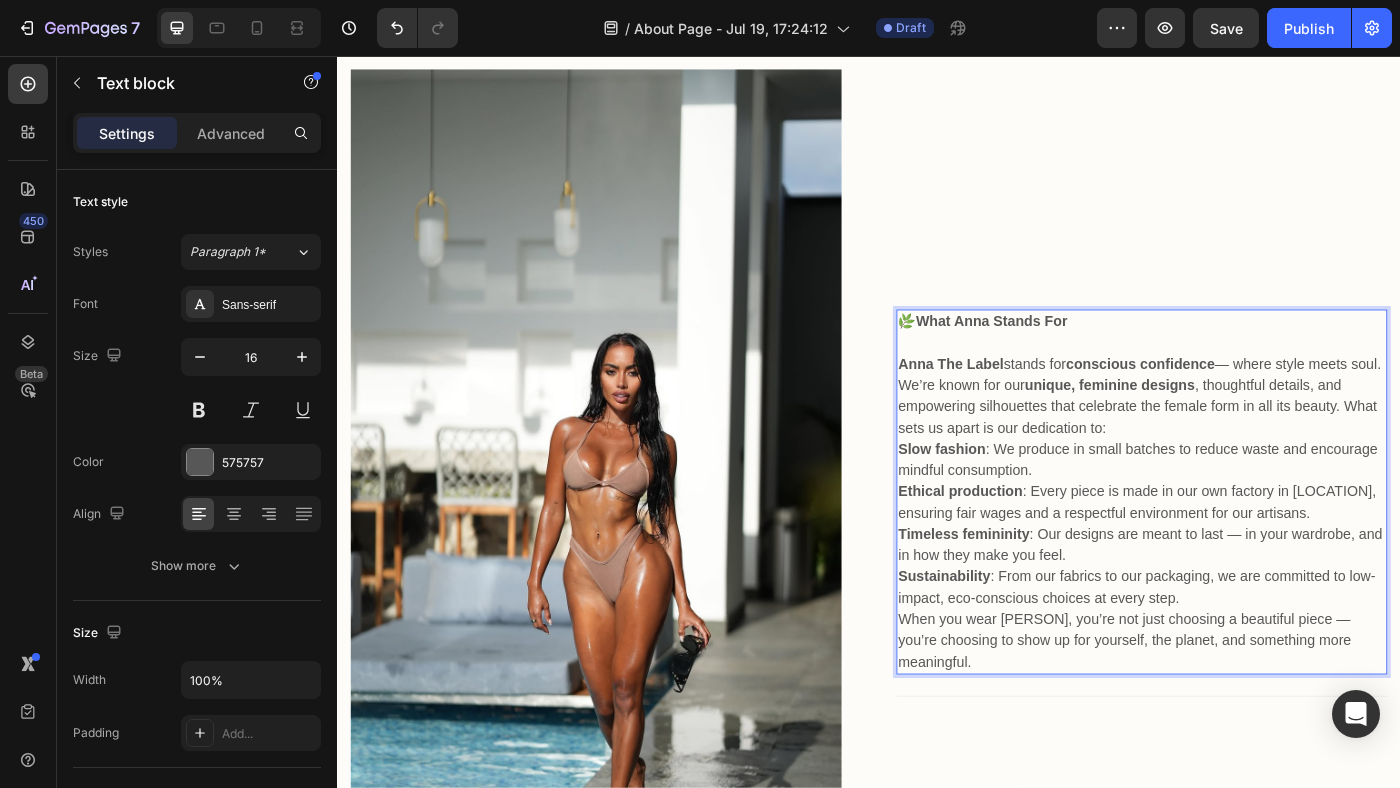 click on "Anna The Label" at bounding box center [1029, 403] 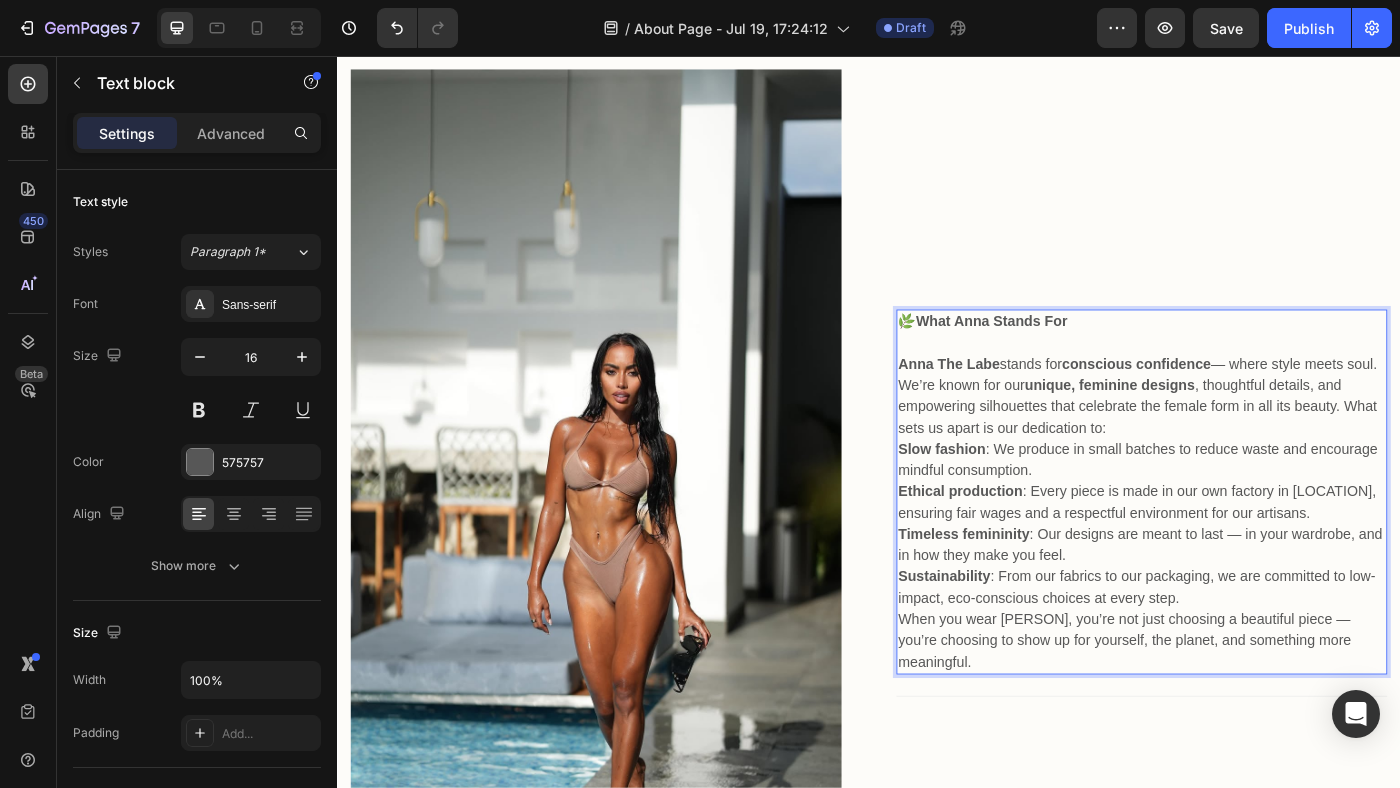 scroll, scrollTop: 1777, scrollLeft: 0, axis: vertical 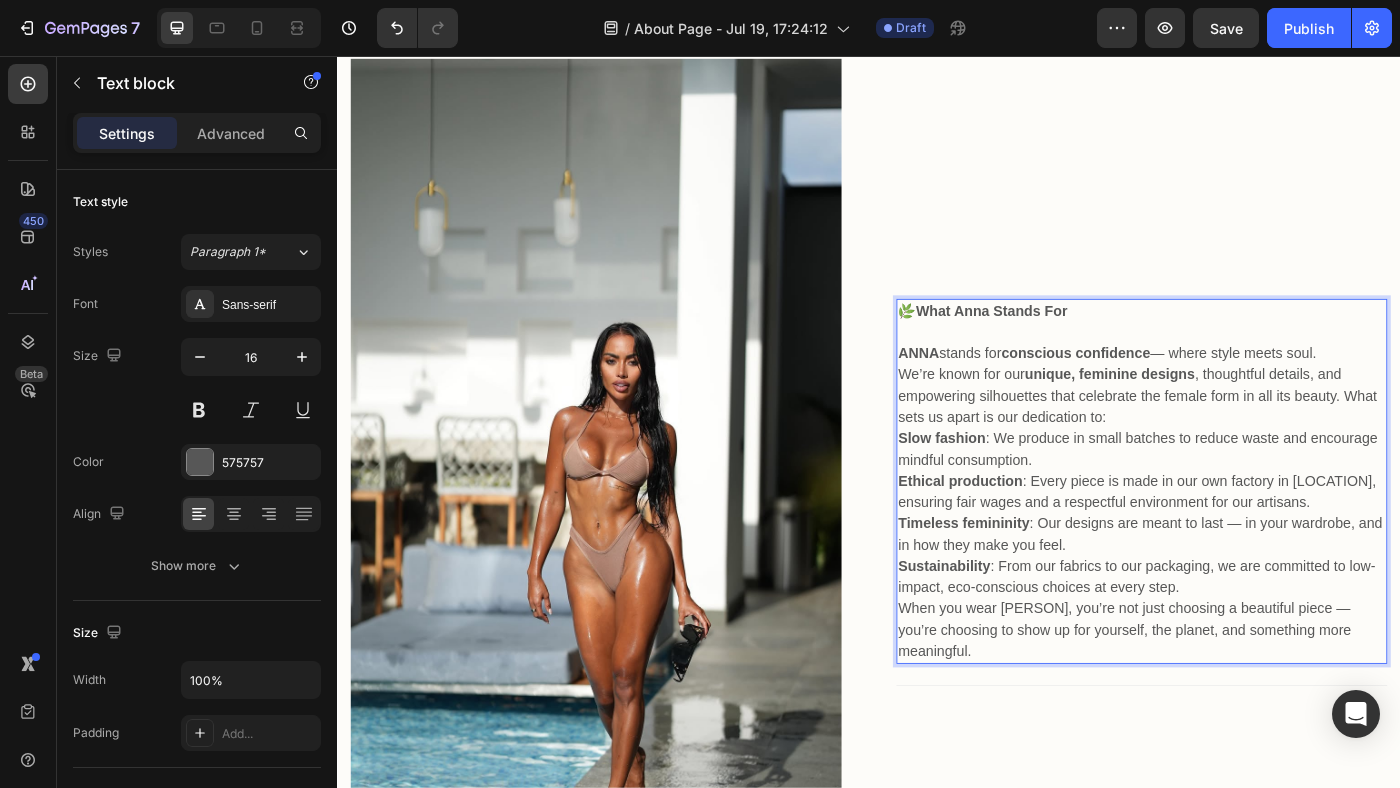 click on "What Anna Stands For" at bounding box center [1075, 343] 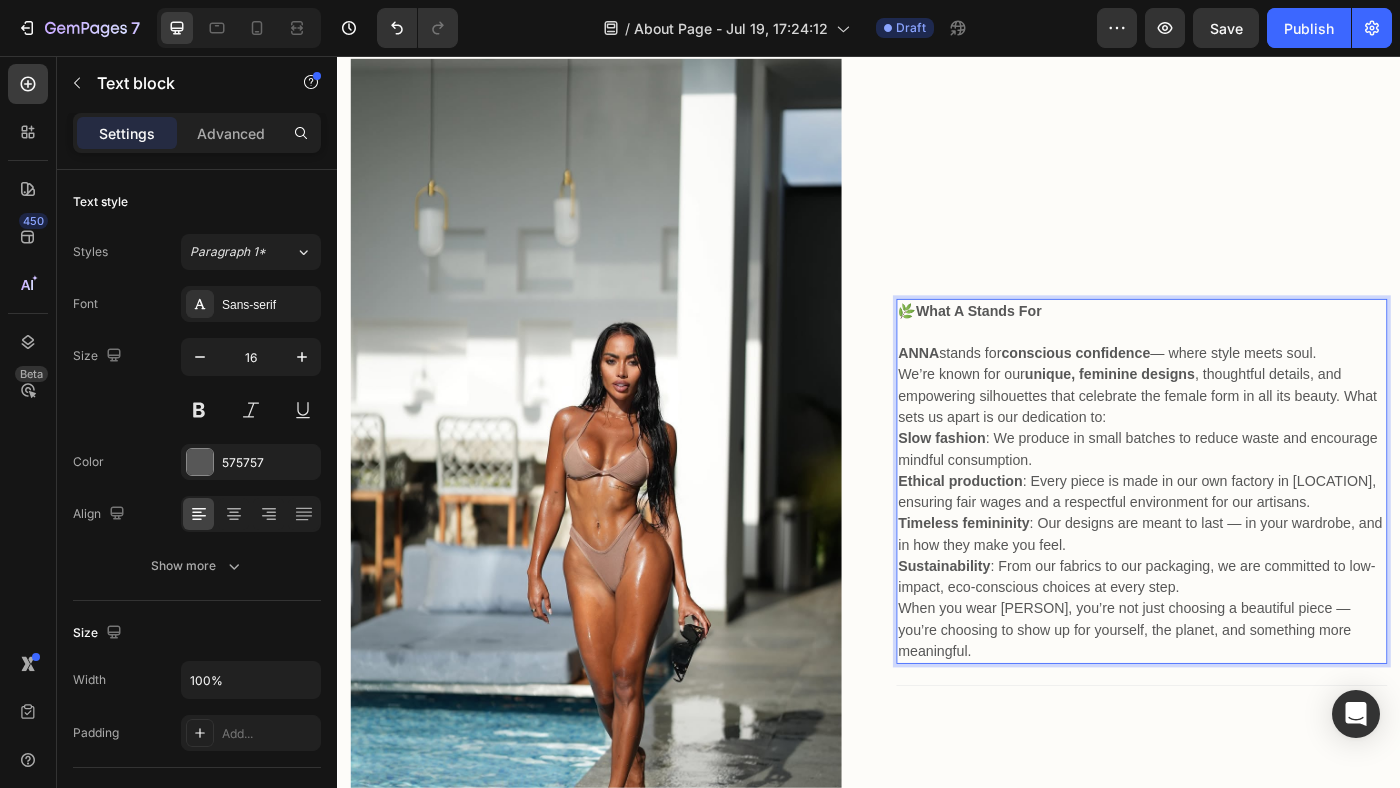 click on "What A Stands For" at bounding box center [1061, 343] 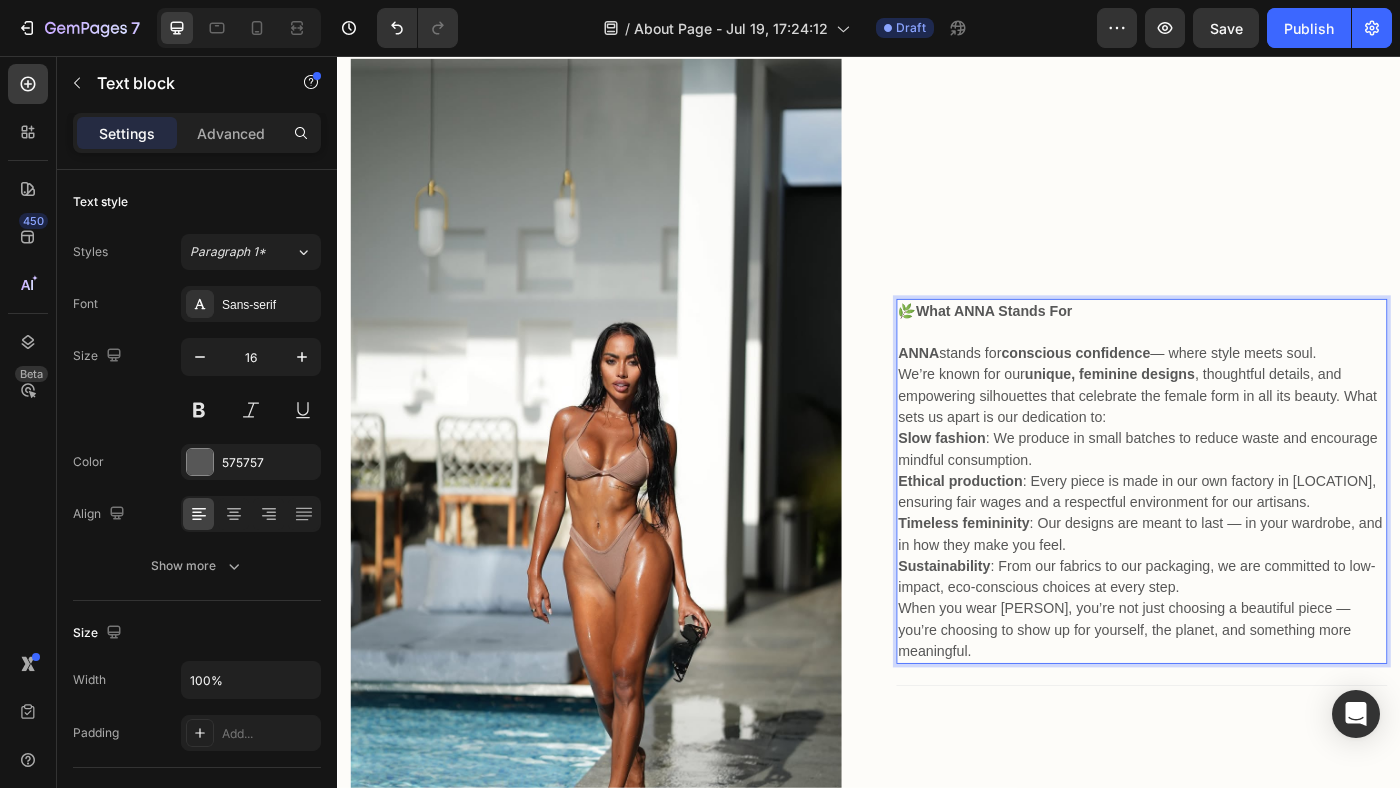 click on "We’re known for our  unique, feminine designs , thoughtful details, and empowering silhouettes that celebrate the female form in all its beauty. What sets us apart is our dedication to:" at bounding box center (1245, 440) 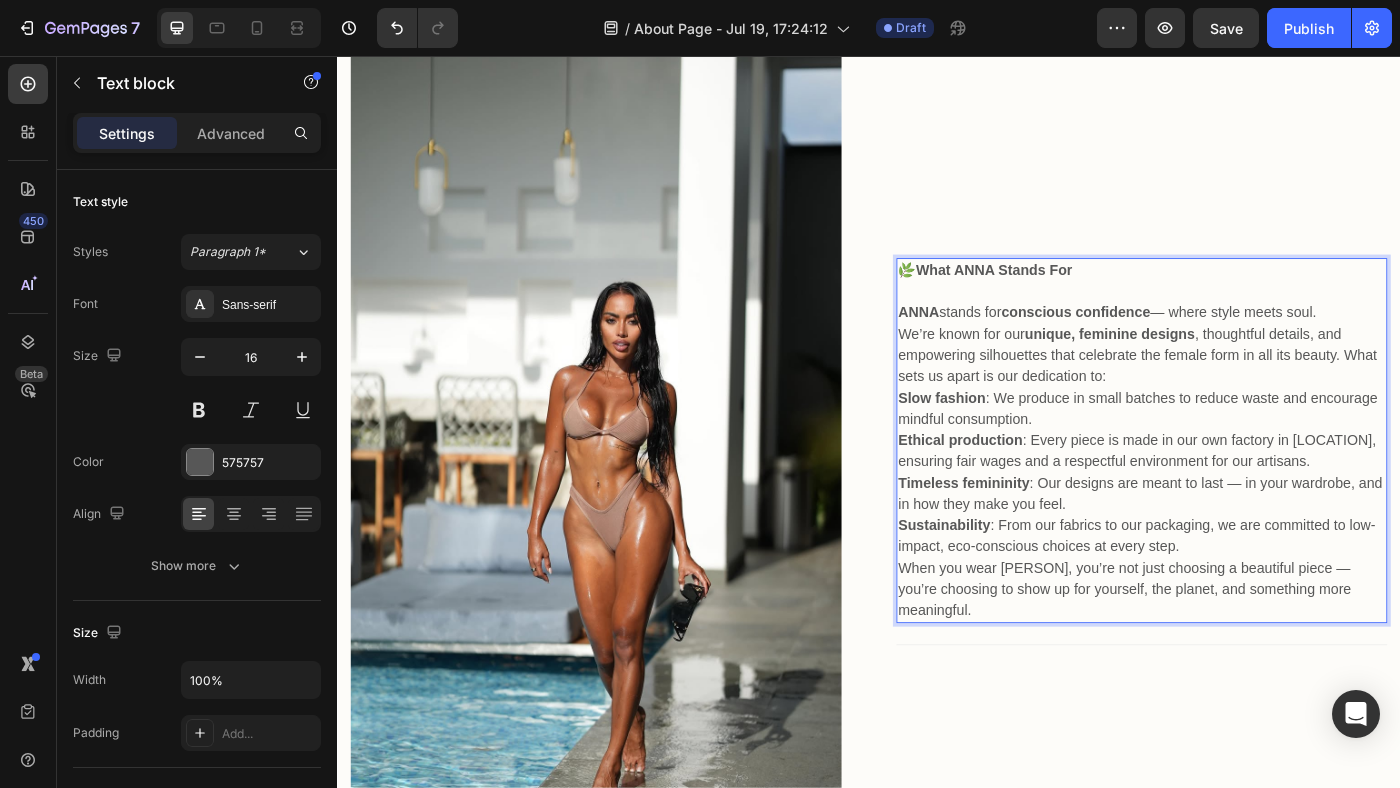 scroll, scrollTop: 1827, scrollLeft: 0, axis: vertical 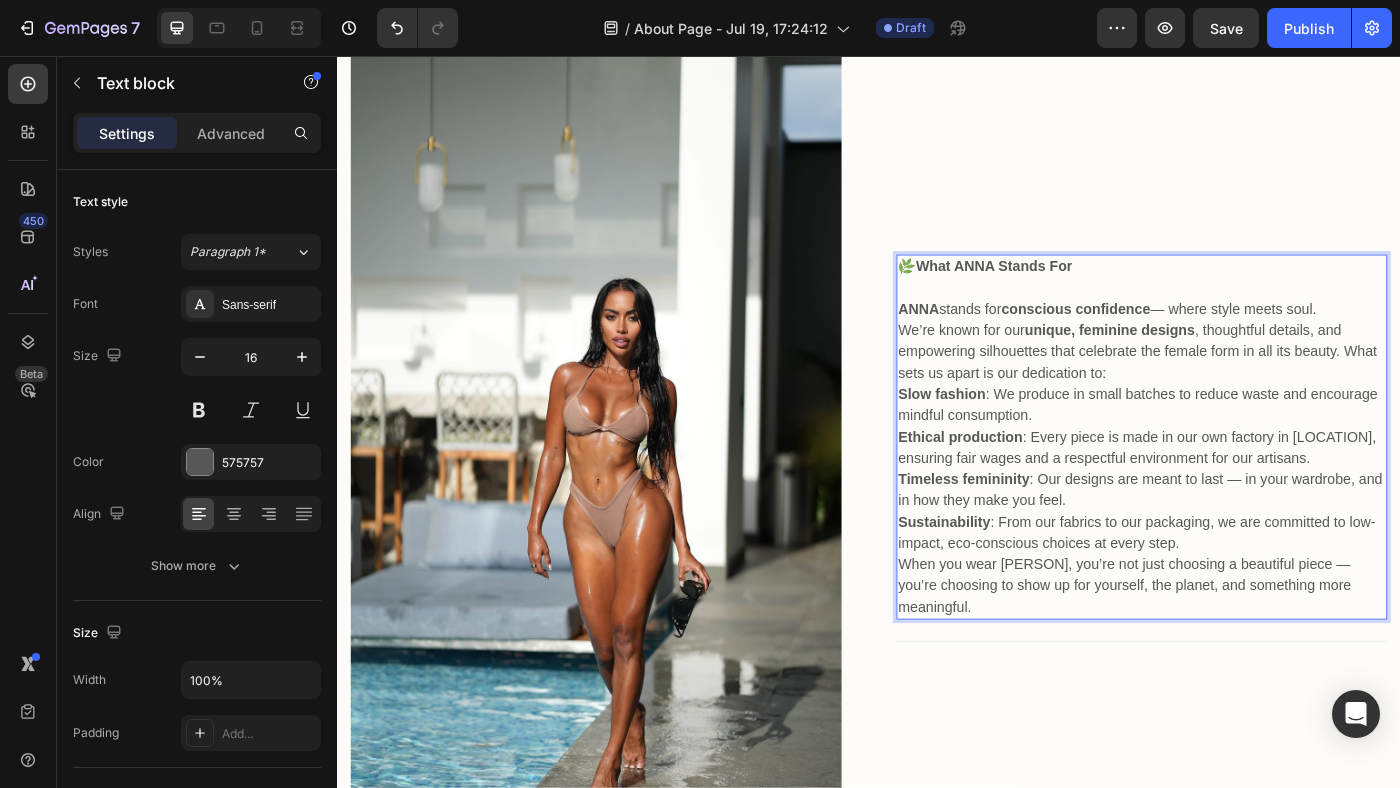click on "ANNA  stands for  conscious confidence  — where style meets soul." at bounding box center (1245, 342) 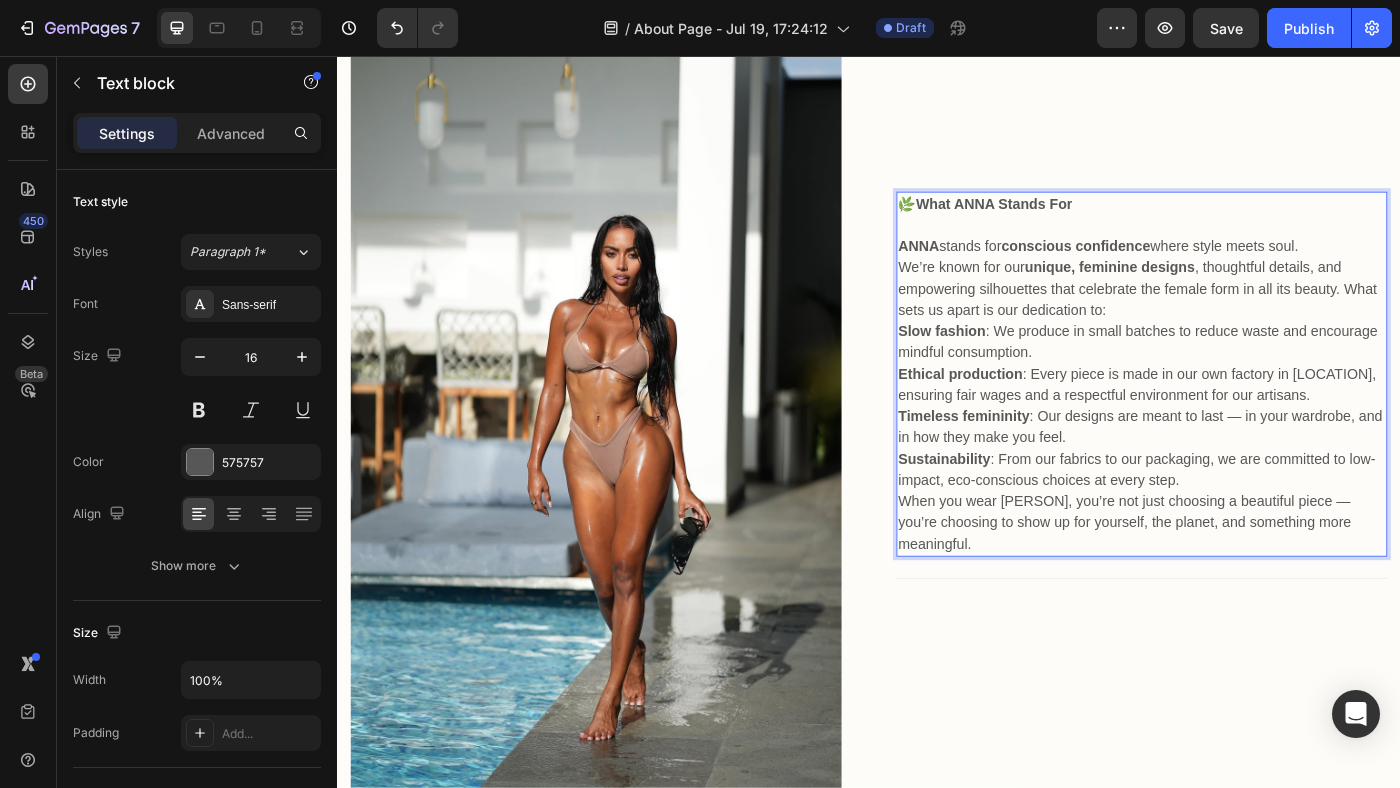scroll, scrollTop: 1897, scrollLeft: 0, axis: vertical 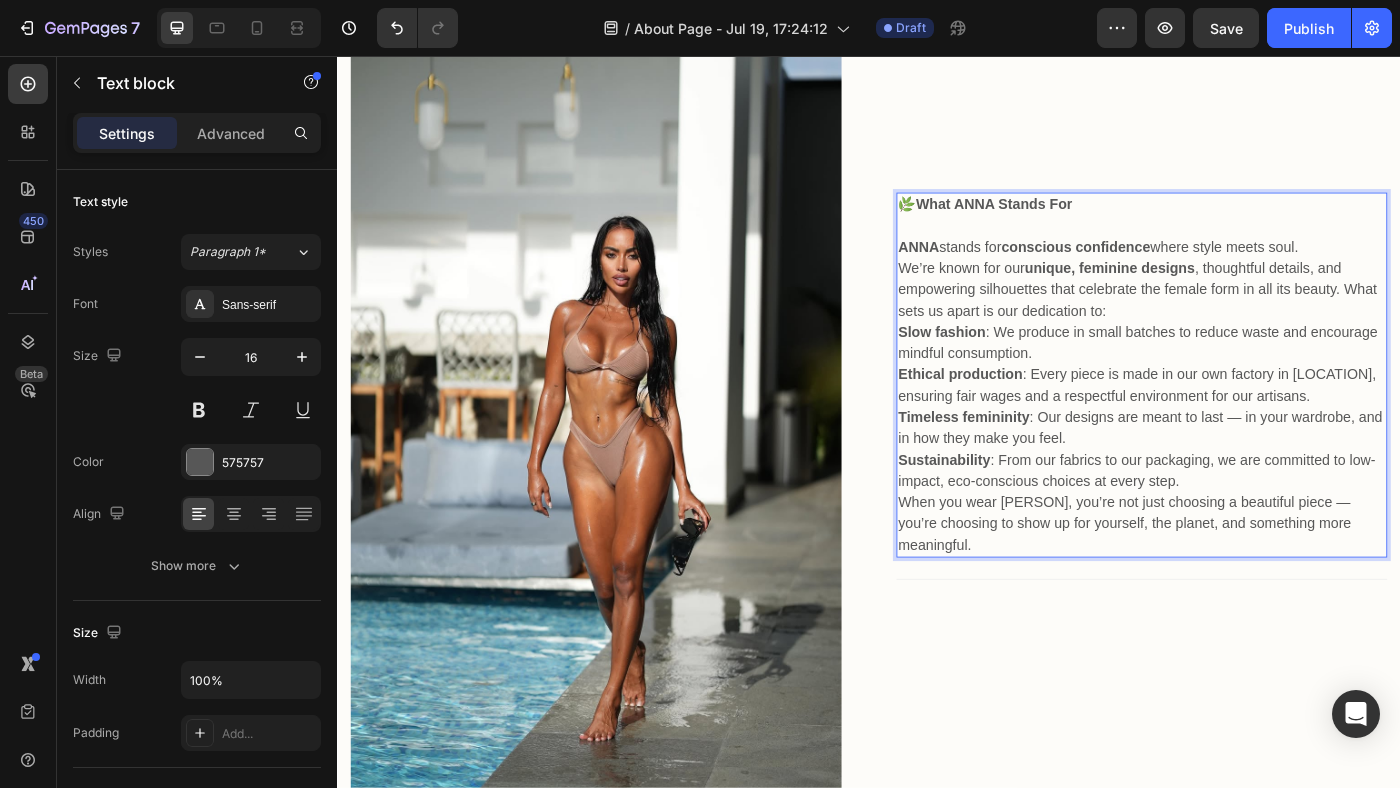 click on "Timeless femininity : Our designs are meant to last — in your wardrobe, and in how they make you feel." at bounding box center (1245, 476) 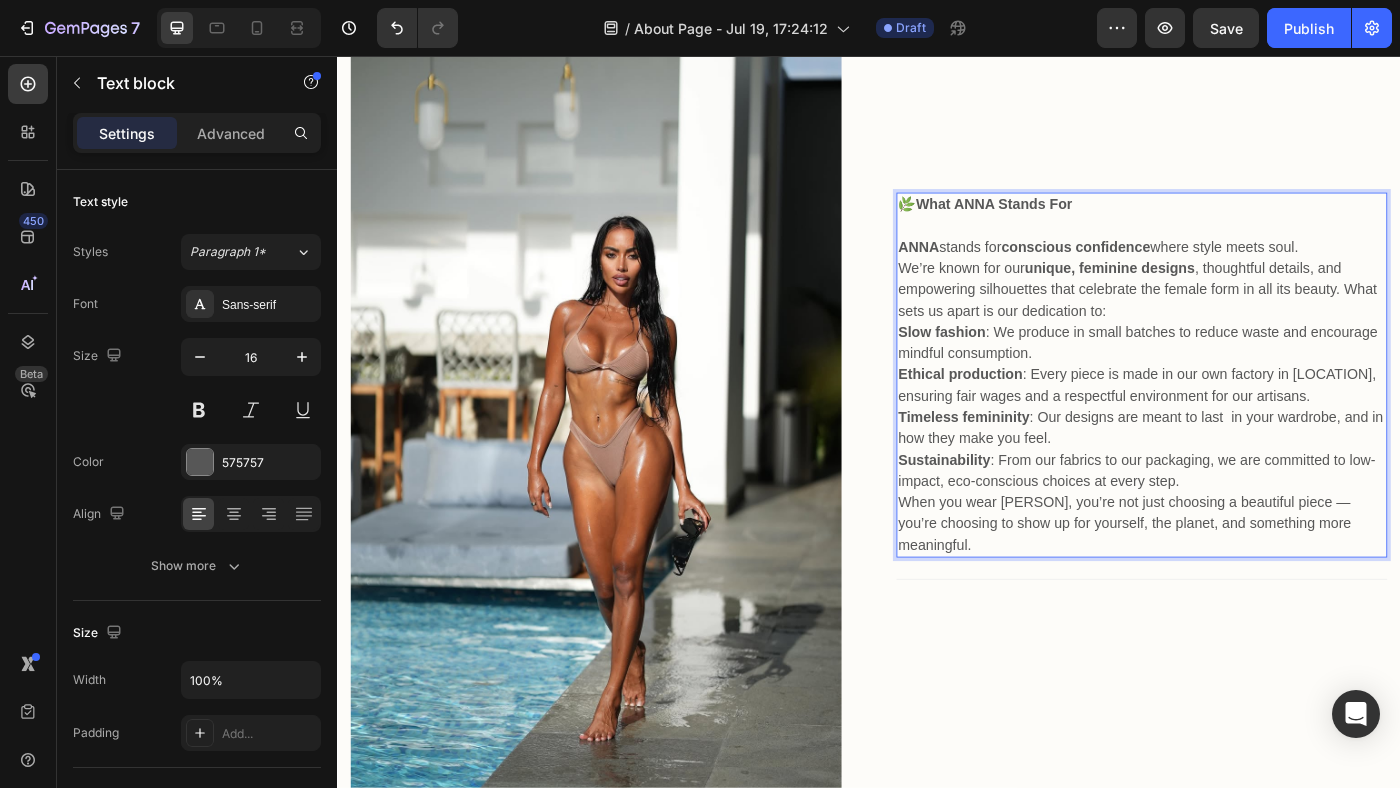 click at bounding box center [1245, 248] 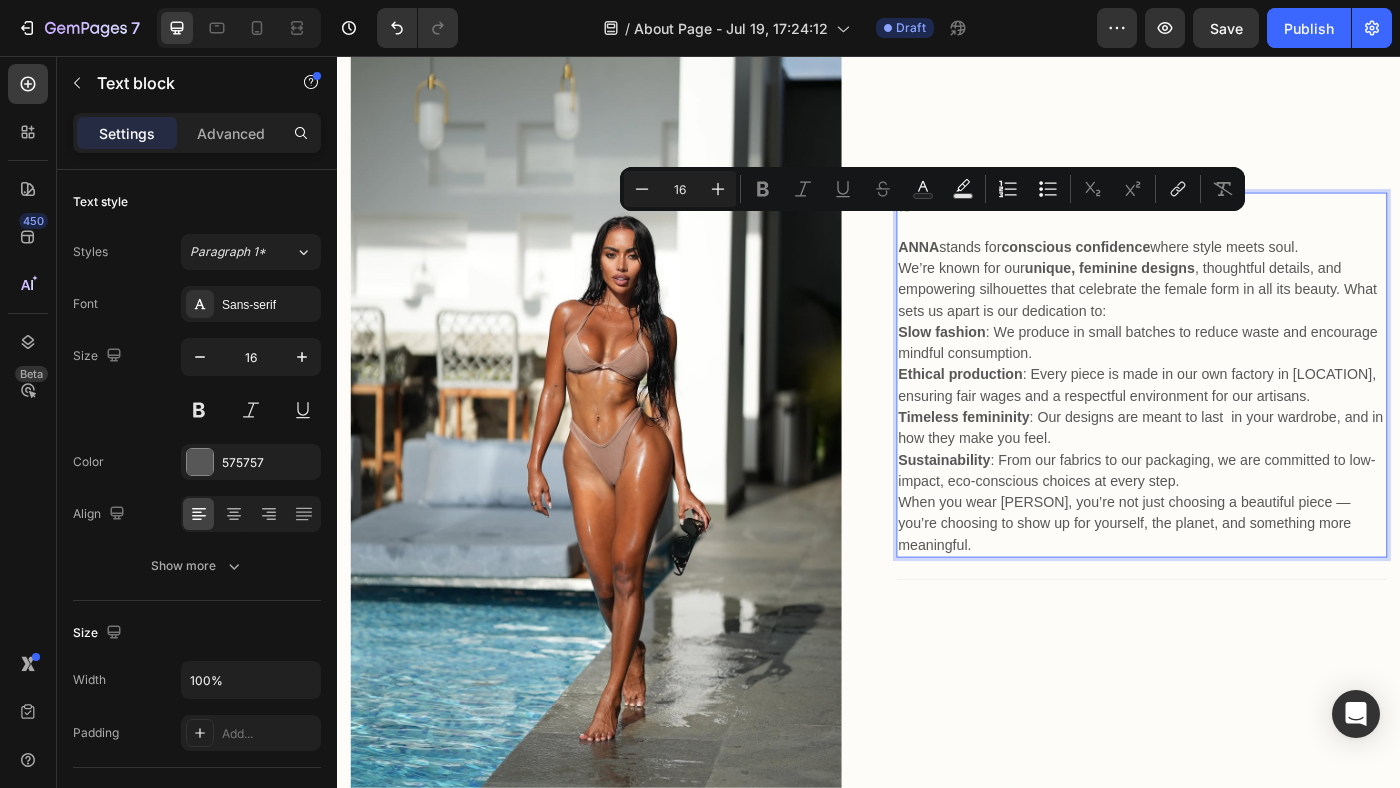 scroll, scrollTop: 1801, scrollLeft: 0, axis: vertical 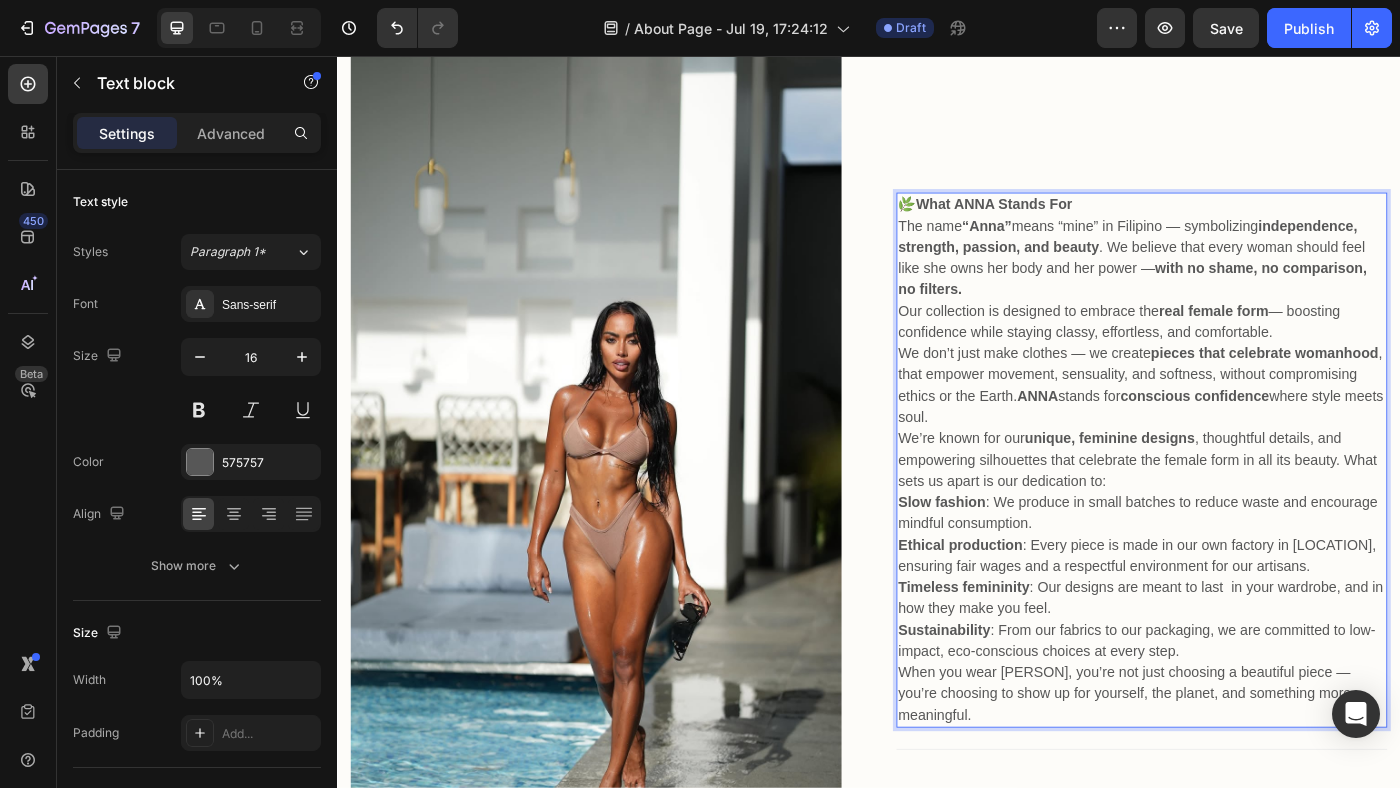 click on "🌿  What ANNA Stands For" at bounding box center (1245, 224) 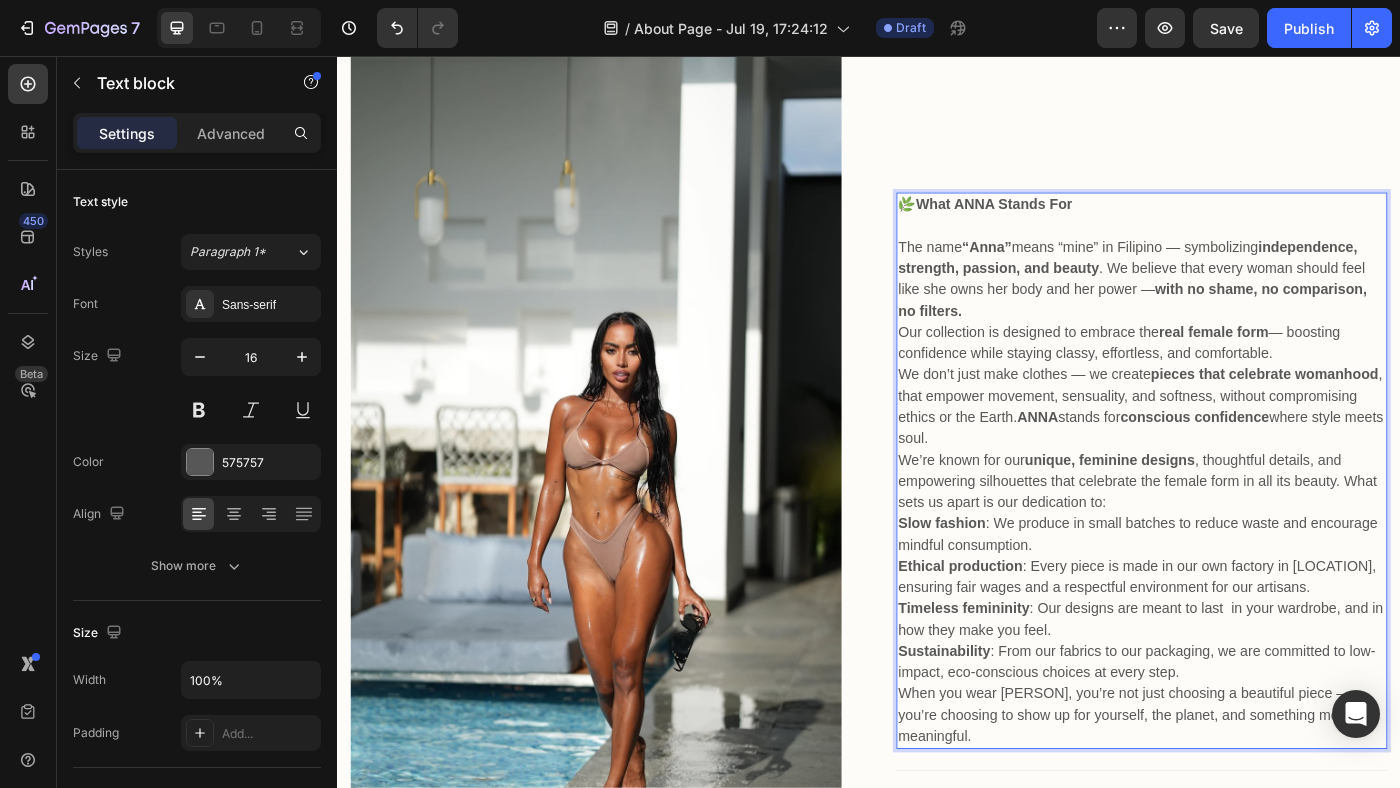 click on "The name  “Anna”  means “mine” in Filipino — symbolizing  independence, strength, passion, and beauty . We believe that every woman should feel like she owns her body and her power —  with no shame, no comparison, no filters." at bounding box center (1245, 308) 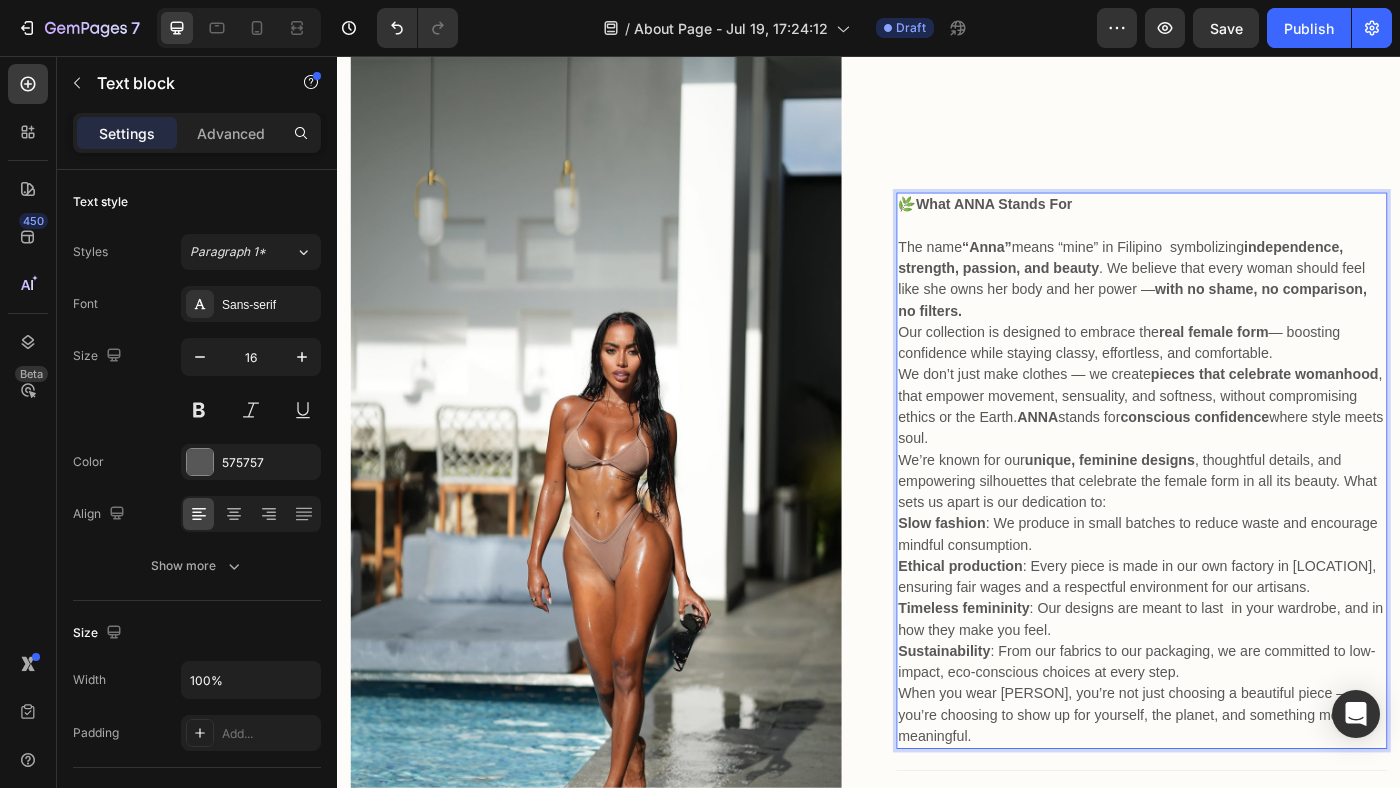 click on "independence, strength, passion, and beauty" at bounding box center (1221, 283) 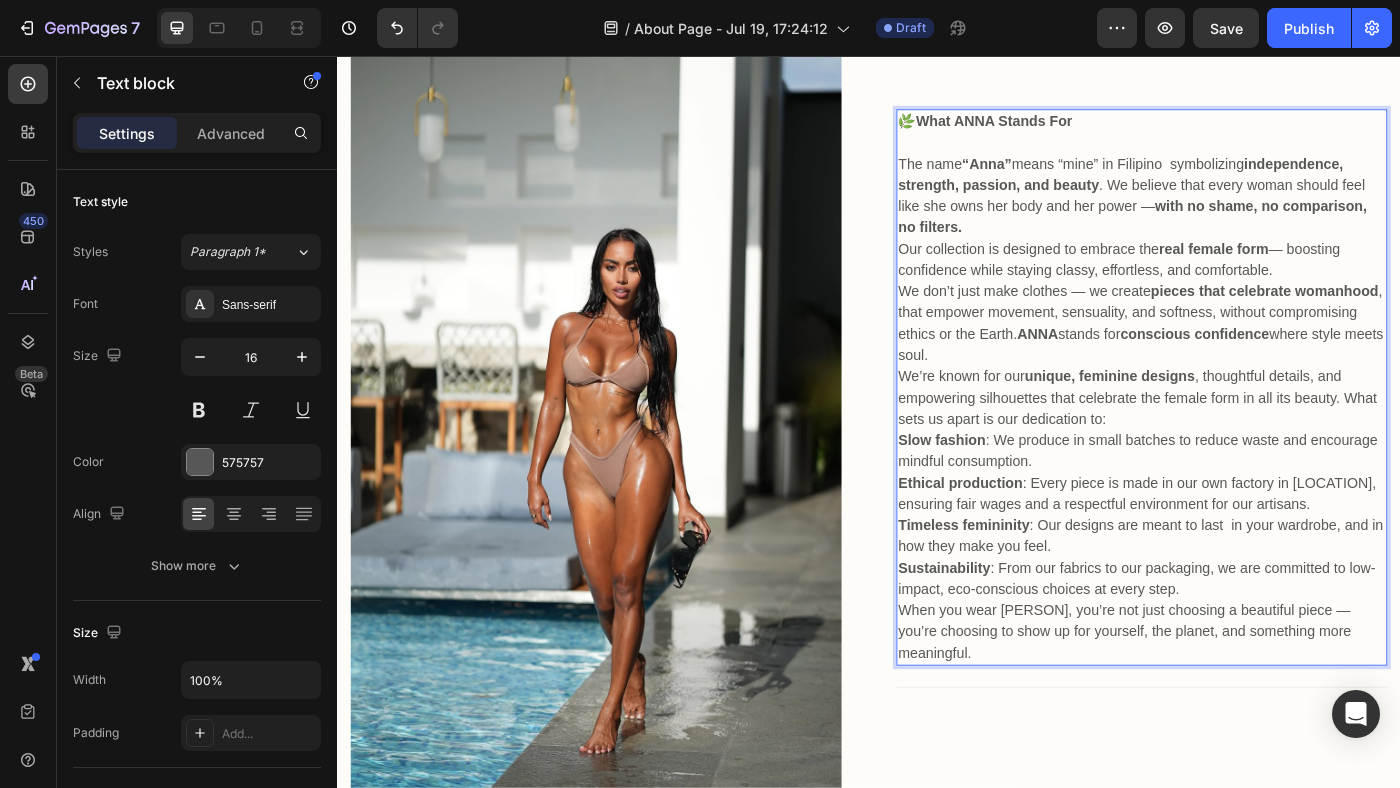 scroll, scrollTop: 1885, scrollLeft: 0, axis: vertical 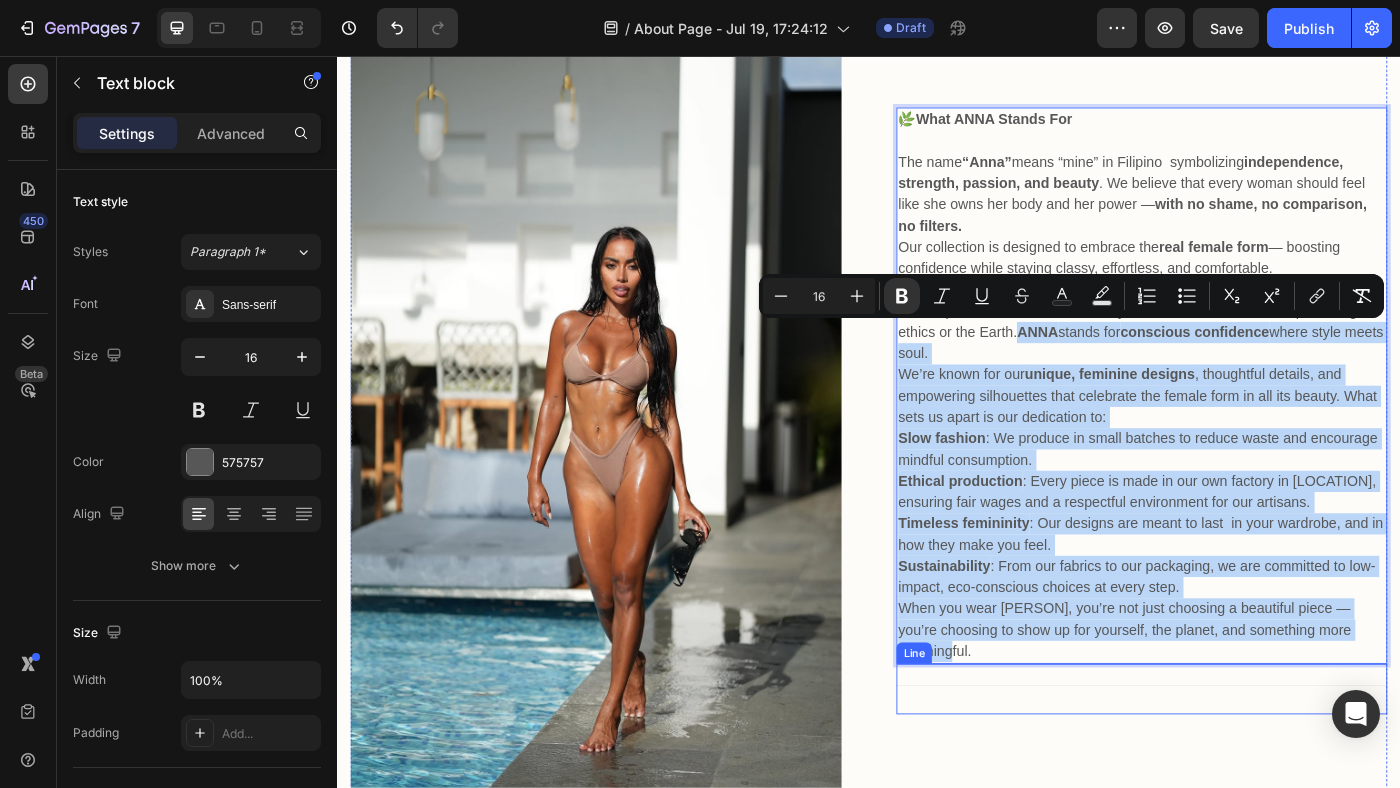 drag, startPoint x: 1212, startPoint y: 364, endPoint x: 1364, endPoint y: 754, distance: 418.57376 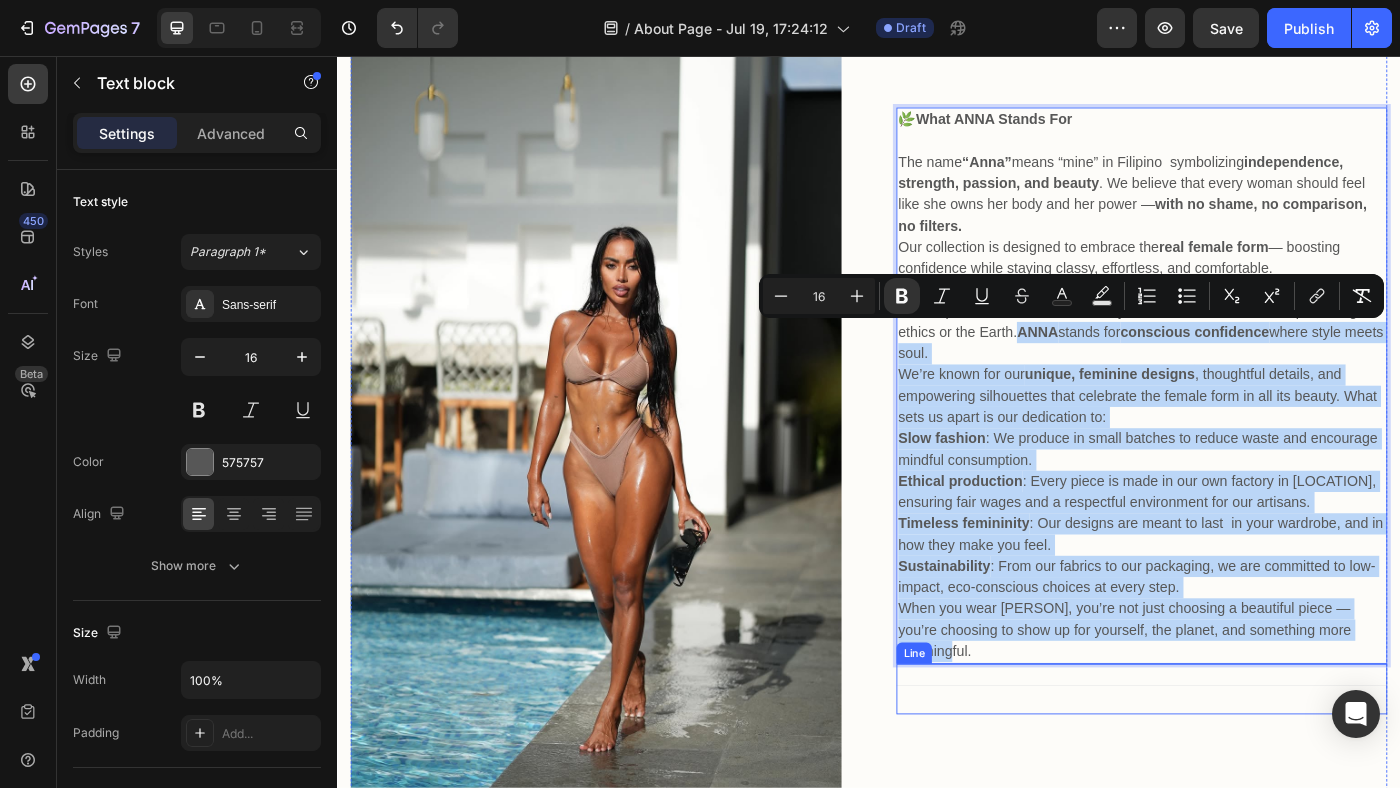 click on "Heading 🌿  What ANNA Stands For The name  “Anna”  means “mine” in Filipino  symbolizing  independence, strength, passion, and beauty . We believe that every woman should feel like she owns her body and her power —  with no shame, no comparison, no filters. Our collection is designed to embrace the  real female form  — boosting confidence while staying classy, effortless, and comfortable. We don’t just make clothes — we create  pieces that celebrate womanhood , that empower movement, sensuality, and softness, without compromising ethics or the Earth. ANNA  stands for  conscious confidence   where style meets soul. We’re known for our  unique, feminine designs , thoughtful details, and empowering silhouettes that celebrate the female form in all its beauty. What sets us apart is our dedication to: Slow fashion : We produce in small batches to reduce waste and encourage mindful consumption. Ethical production Timeless femininity Sustainability Text block   0                Title Line" at bounding box center (1245, 443) 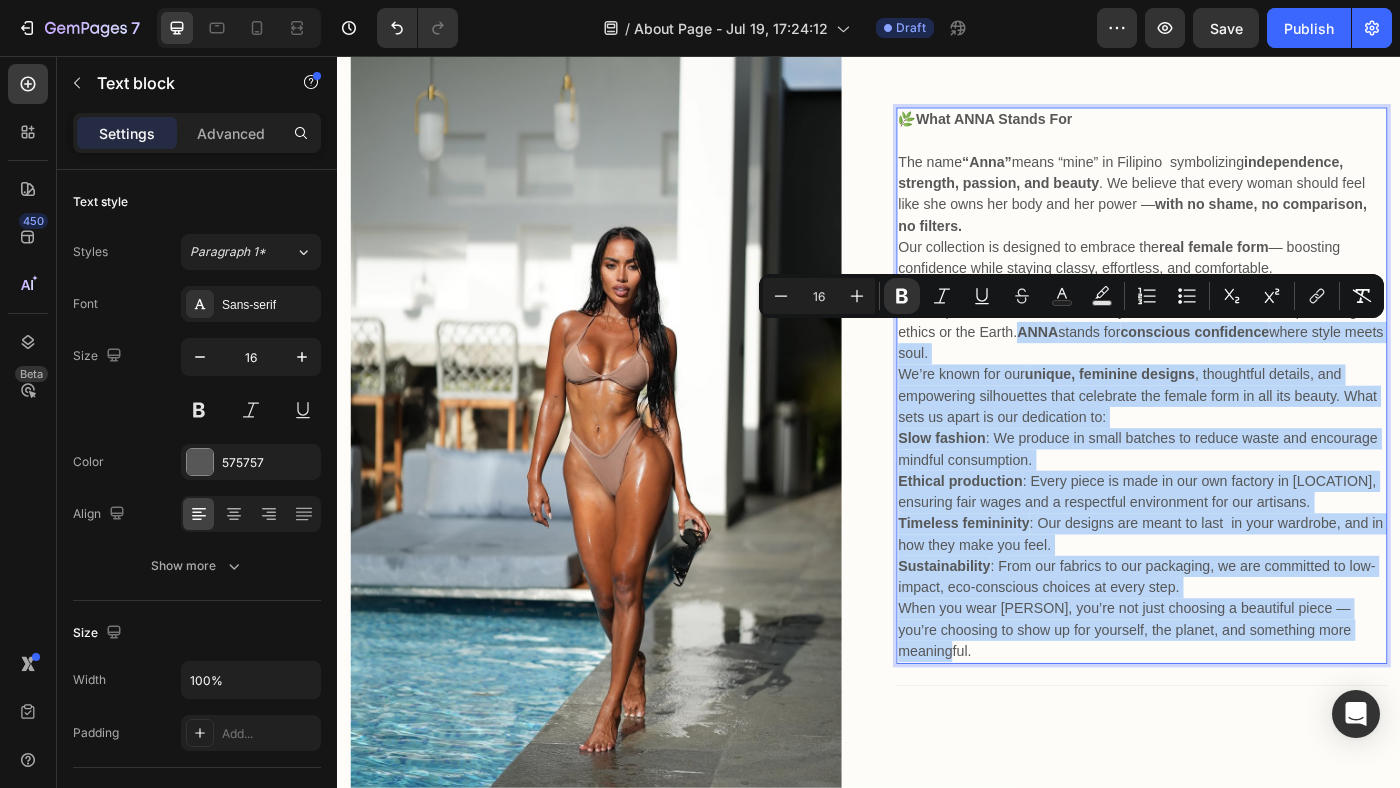 click on "Ethical production : Every piece is made in our own factory in [LOCATION], ensuring fair wages and a respectful environment for our artisans." at bounding box center (1245, 548) 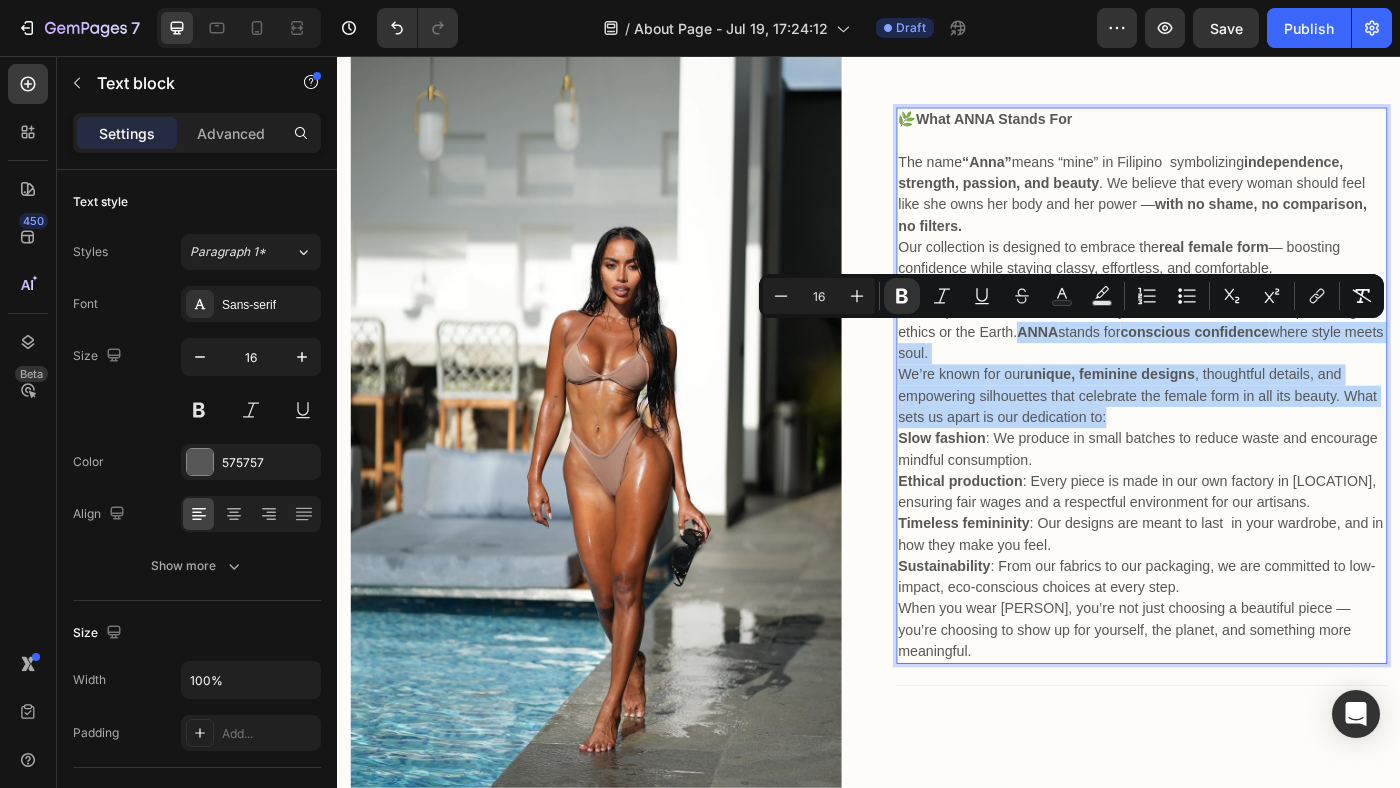 drag, startPoint x: 1209, startPoint y: 365, endPoint x: 1260, endPoint y: 463, distance: 110.47624 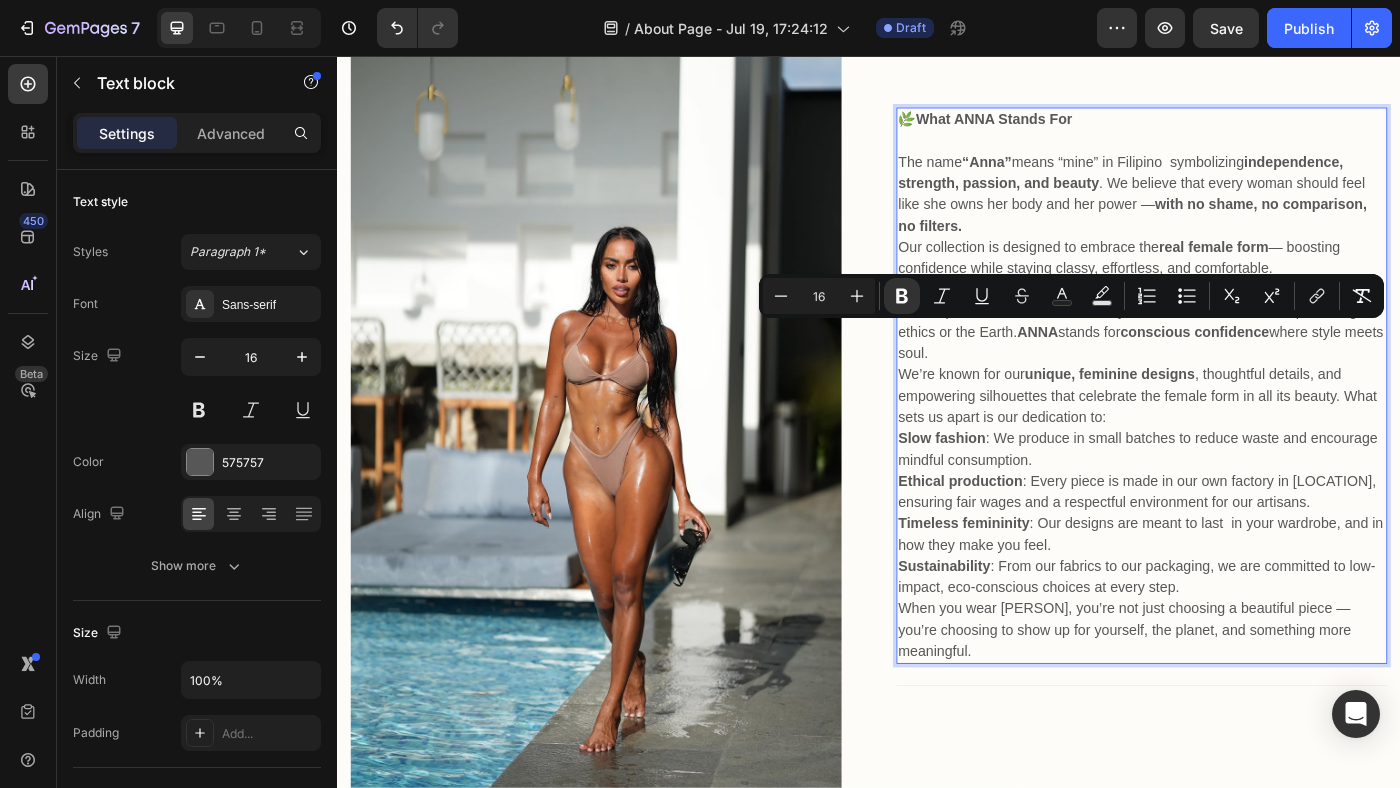 scroll, scrollTop: 1933, scrollLeft: 0, axis: vertical 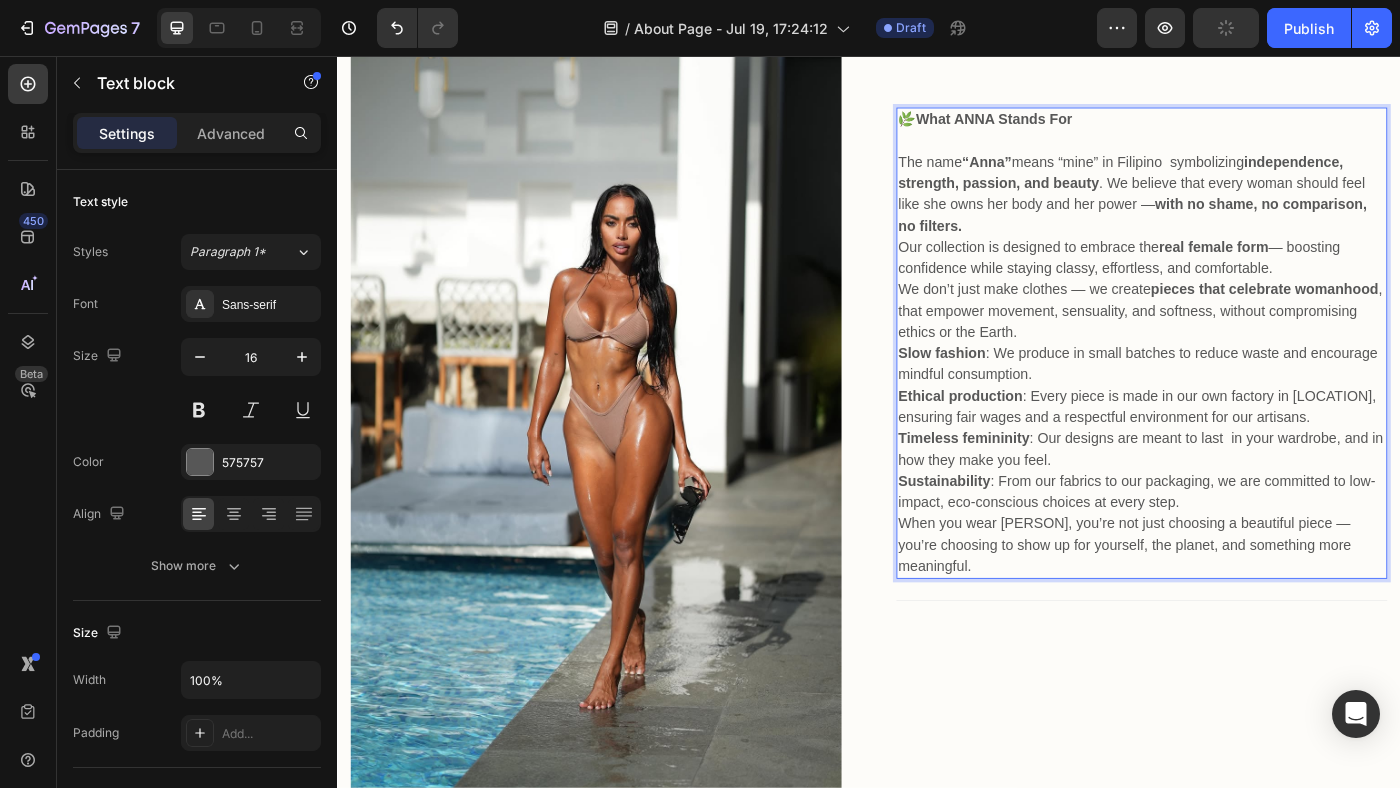 click on "We don’t just make clothes — we create  pieces that celebrate womanhood , that empower movement, sensuality, and softness, without compromising ethics or the Earth." at bounding box center (1245, 344) 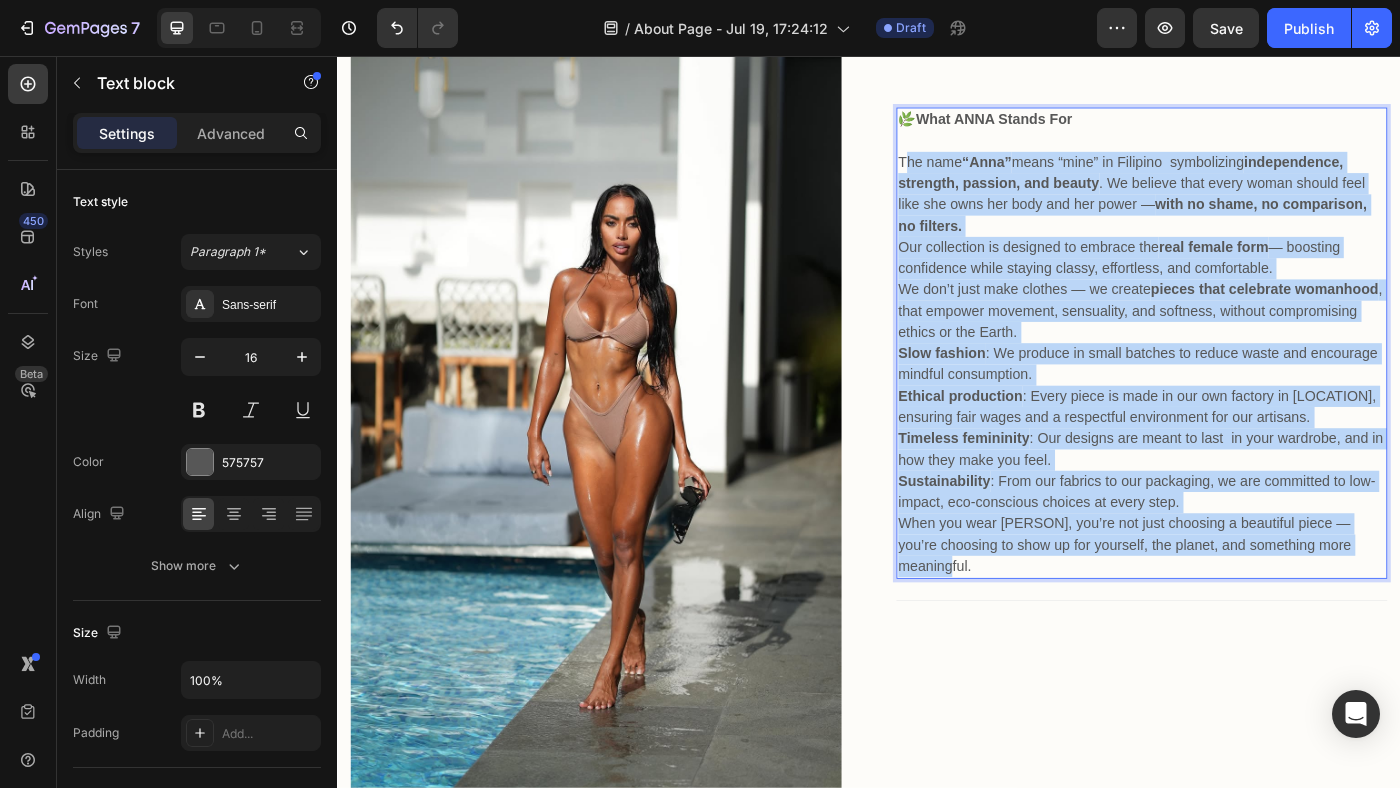 drag, startPoint x: 977, startPoint y: 175, endPoint x: 1333, endPoint y: 627, distance: 575.3608 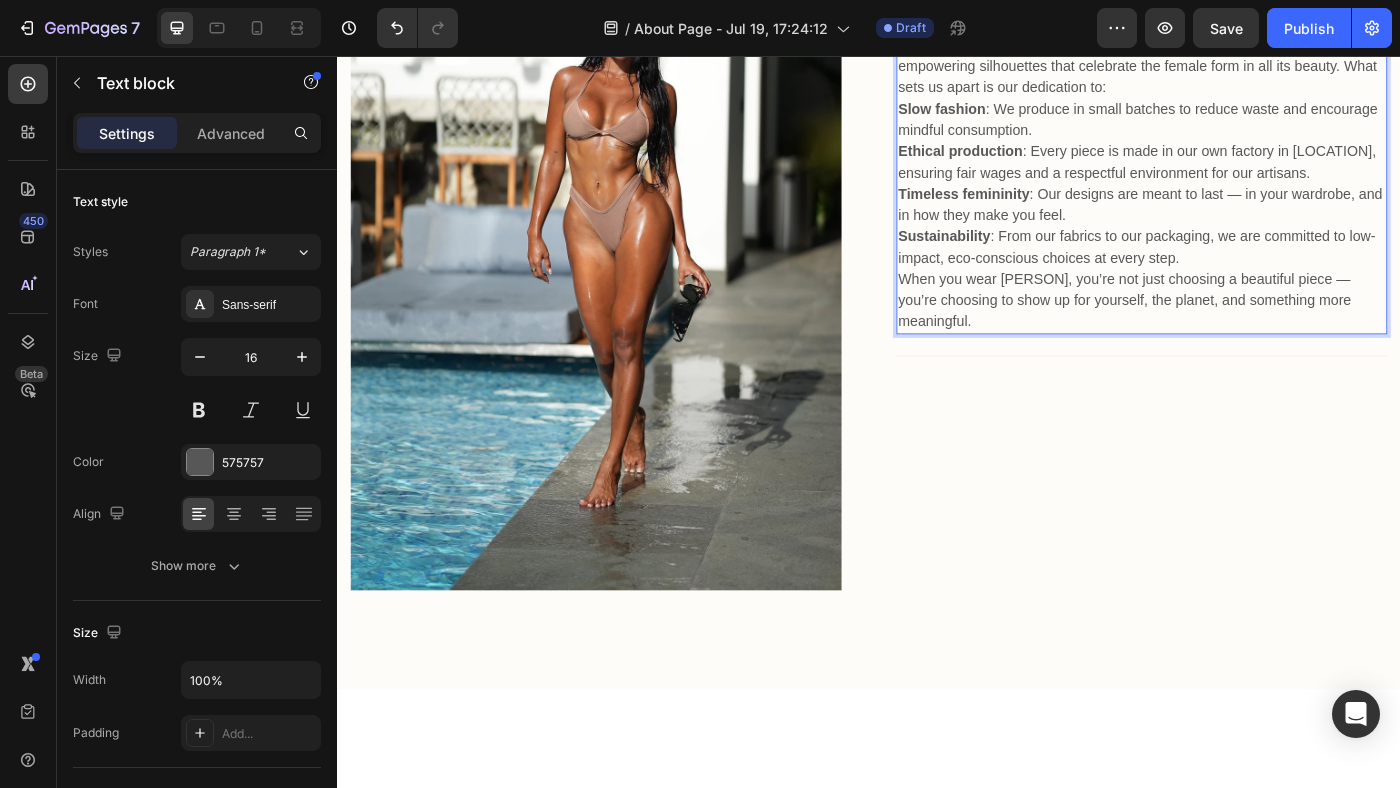scroll, scrollTop: 1969, scrollLeft: 0, axis: vertical 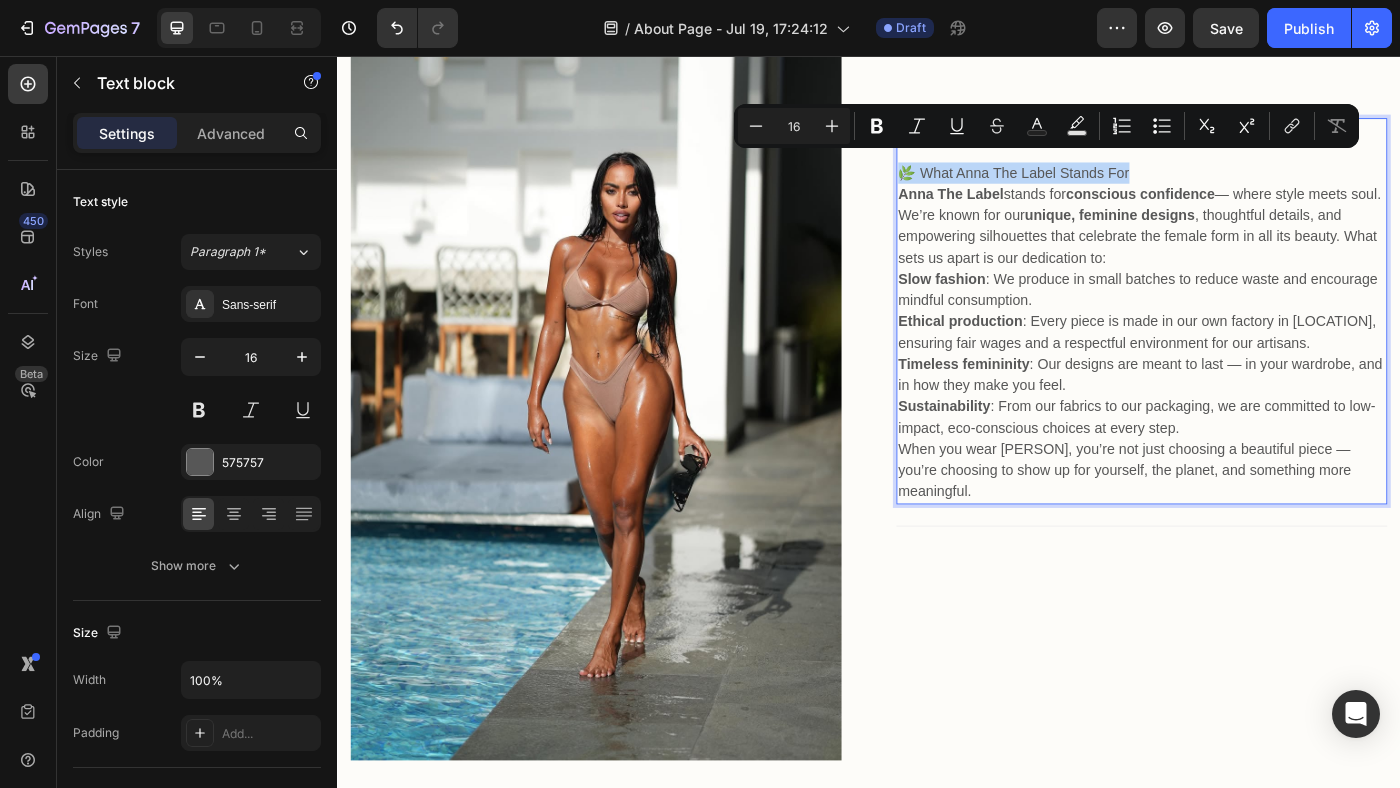 drag, startPoint x: 972, startPoint y: 173, endPoint x: 1261, endPoint y: 175, distance: 289.00693 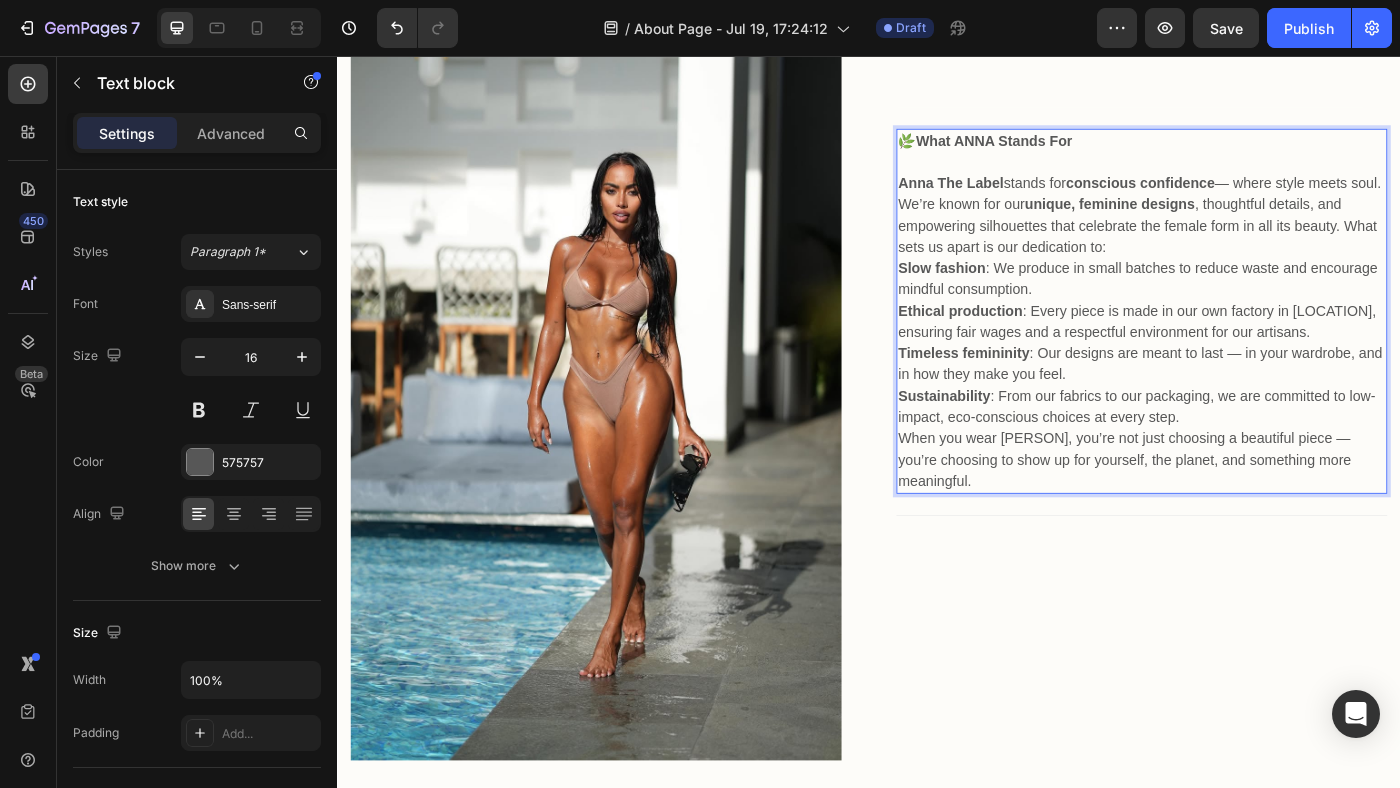 scroll, scrollTop: 1981, scrollLeft: 0, axis: vertical 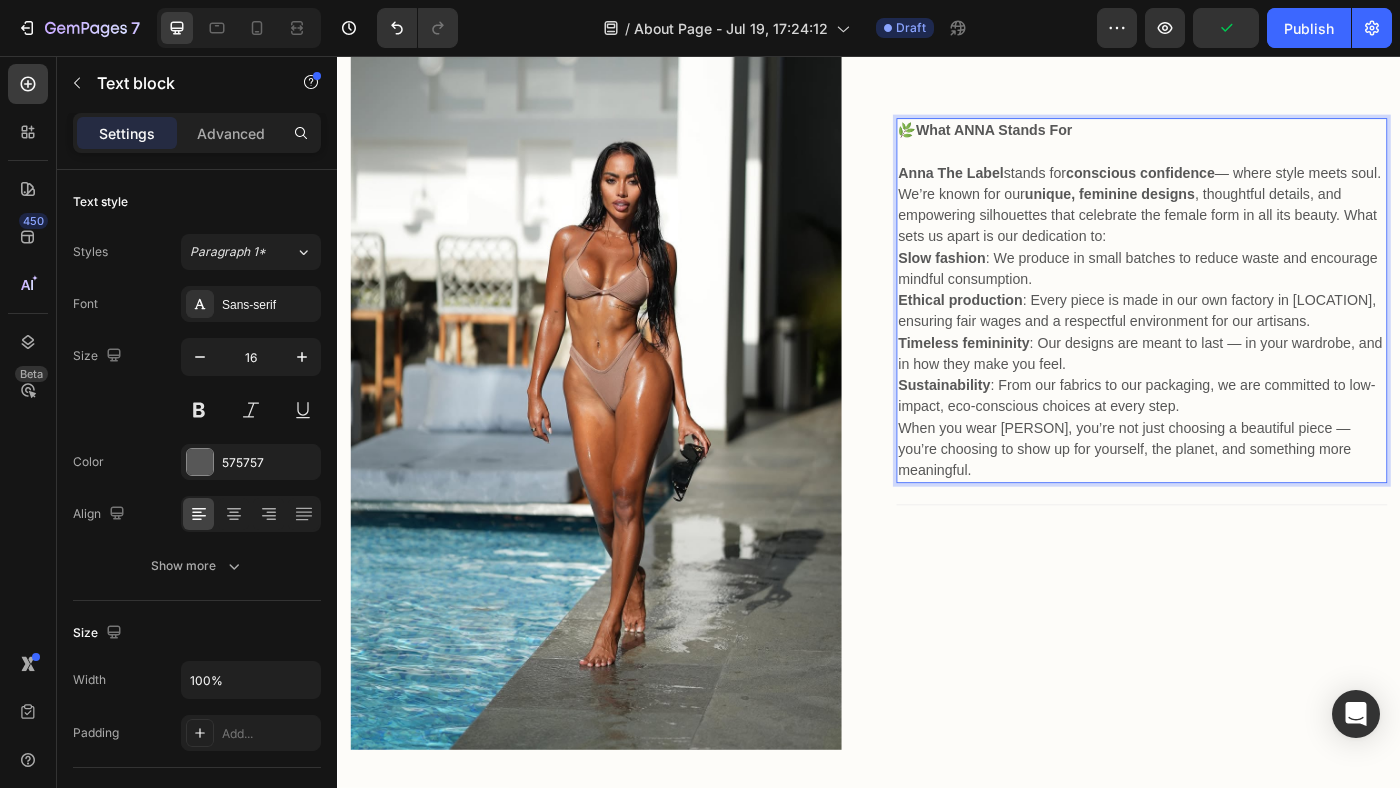 click on "Anna The Label  stands for  conscious confidence  — where style meets soul." at bounding box center [1245, 188] 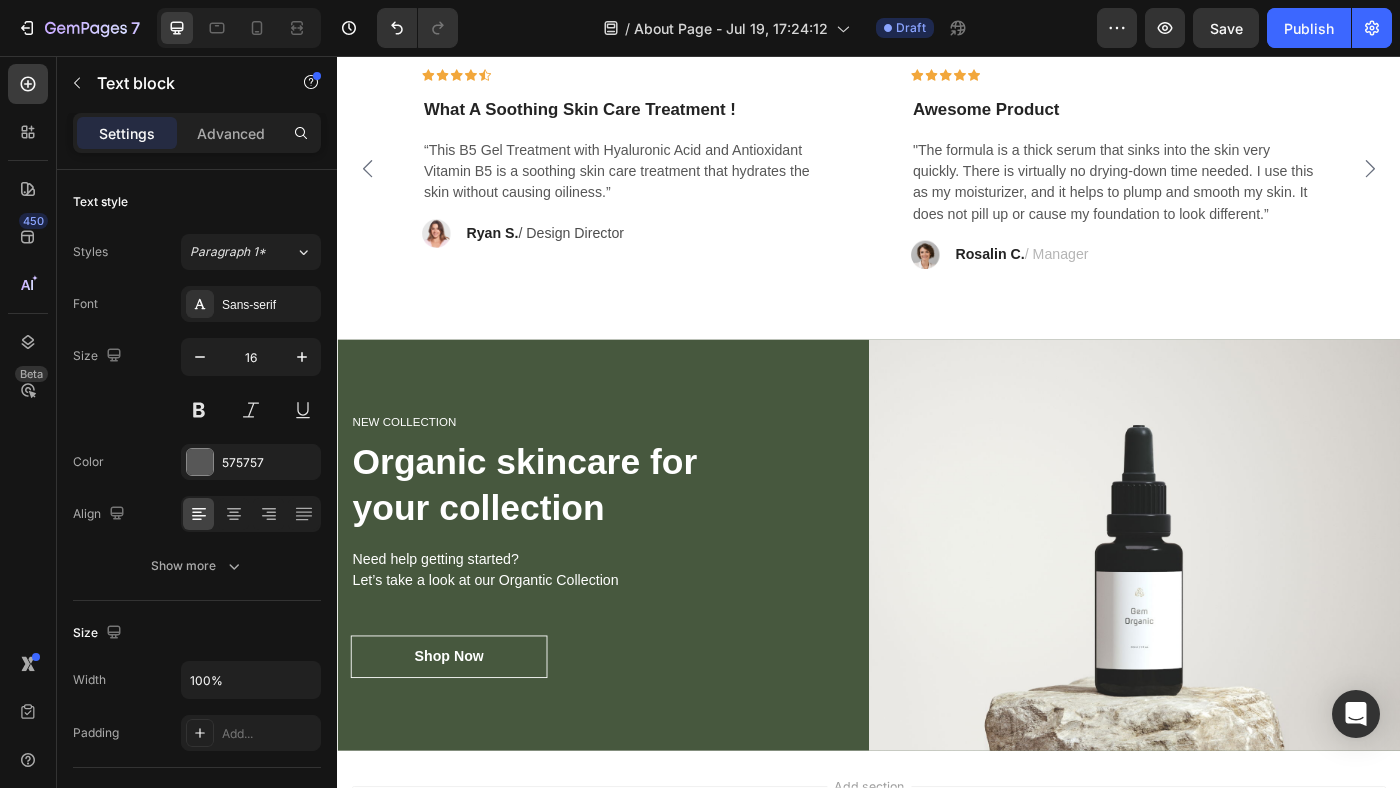scroll, scrollTop: 4148, scrollLeft: 0, axis: vertical 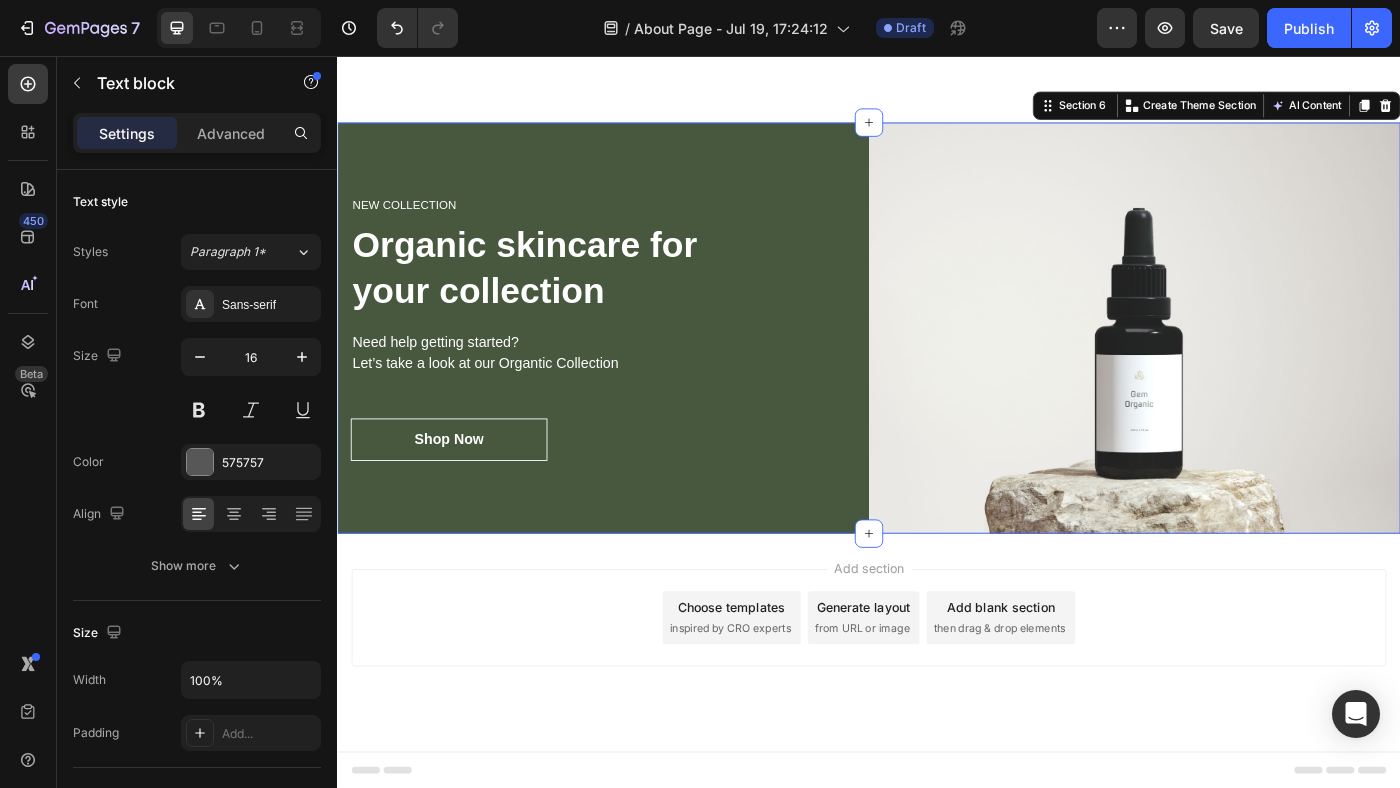 click on "NEW COLLECTION  Heading Organic skincare for  your collection Heading Need help getting started?  Let’s take a look at our Organtic Collection  Text block Shop Now Button Row" at bounding box center [637, 363] 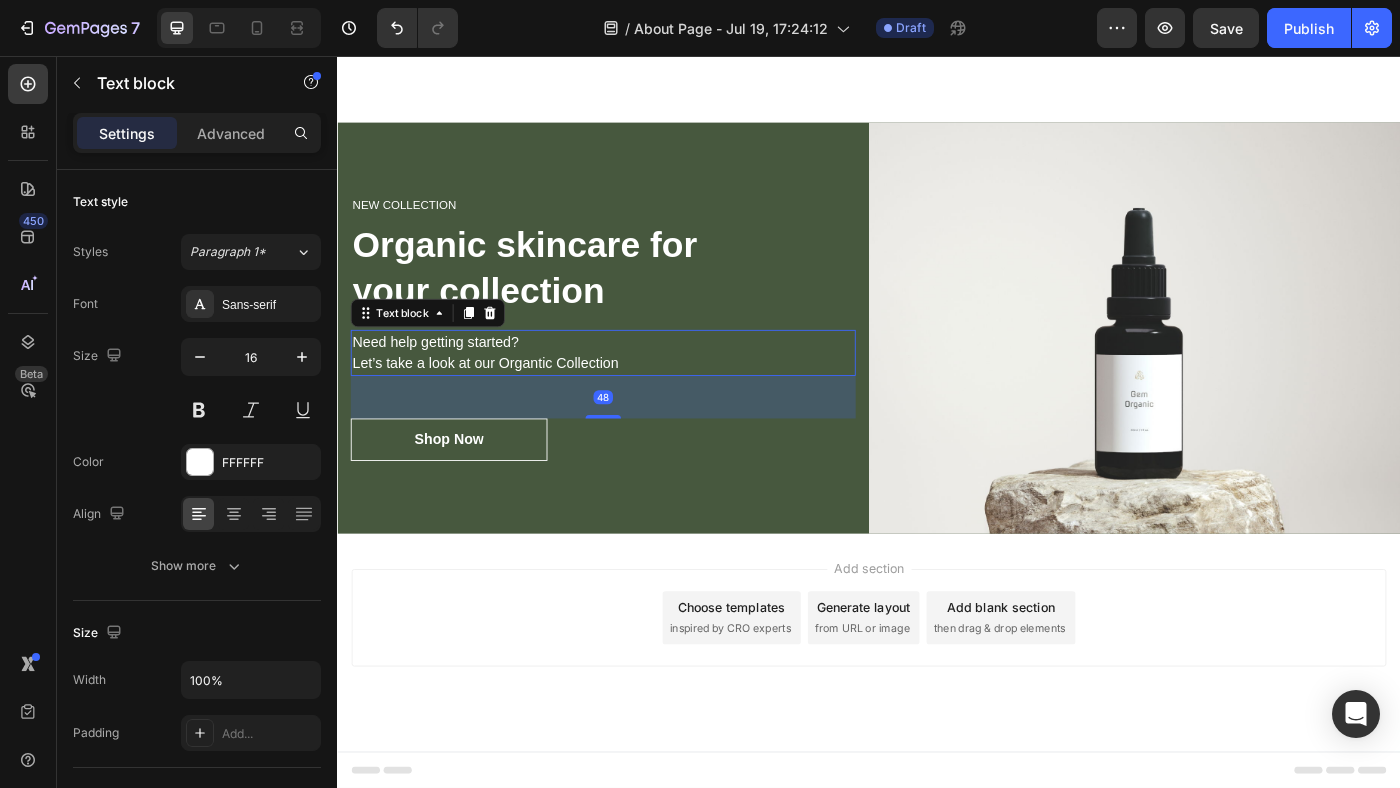 click on "Need help getting started?  Let’s take a look at our Organtic Collection" at bounding box center [637, 391] 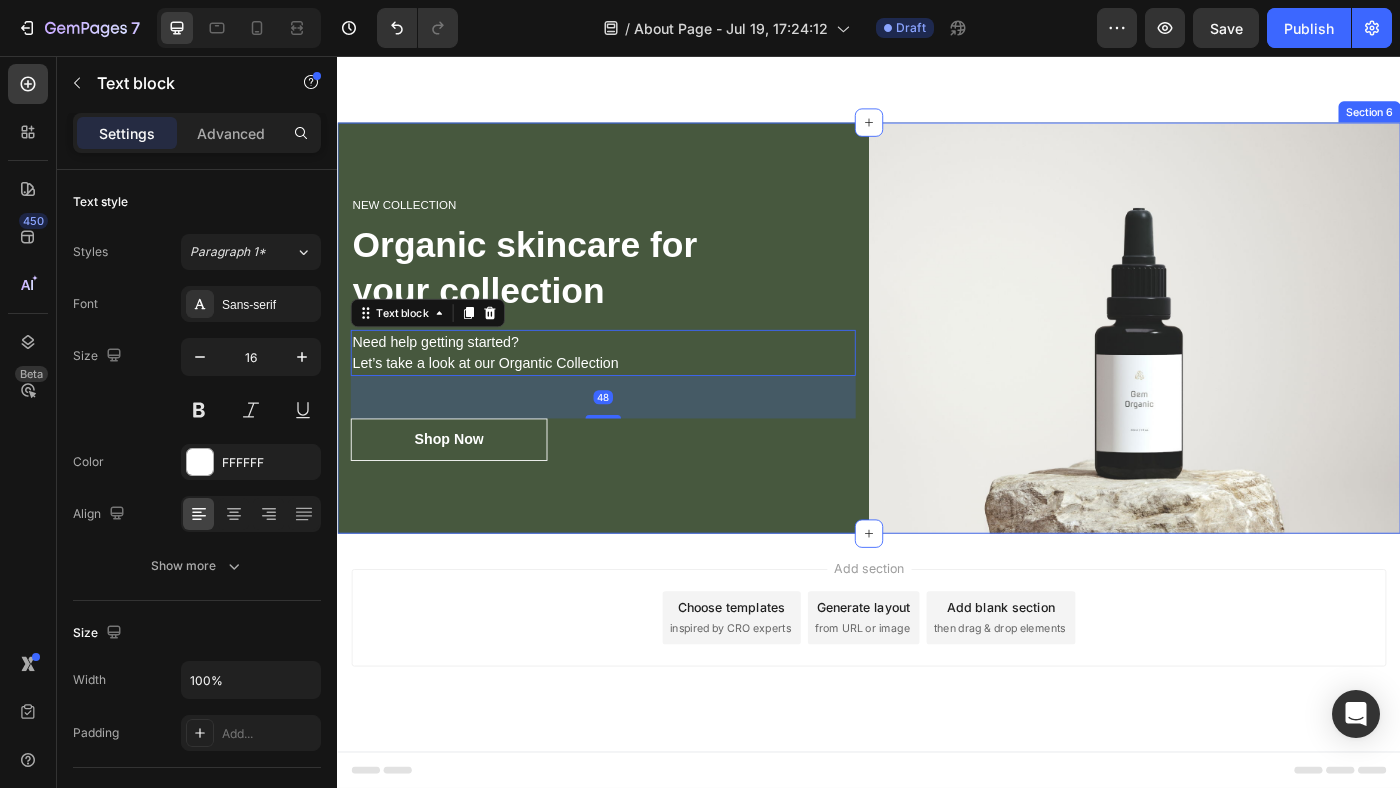 click on "NEW COLLECTION  Heading Organic skincare for  your collection Heading Need help getting started?  Let’s take a look at our Organtic Collection  Text block   48 Shop Now Button Row" at bounding box center [637, 363] 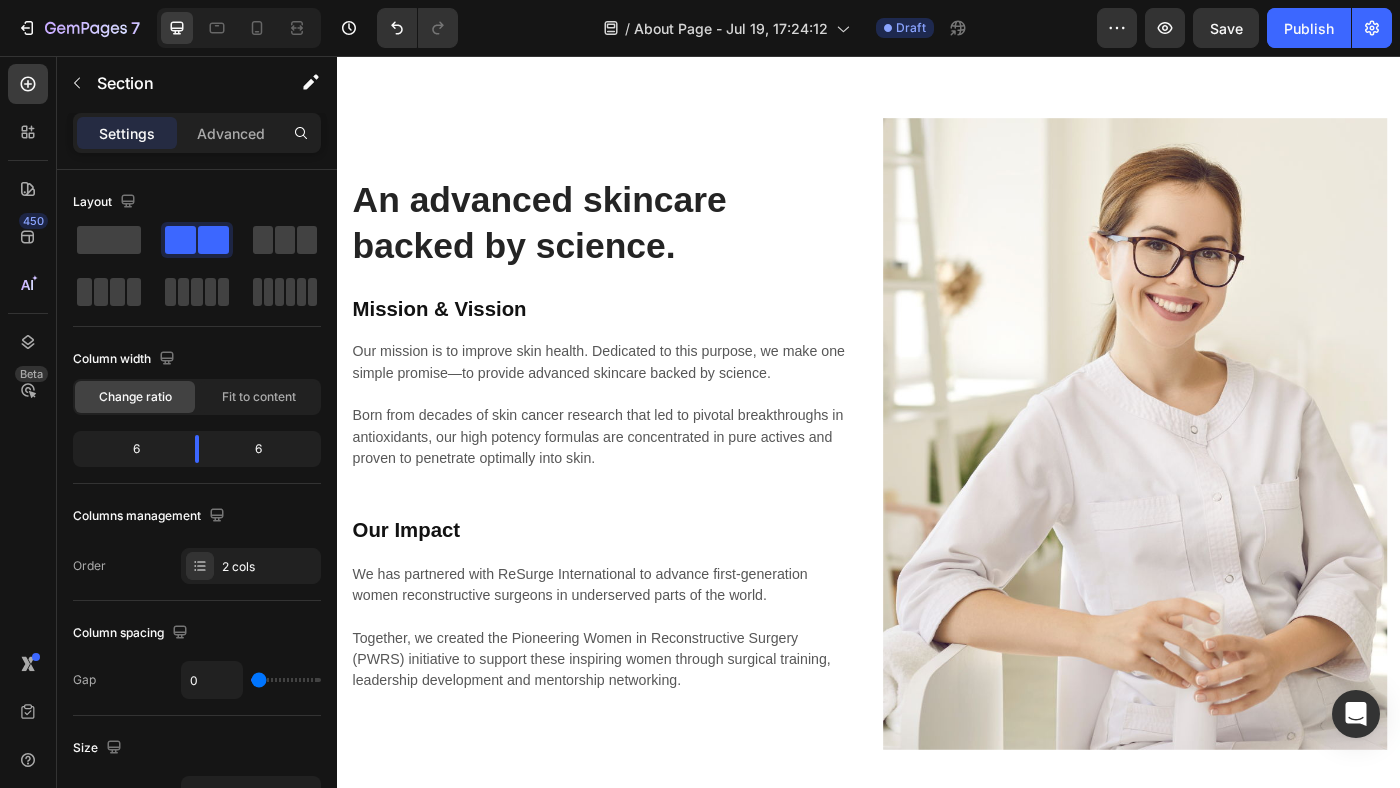 scroll, scrollTop: 3020, scrollLeft: 0, axis: vertical 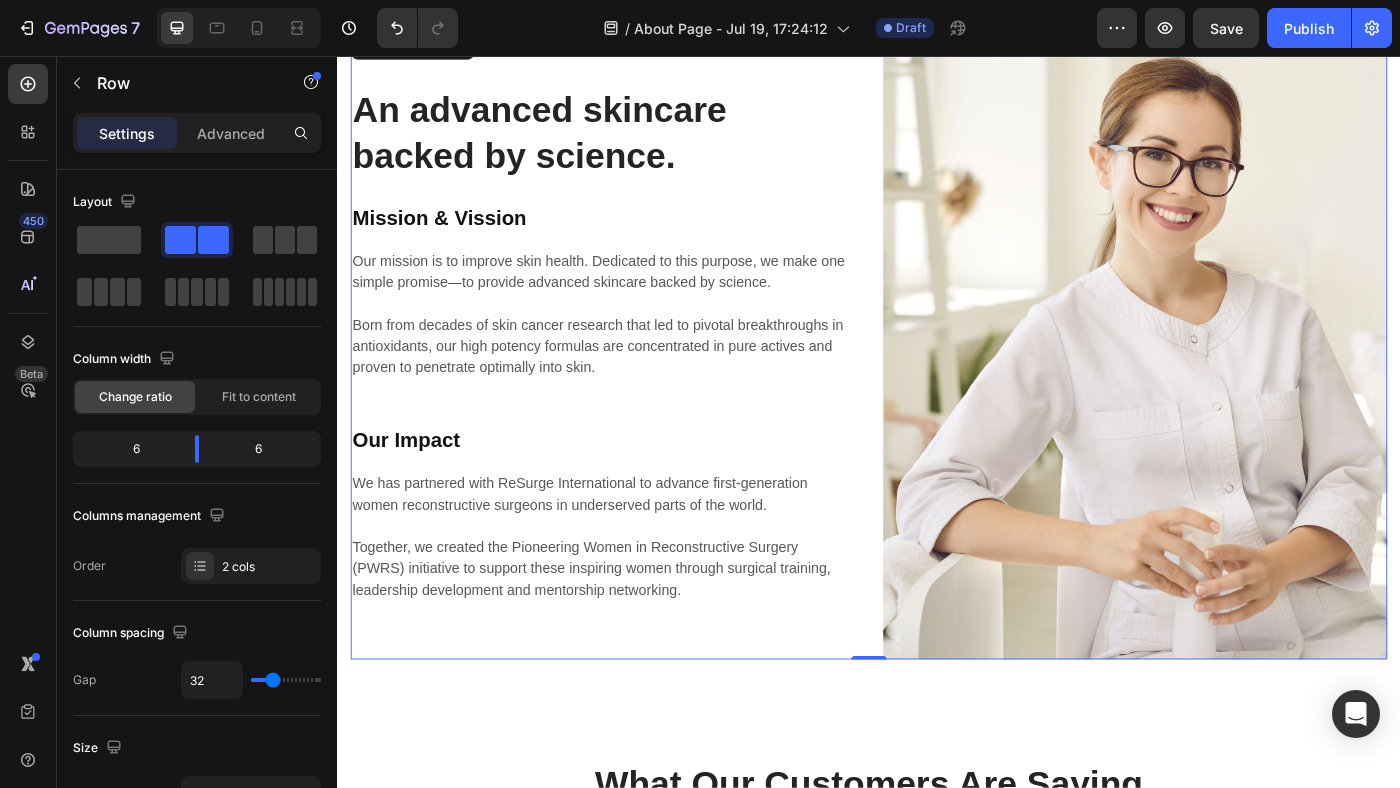 click on "An advanced skincare backed by science. Heading Mission & Vission Heading Our mission is to improve skin health. Dedicated to this purpose, we make one simple promise—to provide advanced skincare backed by science. Born from decades of skin cancer research that led to pivotal breakthroughs in antioxidants, our high potency formulas are concentrated in pure actives and proven to penetrate optimally into skin. Text block Our Impact Heading We has partnered with ReSurge International to advance first-generation women reconstructive surgeons in underserved parts of the world. Together, we created the Pioneering Women in Reconstructive Surgery (PWRS) initiative to support these inspiring women through surgical training, leadership development and mentorship networking. Text block Image Row 0" at bounding box center [937, 380] 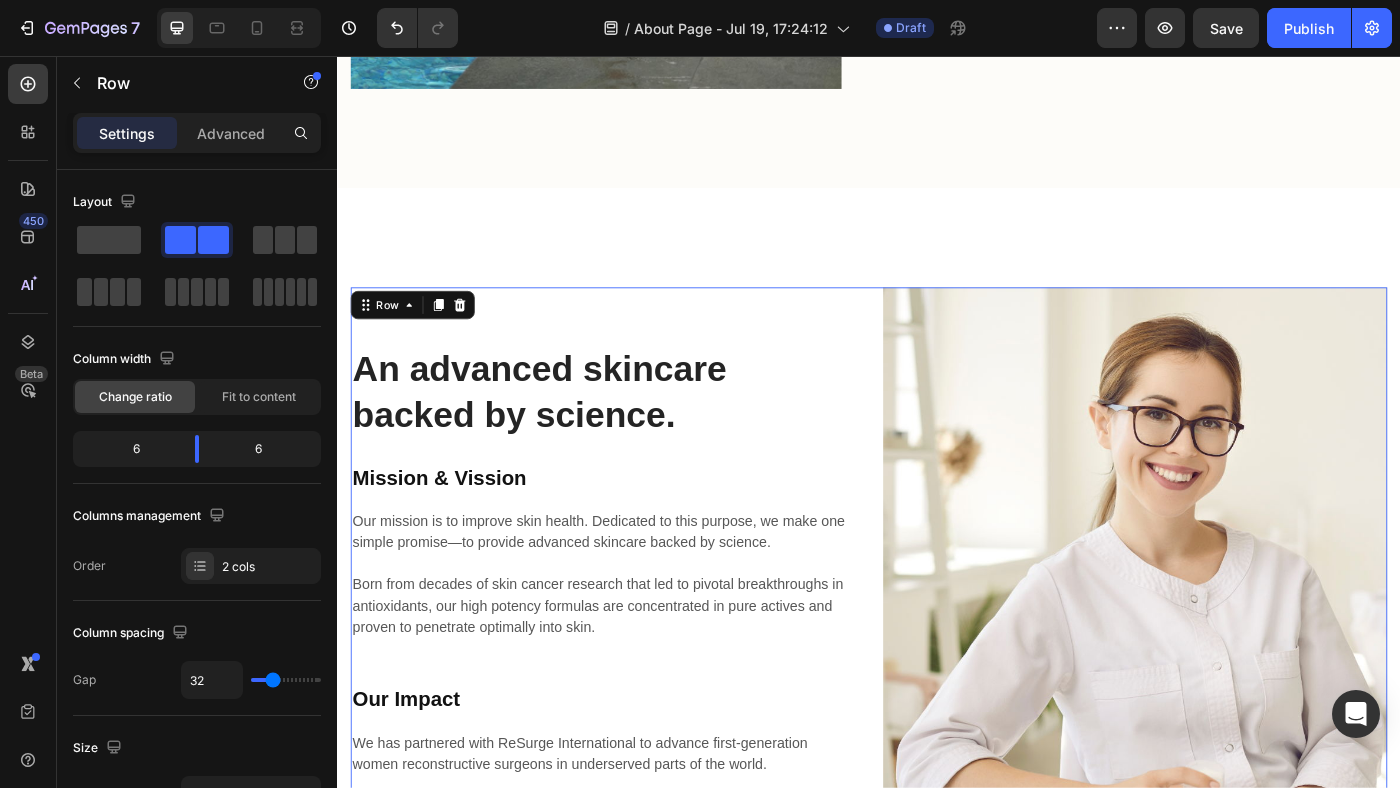 scroll, scrollTop: 2746, scrollLeft: 0, axis: vertical 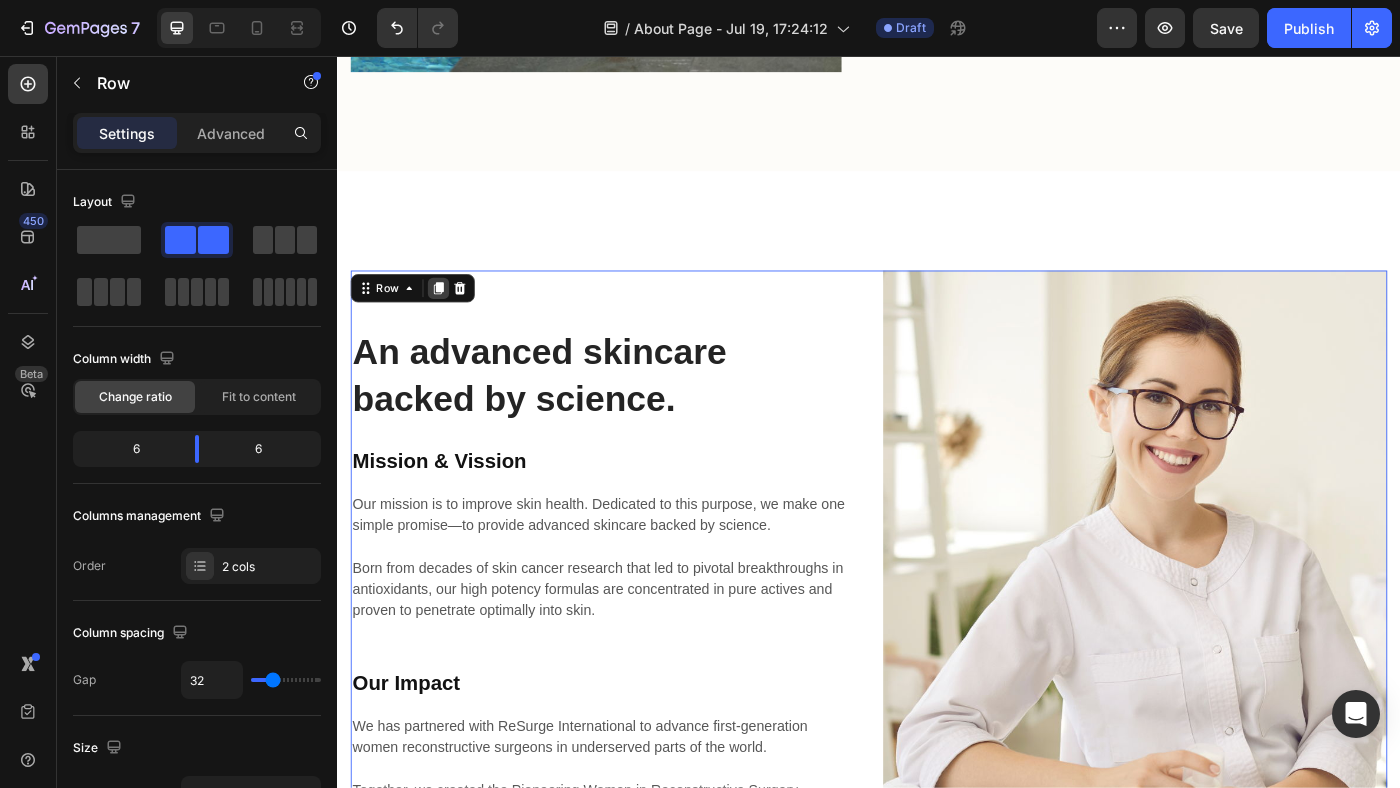click 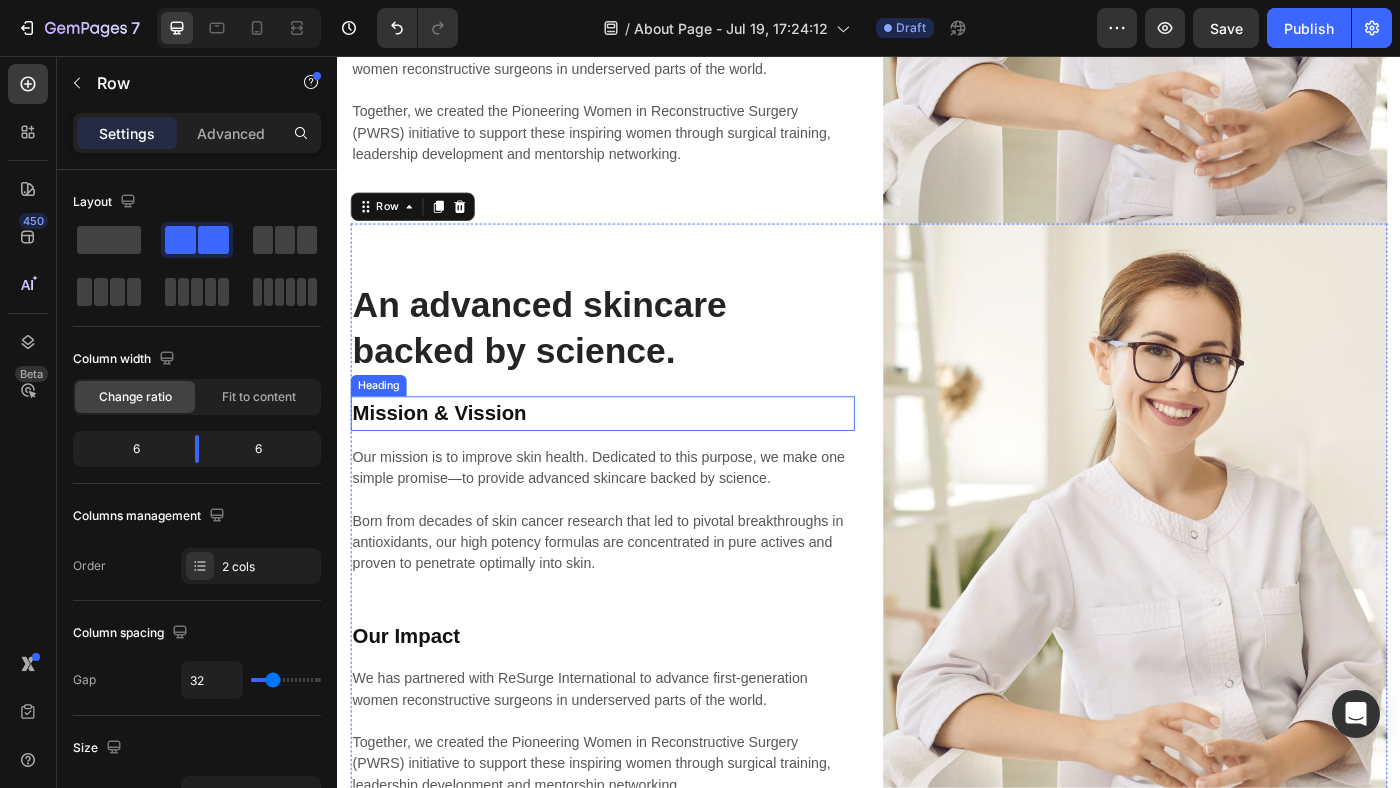 scroll, scrollTop: 3498, scrollLeft: 0, axis: vertical 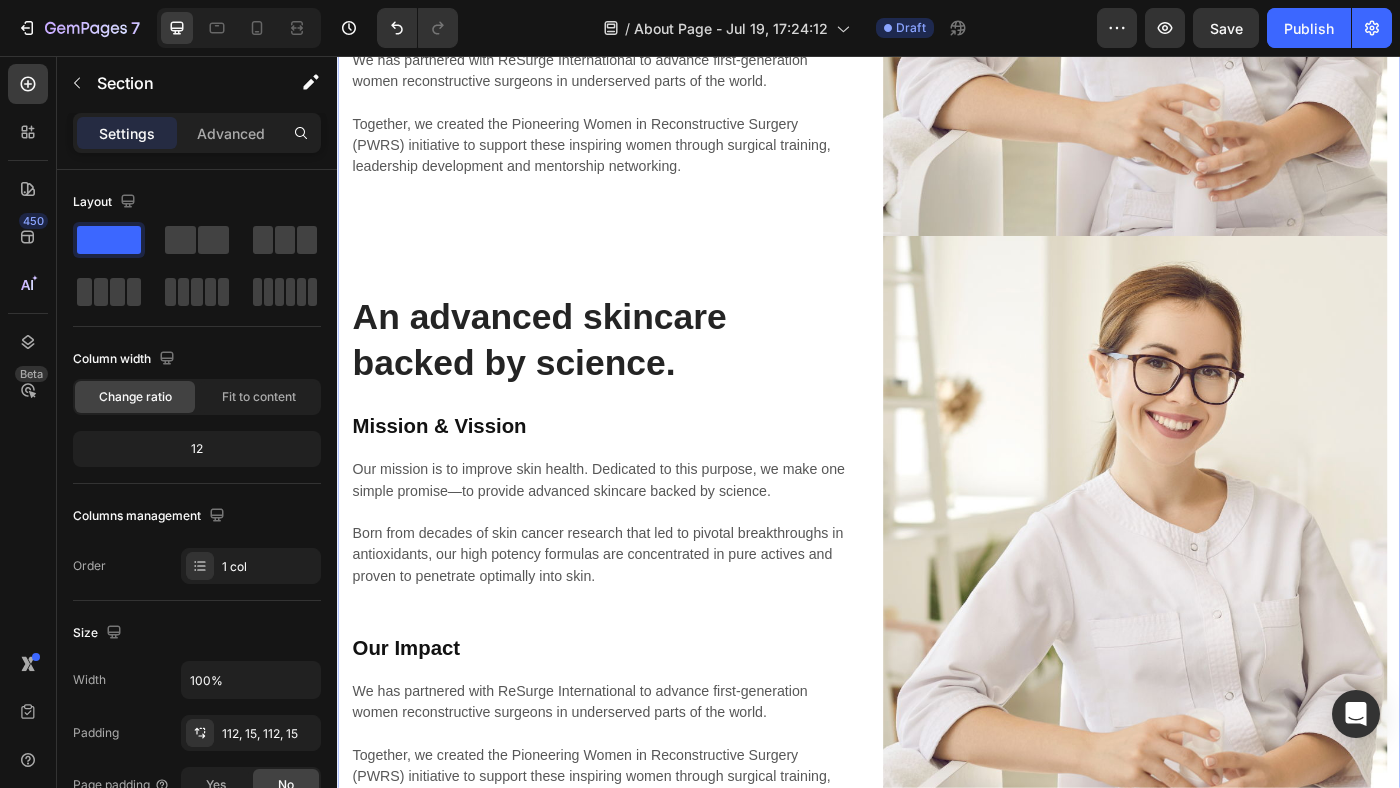 click on "An advanced skincare backed by science. Heading Mission & Vission Heading Our mission is to improve skin health. Dedicated to this purpose, we make one simple promise—to provide advanced skincare backed by science. Born from decades of skin cancer research that led to pivotal breakthroughs in antioxidants, our high potency formulas are concentrated in pure actives and proven to penetrate optimally into skin. Text block Our Impact Heading We has partnered with ReSurge International to advance first-generation women reconstructive surgeons in underserved parts of the world.  Together, we created the Pioneering Women in Reconstructive Surgery (PWRS) initiative to support these inspiring women through surgical training, leadership development and mentorship networking. Text block Image Row An advanced skincare backed by science. Heading Mission & Vission Heading Our mission is to improve skin health. Dedicated to this purpose, we make one simple promise—to provide advanced skincare backed by science. Heading" at bounding box center [937, 258] 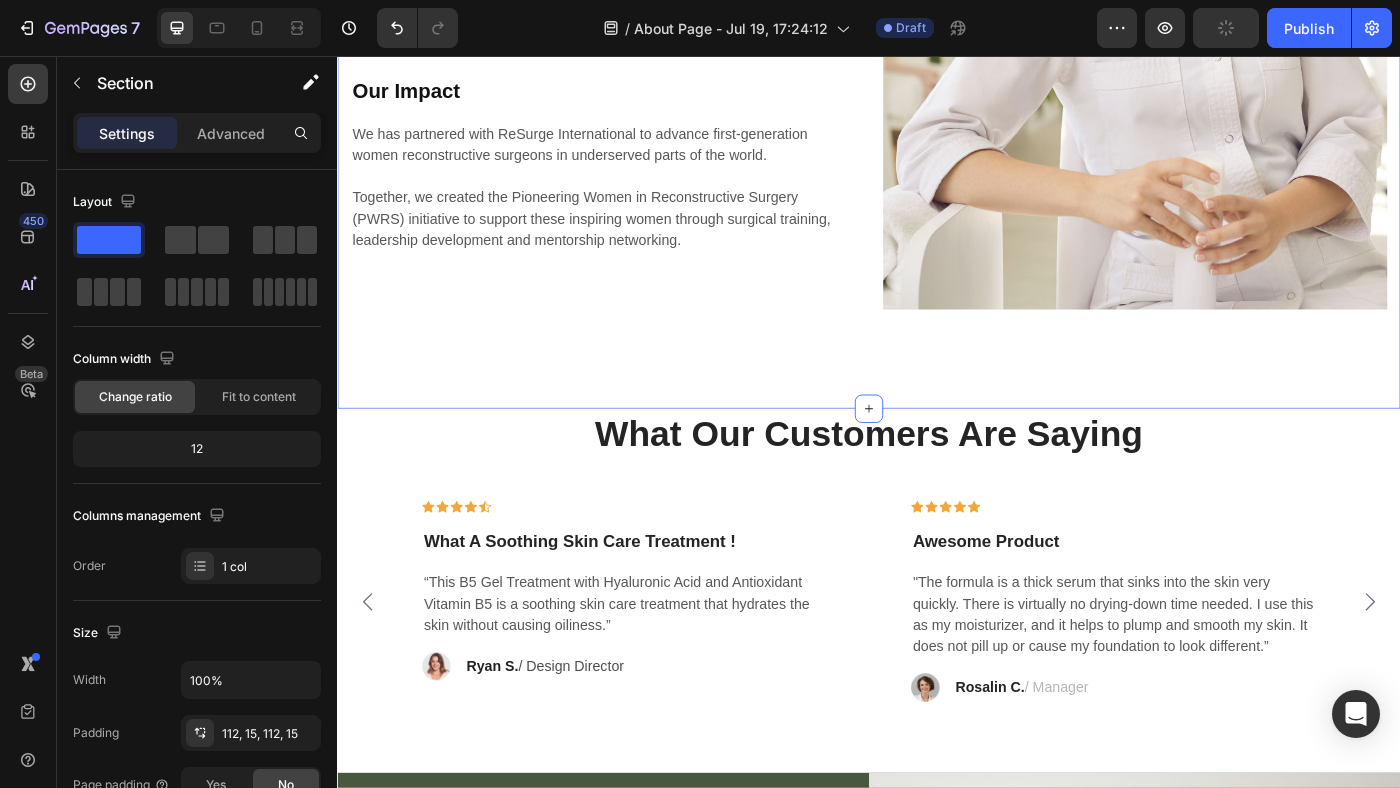 scroll, scrollTop: 4102, scrollLeft: 0, axis: vertical 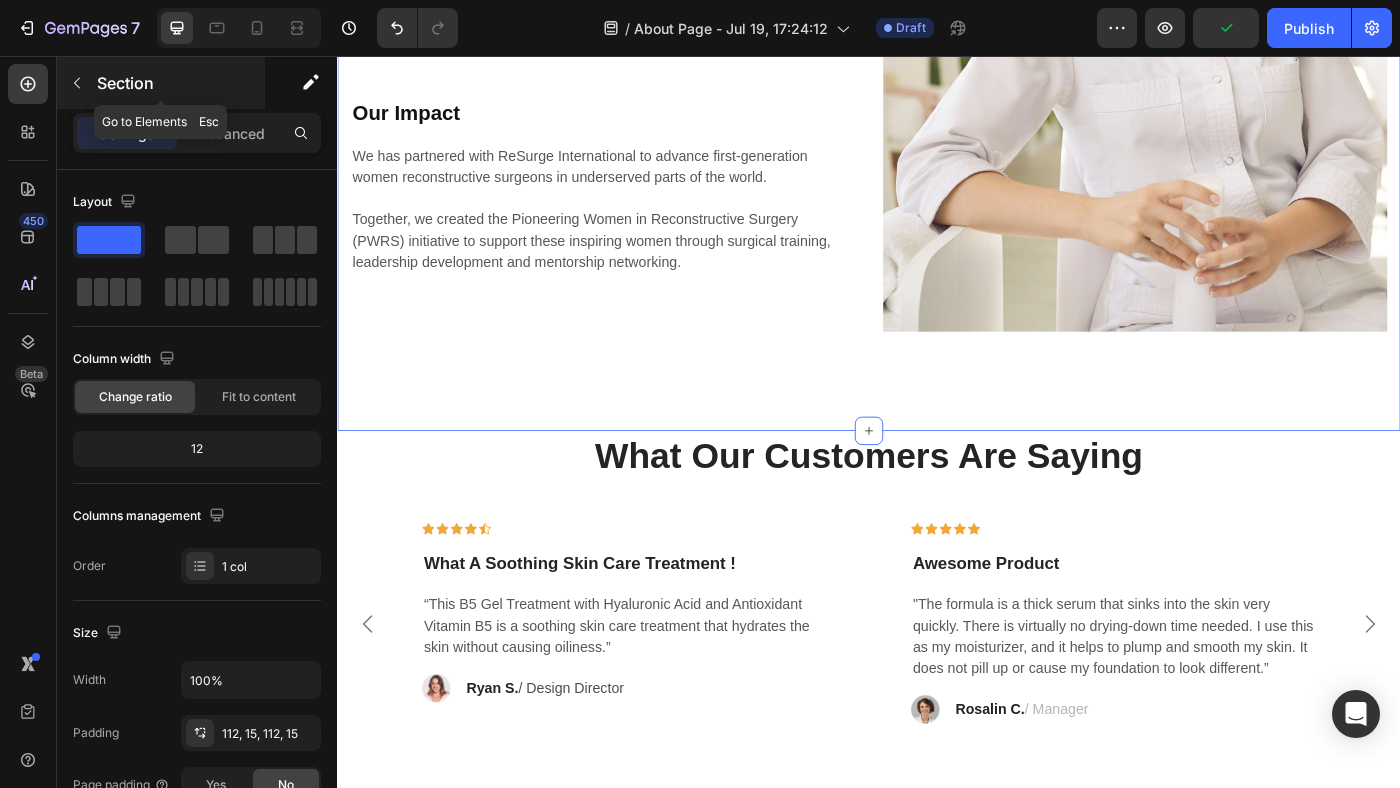 click 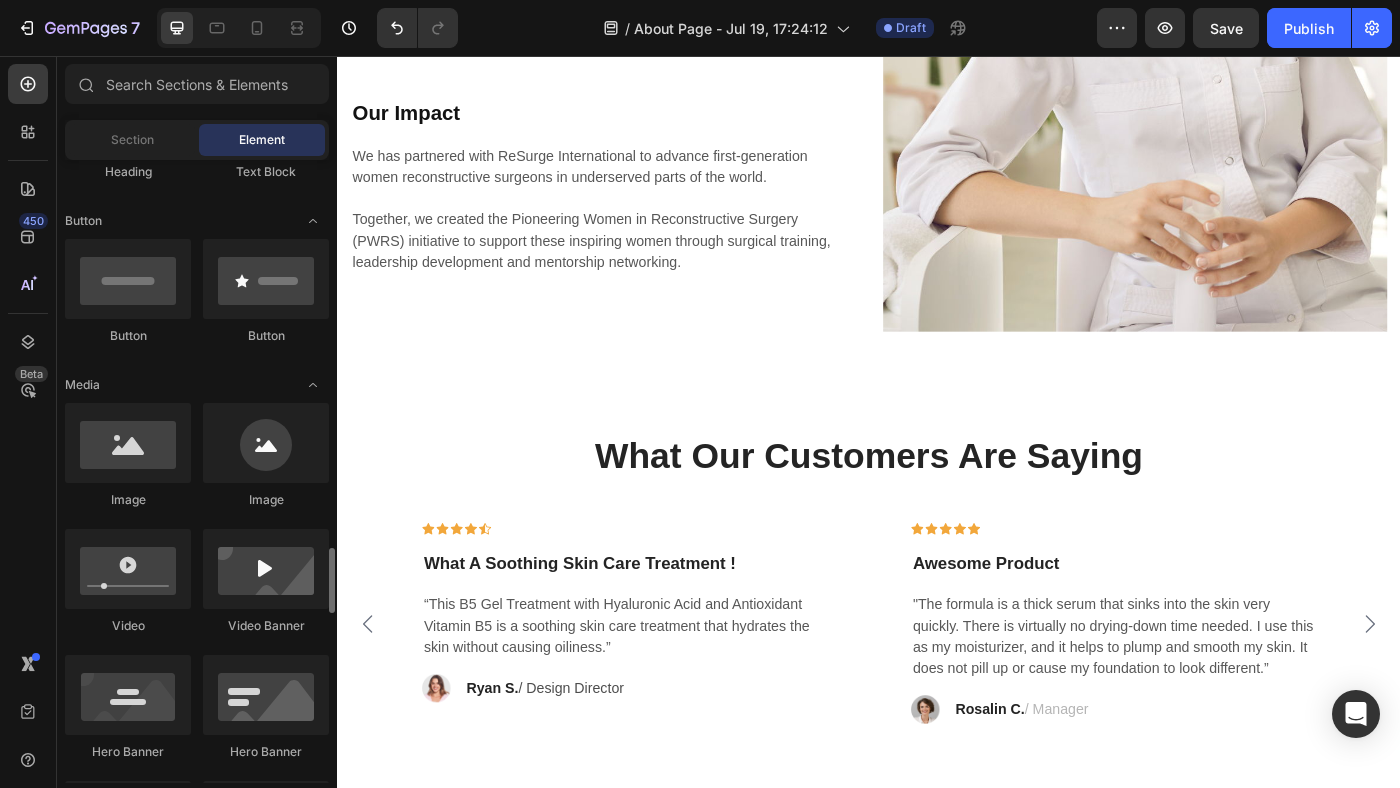 scroll, scrollTop: 0, scrollLeft: 0, axis: both 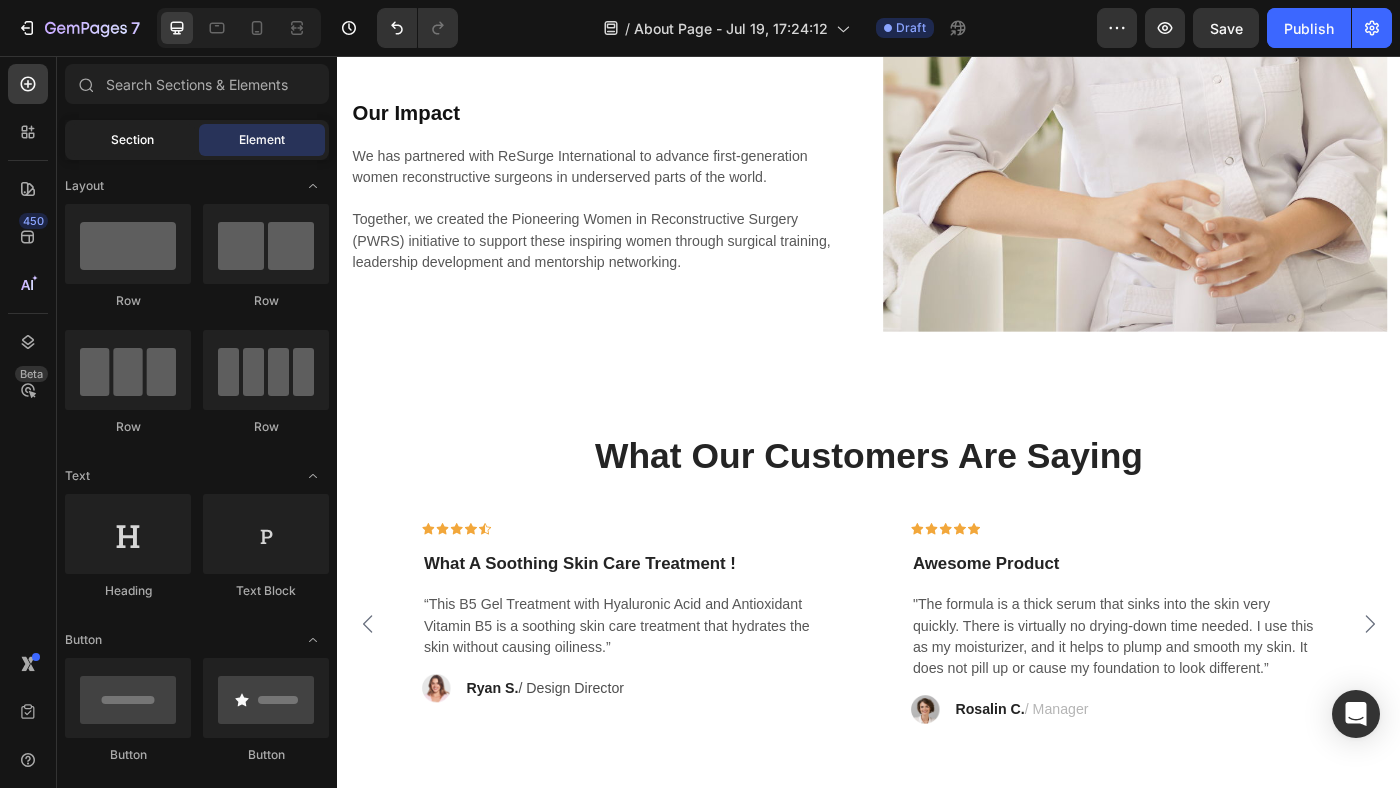 click on "Section" at bounding box center [132, 140] 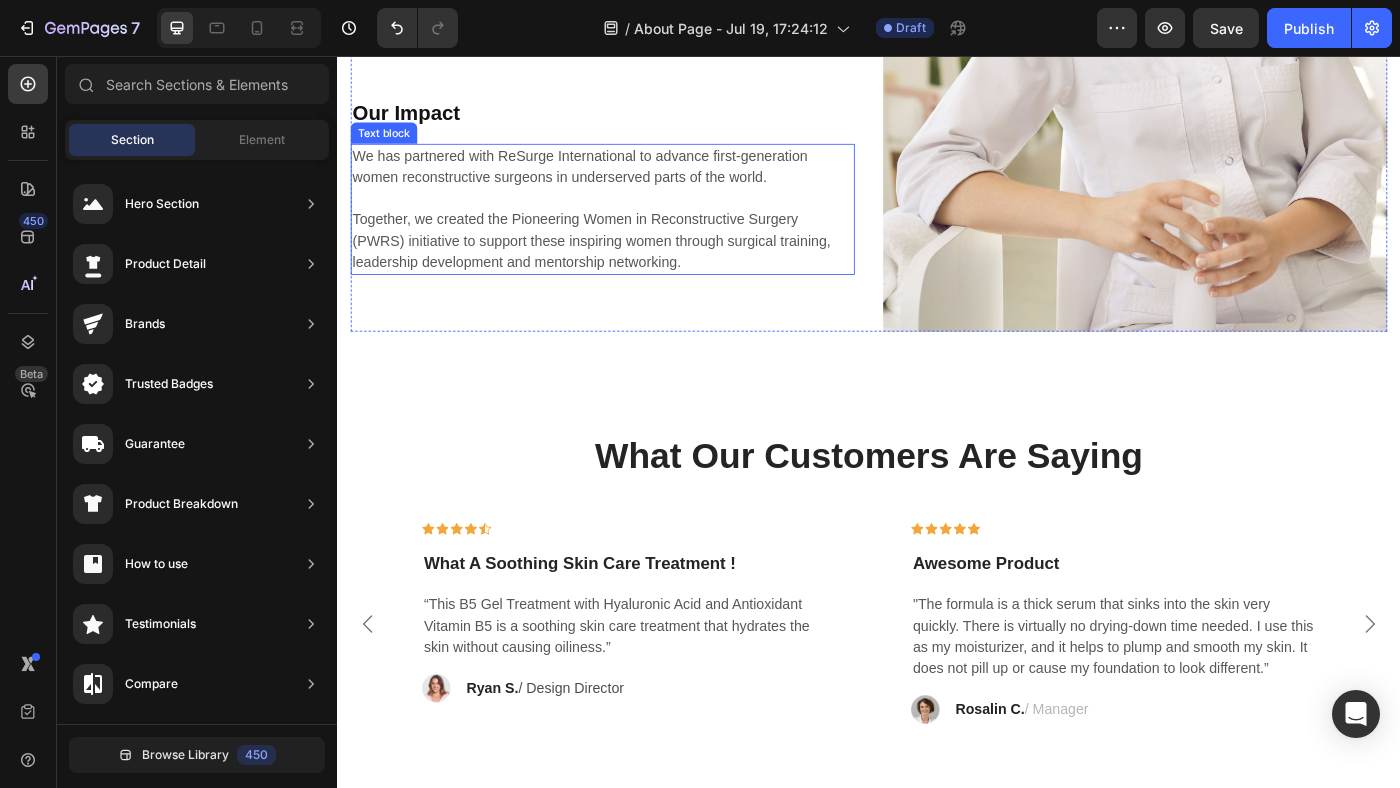 click on "We has partnered with ReSurge International to advance first-generation women reconstructive surgeons in underserved parts of the world.  Together, we created the Pioneering Women in Reconstructive Surgery (PWRS) initiative to support these inspiring women through surgical training, leadership development and mentorship networking." at bounding box center [636, 229] 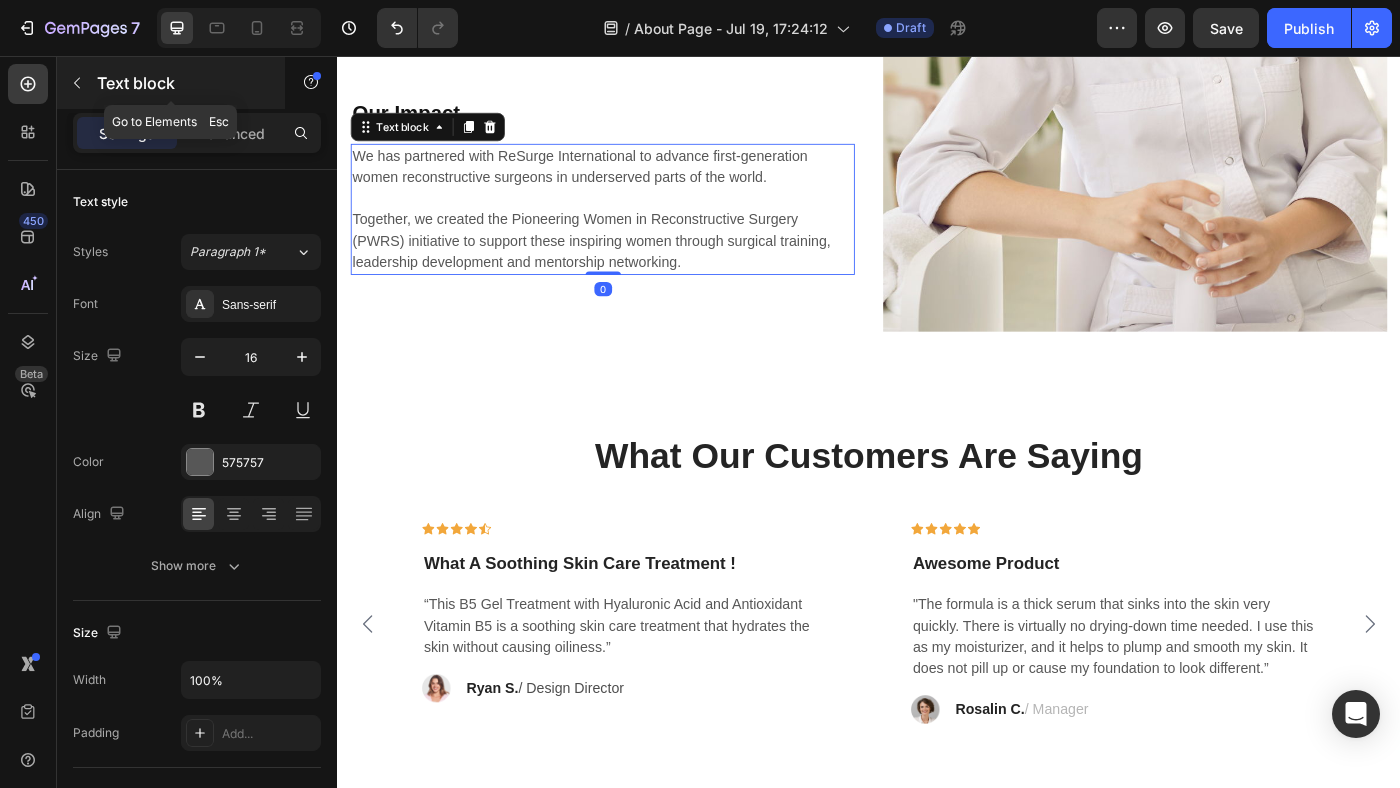 click 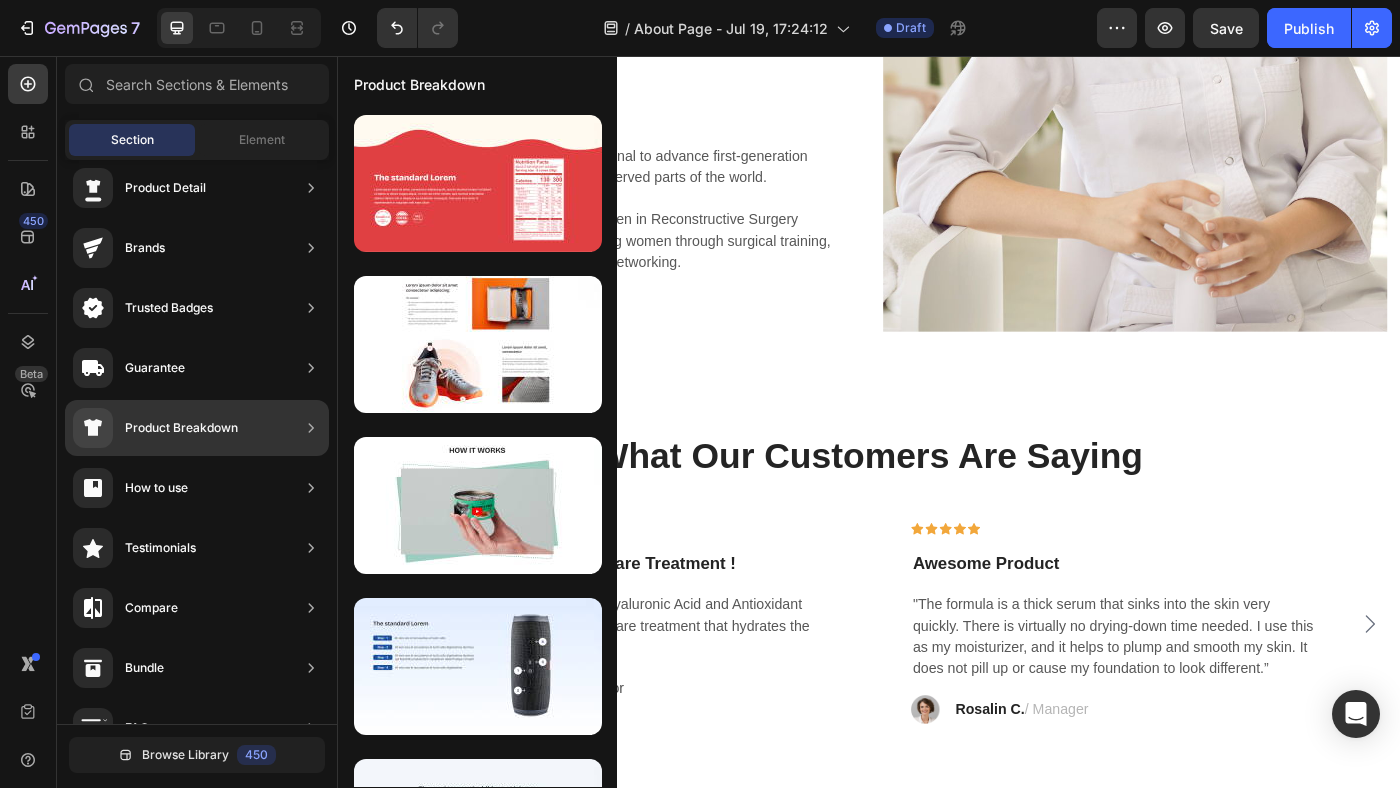 scroll, scrollTop: 0, scrollLeft: 0, axis: both 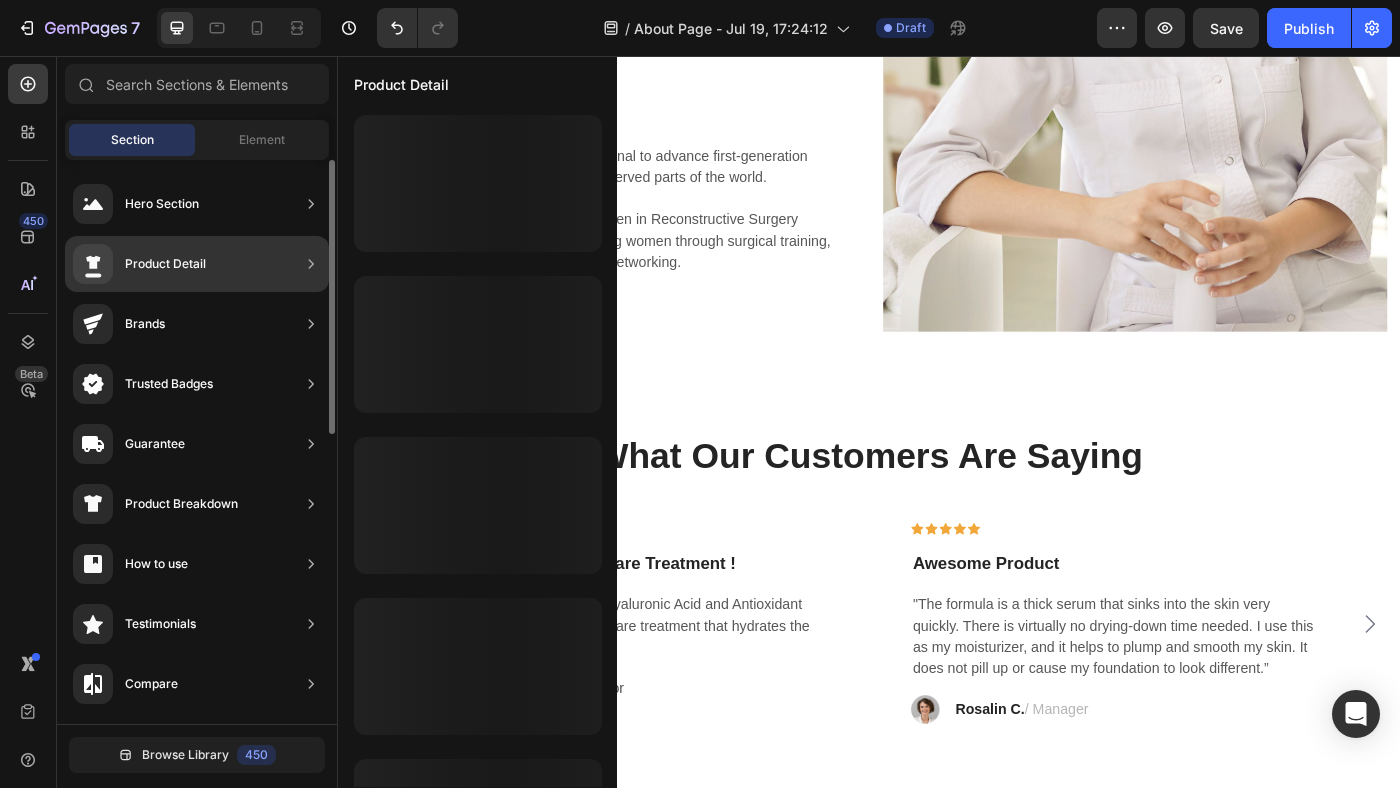 click on "Product Detail" at bounding box center (139, 264) 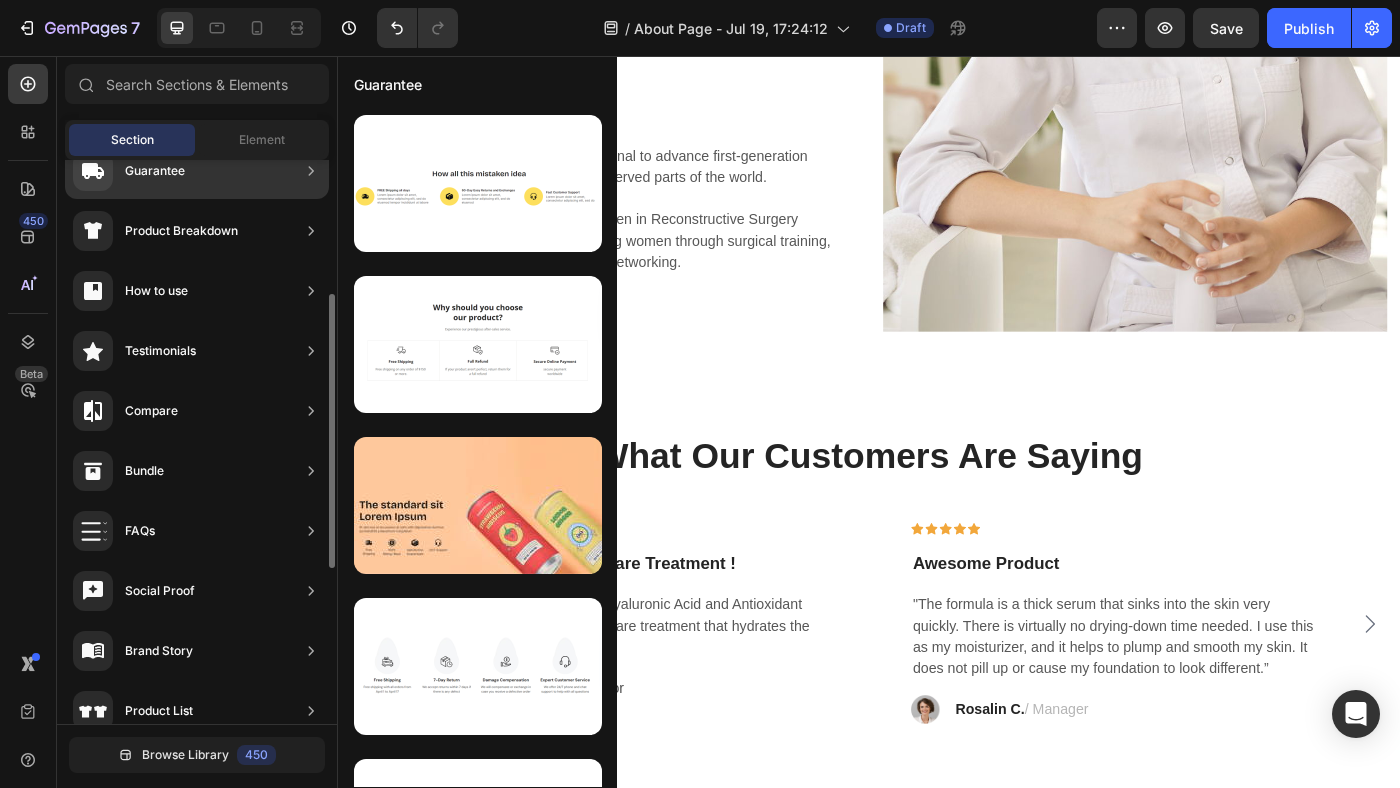 scroll, scrollTop: 275, scrollLeft: 0, axis: vertical 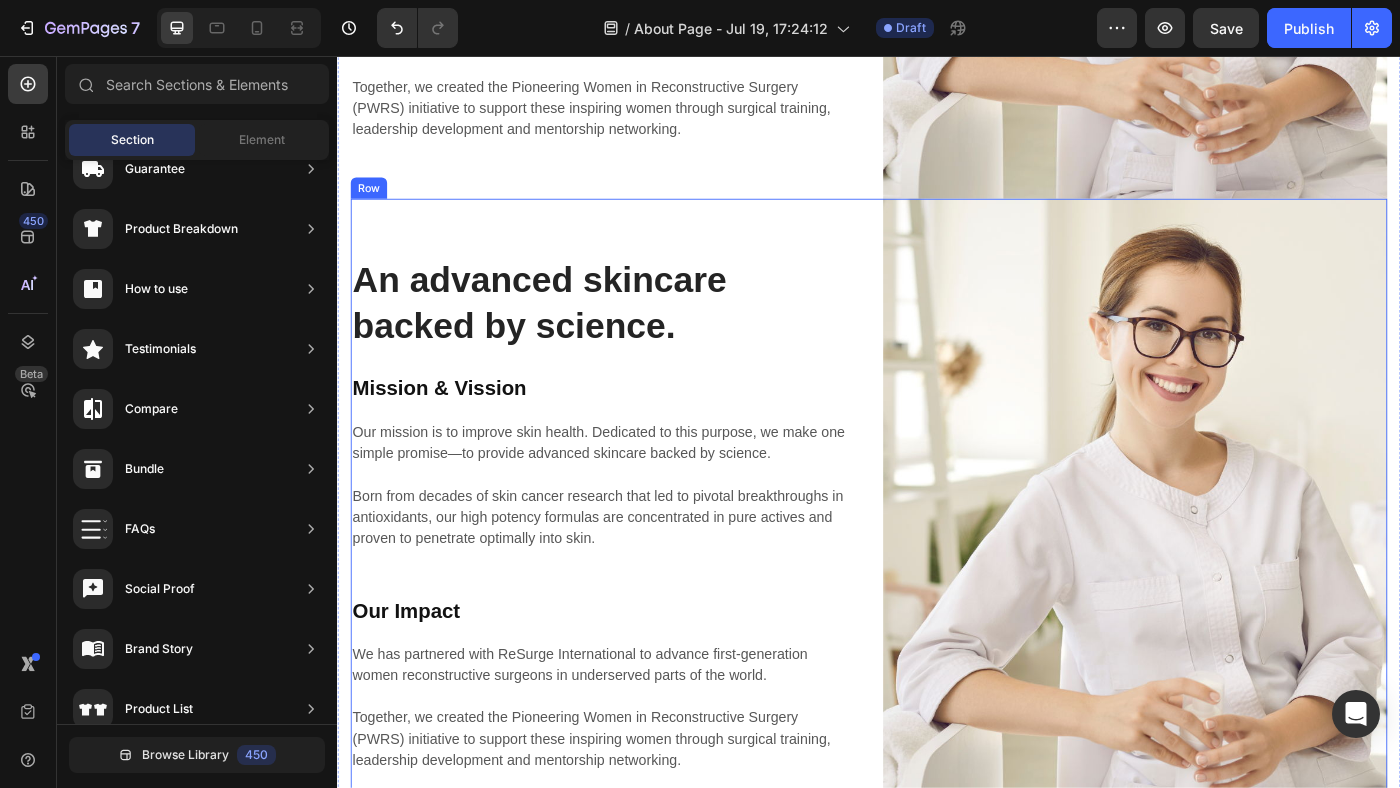 click on "An advanced skincare backed by science. Heading Mission & Vission Heading Our mission is to improve skin health. Dedicated to this purpose, we make one simple promise—to provide advanced skincare backed by science. Born from decades of skin cancer research that led to pivotal breakthroughs in antioxidants, our high potency formulas are concentrated in pure actives and proven to penetrate optimally into skin. Text block Our Impact Heading We has partnered with ReSurge International to advance first-generation women reconstructive surgeons in underserved parts of the world.  Together, we created the Pioneering Women in Reconstructive Surgery (PWRS) initiative to support these inspiring women through surgical training, leadership development and mentorship networking. Text block" at bounding box center [636, 573] 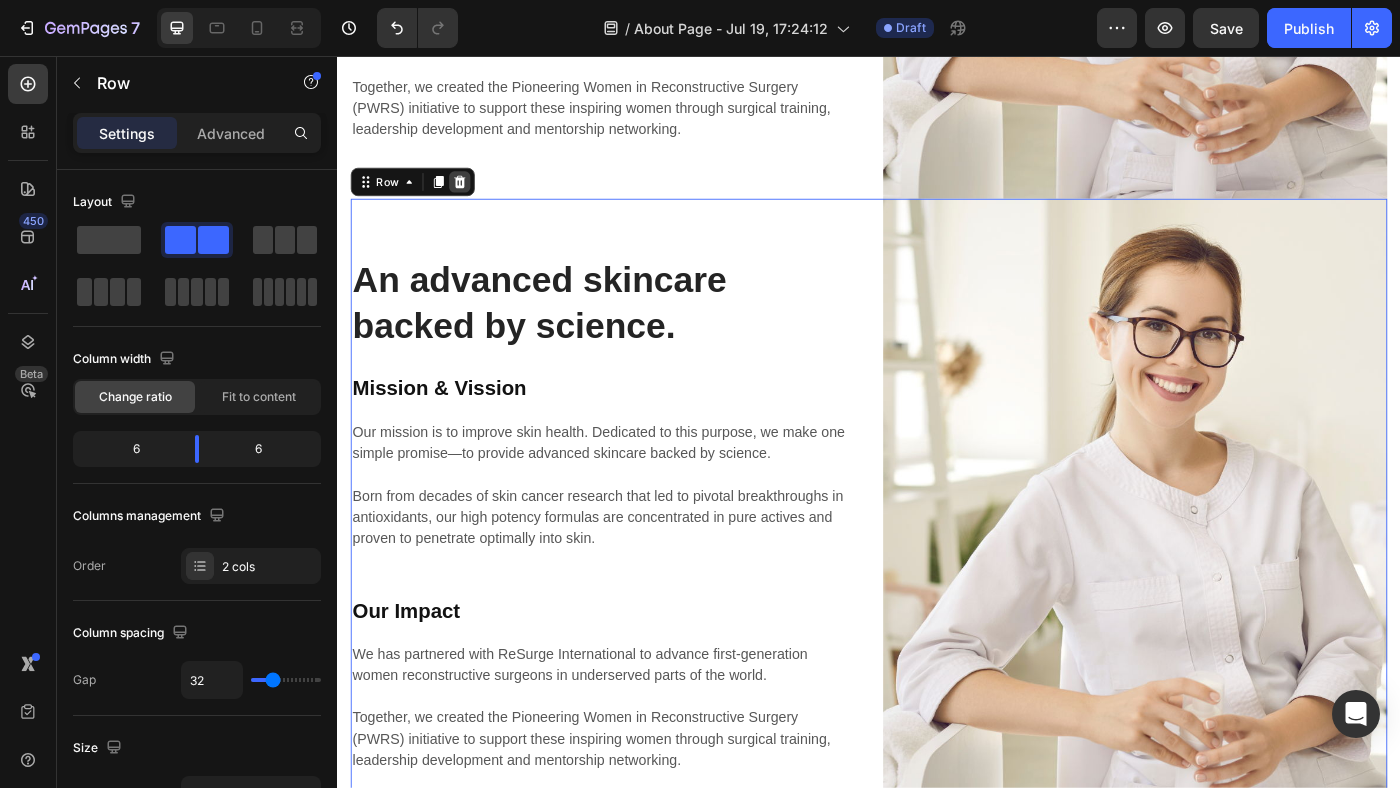 click 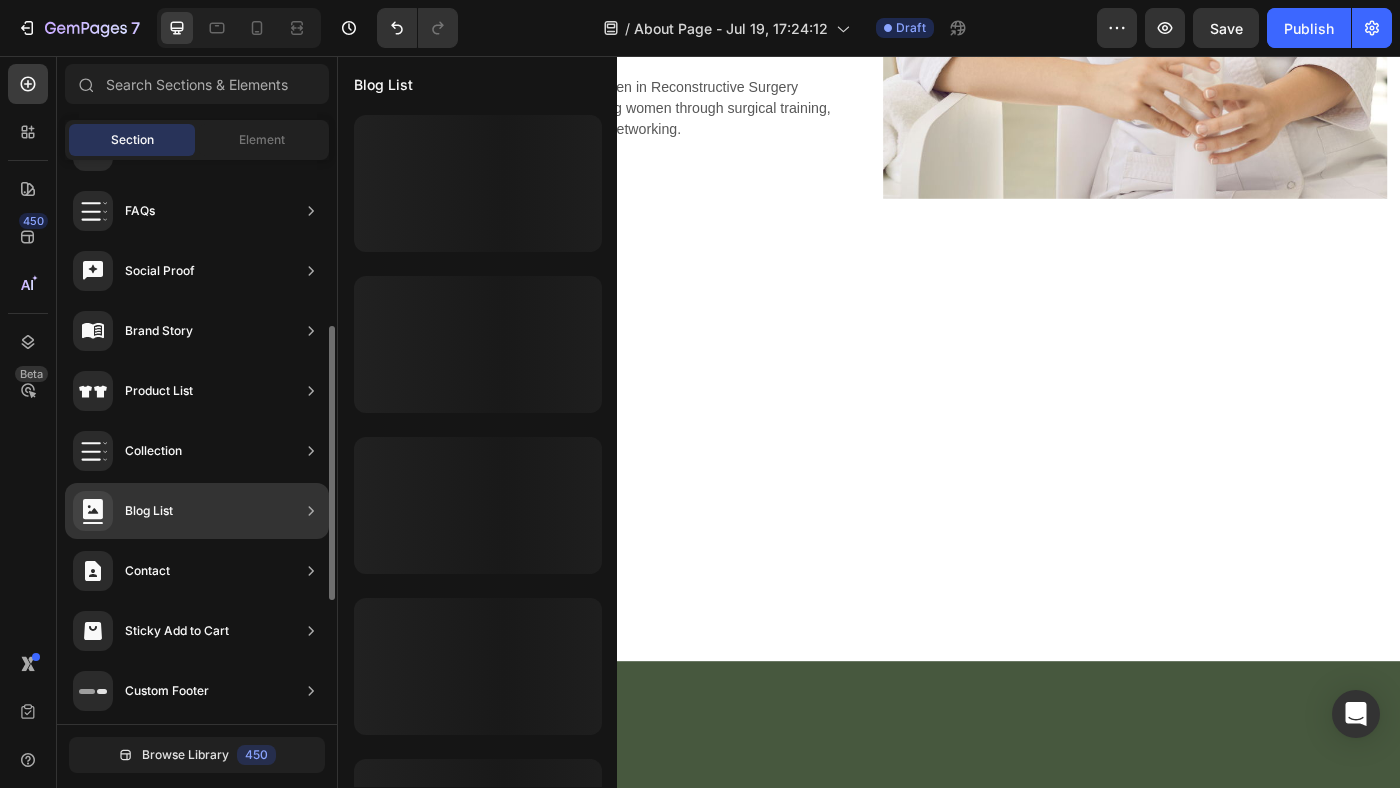 scroll, scrollTop: 596, scrollLeft: 0, axis: vertical 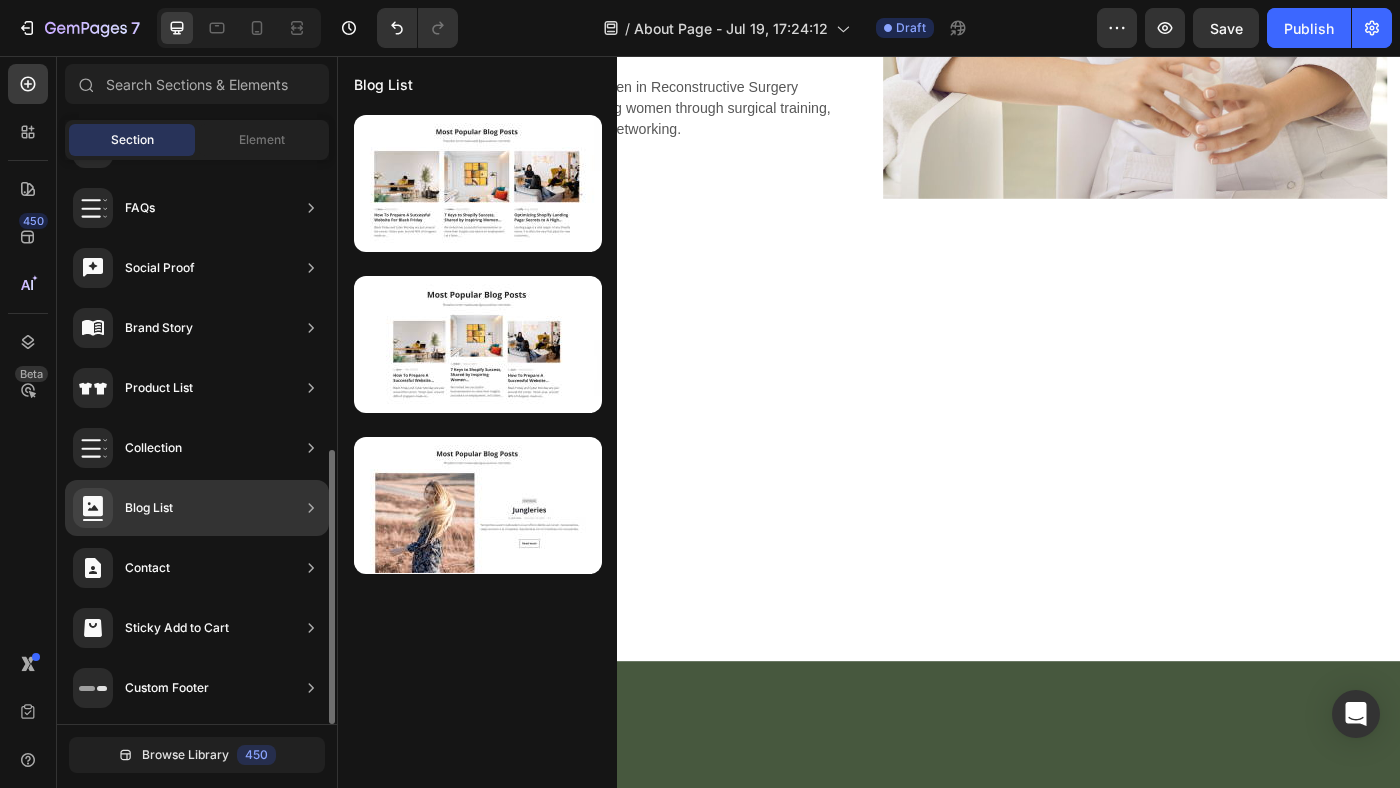 click on "Blog List" 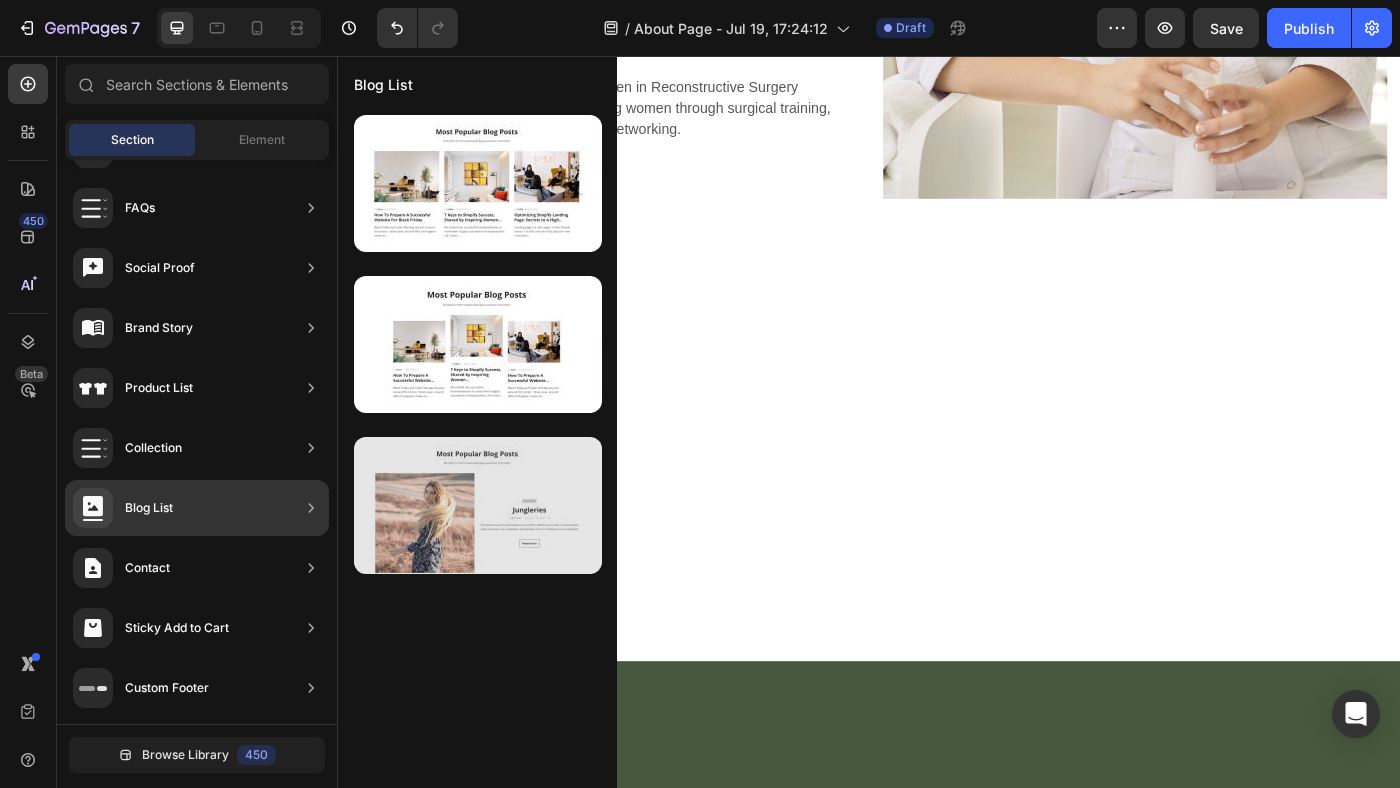 click at bounding box center [478, 505] 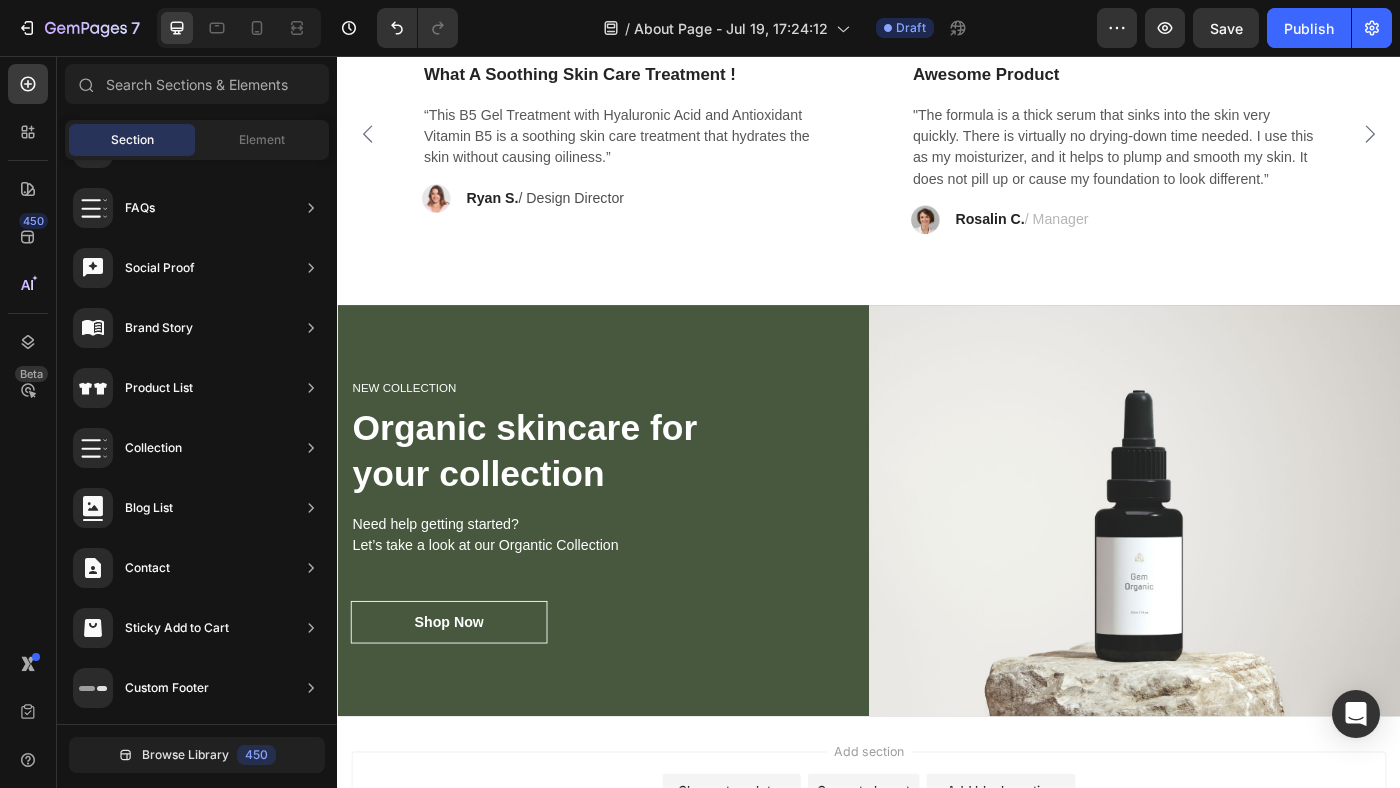 scroll, scrollTop: 3933, scrollLeft: 0, axis: vertical 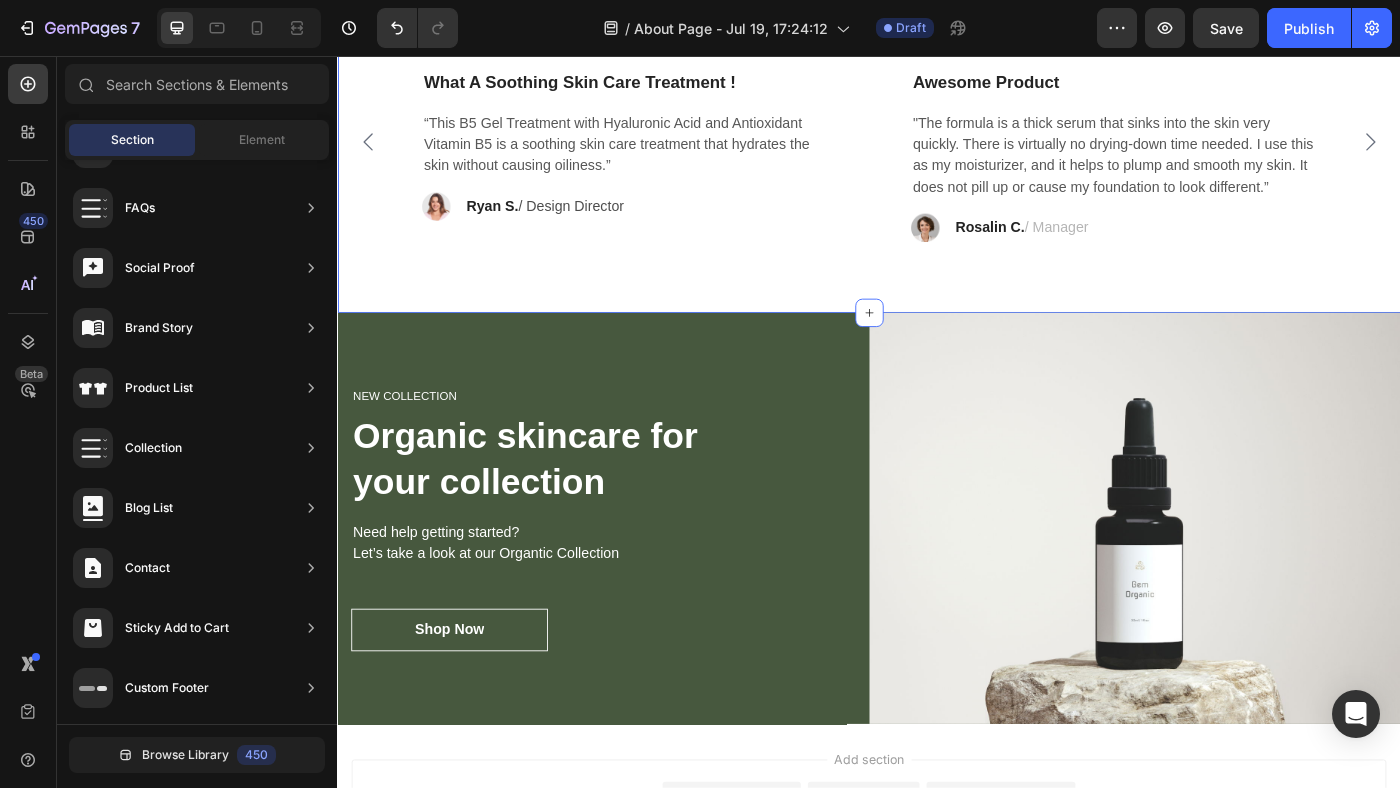 drag, startPoint x: 496, startPoint y: 570, endPoint x: 858, endPoint y: 321, distance: 439.36887 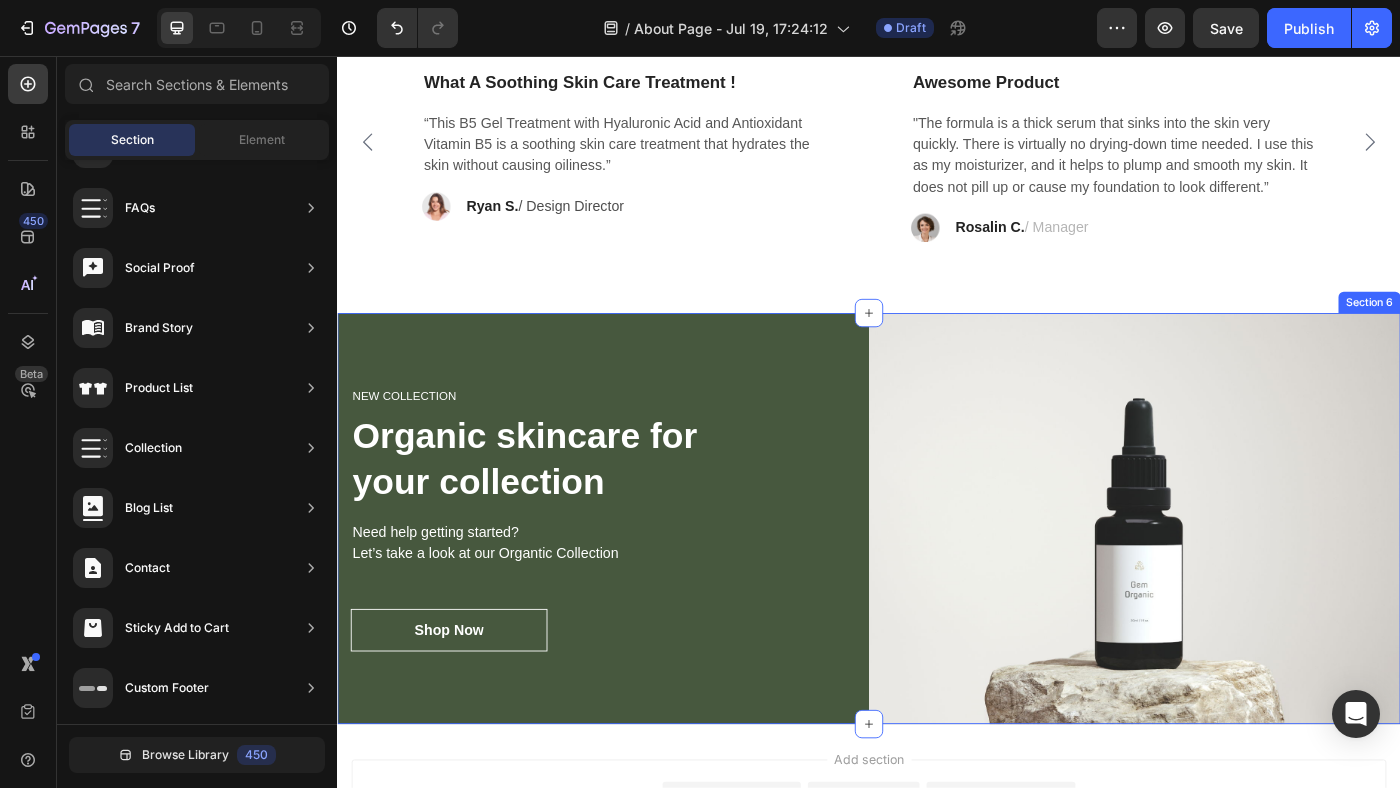 click on "NEW COLLECTION  Heading Organic skincare for  your collection Heading Need help getting started?  Let’s take a look at our Organtic Collection  Text block Shop Now Button Row" at bounding box center [637, 578] 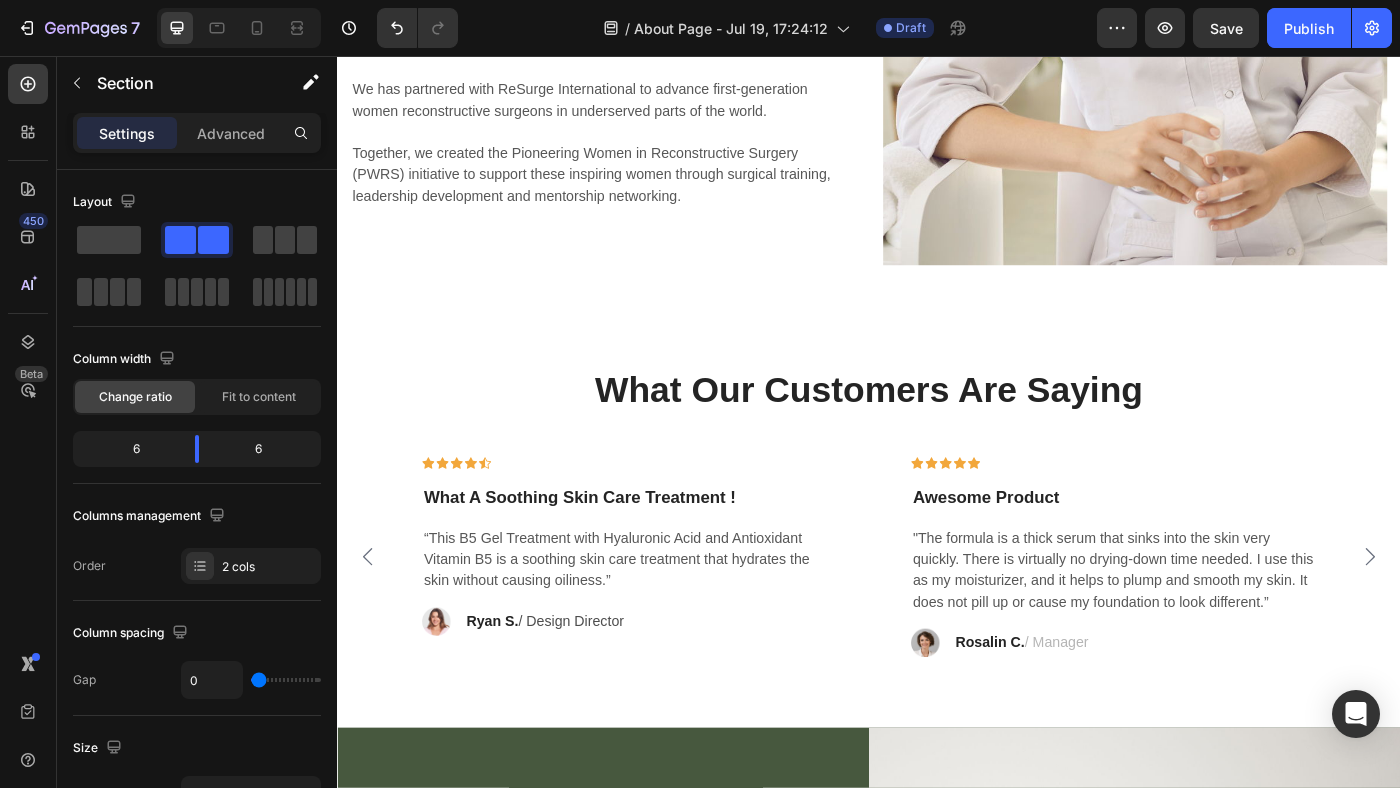 scroll, scrollTop: 3460, scrollLeft: 0, axis: vertical 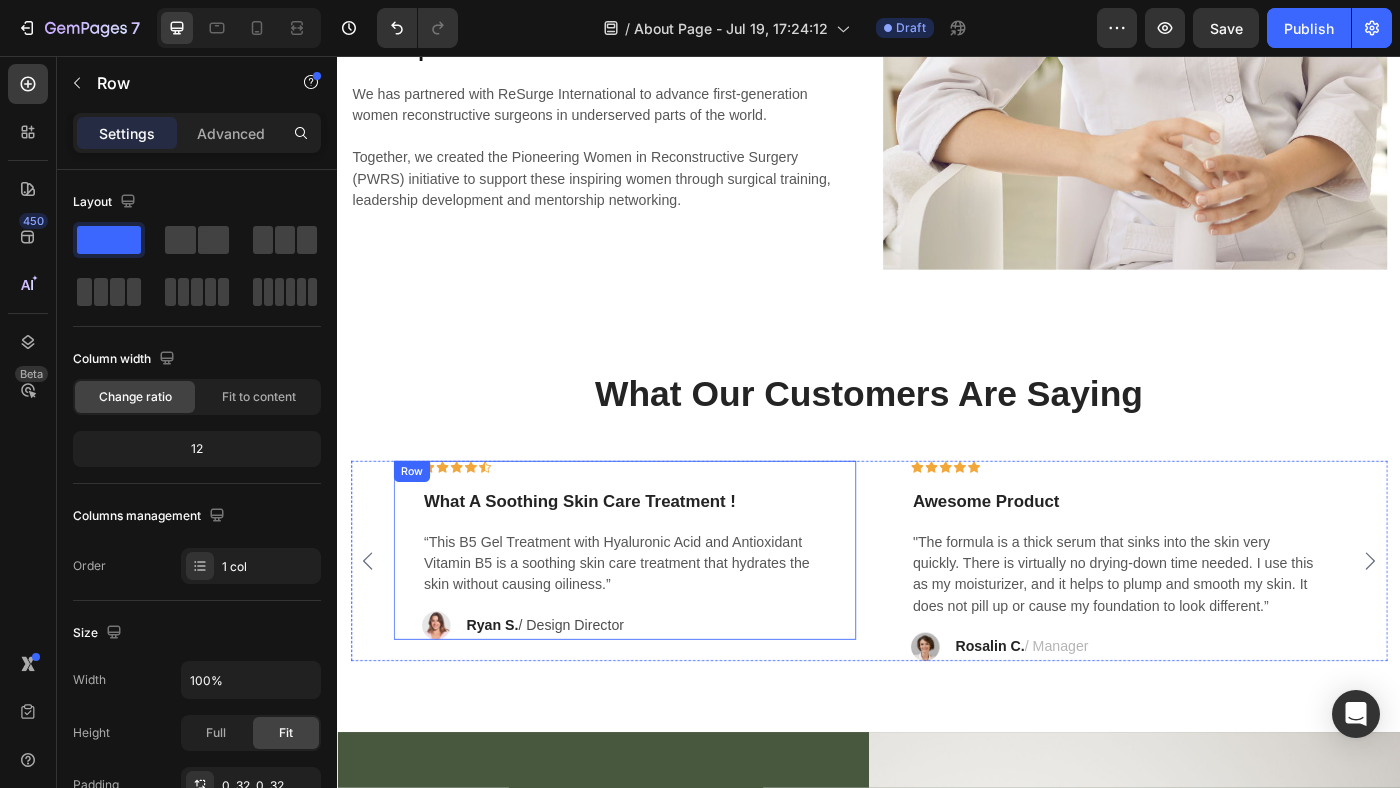 click on "Icon
Icon
Icon
Icon
Icon Row What A Soothing Skin Care Treatment ! Text block “This B5 Gel Treatment with Hyaluronic Acid and Antioxidant Vitamin B5 is a soothing skin care treatment that hydrates the skin without causing oiliness.” Text block Image Ryan S.  / Design Director Text block Row" at bounding box center (661, 614) 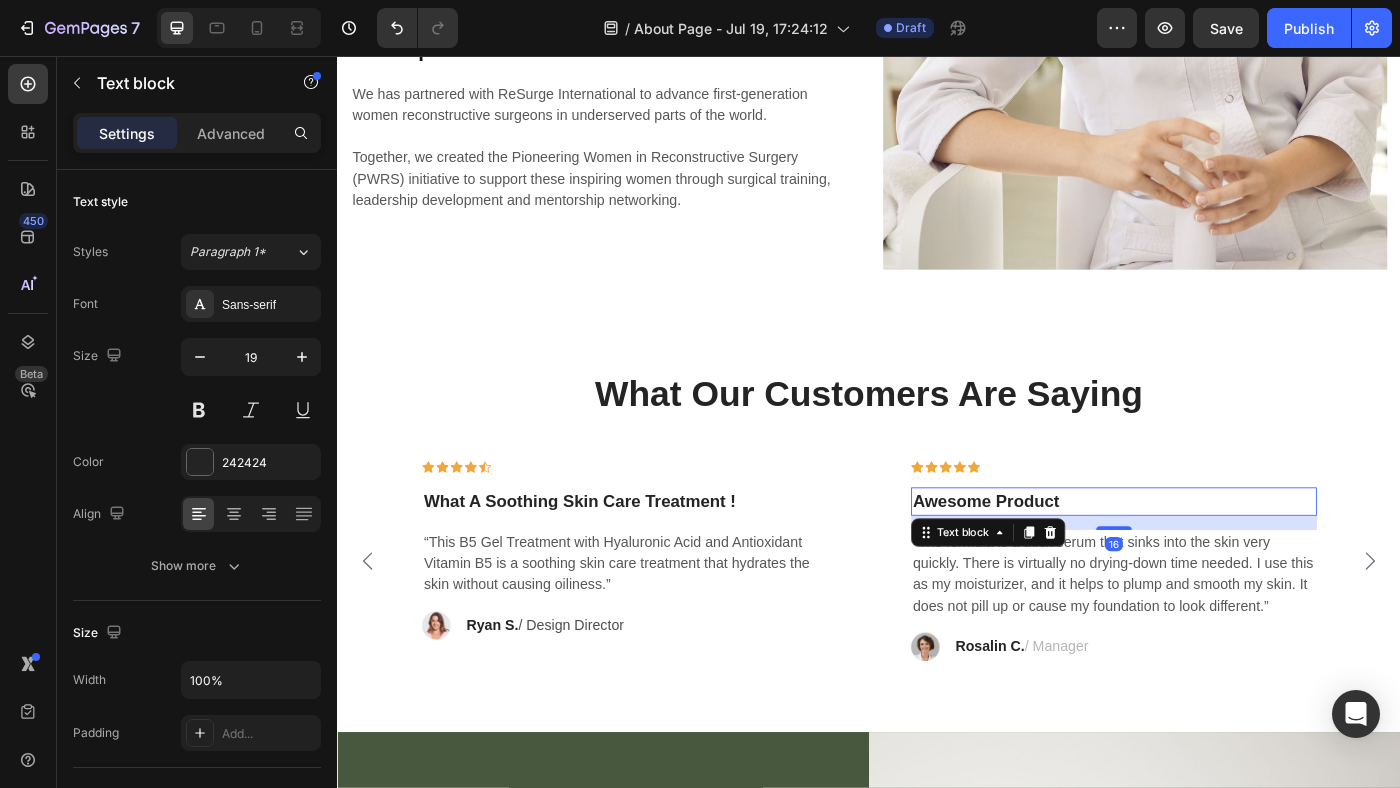 click on "Awesome Product" at bounding box center (1213, 559) 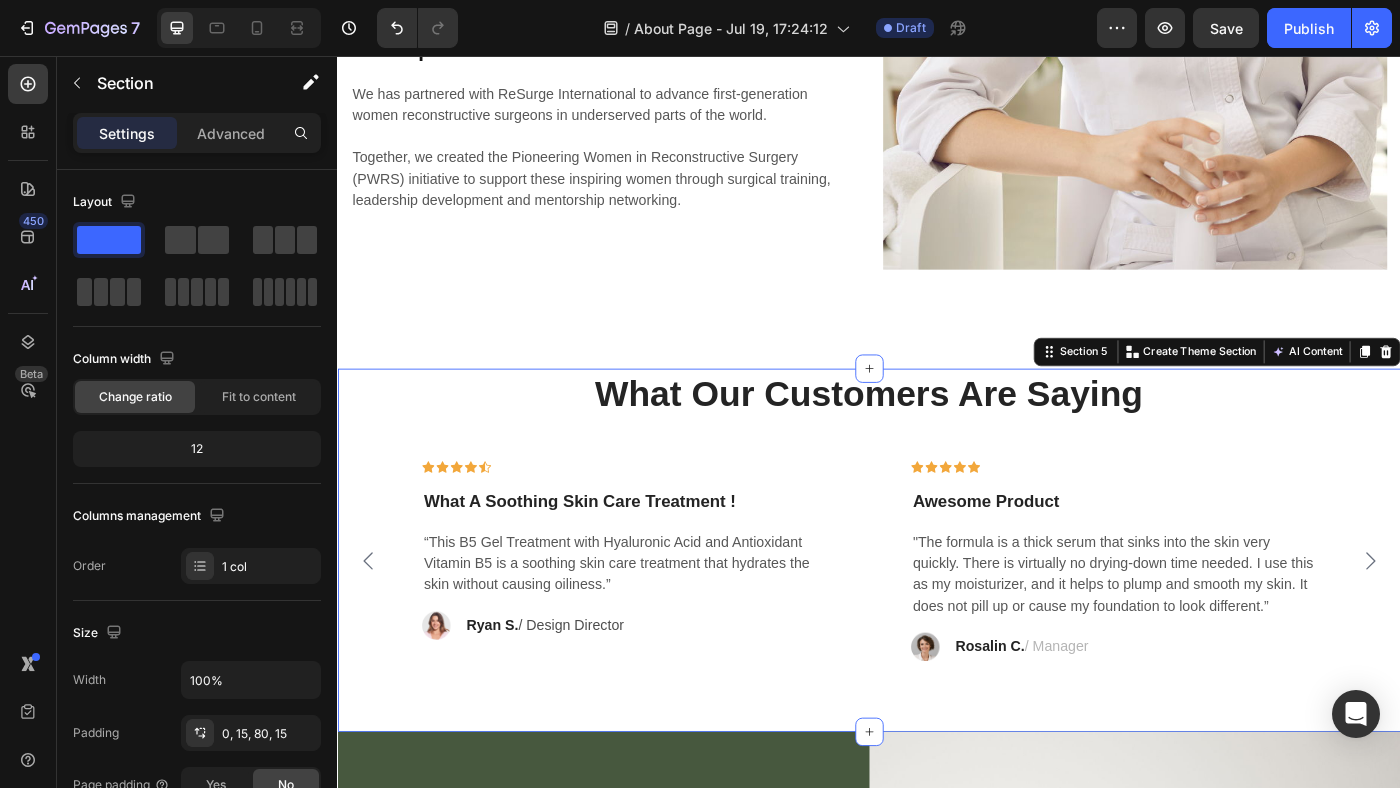 click on "What Our Customers Are Saying Heading
Icon
Icon
Icon
Icon
Icon Row What A Soothing Skin Care Treatment ! Text block “This B5 Gel Treatment with Hyaluronic Acid and Antioxidant Vitamin B5 is a soothing skin care treatment that hydrates the skin without causing oiliness.” Text block Image Ryan S.  / Design Director Text block Row Row
Icon
Icon
Icon
Icon
Icon Row Awesome Product Text block "The formula is a thick serum that sinks into the skin very quickly. There is virtually no drying-down time needed. I use this as my moisturizer, and it helps to plump and smooth my skin. It does not pill up or cause my foundation to look different.” Text block Image Rosalin C.  / Manager Text block Row Row
Icon
Icon
Icon
Icon
Icon Row Text block Text block Image Row" at bounding box center (937, 574) 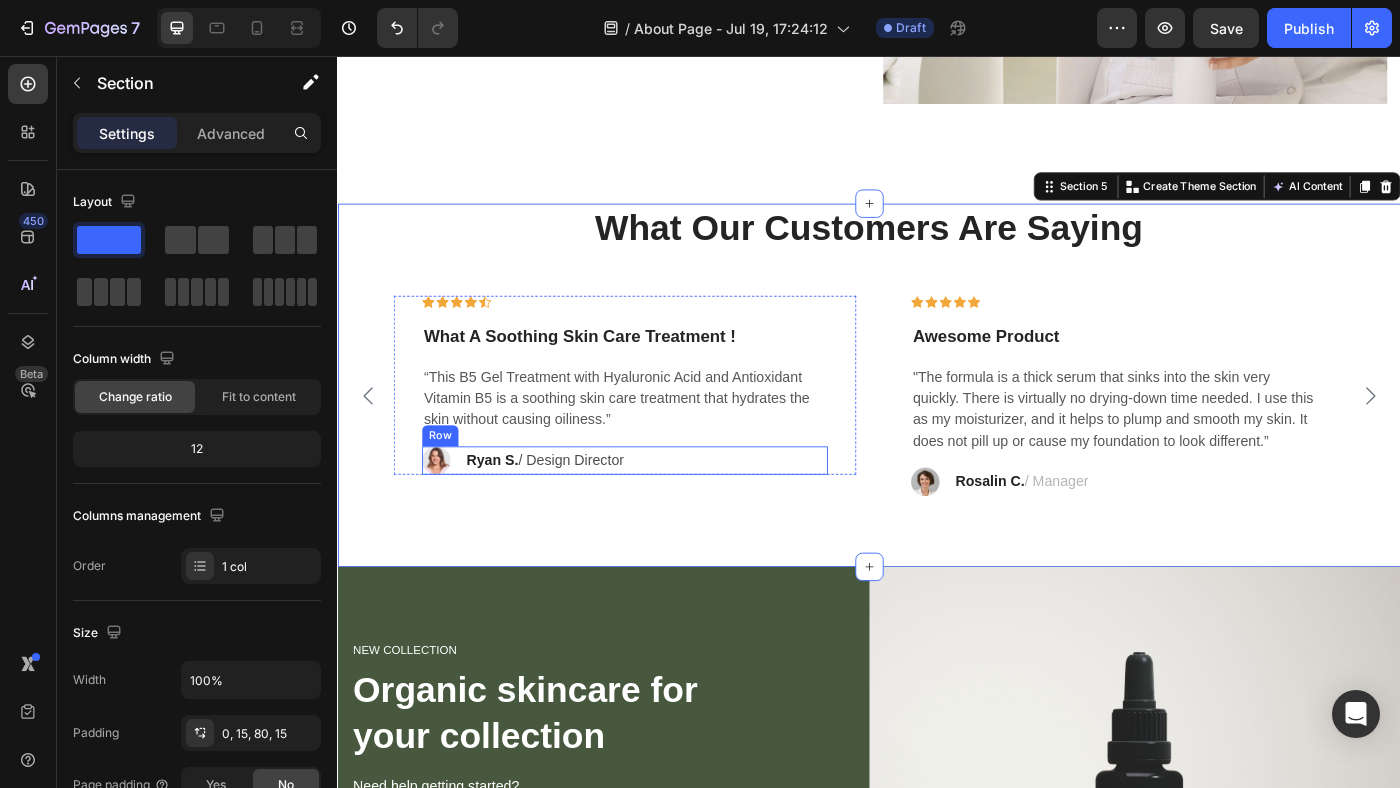 scroll, scrollTop: 3638, scrollLeft: 0, axis: vertical 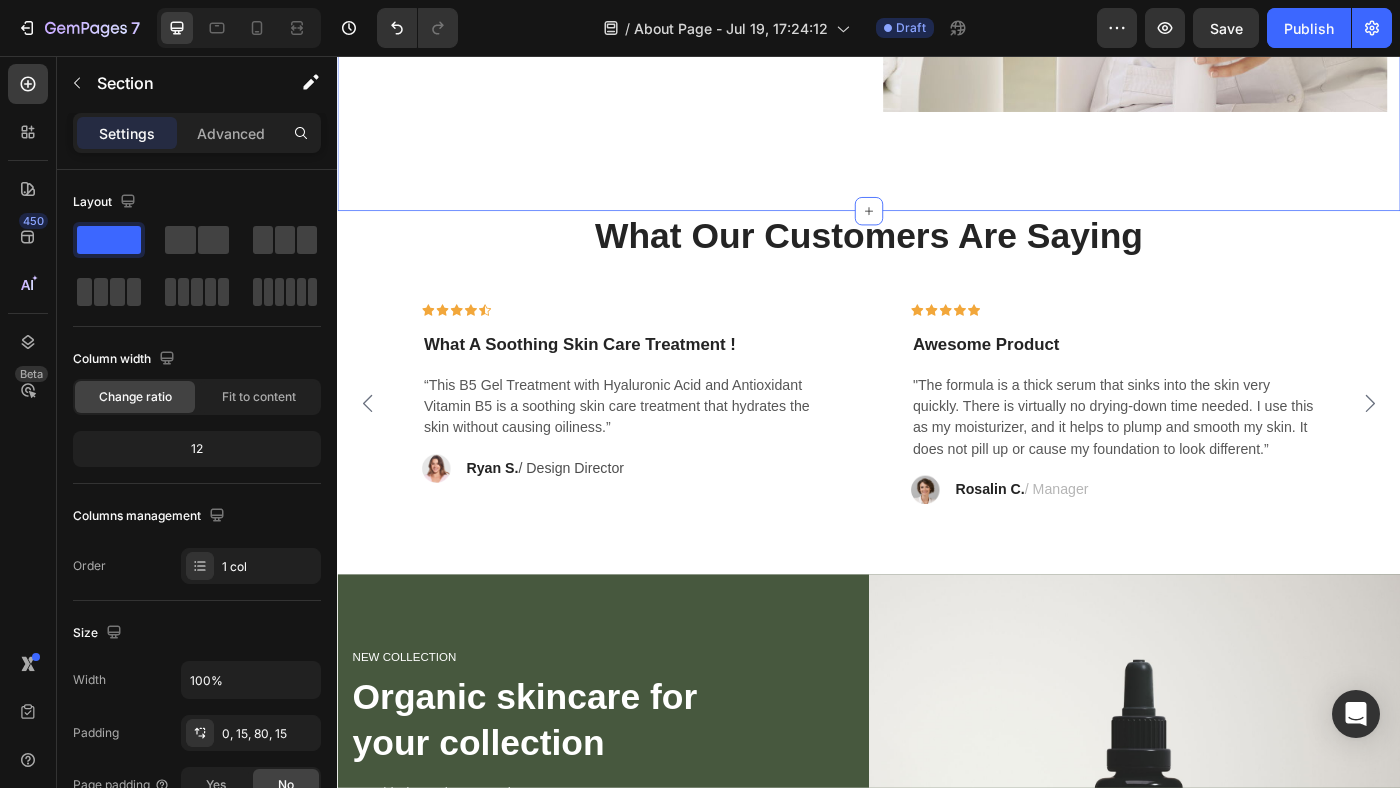 click on "An advanced skincare backed by science. Heading Mission & Vission Heading Our mission is to improve skin health. Dedicated to this purpose, we make one simple promise—to provide advanced skincare backed by science. Born from decades of skin cancer research that led to pivotal breakthroughs in antioxidants, our high potency formulas are concentrated in pure actives and proven to penetrate optimally into skin. Text block Our Impact Heading We has partnered with ReSurge International to advance first-generation women reconstructive surgeons in underserved parts of the world.  Together, we created the Pioneering Women in Reconstructive Surgery (PWRS) initiative to support these inspiring women through surgical training, leadership development and mentorship networking. Text block Image Row Section 4   You can create reusable sections Create Theme Section AI Content Write with GemAI What would you like to describe here? Tone and Voice Persuasive Product Anna Knitted Ribbed Maxi Dress Show more Generate" at bounding box center (937, -238) 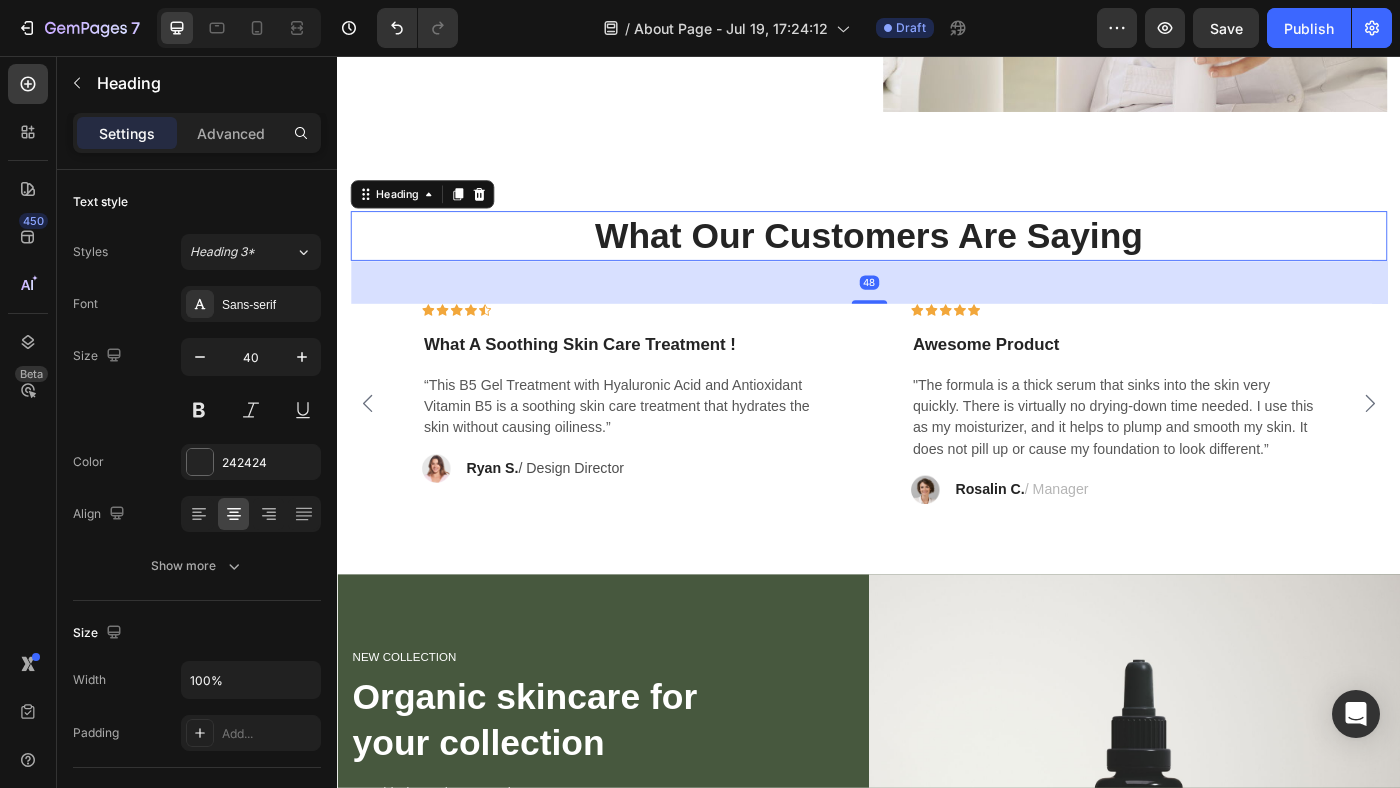 click on "What Our Customers Are Saying" at bounding box center [937, 259] 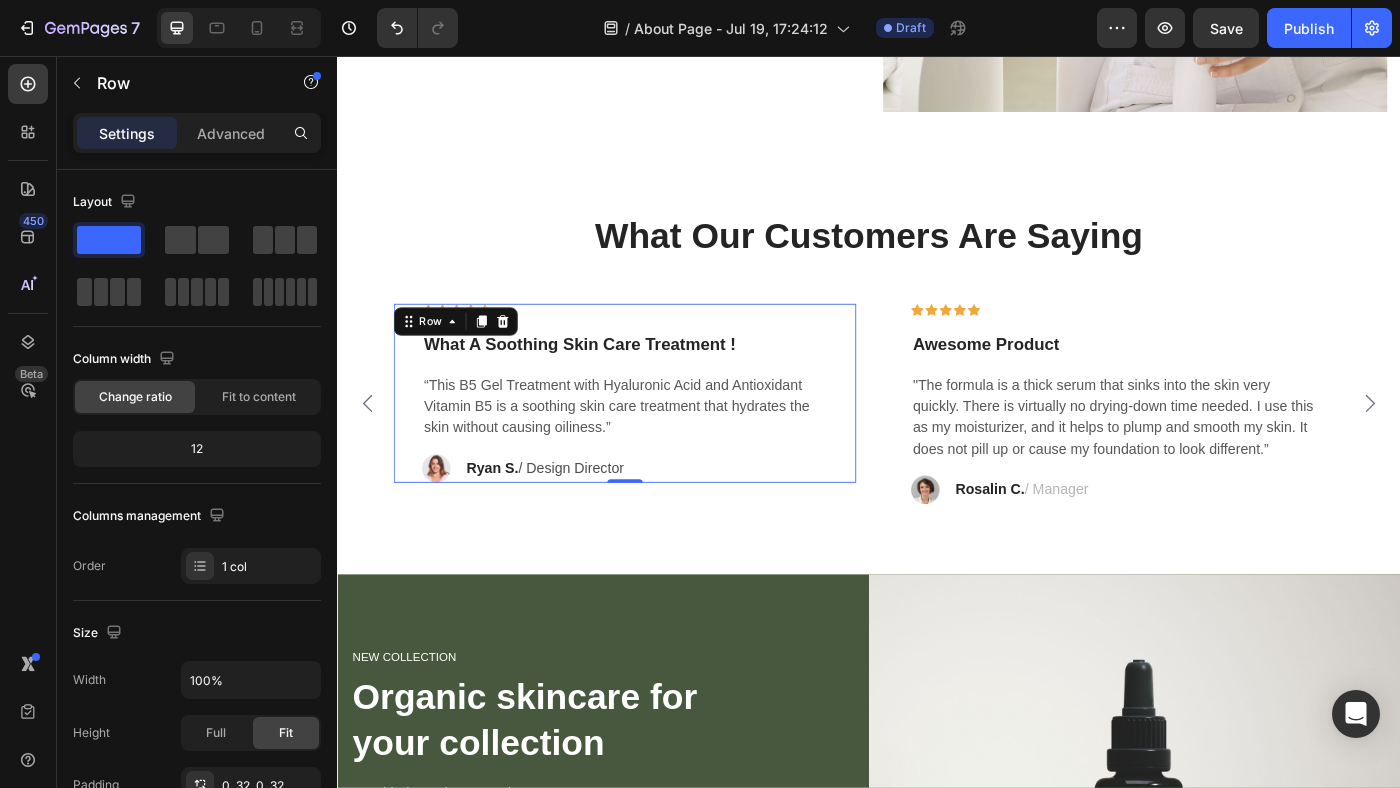 click on "Icon
Icon
Icon
Icon
Icon Row What A Soothing Skin Care Treatment ! Text block “This B5 Gel Treatment with Hyaluronic Acid and Antioxidant Vitamin B5 is a soothing skin care treatment that hydrates the skin without causing oiliness.” Text block Image Ryan S.  / Design Director Text block Row" at bounding box center (661, 436) 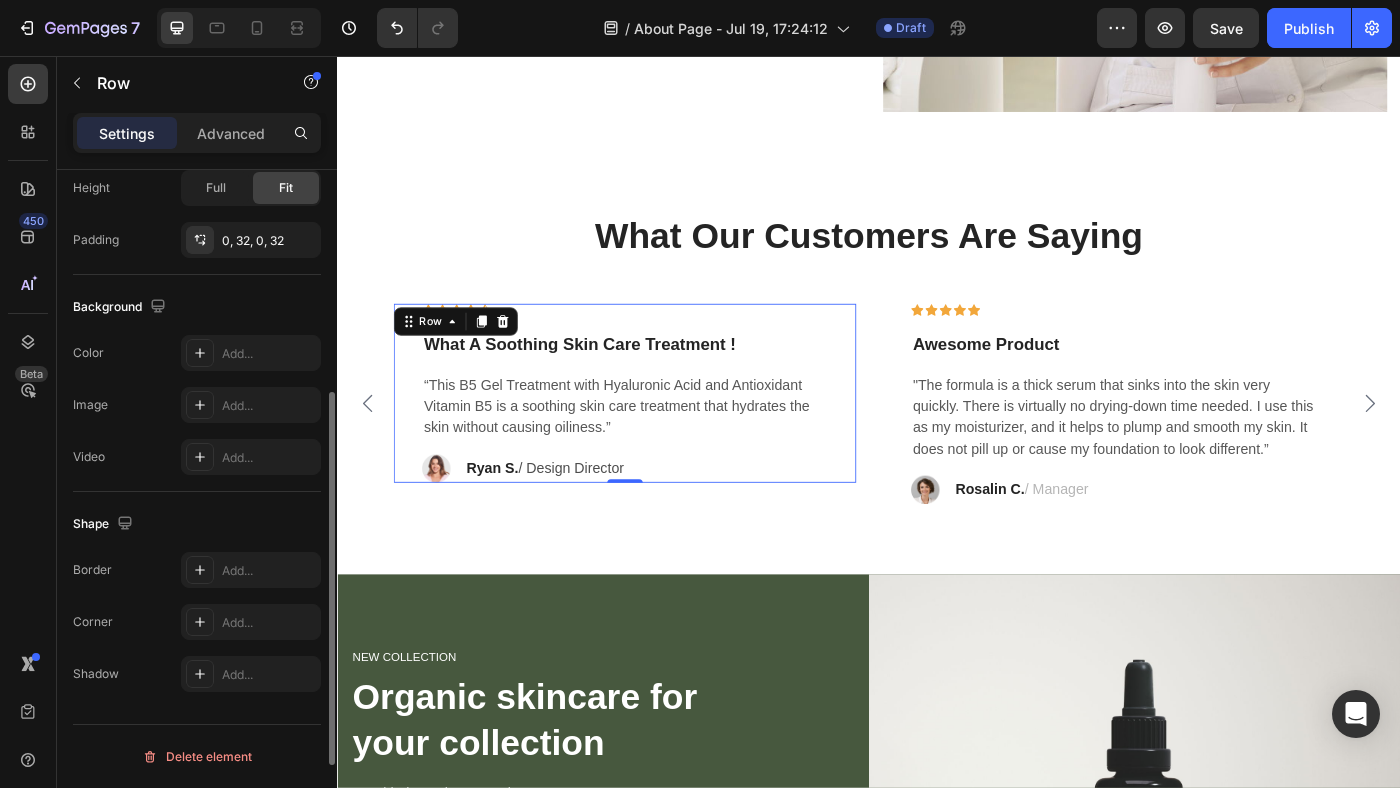 scroll, scrollTop: 0, scrollLeft: 0, axis: both 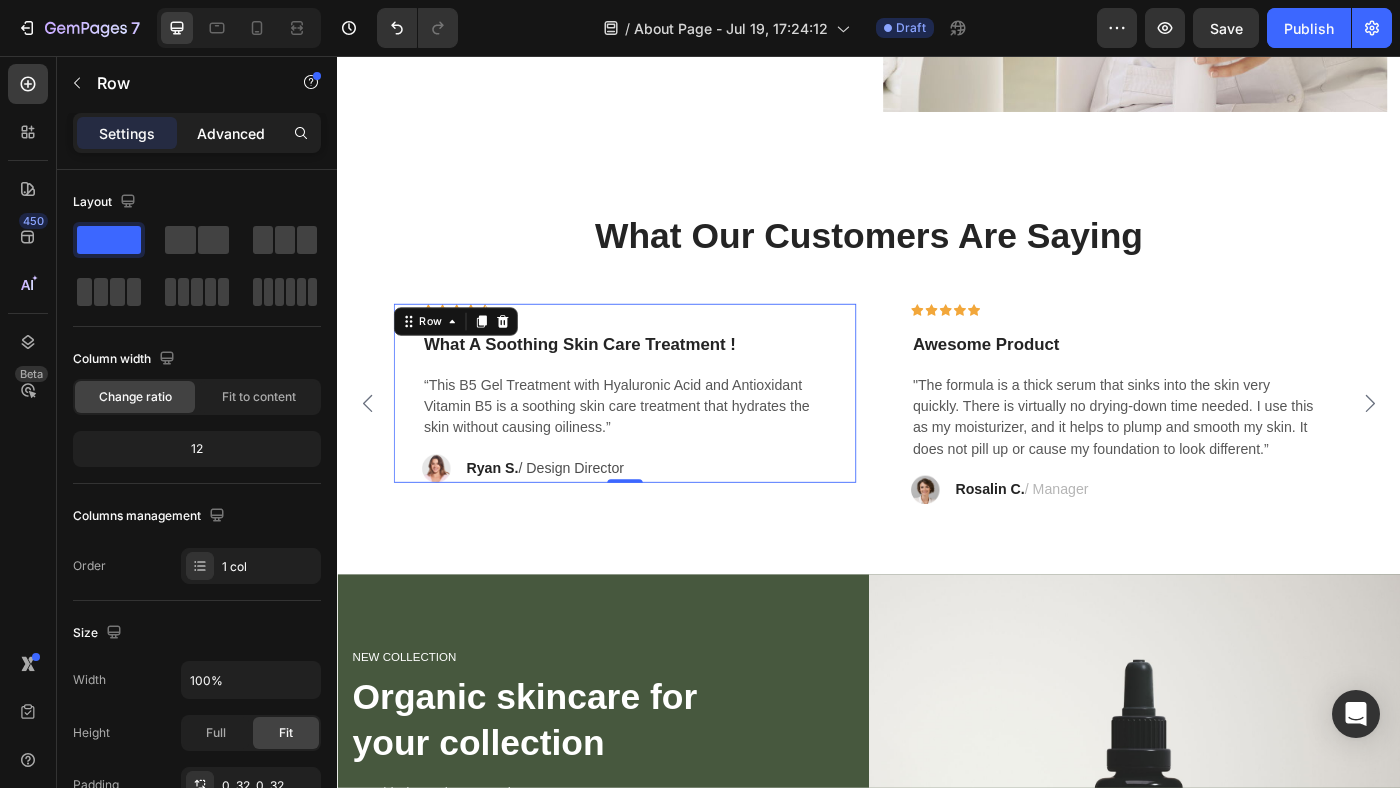 click on "Advanced" at bounding box center (231, 133) 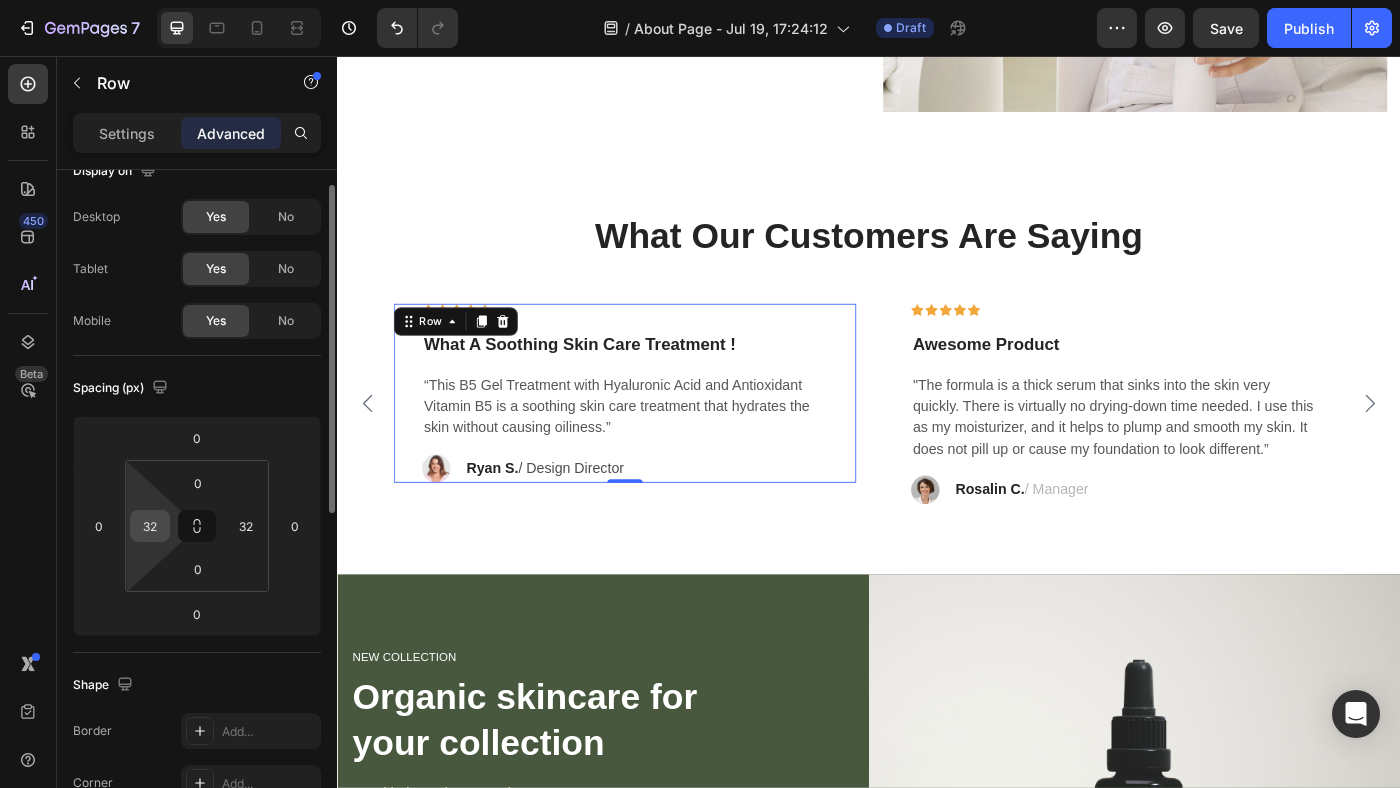 scroll, scrollTop: 0, scrollLeft: 0, axis: both 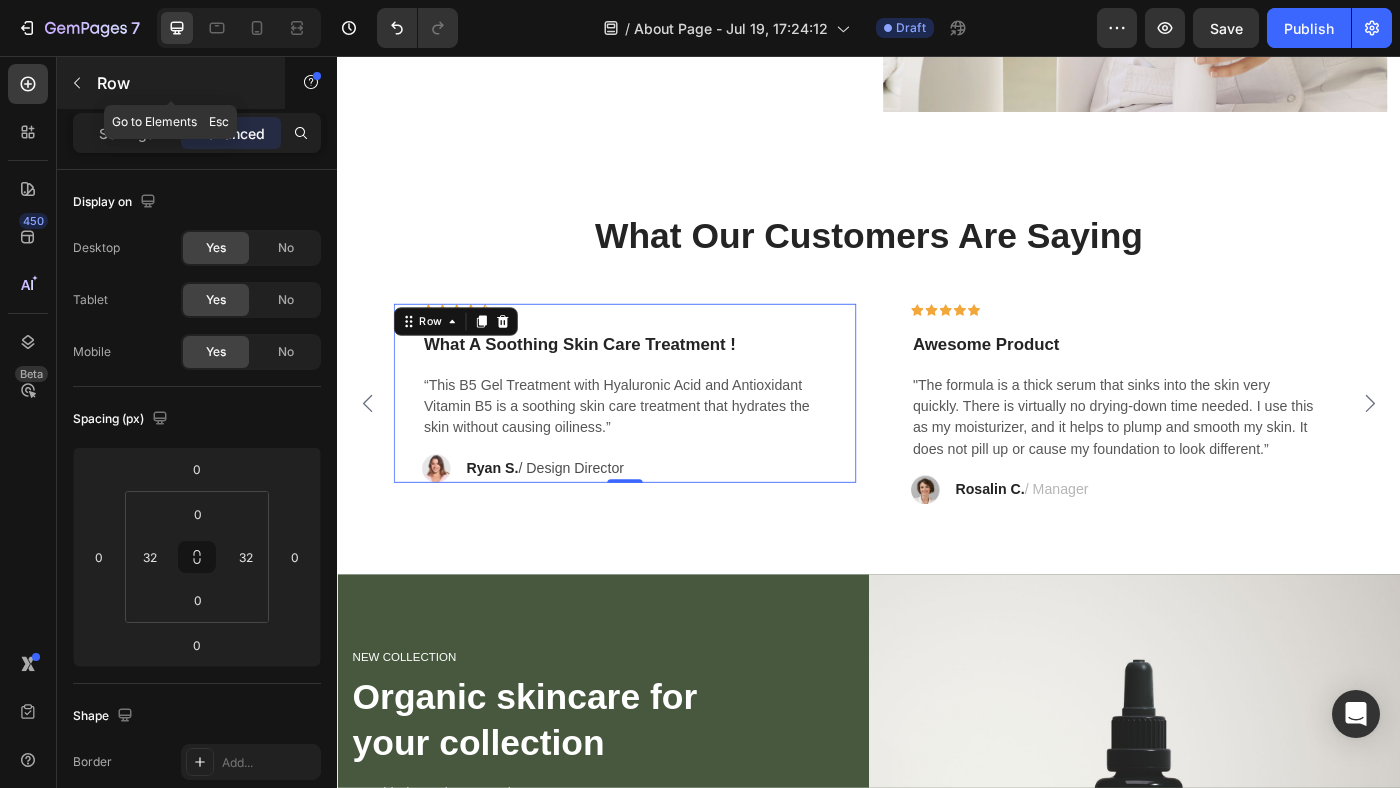 click 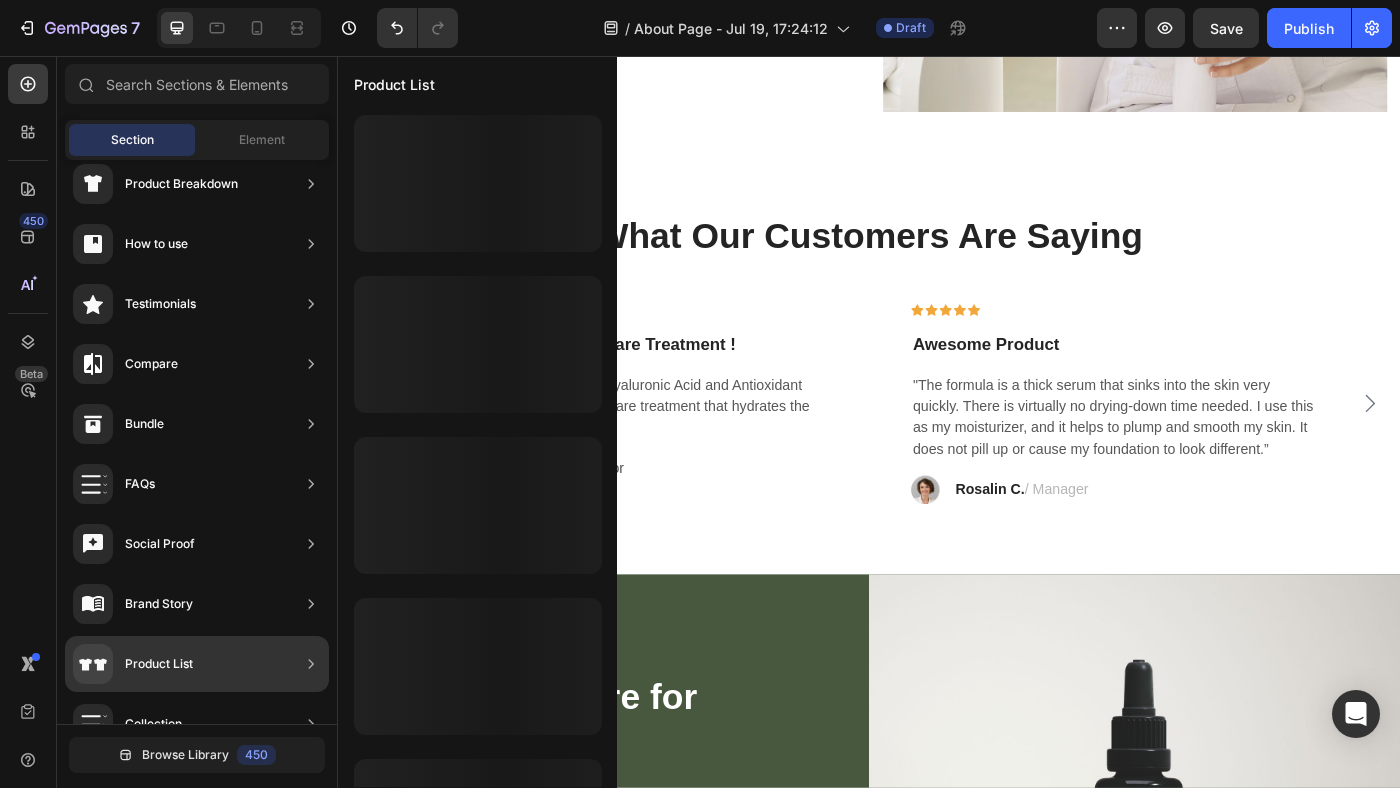 scroll, scrollTop: 0, scrollLeft: 0, axis: both 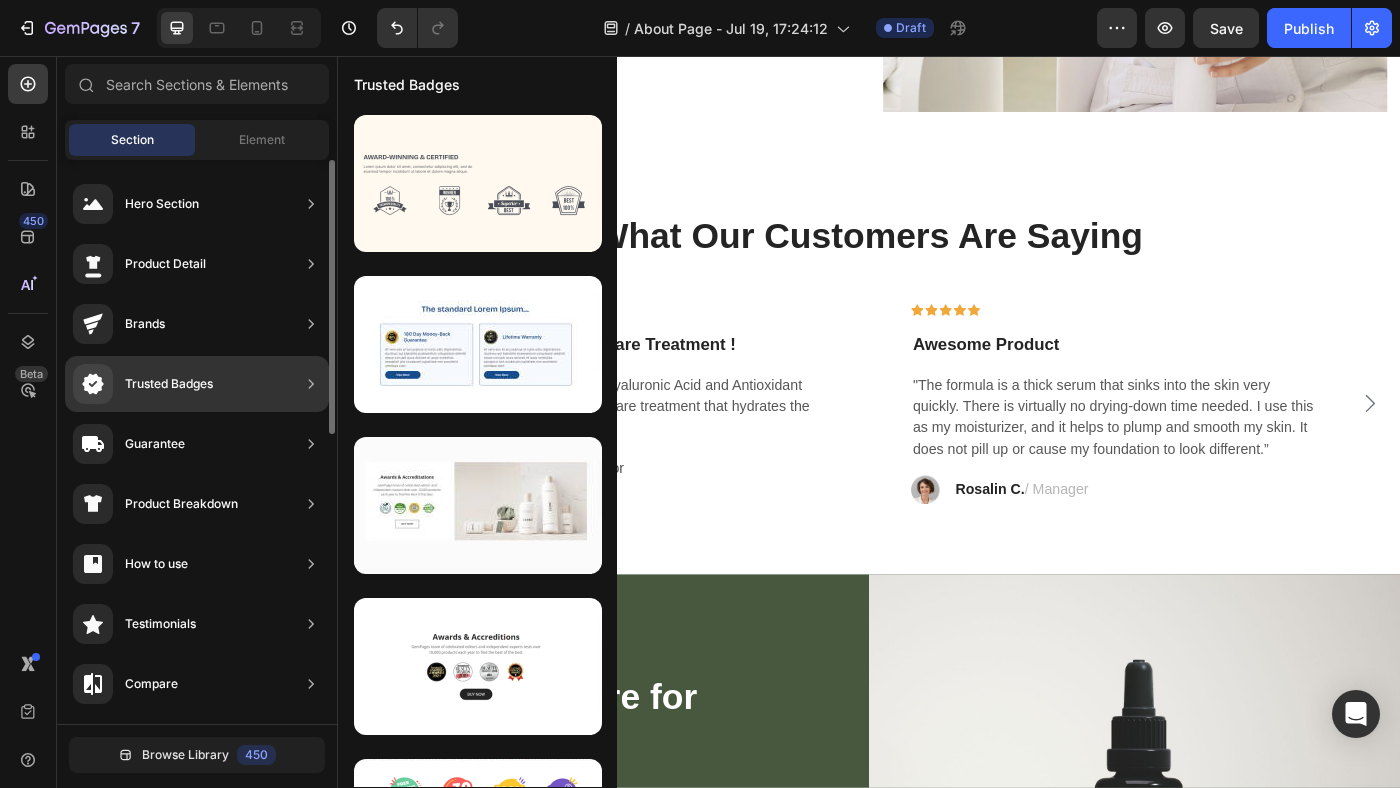 click on "Trusted Badges" 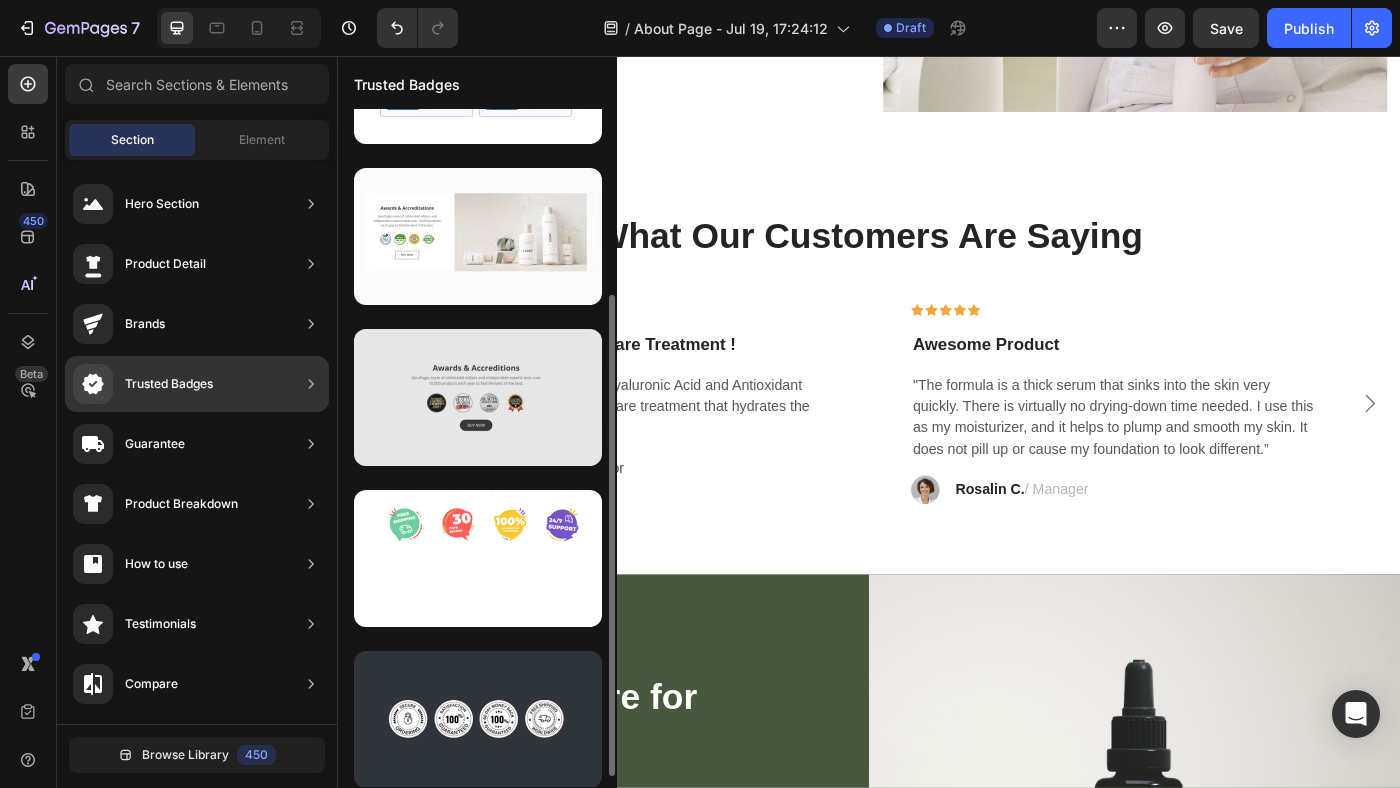 scroll, scrollTop: 0, scrollLeft: 0, axis: both 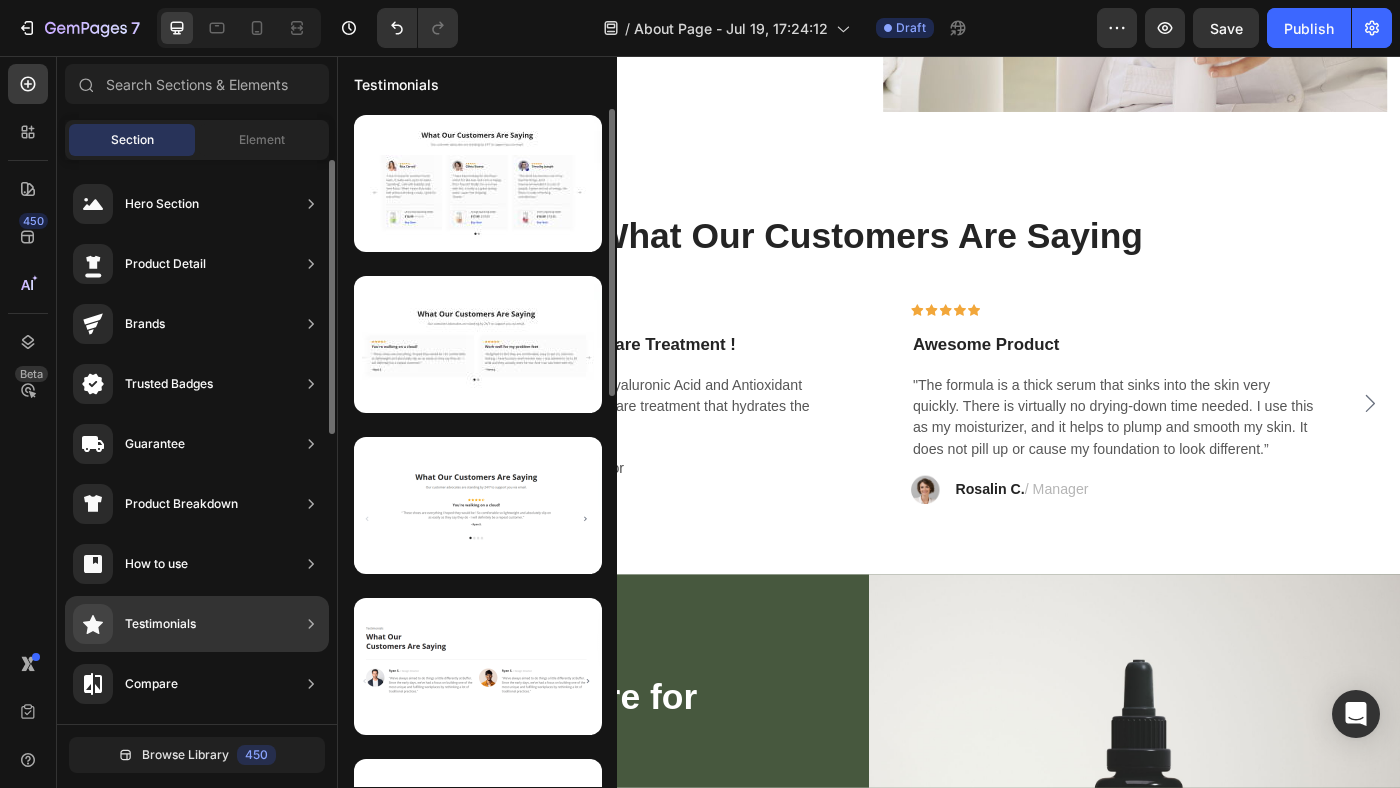 click on "Testimonials" at bounding box center [134, 624] 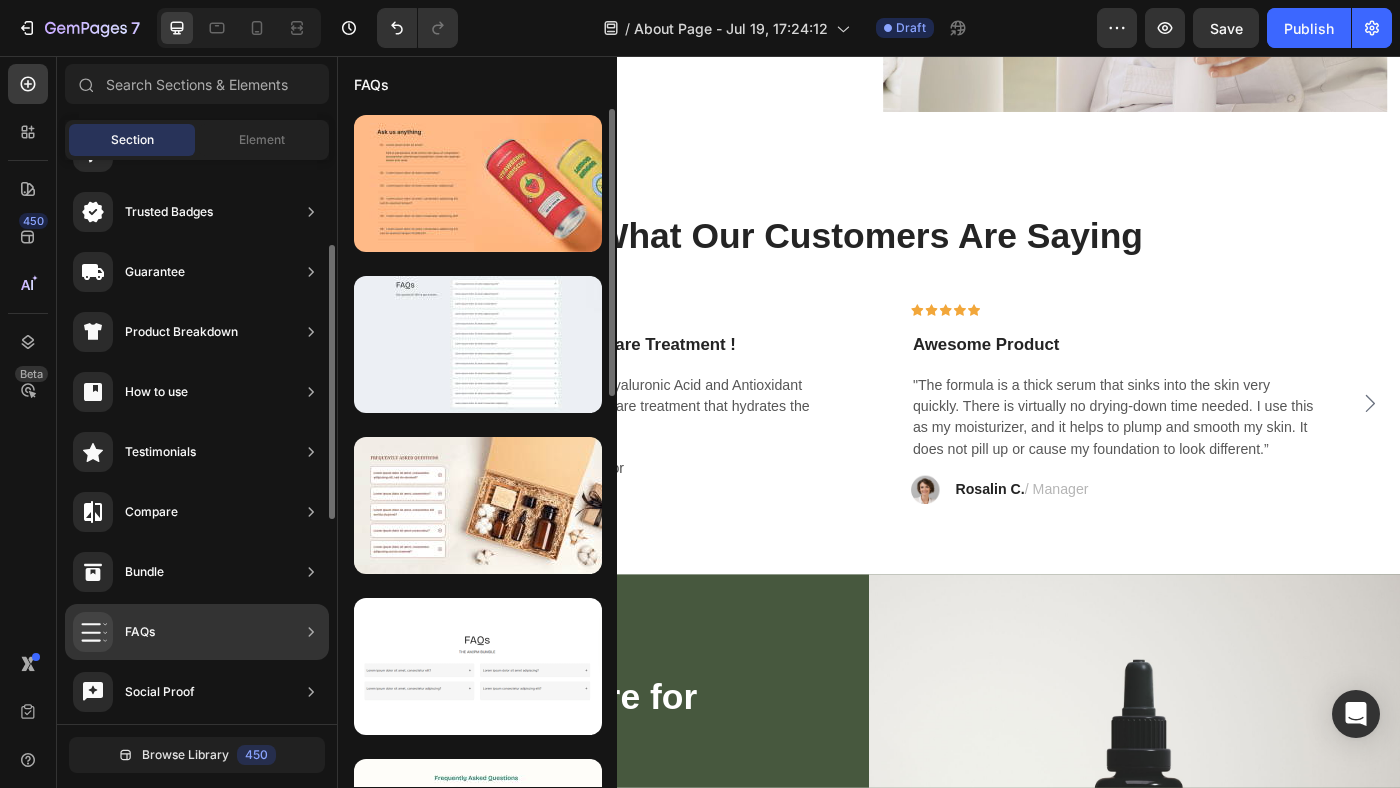 scroll, scrollTop: 173, scrollLeft: 0, axis: vertical 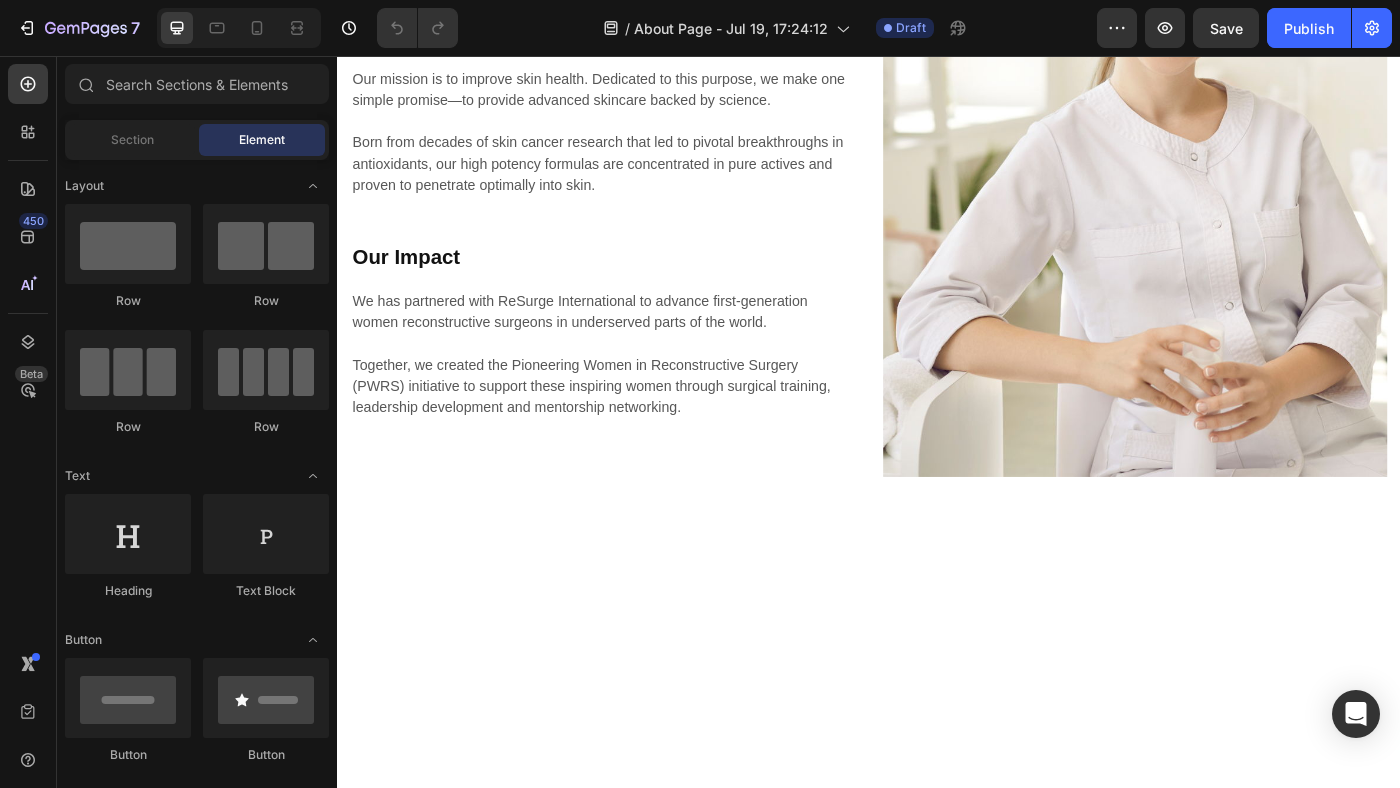 click 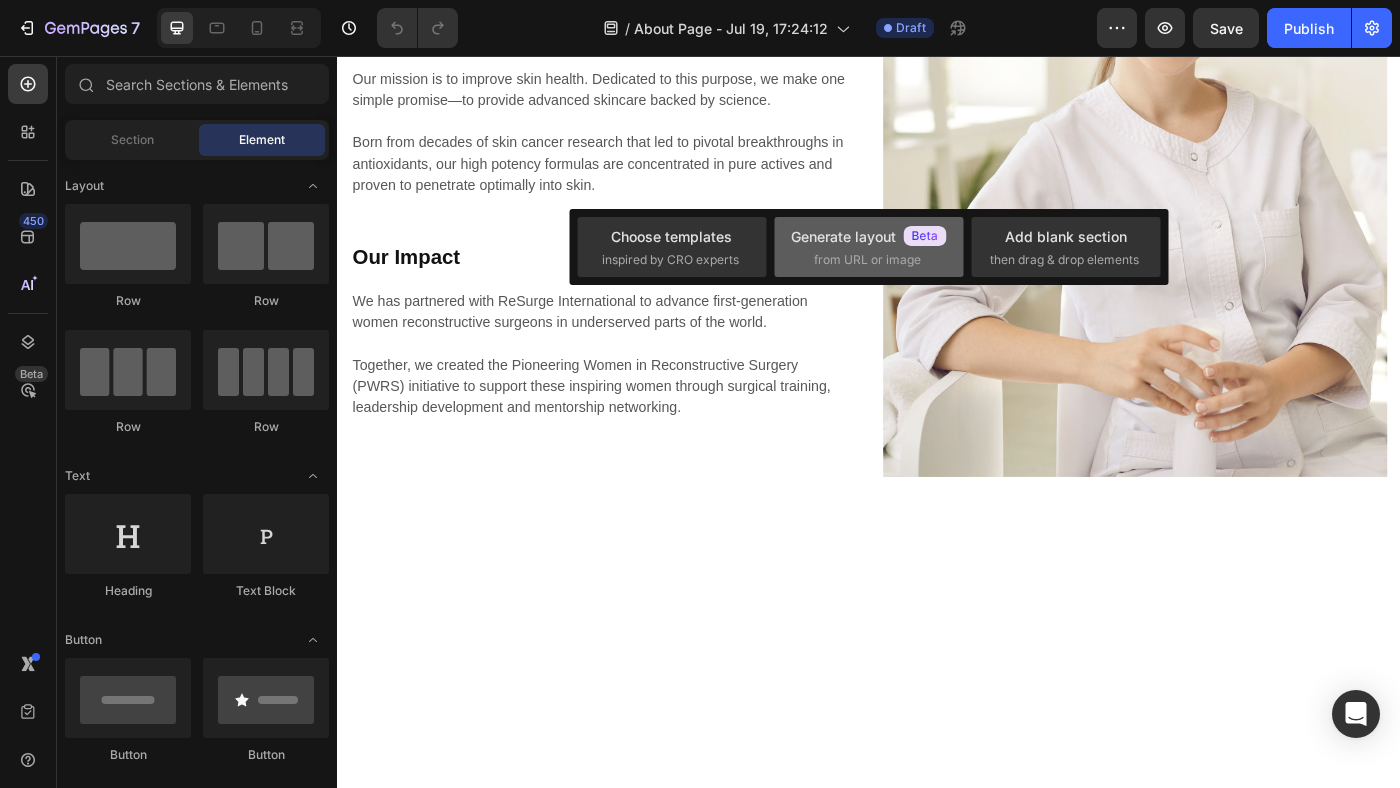 click on "from URL or image" at bounding box center [867, 260] 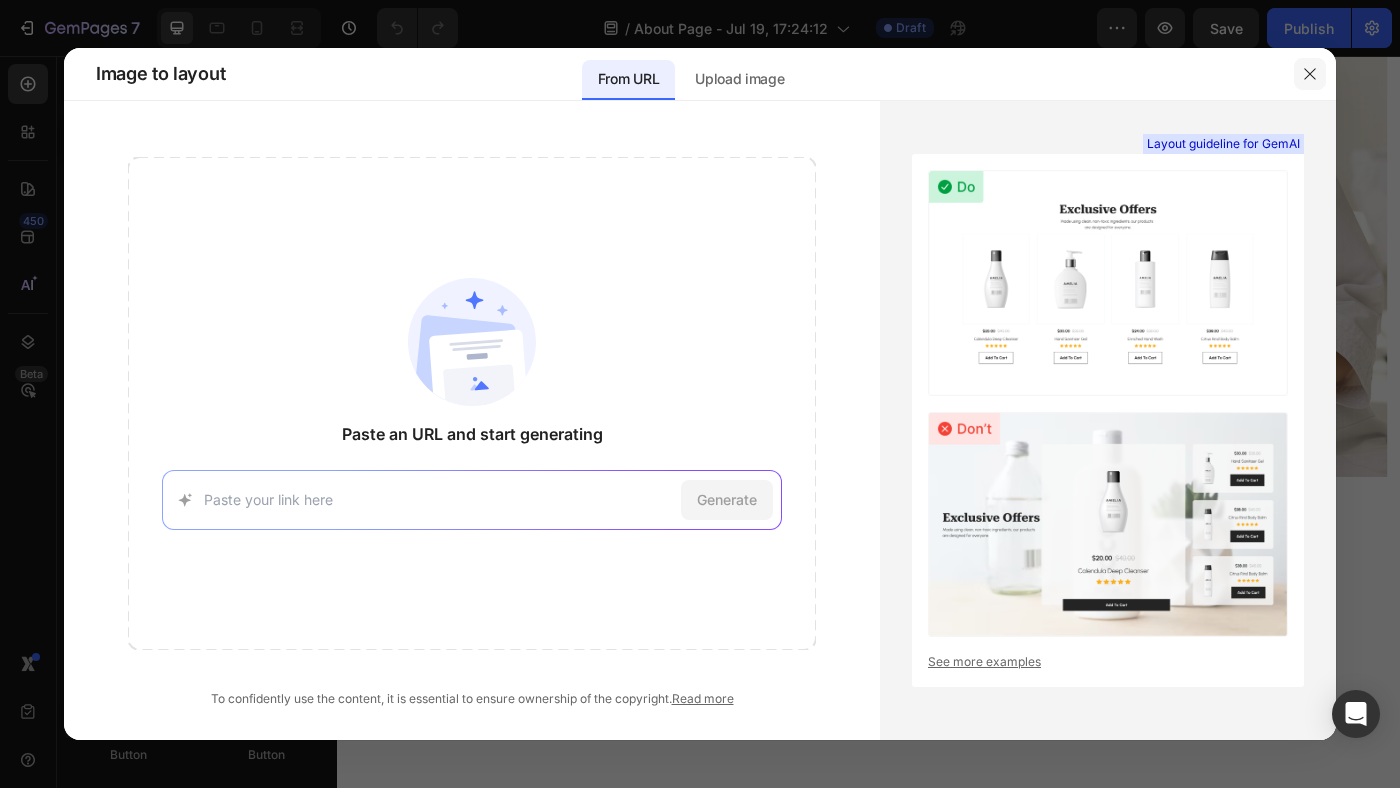 drag, startPoint x: 1324, startPoint y: 75, endPoint x: 1113, endPoint y: 24, distance: 217.07602 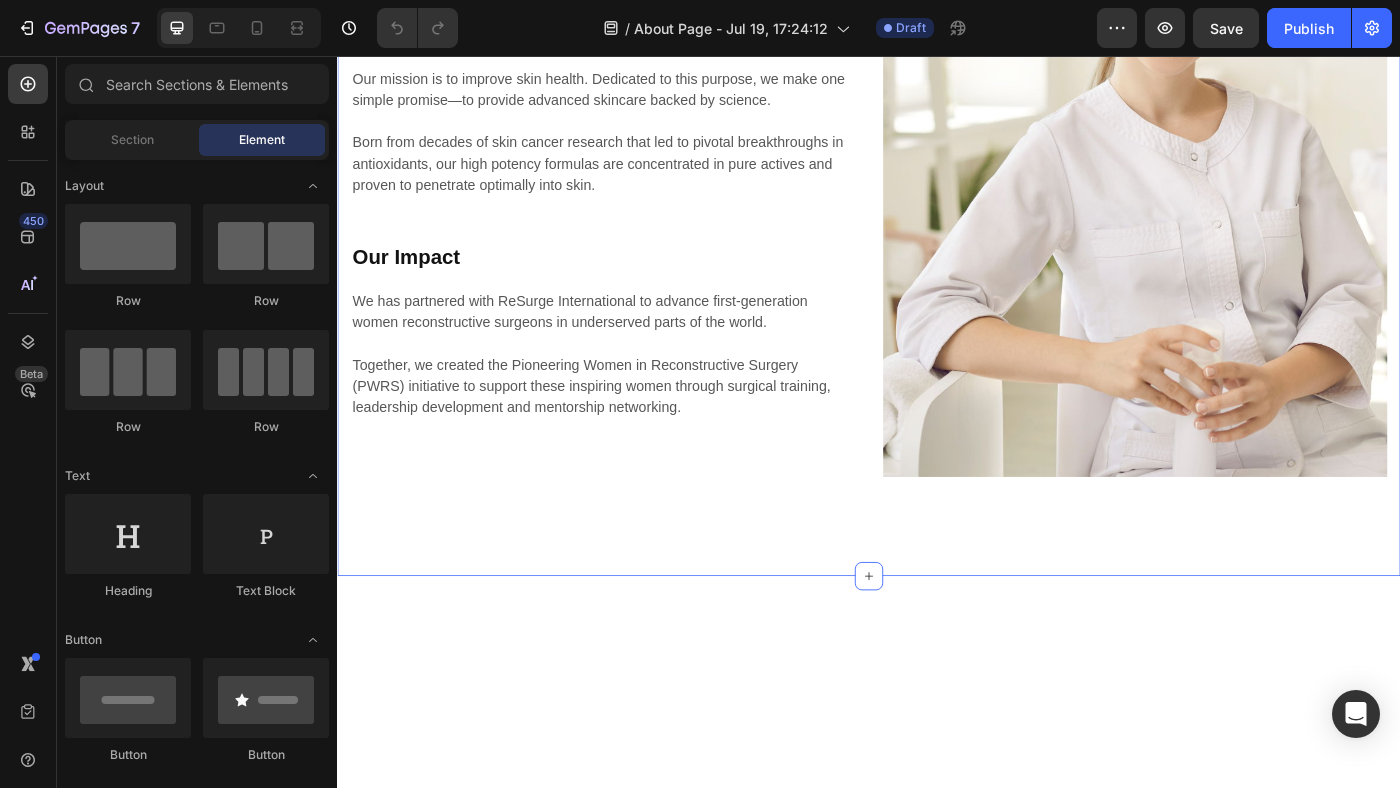 click on "An advanced skincare backed by science. Heading Mission & Vission Heading Our mission is to improve skin health. Dedicated to this purpose, we make one simple promise—to provide advanced skincare backed by science. Born from decades of skin cancer research that led to pivotal breakthroughs in antioxidants, our high potency formulas are concentrated in pure actives and proven to penetrate optimally into skin. Text block Our Impact Heading We has partnered with ReSurge International to advance first-generation women reconstructive surgeons in underserved parts of the world. Together, we created the Pioneering Women in Reconstructive Surgery (PWRS) initiative to support these inspiring women through surgical training, leadership development and mentorship networking. Text block Image Row Section 4 You can create reusable sections Create Theme Section AI Content Write with GemAI What would you like to describe here? Tone and Voice Persuasive Product Getting products... Show more Generate" at bounding box center (937, 174) 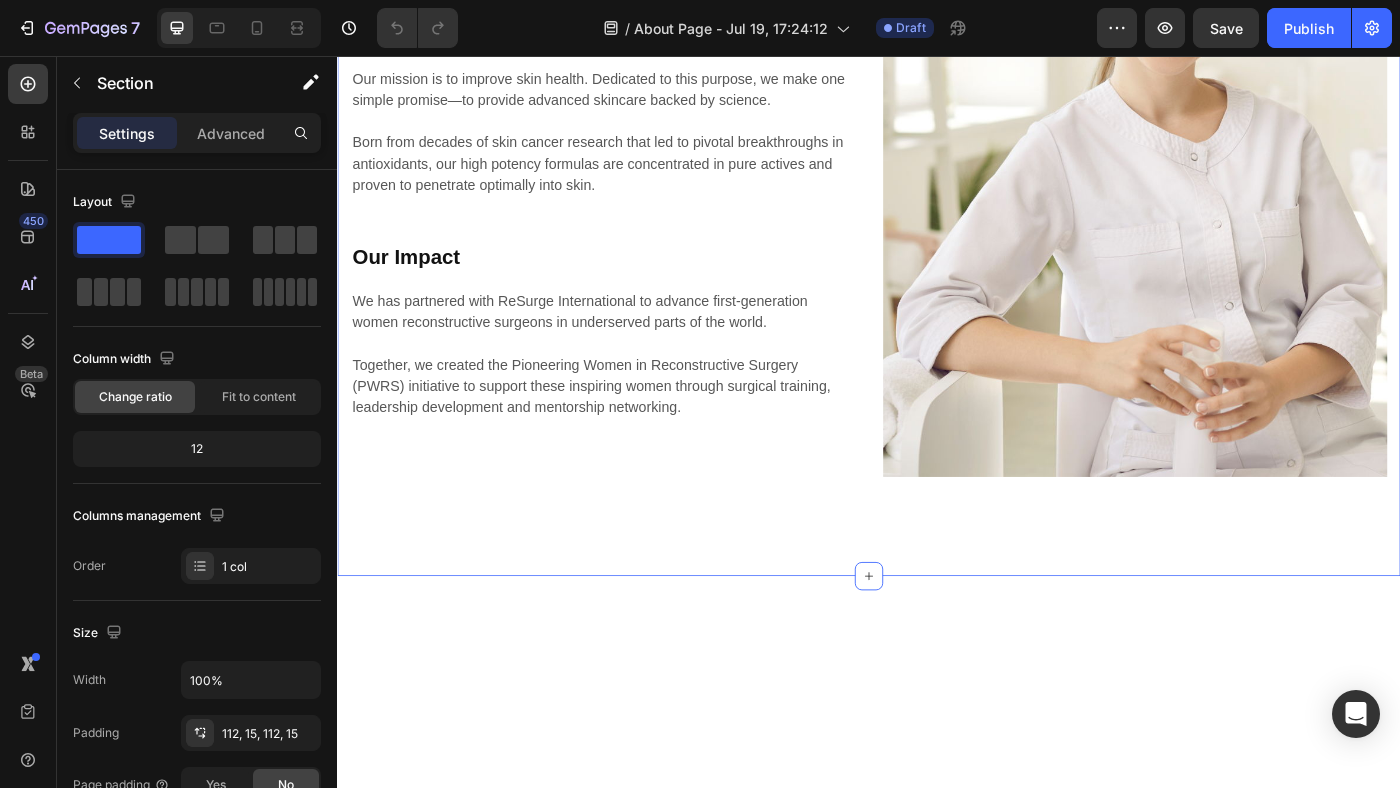 click at bounding box center (937, -294) 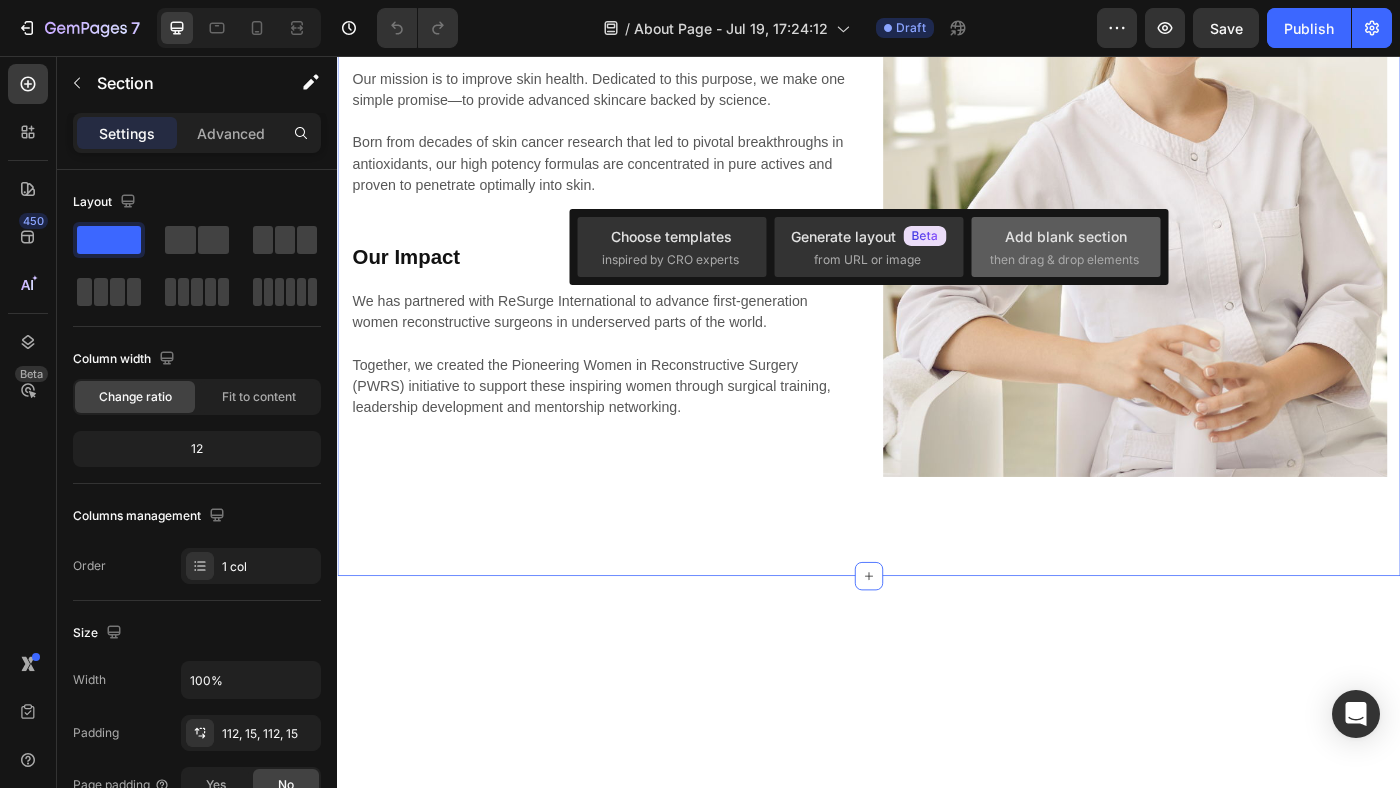 click on "Add blank section" at bounding box center [1066, 236] 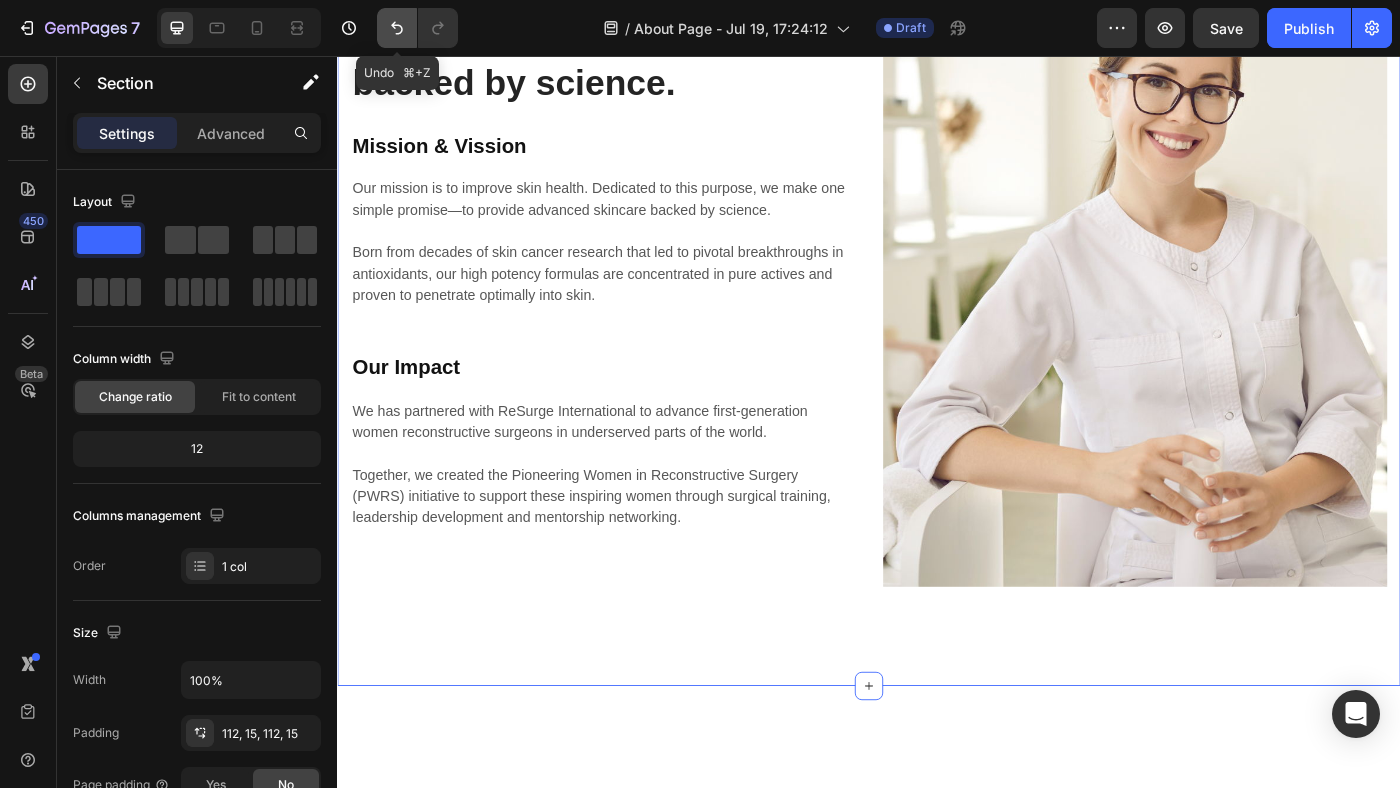click 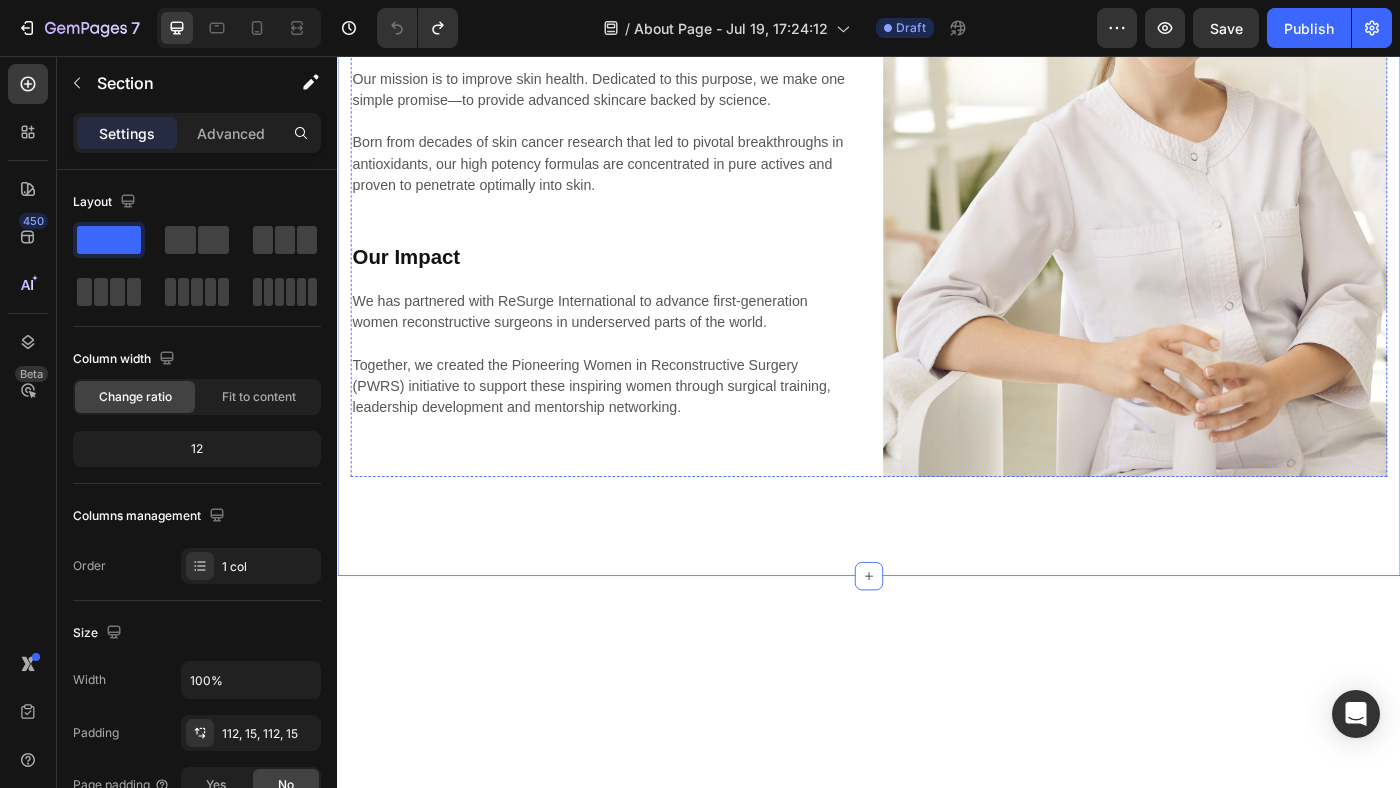 click on "An advanced skincare backed by science." at bounding box center (636, -64) 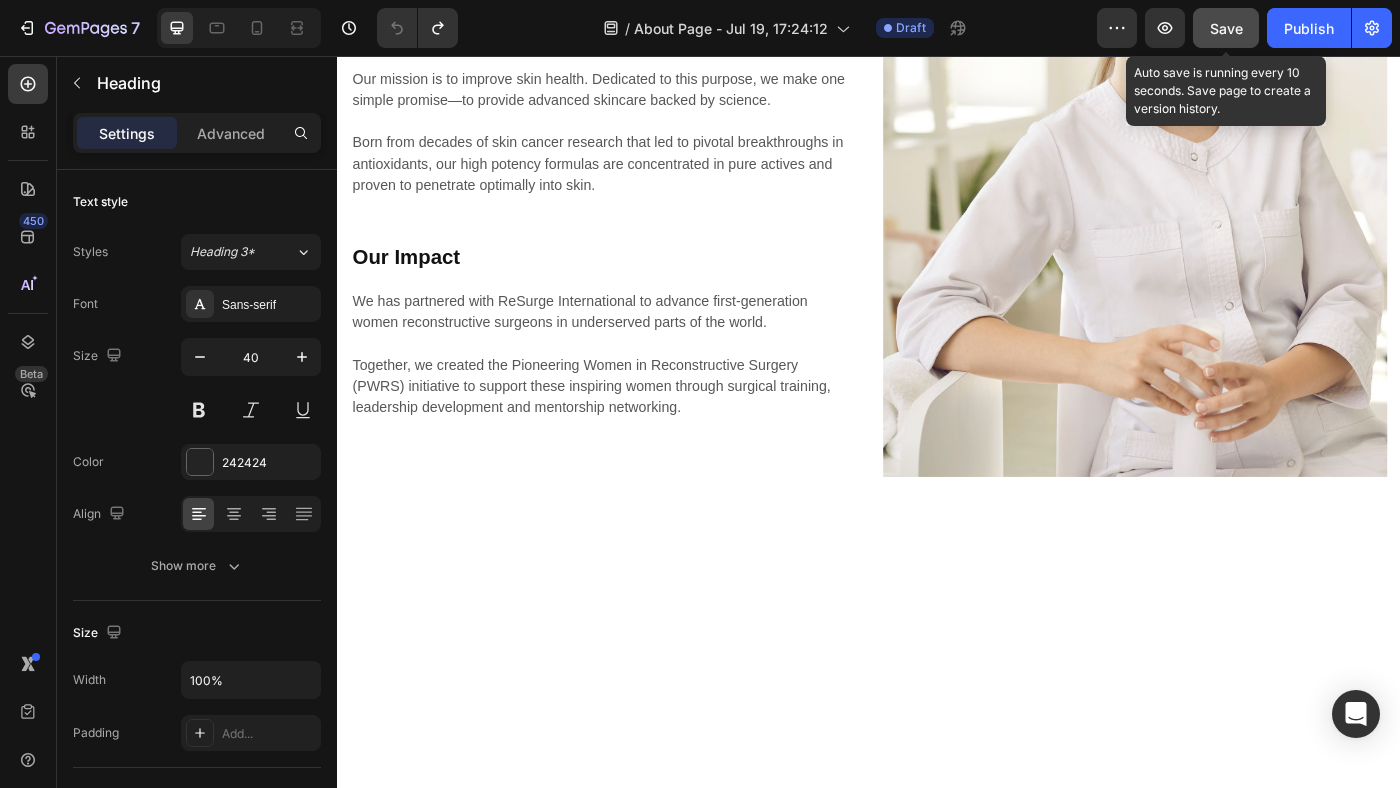 click on "Save" 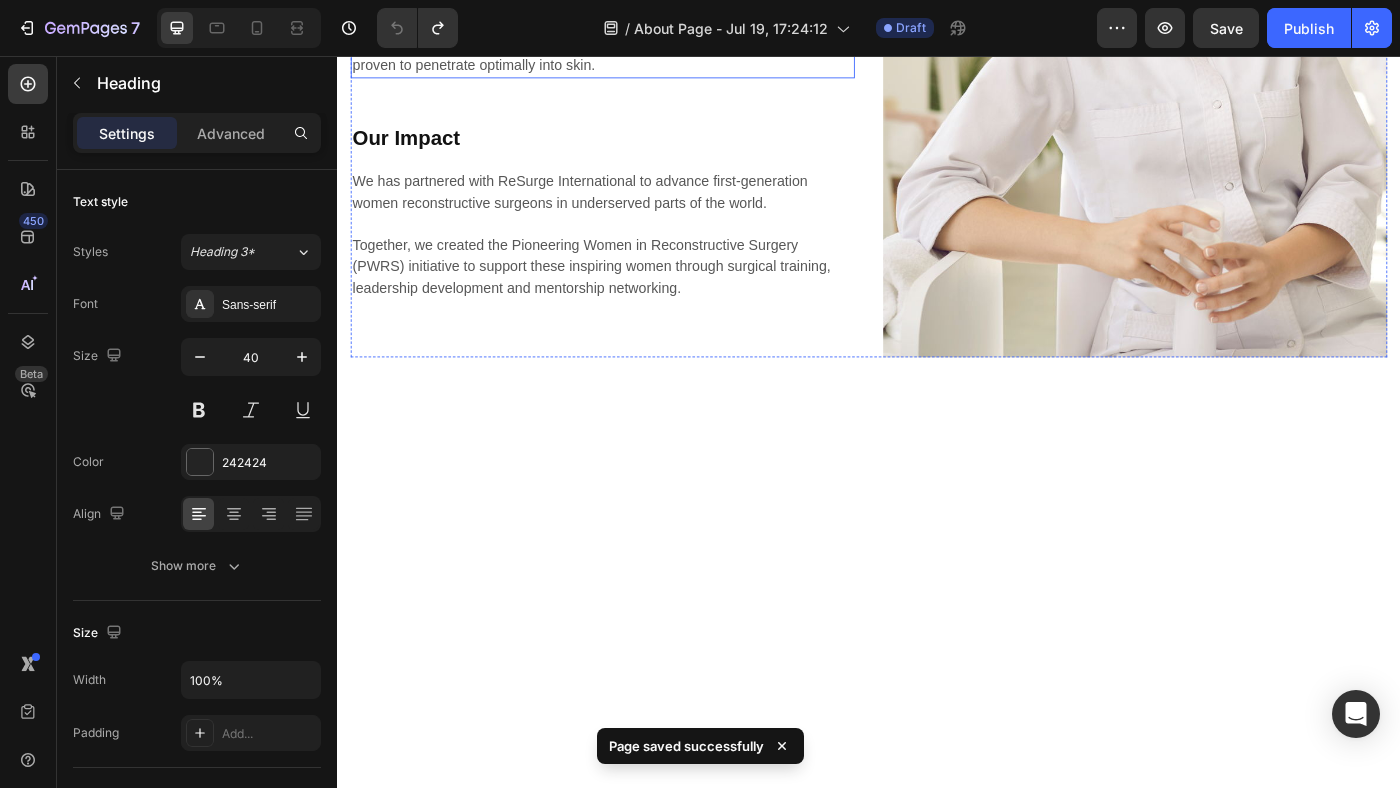 scroll, scrollTop: 2835, scrollLeft: 0, axis: vertical 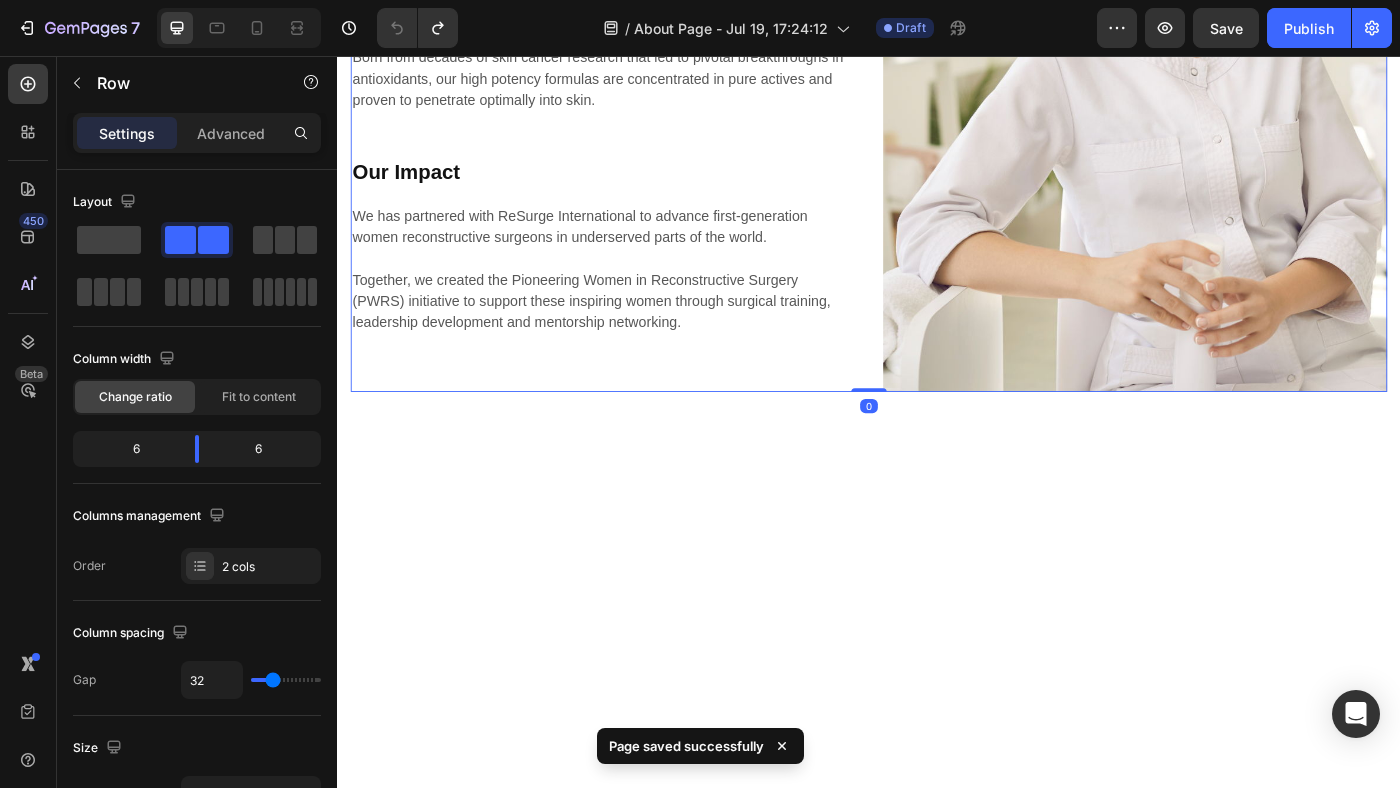 click on "An advanced skincare backed by science. Heading Mission & Vission Heading Our mission is to improve skin health. Dedicated to this purpose, we make one simple promise—to provide advanced skincare backed by science. Born from decades of skin cancer research that led to pivotal breakthroughs in antioxidants, our high potency formulas are concentrated in pure actives and proven to penetrate optimally into skin. Text block Our Impact Heading We has partnered with ReSurge International to advance first-generation women reconstructive surgeons in underserved parts of the world. Together, we created the Pioneering Women in Reconstructive Surgery (PWRS) initiative to support these inspiring women through surgical training, leadership development and mentorship networking. Text block Image Row 0" at bounding box center (937, 78) 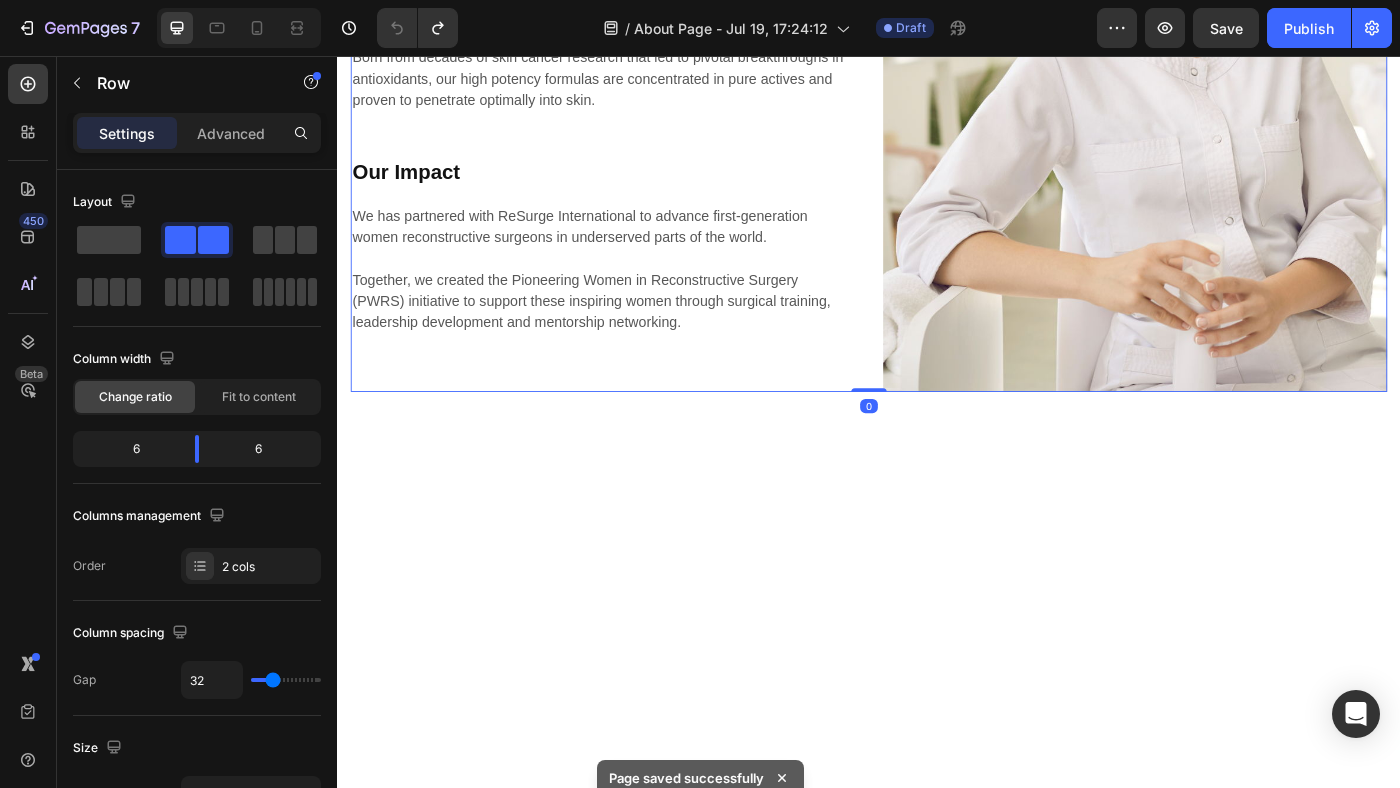 click 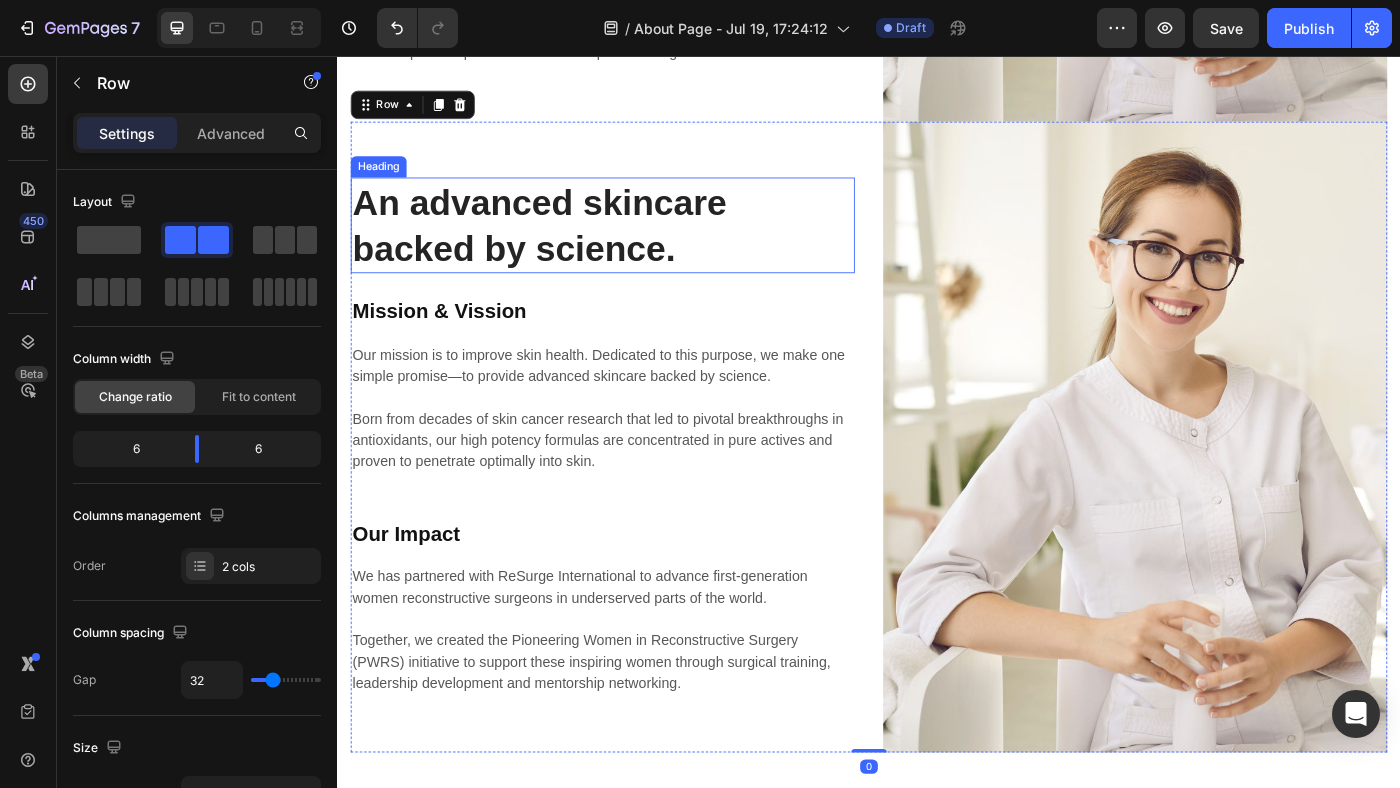 scroll, scrollTop: 3630, scrollLeft: 0, axis: vertical 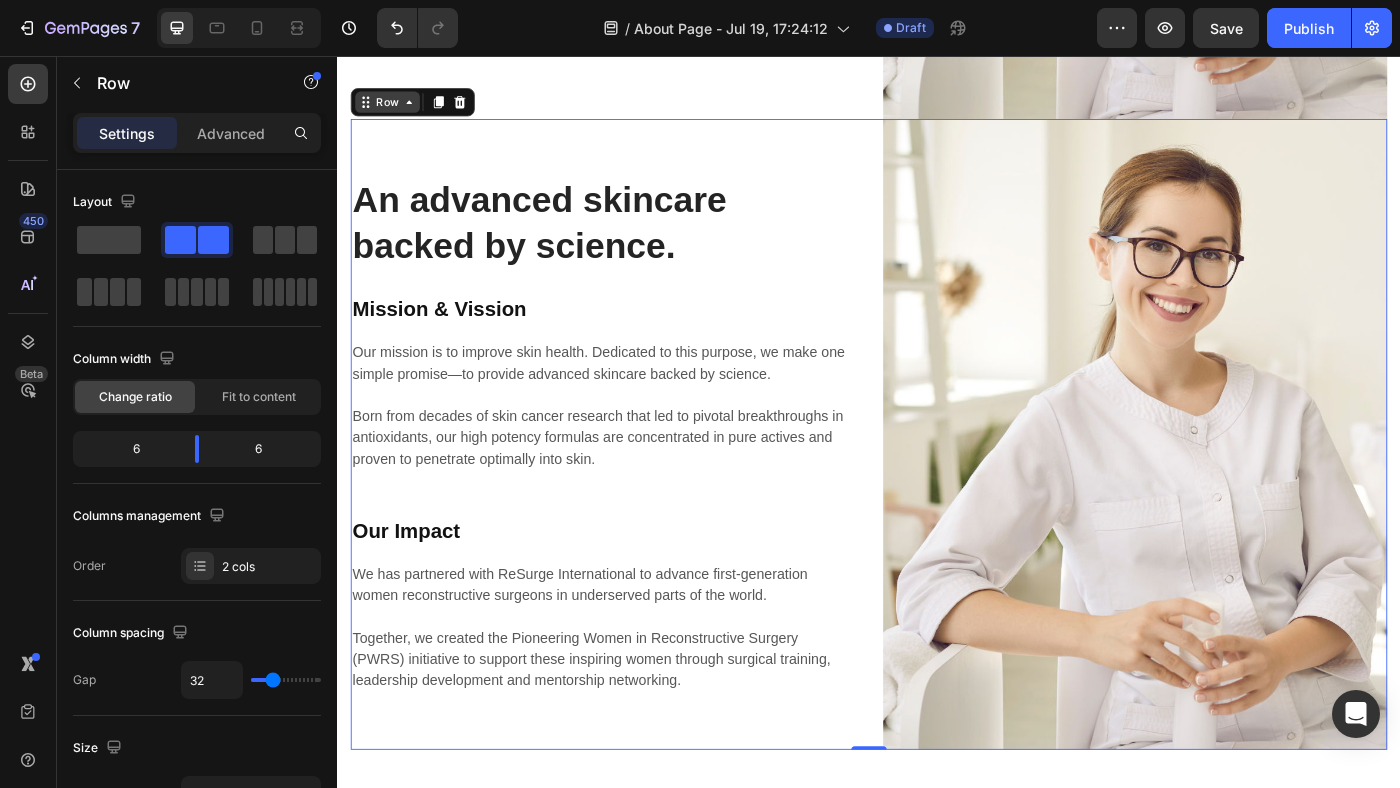 click on "Row" at bounding box center (393, 108) 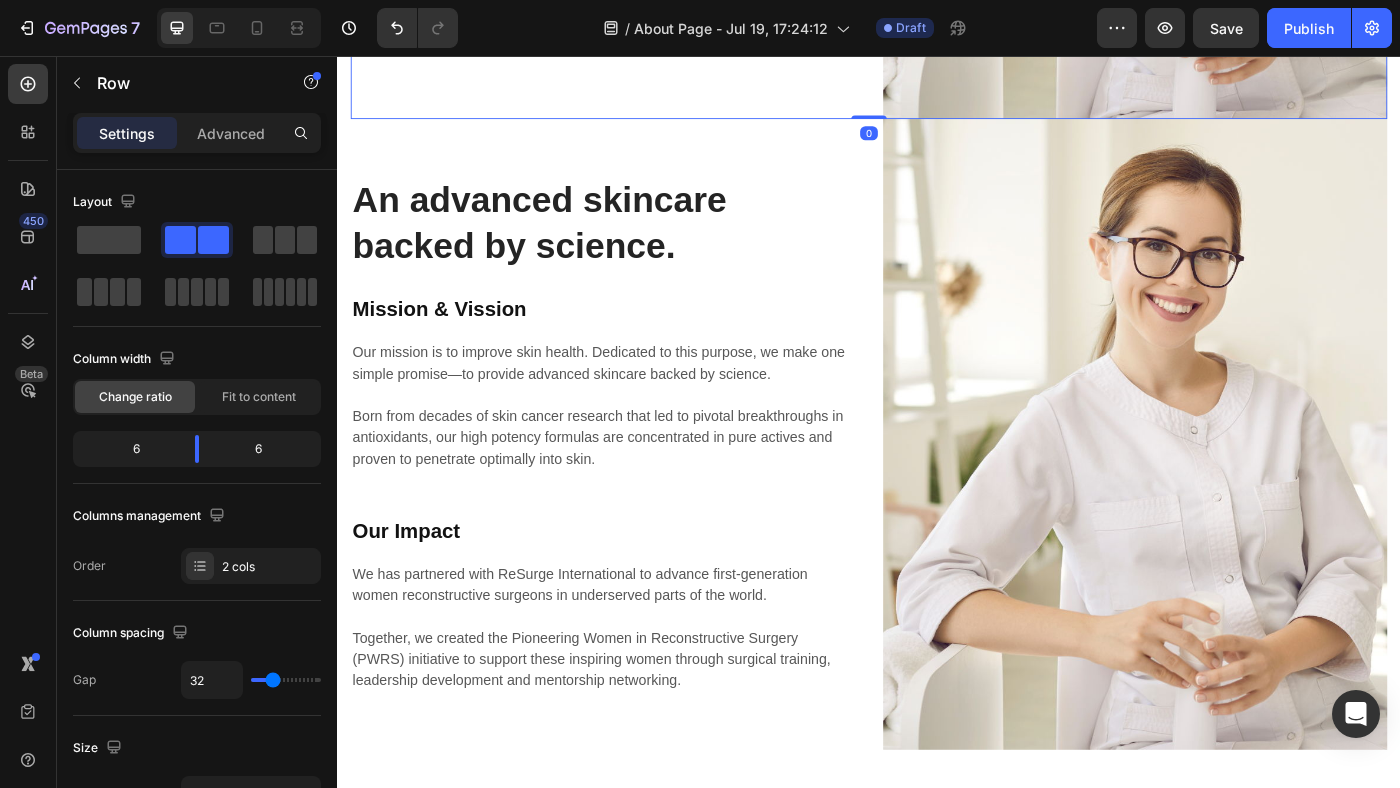 click on "An advanced skincare backed by science. Heading Mission & Vission Heading Our mission is to improve skin health. Dedicated to this purpose, we make one simple promise—to provide advanced skincare backed by science. Born from decades of skin cancer research that led to pivotal breakthroughs in antioxidants, our high potency formulas are concentrated in pure actives and proven to penetrate optimally into skin. Text block Our Impact Heading We has partnered with ReSurge International to advance first-generation women reconstructive surgeons in underserved parts of the world.  Together, we created the Pioneering Women in Reconstructive Surgery (PWRS) initiative to support these inspiring women through surgical training, leadership development and mentorship networking. Text block" at bounding box center (636, -230) 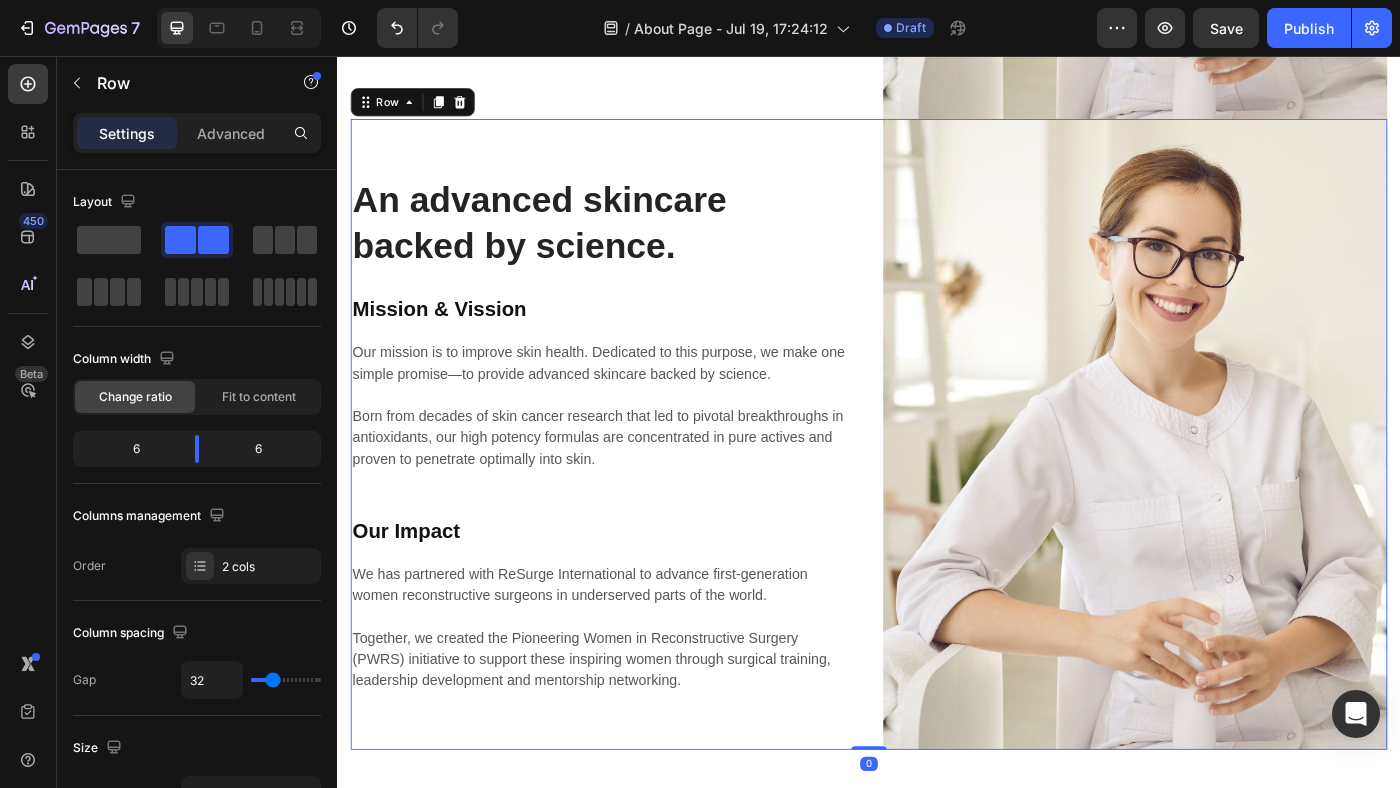 click on "An advanced skincare backed by science. Heading Mission & Vission Heading Our mission is to improve skin health. Dedicated to this purpose, we make one simple promise—to provide advanced skincare backed by science. Born from decades of skin cancer research that led to pivotal breakthroughs in antioxidants, our high potency formulas are concentrated in pure actives and proven to penetrate optimally into skin. Text block Our Impact Heading We has partnered with ReSurge International to advance first-generation women reconstructive surgeons in underserved parts of the world.  Together, we created the Pioneering Women in Reconstructive Surgery (PWRS) initiative to support these inspiring women through surgical training, leadership development and mentorship networking. Text block" at bounding box center [636, 483] 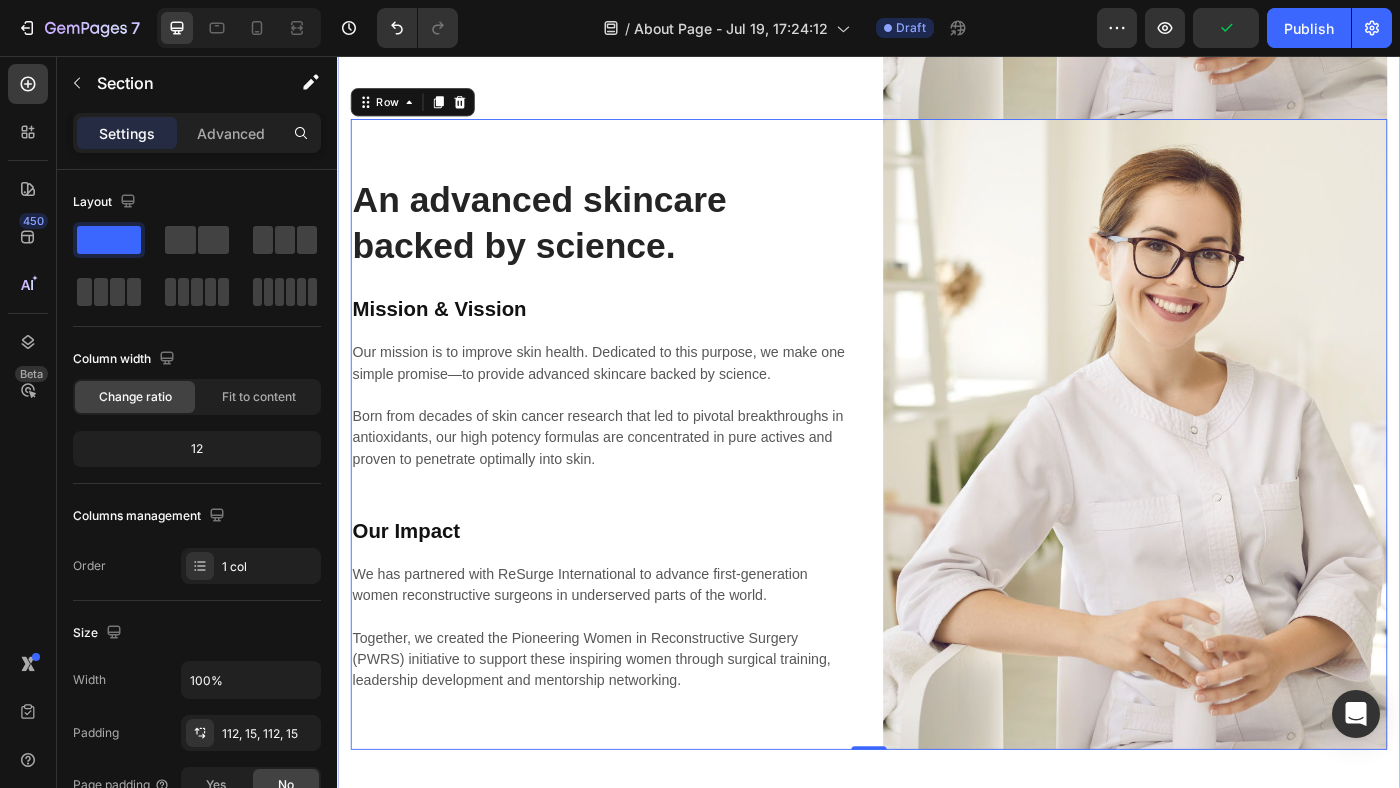 click on "An advanced skincare backed by science. Heading Mission & Vission Heading Our mission is to improve skin health. Dedicated to this purpose, we make one simple promise—to provide advanced skincare backed by science. Born from decades of skin cancer research that led to pivotal breakthroughs in antioxidants, our high potency formulas are concentrated in pure actives and proven to penetrate optimally into skin. Text block Our Impact Heading We has partnered with ReSurge International to advance first-generation women reconstructive surgeons in underserved parts of the world.  Together, we created the Pioneering Women in Reconstructive Surgery (PWRS) initiative to support these inspiring women through surgical training, leadership development and mentorship networking. Text block Image Row An advanced skincare backed by science. Heading Mission & Vission Heading Our mission is to improve skin health. Dedicated to this purpose, we make one simple promise—to provide advanced skincare backed by science. Heading" at bounding box center (937, 126) 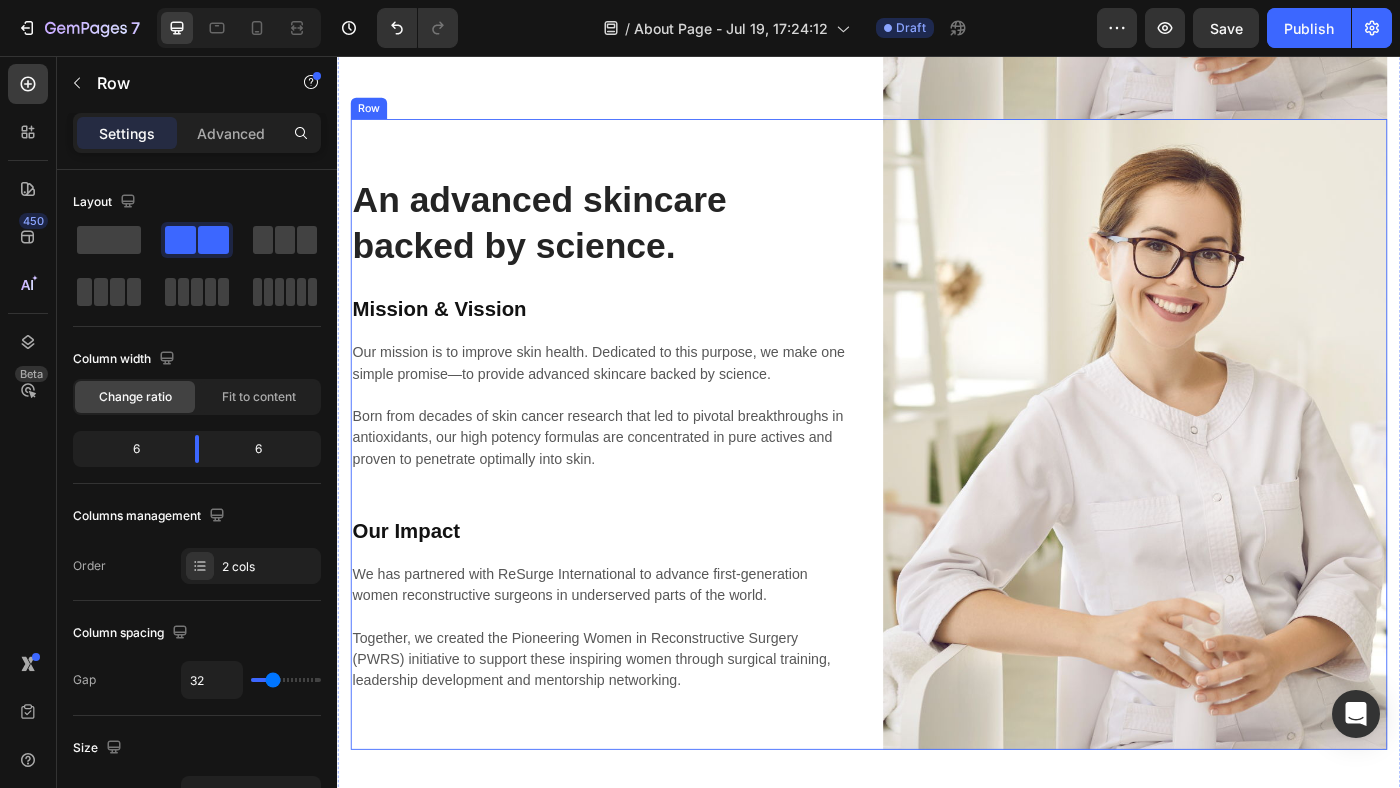 click on "An advanced skincare backed by science. Heading Mission & Vission Heading Our mission is to improve skin health. Dedicated to this purpose, we make one simple promise—to provide advanced skincare backed by science. Born from decades of skin cancer research that led to pivotal breakthroughs in antioxidants, our high potency formulas are concentrated in pure actives and proven to penetrate optimally into skin. Text block Our Impact Heading We has partnered with ReSurge International to advance first-generation women reconstructive surgeons in underserved parts of the world.  Together, we created the Pioneering Women in Reconstructive Surgery (PWRS) initiative to support these inspiring women through surgical training, leadership development and mentorship networking. Text block" at bounding box center (636, 483) 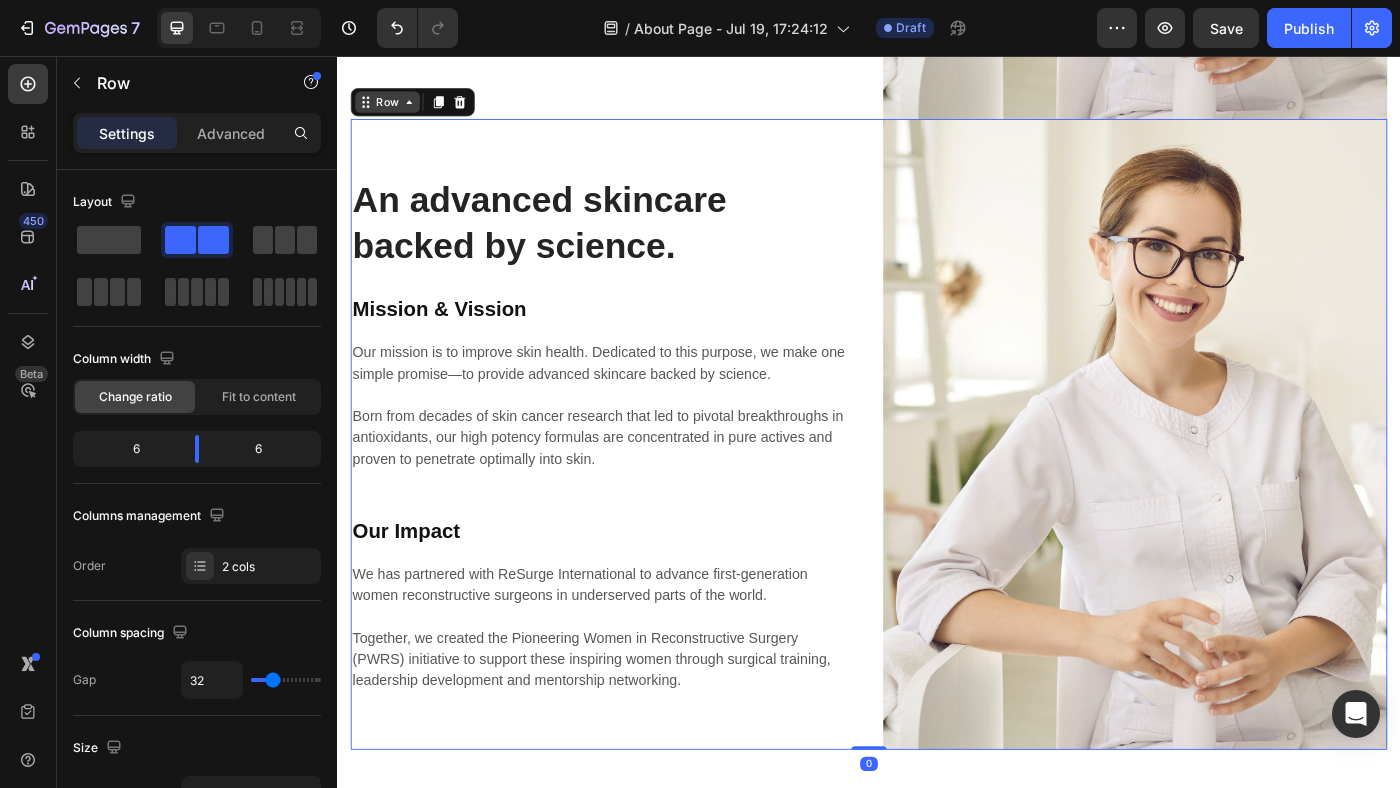 click on "Row" at bounding box center [393, 108] 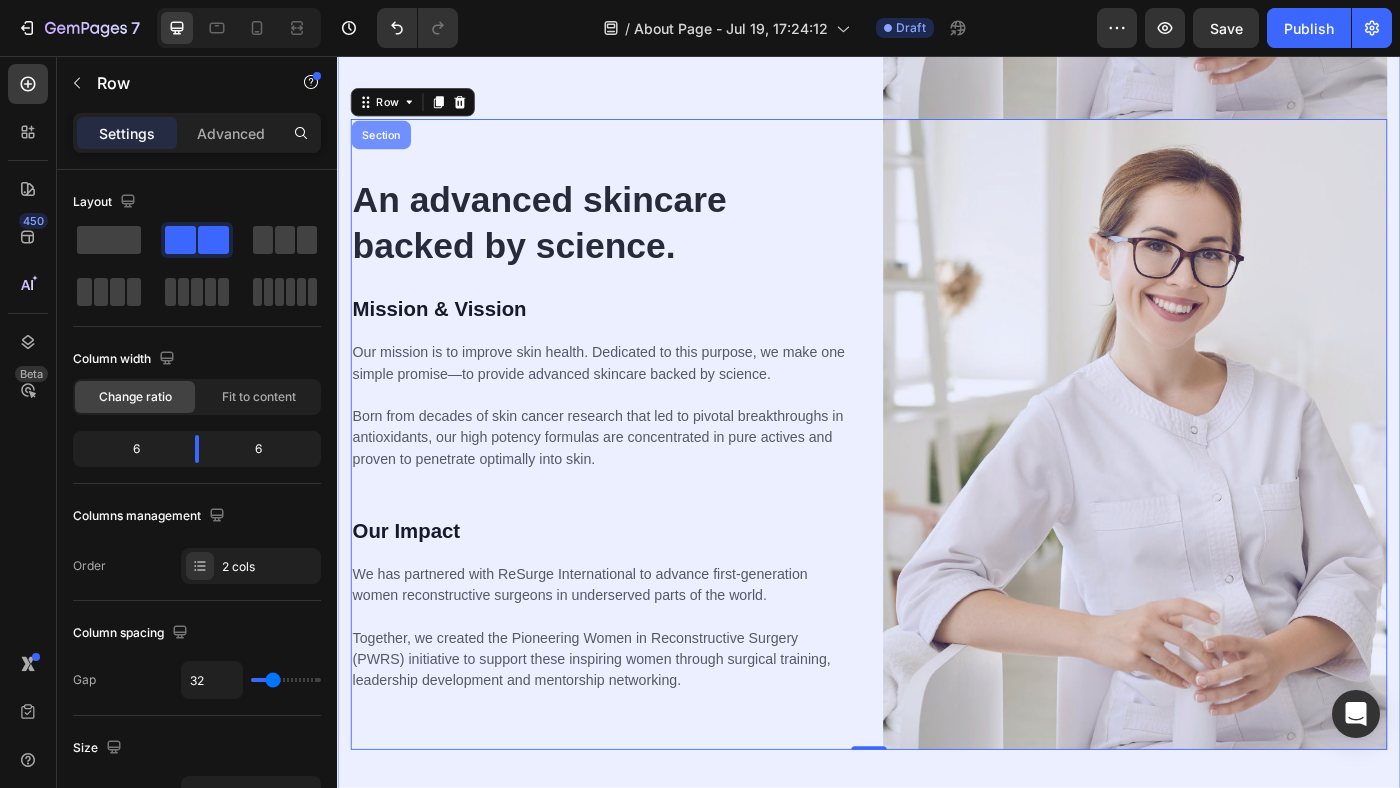 click on "Section" at bounding box center (386, 145) 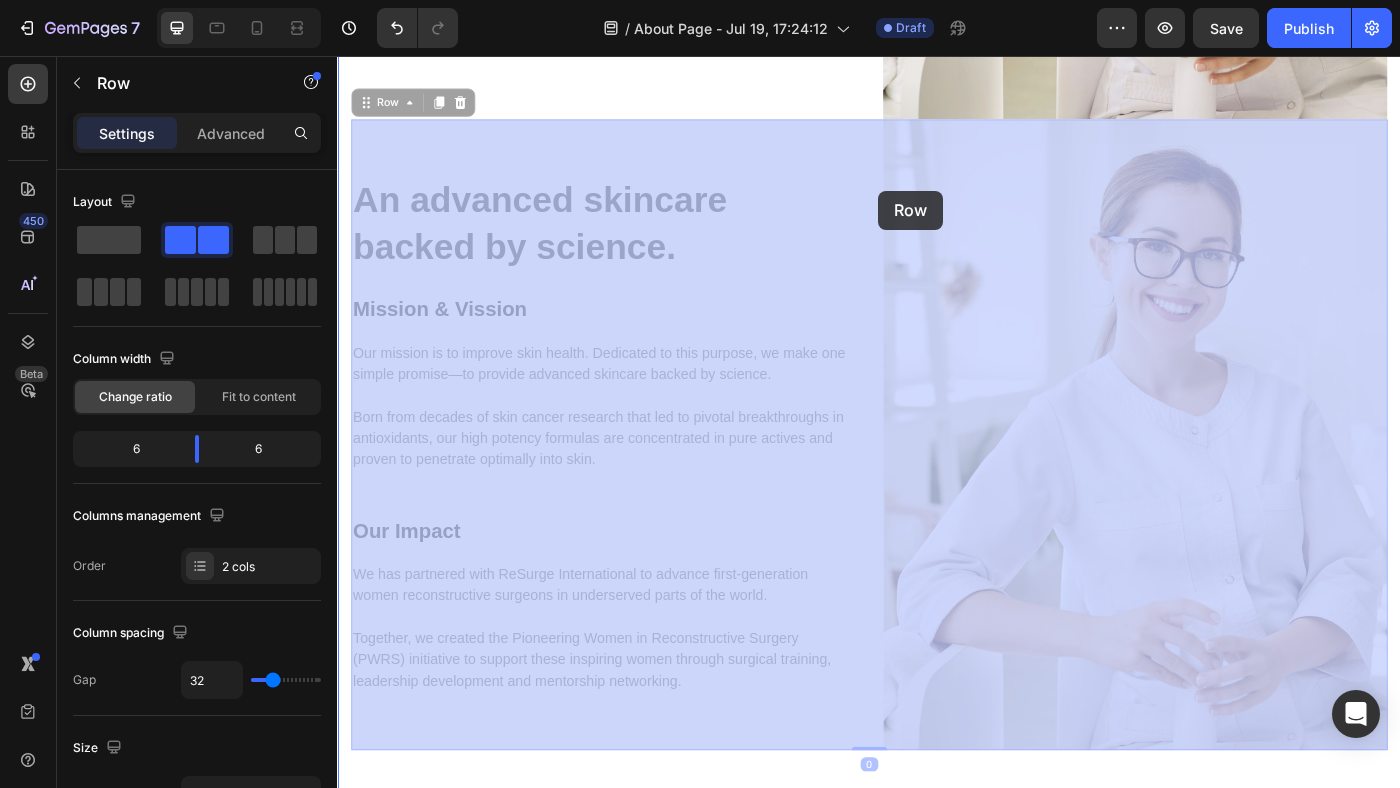 drag, startPoint x: 950, startPoint y: 126, endPoint x: 947, endPoint y: 207, distance: 81.055534 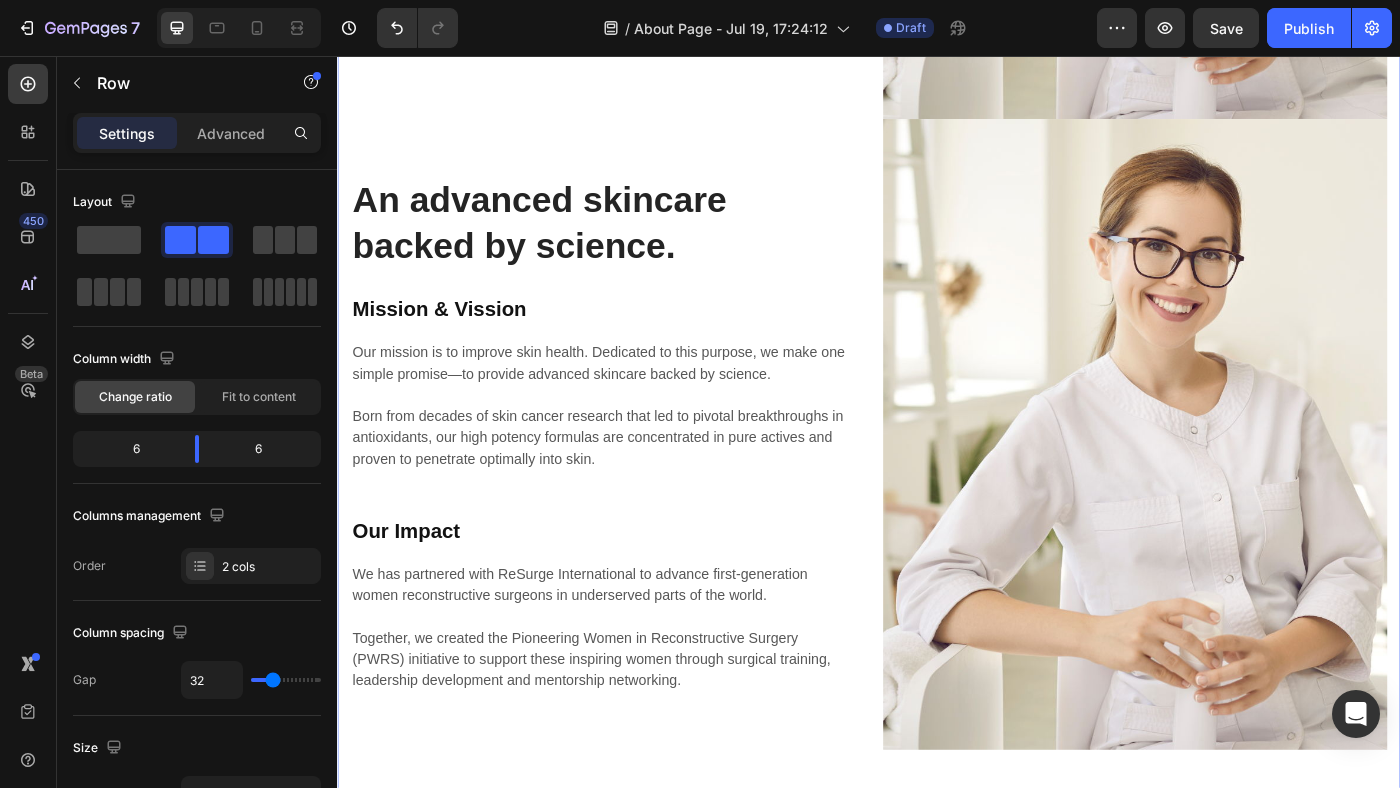 click on "An advanced skincare backed by science. Heading Mission & Vission Heading Our mission is to improve skin health. Dedicated to this purpose, we make one simple promise—to provide advanced skincare backed by science. Born from decades of skin cancer research that led to pivotal breakthroughs in antioxidants, our high potency formulas are concentrated in pure actives and proven to penetrate optimally into skin. Text block Our Impact Heading We has partnered with ReSurge International to advance first-generation women reconstructive surgeons in underserved parts of the world.  Together, we created the Pioneering Women in Reconstructive Surgery (PWRS) initiative to support these inspiring women through surgical training, leadership development and mentorship networking. Text block Image Row An advanced skincare backed by science. Heading Mission & Vission Heading Our mission is to improve skin health. Dedicated to this purpose, we make one simple promise—to provide advanced skincare backed by science. Heading" at bounding box center [937, 126] 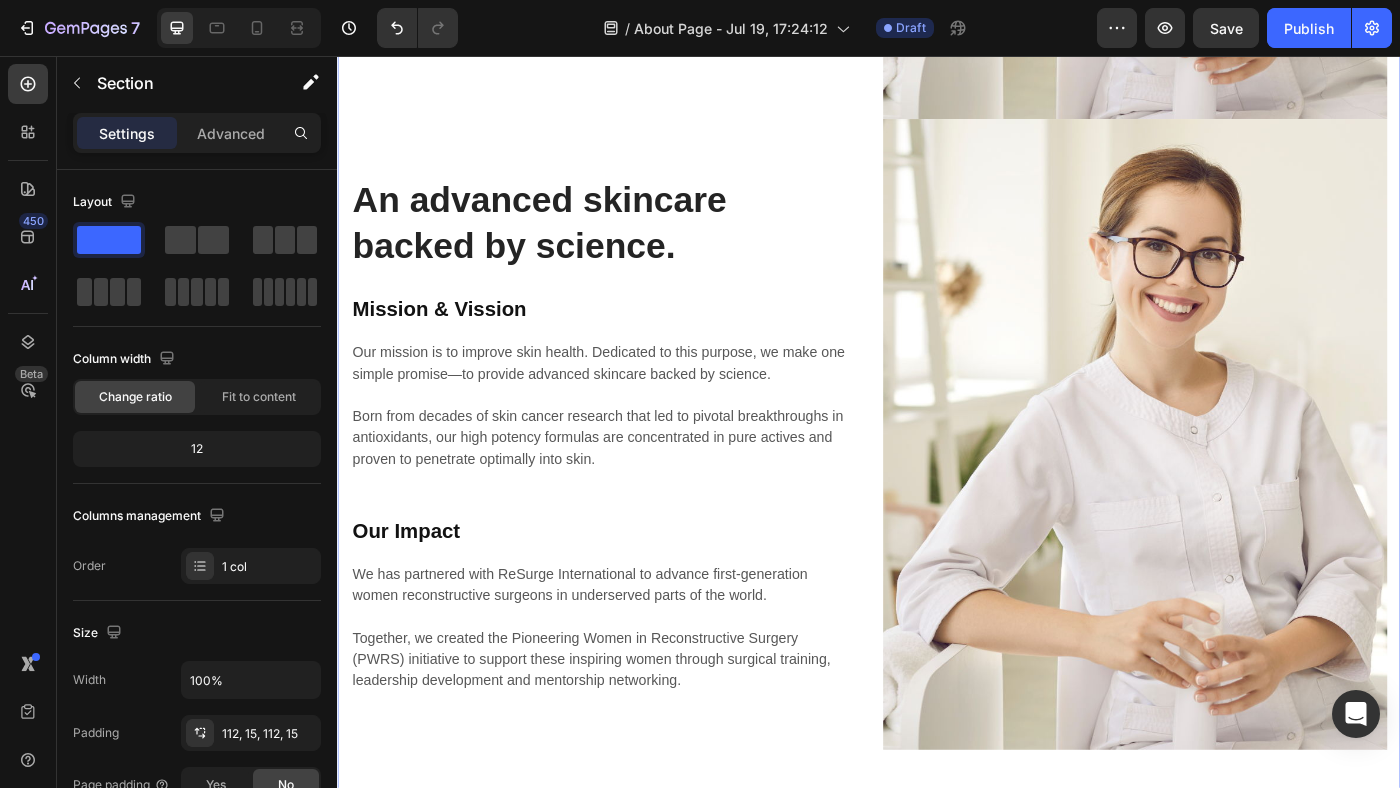 click on "An advanced skincare backed by science. Heading Mission & Vission Heading Our mission is to improve skin health. Dedicated to this purpose, we make one simple promise—to provide advanced skincare backed by science. Born from decades of skin cancer research that led to pivotal breakthroughs in antioxidants, our high potency formulas are concentrated in pure actives and proven to penetrate optimally into skin. Text block Our Impact Heading We has partnered with ReSurge International to advance first-generation women reconstructive surgeons in underserved parts of the world.  Together, we created the Pioneering Women in Reconstructive Surgery (PWRS) initiative to support these inspiring women through surgical training, leadership development and mentorship networking. Text block Image Row An advanced skincare backed by science. Heading Mission & Vission Heading Our mission is to improve skin health. Dedicated to this purpose, we make one simple promise—to provide advanced skincare backed by science. Heading" at bounding box center (937, 126) 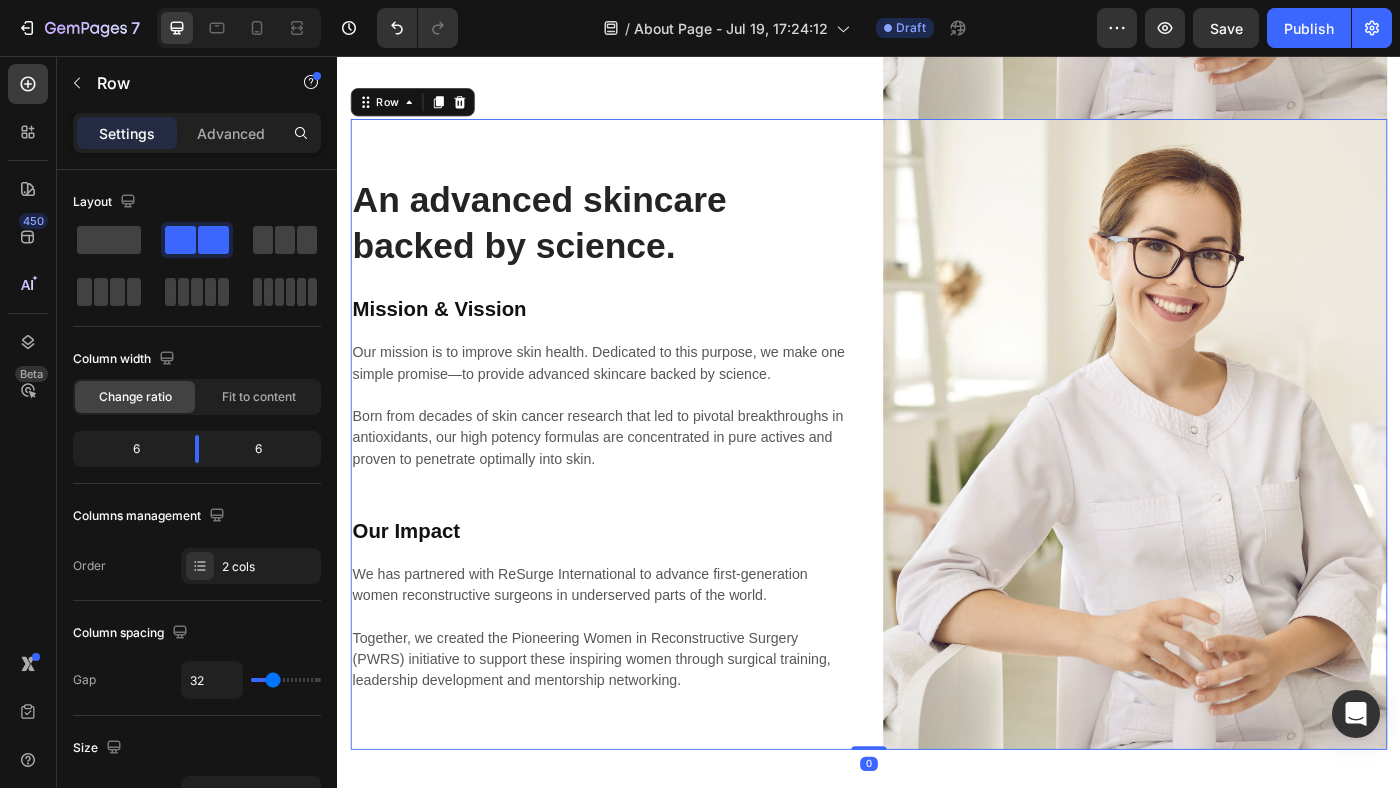 click on "An advanced skincare backed by science. Heading Mission & Vission Heading Our mission is to improve skin health. Dedicated to this purpose, we make one simple promise—to provide advanced skincare backed by science. Born from decades of skin cancer research that led to pivotal breakthroughs in antioxidants, our high potency formulas are concentrated in pure actives and proven to penetrate optimally into skin. Text block Our Impact Heading We has partnered with ReSurge International to advance first-generation women reconstructive surgeons in underserved parts of the world.  Together, we created the Pioneering Women in Reconstructive Surgery (PWRS) initiative to support these inspiring women through surgical training, leadership development and mentorship networking. Text block" at bounding box center (636, 483) 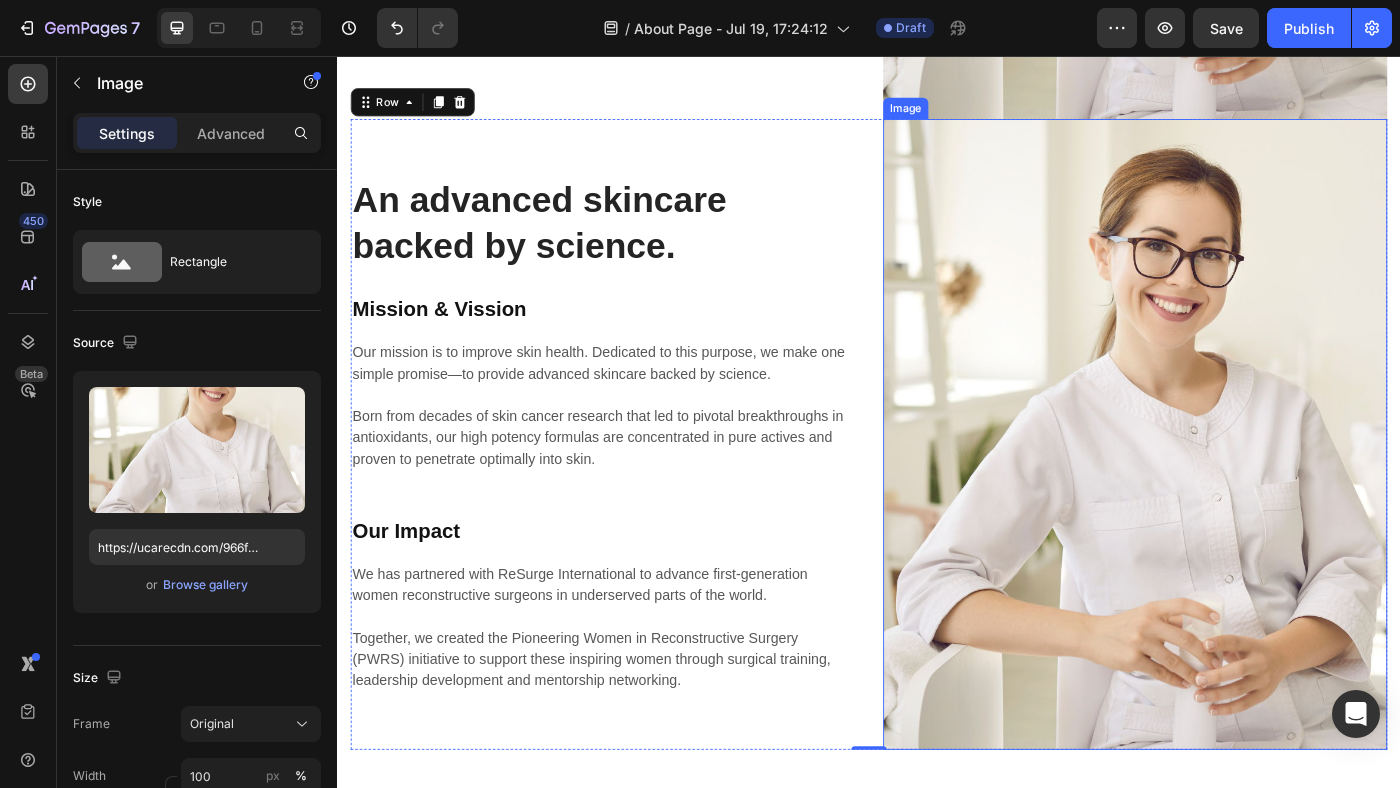 click at bounding box center (1237, 483) 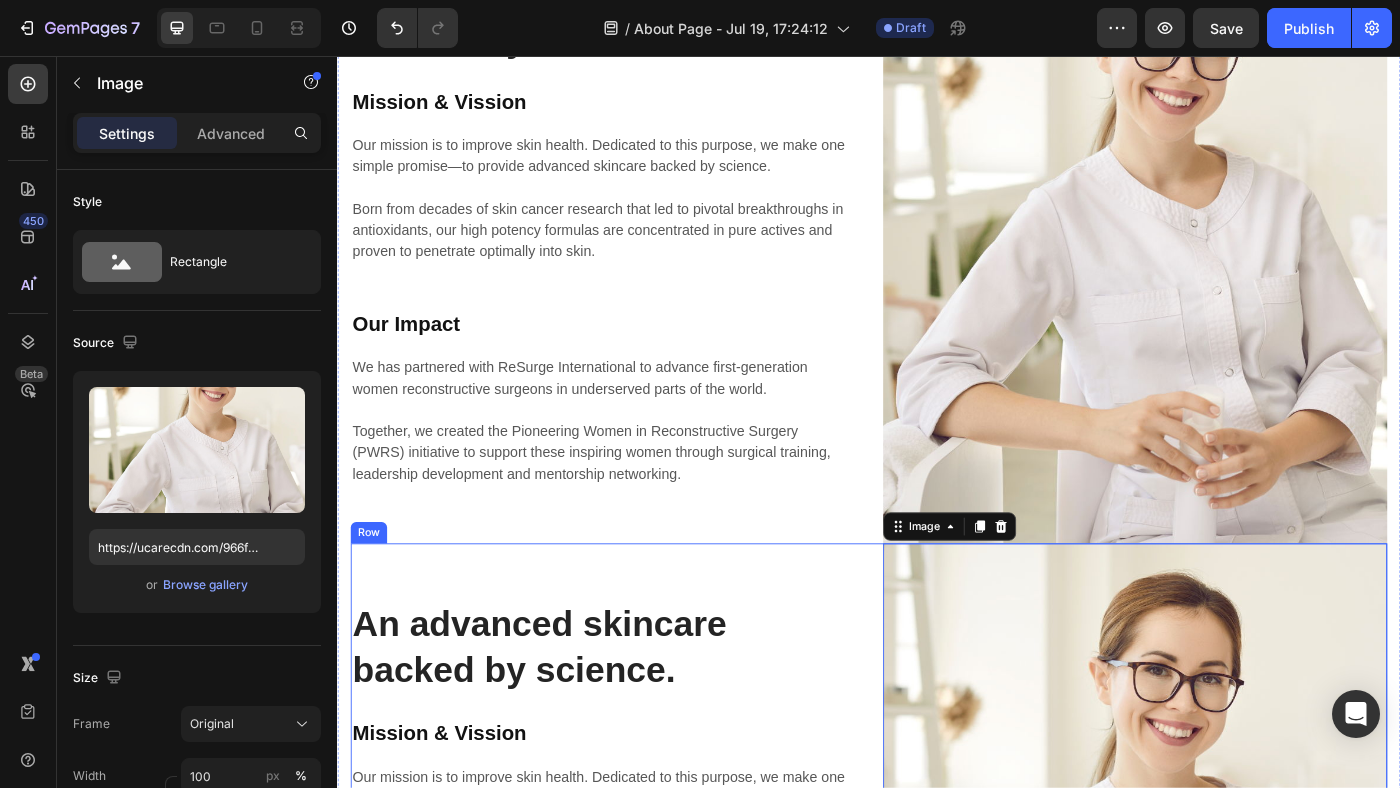 scroll, scrollTop: 3090, scrollLeft: 0, axis: vertical 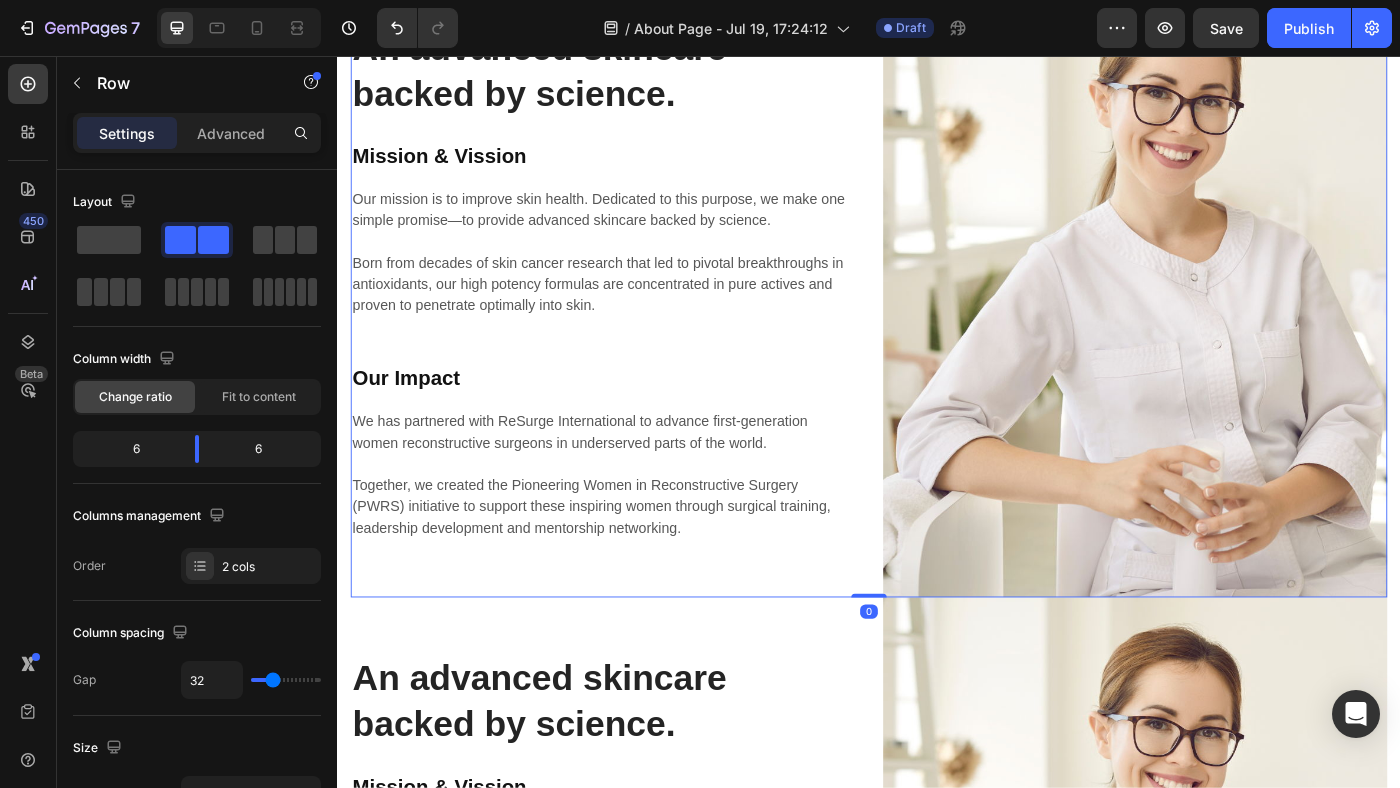 click on "An advanced skincare backed by science. Heading Mission & Vission Heading Our mission is to improve skin health. Dedicated to this purpose, we make one simple promise—to provide advanced skincare backed by science. Born from decades of skin cancer research that led to pivotal breakthroughs in antioxidants, our high potency formulas are concentrated in pure actives and proven to penetrate optimally into skin. Text block Our Impact Heading We has partnered with ReSurge International to advance first-generation women reconstructive surgeons in underserved parts of the world. Together, we created the Pioneering Women in Reconstructive Surgery (PWRS) initiative to support these inspiring women through surgical training, leadership development and mentorship networking. Text block Image Row 0" at bounding box center [937, 310] 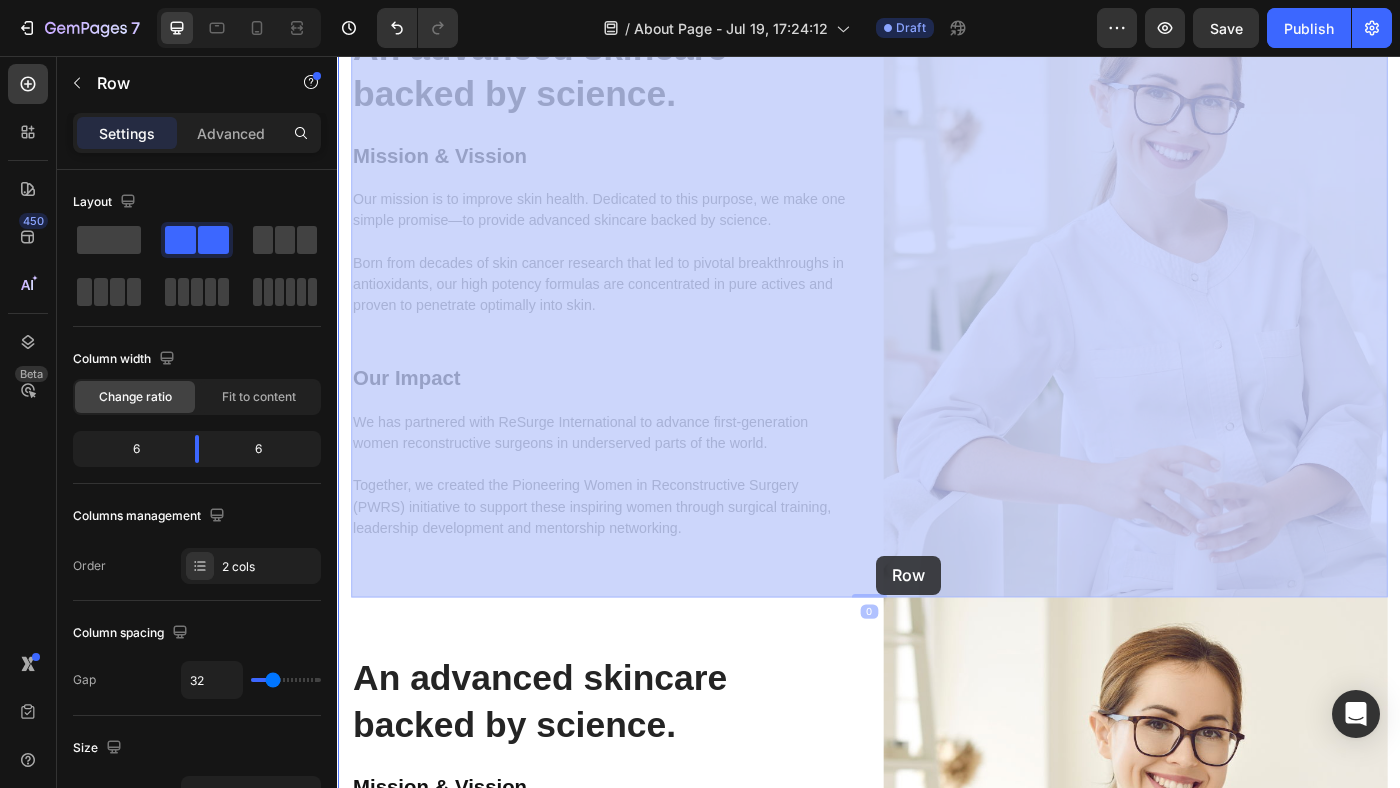 drag, startPoint x: 941, startPoint y: 658, endPoint x: 946, endPoint y: 620, distance: 38.327538 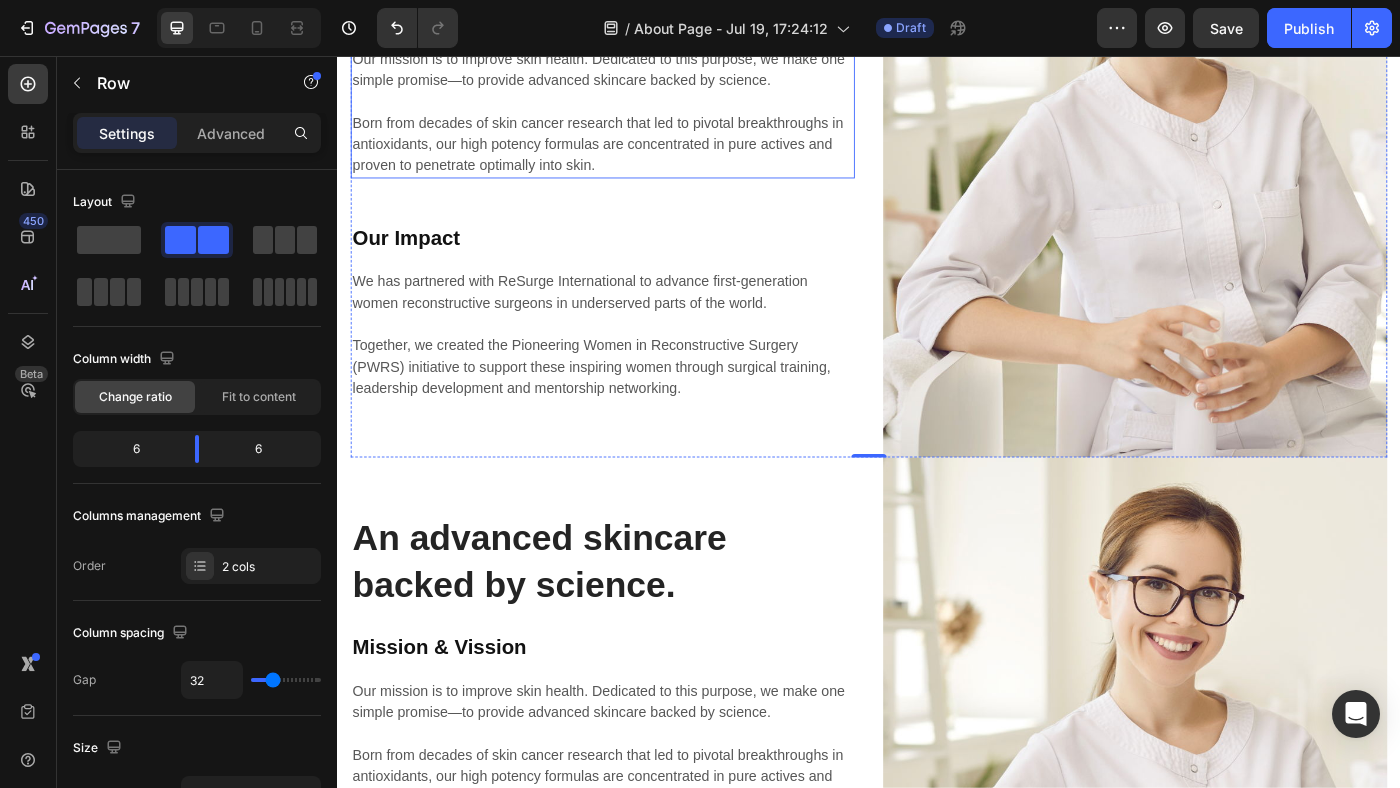 scroll, scrollTop: 3333, scrollLeft: 0, axis: vertical 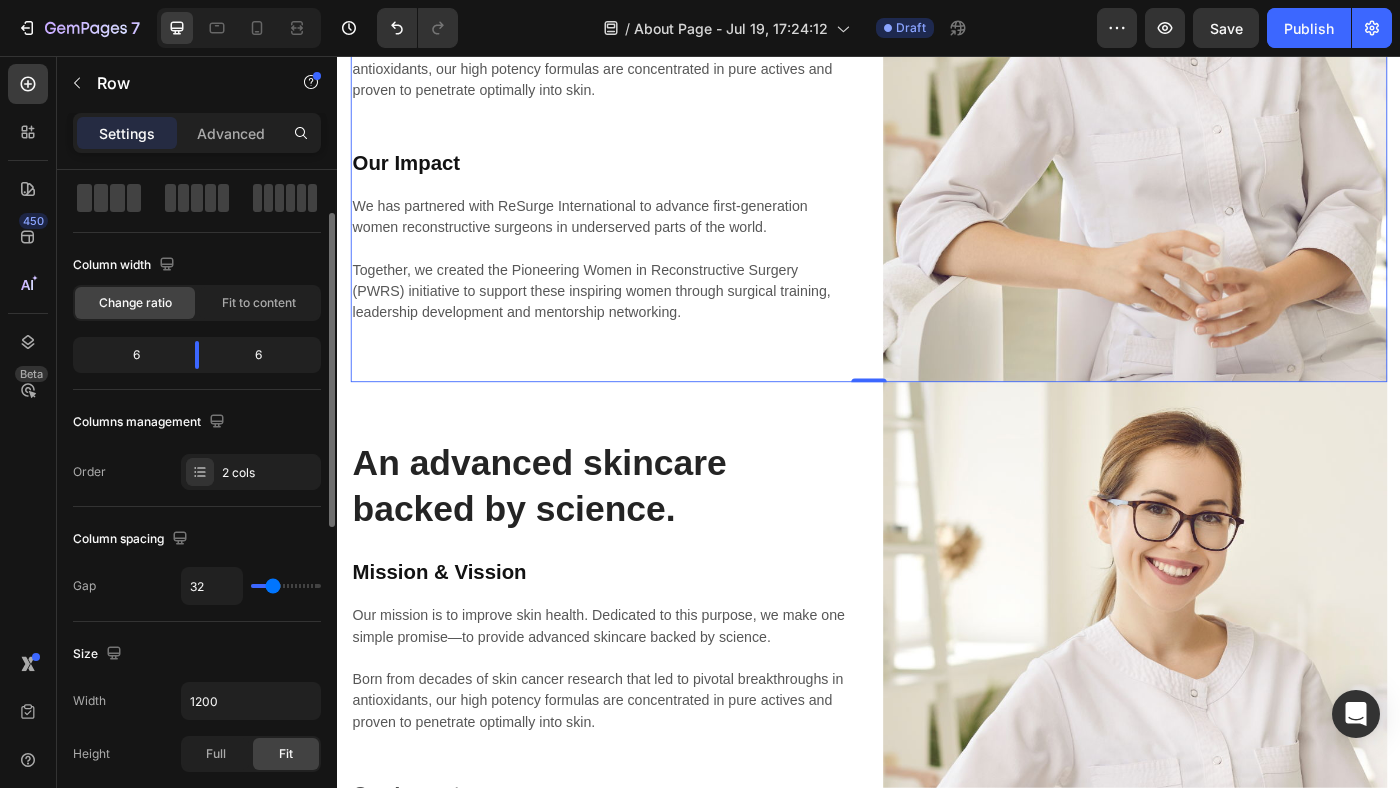 type on "33" 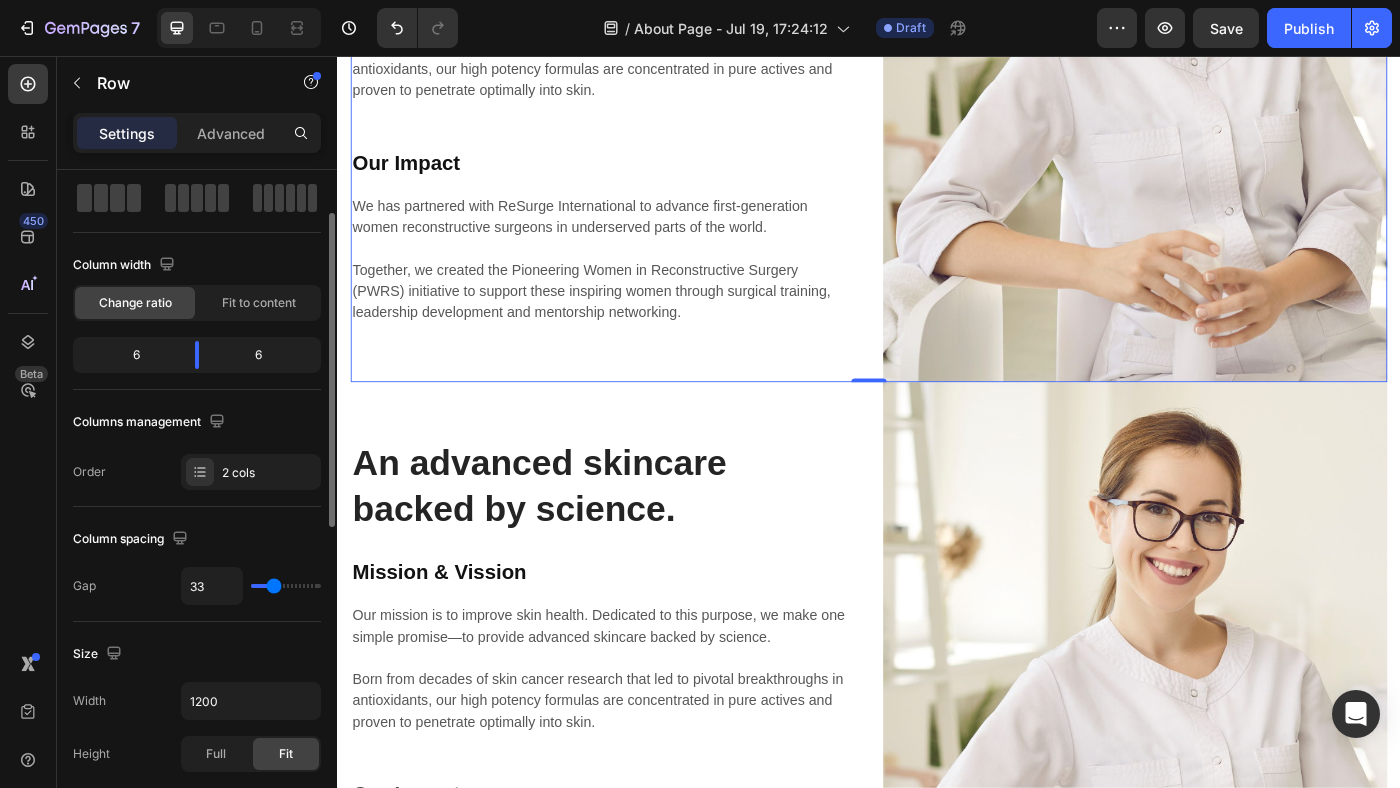 type on "32" 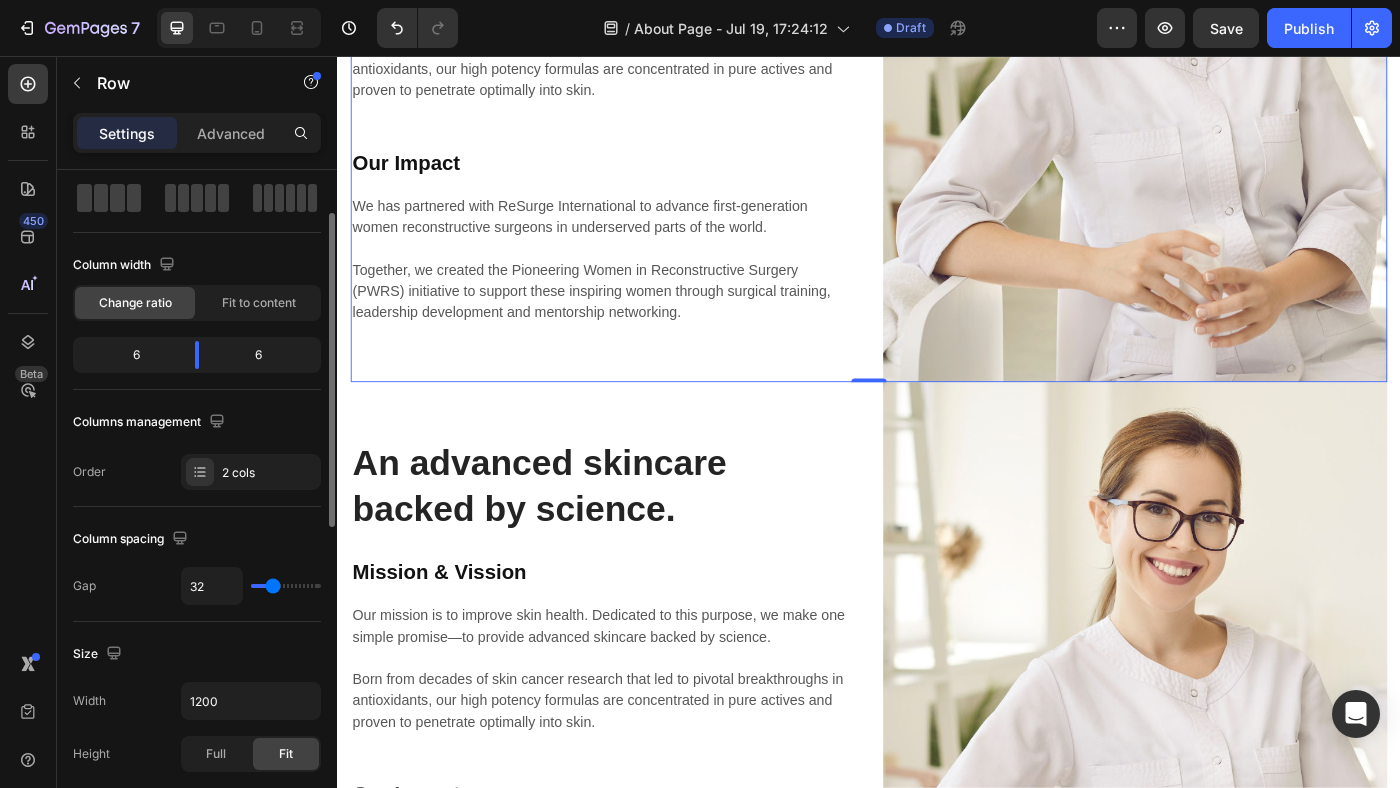type on "31" 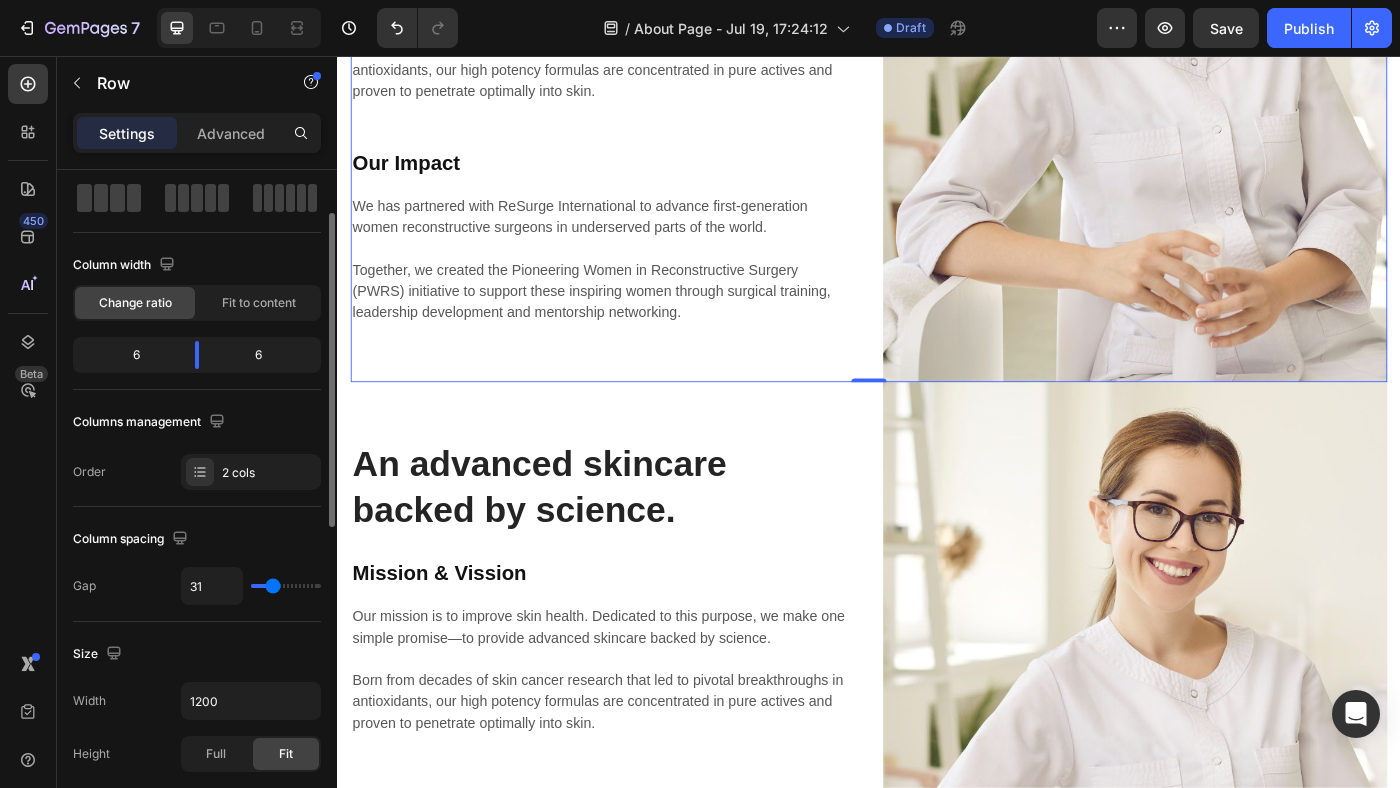 type on "29" 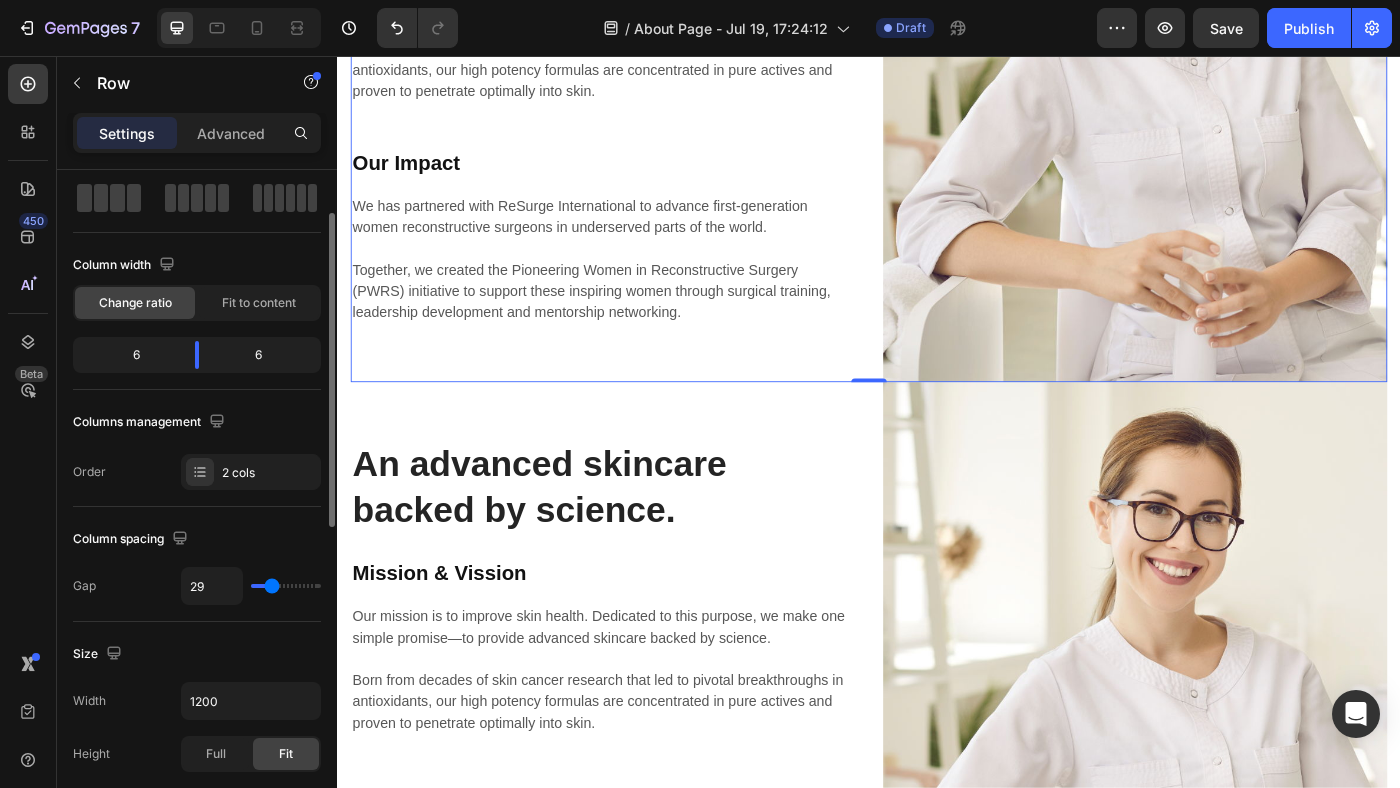 type on "28" 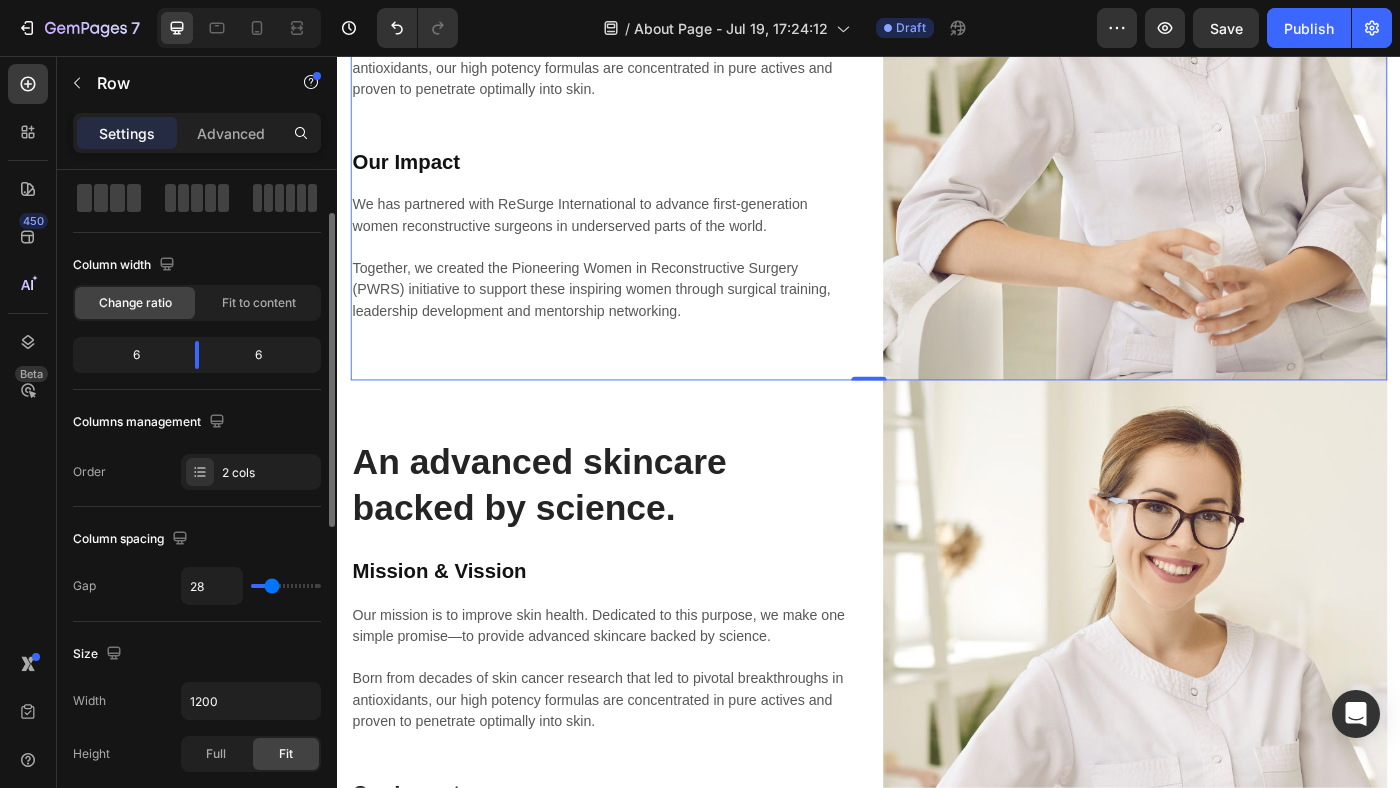 type on "27" 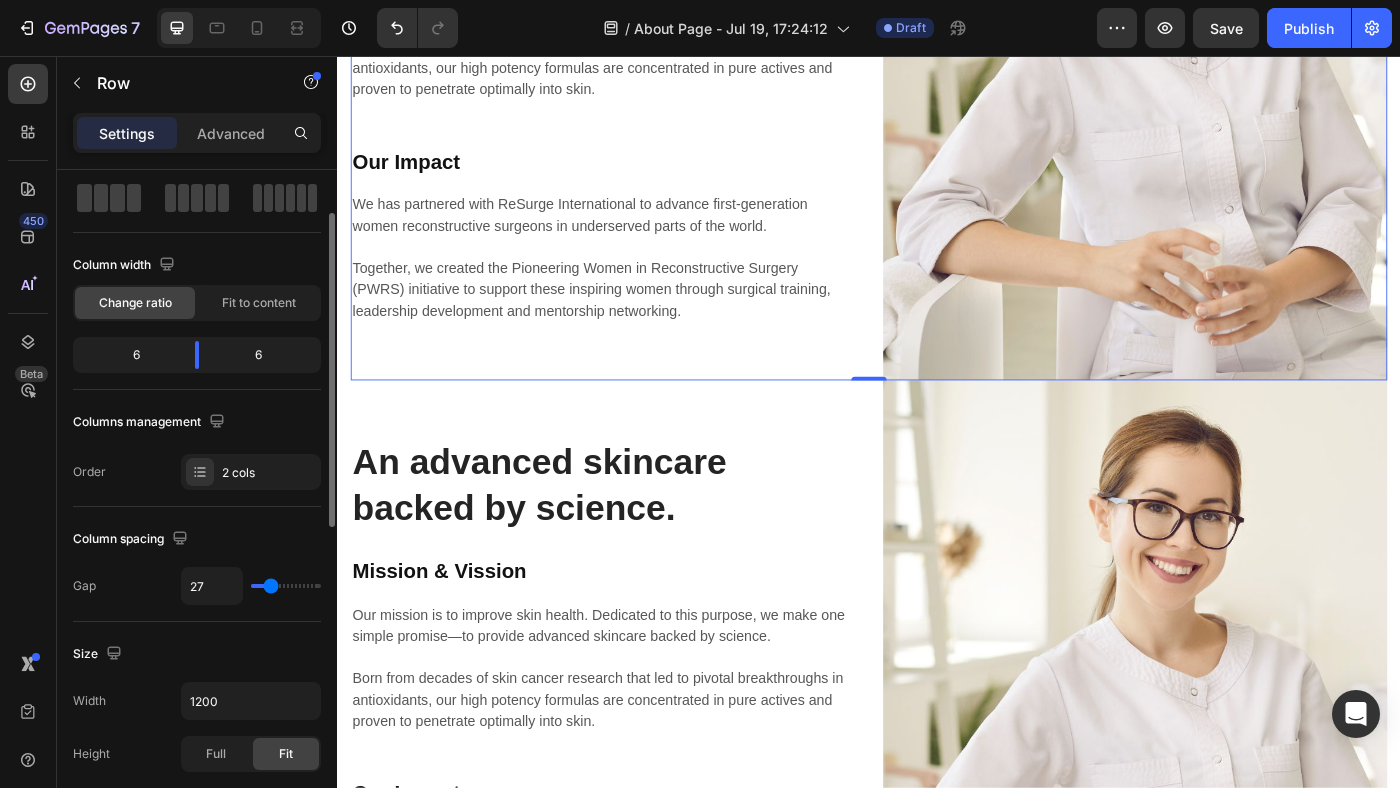 type on "25" 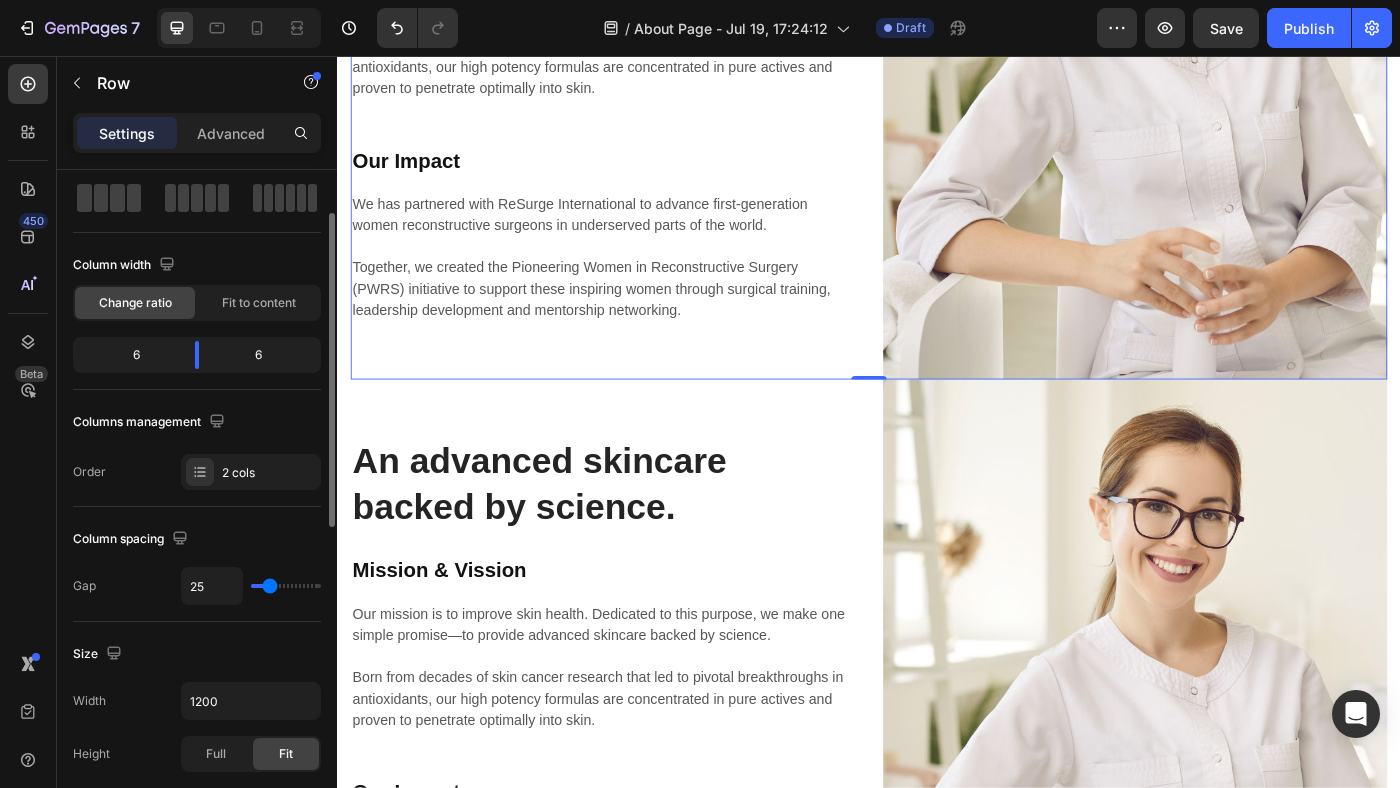 type on "24" 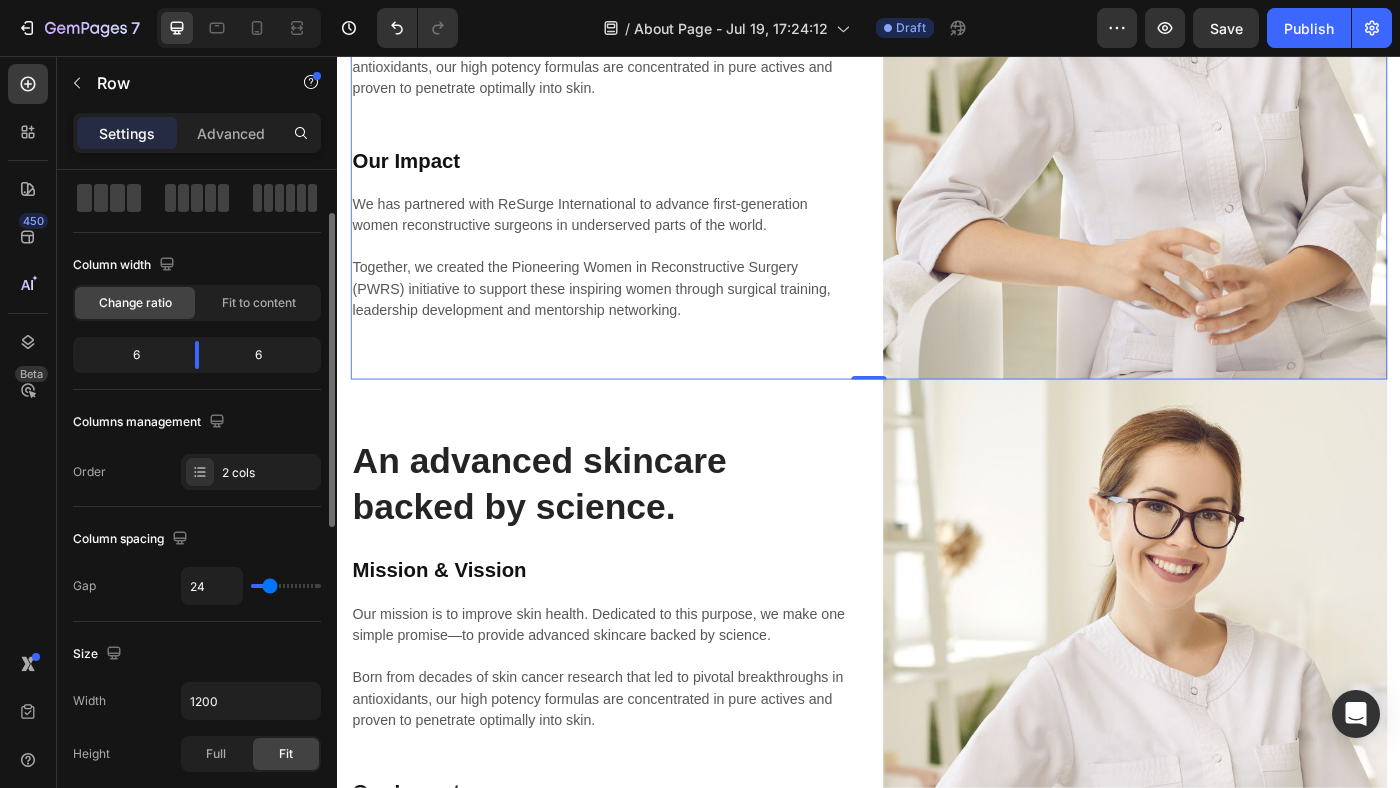 type on "23" 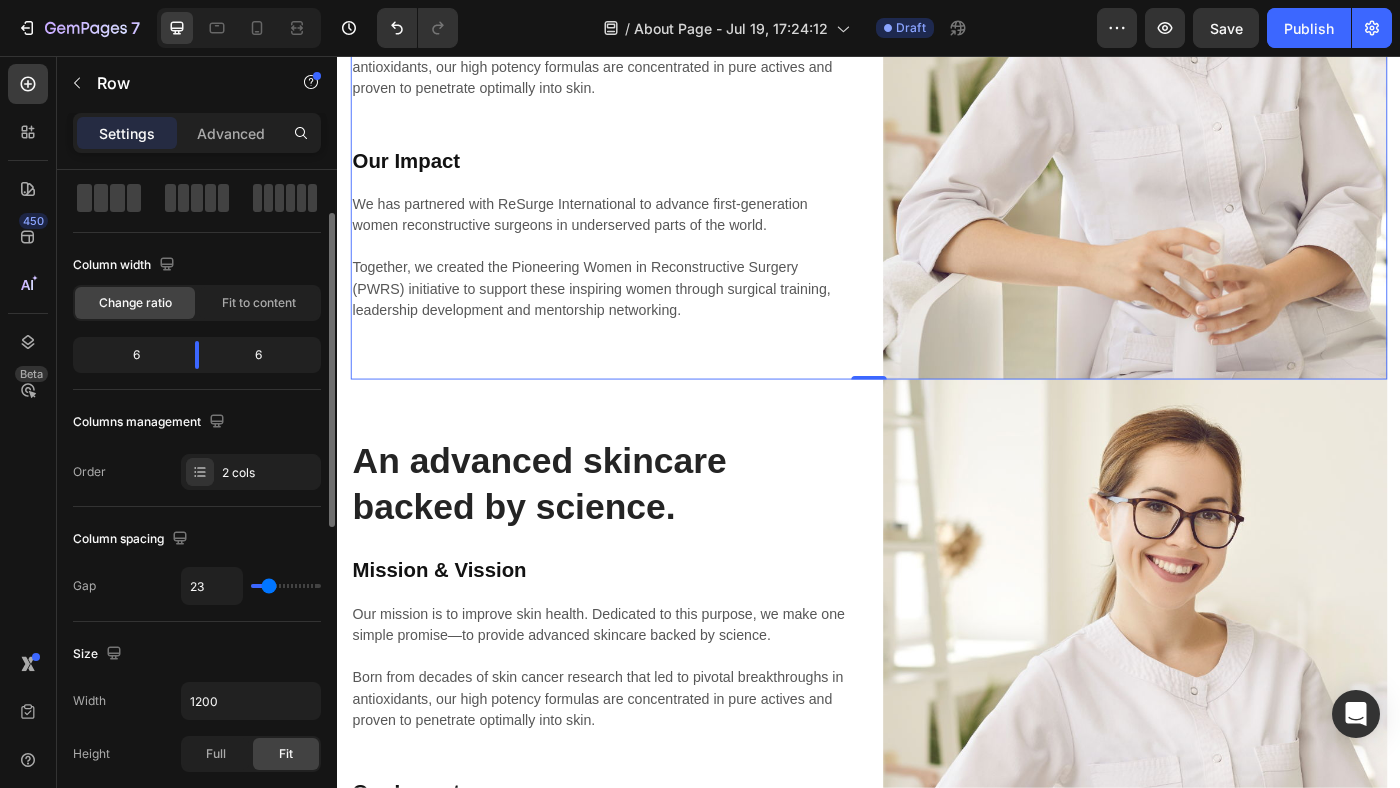 type on "22" 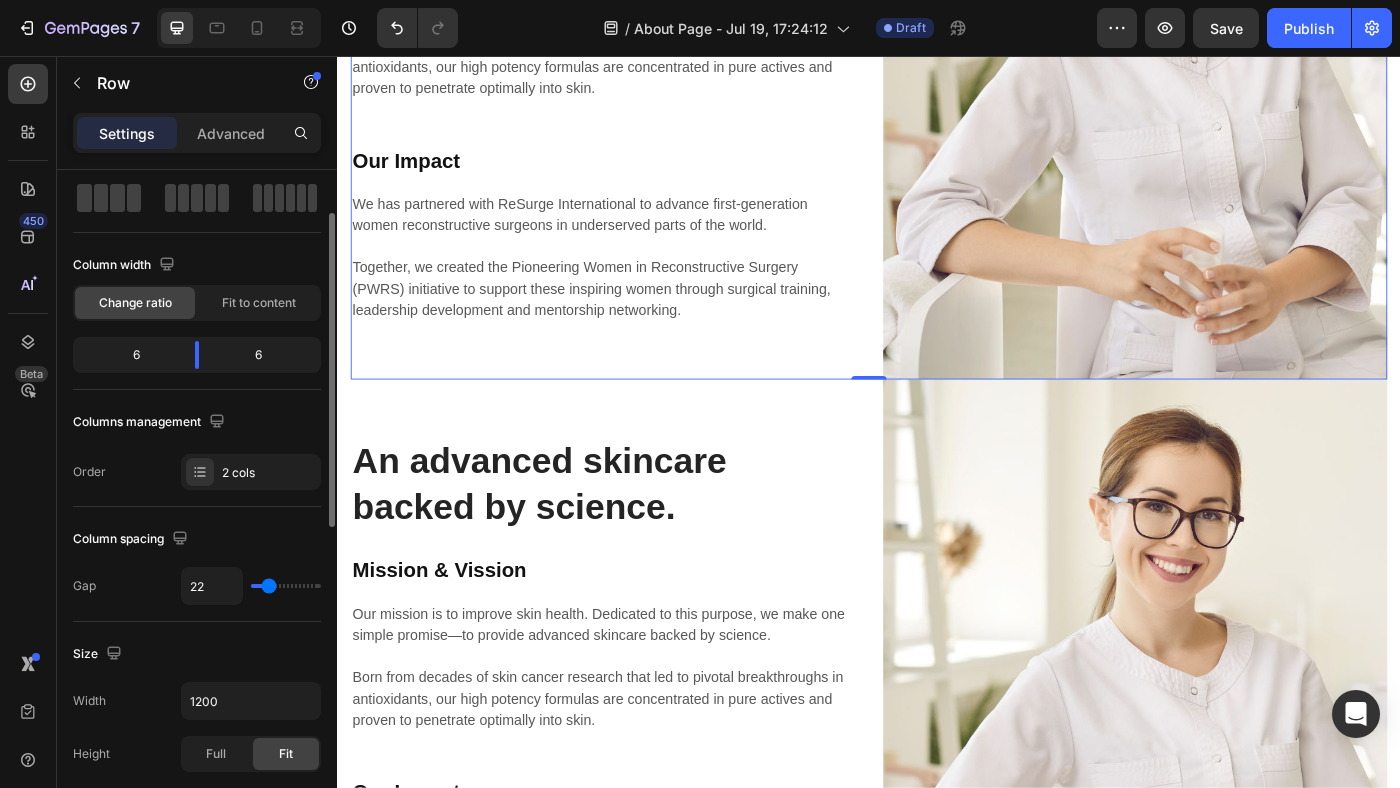 type on "21" 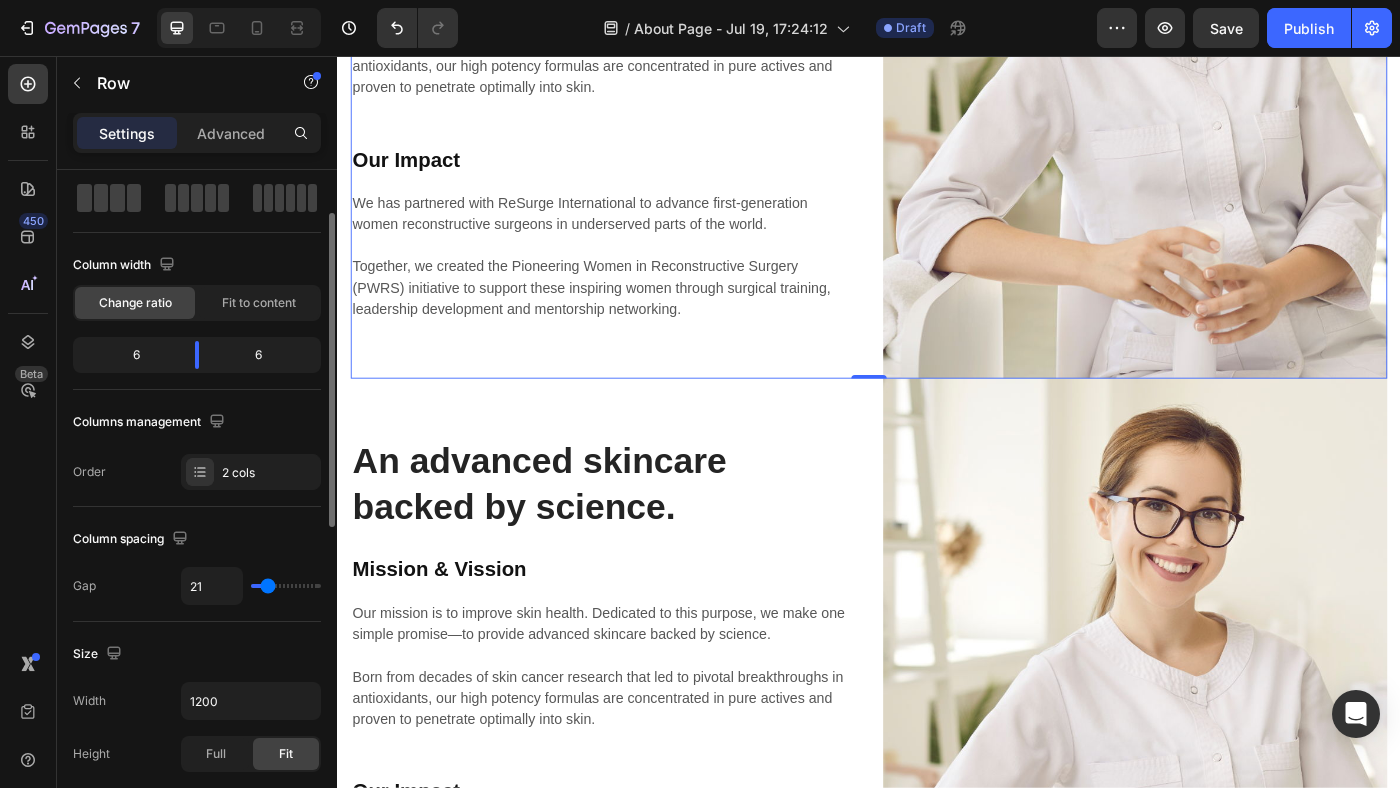 type on "20" 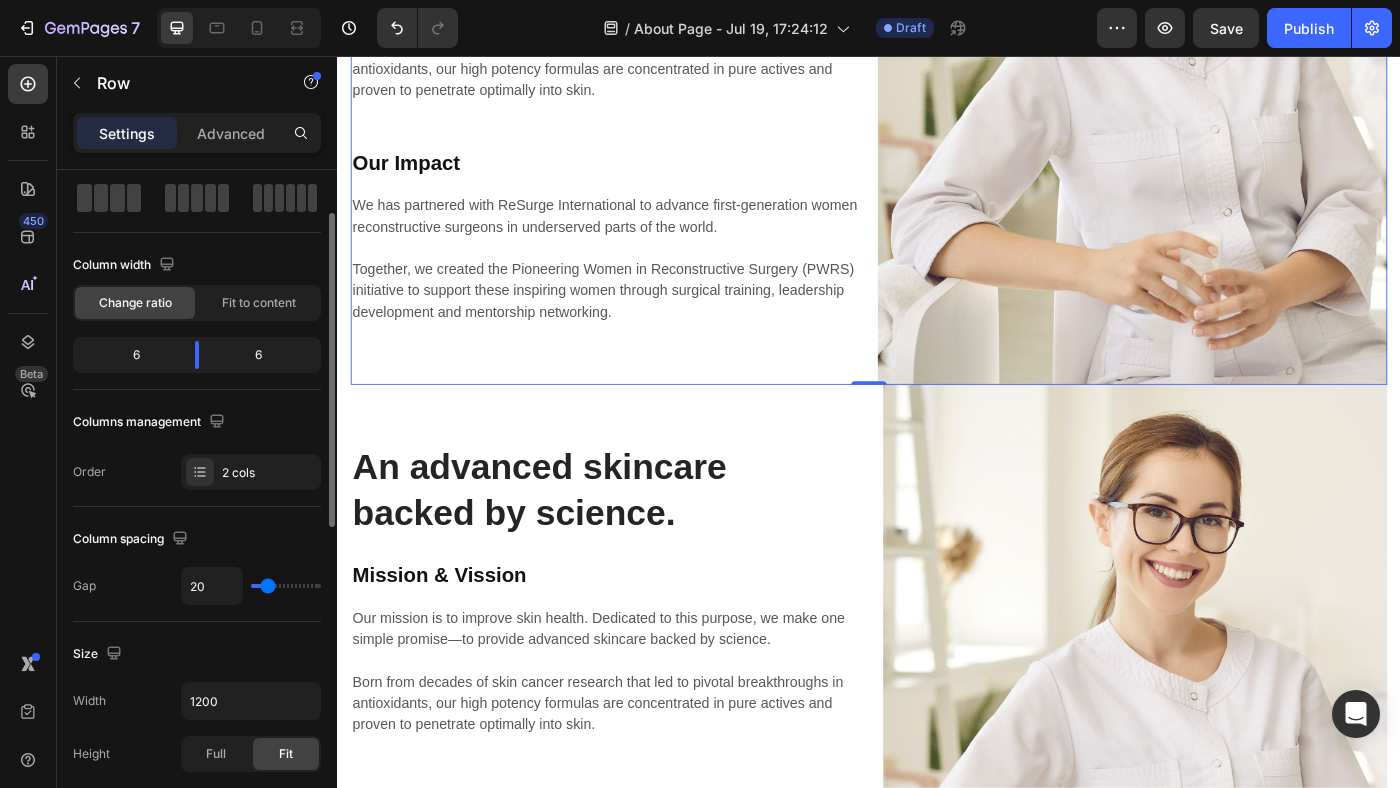 type on "19" 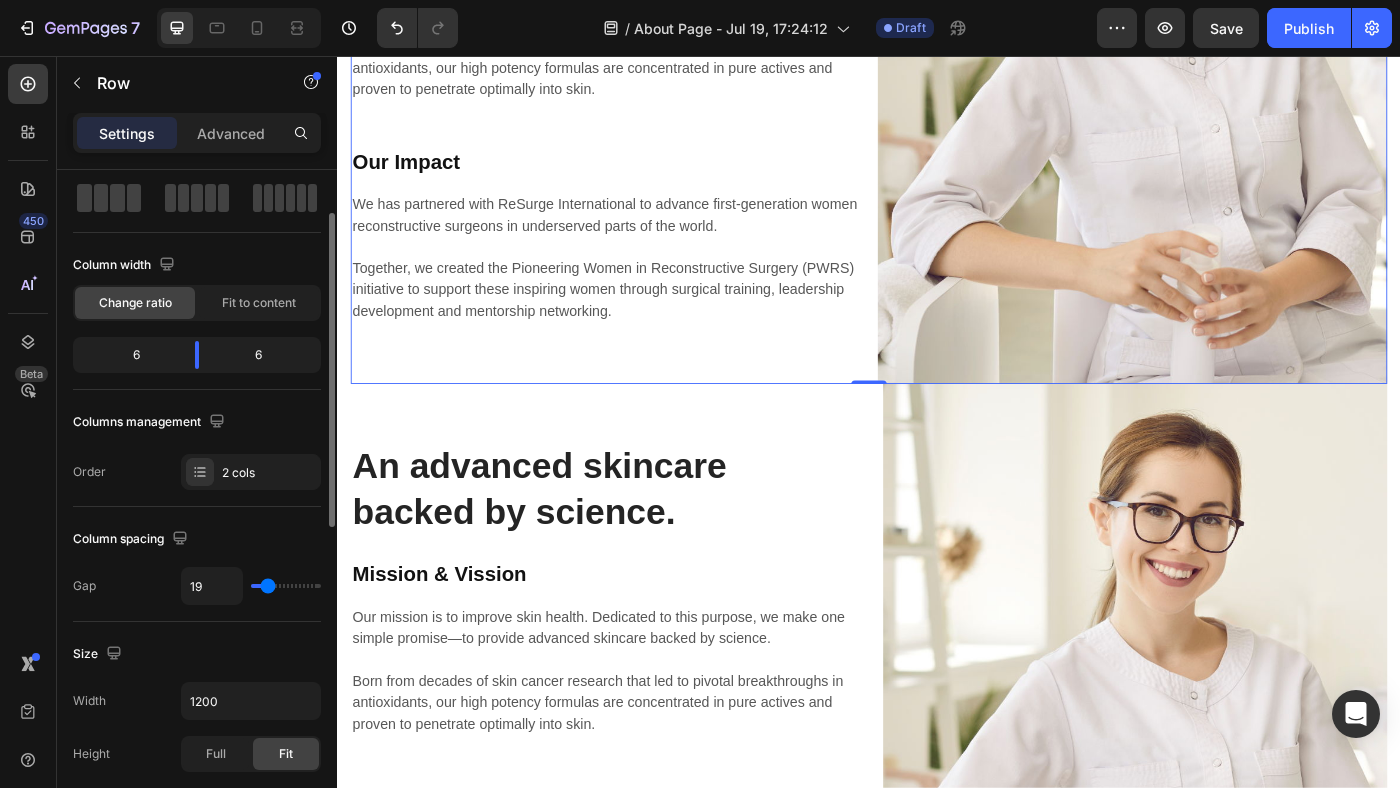 type on "18" 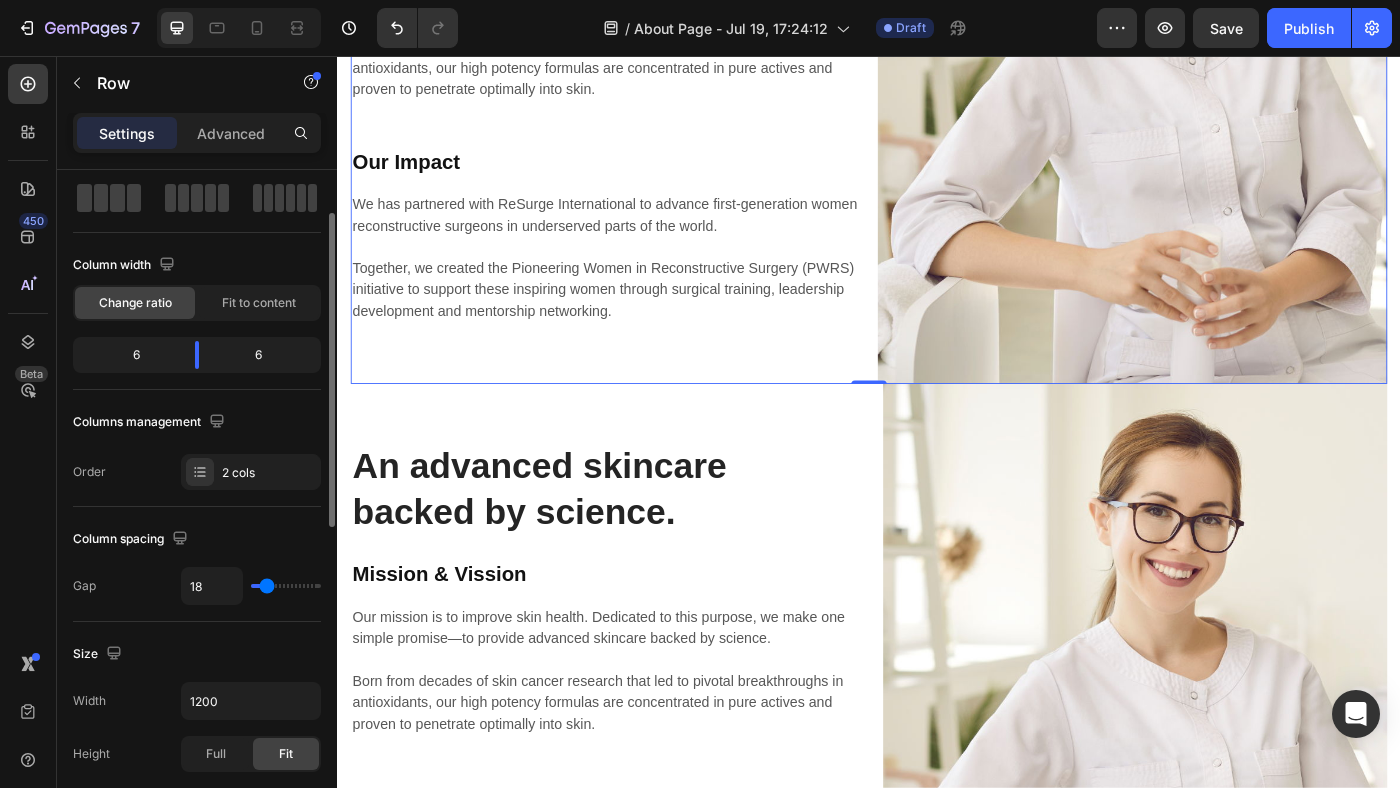 type on "17" 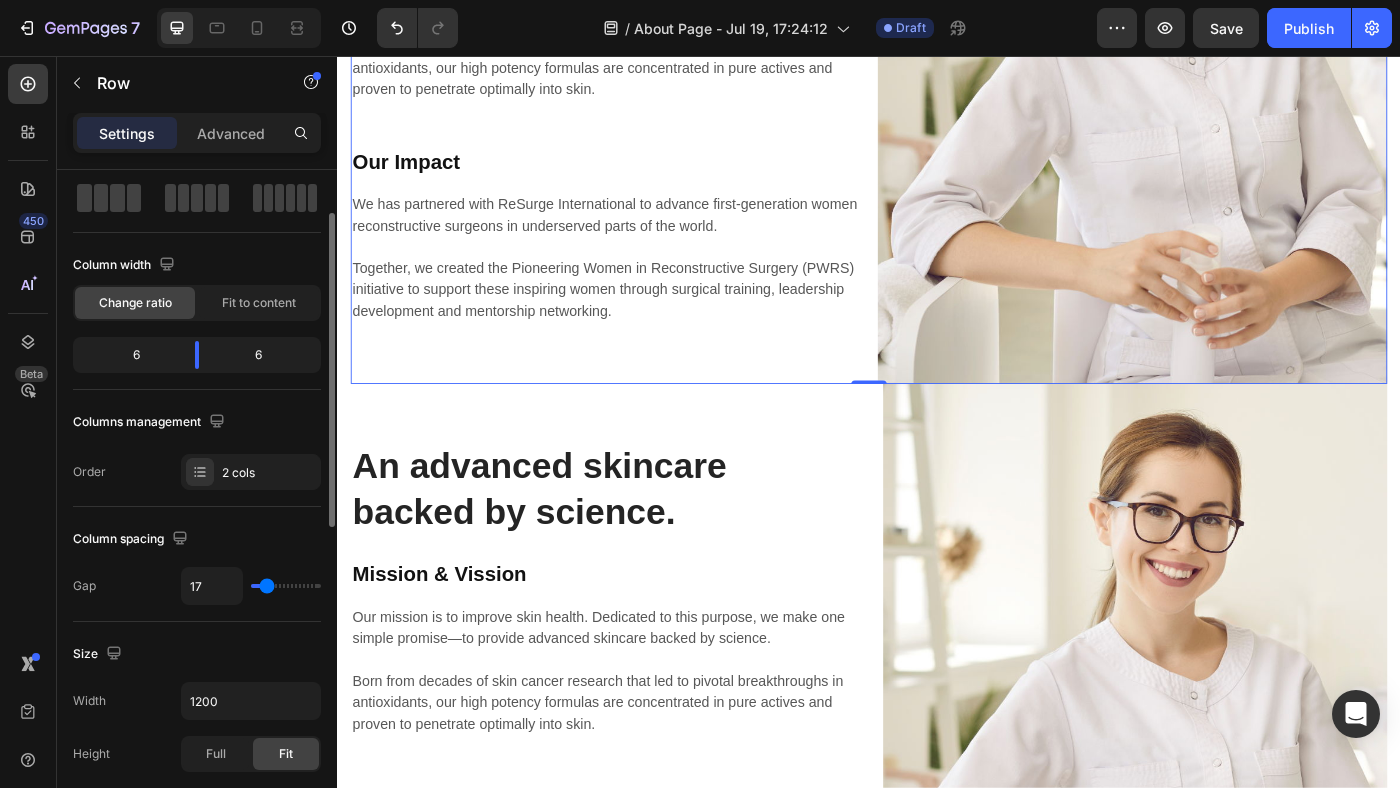 type on "16" 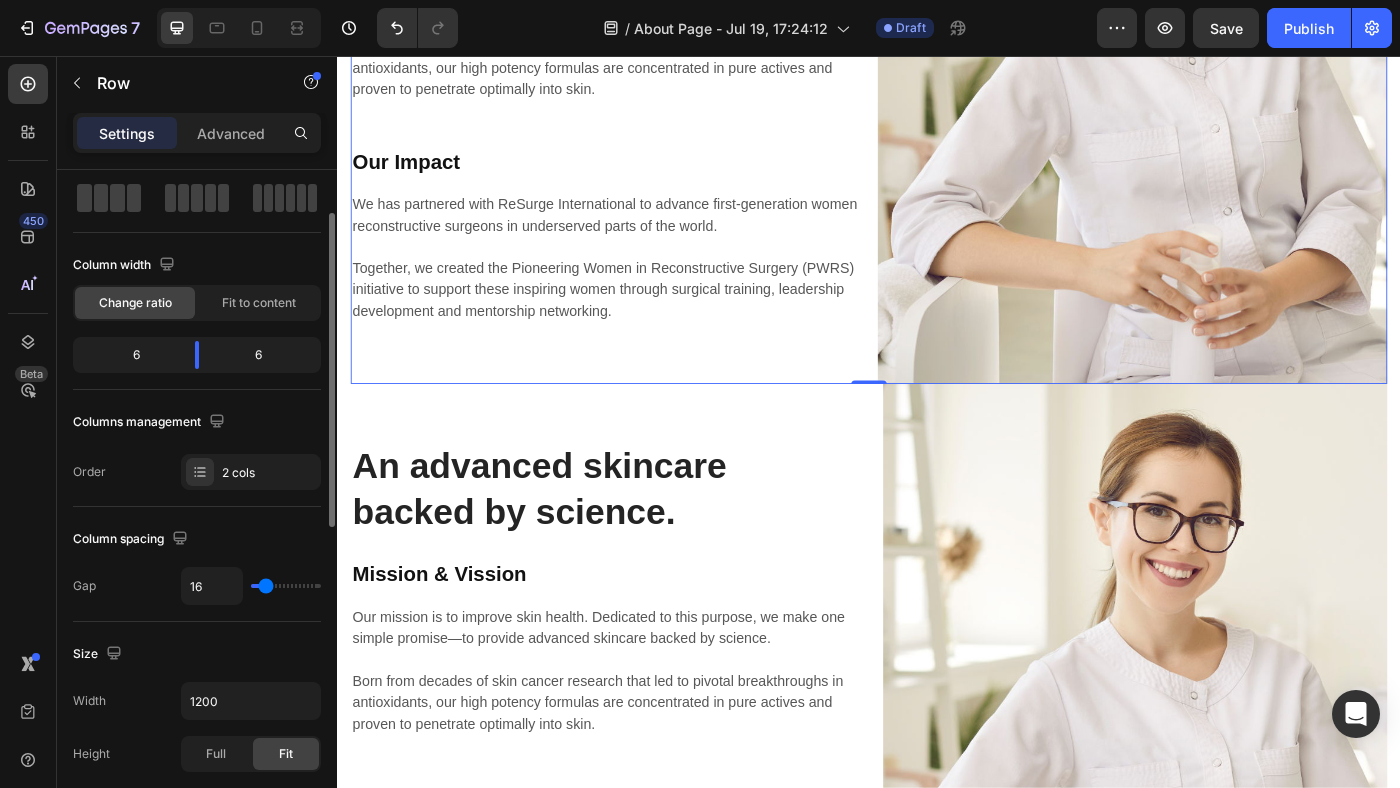 type on "14" 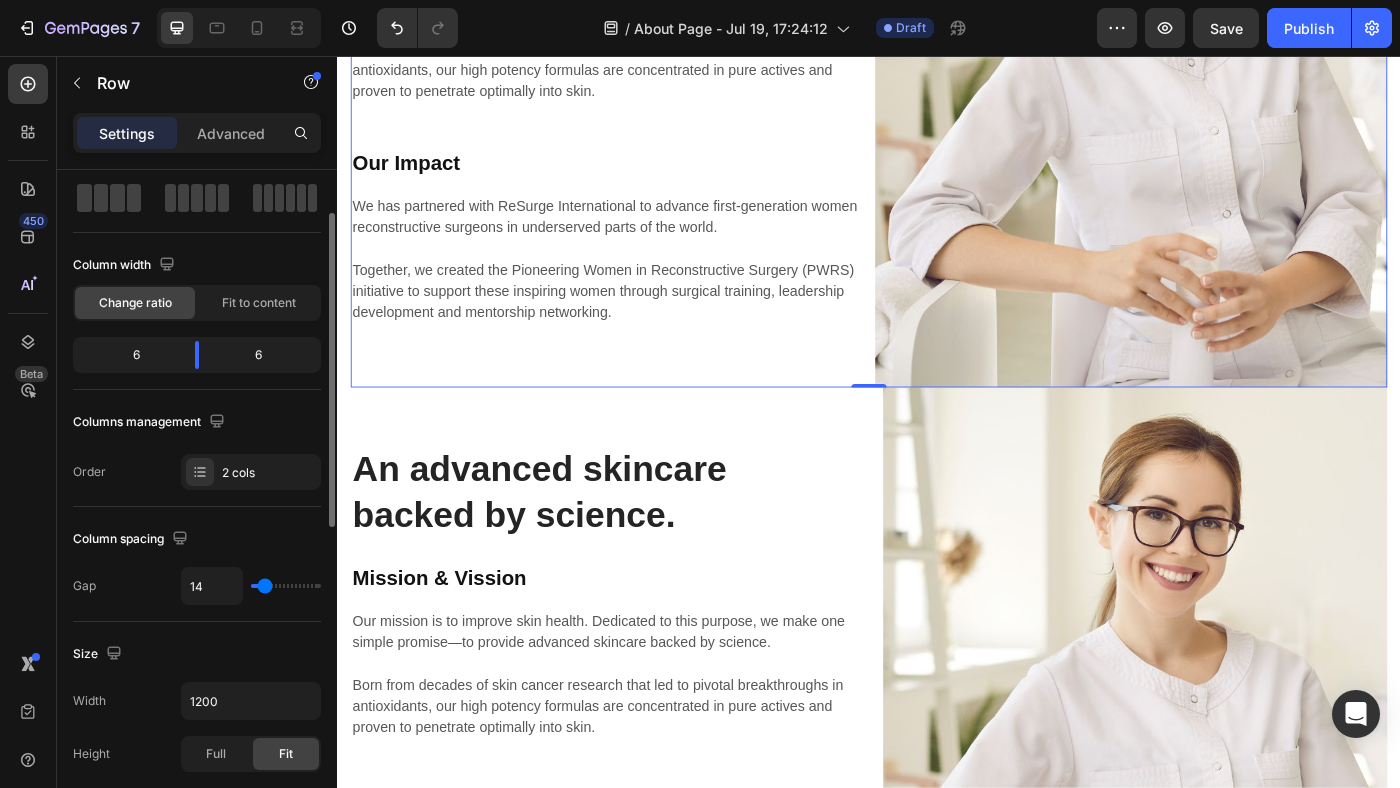type on "13" 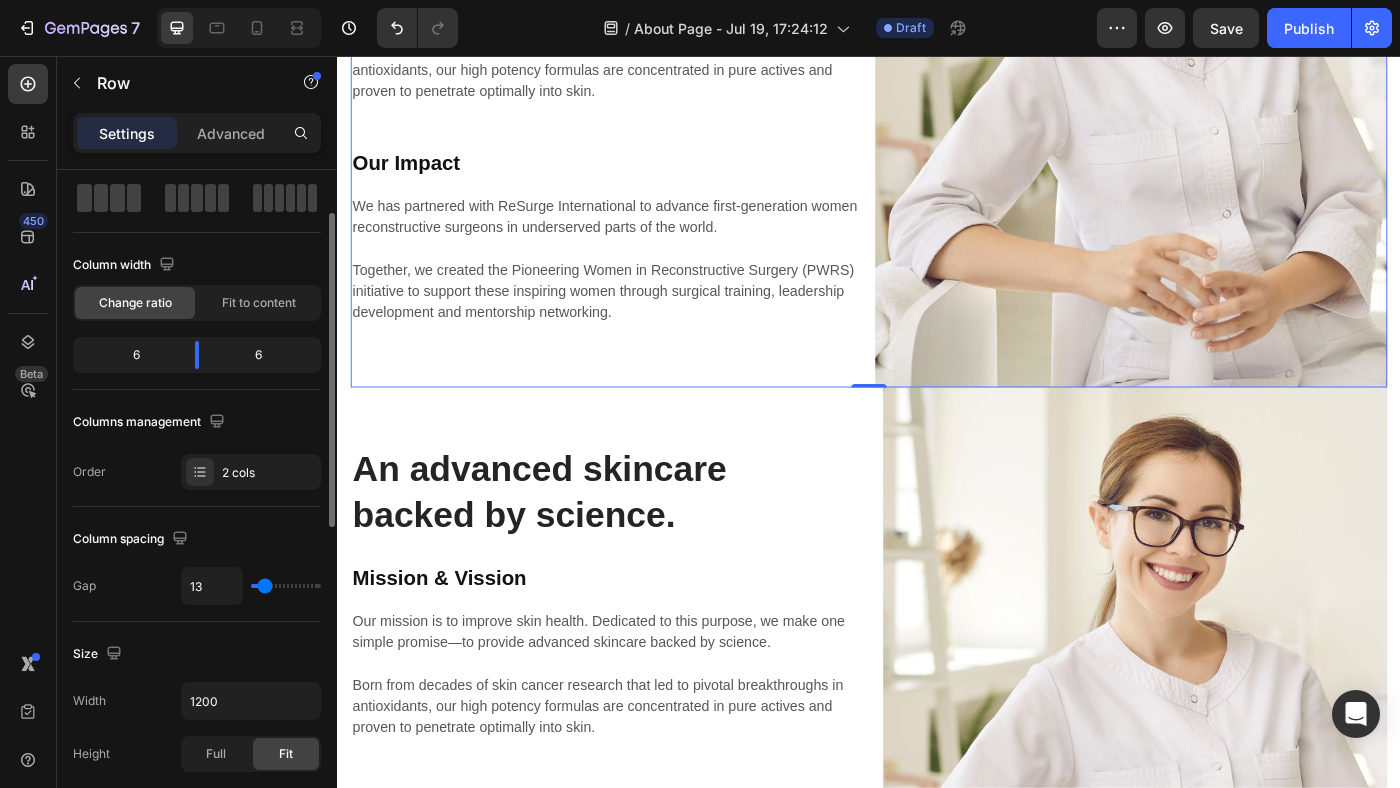 type on "12" 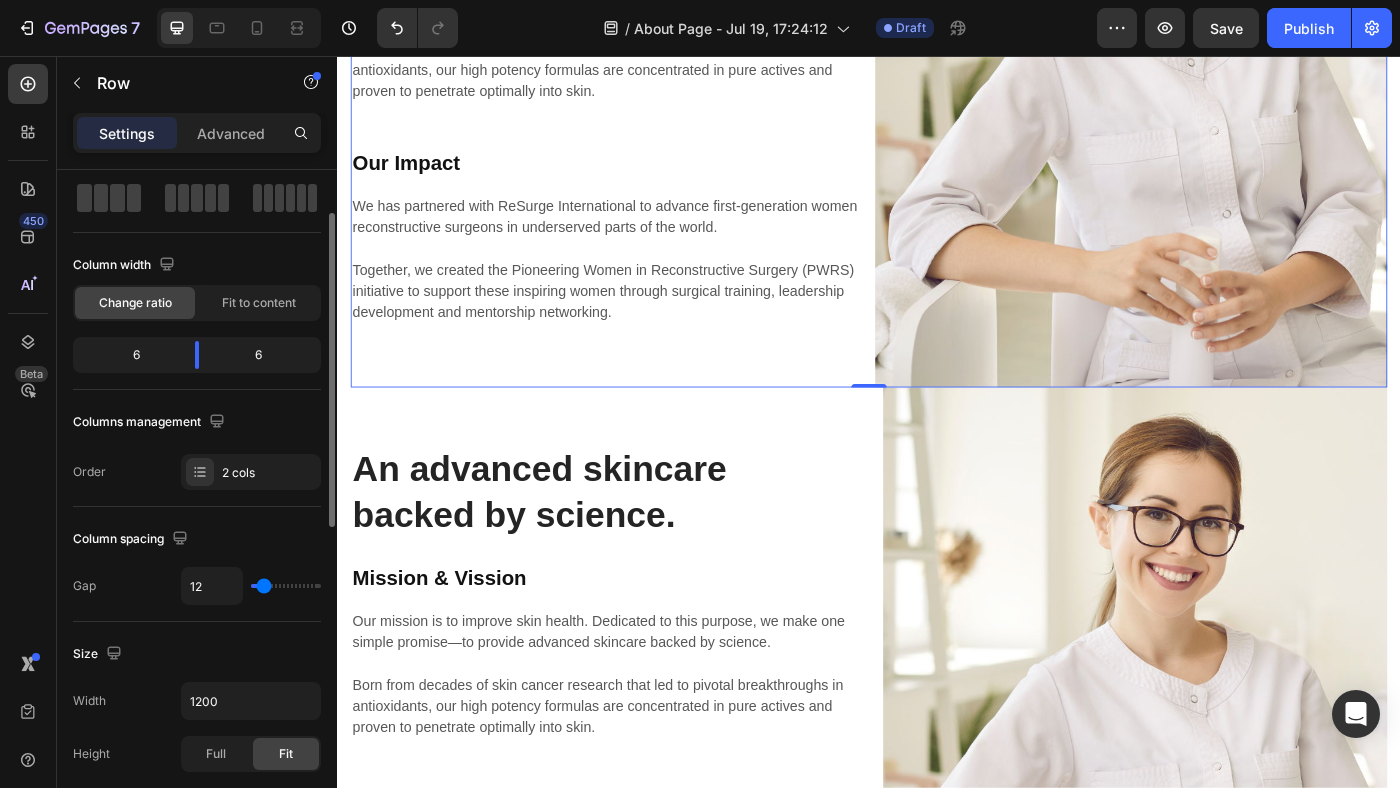 type on "9" 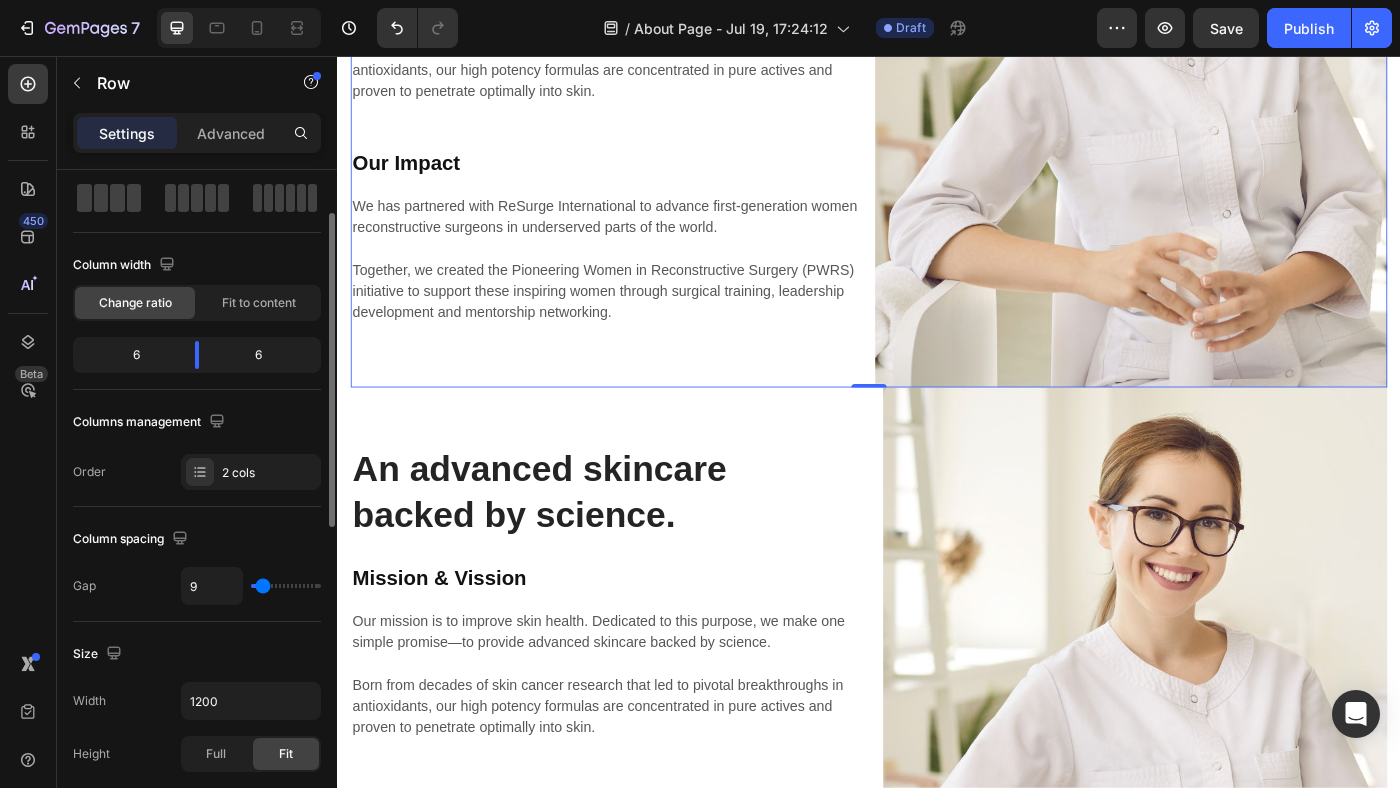 scroll, scrollTop: 3344, scrollLeft: 0, axis: vertical 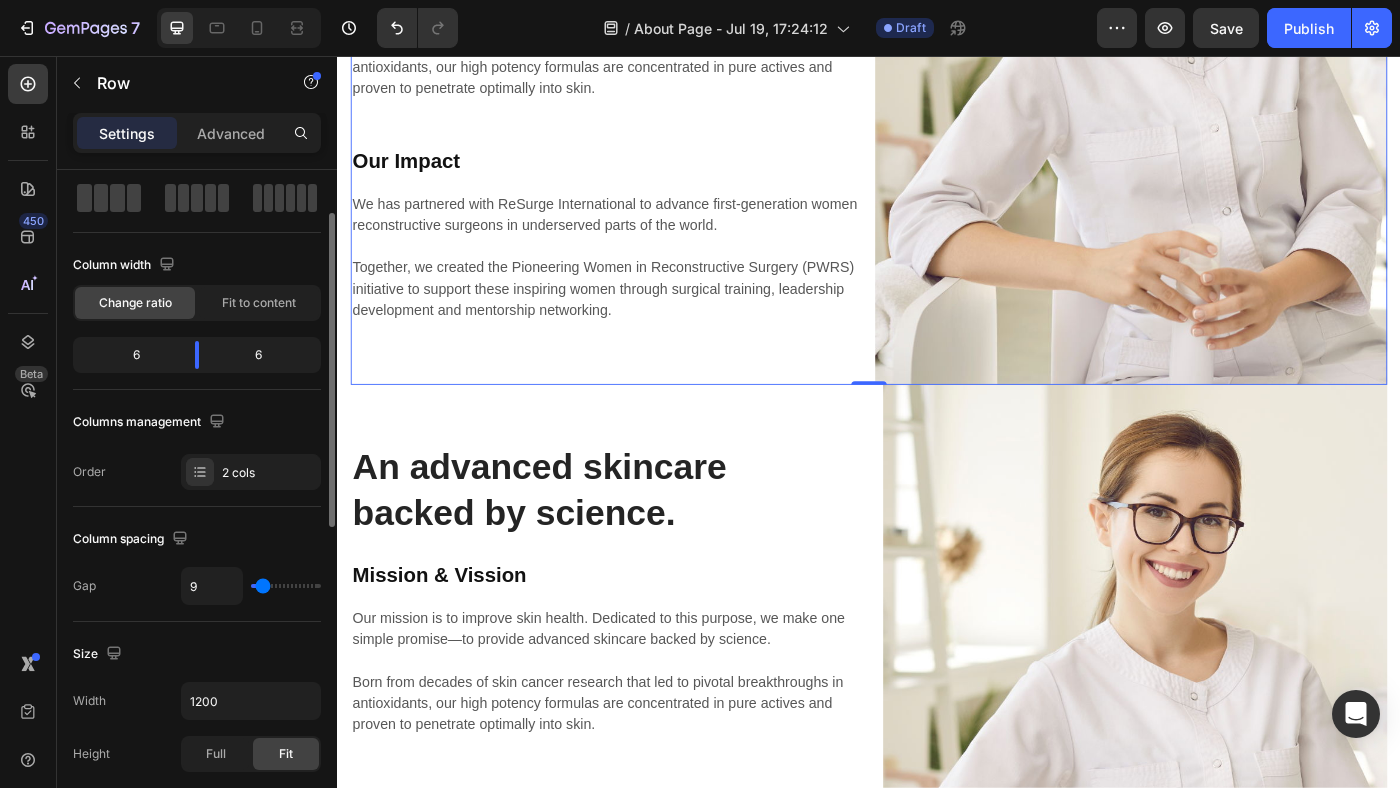 type on "7" 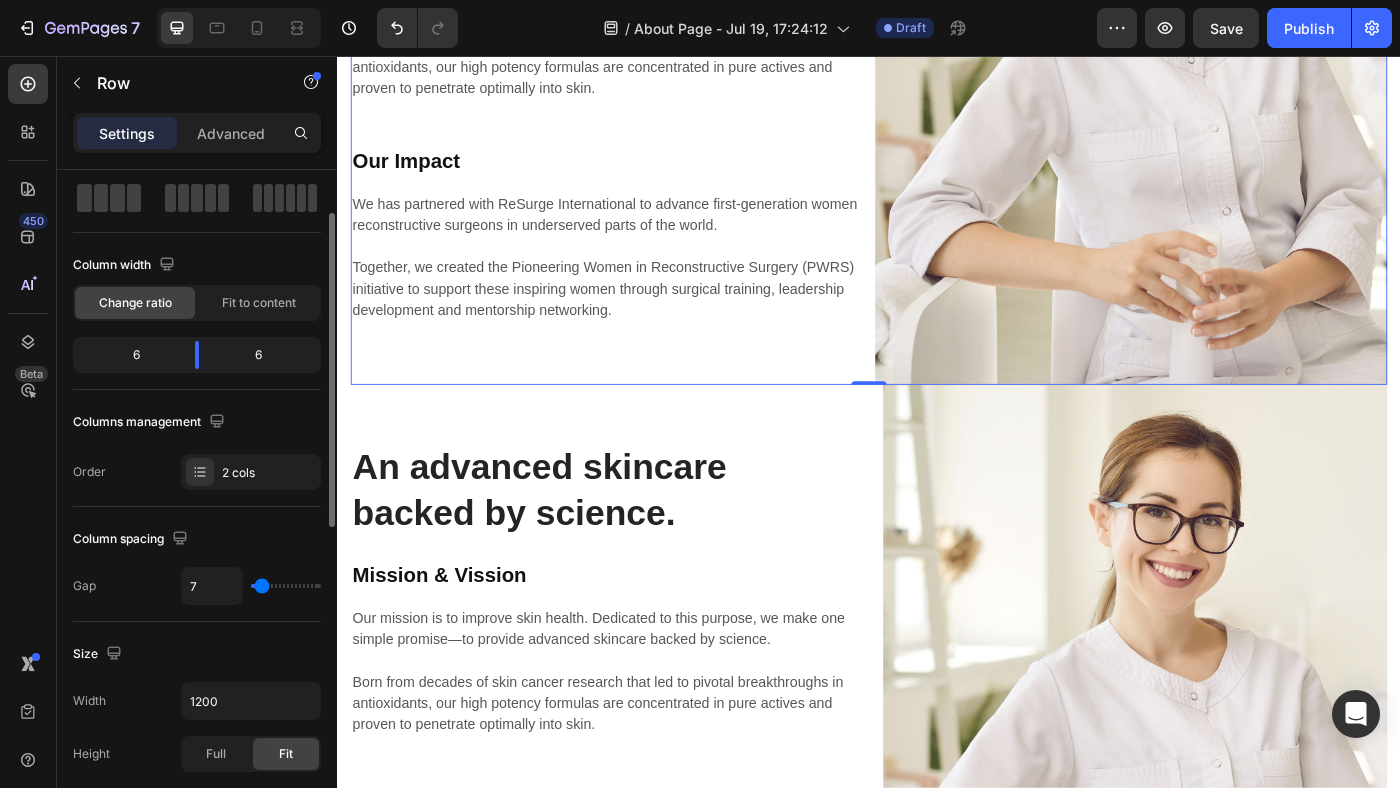 type on "5" 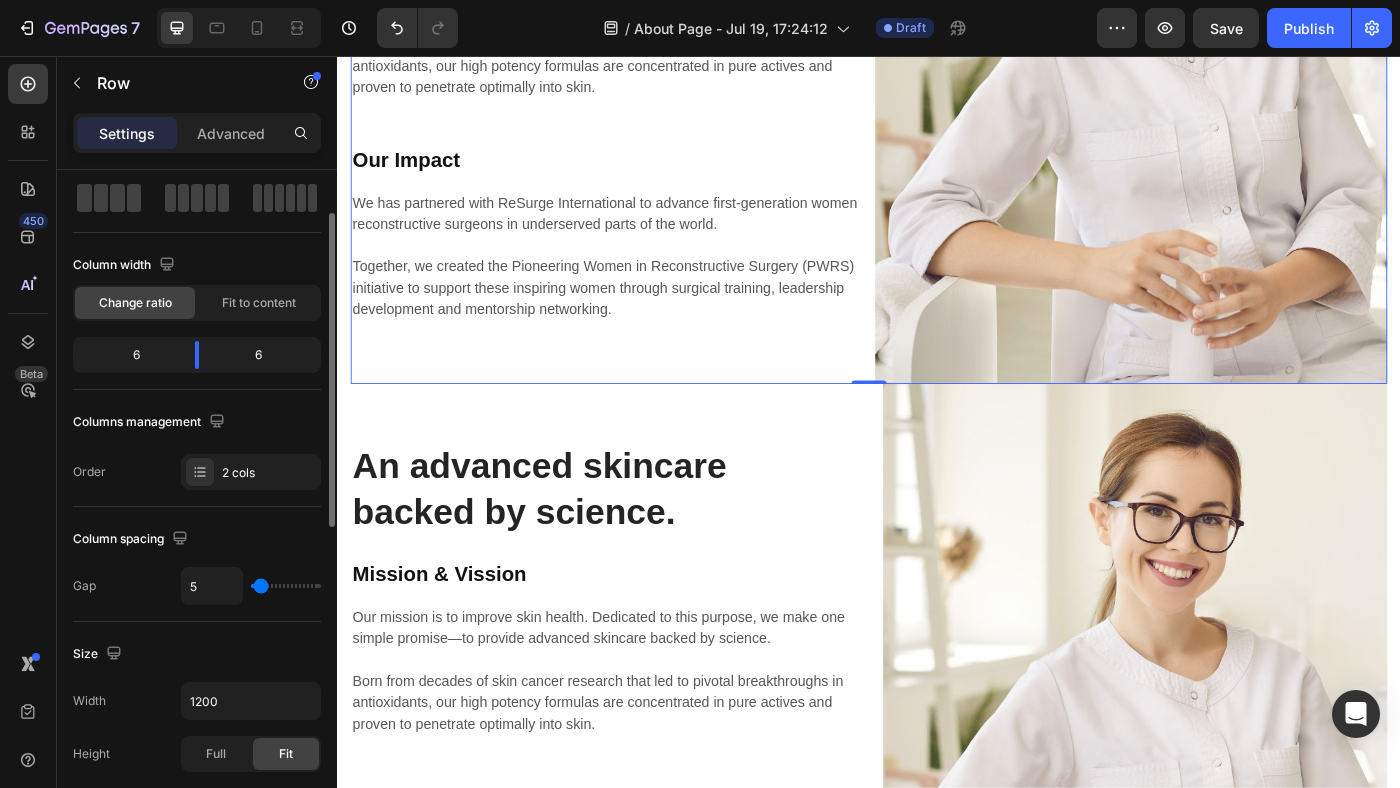 type on "3" 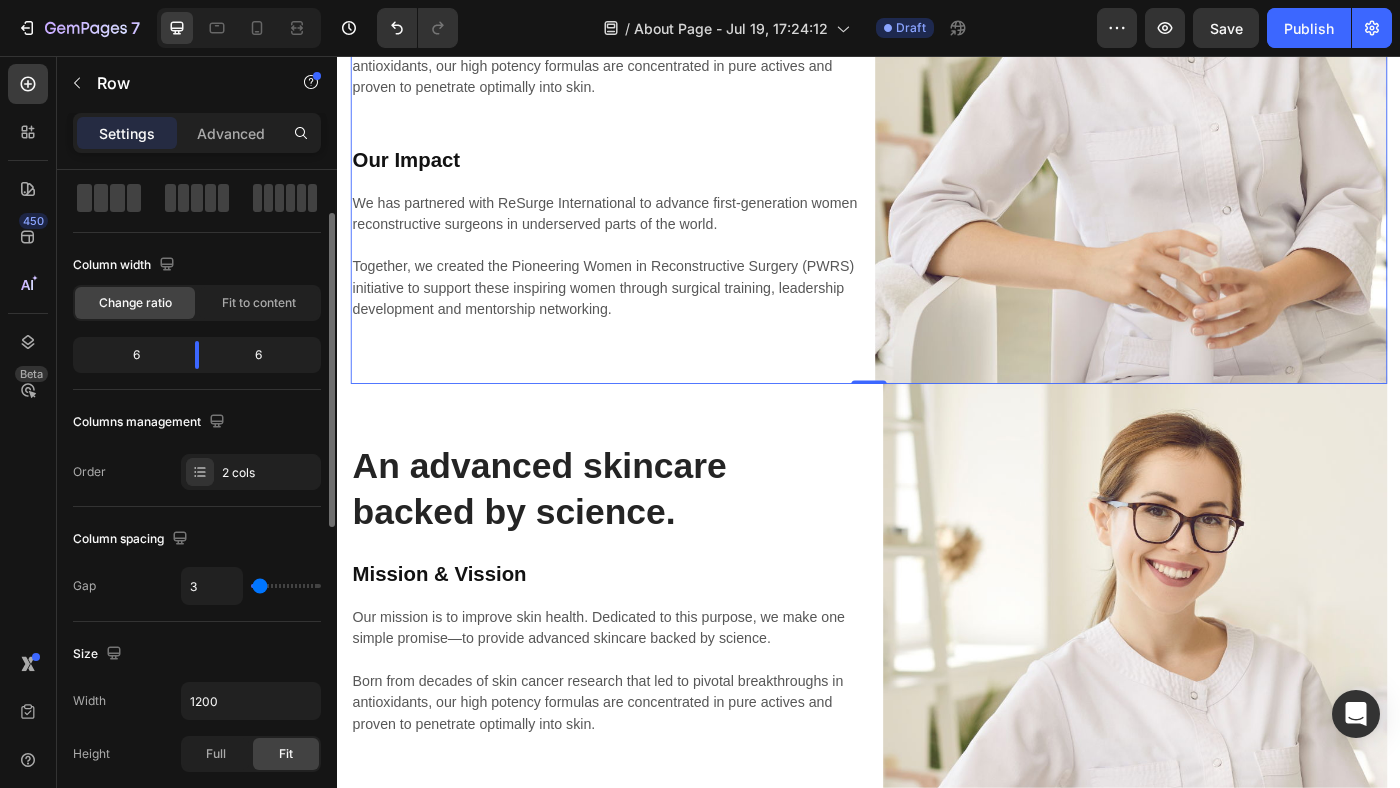 type on "1" 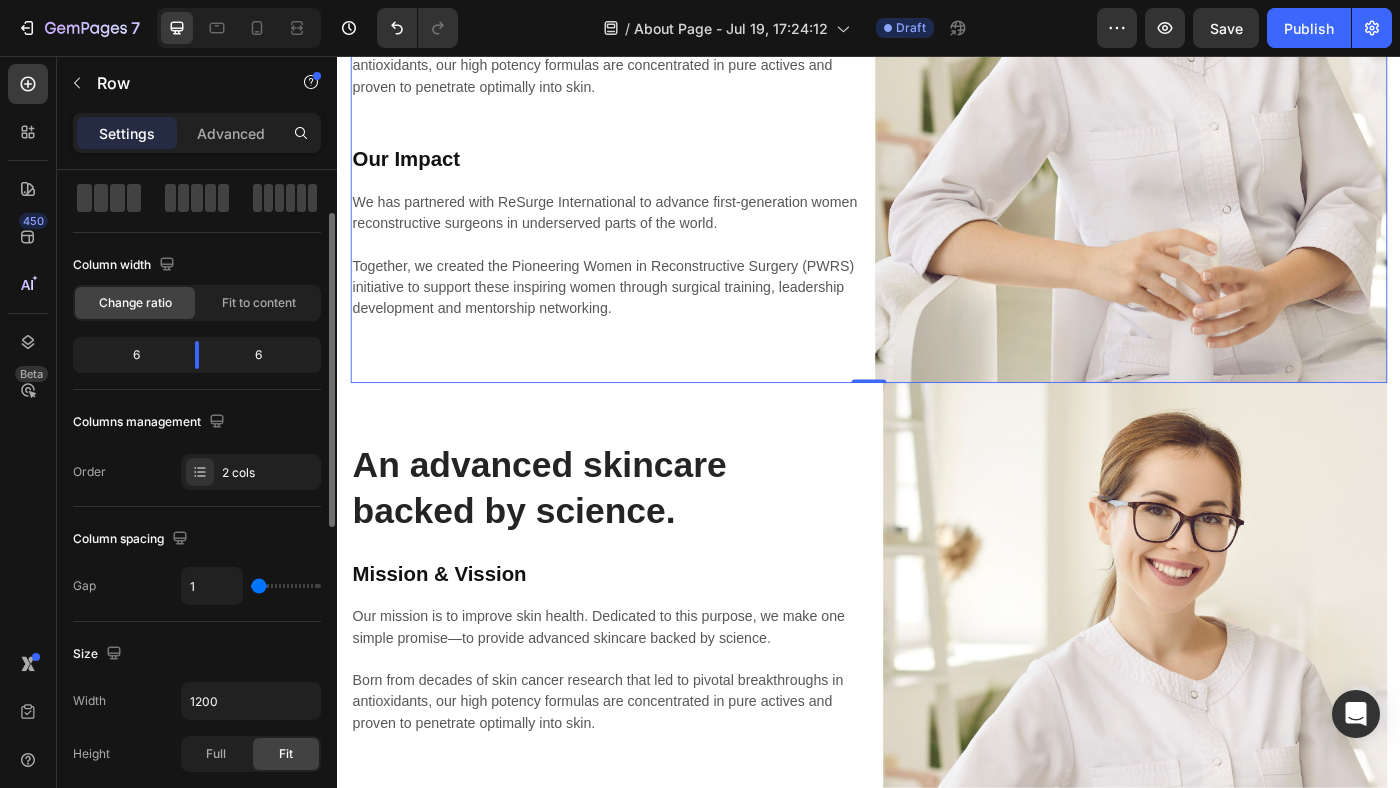 type on "0" 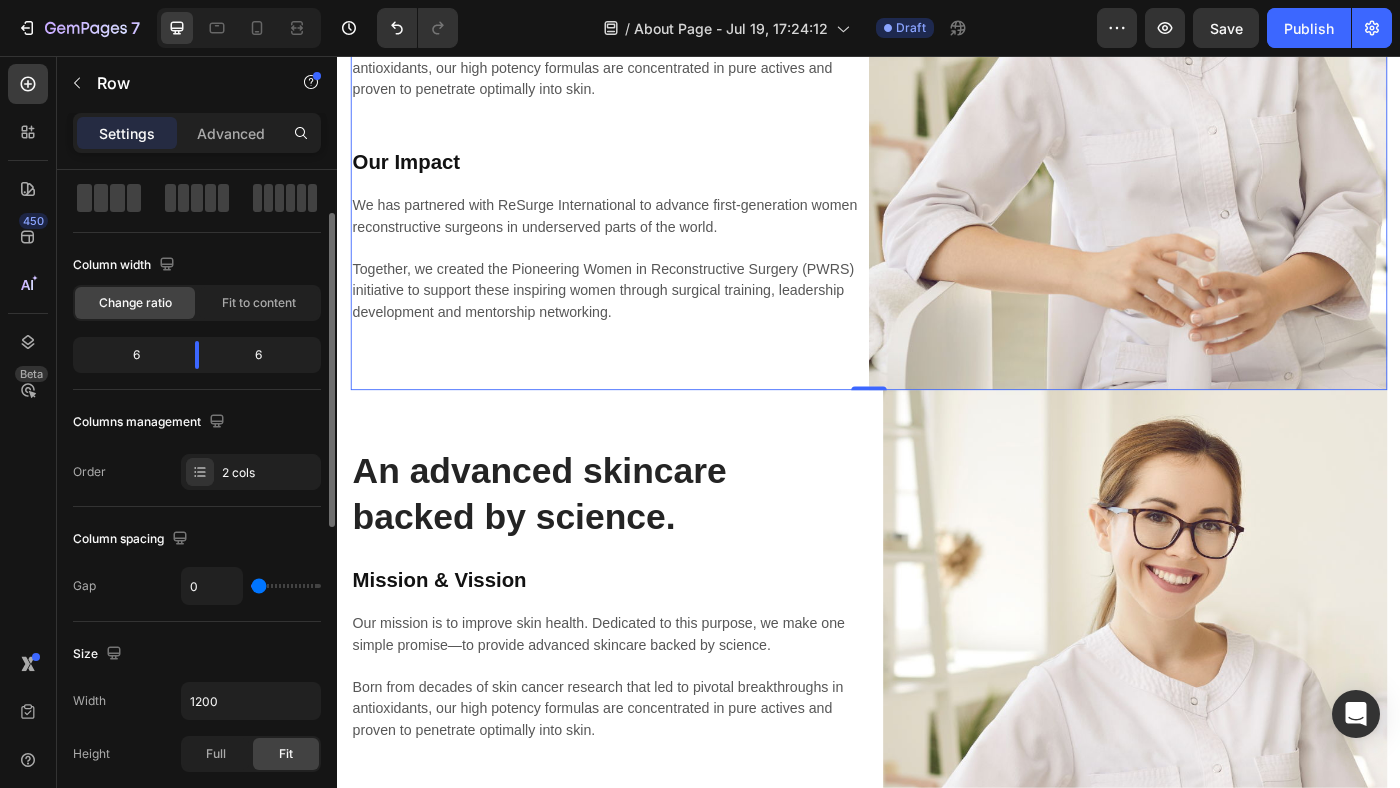 type on "13" 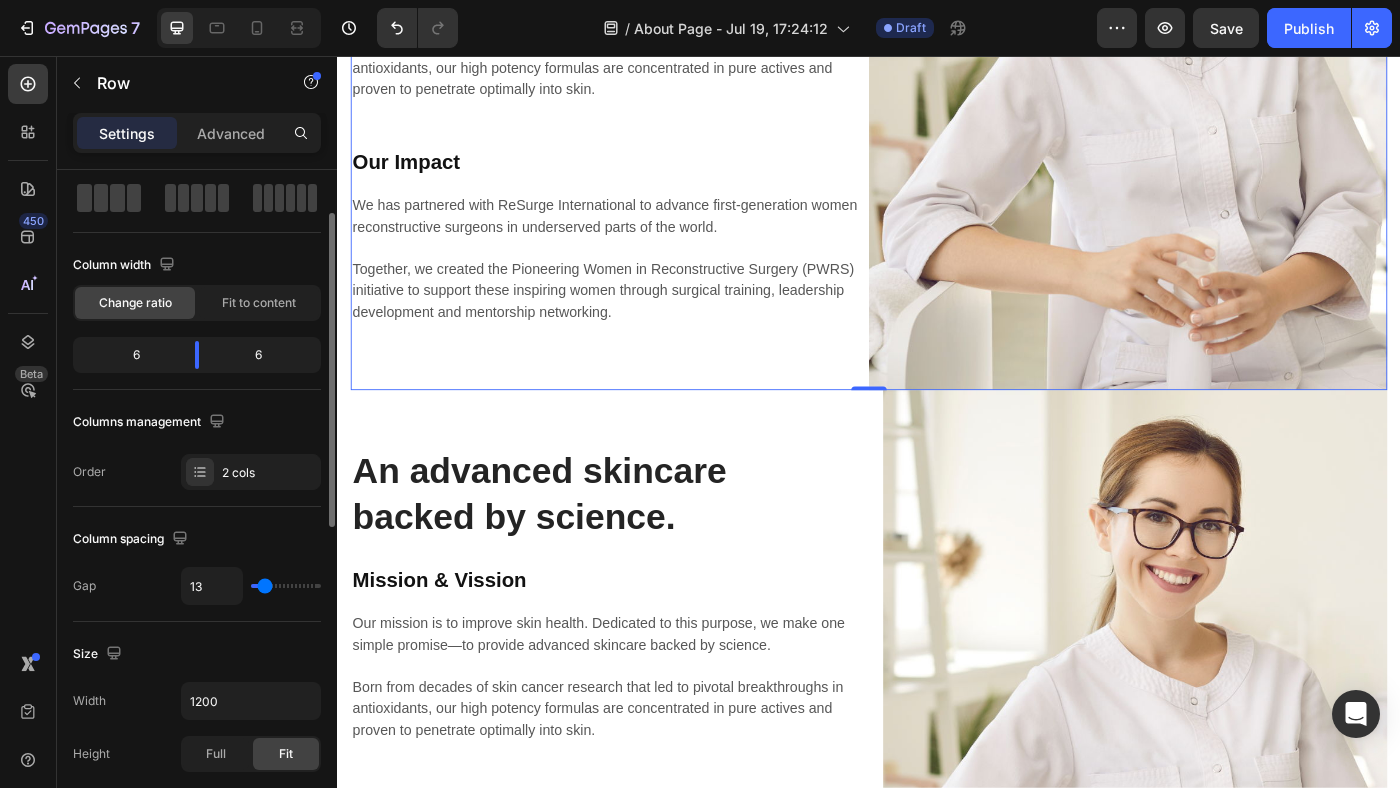 type on "15" 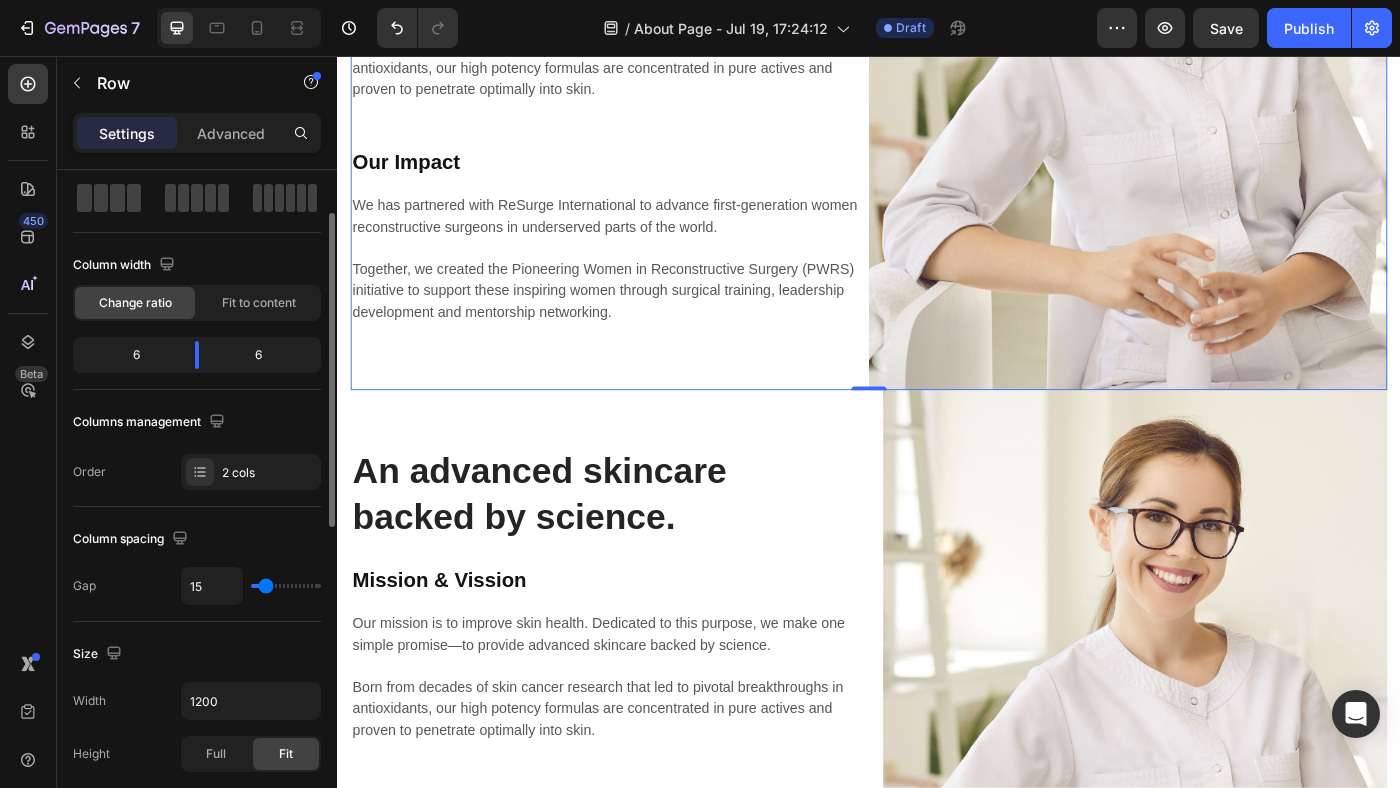 type on "19" 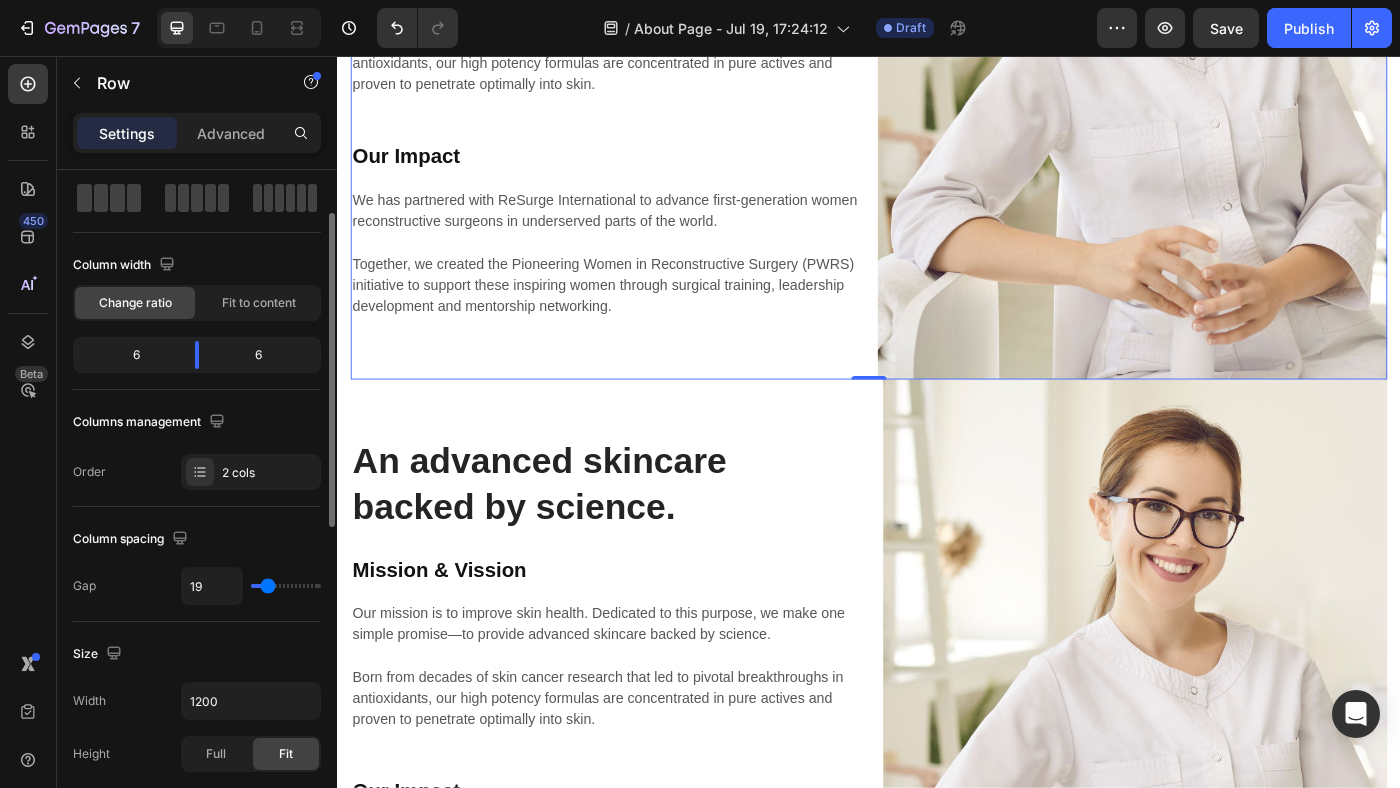 type on "21" 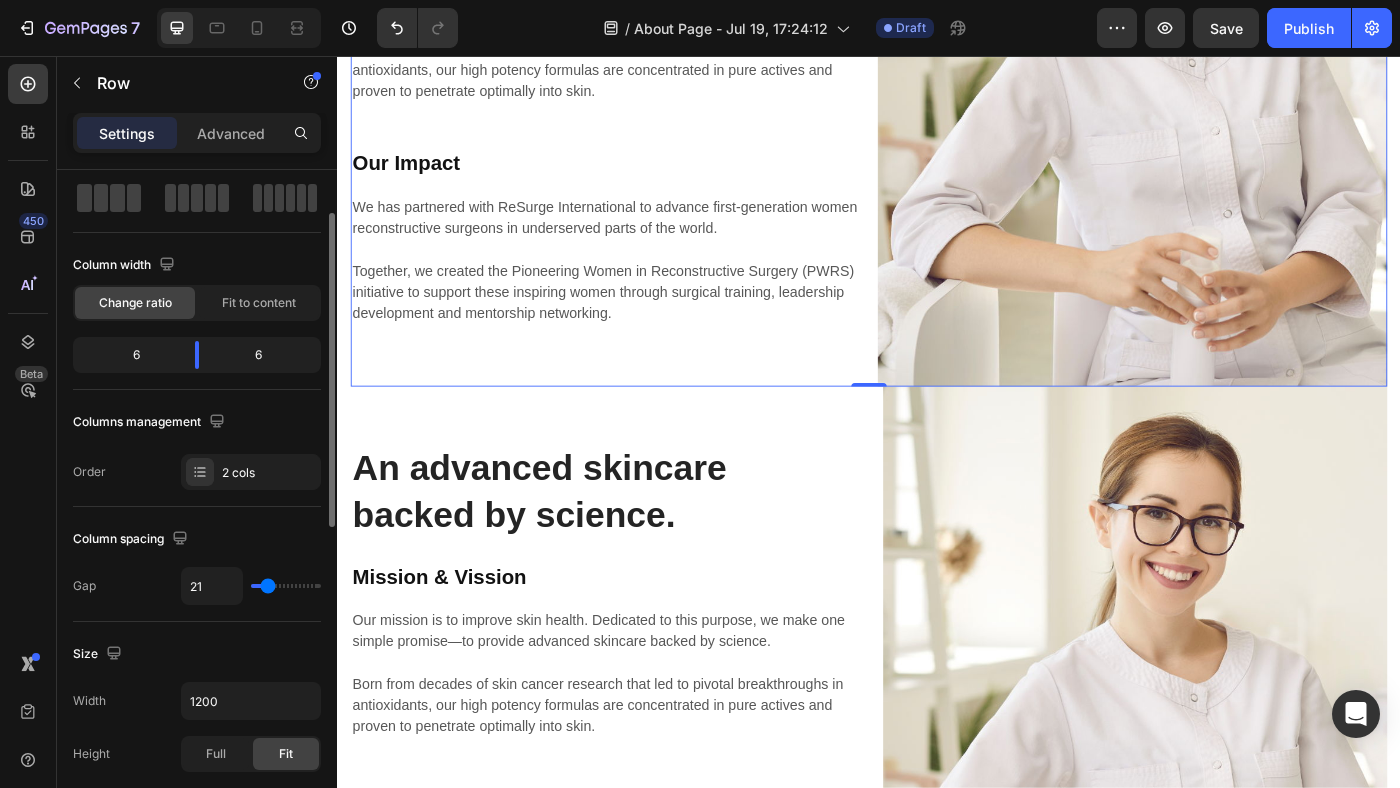 type on "24" 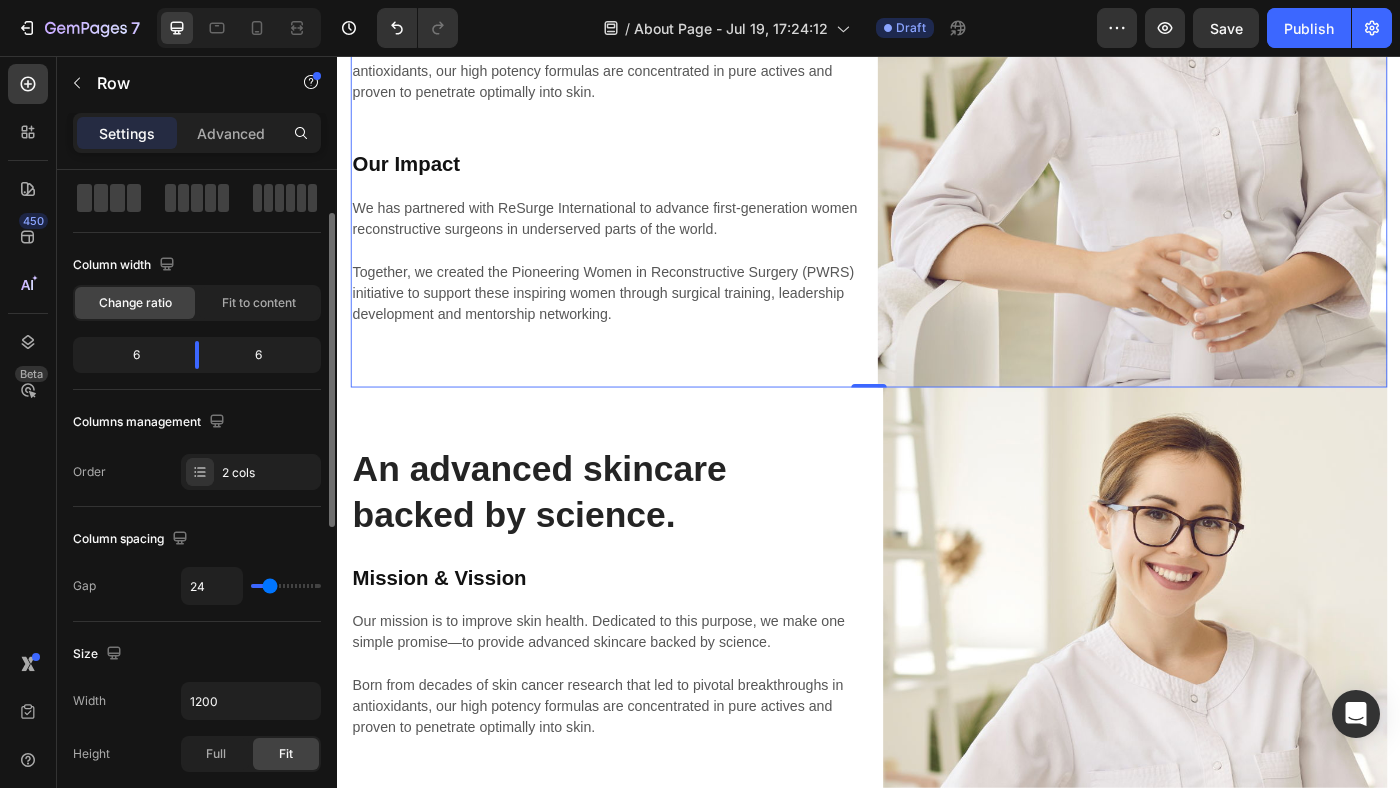 type on "26" 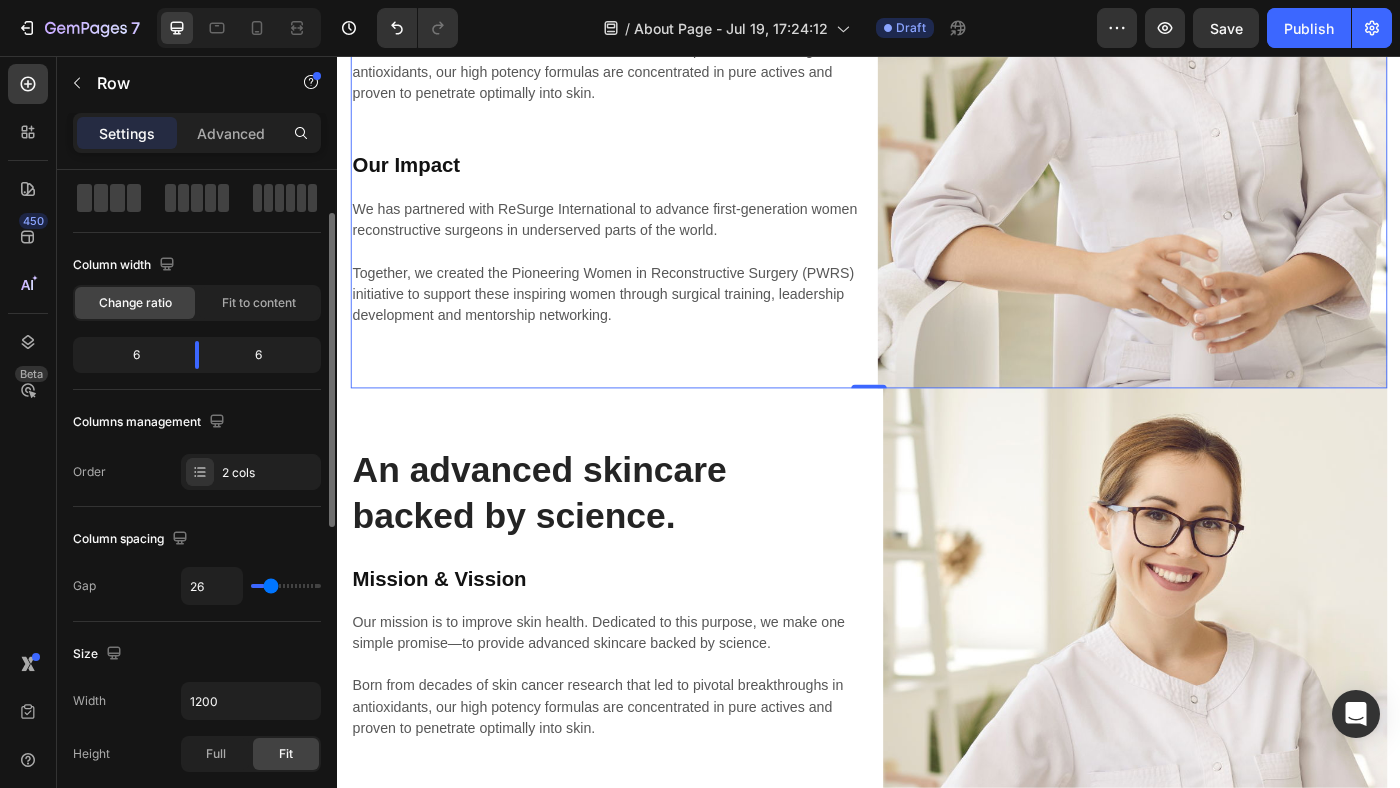 type on "29" 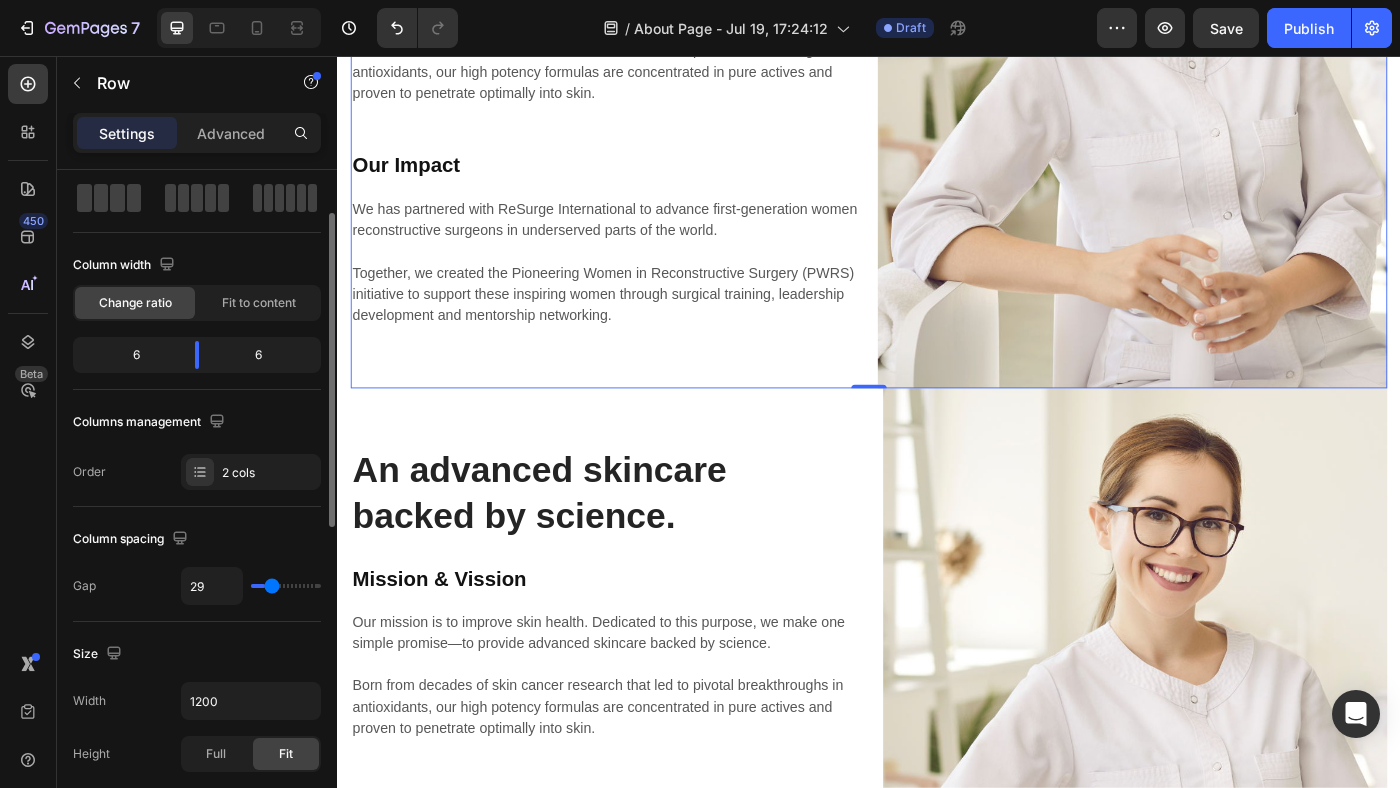 type on "31" 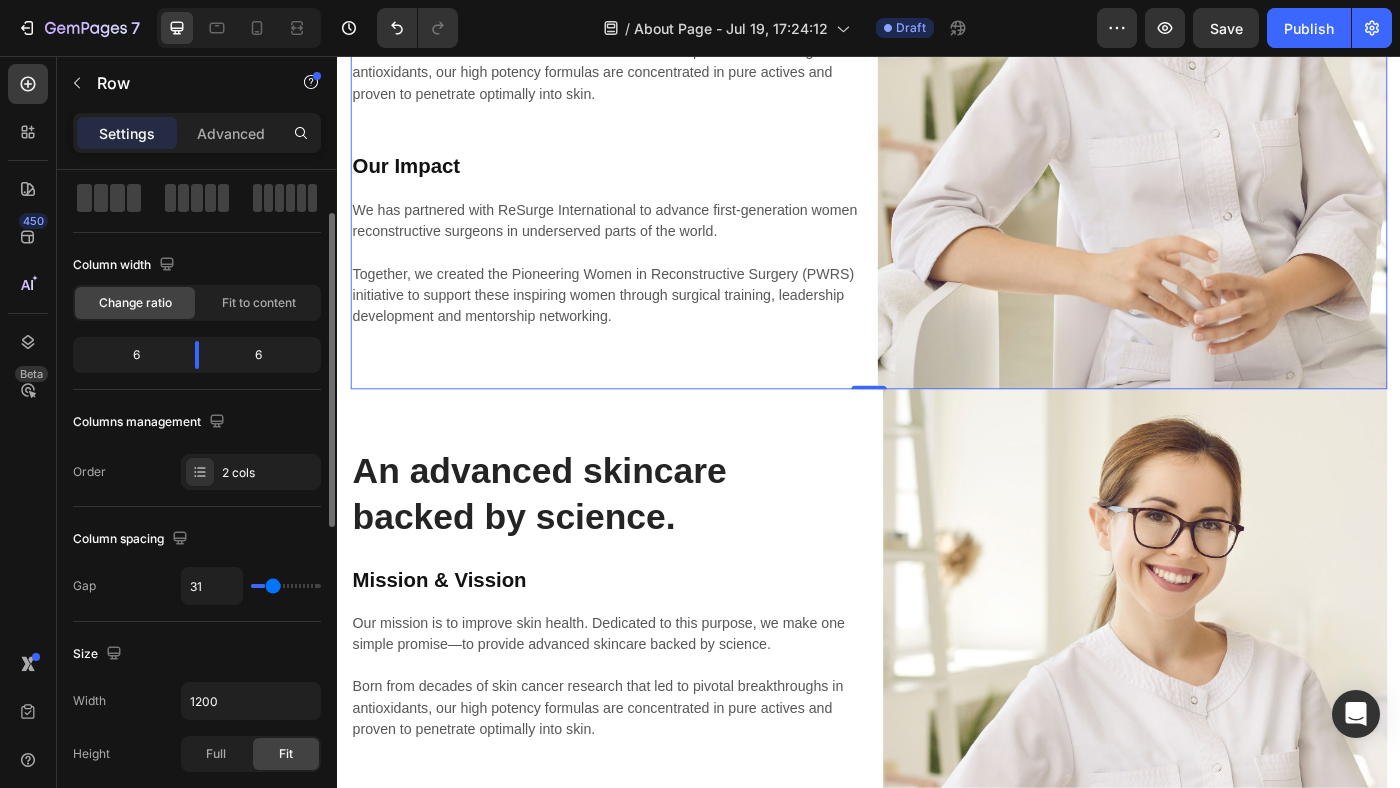 type on "33" 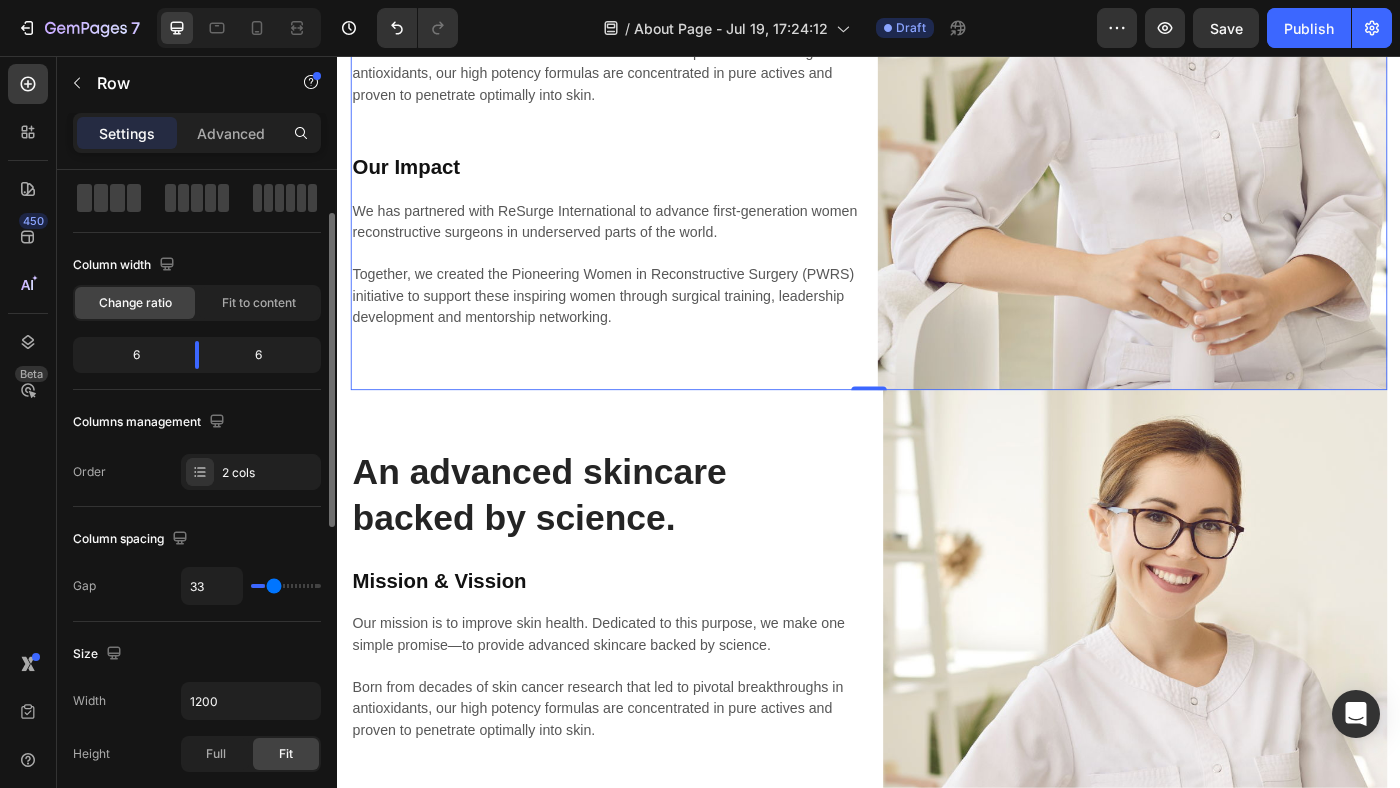 type on "35" 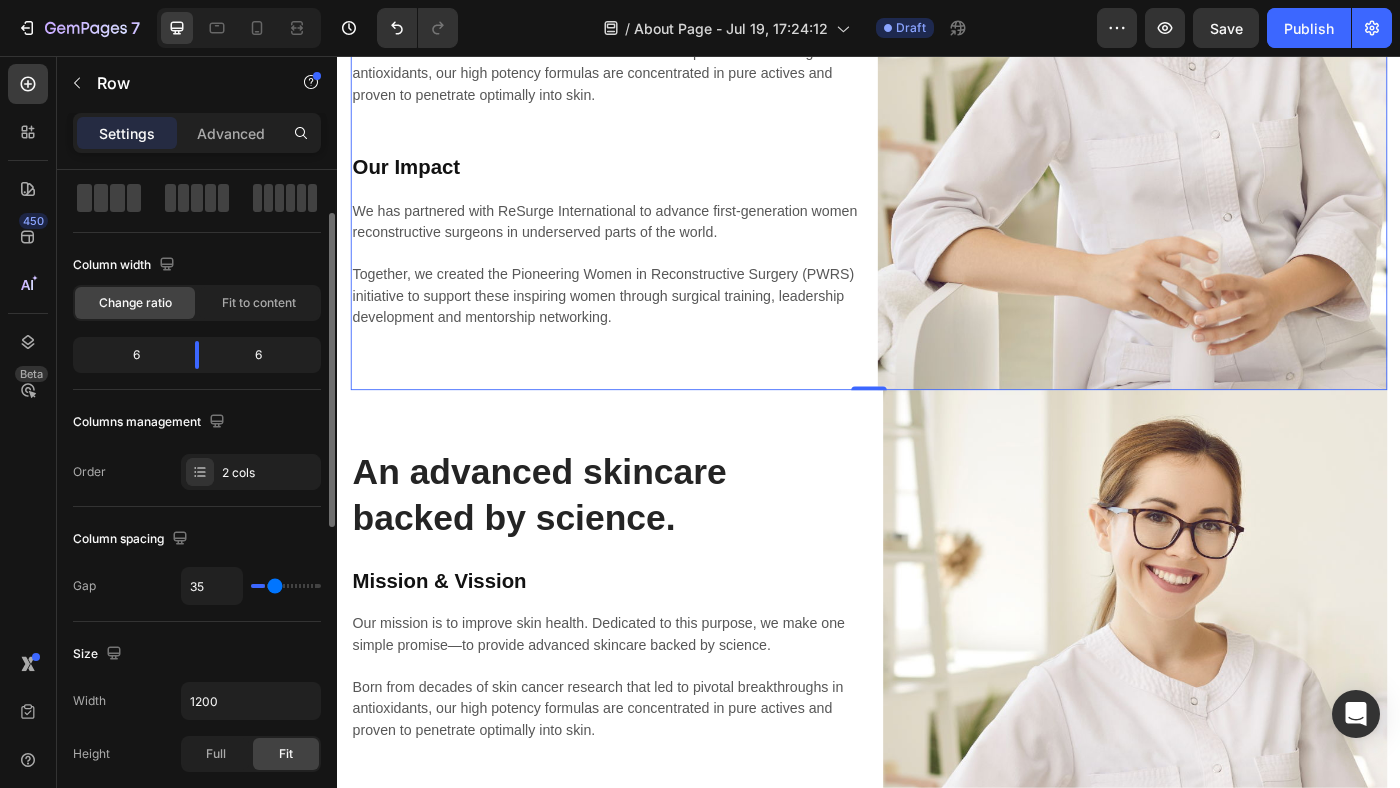 type on "37" 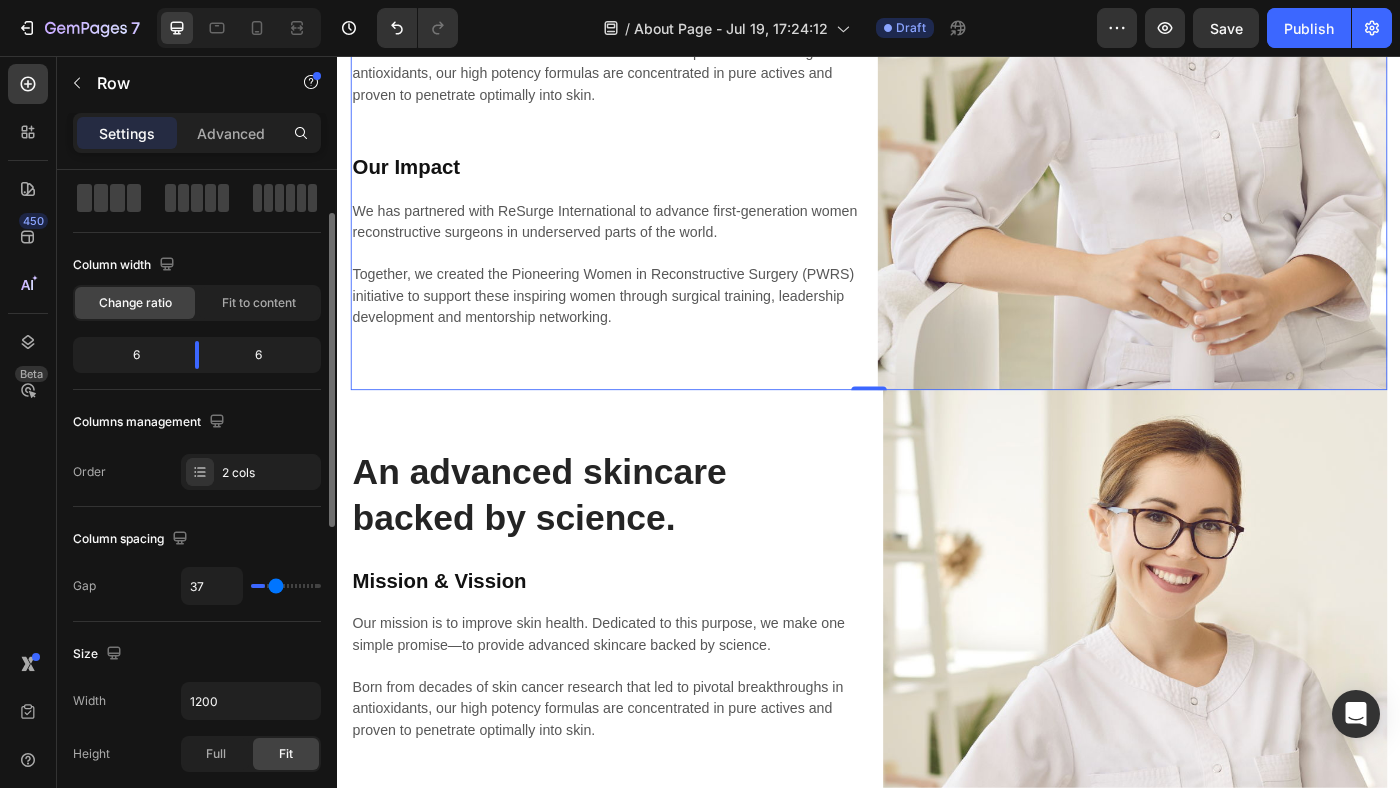 type on "38" 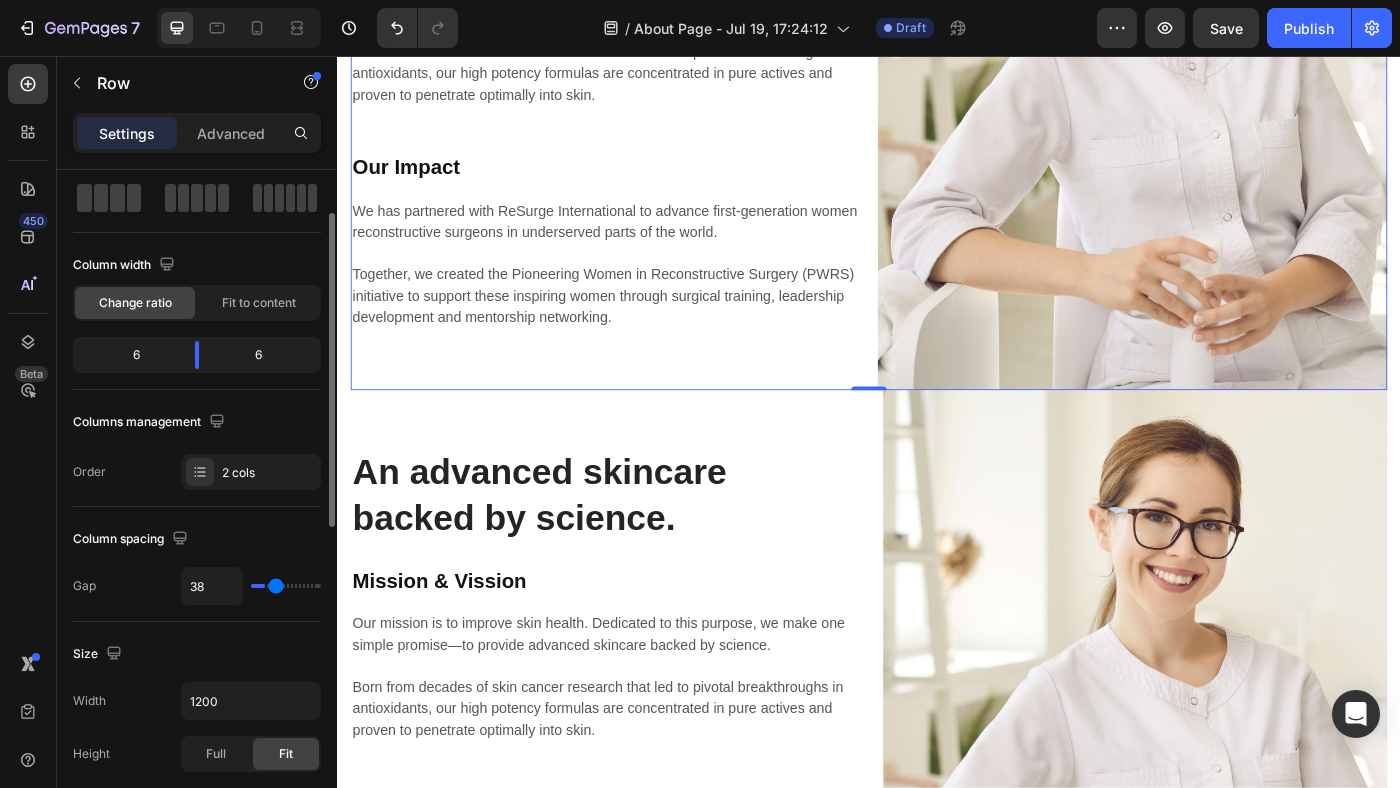 type on "40" 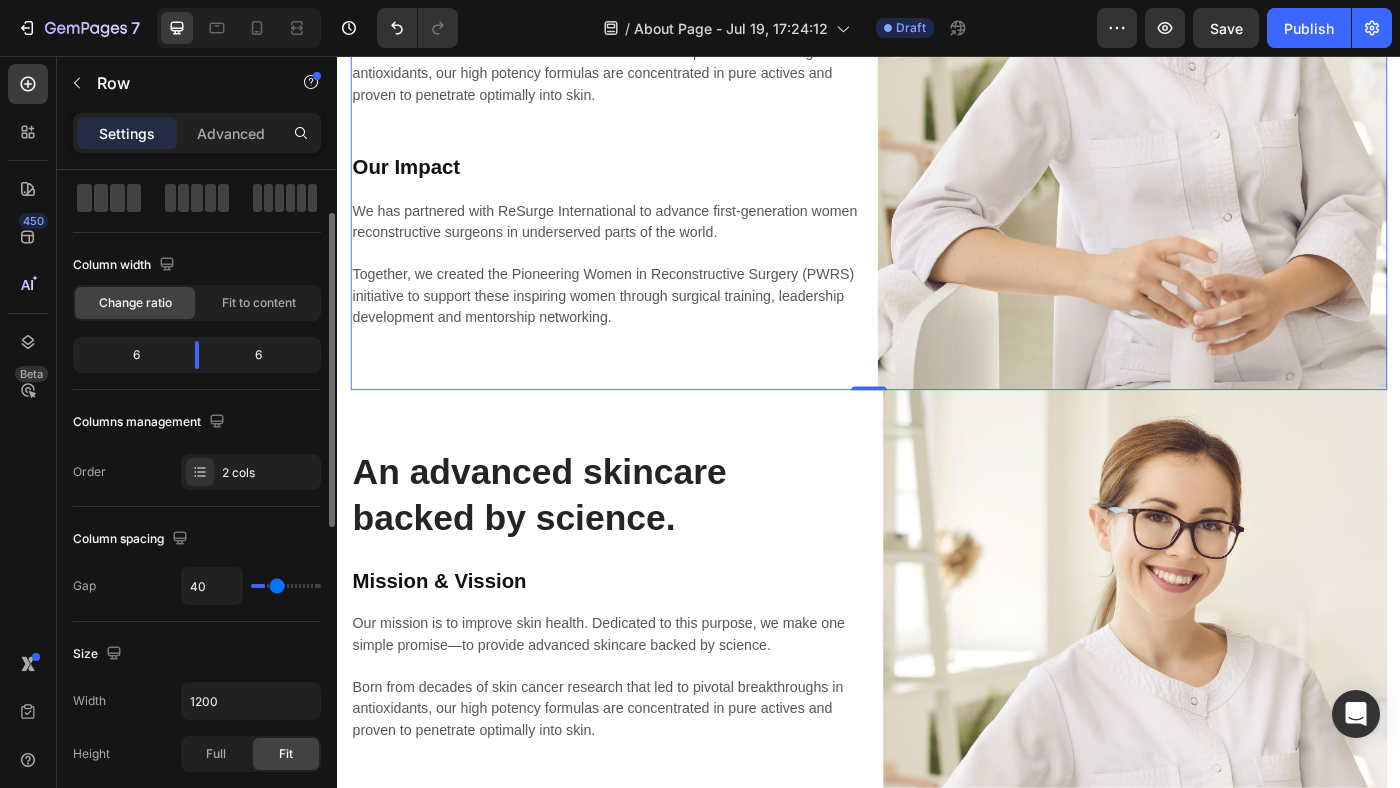 type on "41" 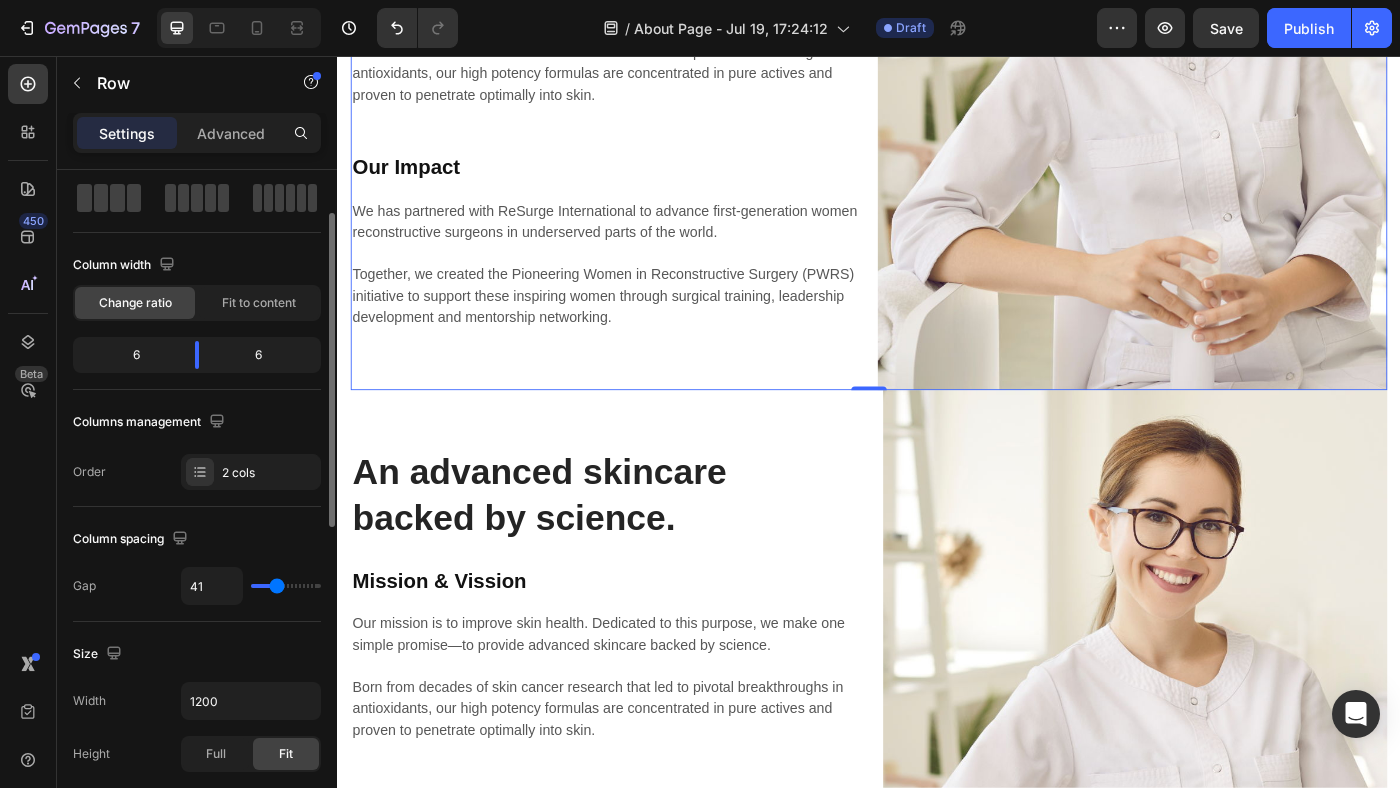 type on "42" 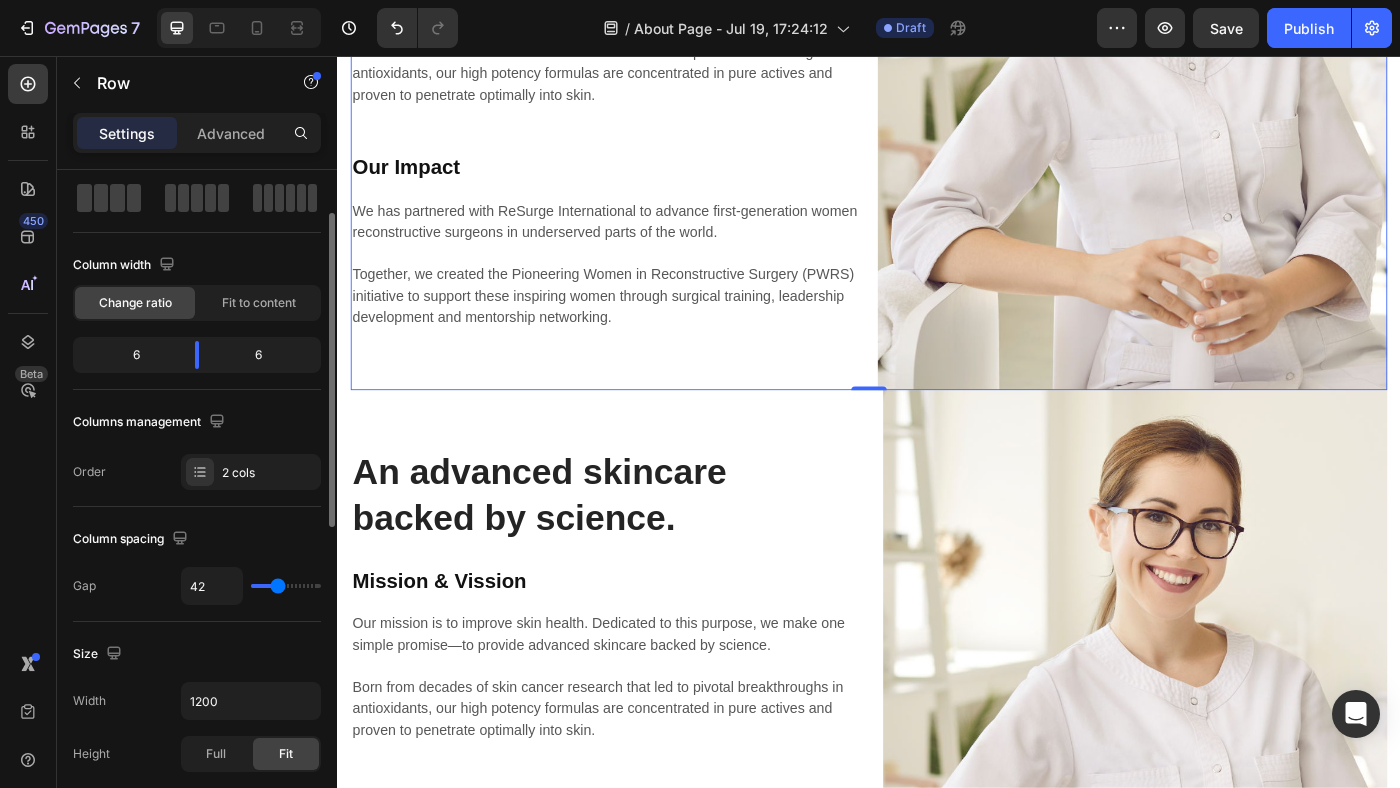 type on "44" 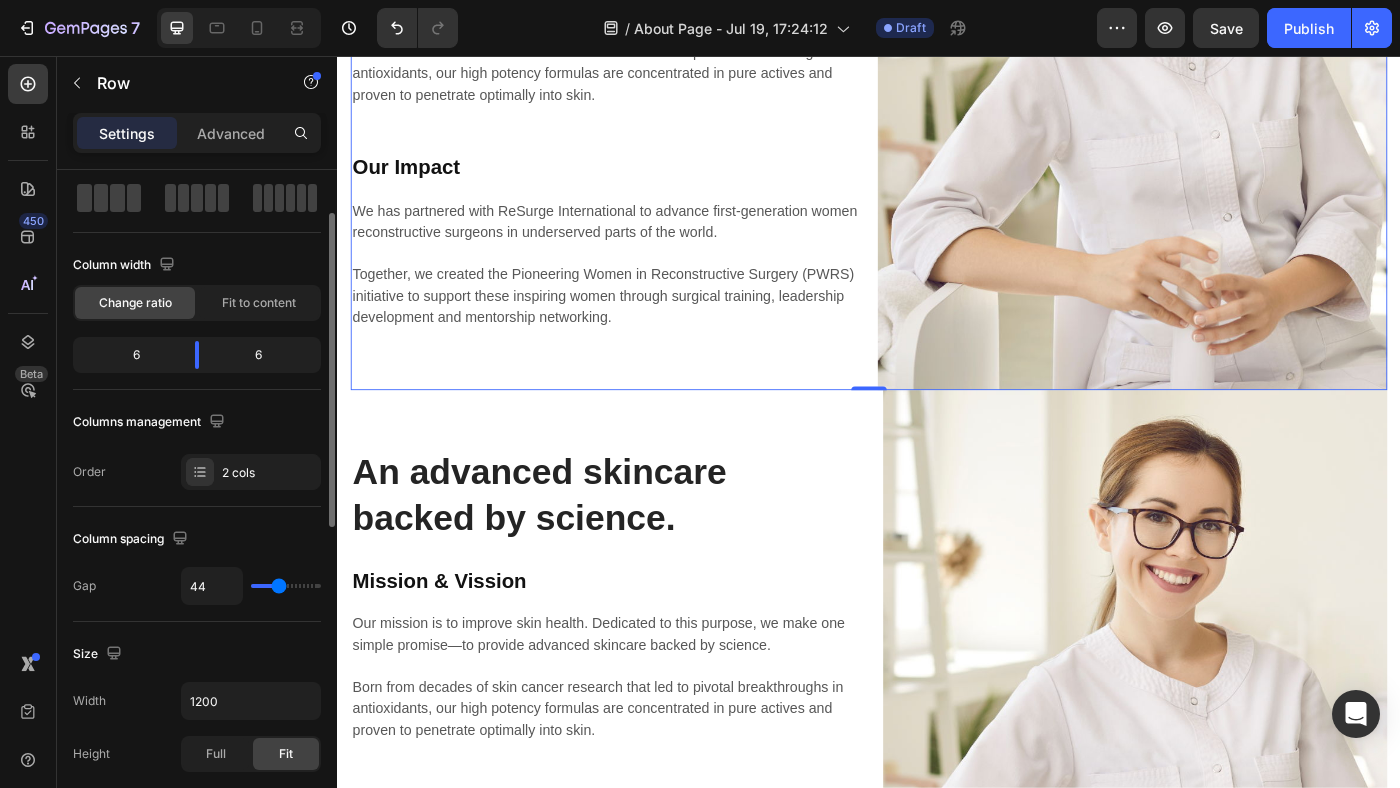 type on "45" 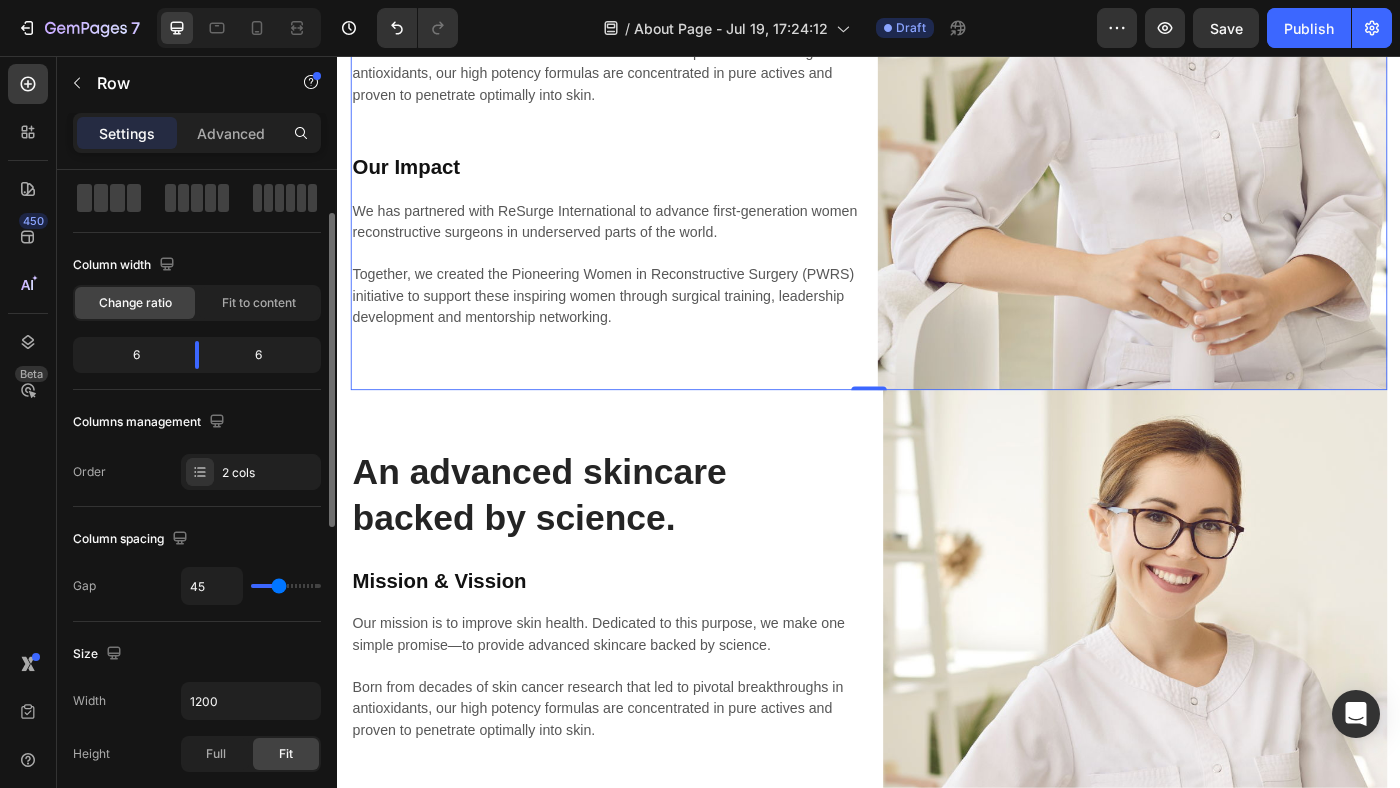 type on "47" 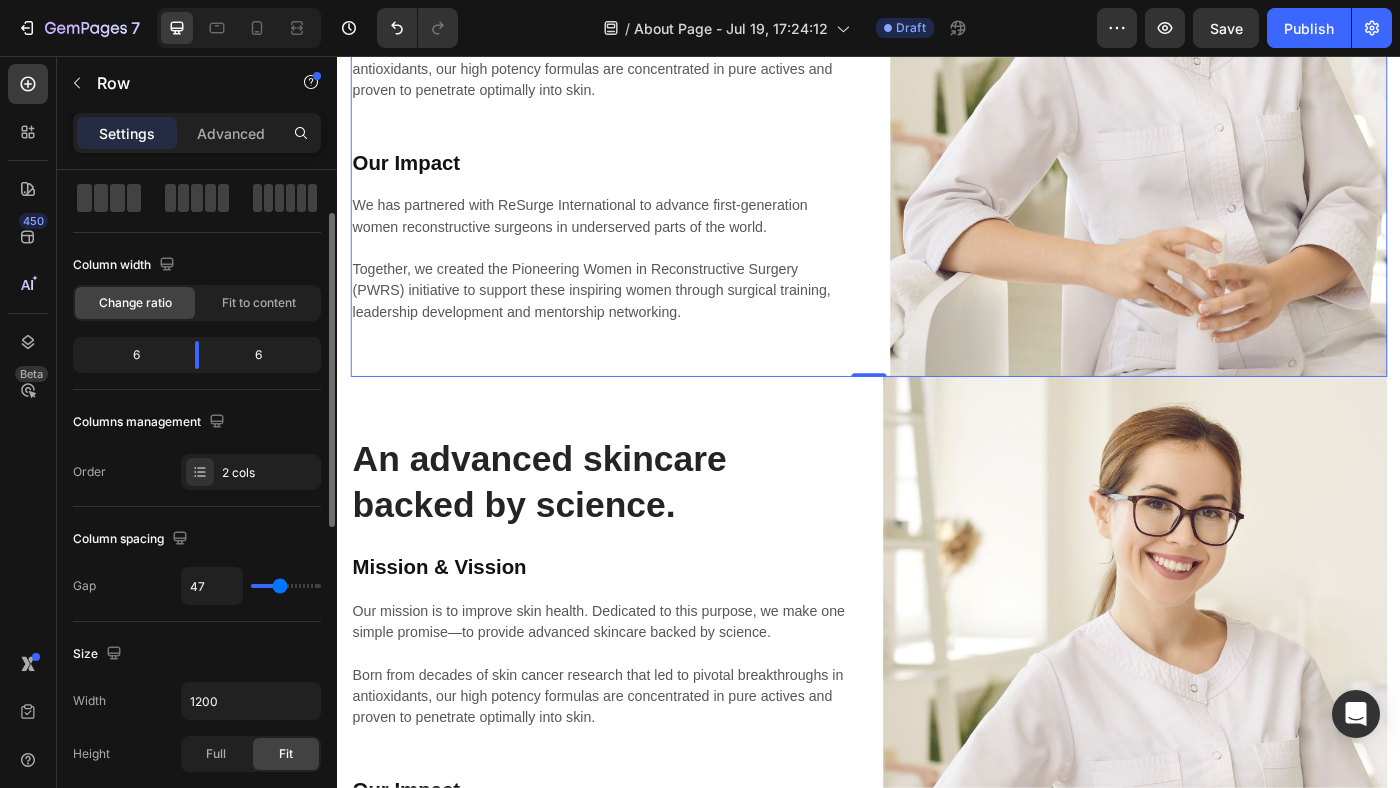 type on "49" 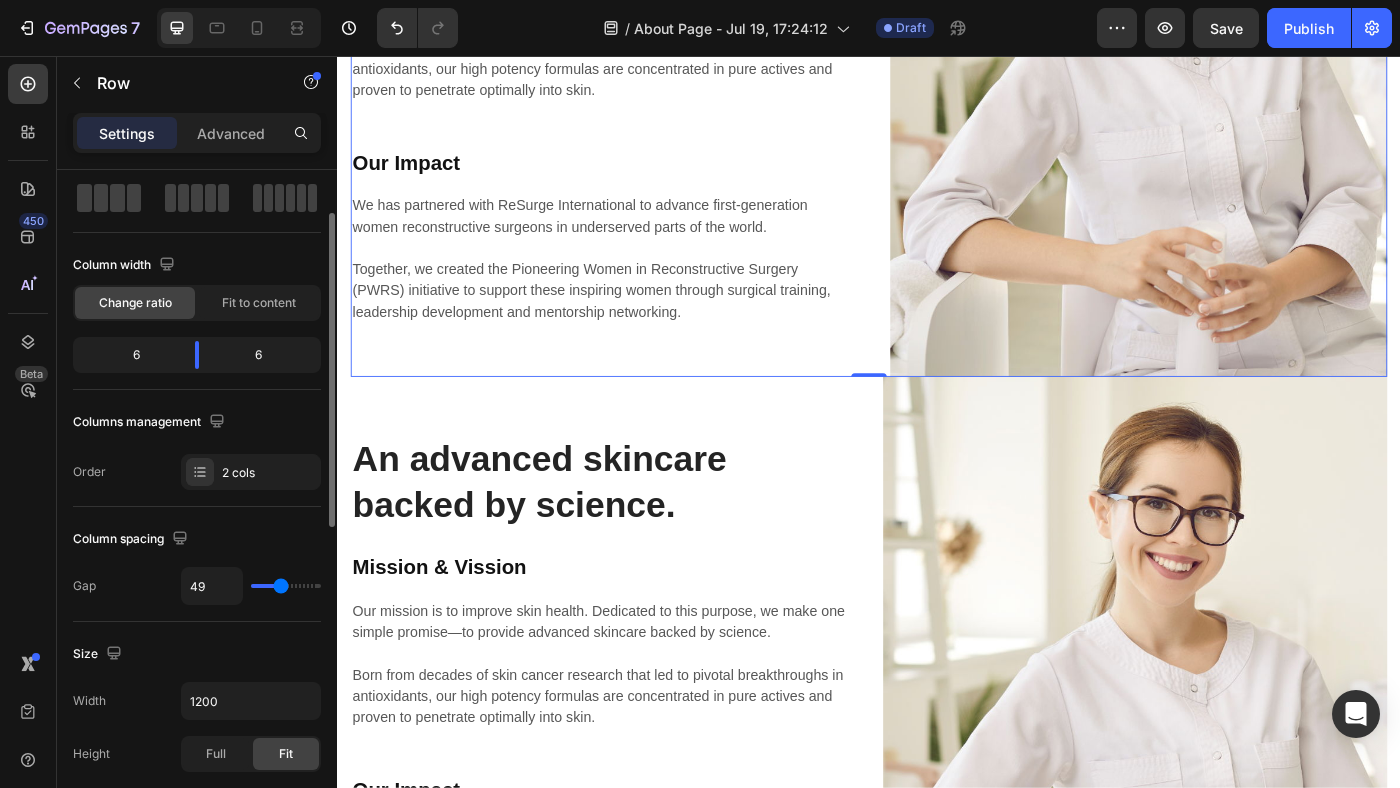 type on "51" 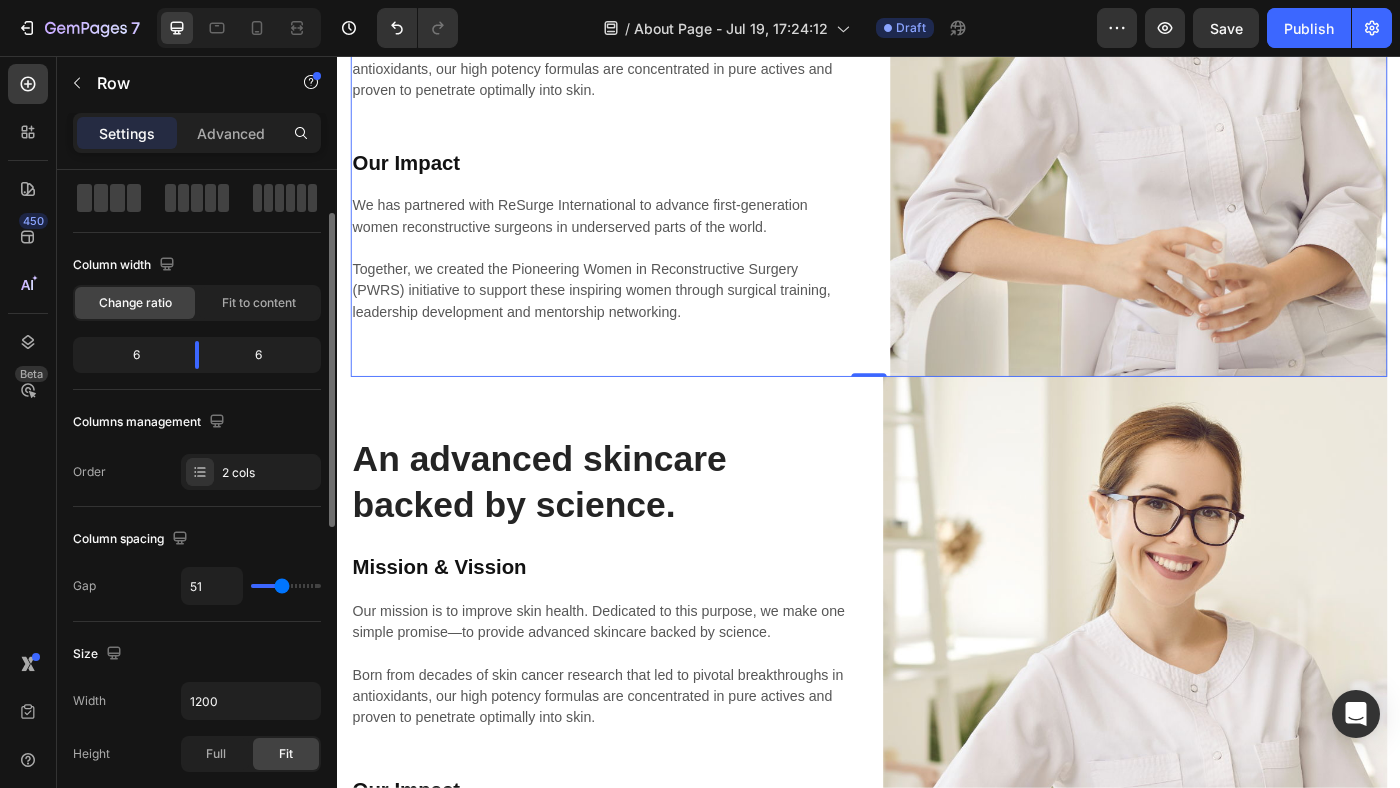 type on "53" 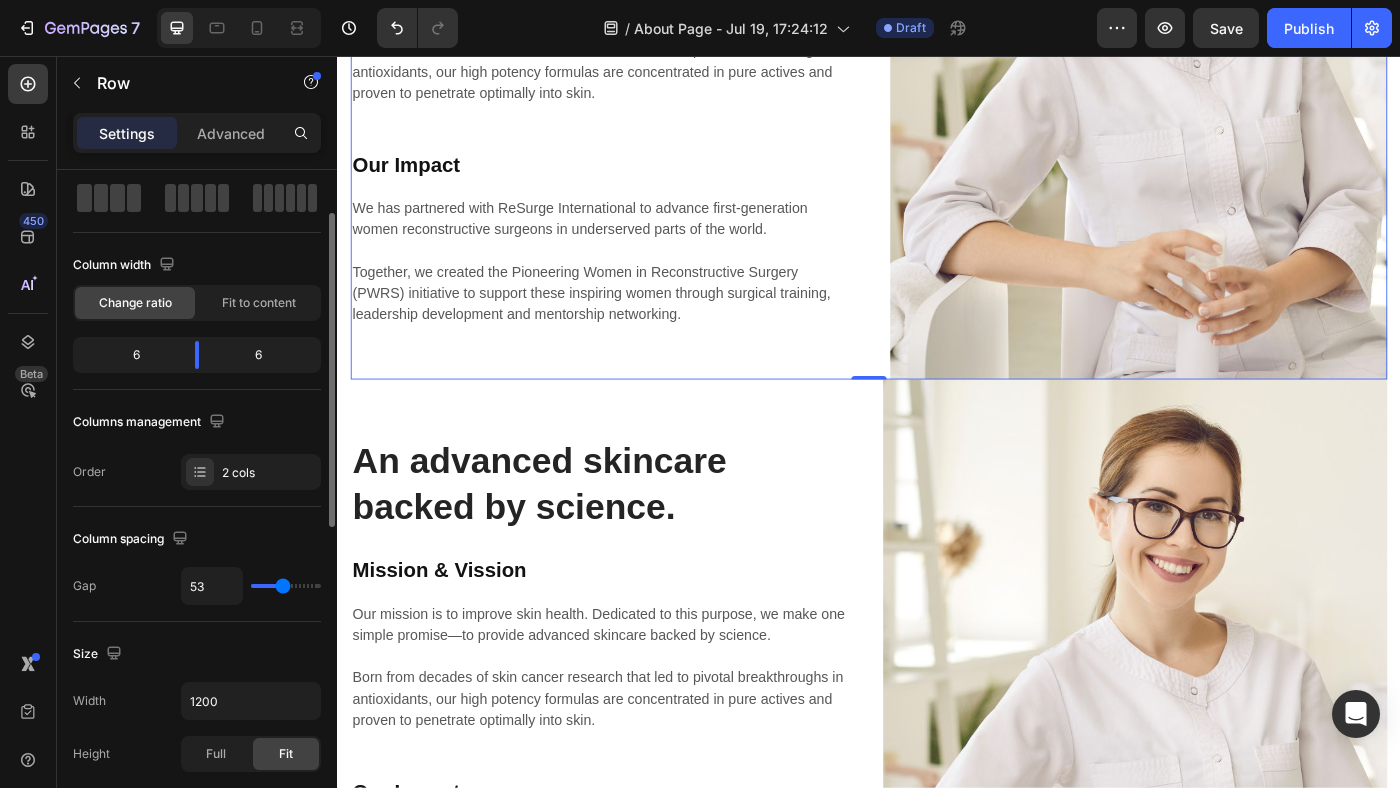 type on "55" 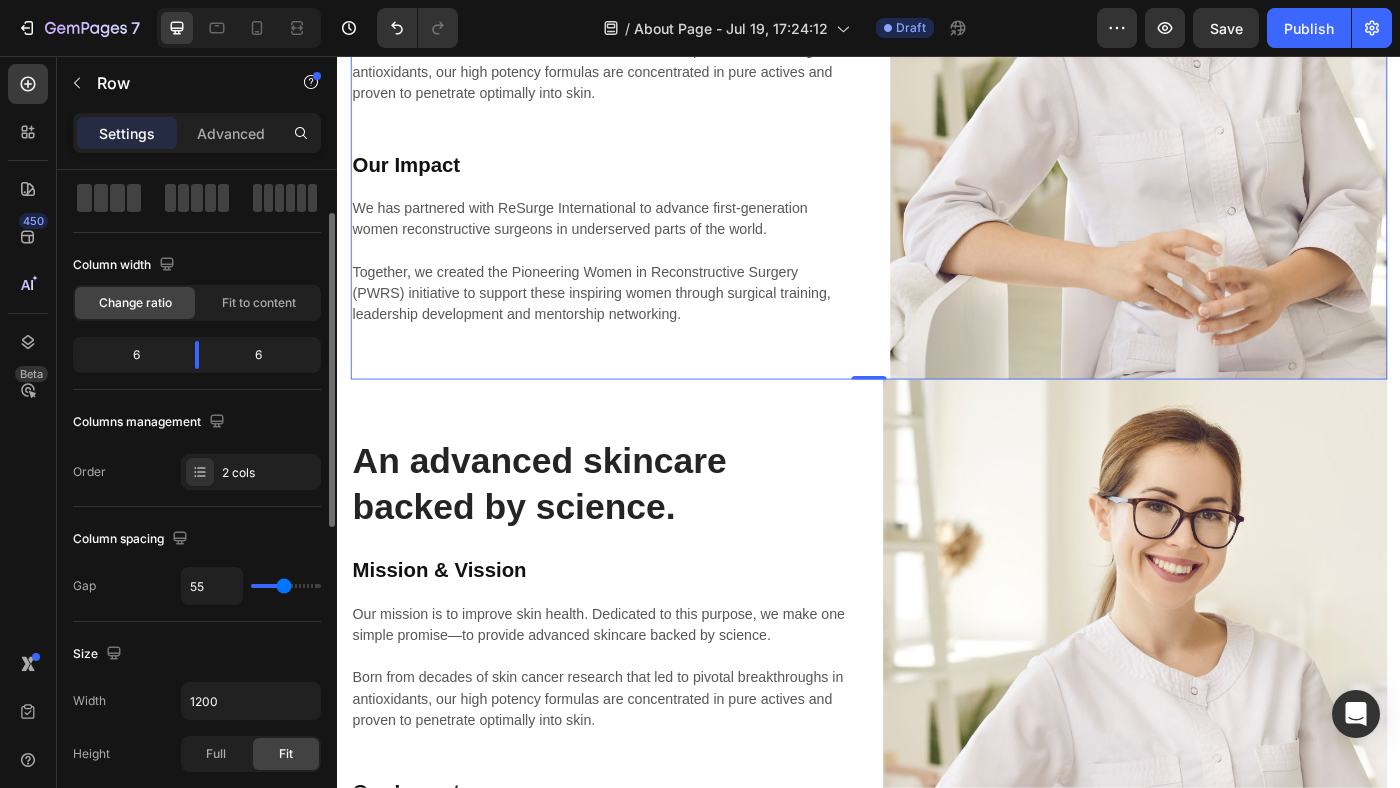 type on "56" 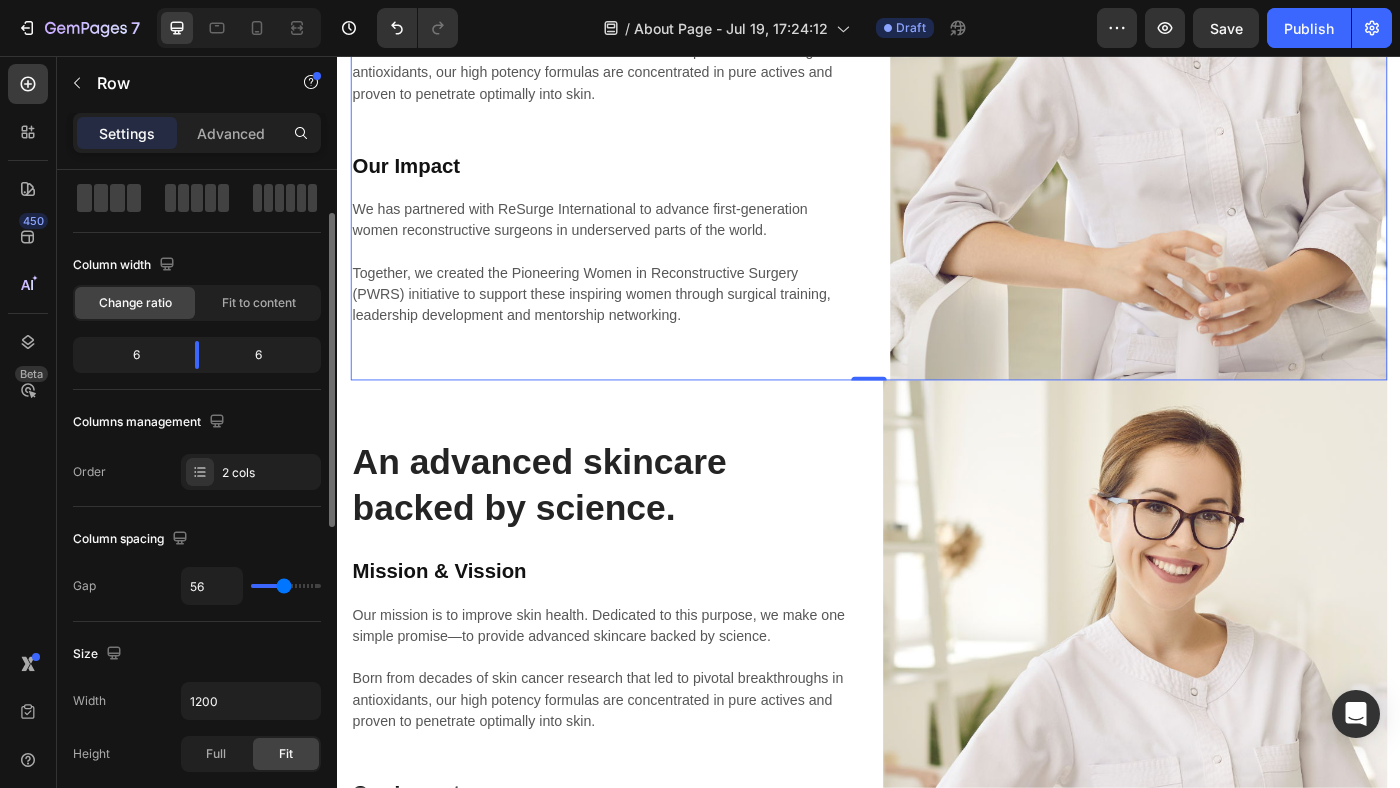type on "58" 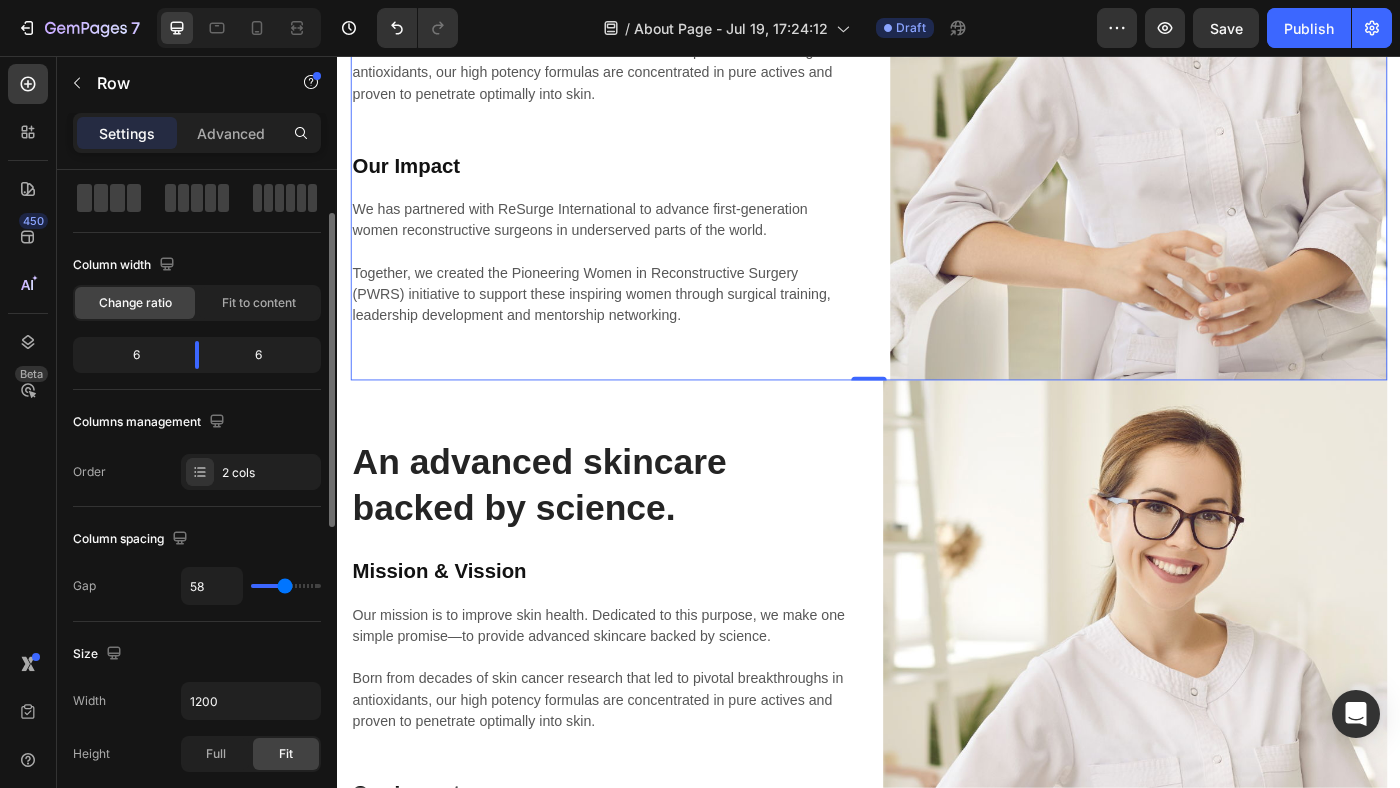 type on "59" 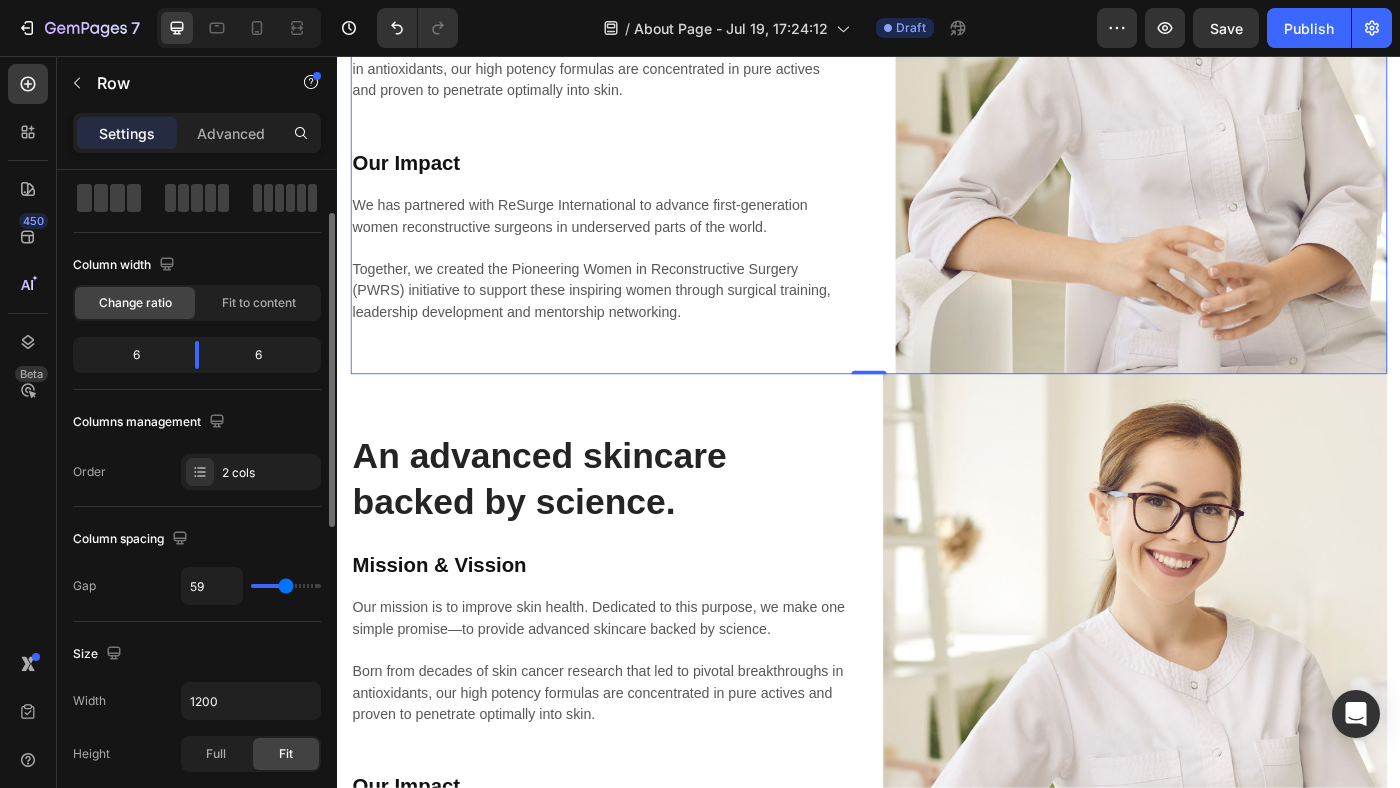 type on "58" 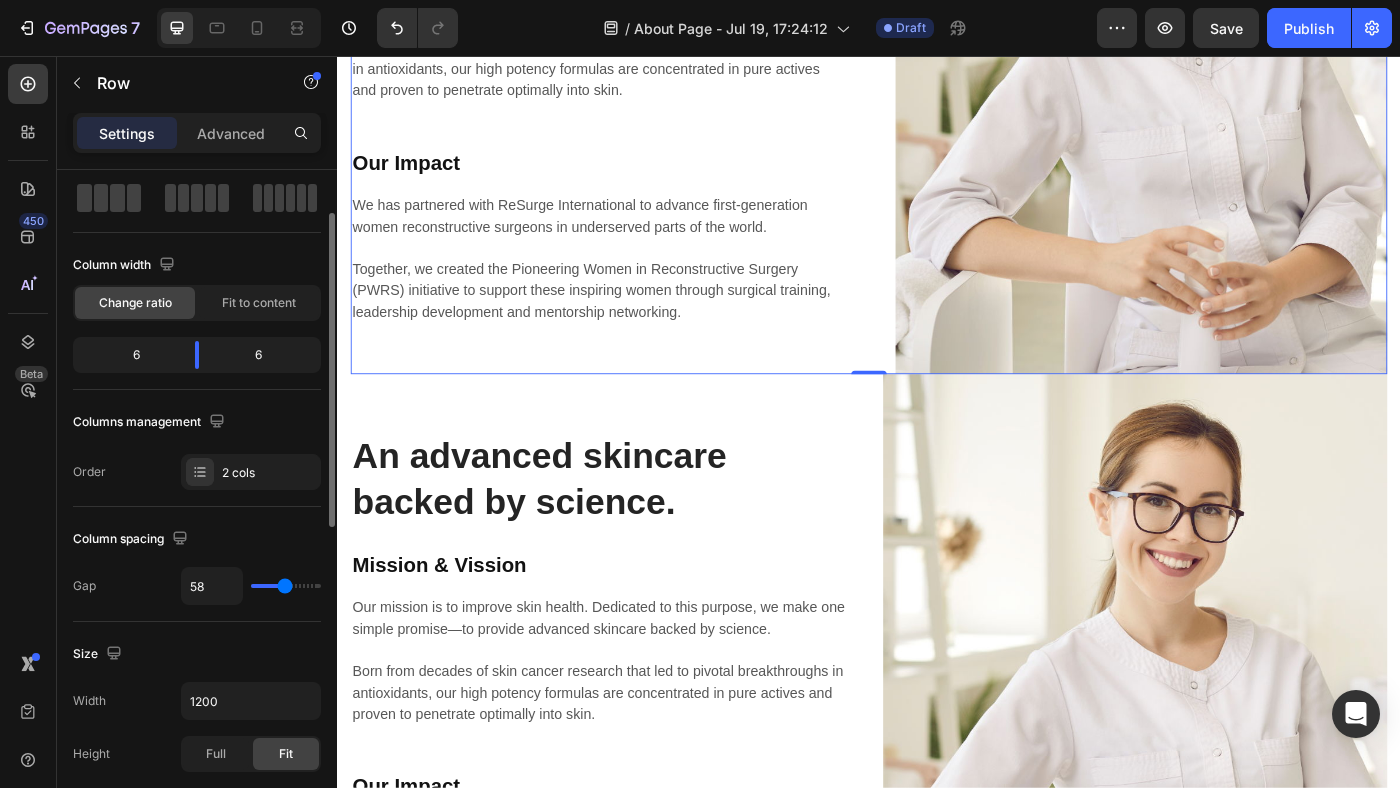 type on "57" 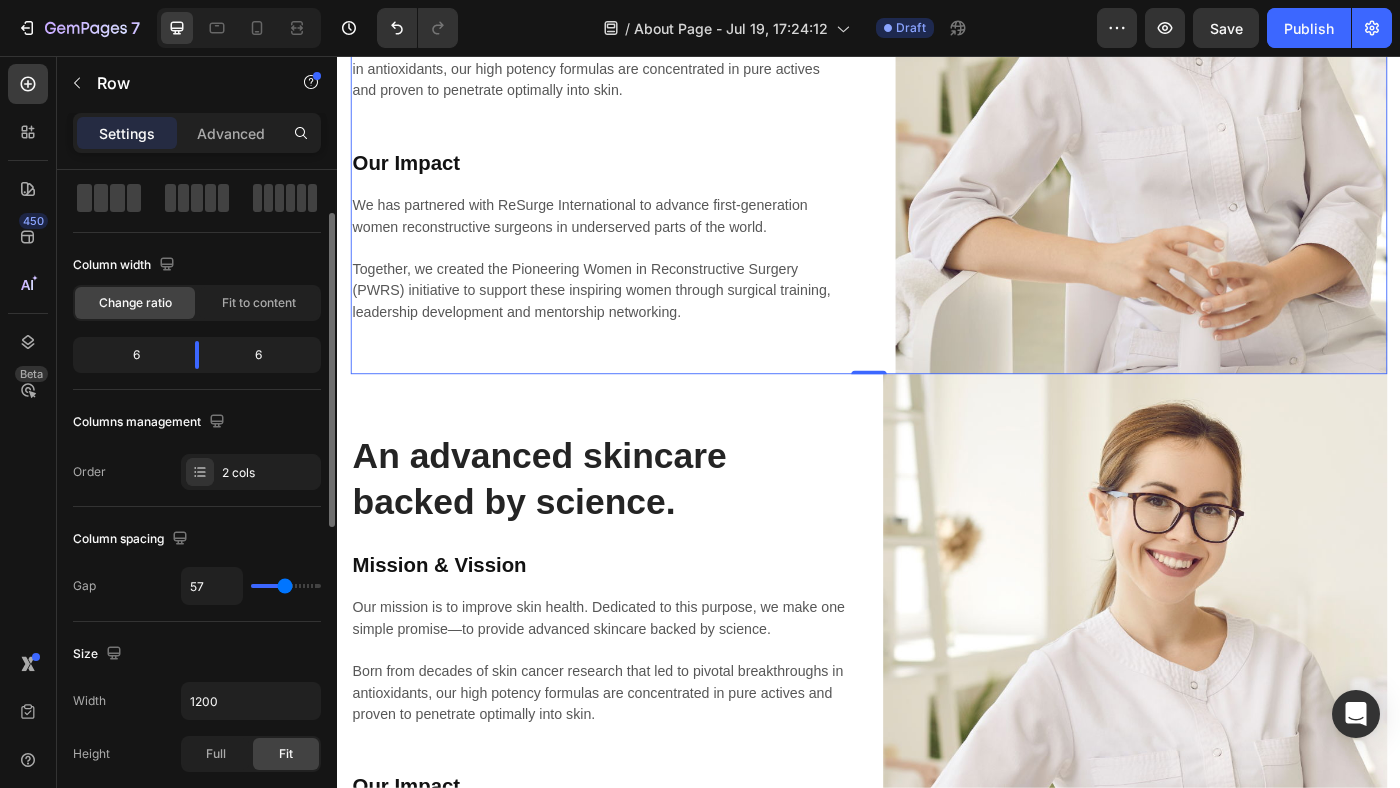 type on "53" 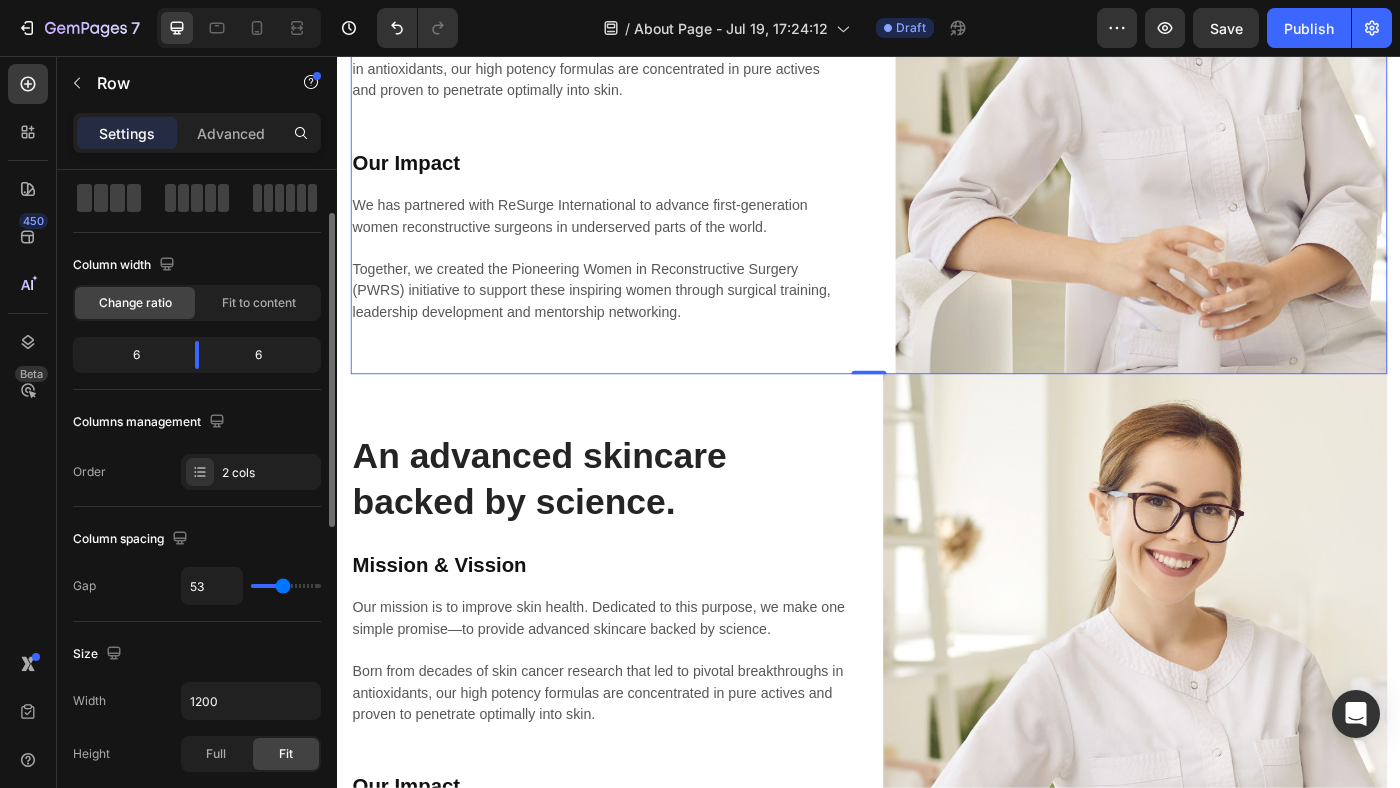 type on "48" 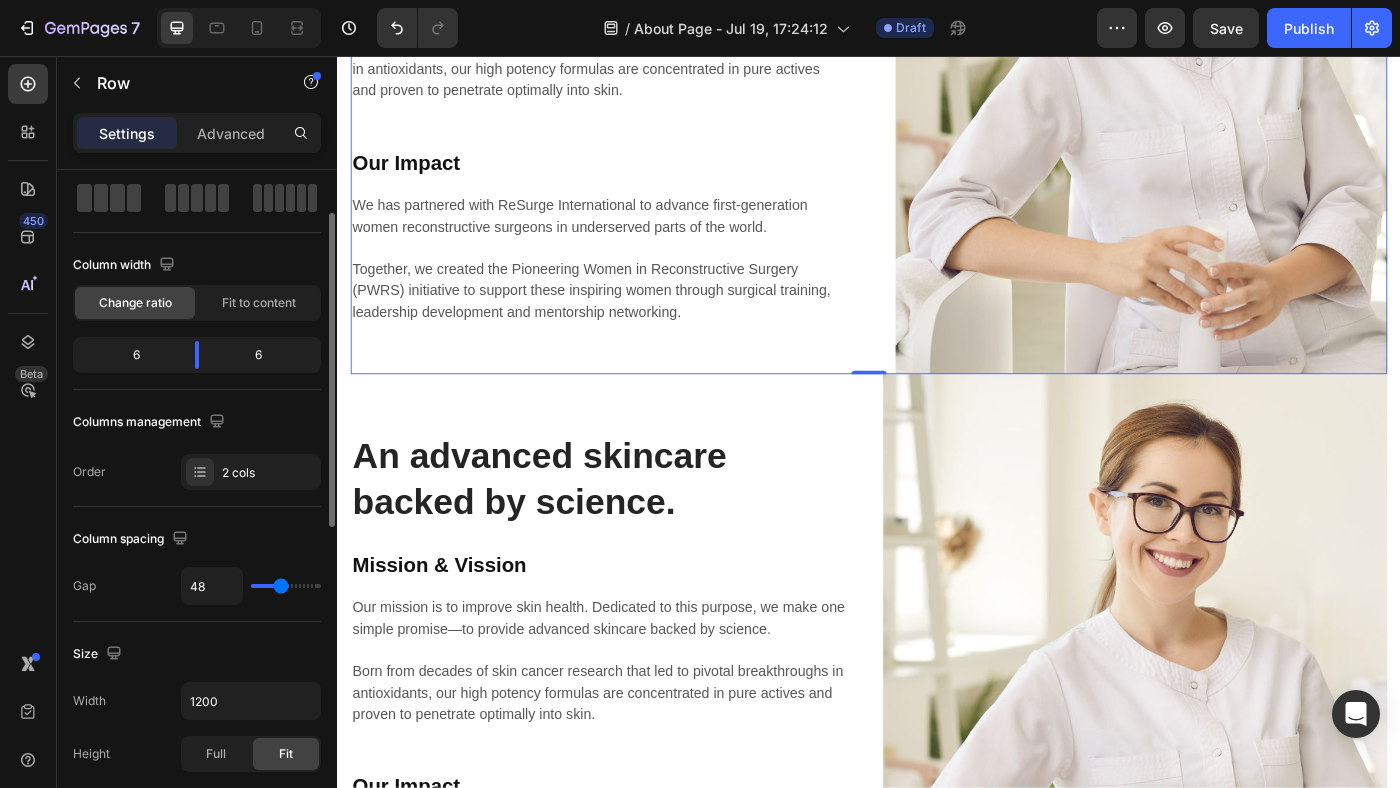 type on "44" 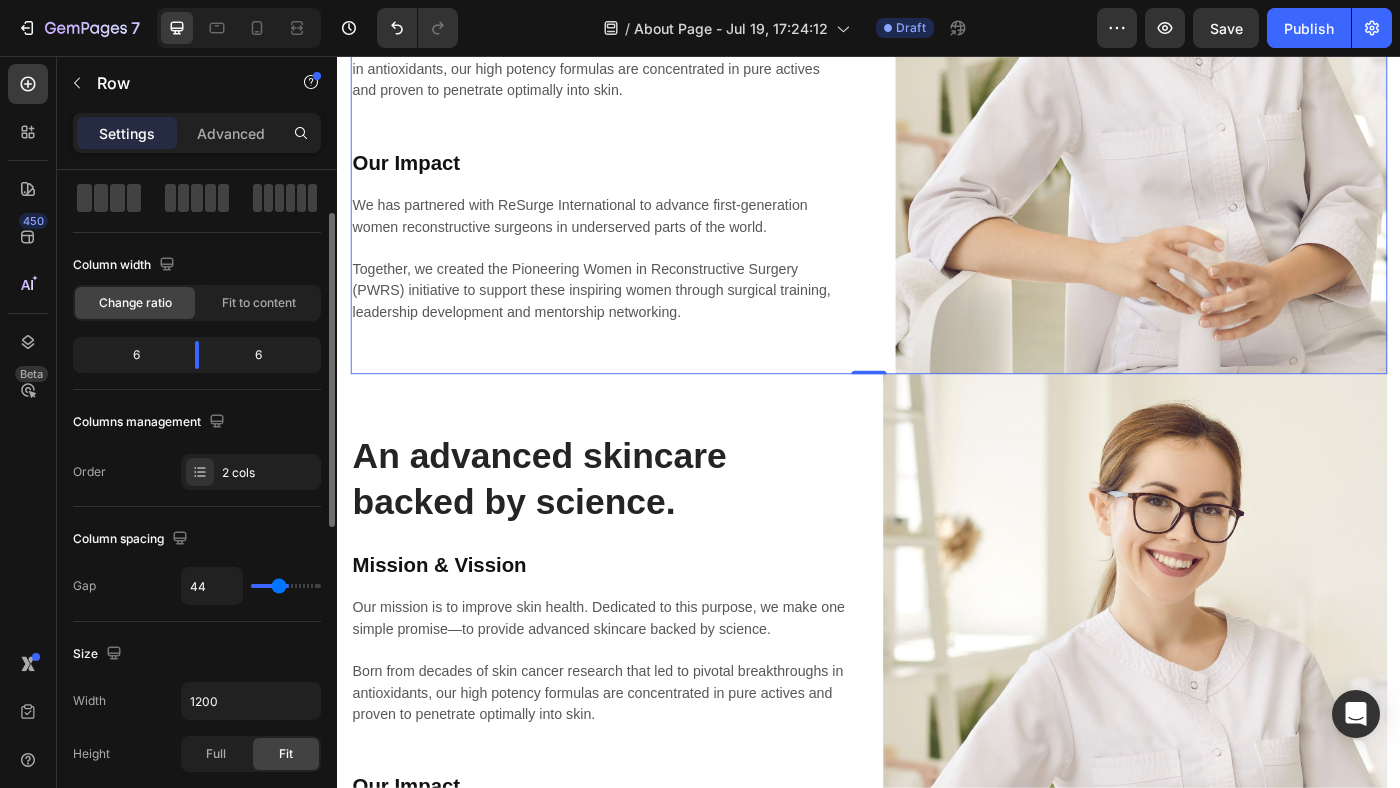 type on "38" 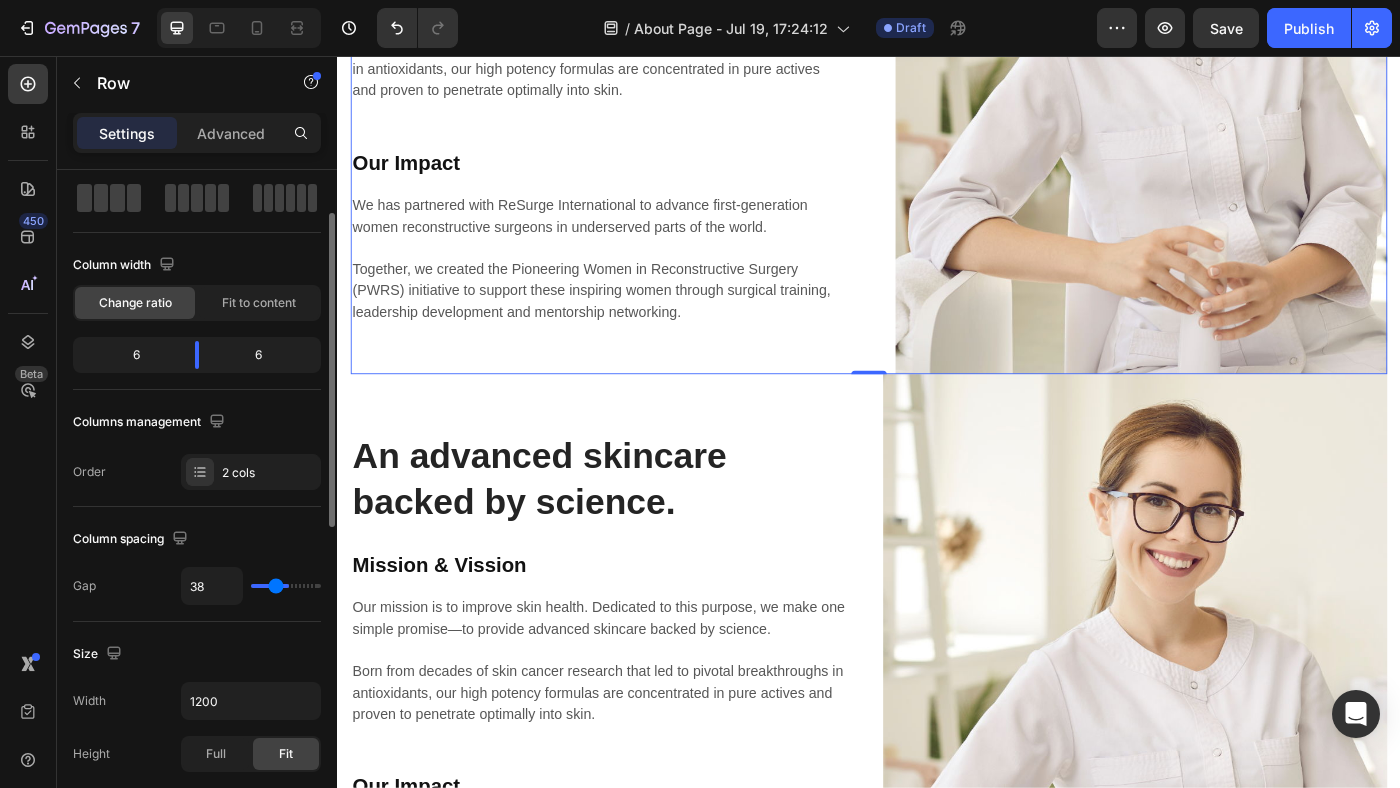 type on "33" 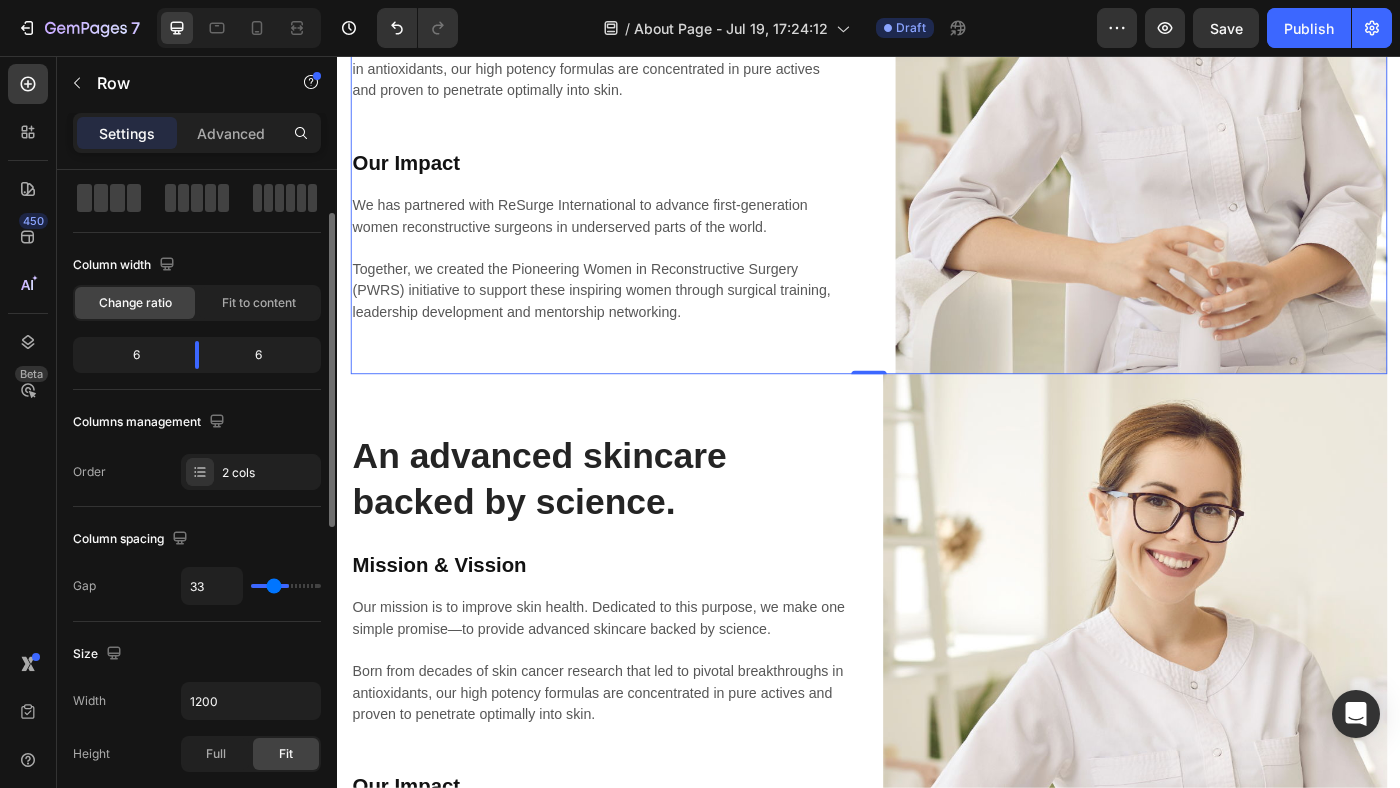 type on "29" 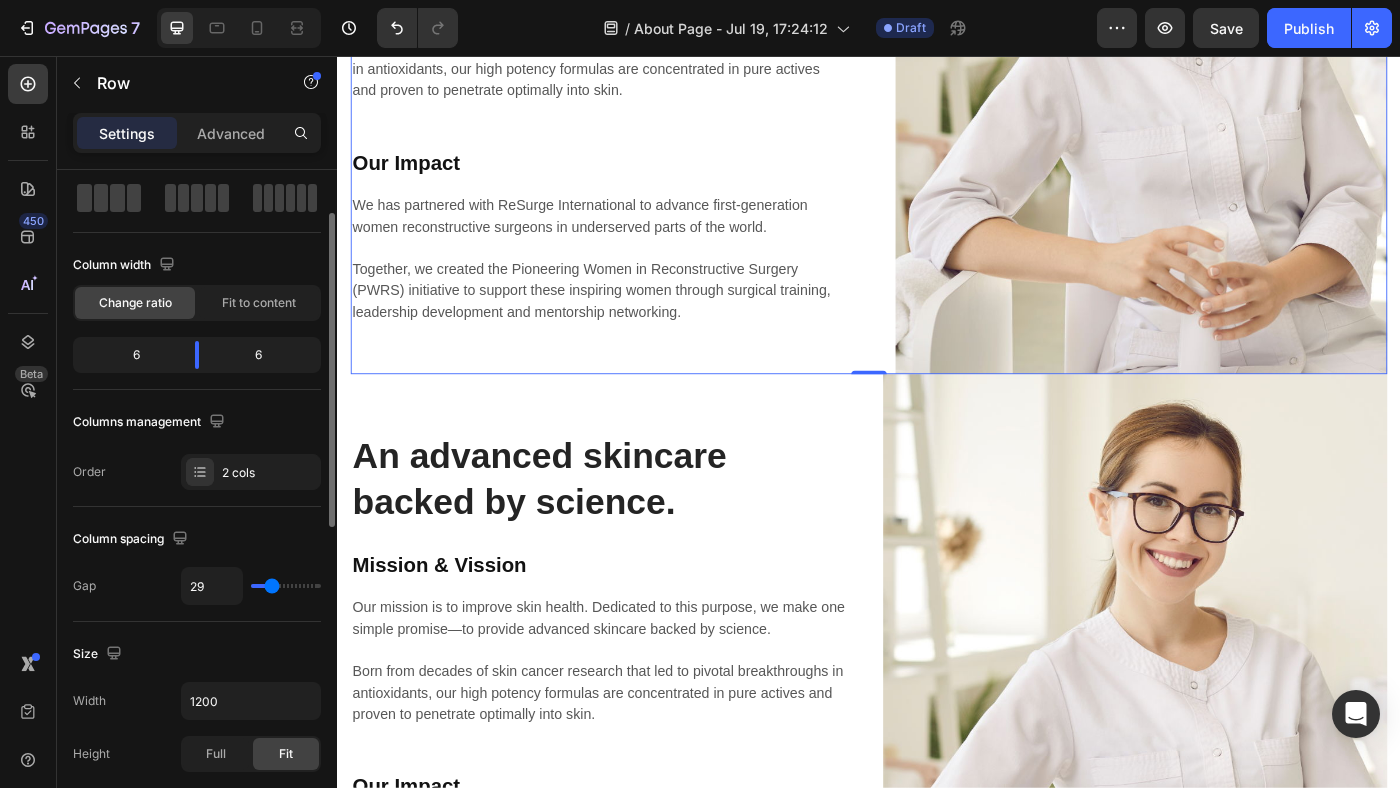 type on "26" 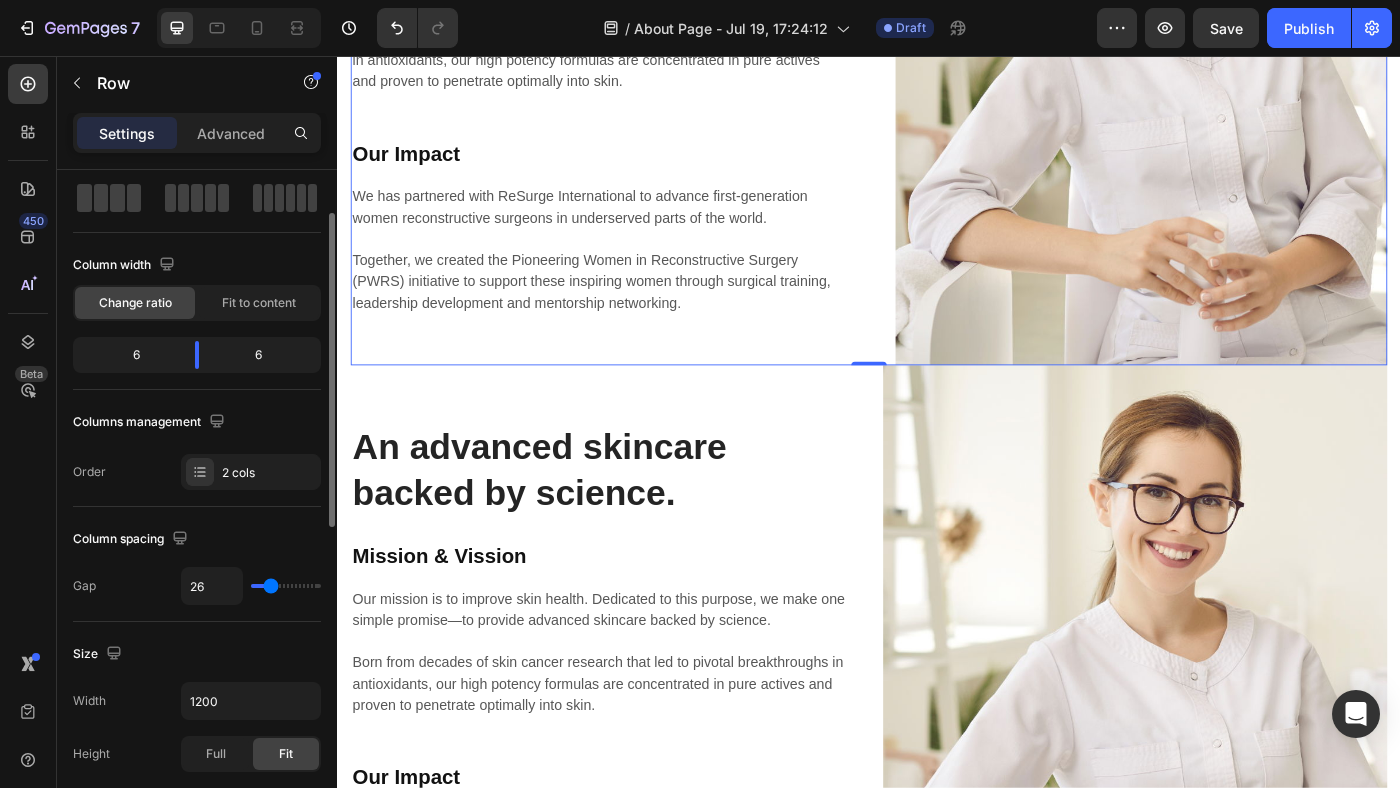 type on "23" 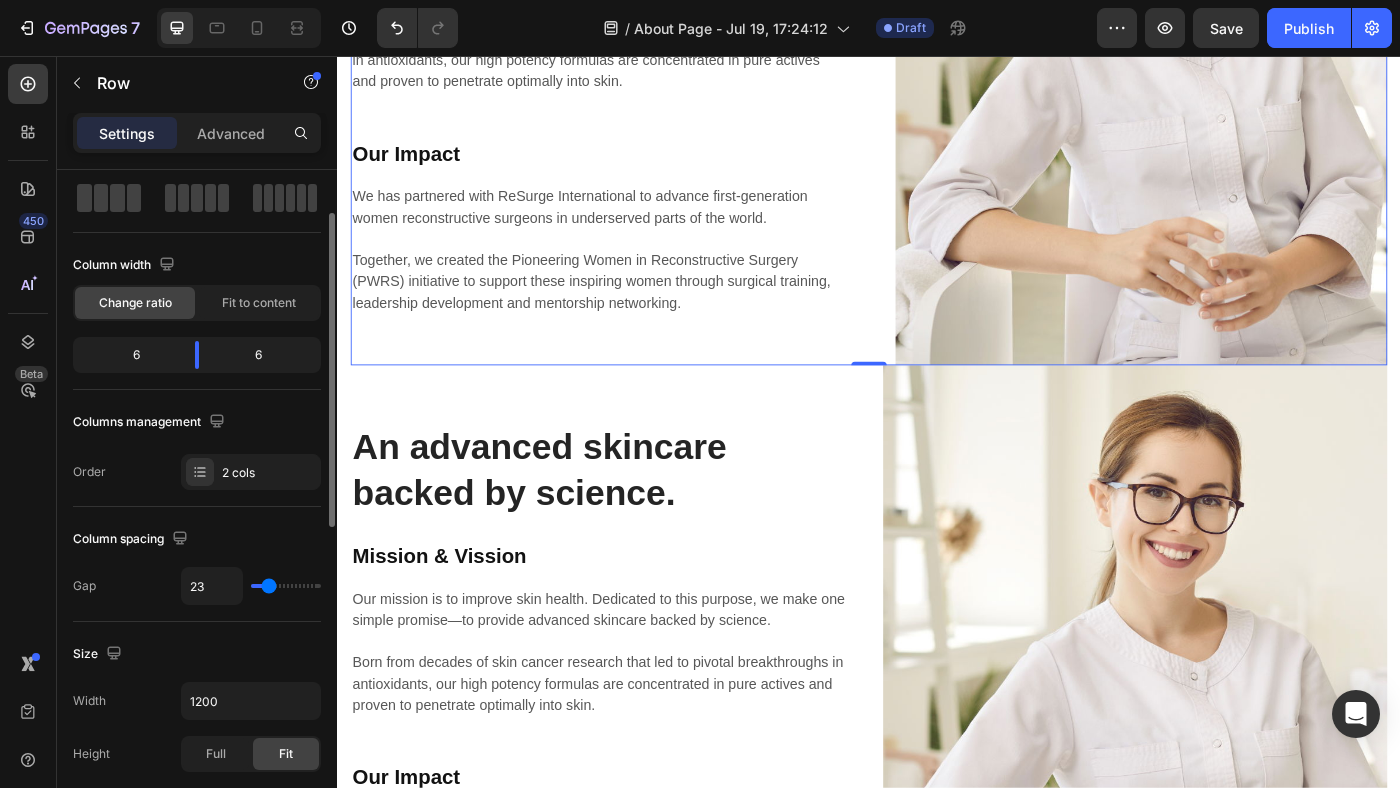 type on "21" 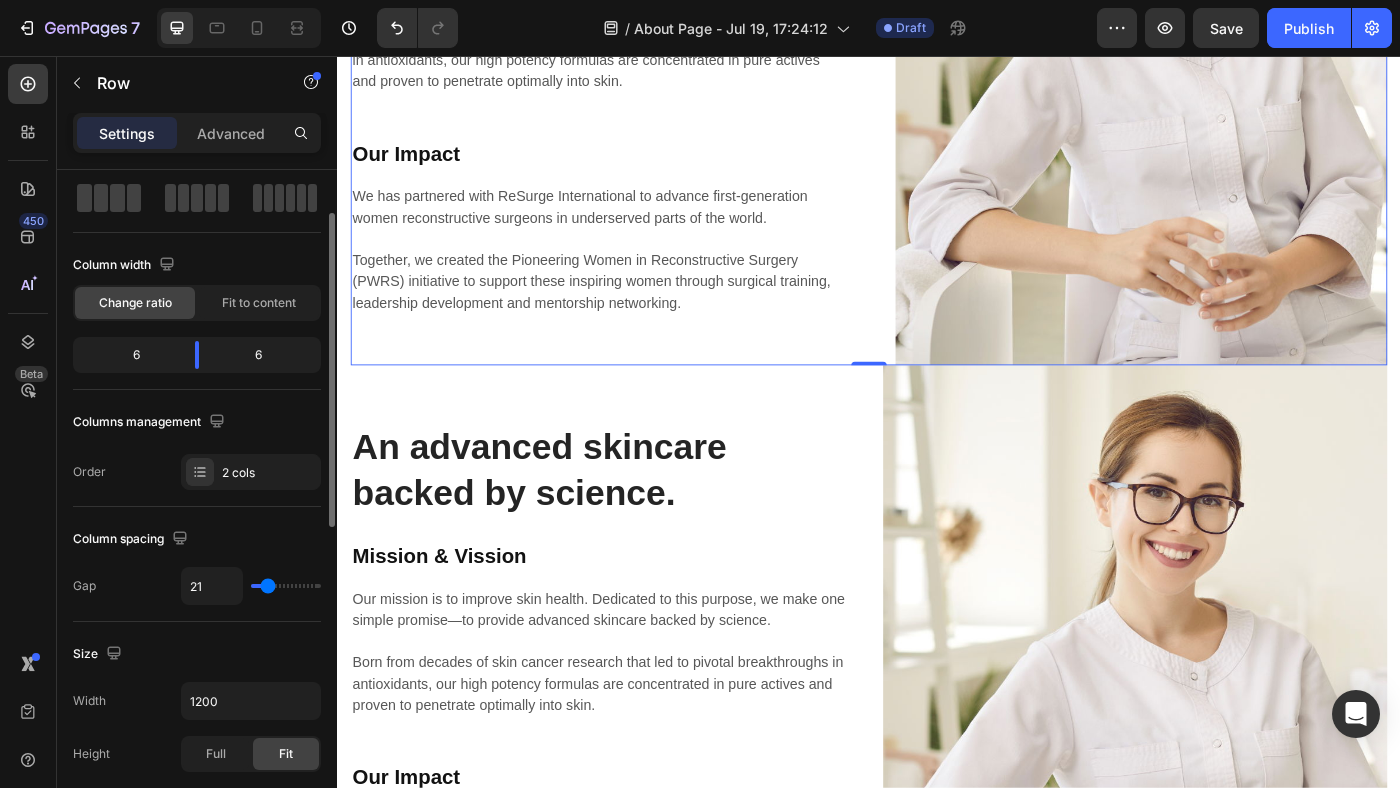 type on "20" 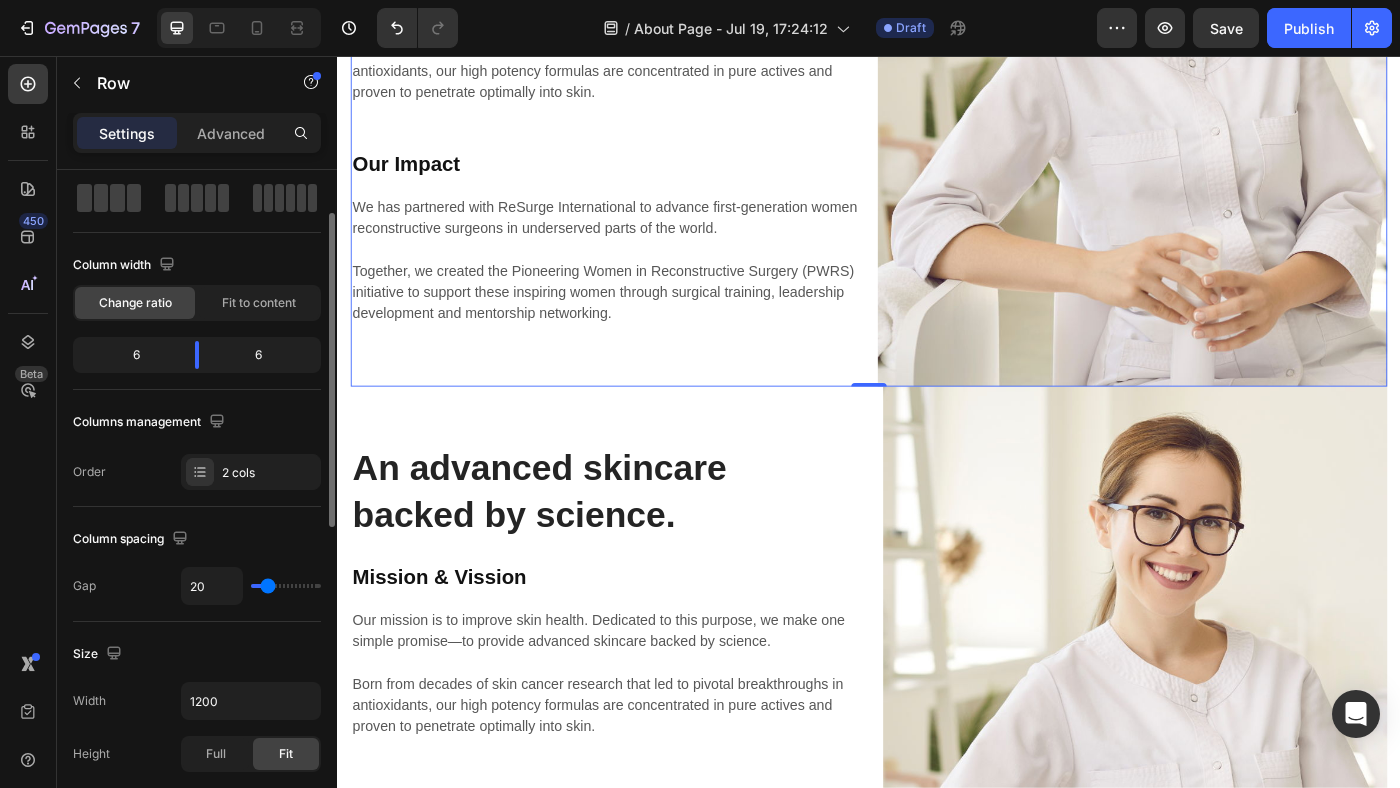 type on "19" 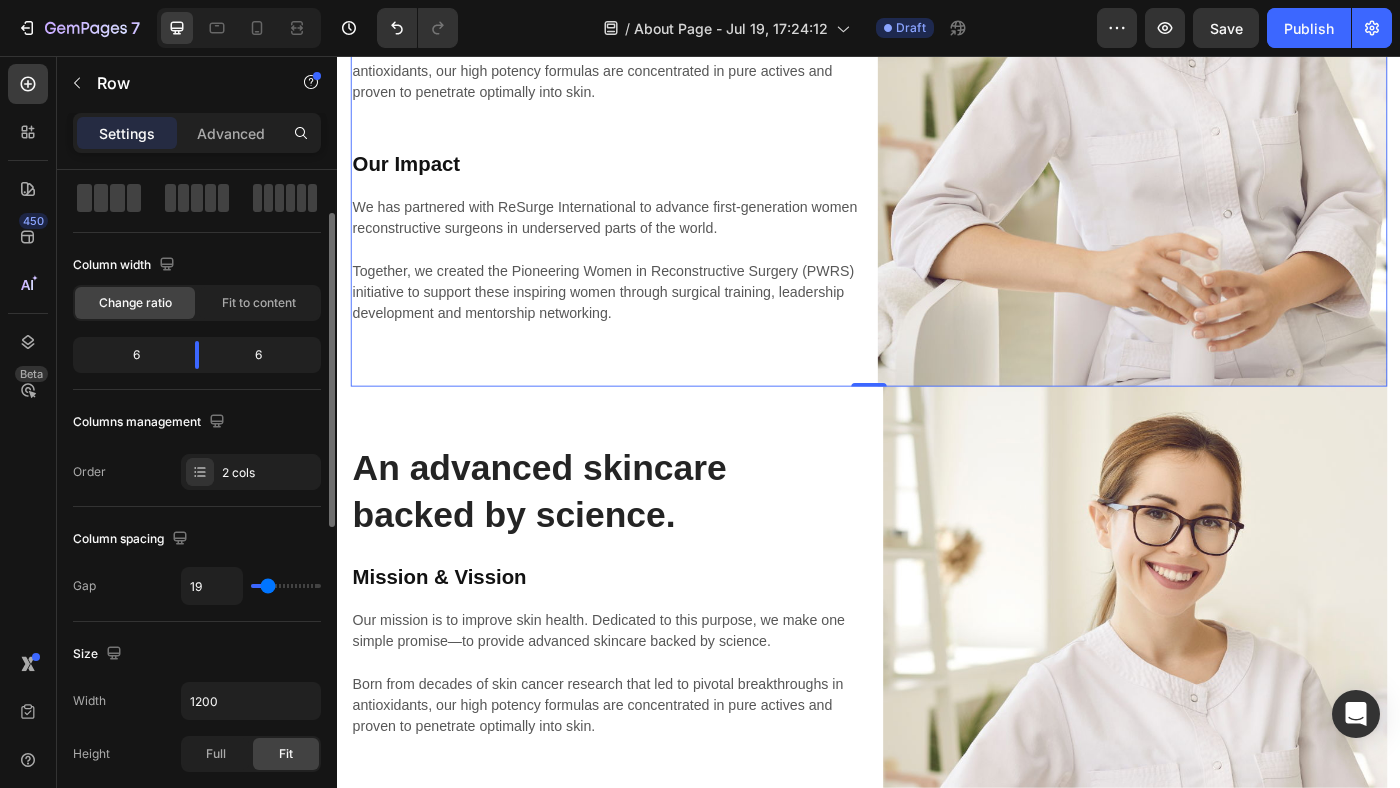 type on "18" 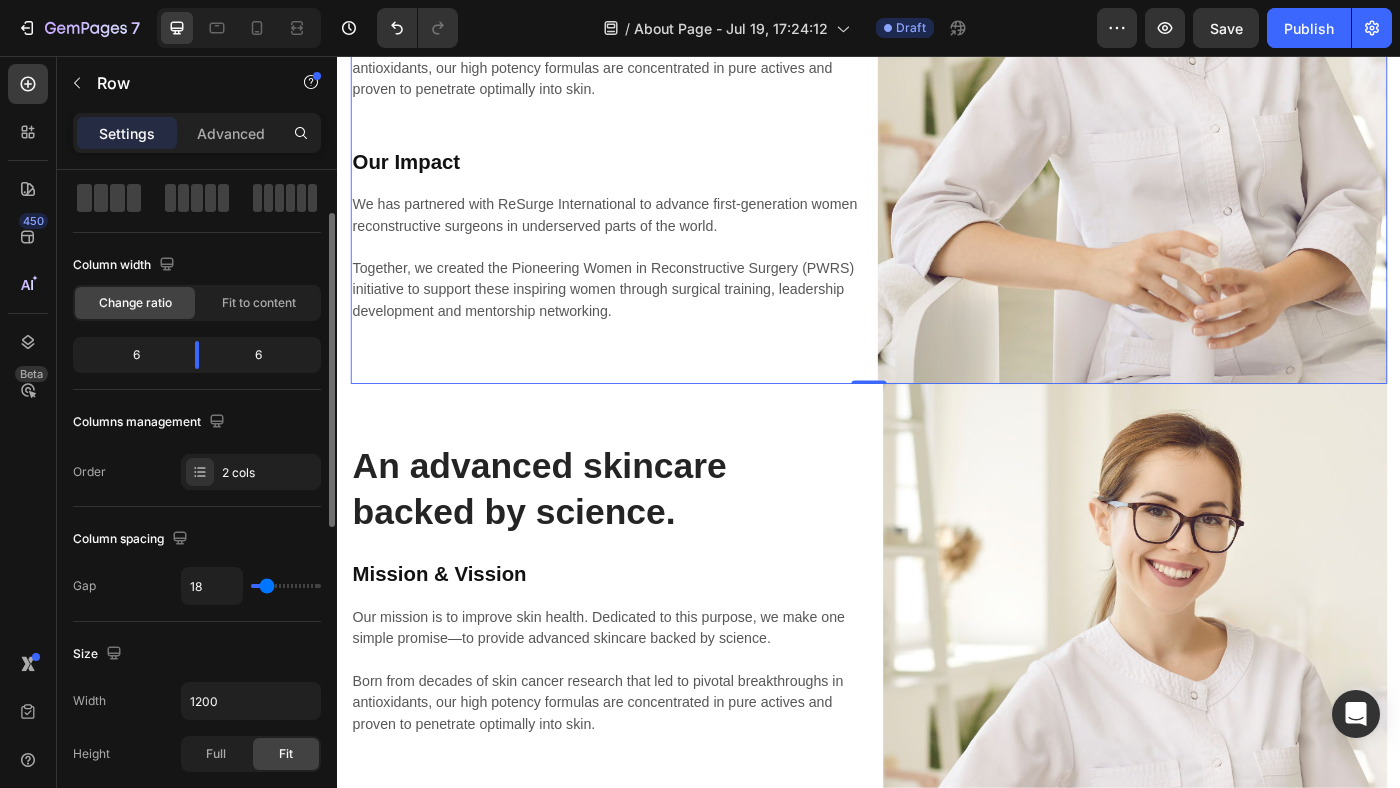 type on "17" 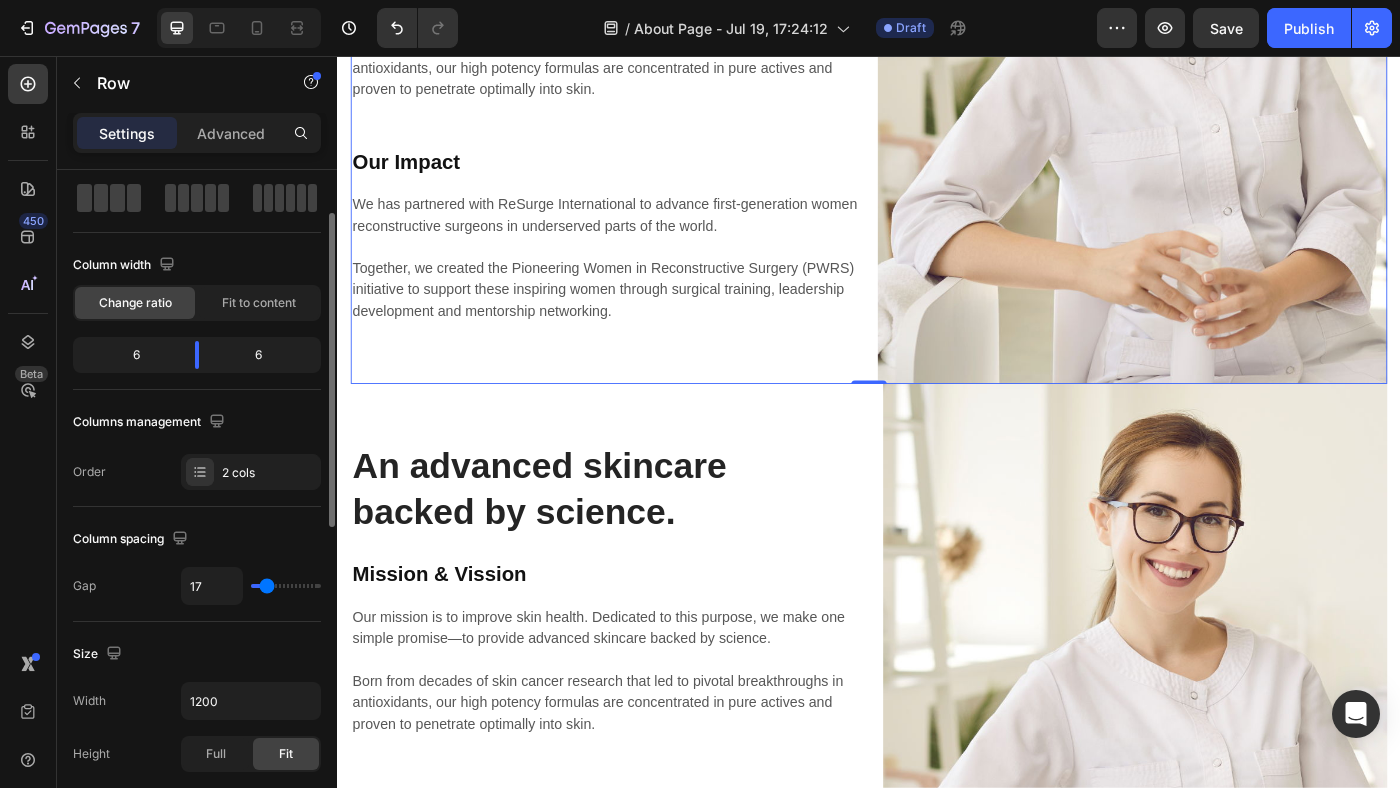 type on "16" 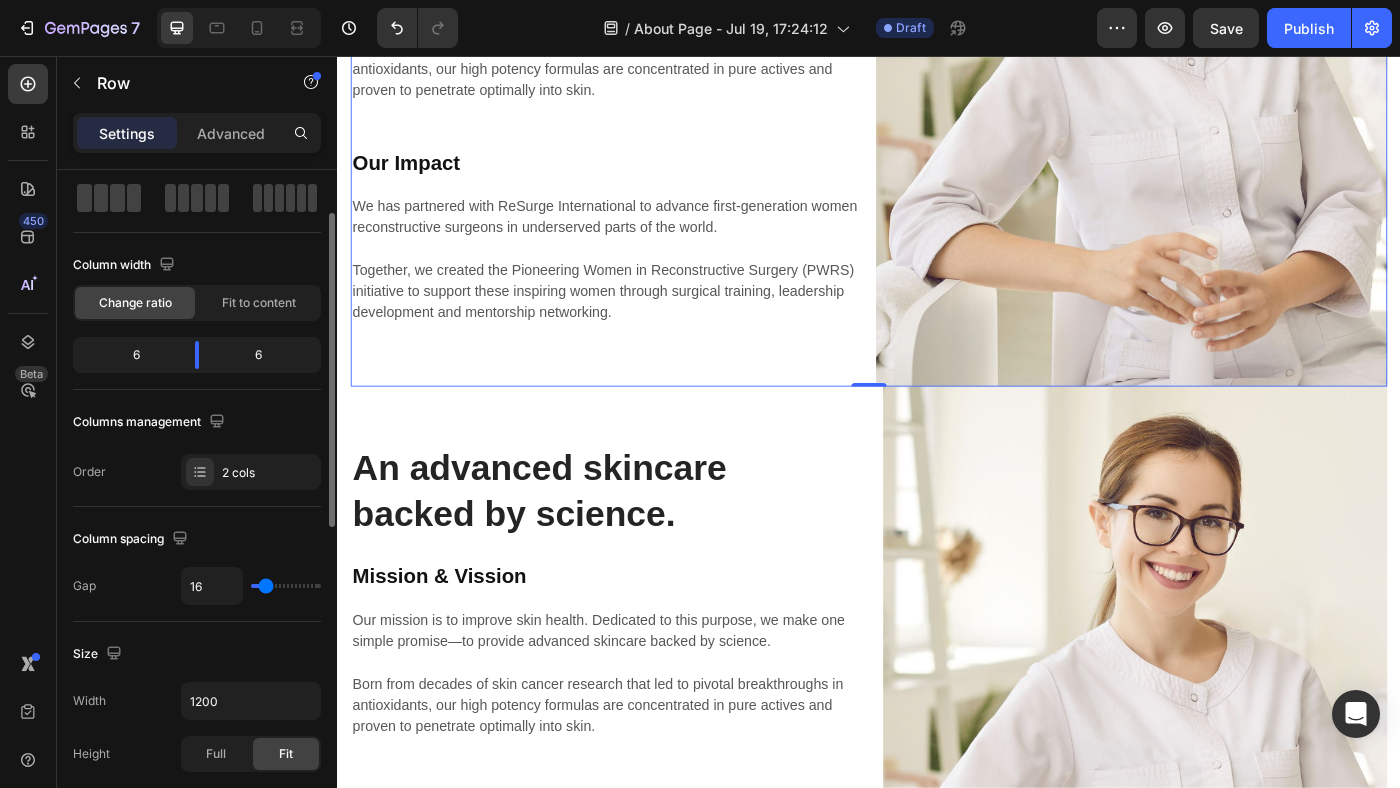 type on "18" 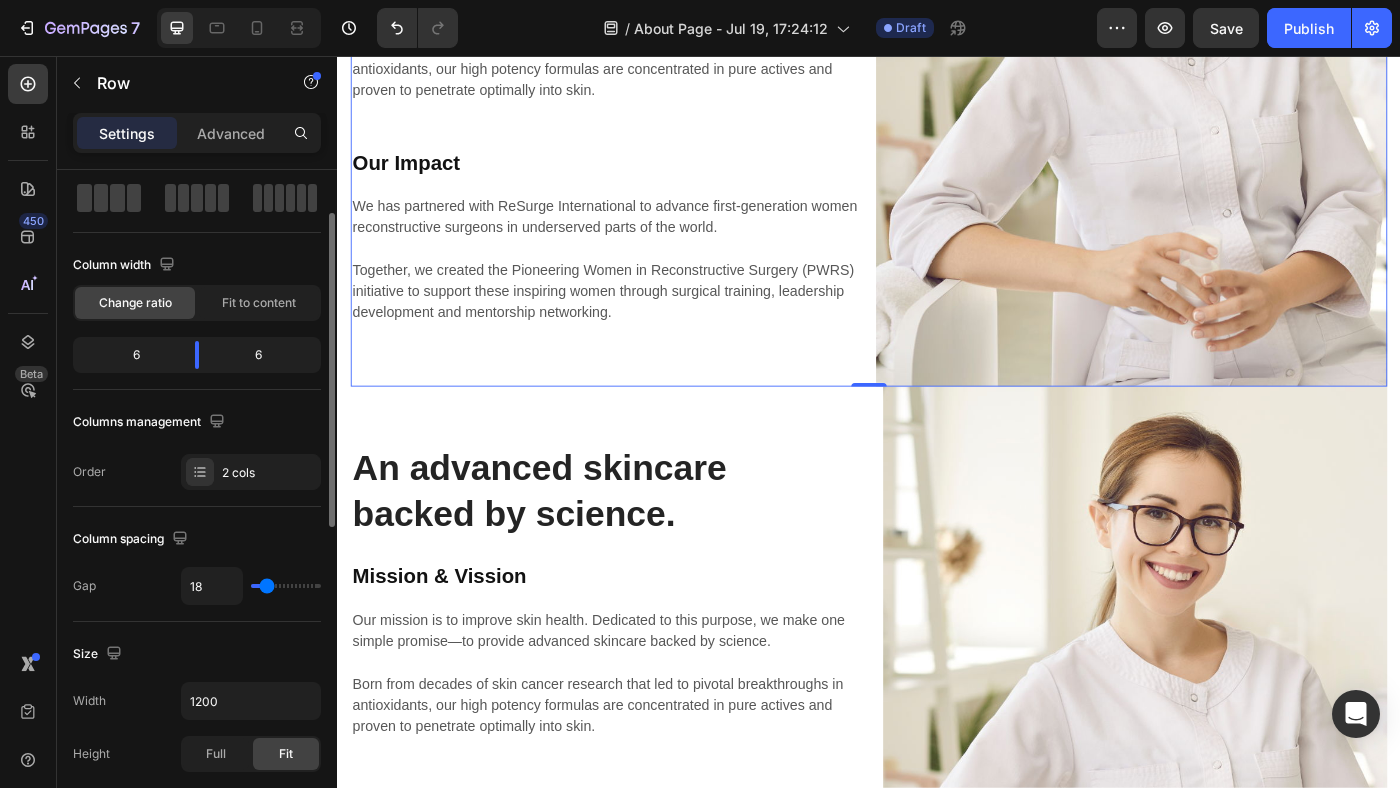 type on "19" 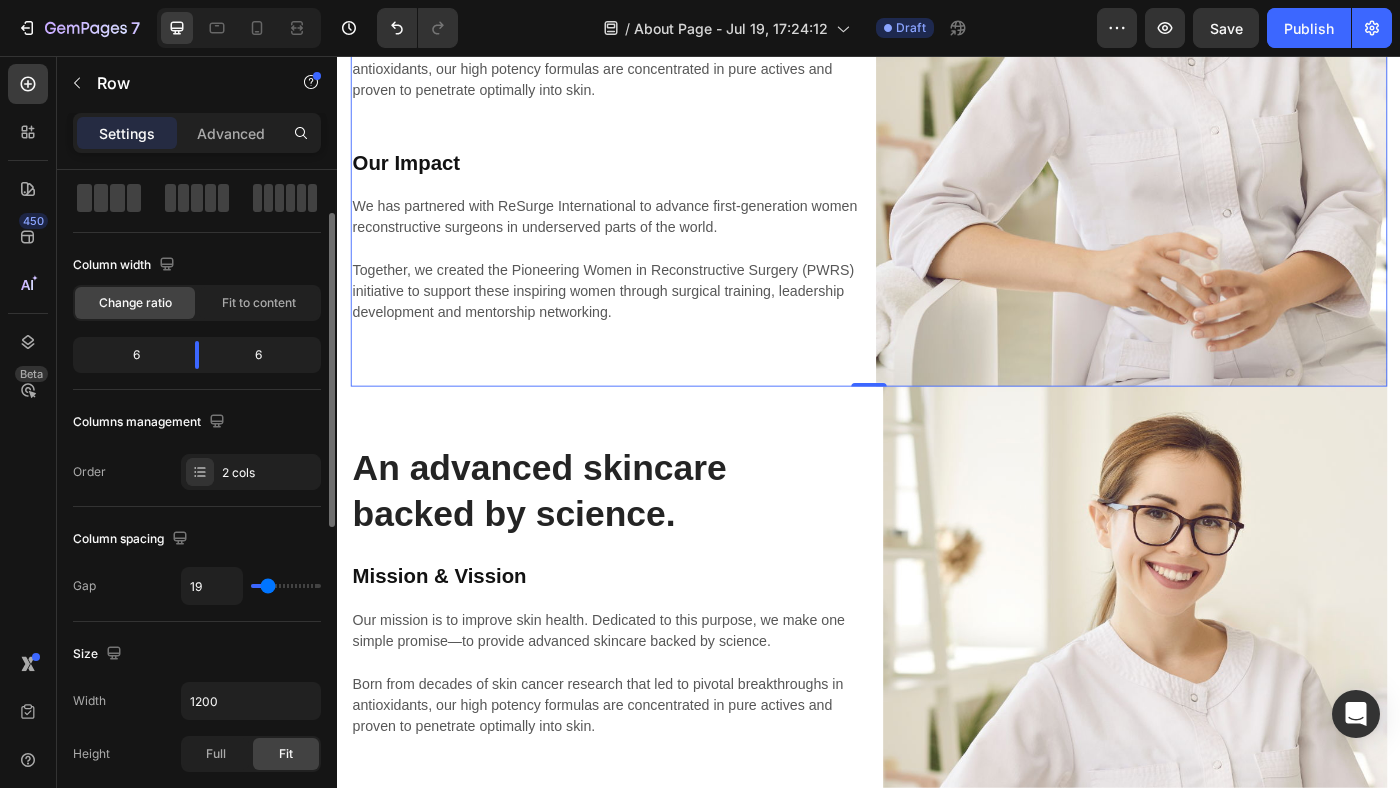 type on "20" 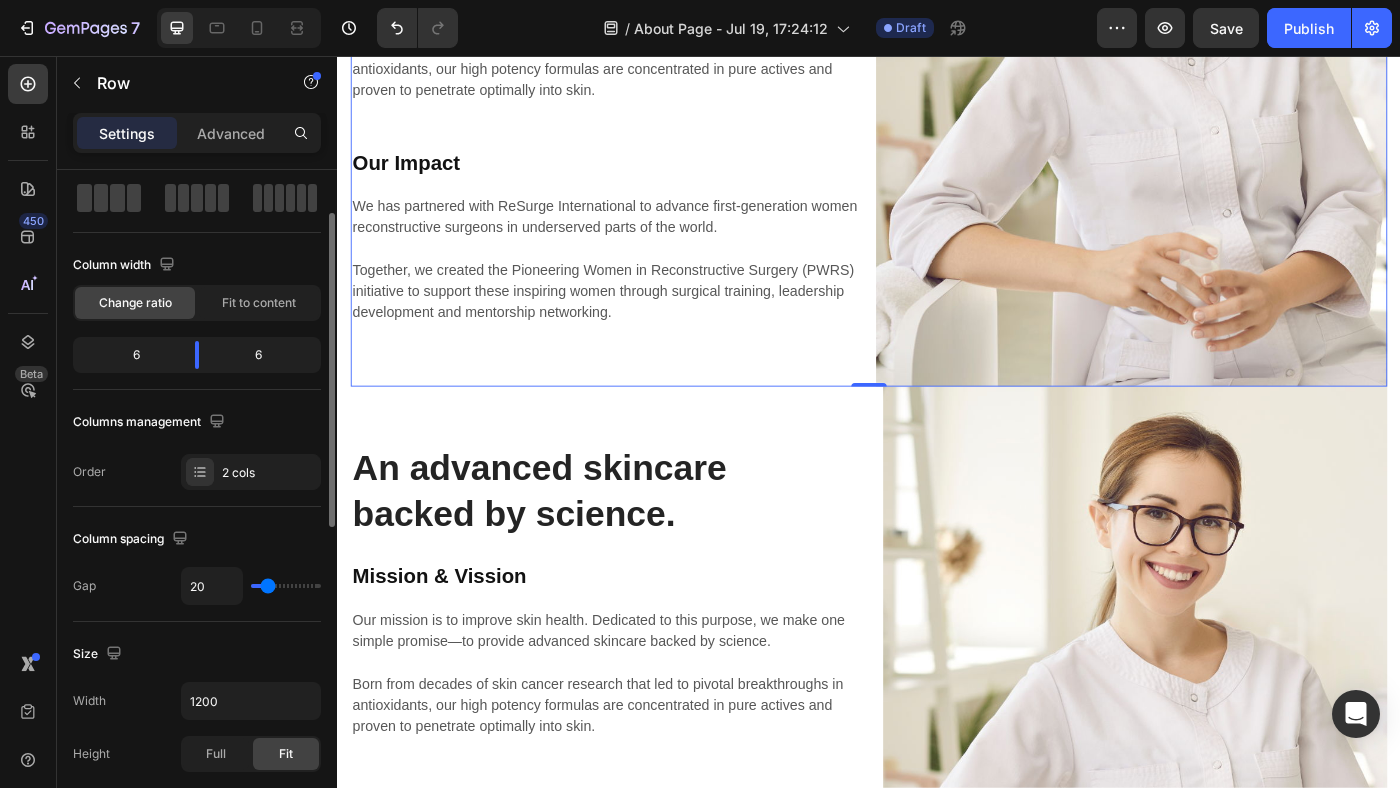 type on "21" 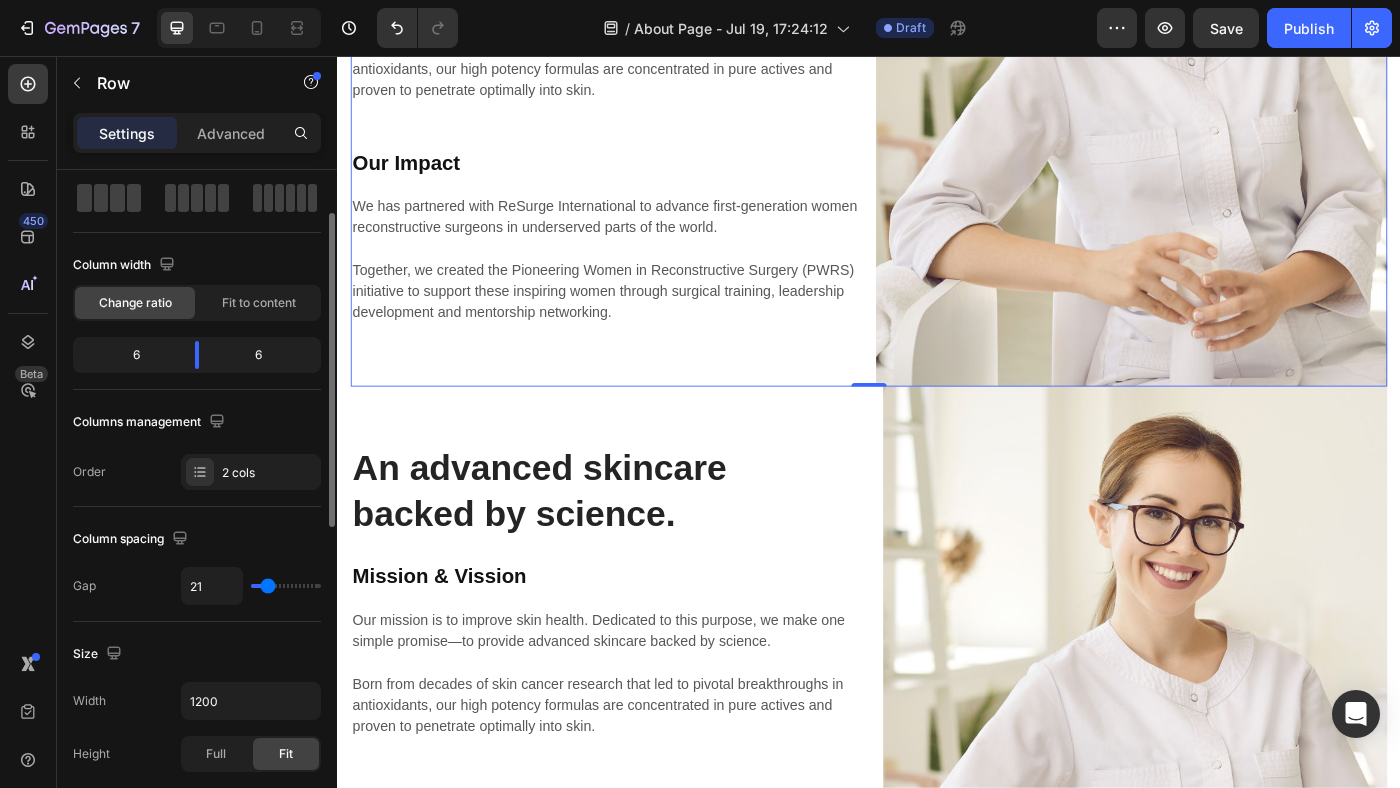type on "23" 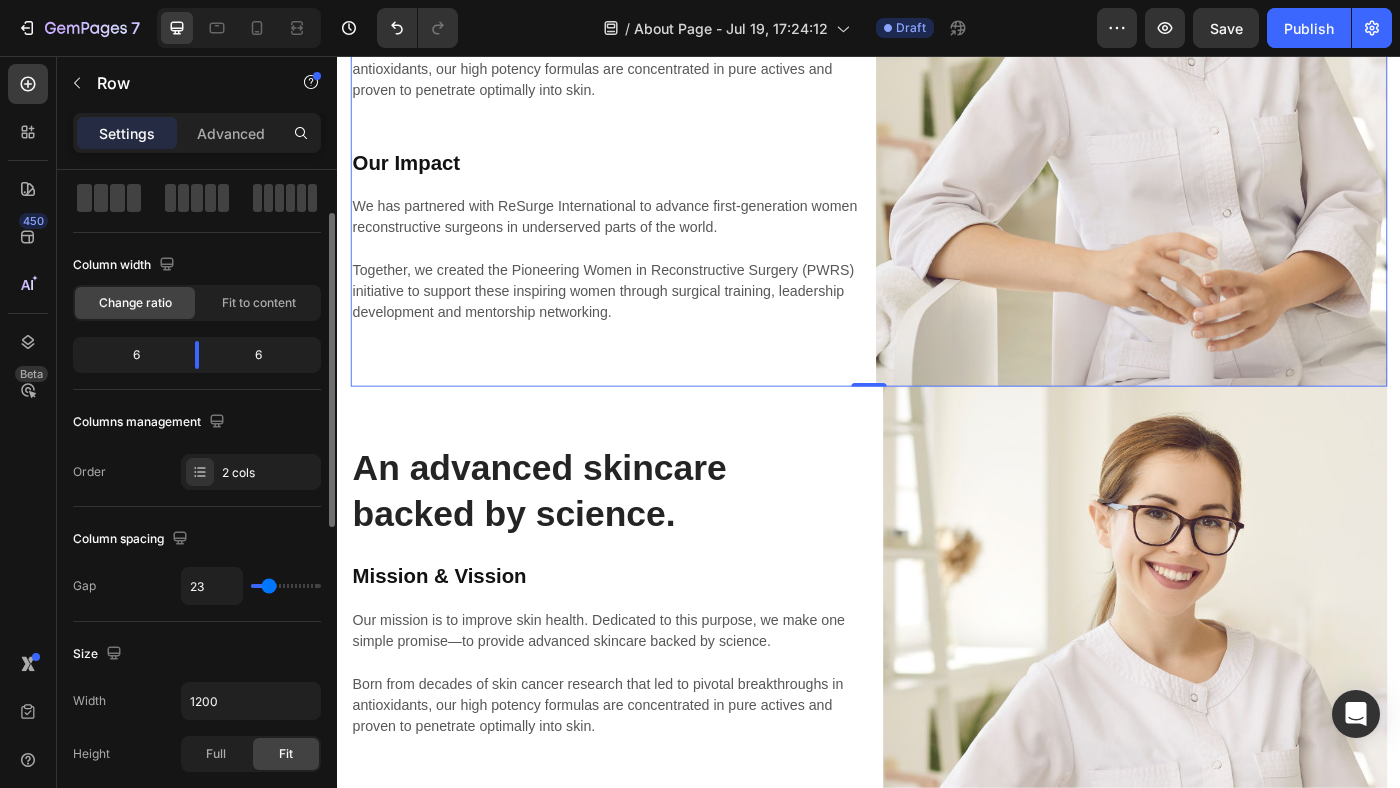 type on "24" 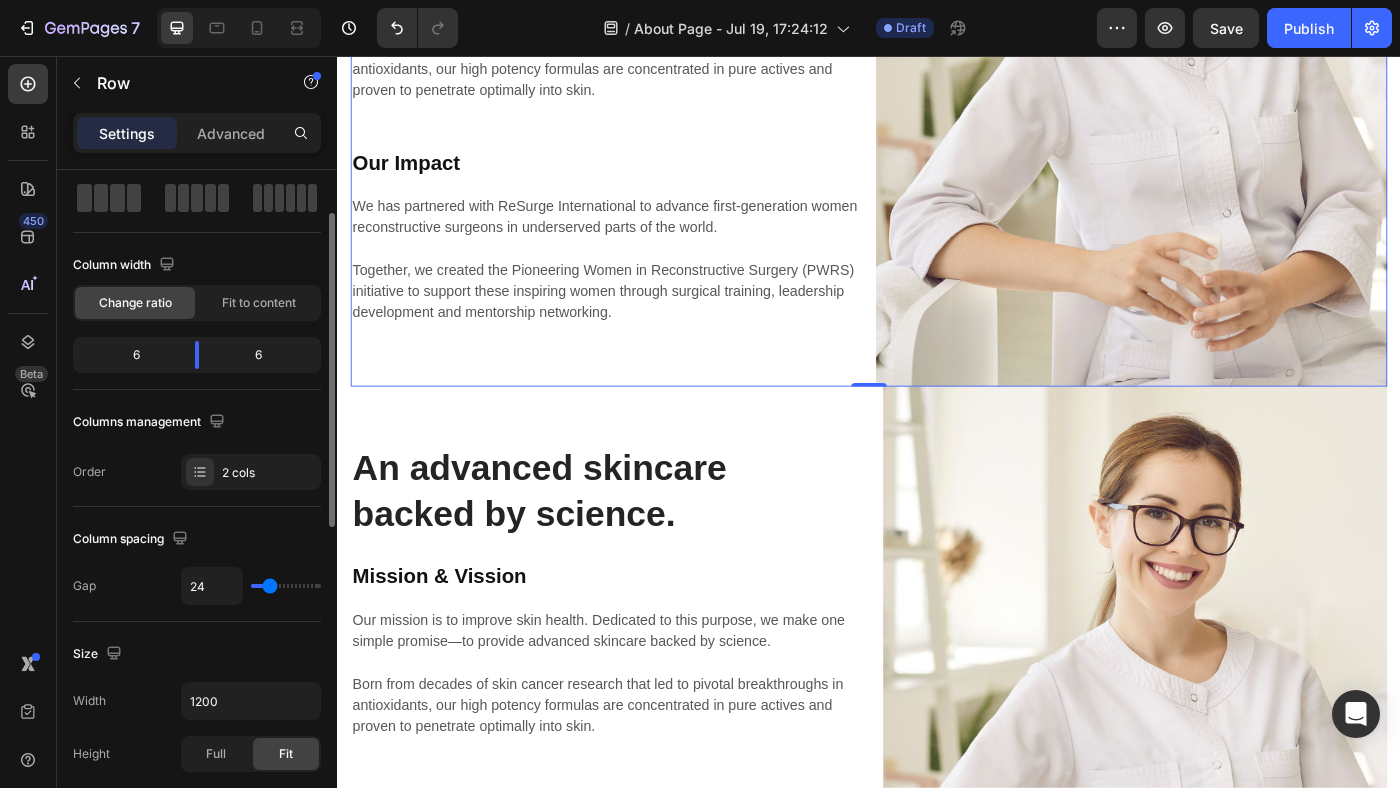 type on "25" 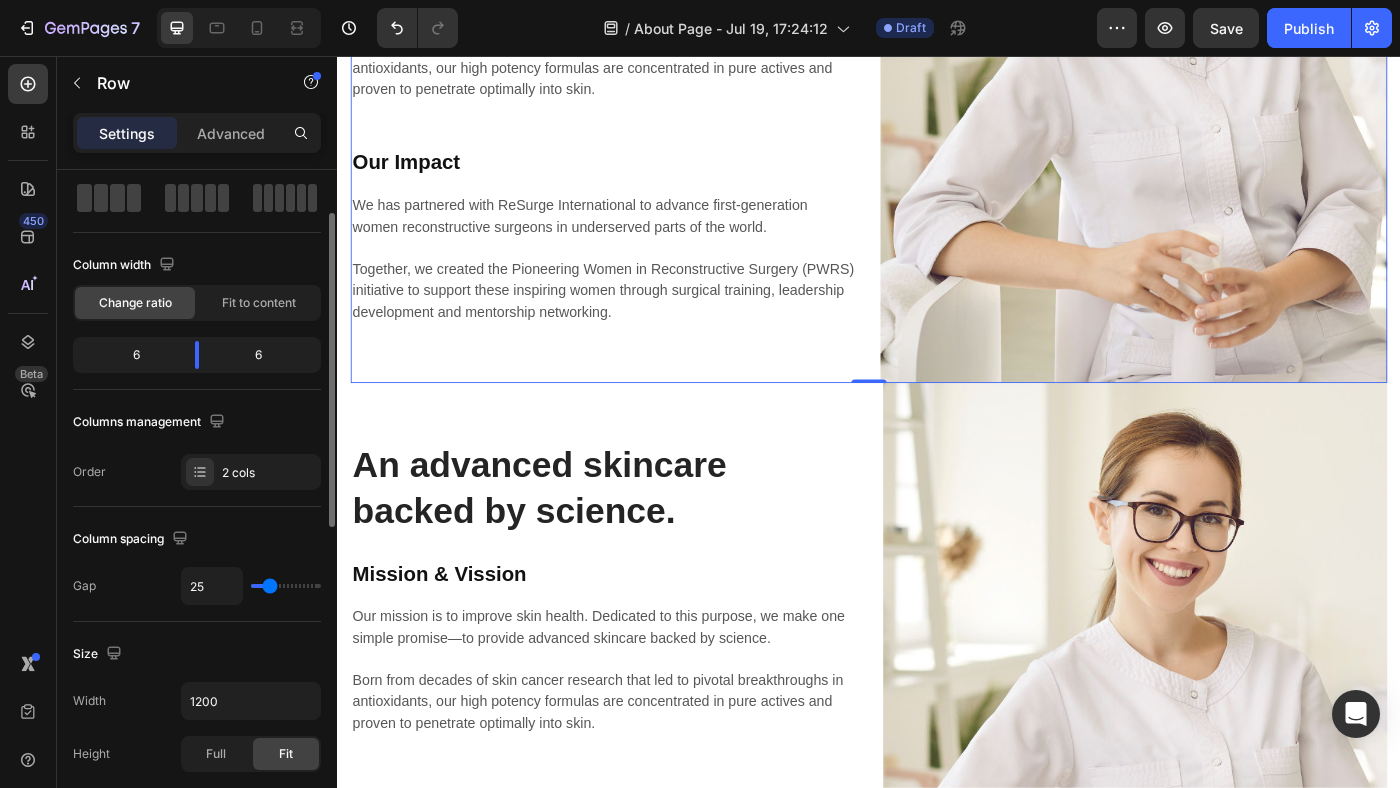 type on "26" 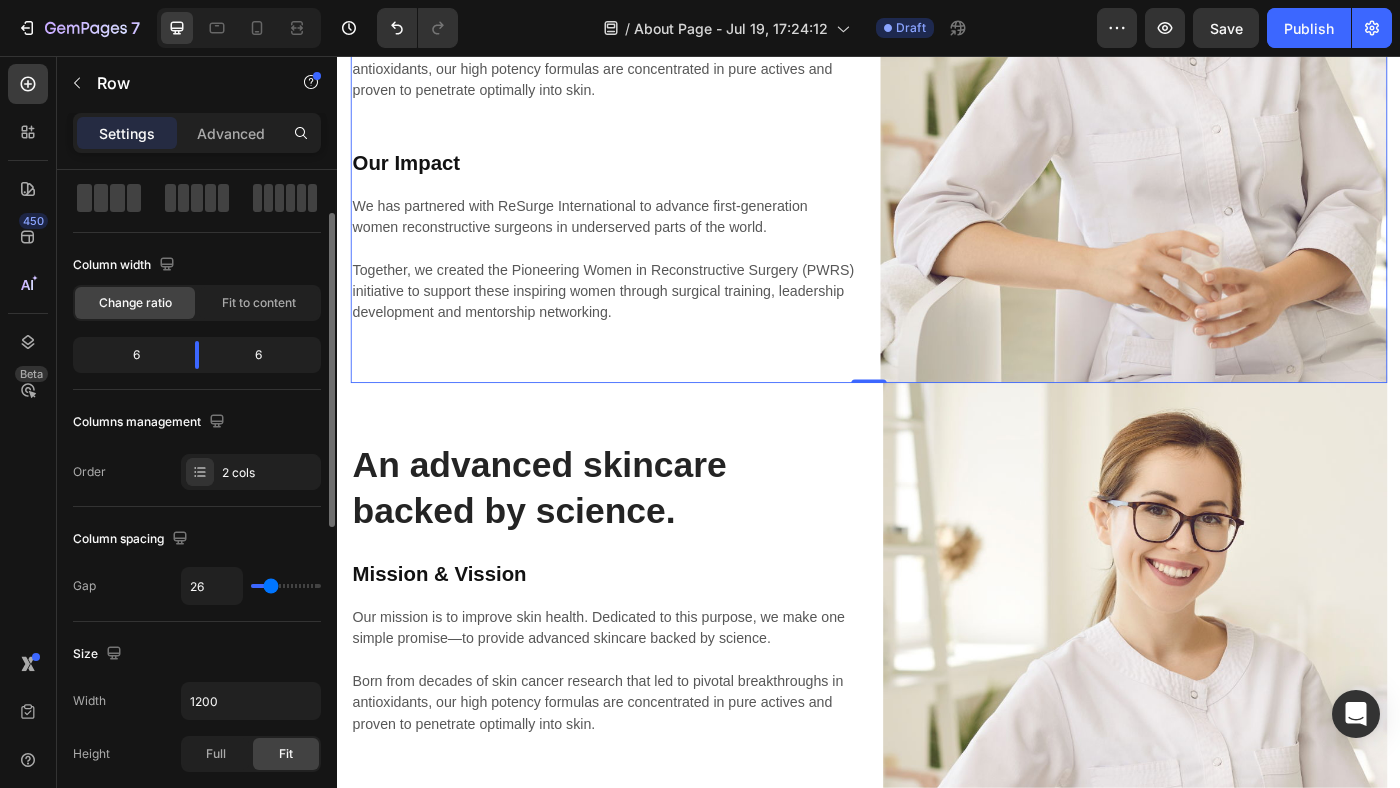 type on "27" 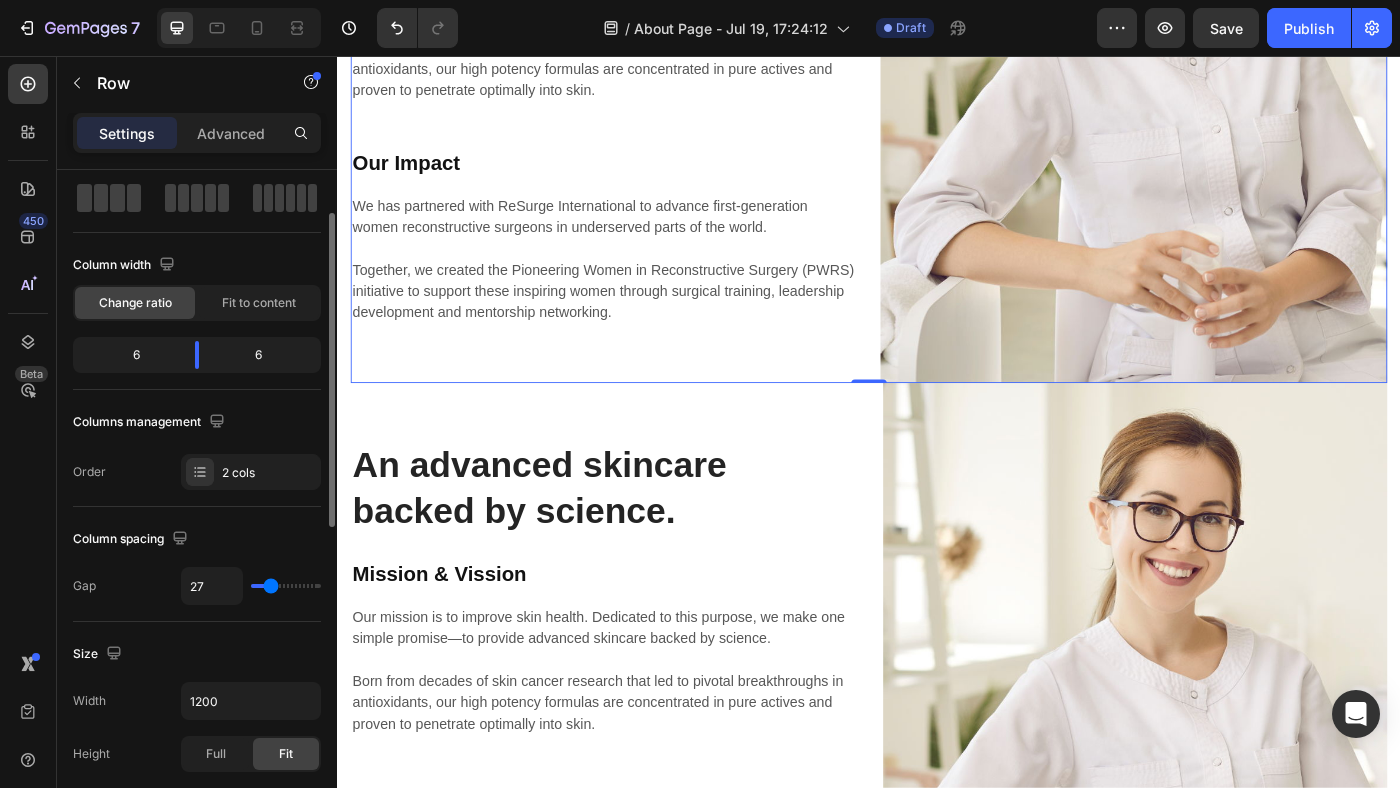 type on "29" 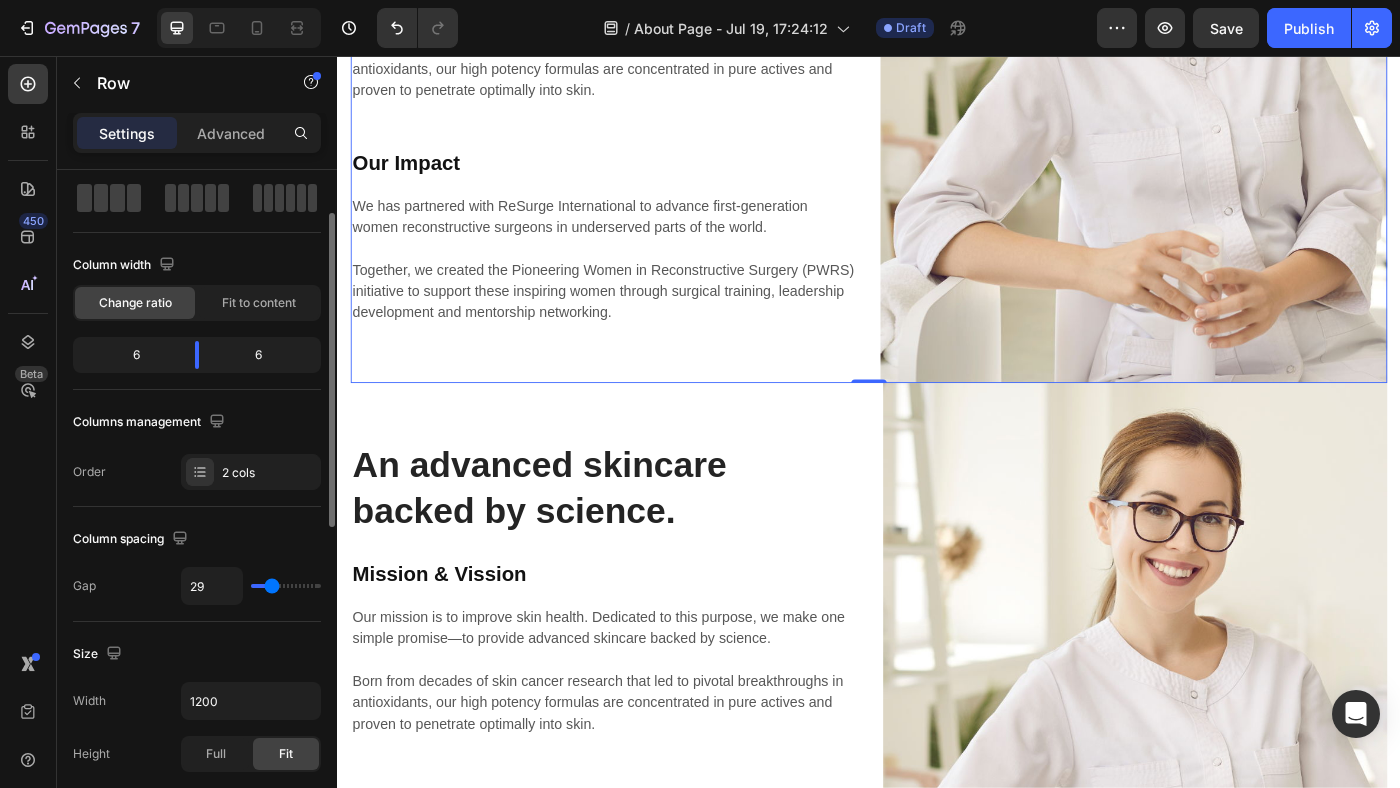 scroll, scrollTop: 3334, scrollLeft: 0, axis: vertical 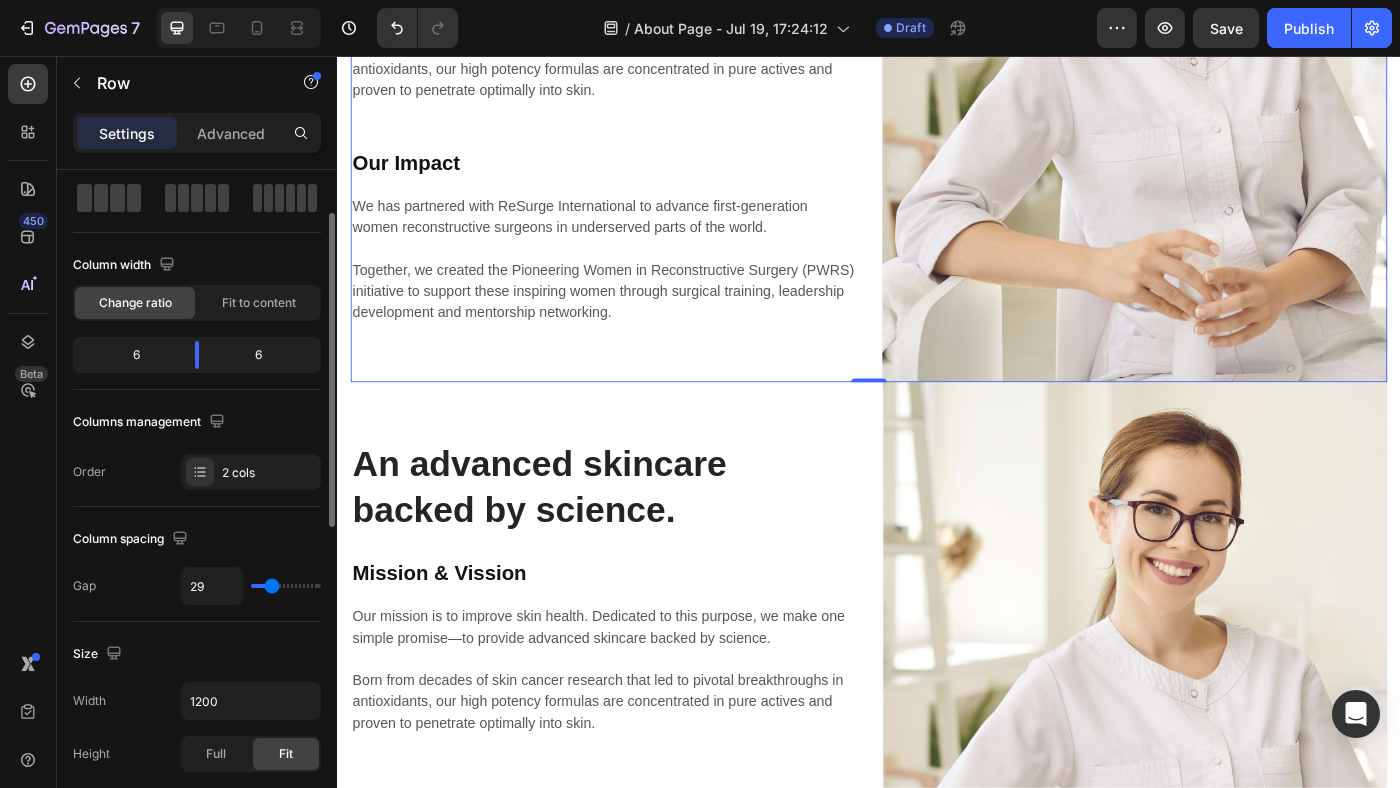 type on "29" 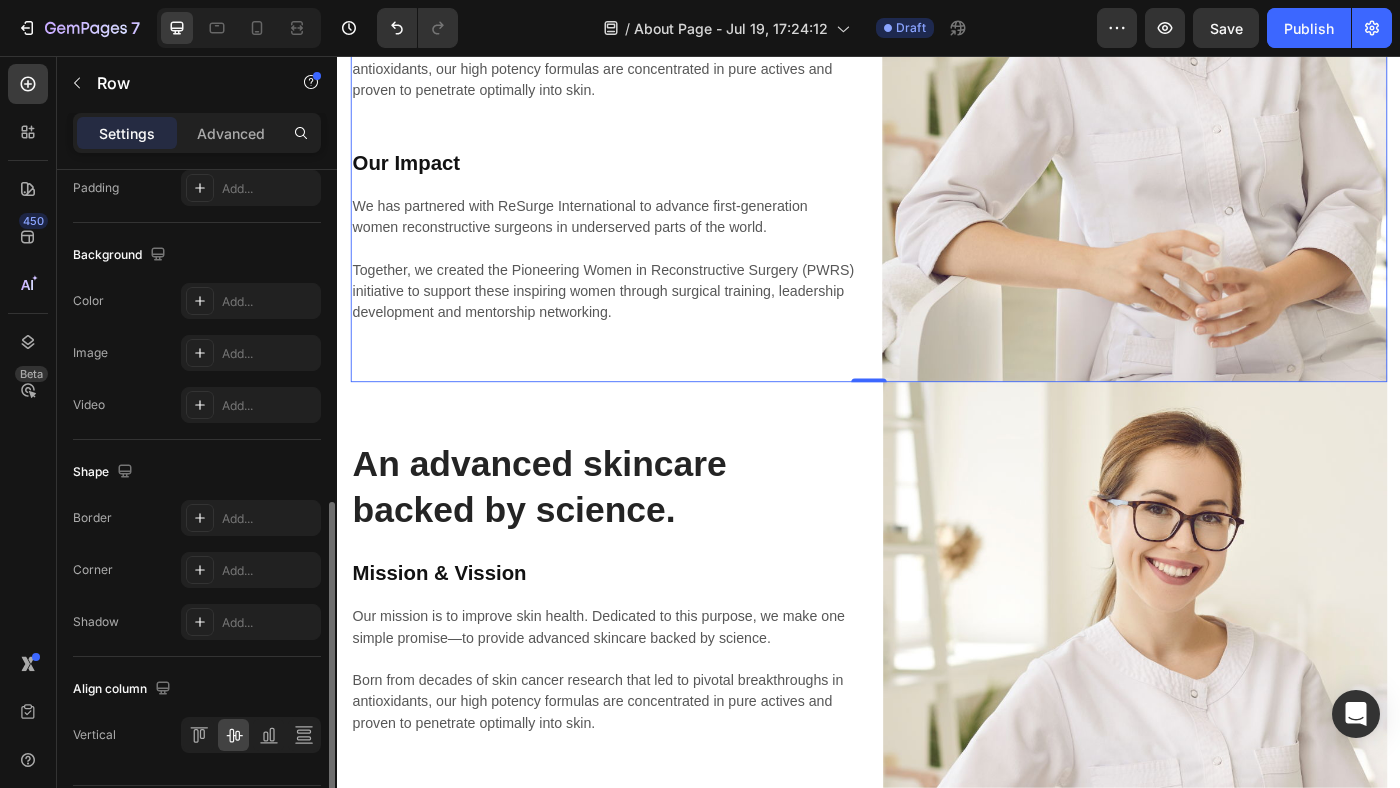 scroll, scrollTop: 773, scrollLeft: 0, axis: vertical 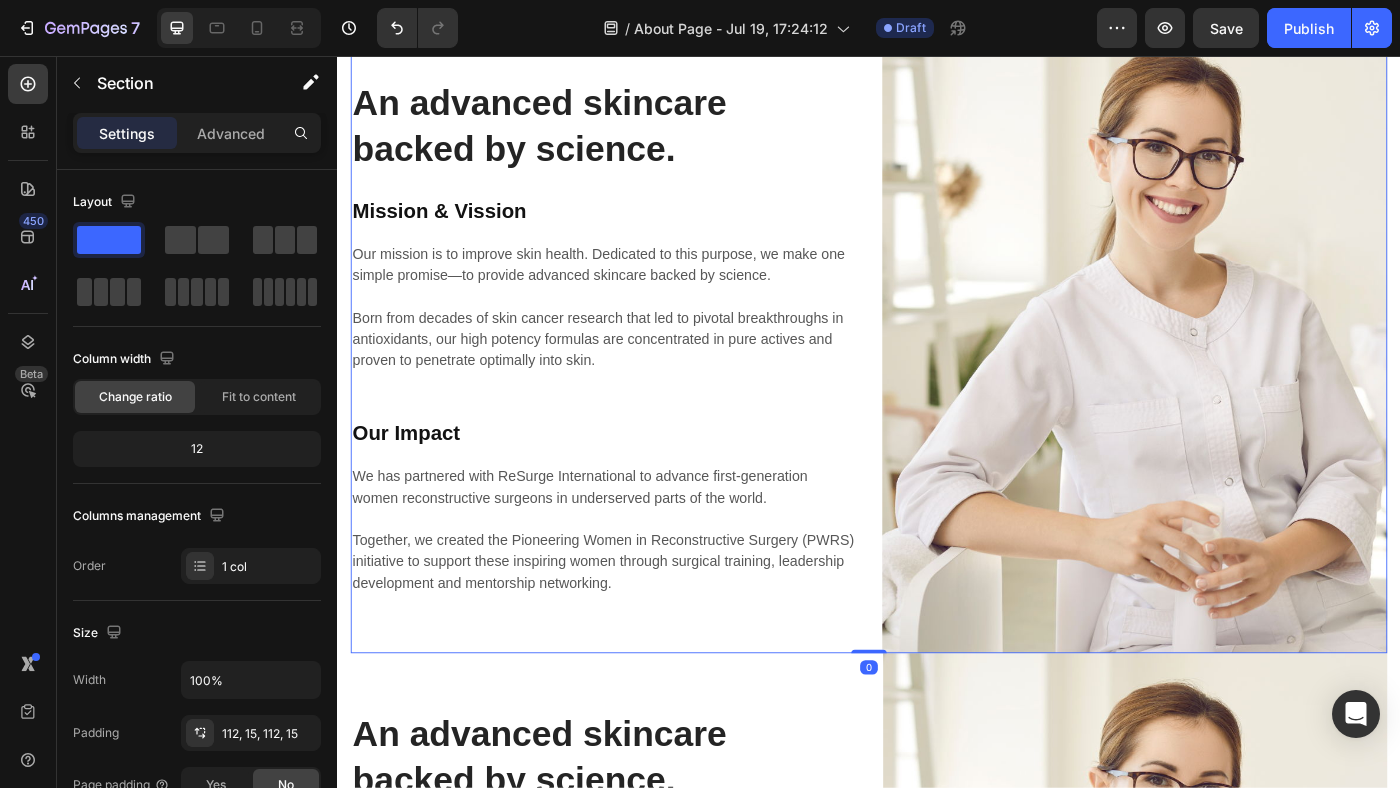 click on "An advanced skincare backed by science. Heading Mission & Vission Heading Our mission is to improve skin health. Dedicated to this purpose, we make one simple promise—to provide advanced skincare backed by science. Born from decades of skin cancer research that led to pivotal breakthroughs in antioxidants, our high potency formulas are concentrated in pure actives and proven to penetrate optimally into skin. Text block Our Impact Heading We has partnered with ReSurge International to advance first-generation women reconstructive surgeons in underserved parts of the world.  Together, we created the Pioneering Women in Reconstructive Surgery (PWRS) initiative to support these inspiring women through surgical training, leadership development and mentorship networking. Text block" at bounding box center (637, 372) 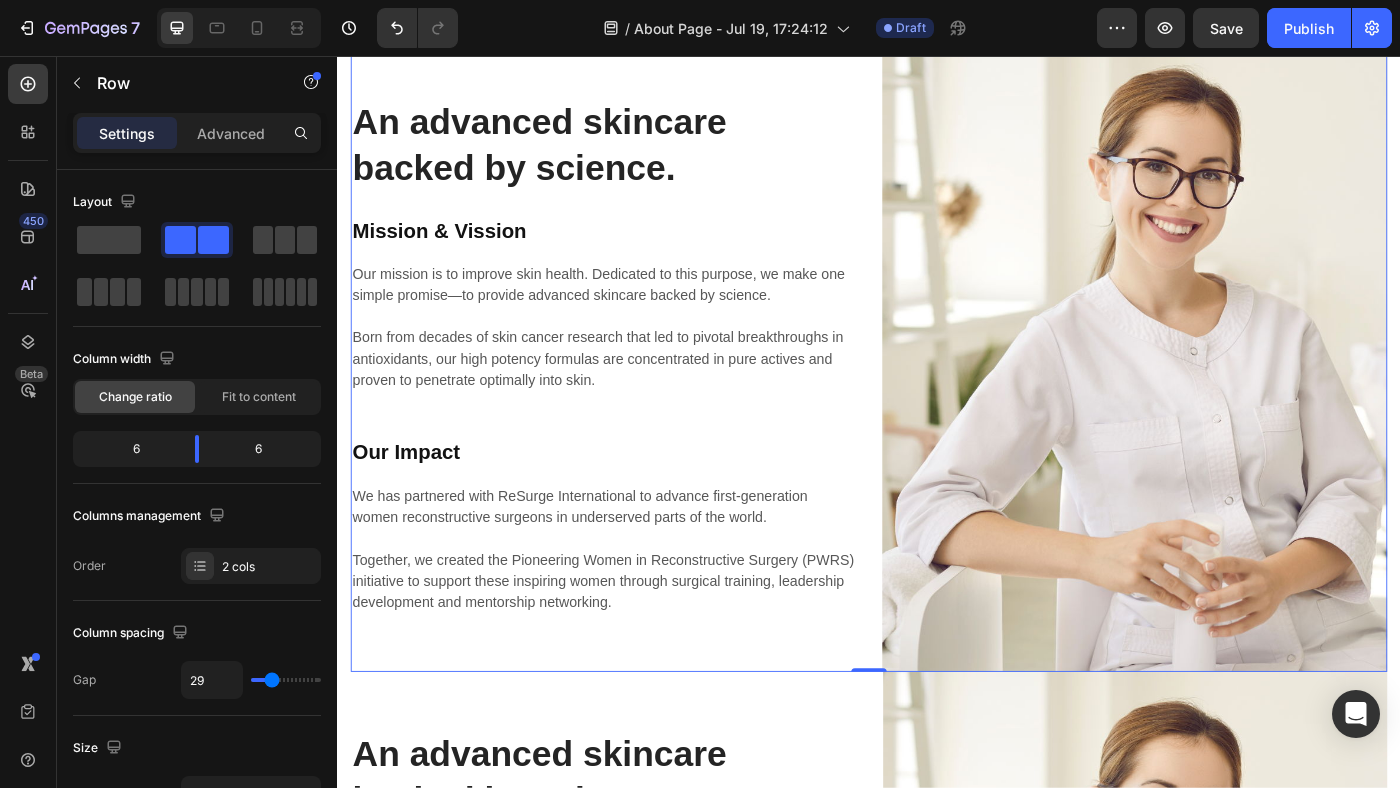 scroll, scrollTop: 3010, scrollLeft: 0, axis: vertical 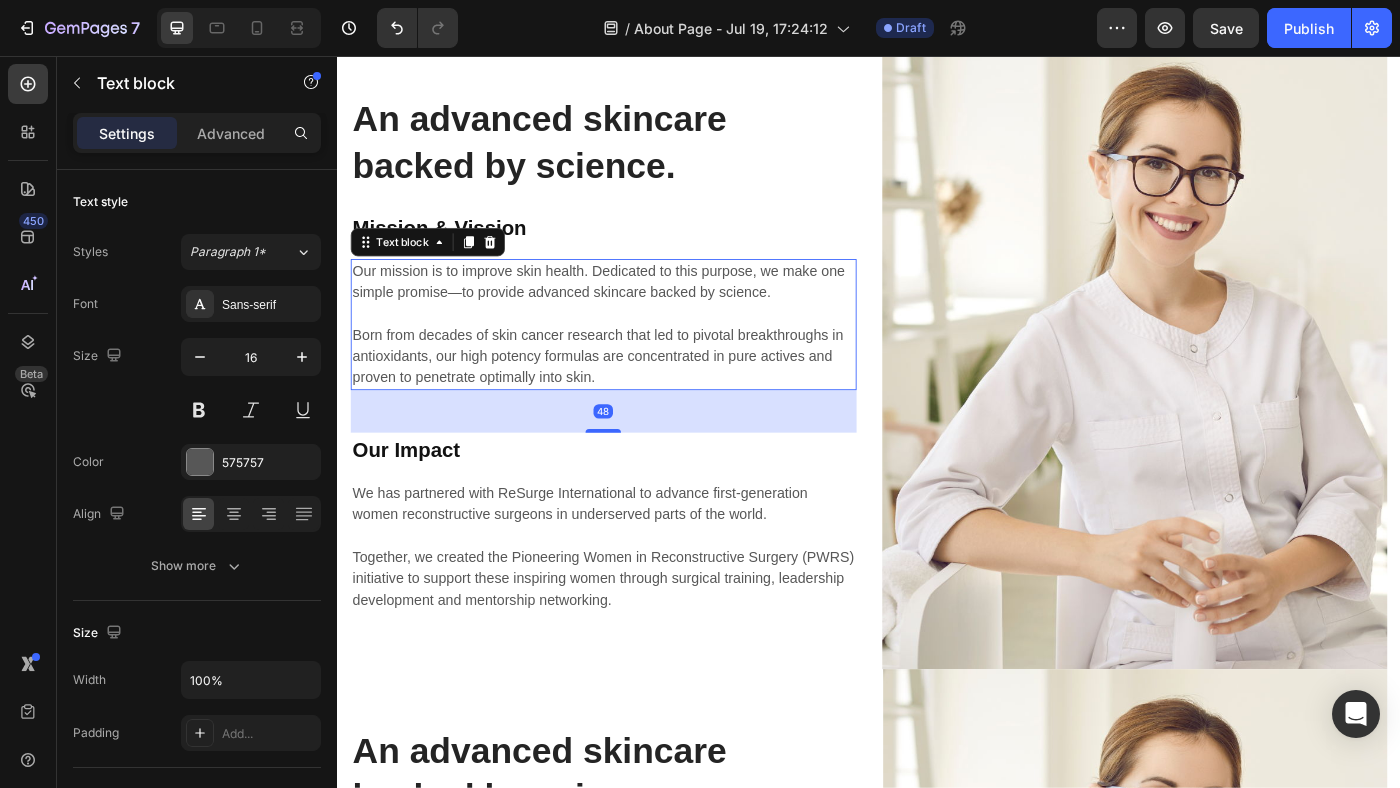 click on "Our mission is to improve skin health. Dedicated to this purpose, we make one simple promise—to provide advanced skincare backed by science. Born from decades of skin cancer research that led to pivotal breakthroughs in antioxidants, our high potency formulas are concentrated in pure actives and proven to penetrate optimally into skin." at bounding box center [637, 359] 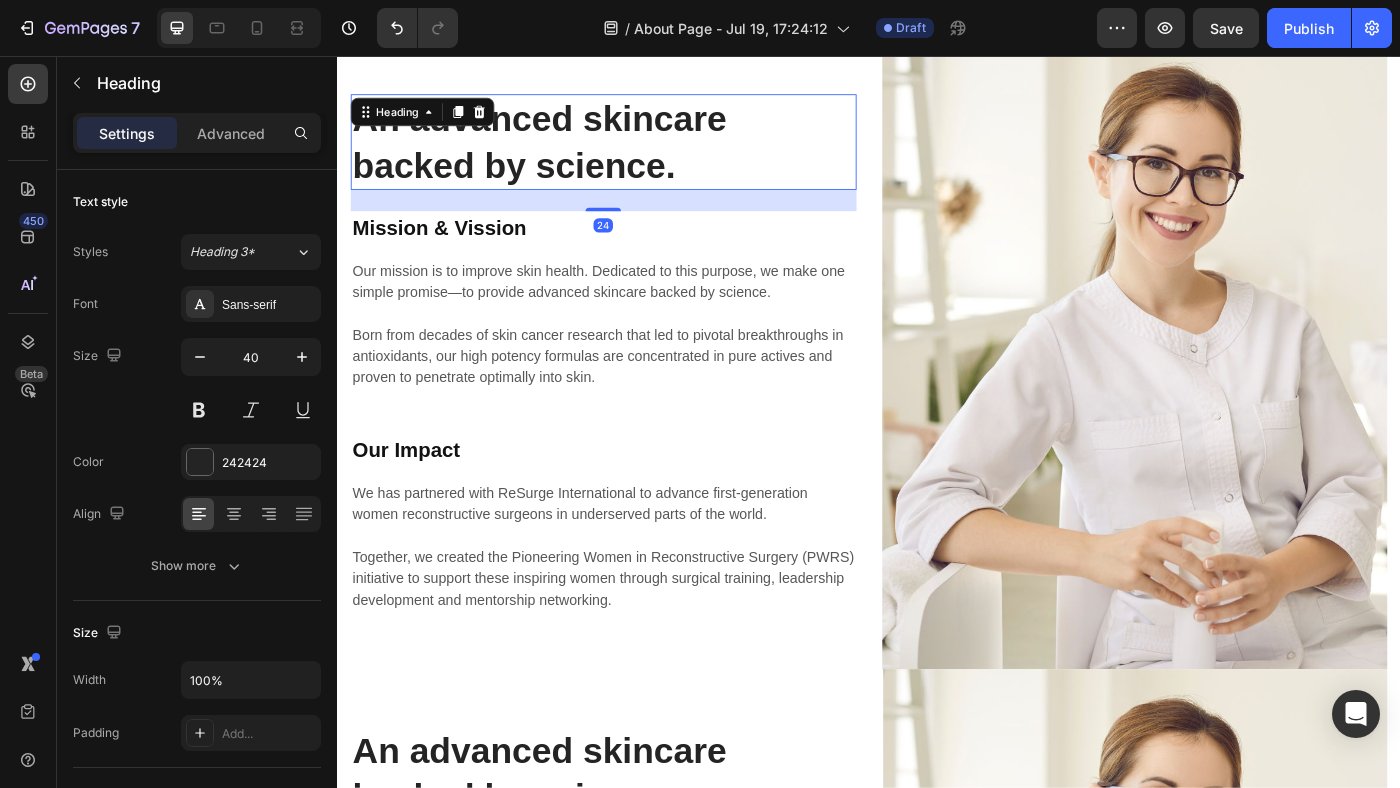 click on "An advanced skincare backed by science." at bounding box center [637, 153] 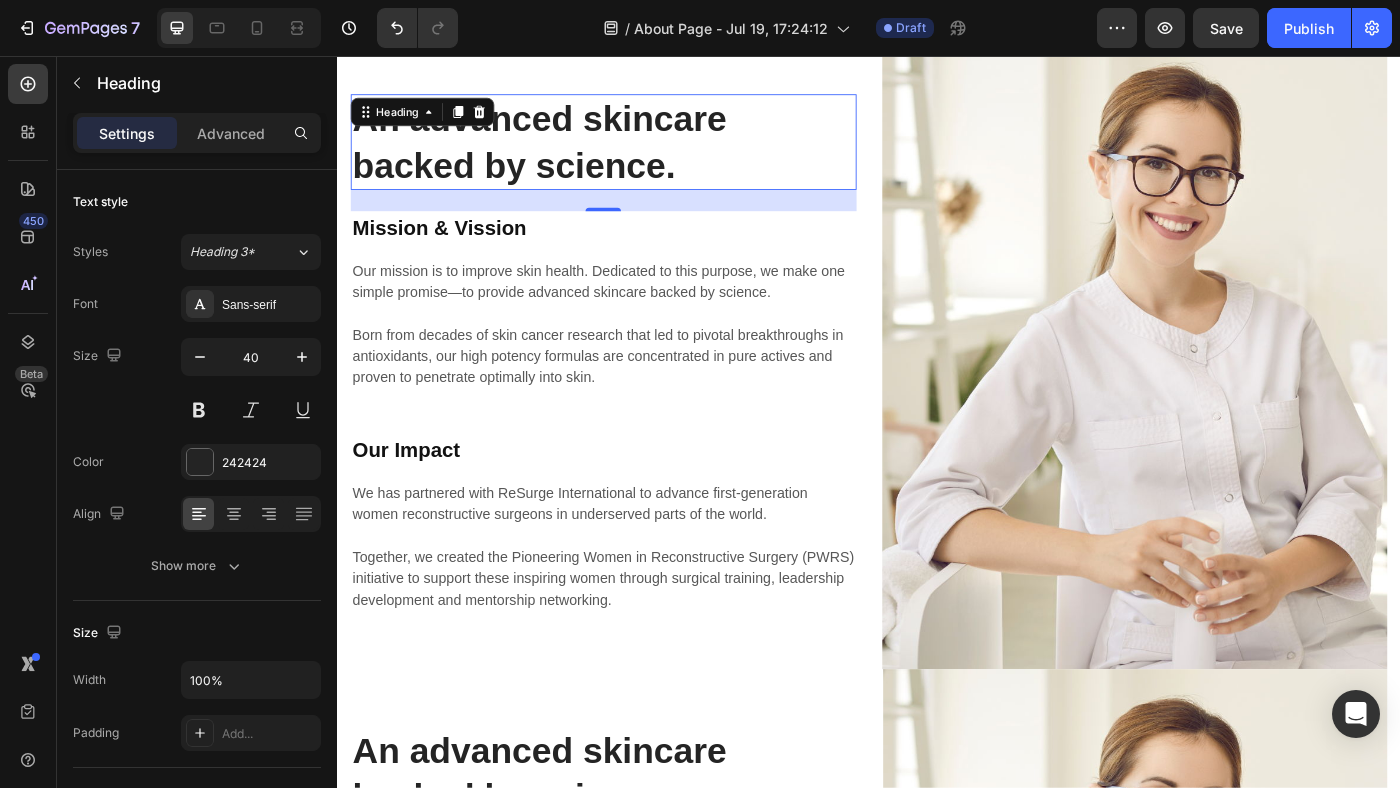 click on "An advanced skincare backed by science." at bounding box center [637, 153] 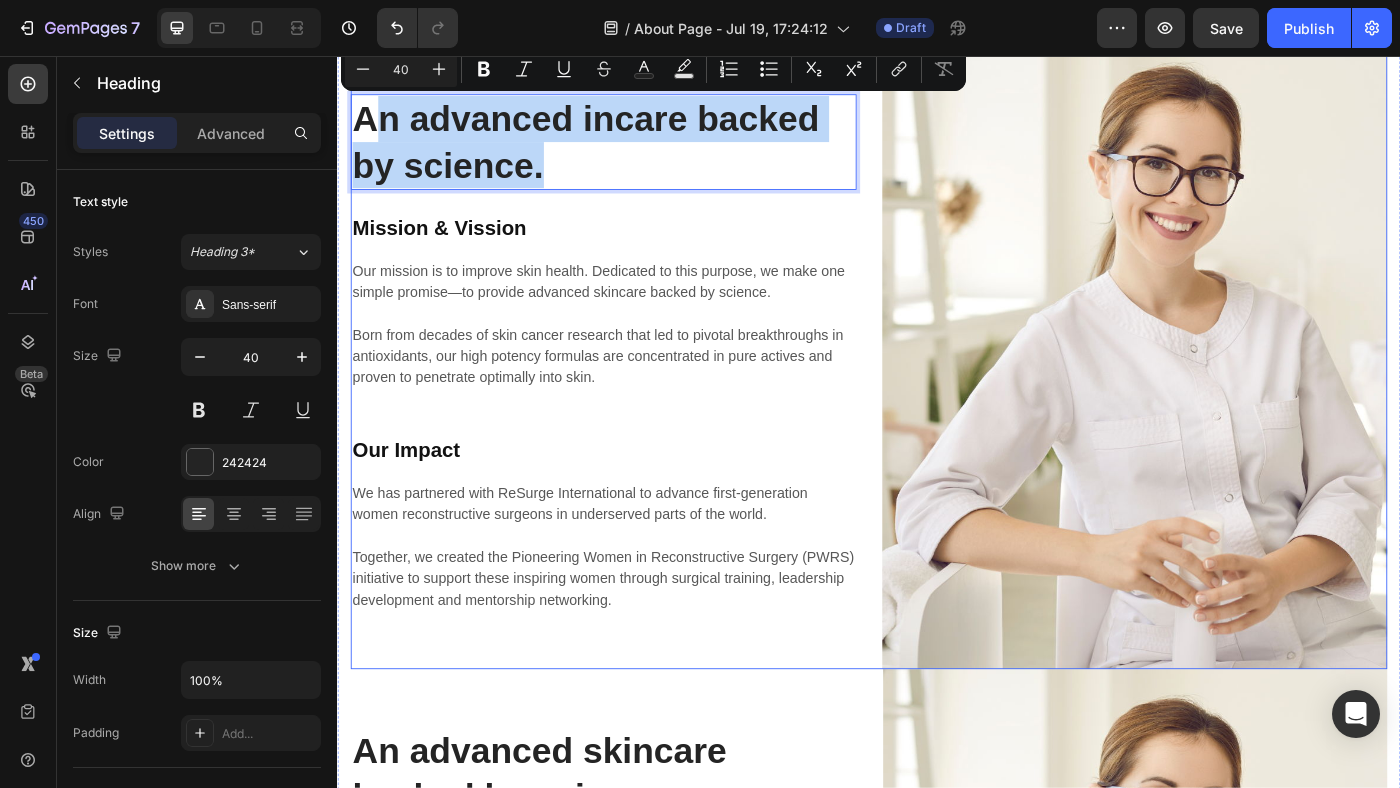 drag, startPoint x: 371, startPoint y: 118, endPoint x: 579, endPoint y: 208, distance: 226.63628 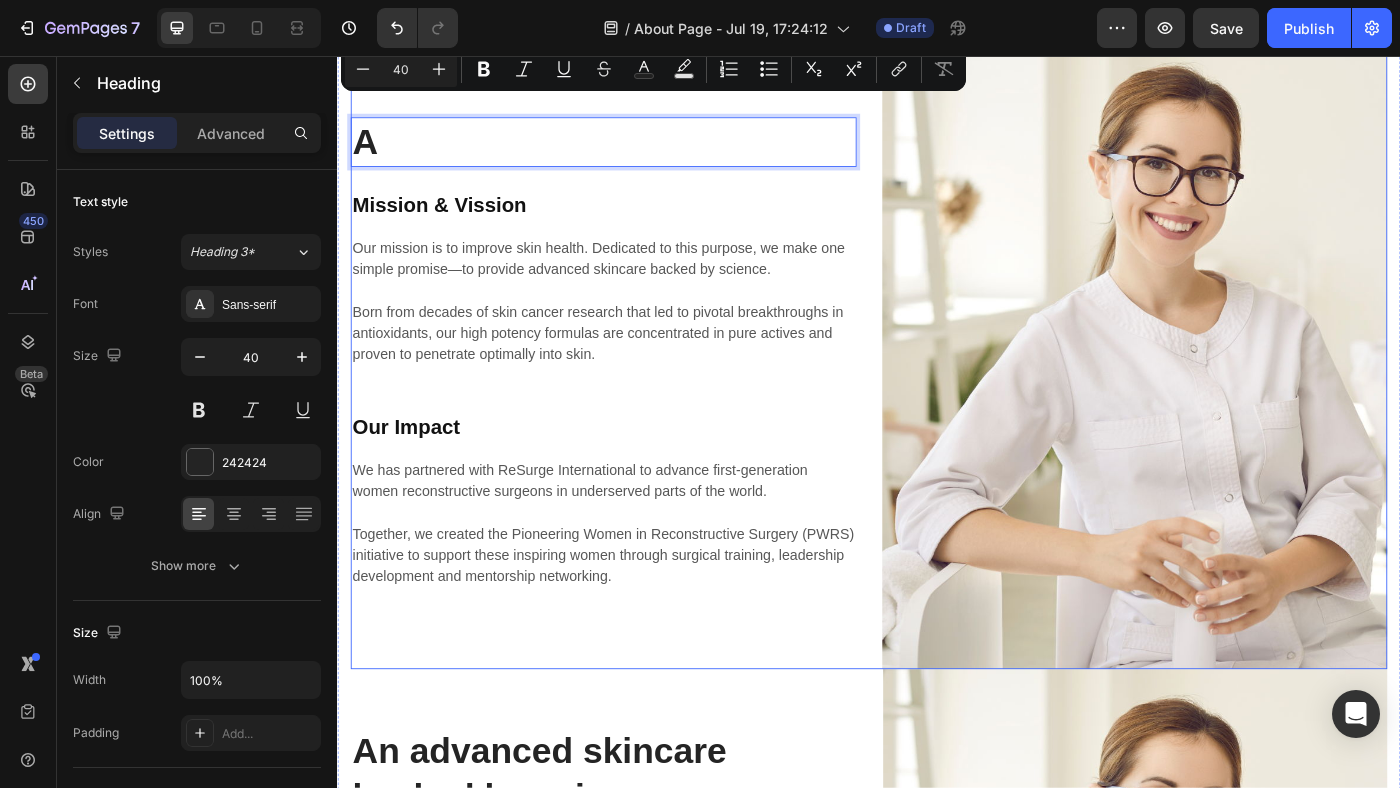 scroll, scrollTop: 3036, scrollLeft: 0, axis: vertical 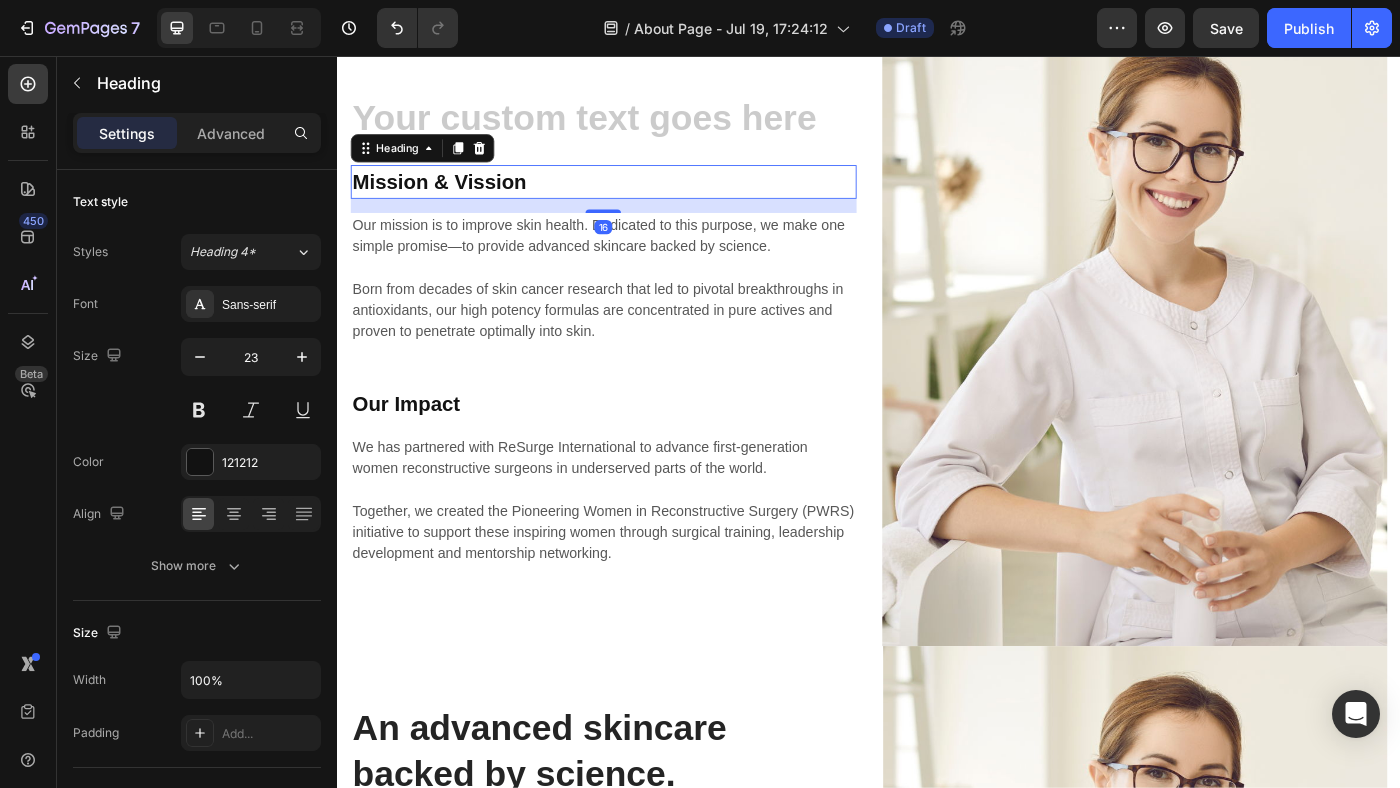click on "Mission & Vission" at bounding box center [637, 198] 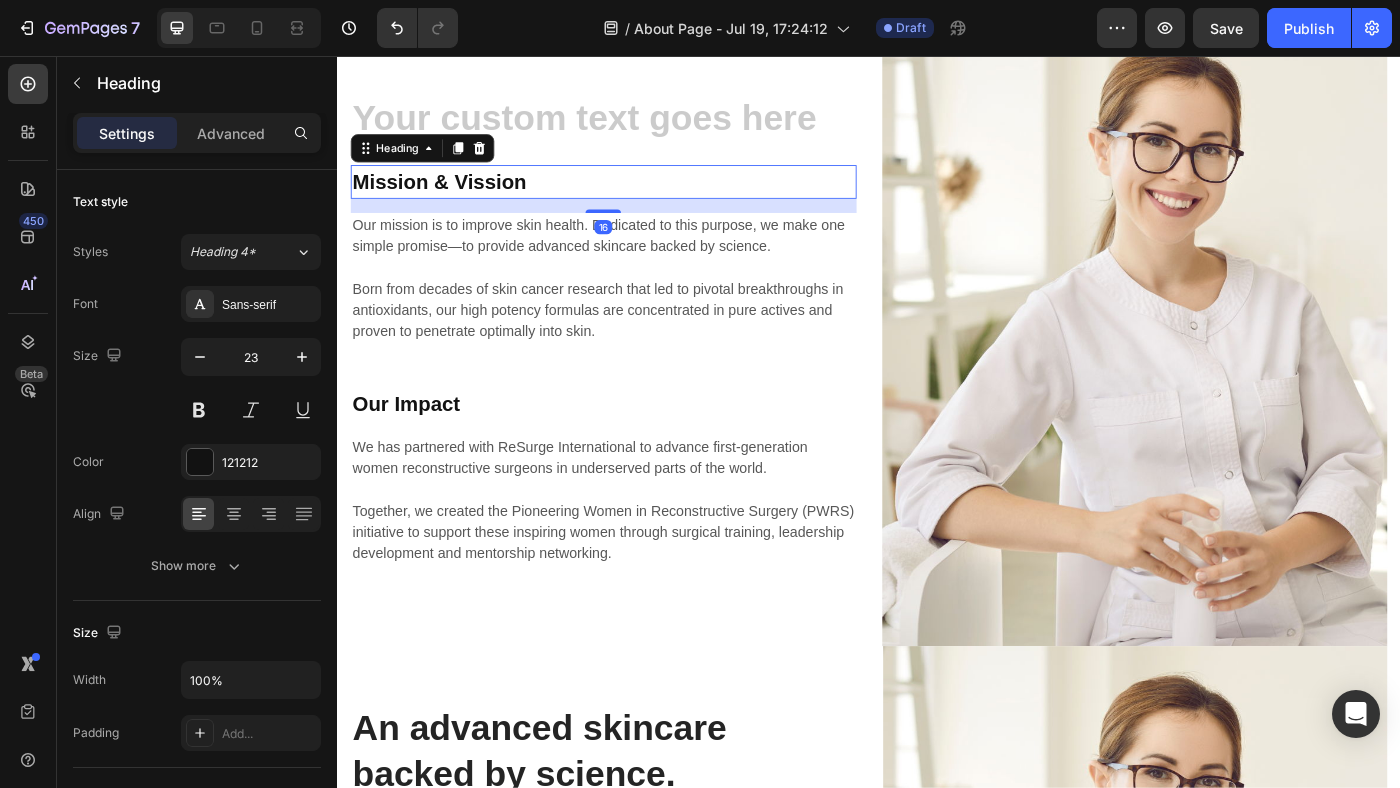 click on "Mission & Vission" at bounding box center (637, 198) 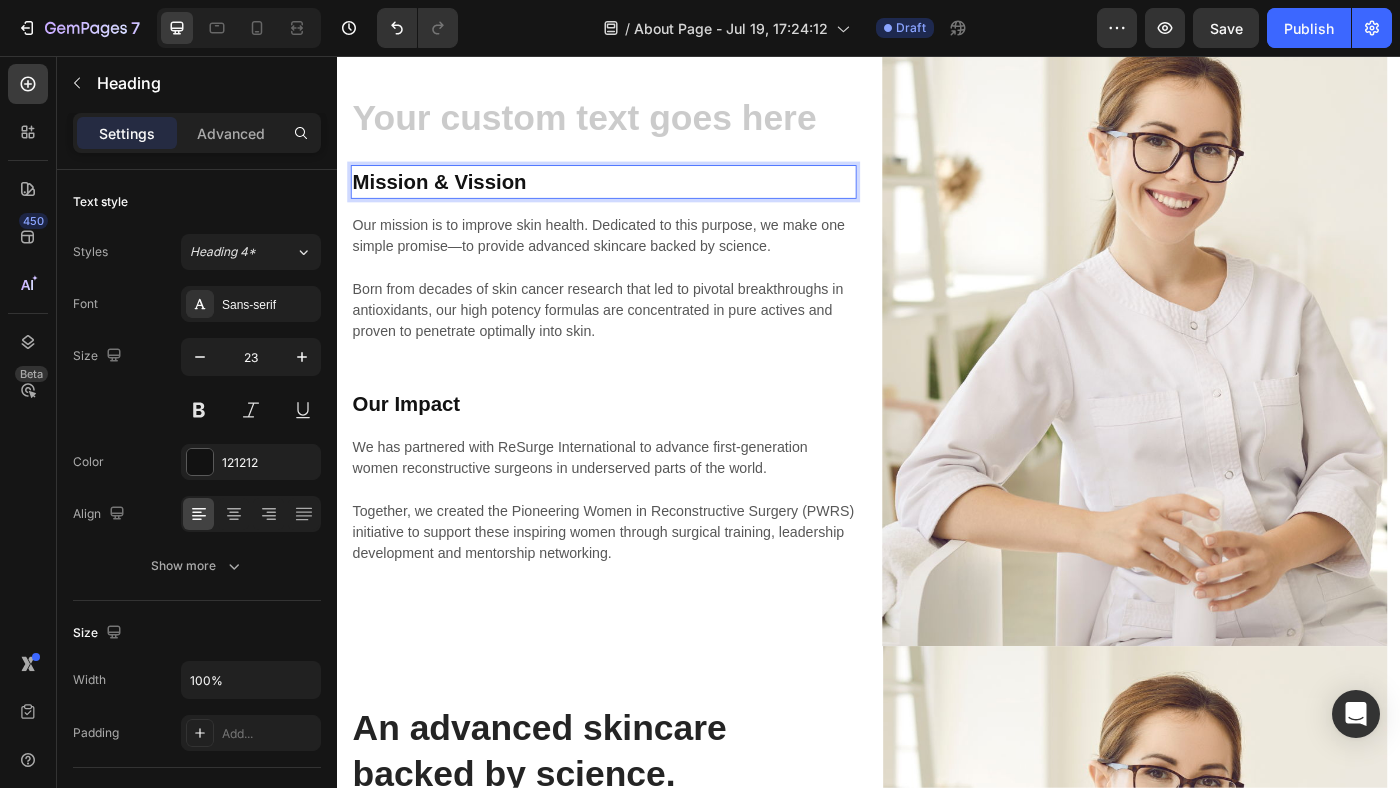 click on "Mission & Vission" at bounding box center [637, 198] 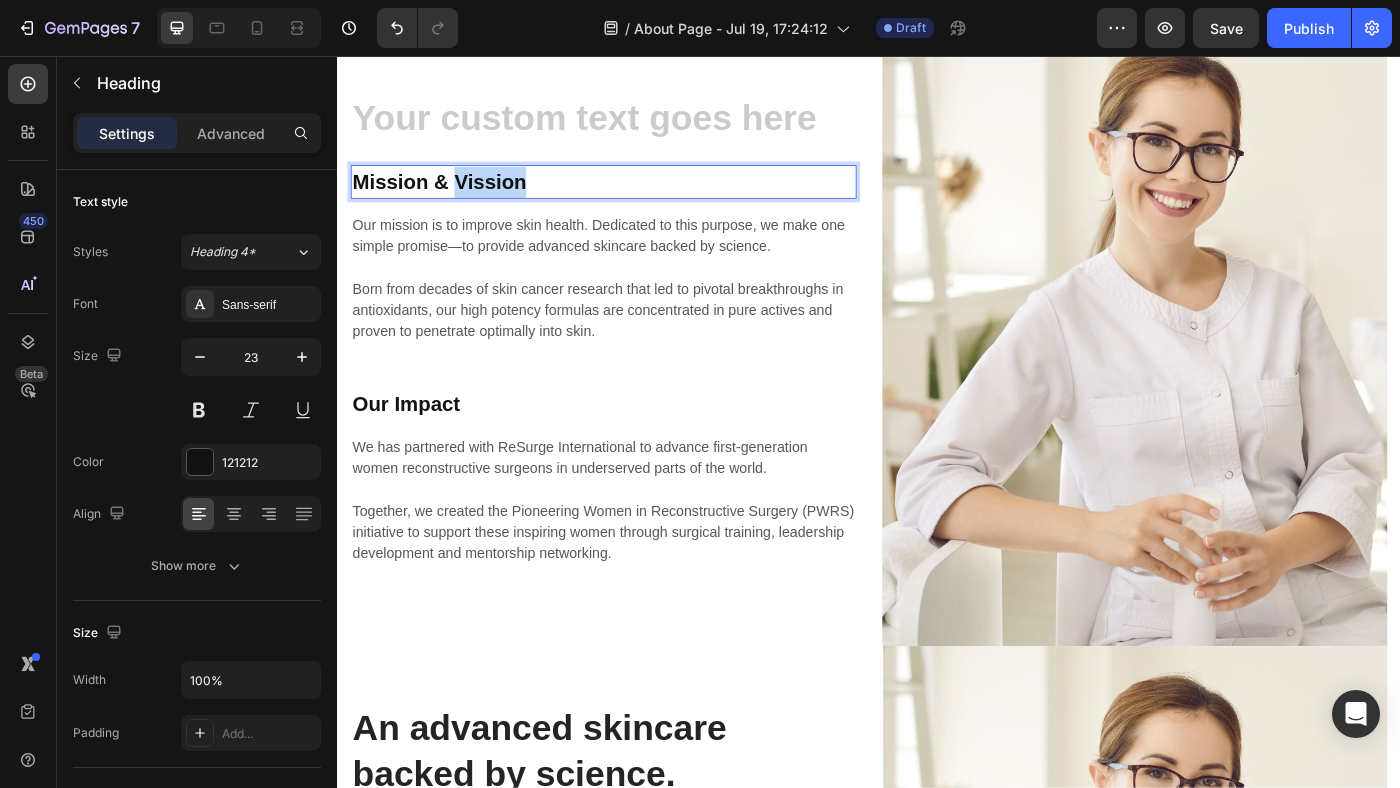 click on "Mission & Vission" at bounding box center (637, 198) 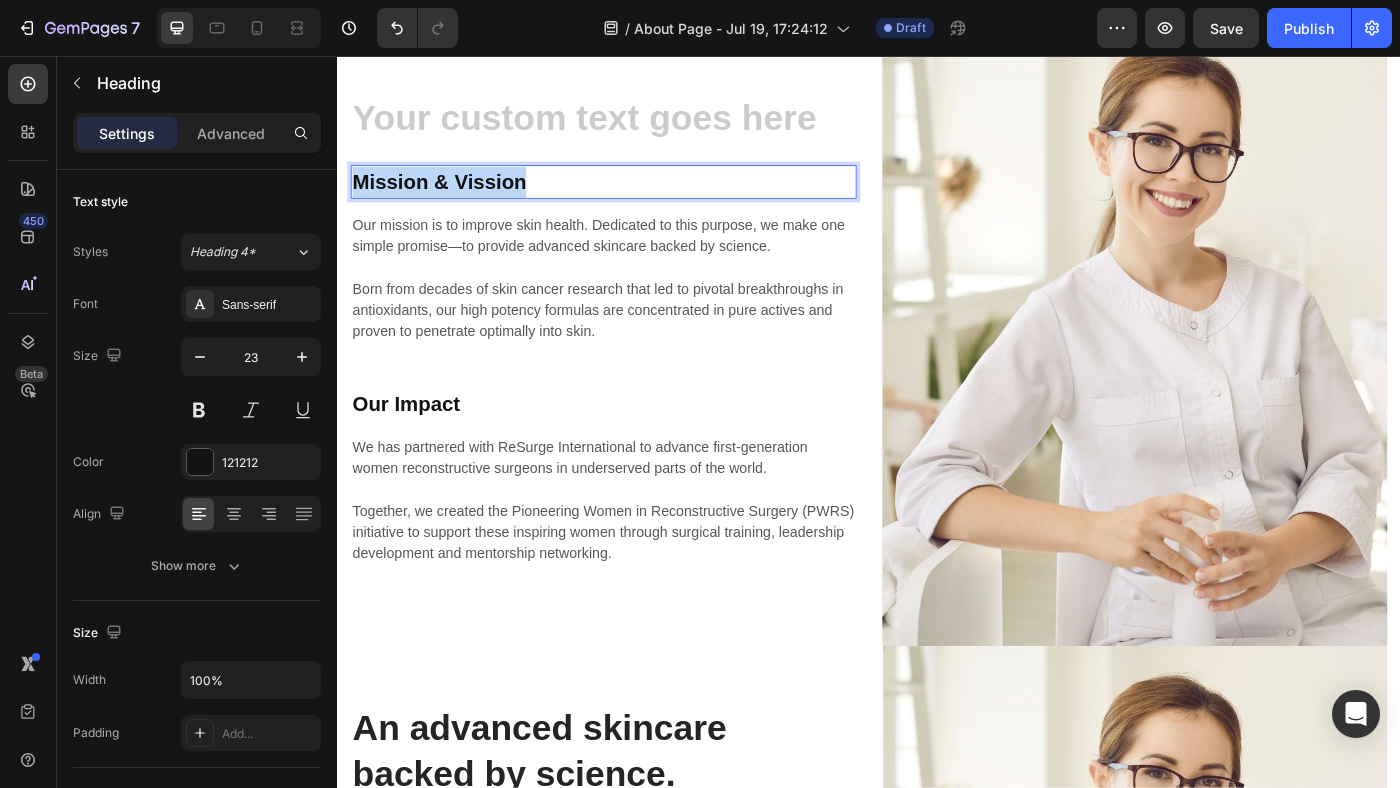click on "Mission & Vission" at bounding box center [637, 198] 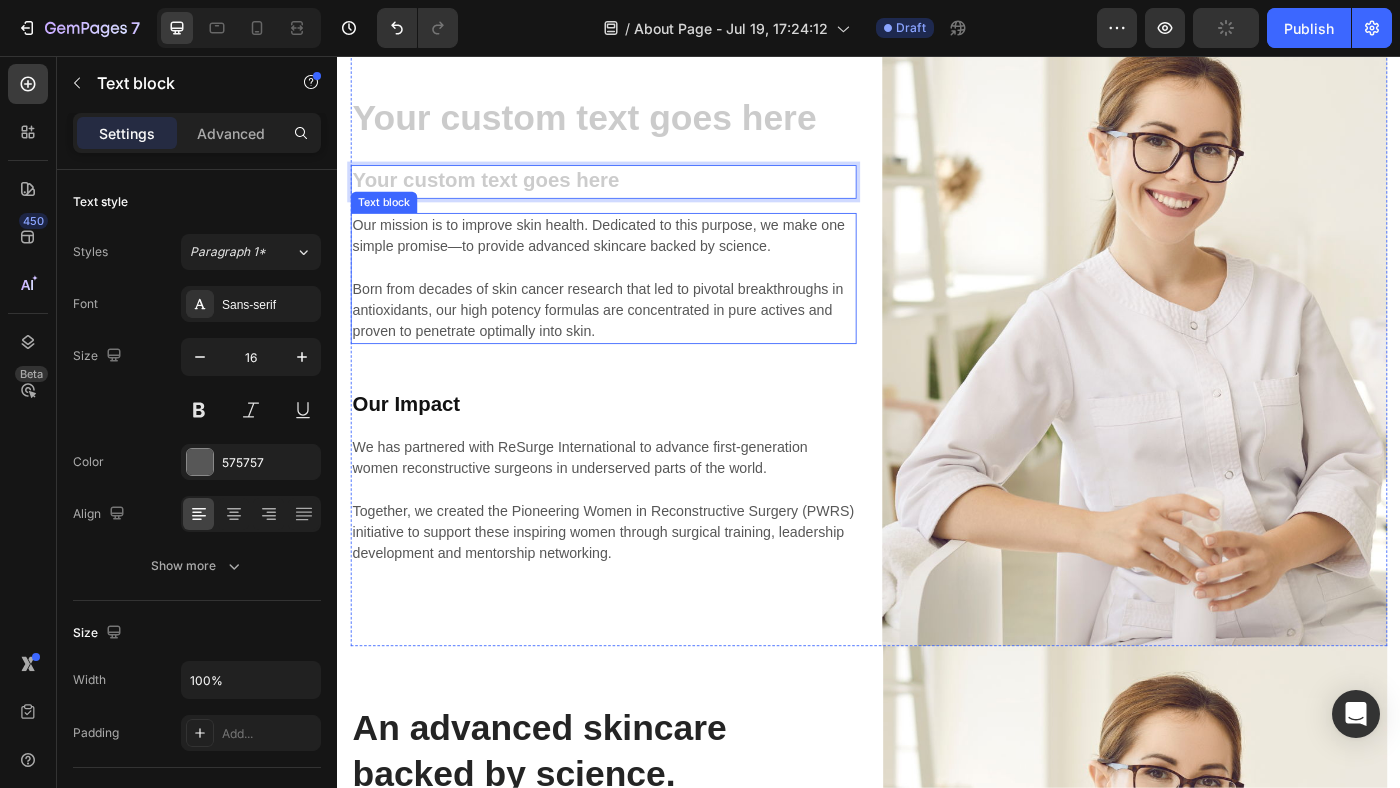 click on "Our mission is to improve skin health. Dedicated to this purpose, we make one simple promise—to provide advanced skincare backed by science. Born from decades of skin cancer research that led to pivotal breakthroughs in antioxidants, our high potency formulas are concentrated in pure actives and proven to penetrate optimally into skin." at bounding box center [637, 307] 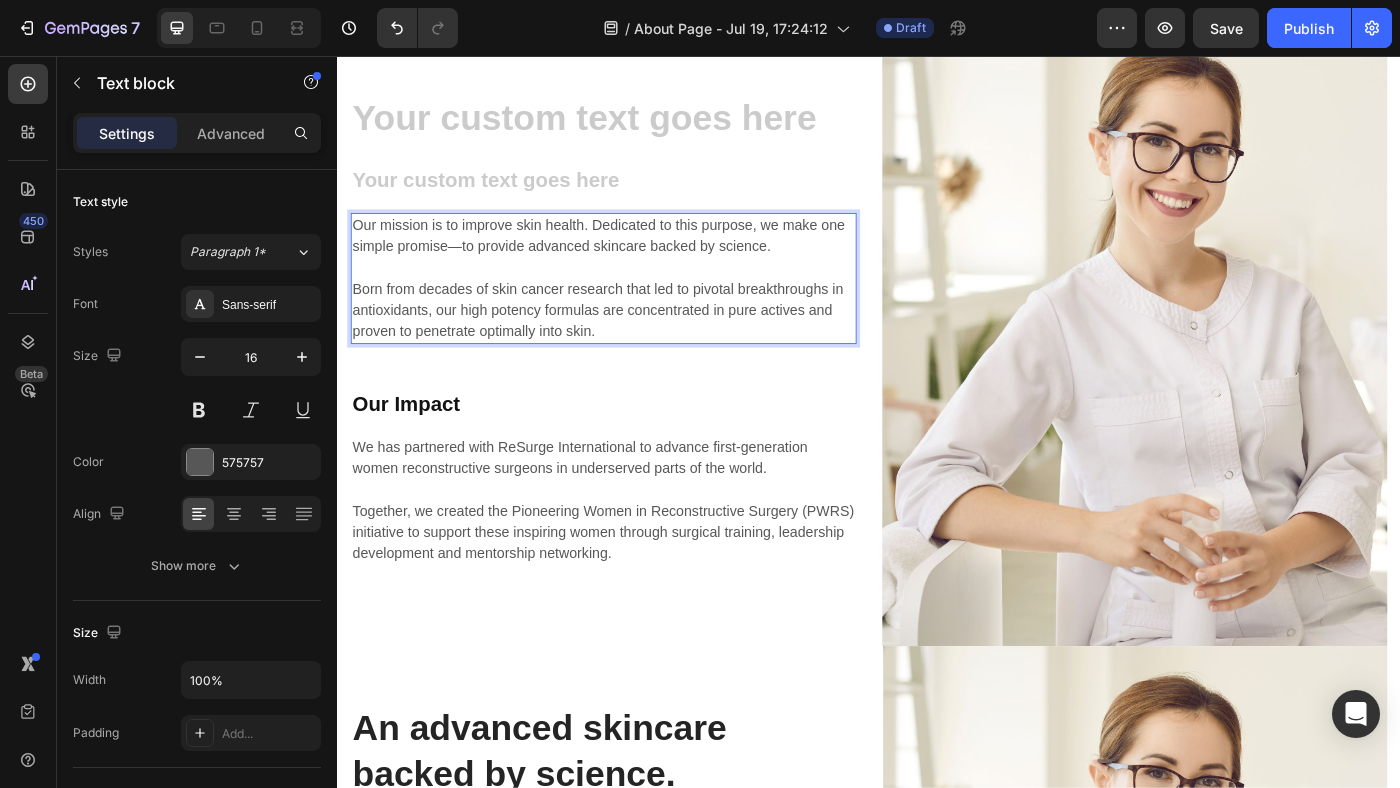scroll, scrollTop: 2946, scrollLeft: 0, axis: vertical 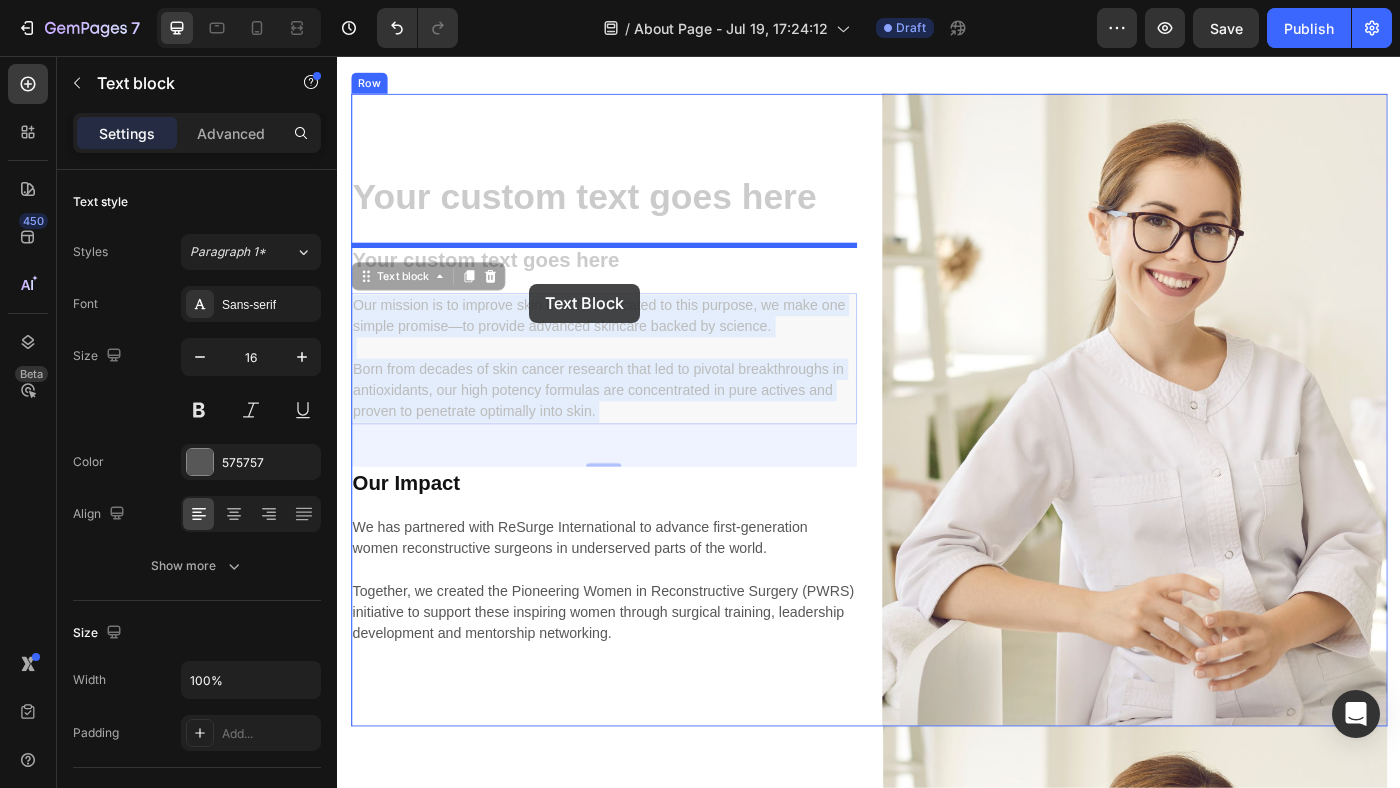 drag, startPoint x: 362, startPoint y: 243, endPoint x: 553, endPoint y: 309, distance: 202.08167 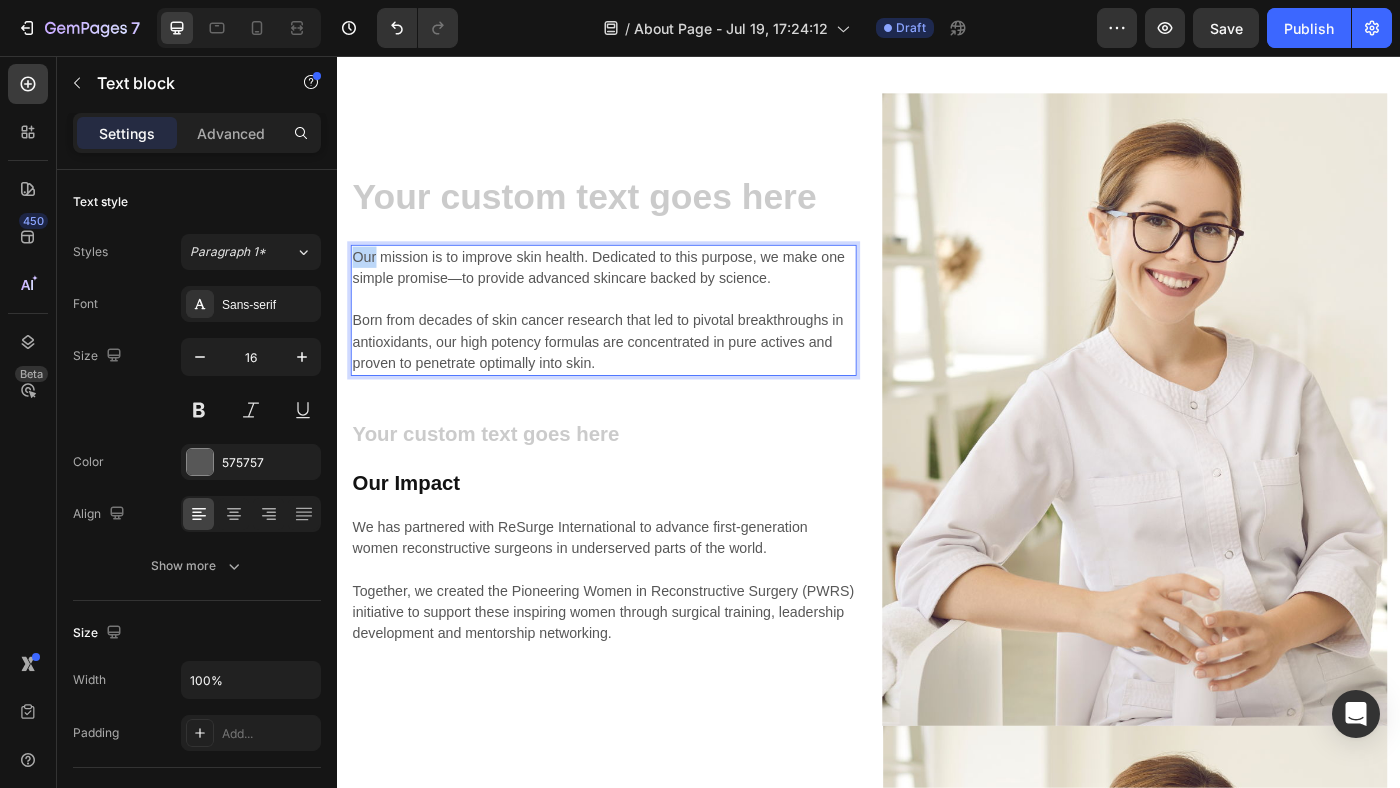 click on "Our mission is to improve skin health. Dedicated to this purpose, we make one simple promise—to provide advanced skincare backed by science. Born from decades of skin cancer research that led to pivotal breakthroughs in antioxidants, our high potency formulas are concentrated in pure actives and proven to penetrate optimally into skin." at bounding box center (637, 343) 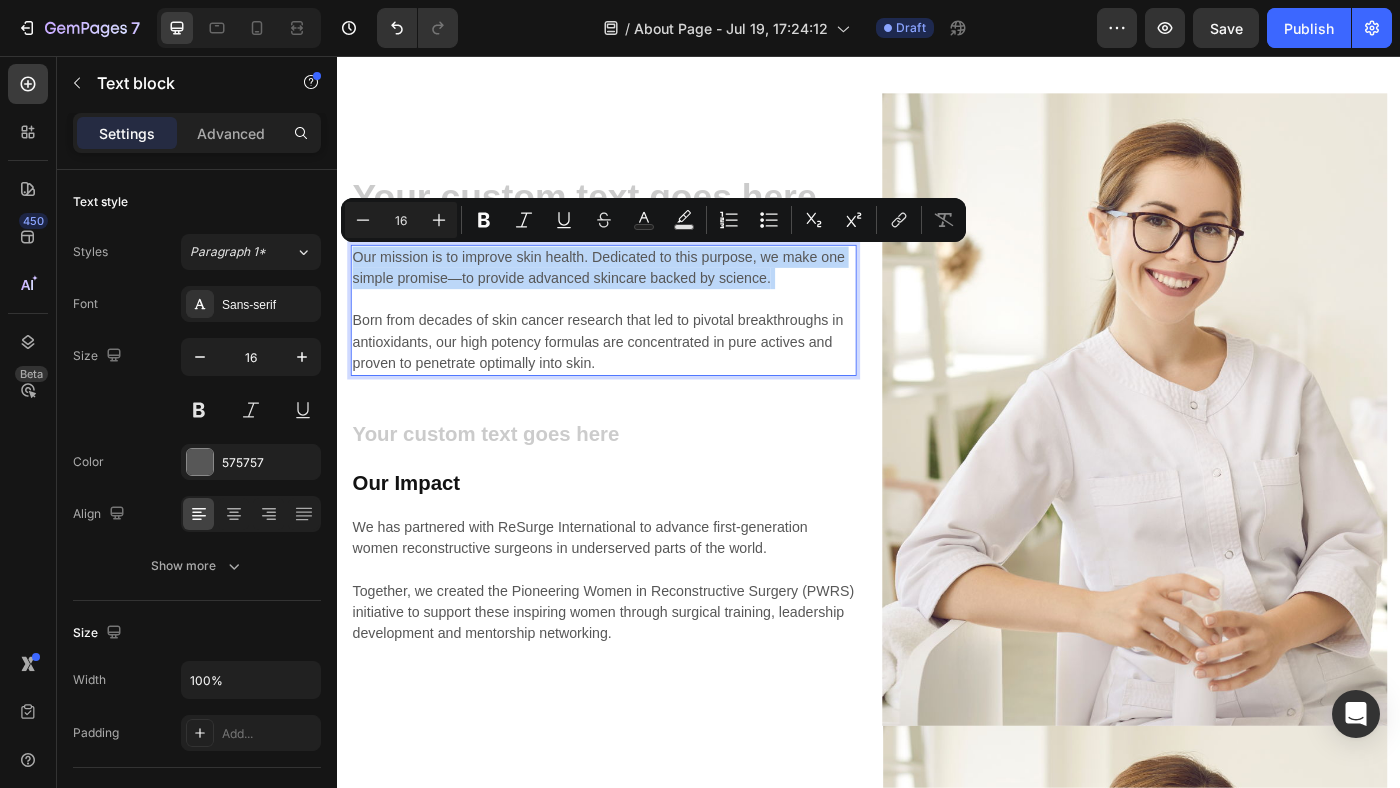 click on "Our mission is to improve skin health. Dedicated to this purpose, we make one simple promise—to provide advanced skincare backed by science. Born from decades of skin cancer research that led to pivotal breakthroughs in antioxidants, our high potency formulas are concentrated in pure actives and proven to penetrate optimally into skin." at bounding box center (637, 343) 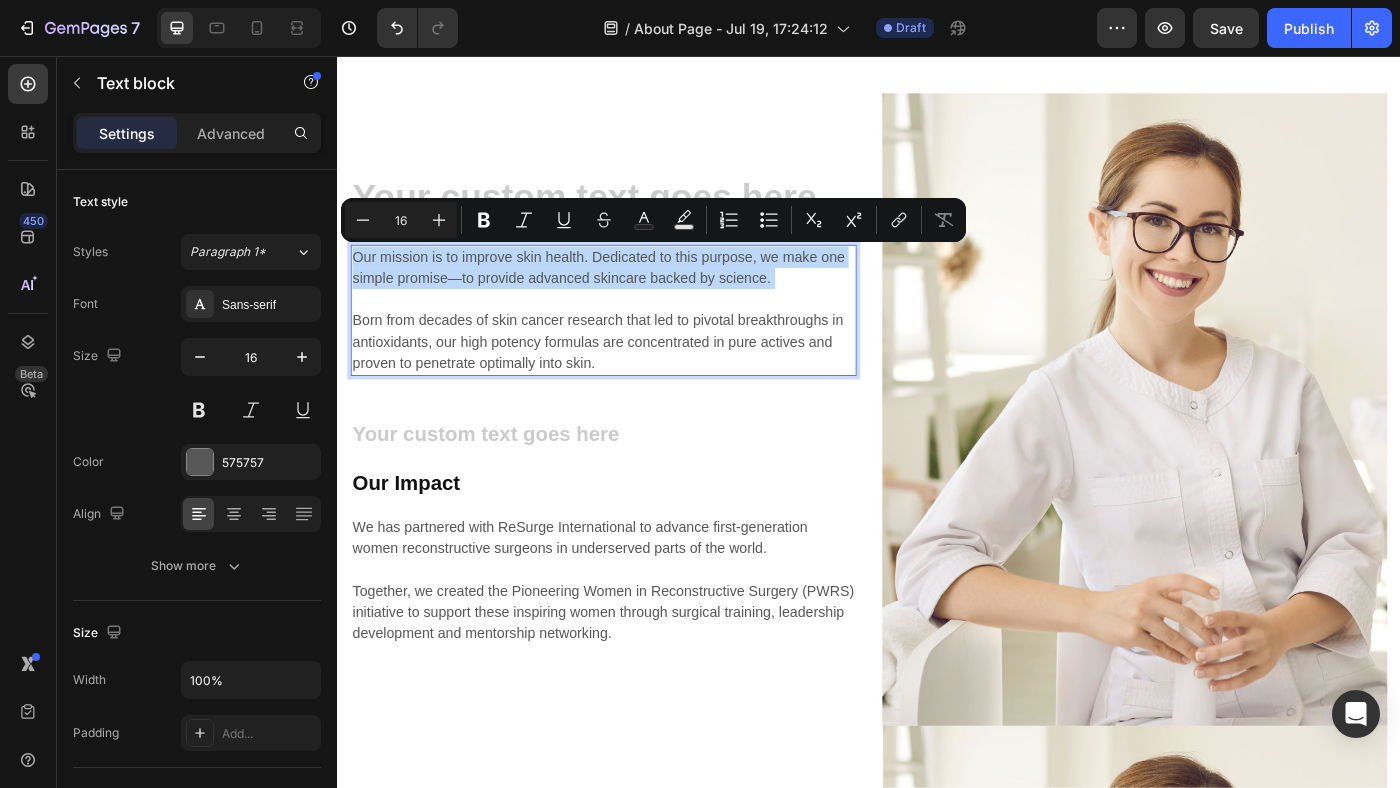 click on "Our mission is to improve skin health. Dedicated to this purpose, we make one simple promise—to provide advanced skincare backed by science. Born from decades of skin cancer research that led to pivotal breakthroughs in antioxidants, our high potency formulas are concentrated in pure actives and proven to penetrate optimally into skin." at bounding box center [637, 343] 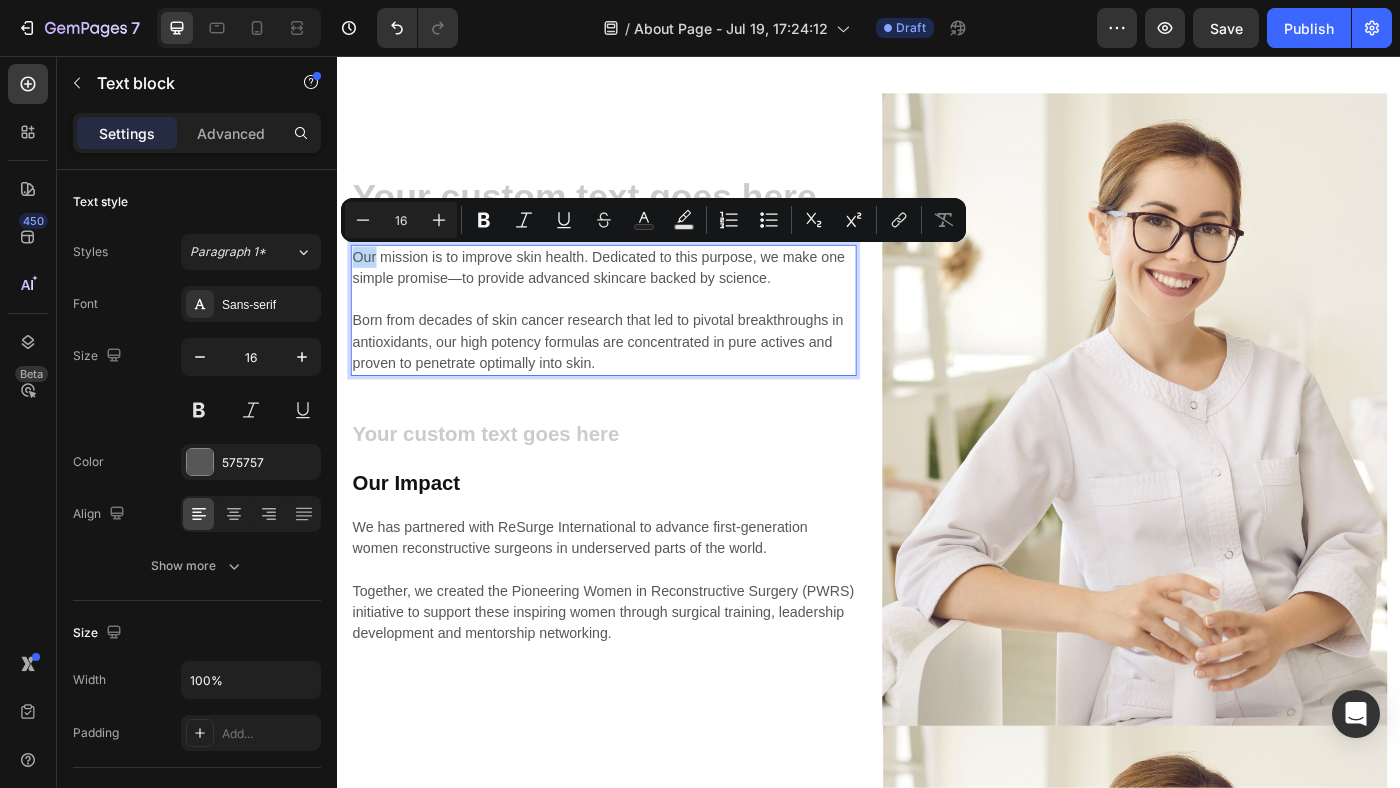 click on "Our mission is to improve skin health. Dedicated to this purpose, we make one simple promise—to provide advanced skincare backed by science. Born from decades of skin cancer research that led to pivotal breakthroughs in antioxidants, our high potency formulas are concentrated in pure actives and proven to penetrate optimally into skin." at bounding box center [637, 343] 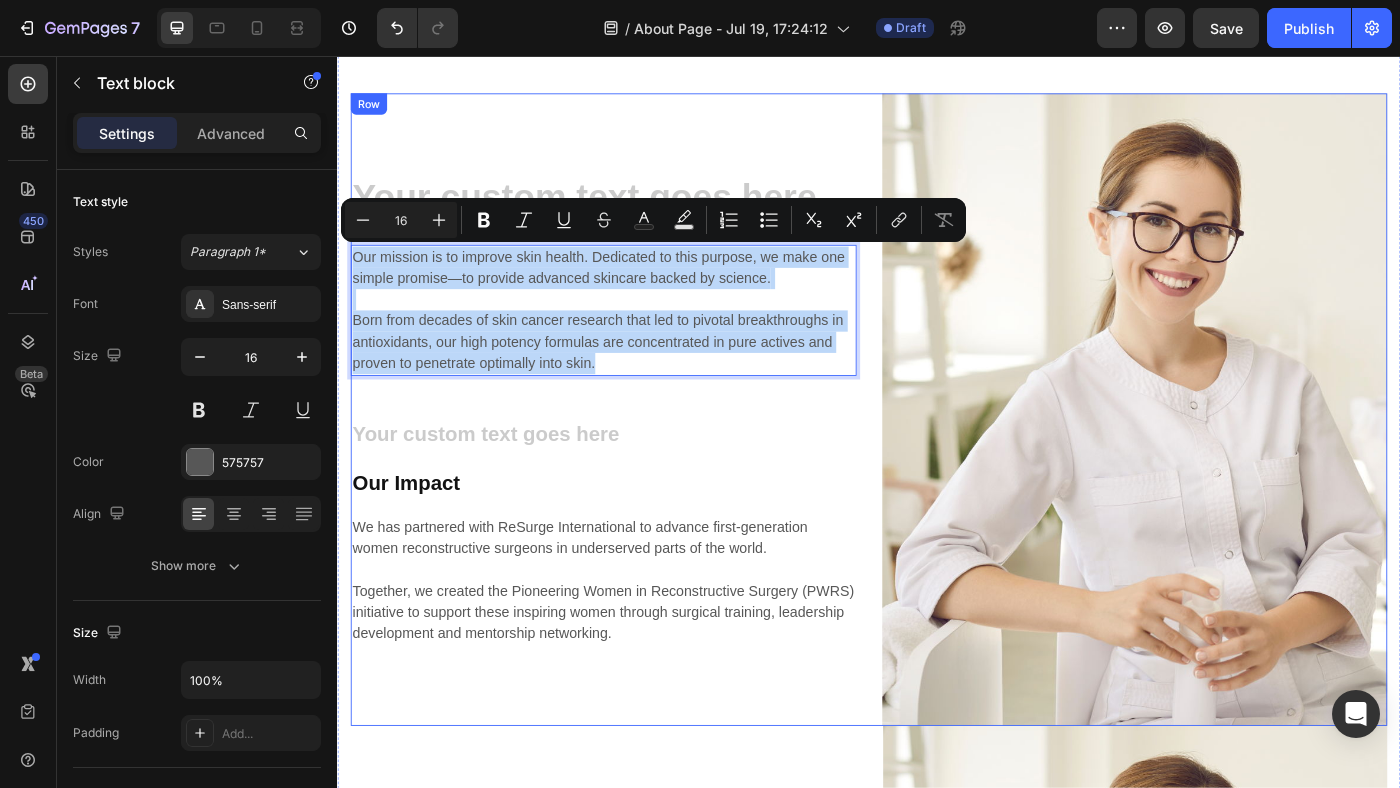 drag, startPoint x: 361, startPoint y: 279, endPoint x: 647, endPoint y: 415, distance: 316.68912 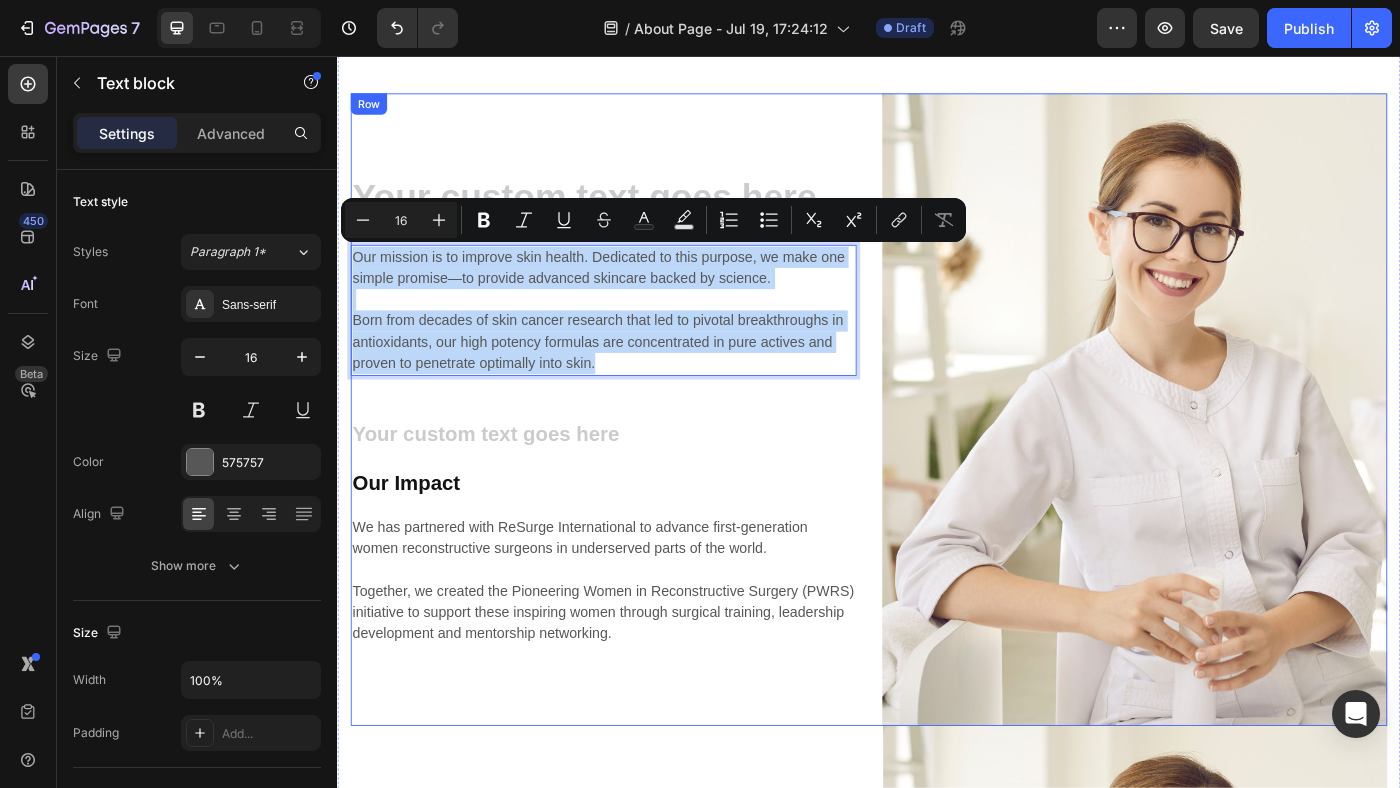 click on "Our mission is to improve skin health. Dedicated to this purpose, we make one simple promise—to provide advanced skincare backed by science. Born from decades of skin cancer research that led to pivotal breakthroughs in antioxidants, our high potency formulas are concentrated in pure actives and proven to penetrate optimally into skin." at bounding box center (637, 343) 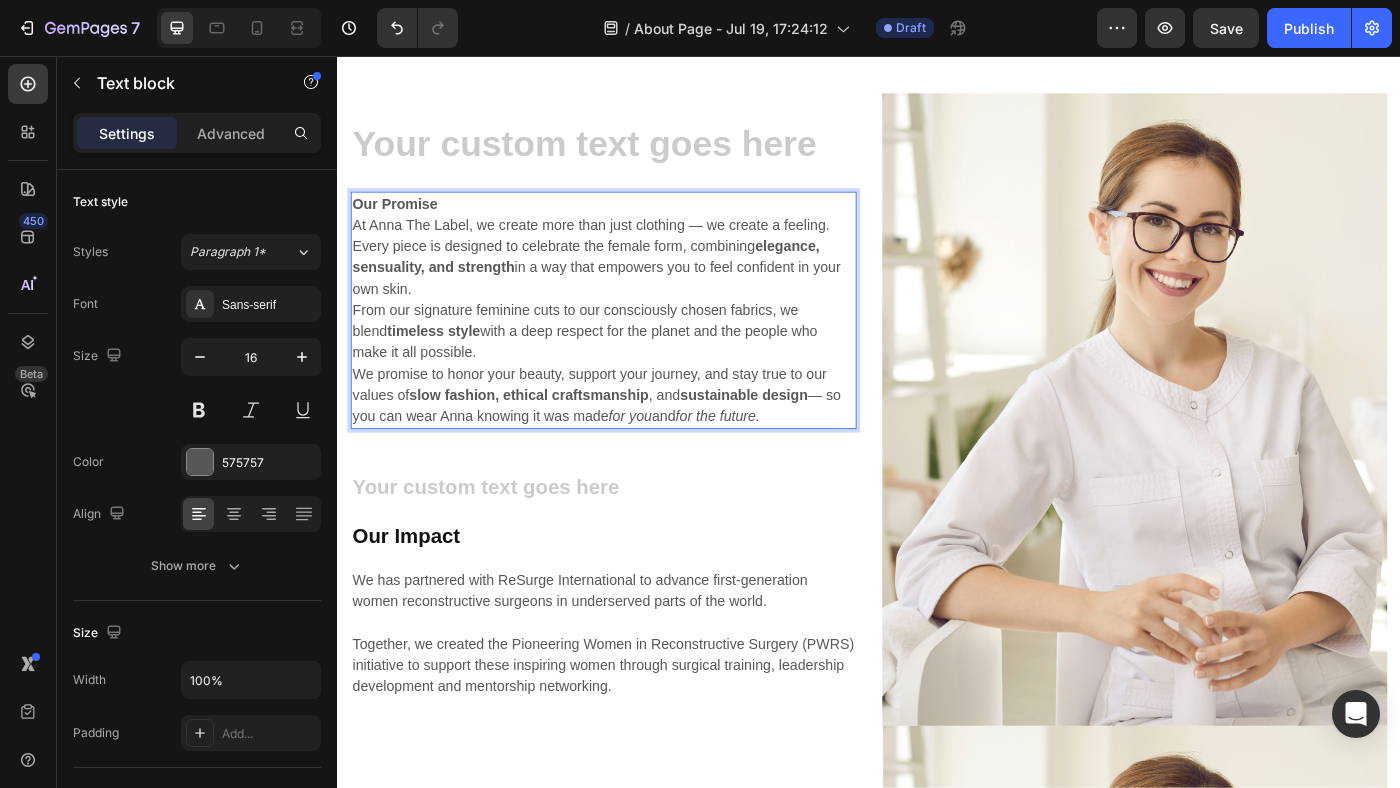click on "Our Promise" at bounding box center (402, 222) 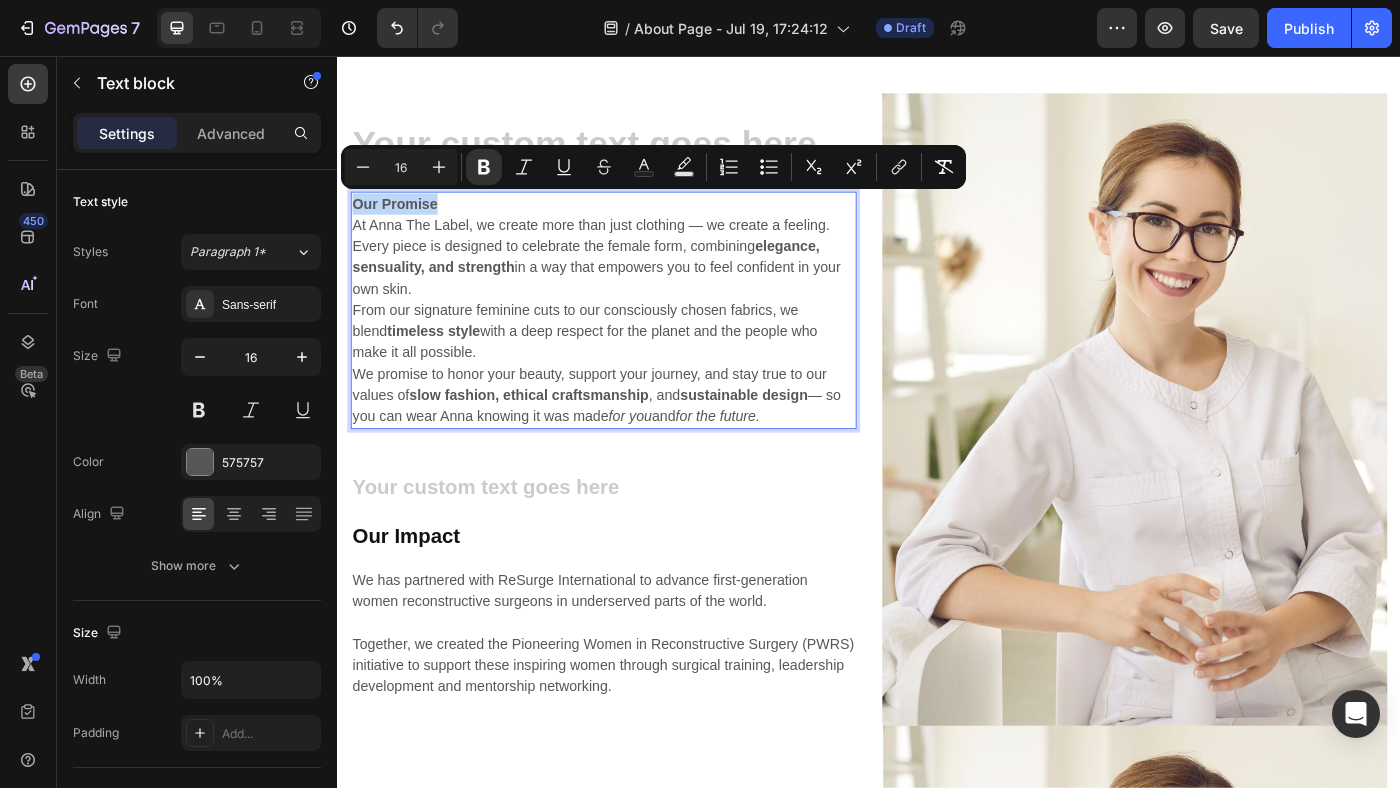 drag, startPoint x: 354, startPoint y: 218, endPoint x: 456, endPoint y: 209, distance: 102.396286 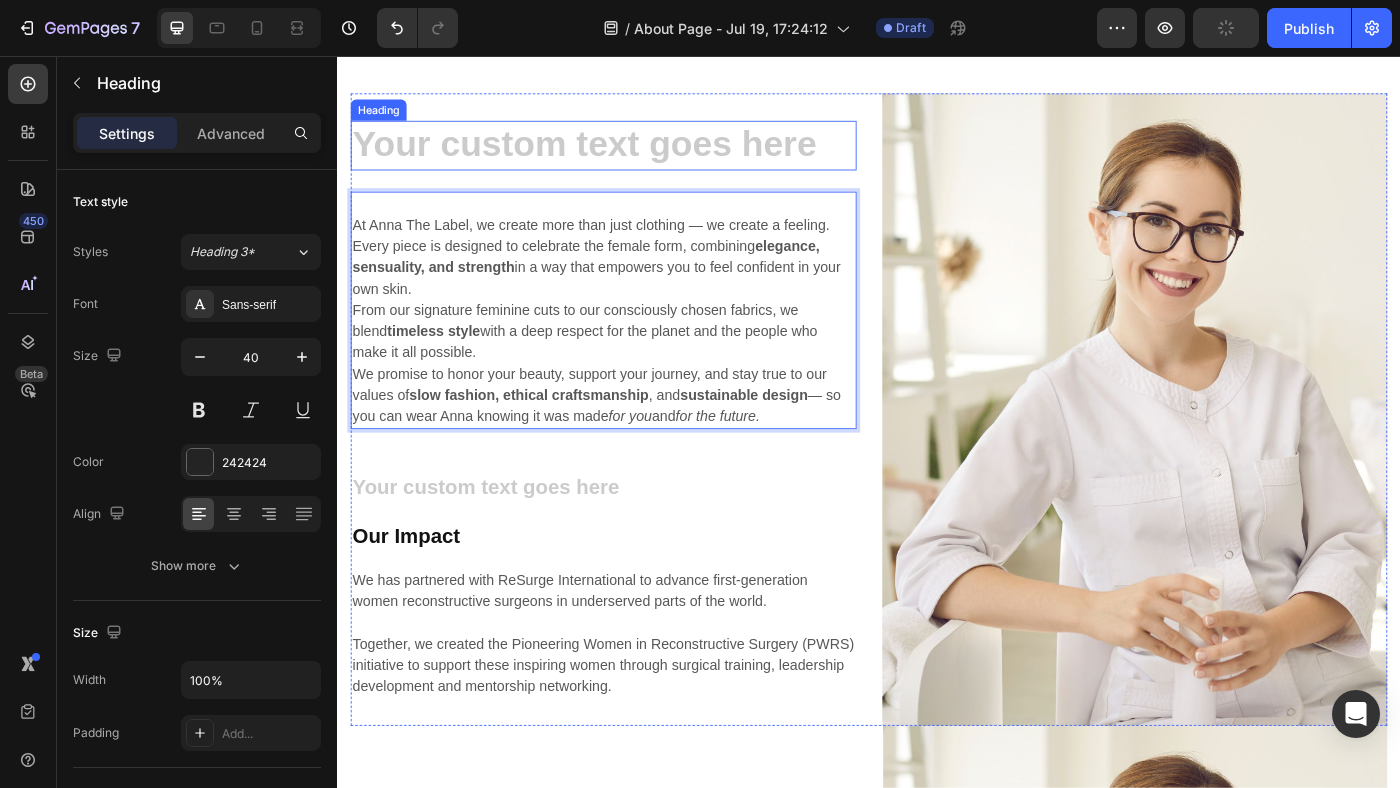 click at bounding box center [637, 157] 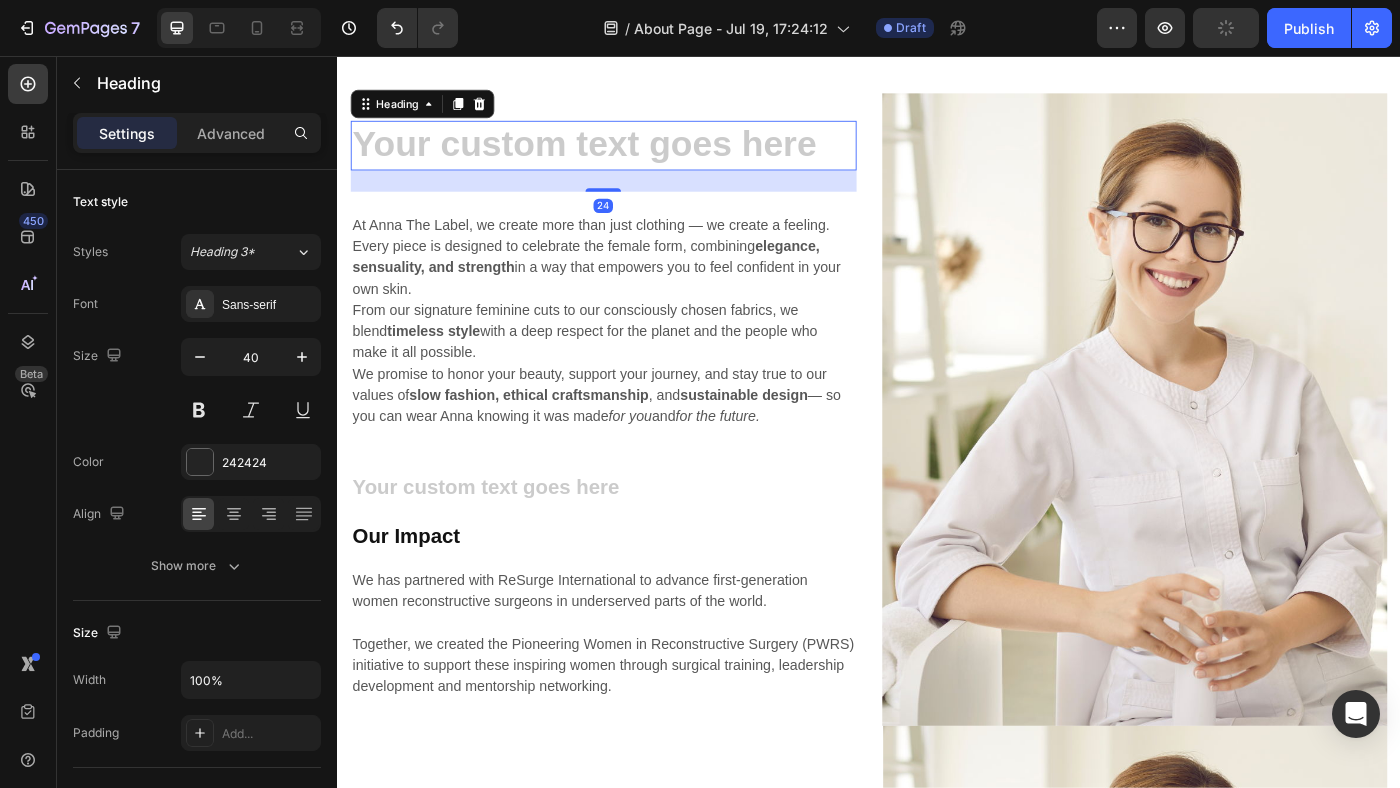 click on "24" at bounding box center (637, 197) 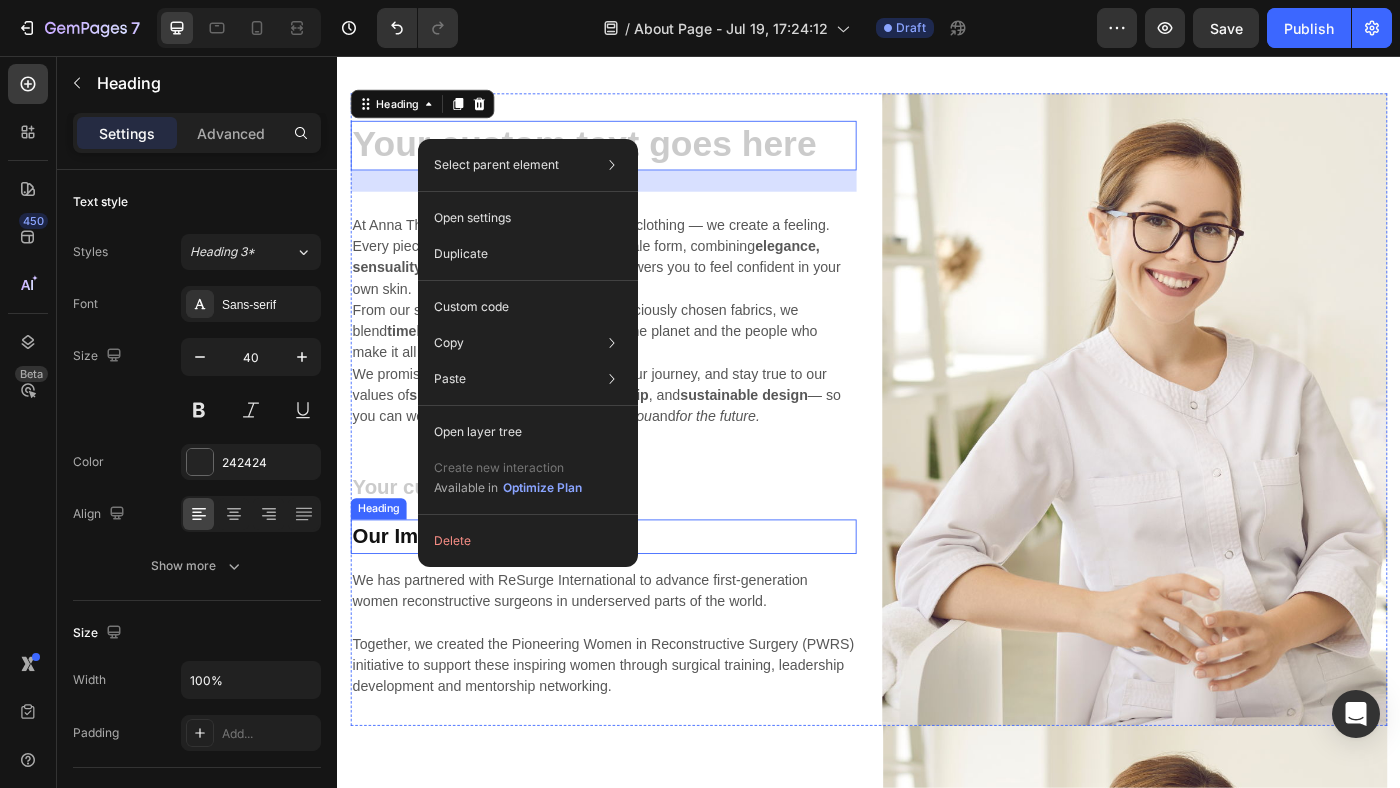 click at bounding box center [637, 544] 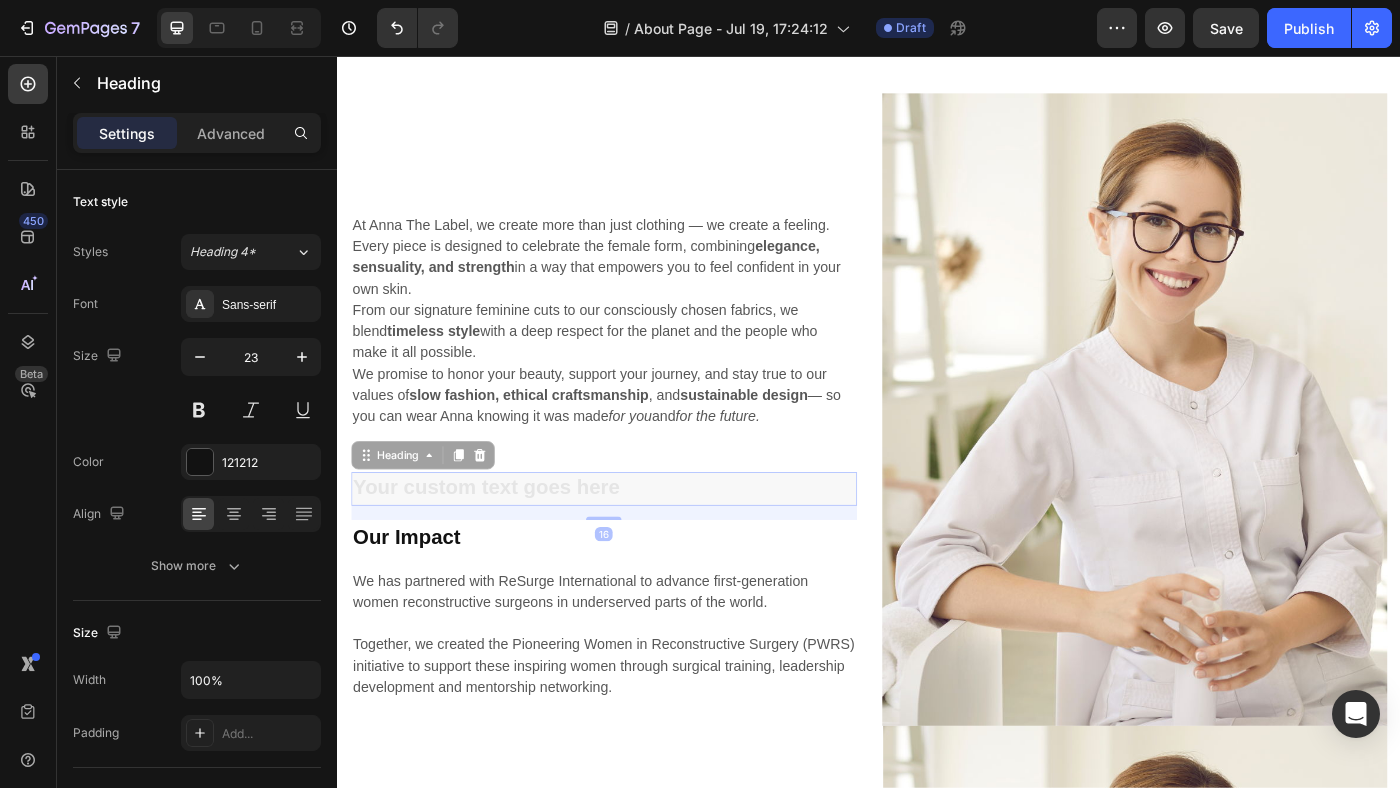 scroll, scrollTop: 2919, scrollLeft: 0, axis: vertical 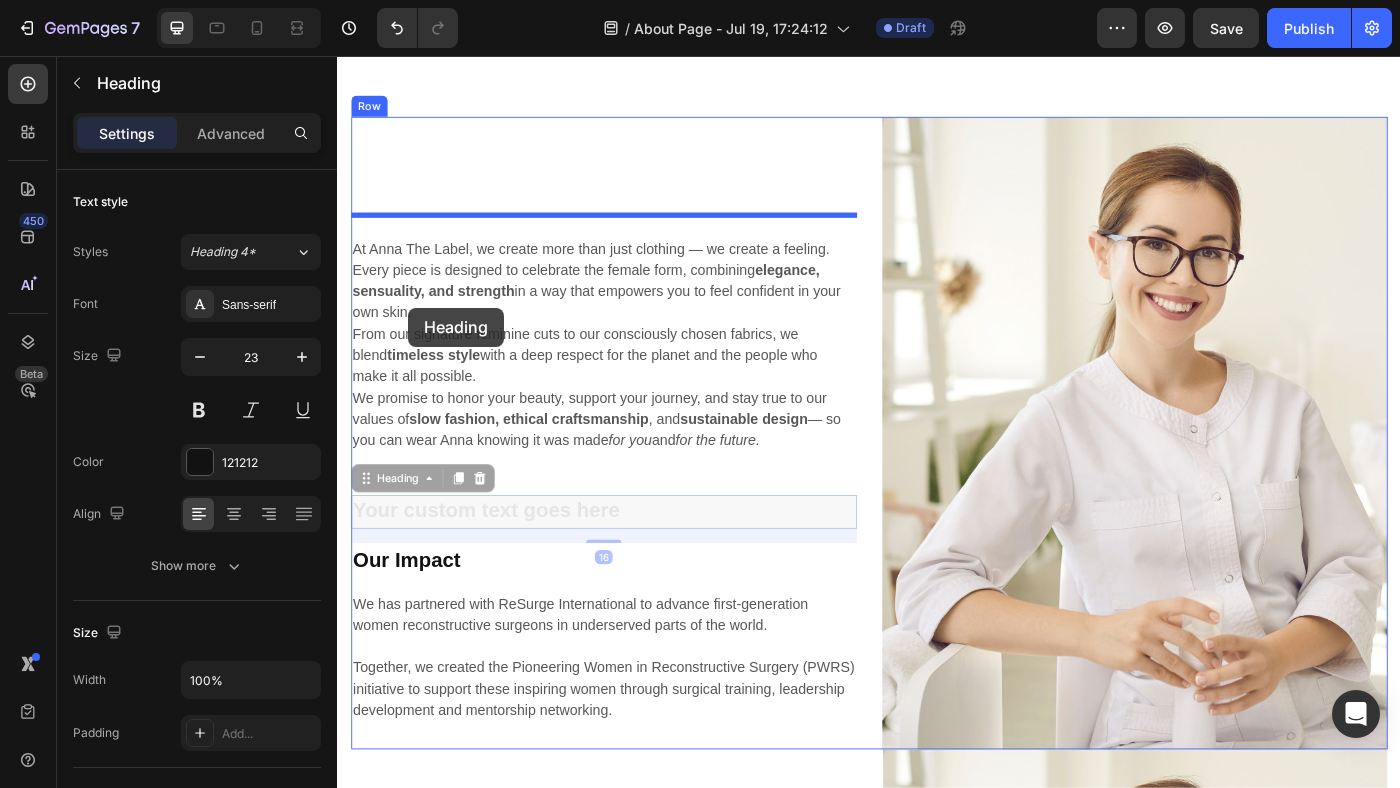 drag, startPoint x: 408, startPoint y: 544, endPoint x: 417, endPoint y: 340, distance: 204.19843 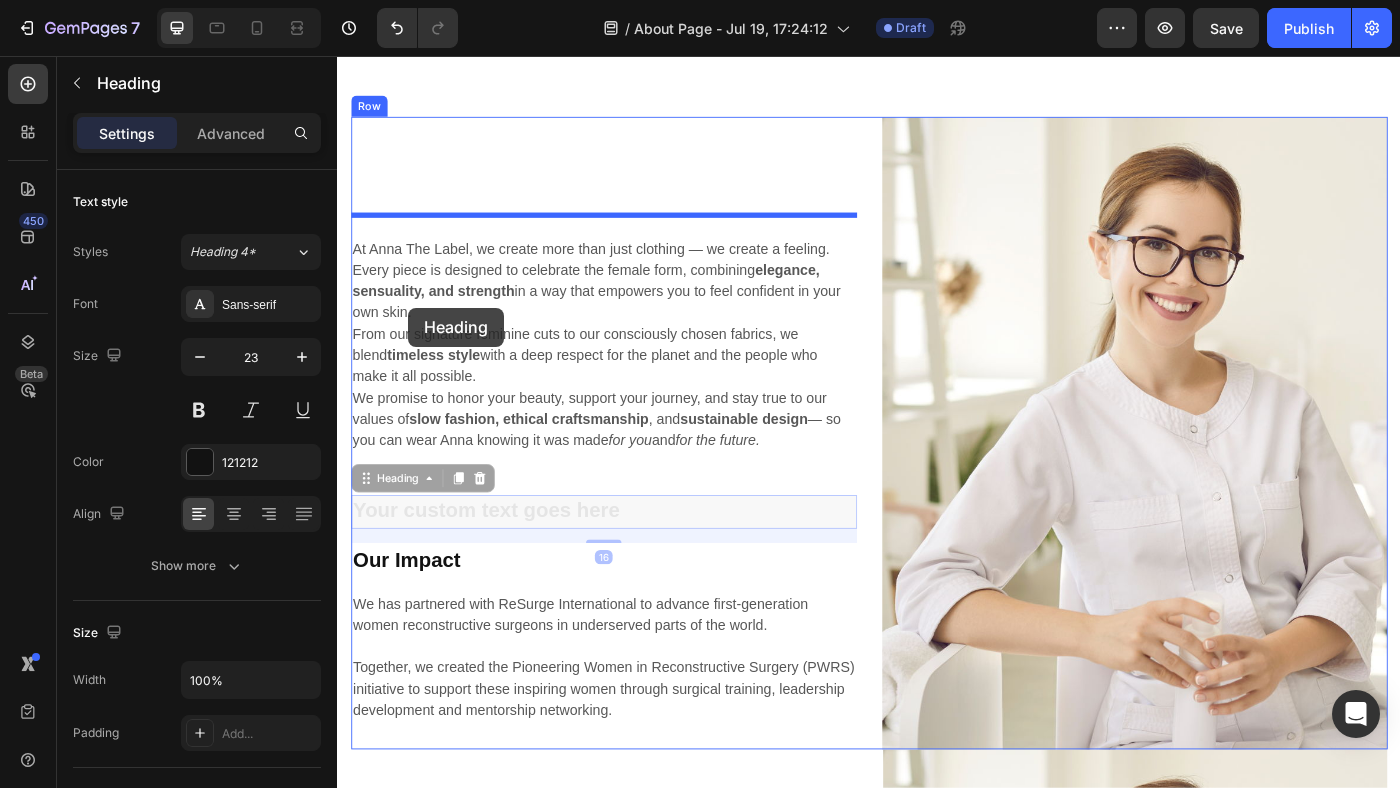click on "Header Heading At Anna The Label, we create more than just clothing — we create a feeling. Every piece is designed to celebrate the female form, combining  elegance, sensuality, and strength  in a way that empowers you to feel confident in your own skin. From our signature feminine cuts to our consciously chosen fabrics, we blend  timeless style  with a deep respect for the planet and the people who make it all possible. We promise to honor your beauty, support your journey, and stay true to our values of  slow fashion, ethical craftsmanship , and  sustainable design  — so you can wear Anna knowing it was made  for you  and  for the future. Text block Heading   16 Heading   16 Our Impact Heading We has partnered with ReSurge International to advance first-generation women reconstructive surgeons in underserved parts of the world.  Text block Image Row An advanced skincare backed by science. Heading Mission & Vission Heading Text block Our Impact Heading Text block Image Row Section 4 Root Add sections" at bounding box center (937, -18) 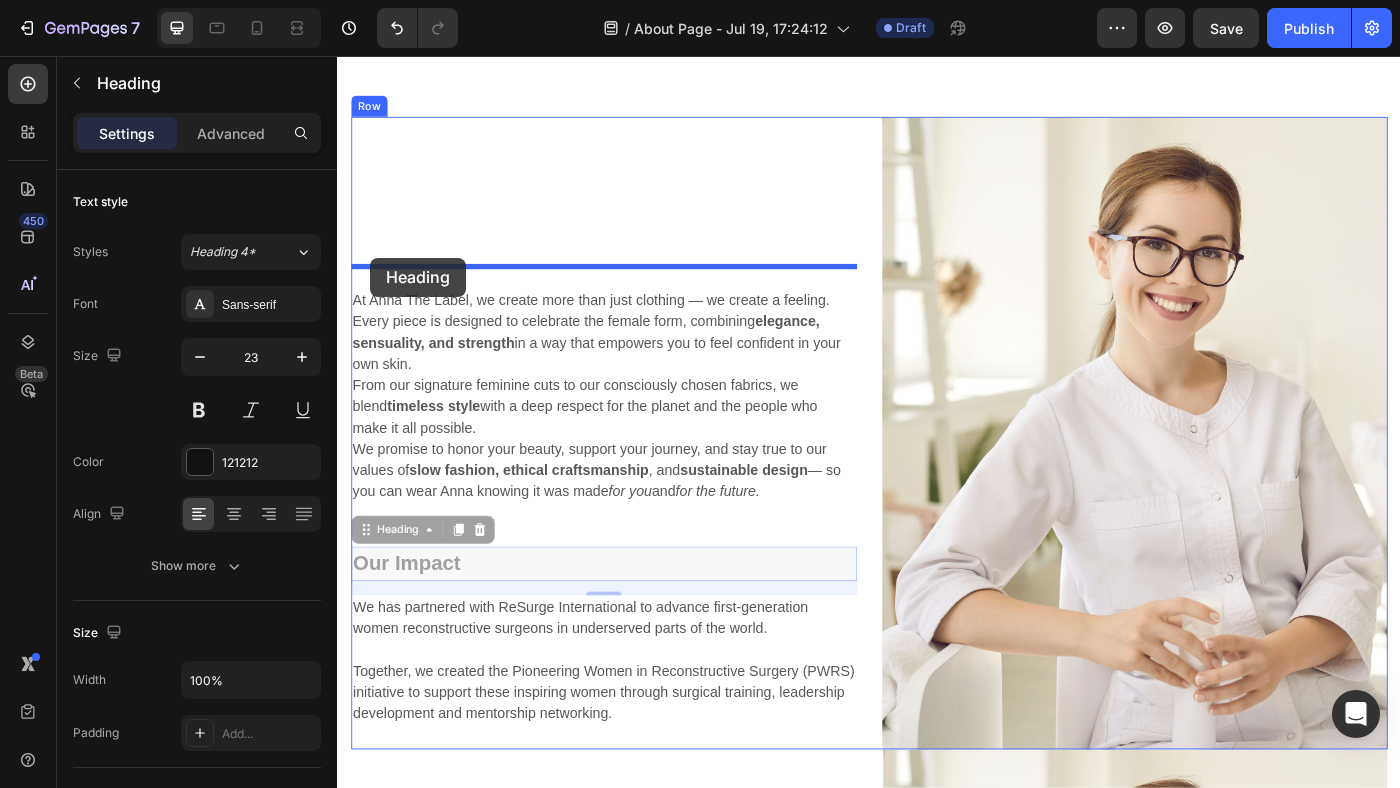 drag, startPoint x: 374, startPoint y: 599, endPoint x: 374, endPoint y: 284, distance: 315 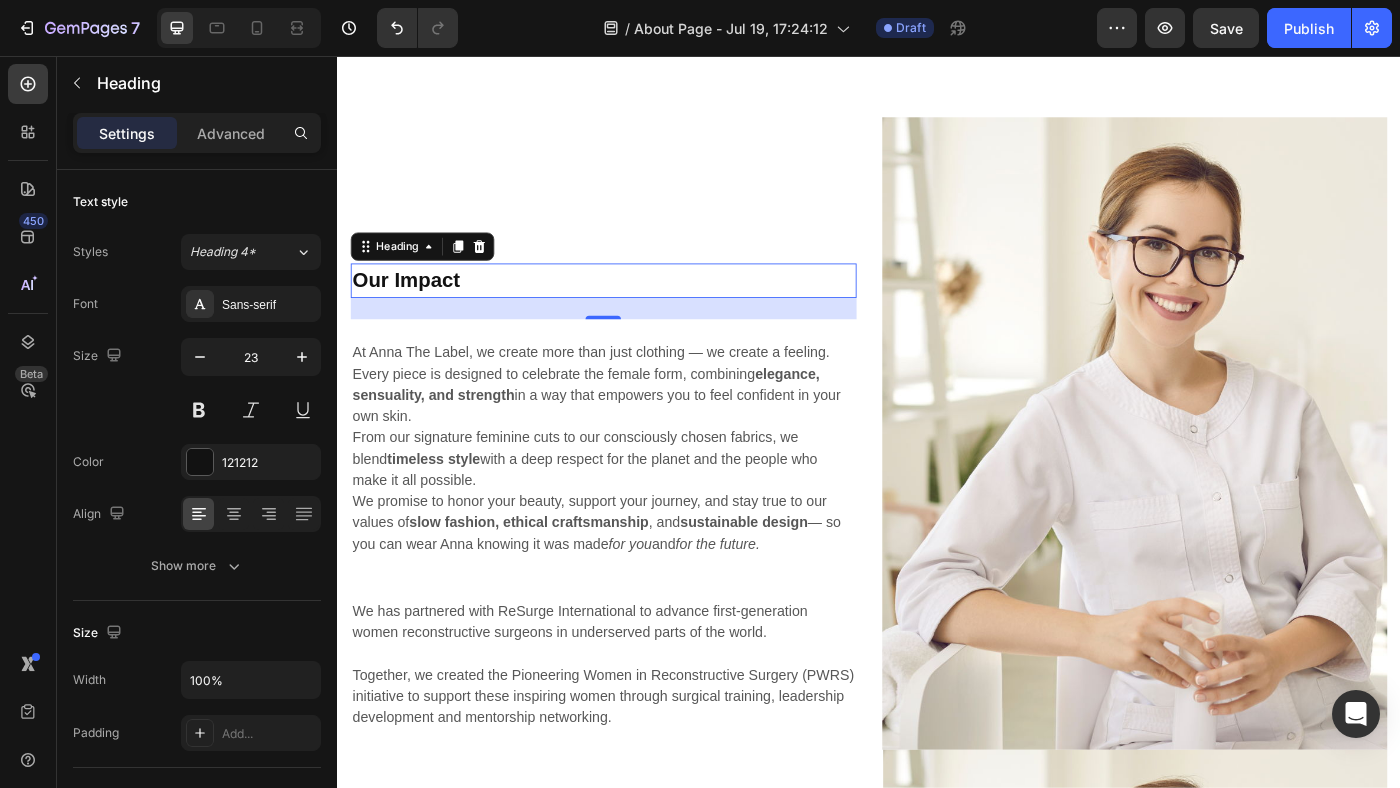 click on "Our Impact" at bounding box center [637, 309] 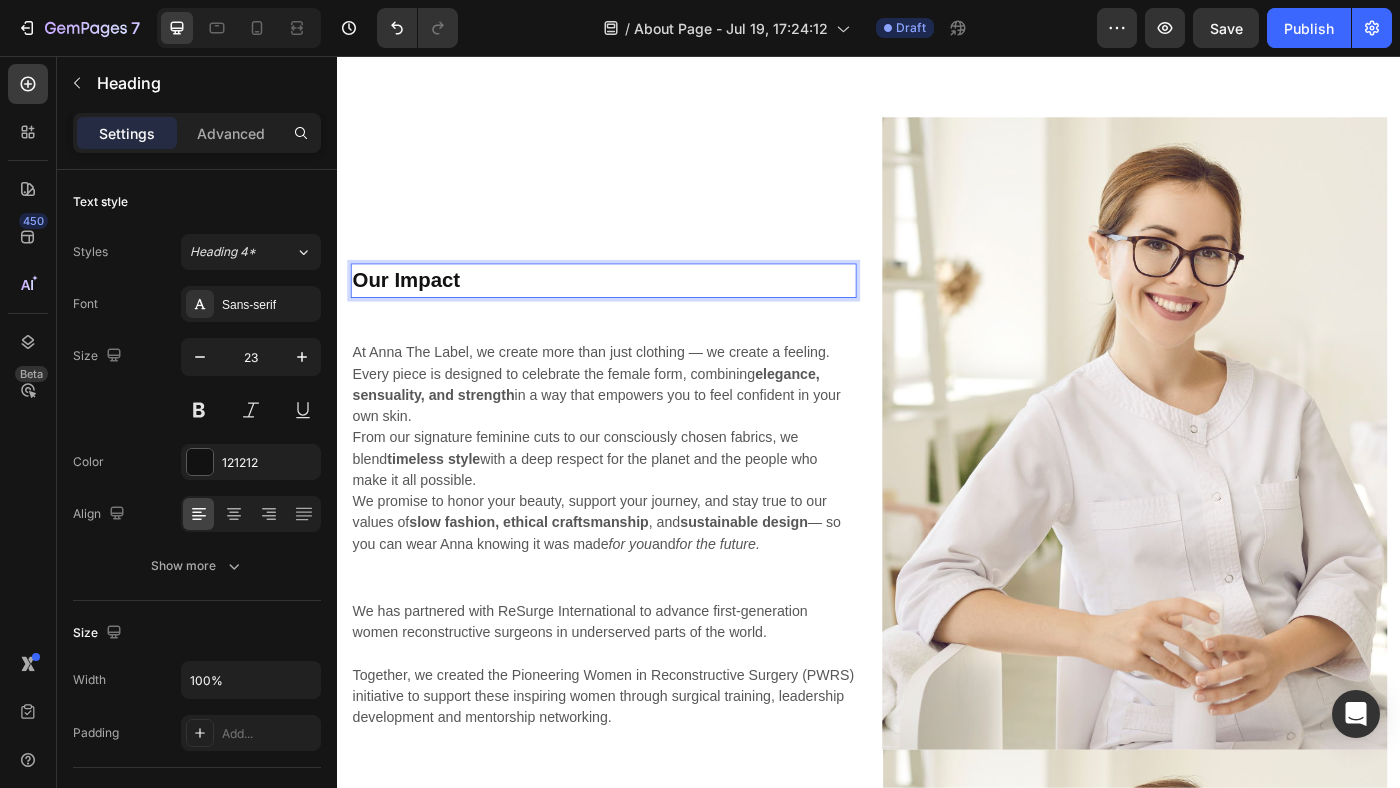 click on "Our Impact" at bounding box center (637, 309) 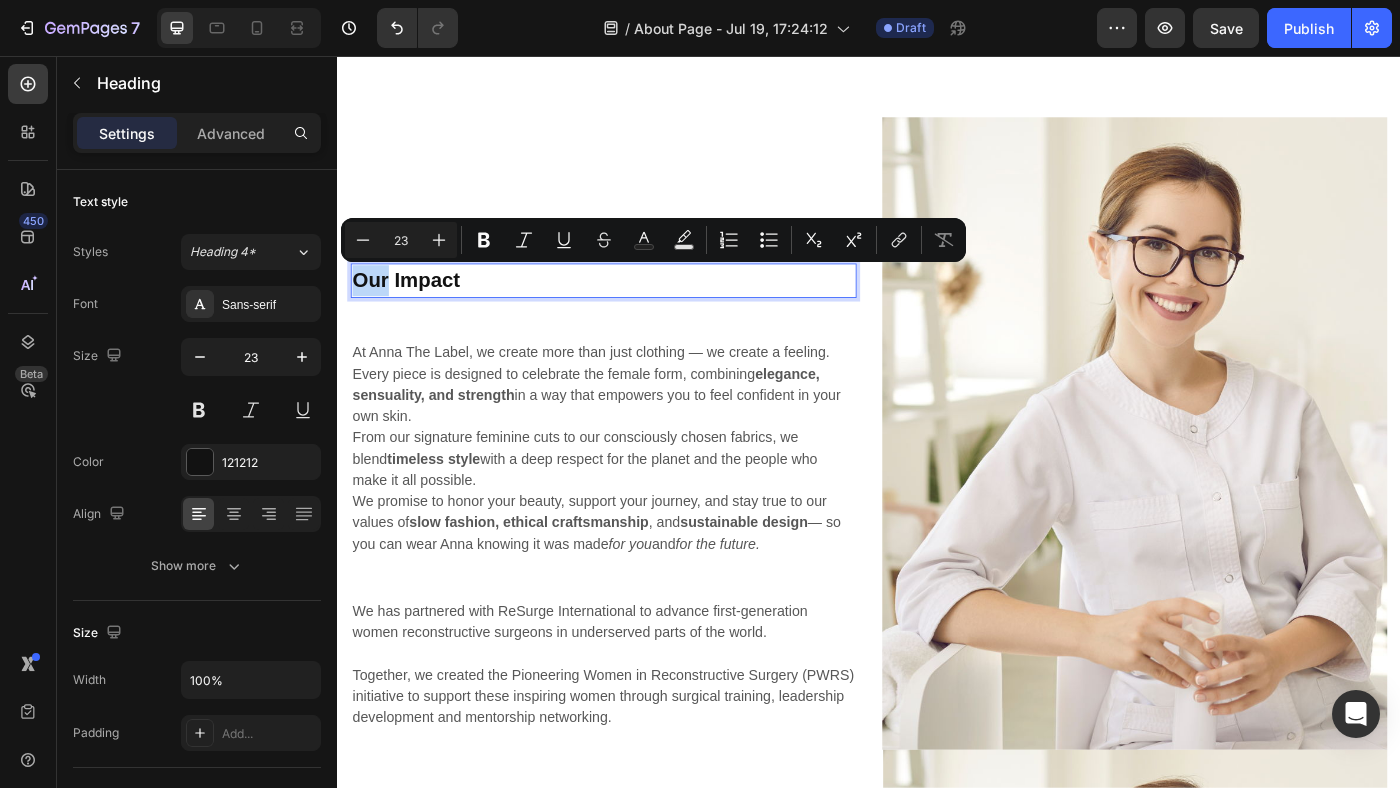 click on "Our Impact" at bounding box center (637, 309) 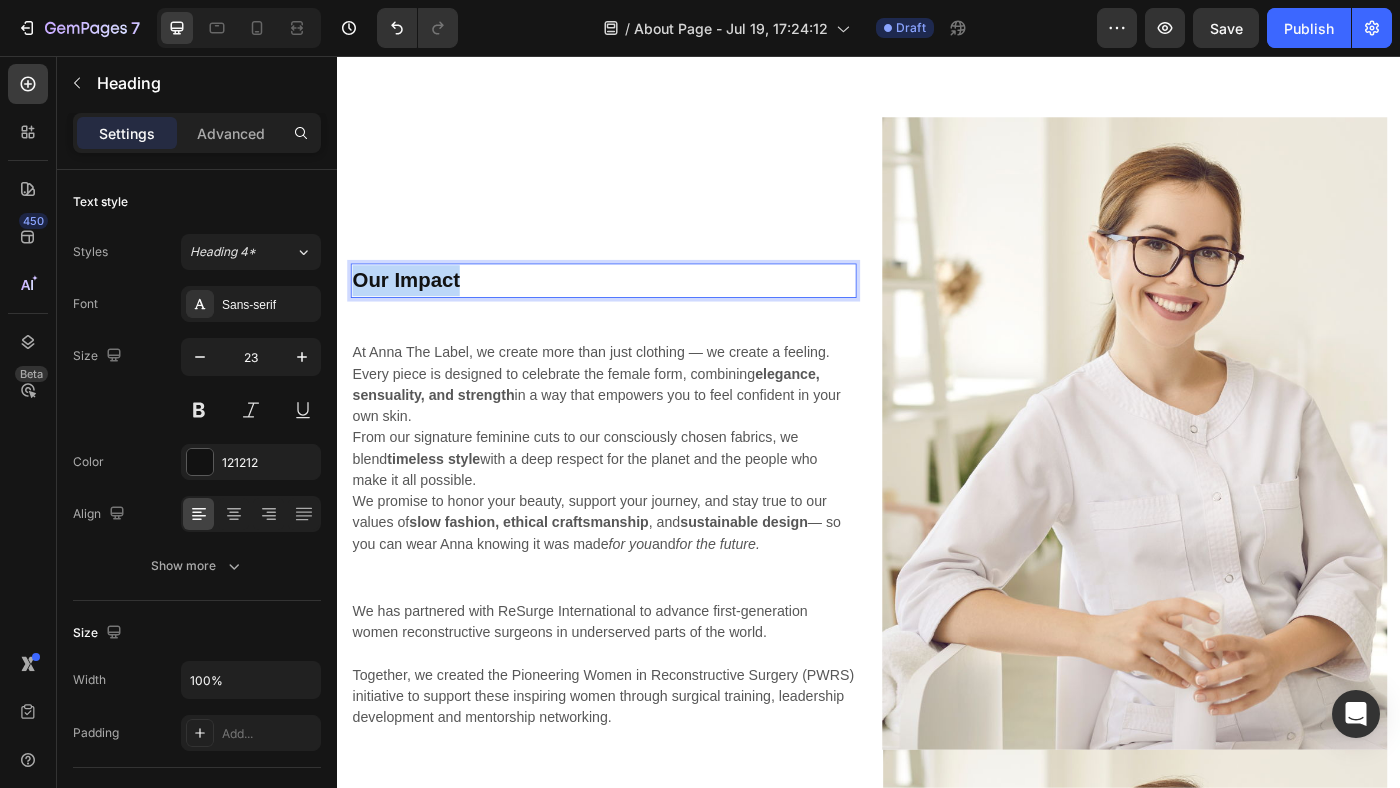 click on "Our Impact" at bounding box center (637, 309) 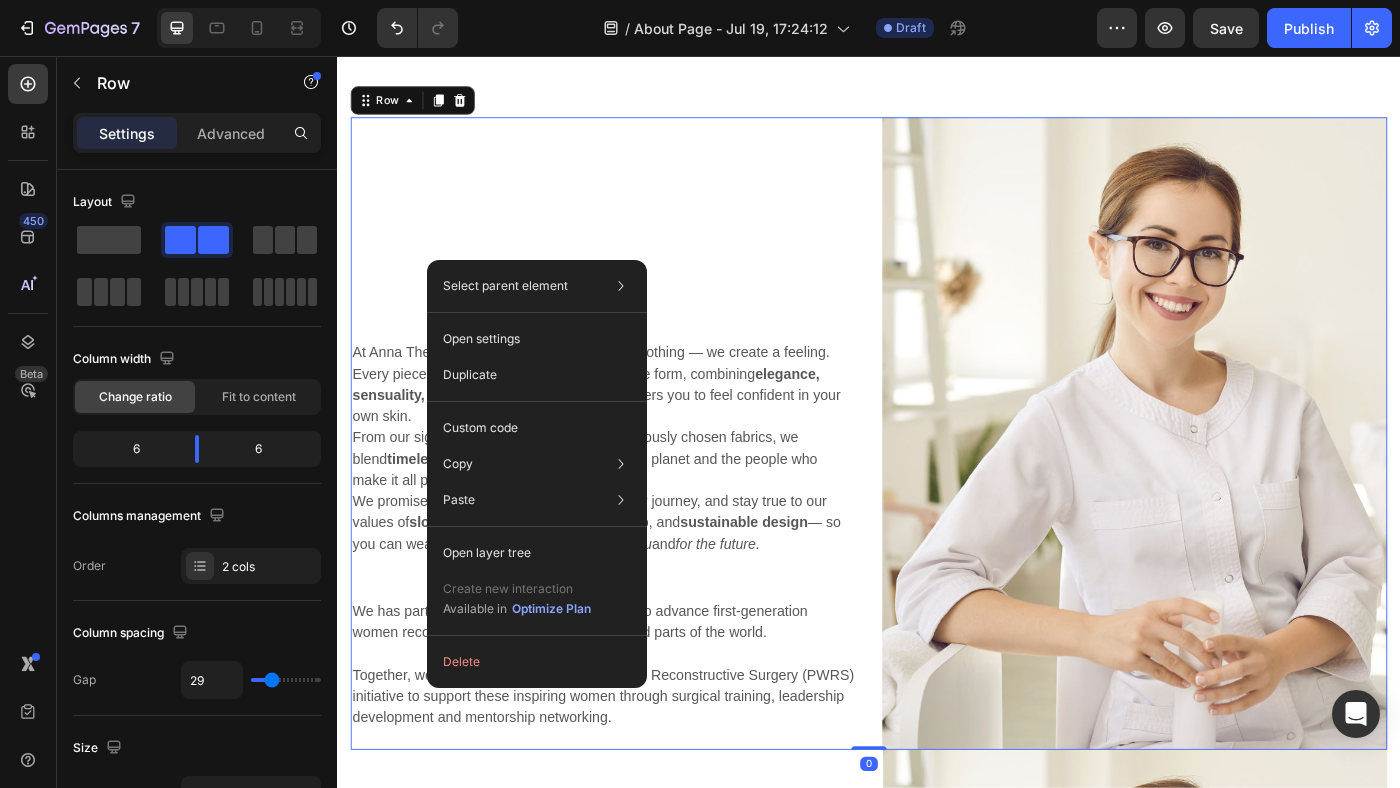 click on "Heading Heading Heading At [BRAND], we create more than just clothing — we create a feeling. Every piece is designed to celebrate the female form, combining elegance, sensuality, and strength in a way that empowers you to feel confident in your own skin. From our signature feminine cuts to our consciously chosen fabrics, we blend timeless style with a deep respect for the planet and the people who make it all possible. We promise to honor your beauty, support your journey, and stay true to our values of slow fashion, ethical craftsmanship, and sustainable design — so you can wear [BRAND] knowing it was made for you and for the future. Text block We has partnered with ReSurge International to advance first-generation women reconstructive surgeons in underserved parts of the world. Together, we created the Pioneering Women in Reconstructive Surgery (PWRS) initiative to support these inspiring women through surgical training, leadership development and mentorship networking. Text block" at bounding box center (637, 482) 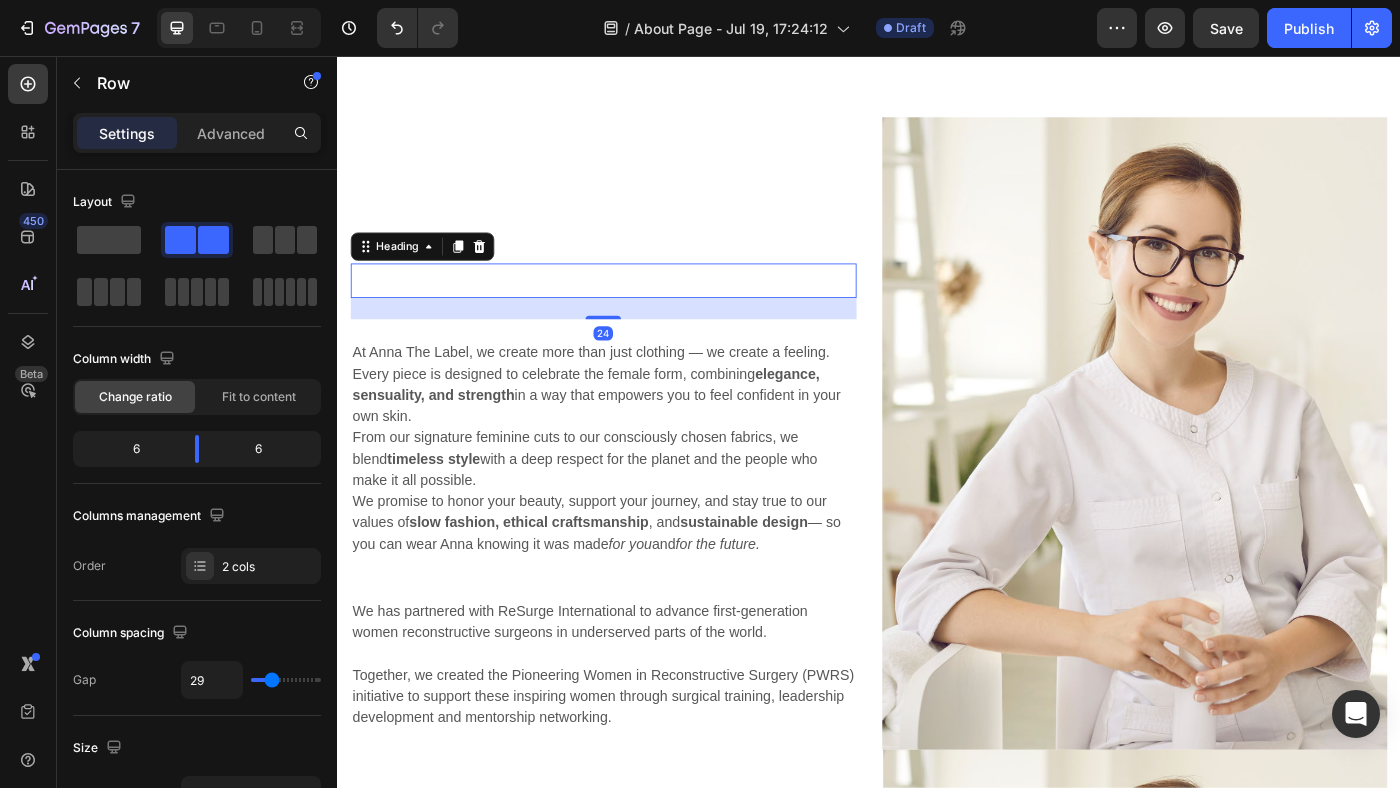 click at bounding box center [637, 309] 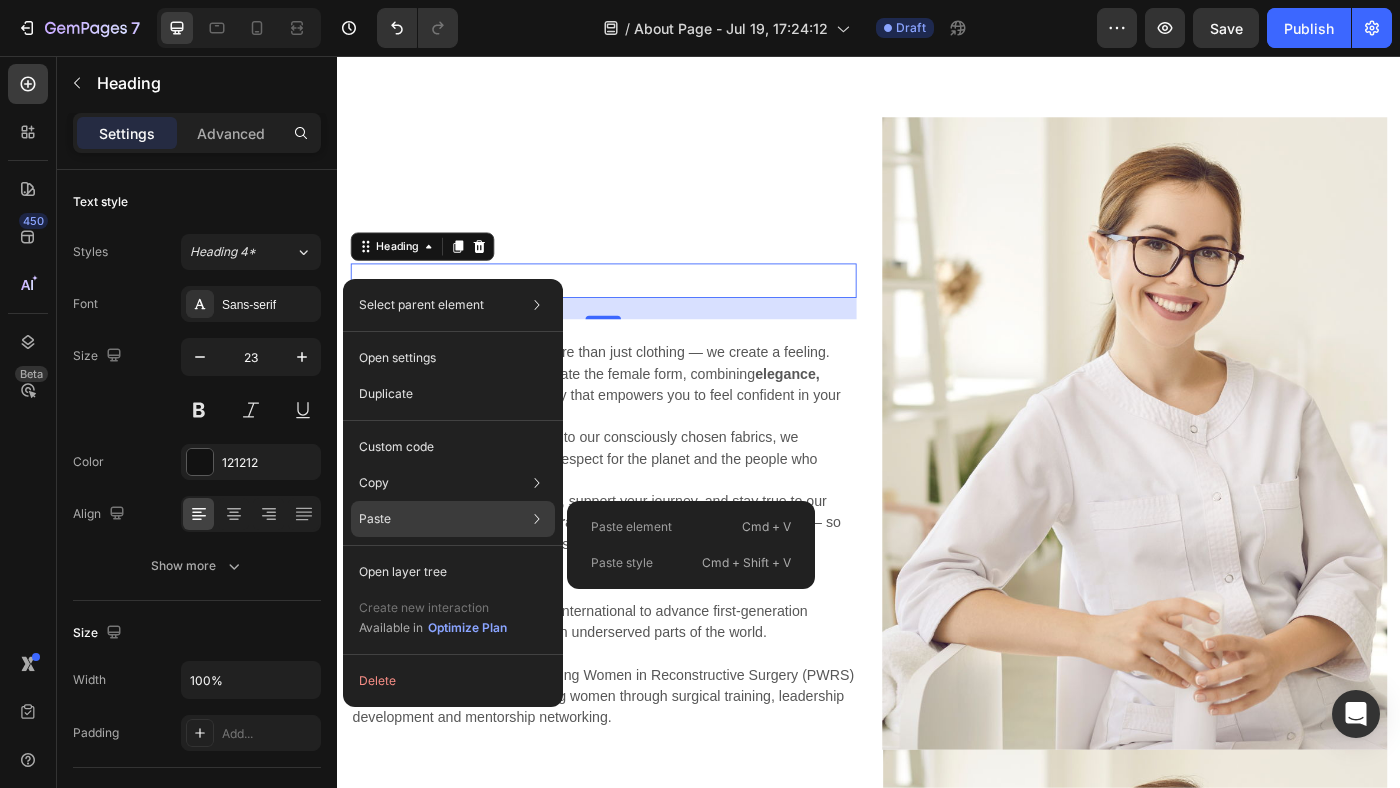 click on "Paste Paste element  Cmd + V Paste style  Cmd + Shift + V" 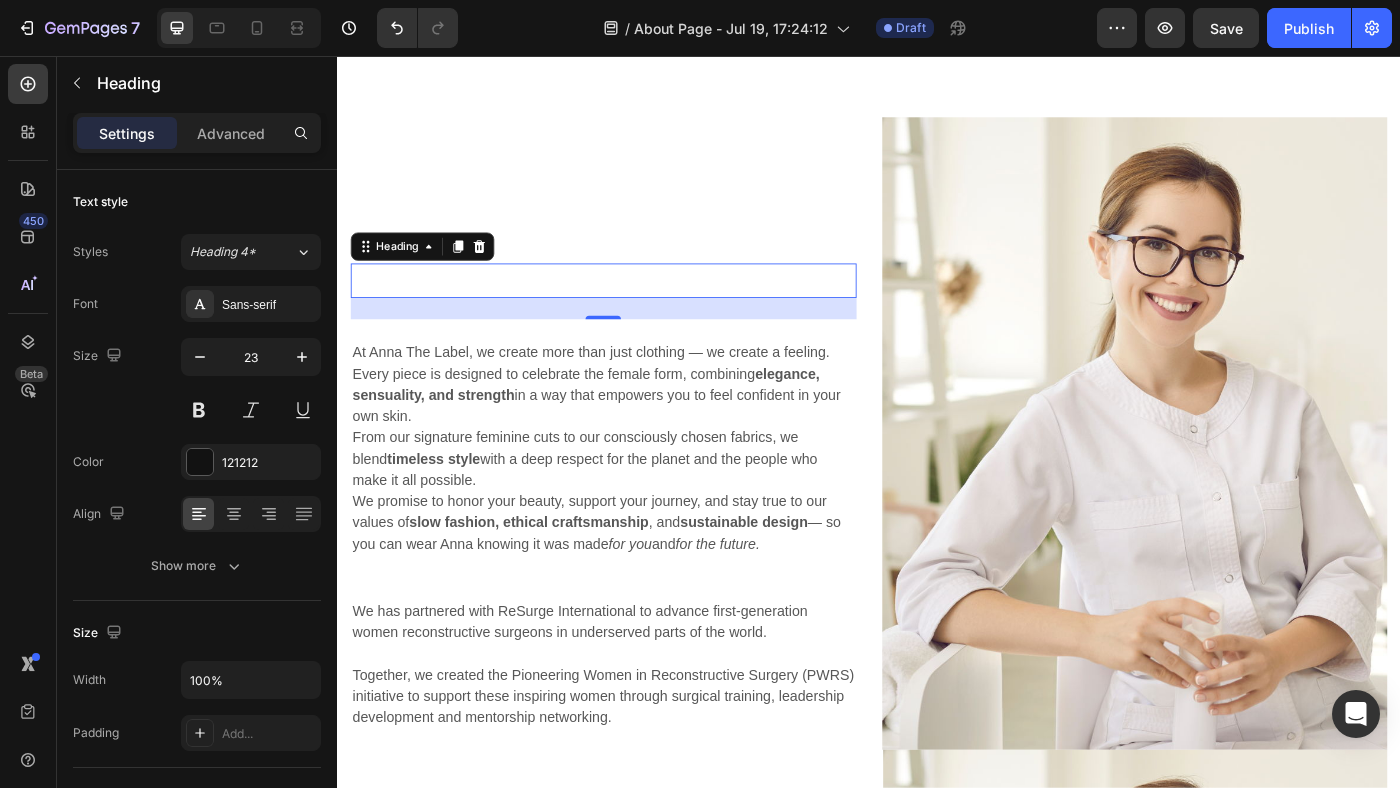 click on "24" at bounding box center [637, 341] 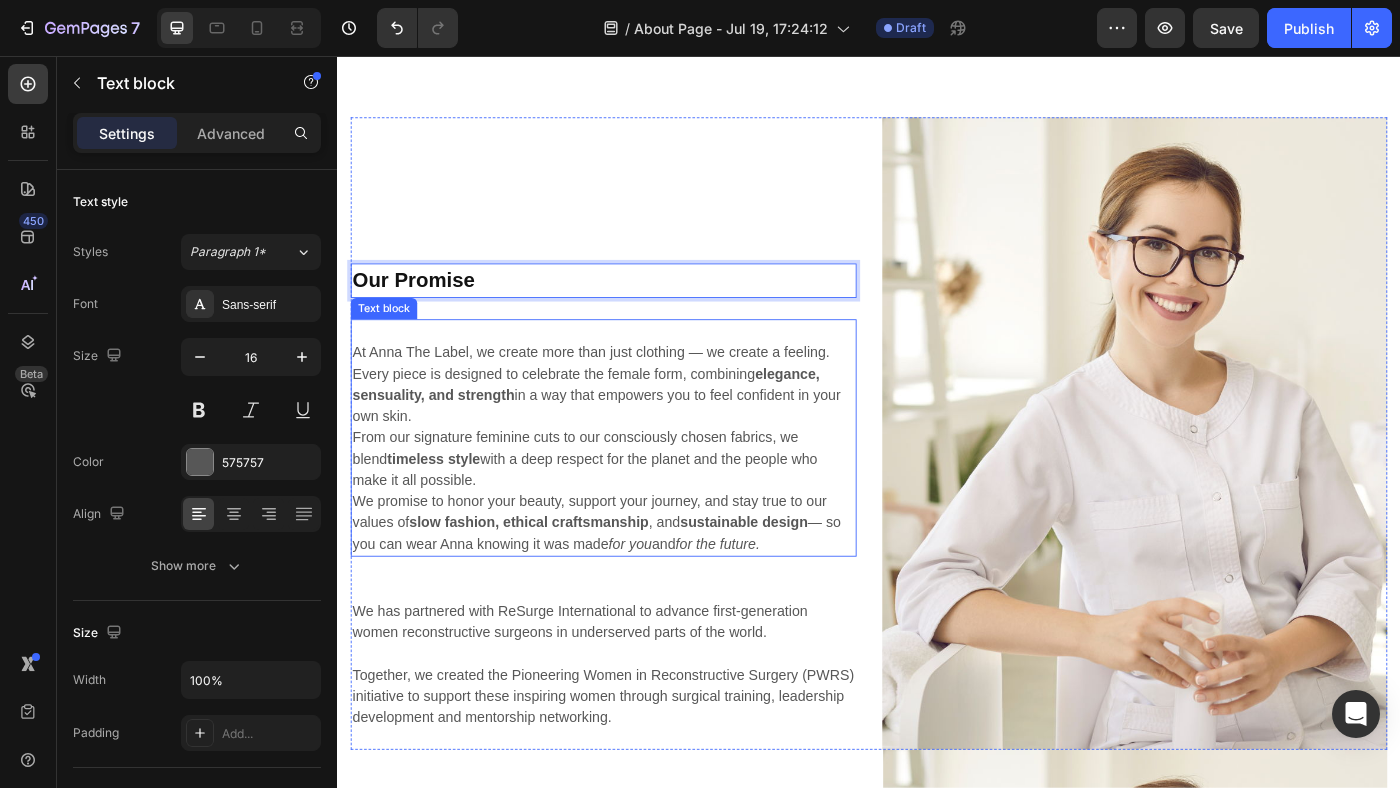 click on "At Anna The Label, we create more than just clothing — we create a feeling. Every piece is designed to celebrate the female form, combining  elegance, sensuality, and strength  in a way that empowers you to feel confident in your own skin." at bounding box center [637, 427] 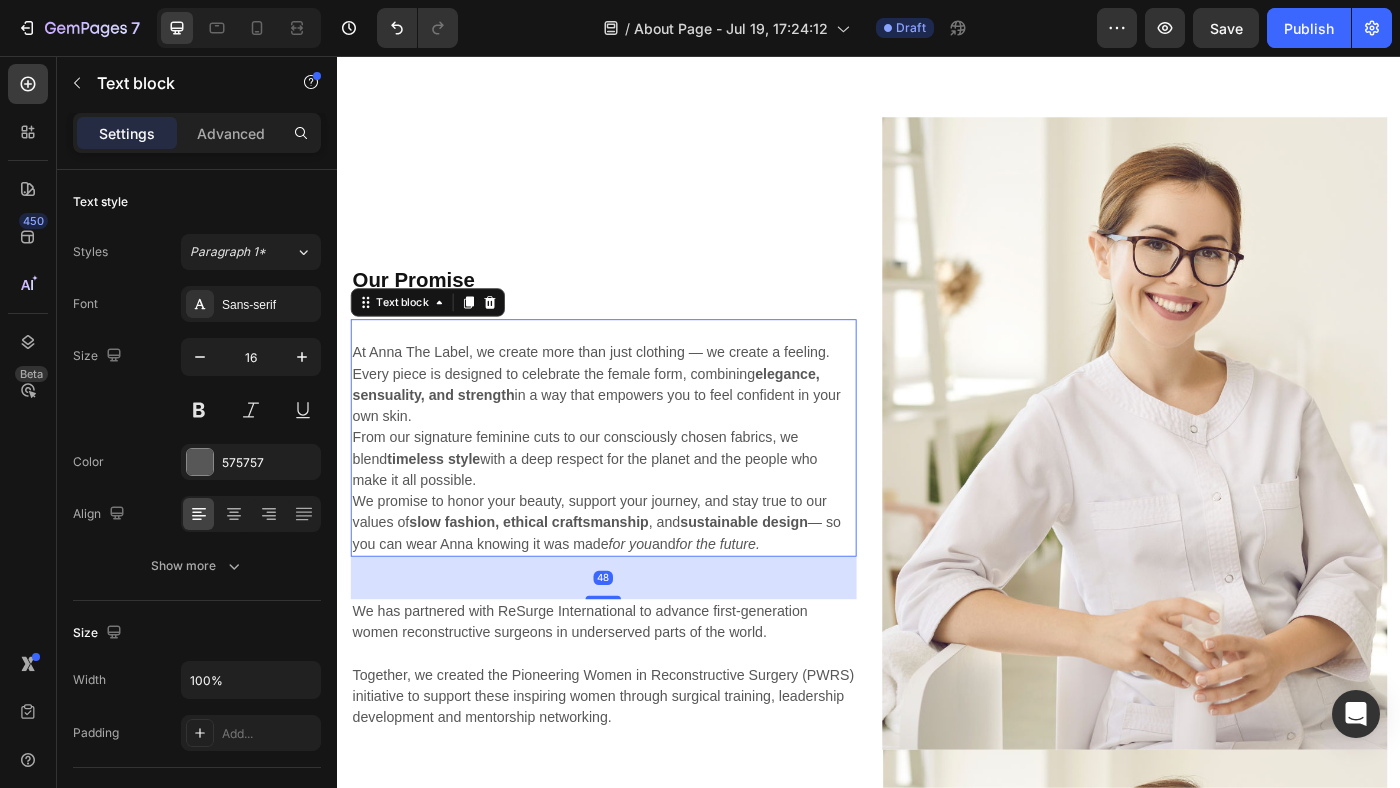 click on "48" at bounding box center (637, 645) 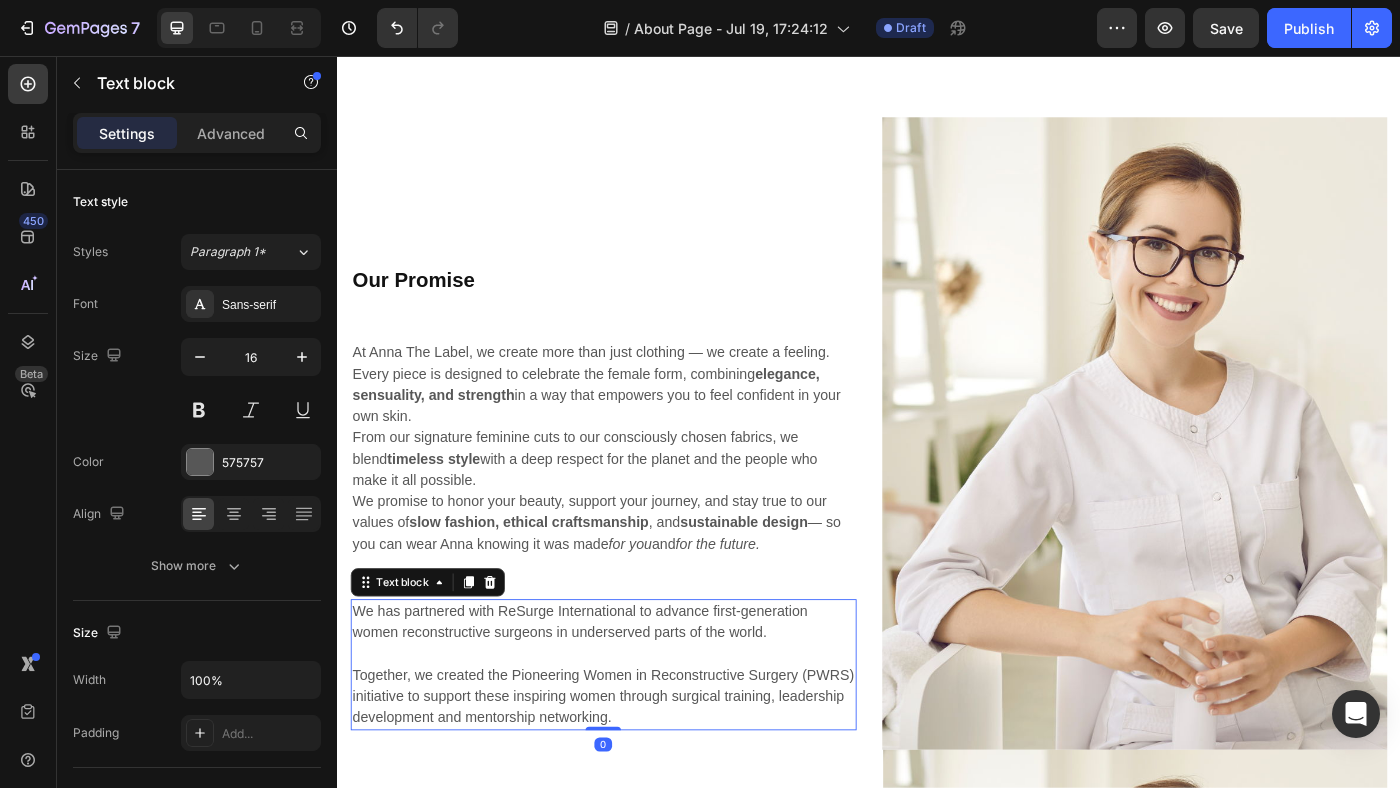 click on "We has partnered with ReSurge International to advance first-generation women reconstructive surgeons in underserved parts of the world.  Together, we created the Pioneering Women in Reconstructive Surgery (PWRS) initiative to support these inspiring women through surgical training, leadership development and mentorship networking." at bounding box center [637, 743] 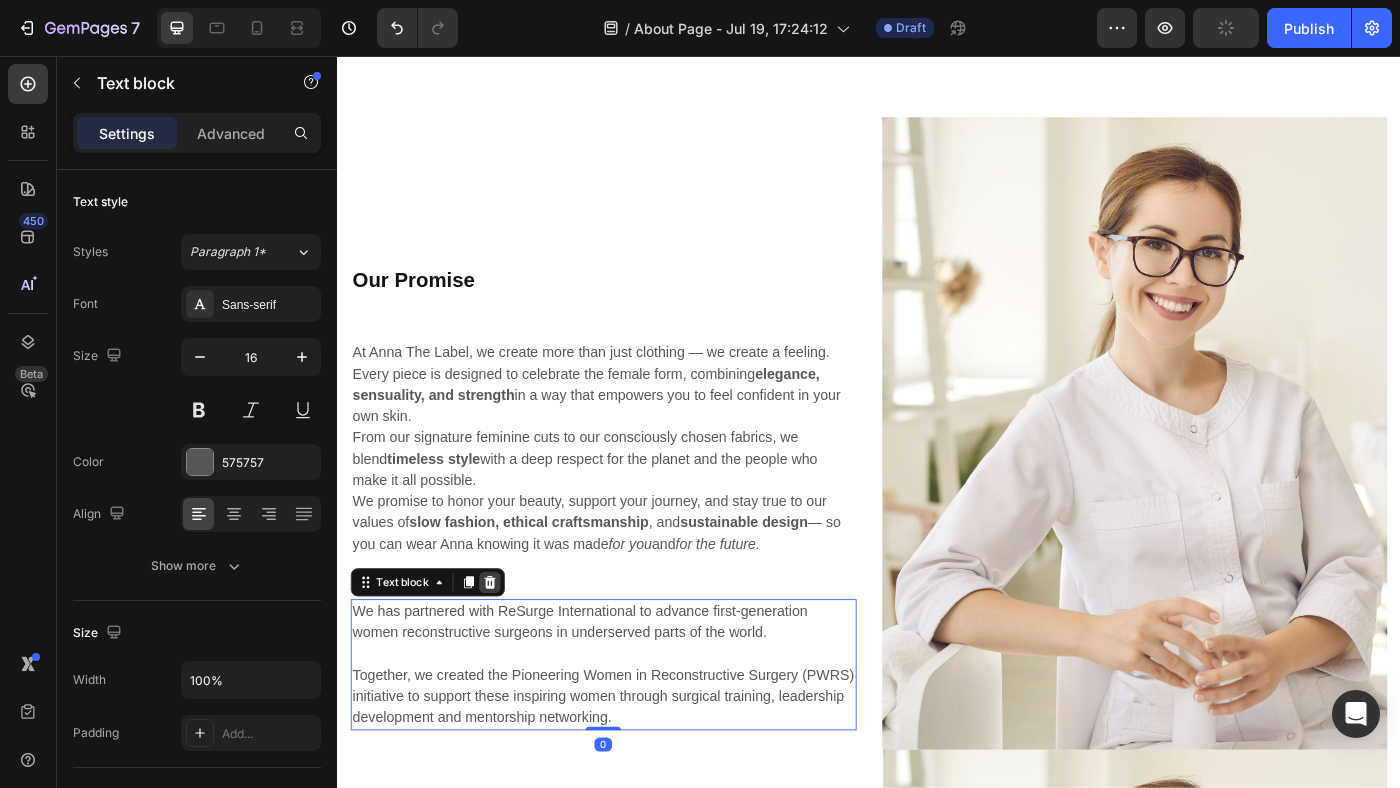 click 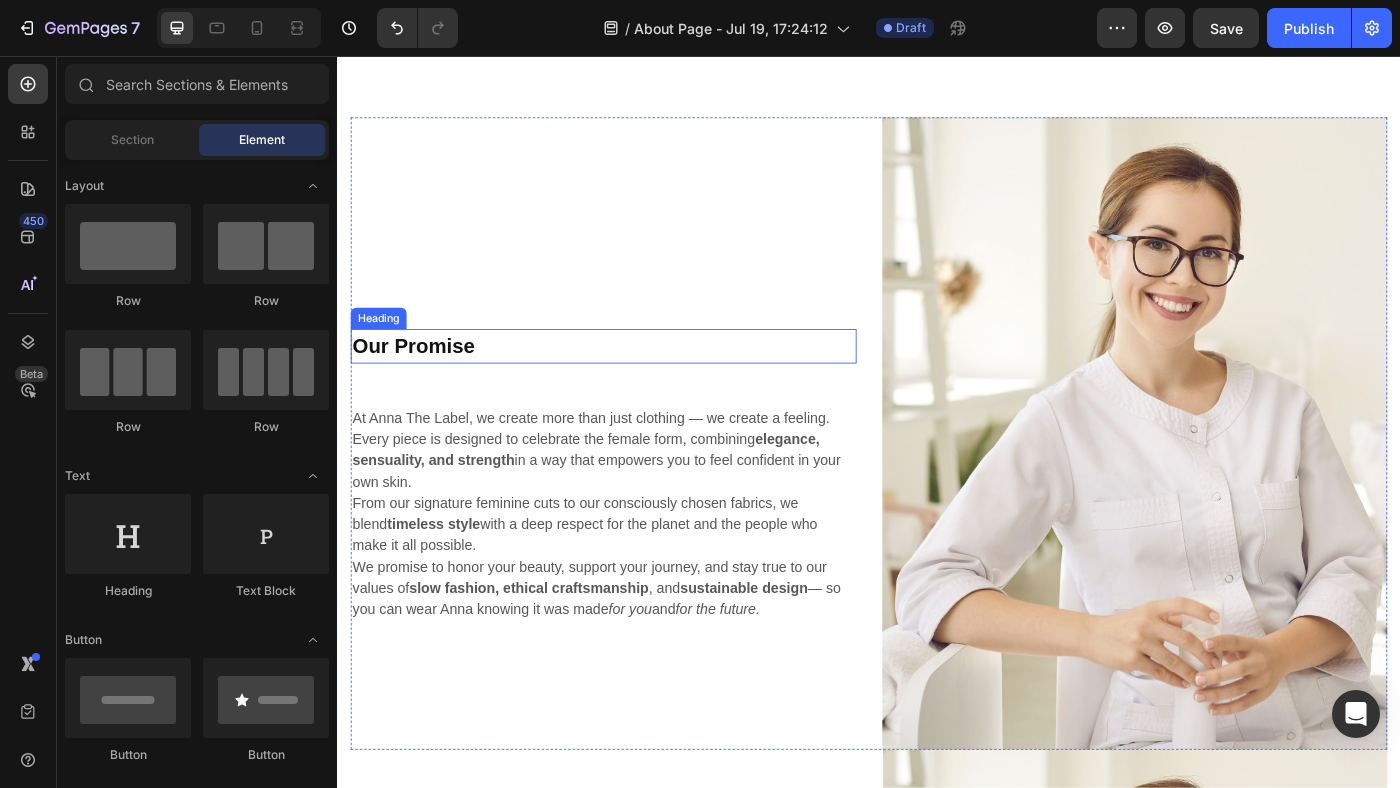 click on "Our Promise" at bounding box center (637, 383) 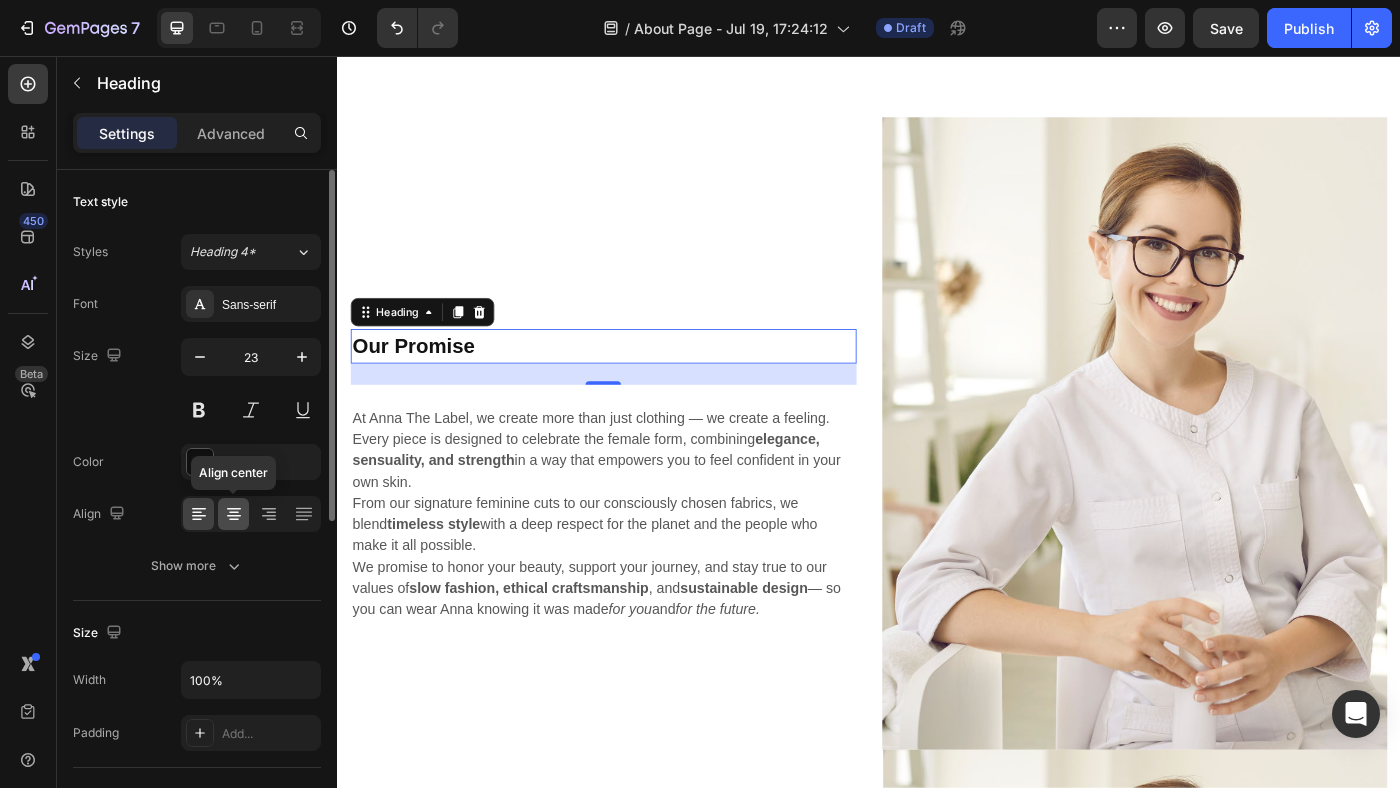 click 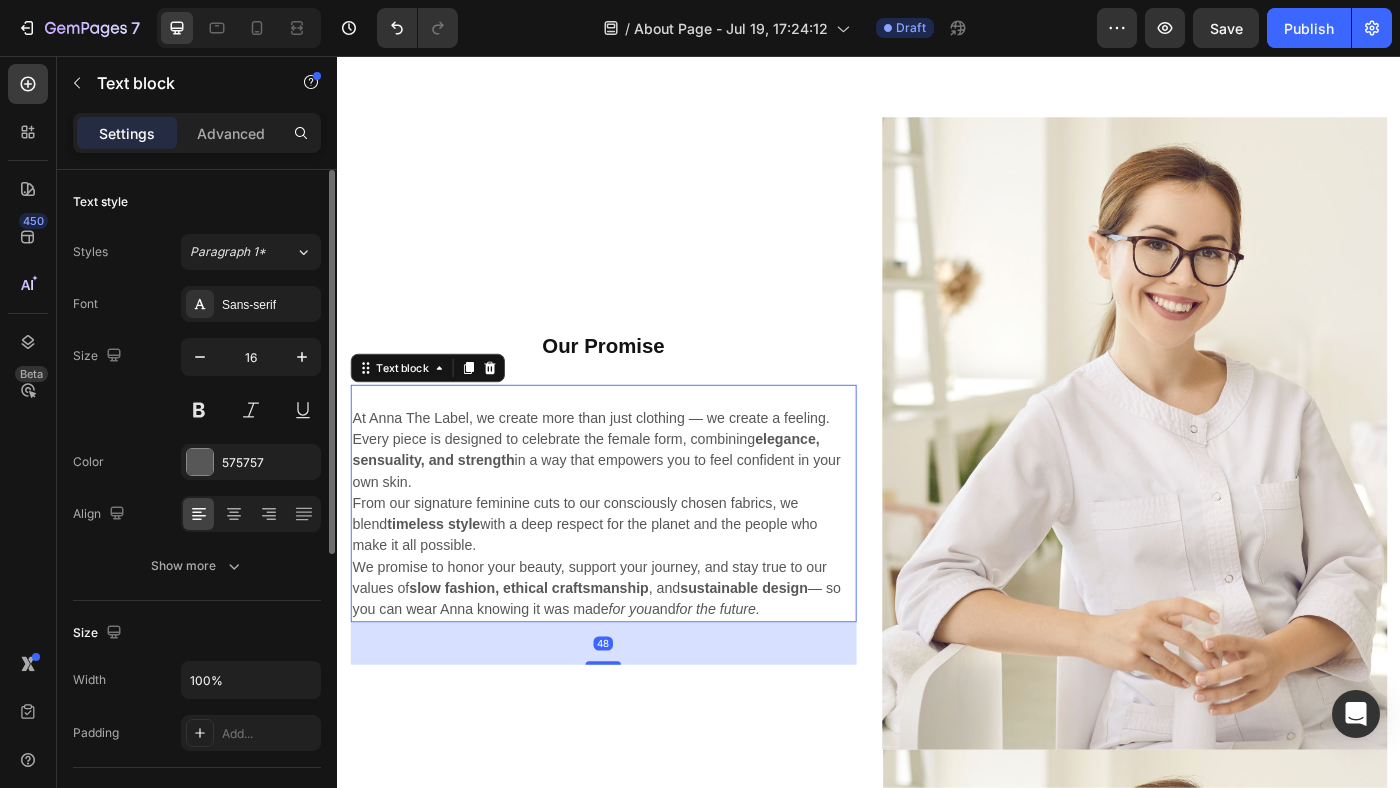 click on "At Anna The Label, we create more than just clothing — we create a feeling. Every piece is designed to celebrate the female form, combining  elegance, sensuality, and strength  in a way that empowers you to feel confident in your own skin." at bounding box center (637, 501) 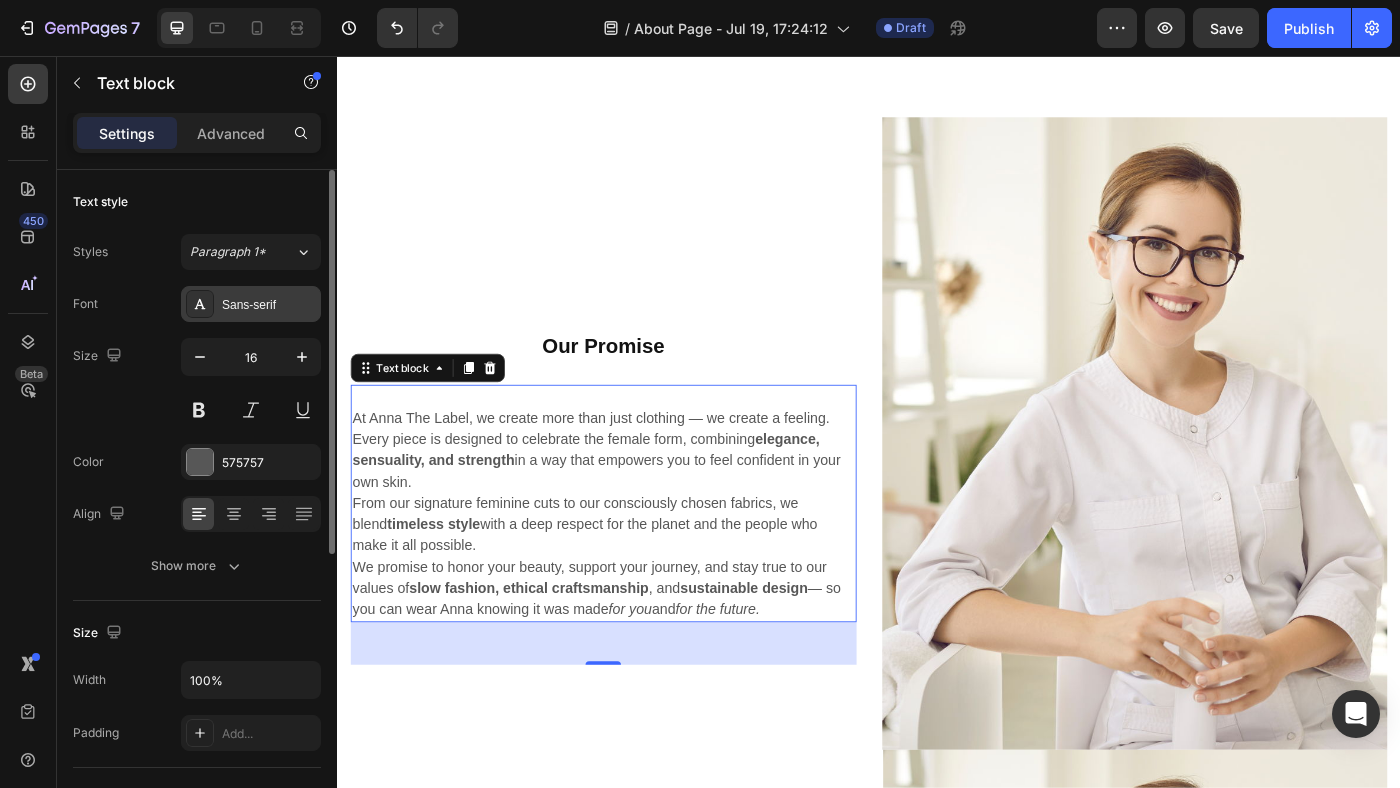 click on "Sans-serif" at bounding box center (269, 305) 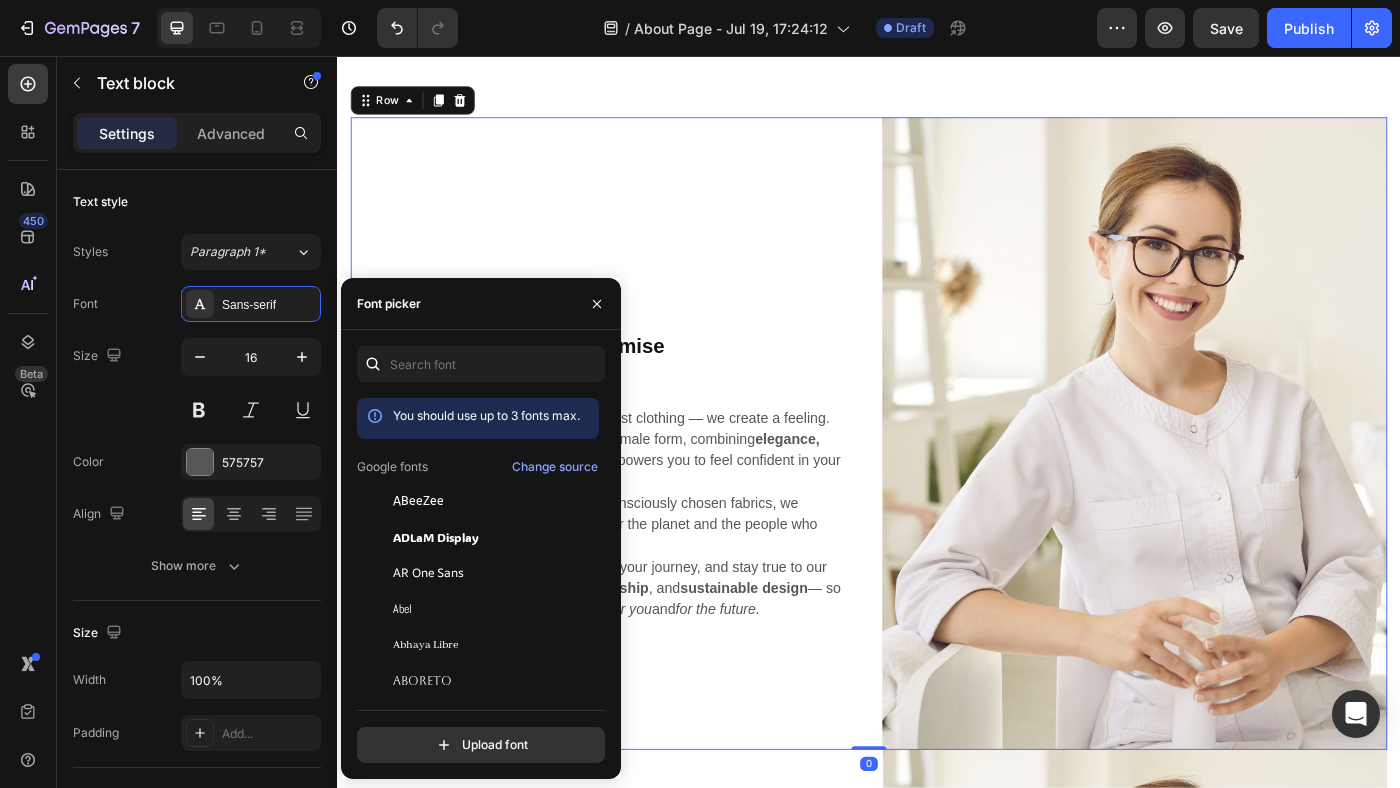 click on "Heading Heading Our Promise Heading At Anna The Label, we create more than just clothing — we create a feeling. Every piece is designed to celebrate the female form, combining  elegance, sensuality, and strength  in a way that empowers you to feel confident in your own skin. From our signature feminine cuts to our consciously chosen fabrics, we blend  timeless style  with a deep respect for the planet and the people who make it all possible. We promise to honor your beauty, support your journey, and stay true to our values of  slow fashion, ethical craftsmanship , and  sustainable design  — so you can wear Anna knowing it was made  for you  and  for the future. Text block" at bounding box center (637, 482) 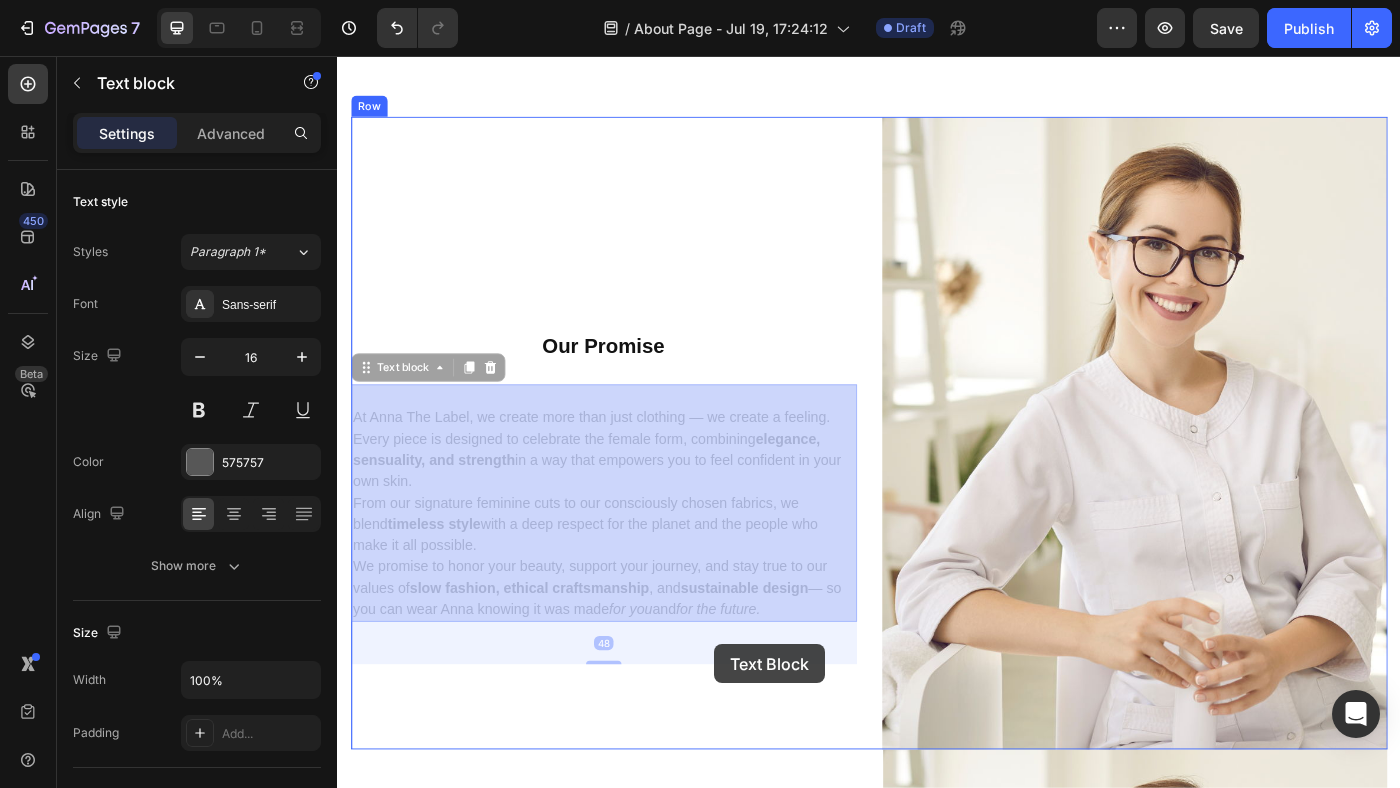scroll, scrollTop: 2945, scrollLeft: 0, axis: vertical 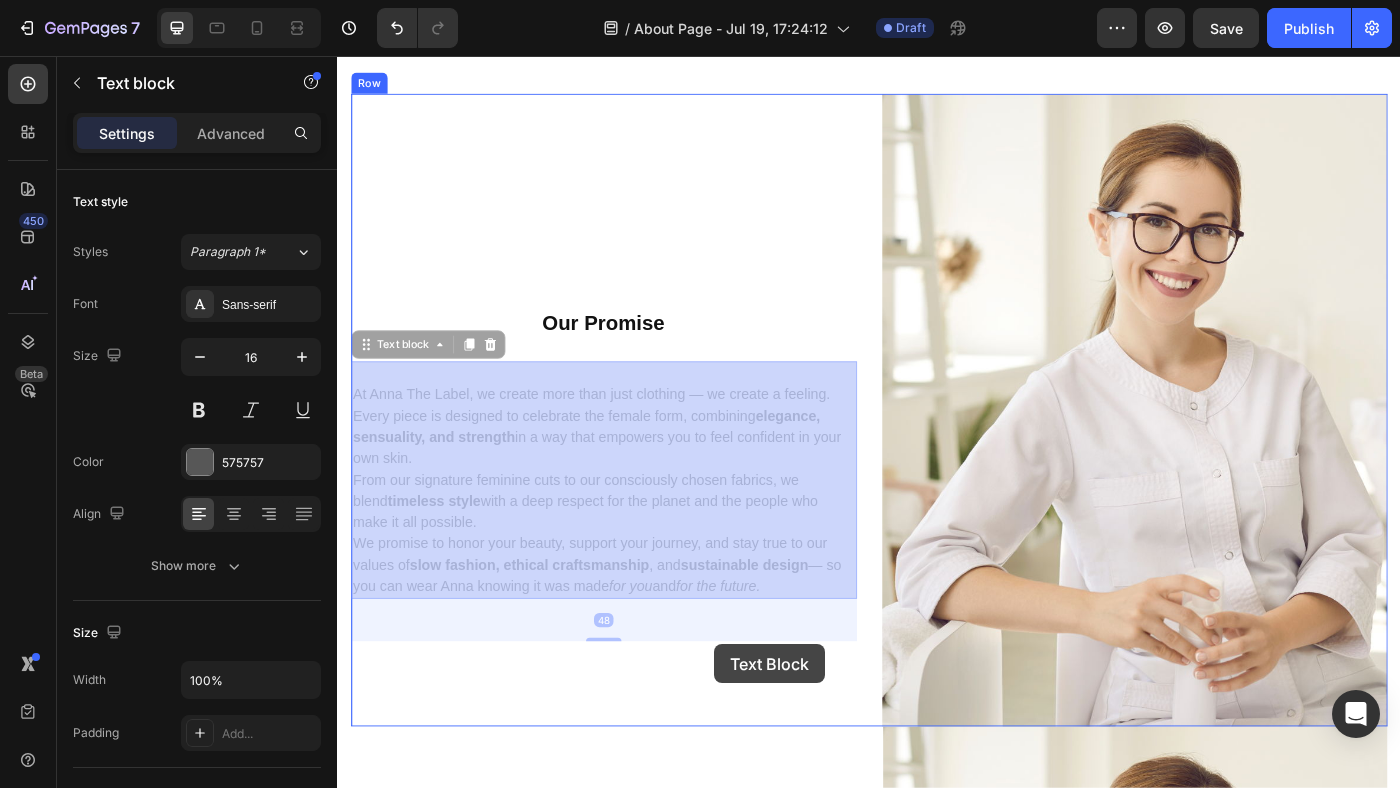 drag, startPoint x: 361, startPoint y: 467, endPoint x: 728, endPoint y: 691, distance: 429.9593 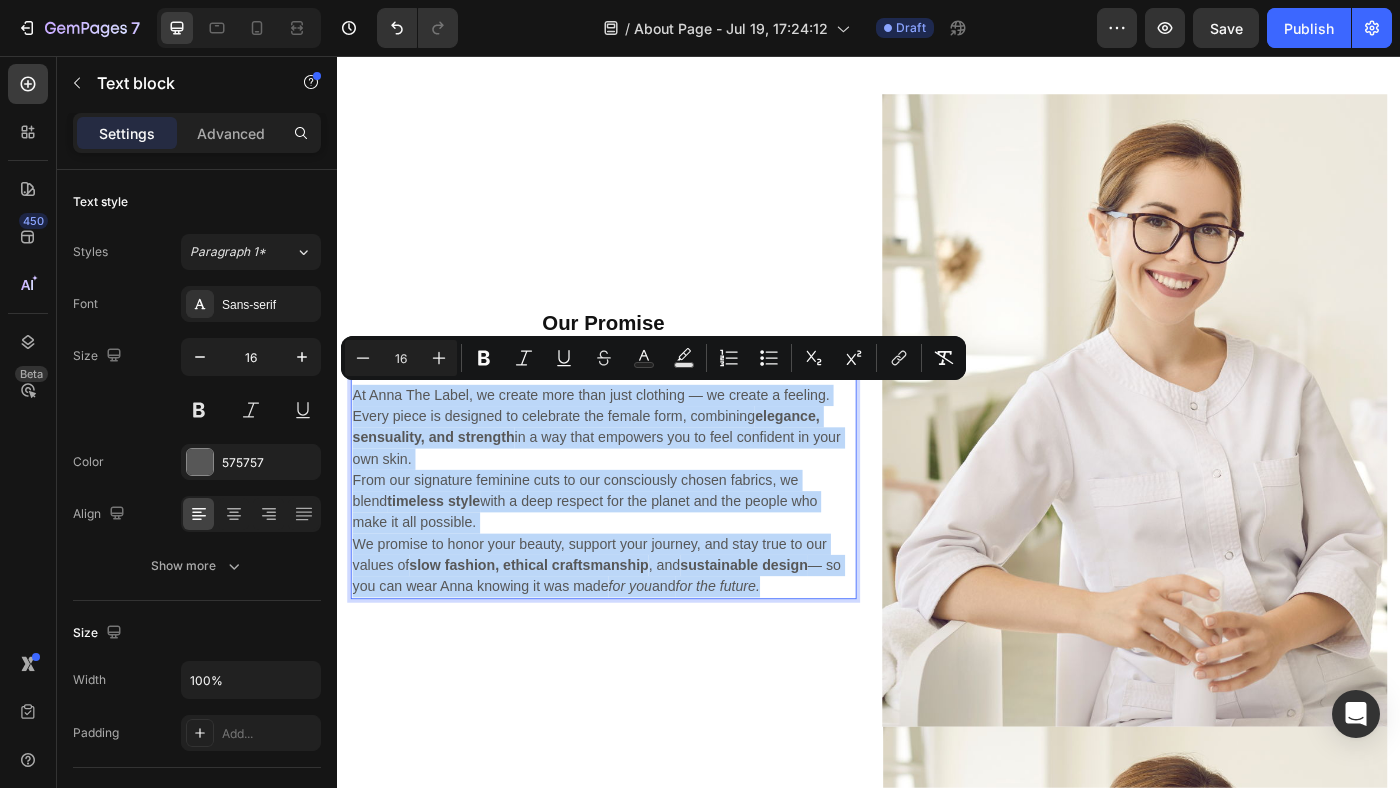 drag, startPoint x: 358, startPoint y: 437, endPoint x: 844, endPoint y: 662, distance: 535.5567 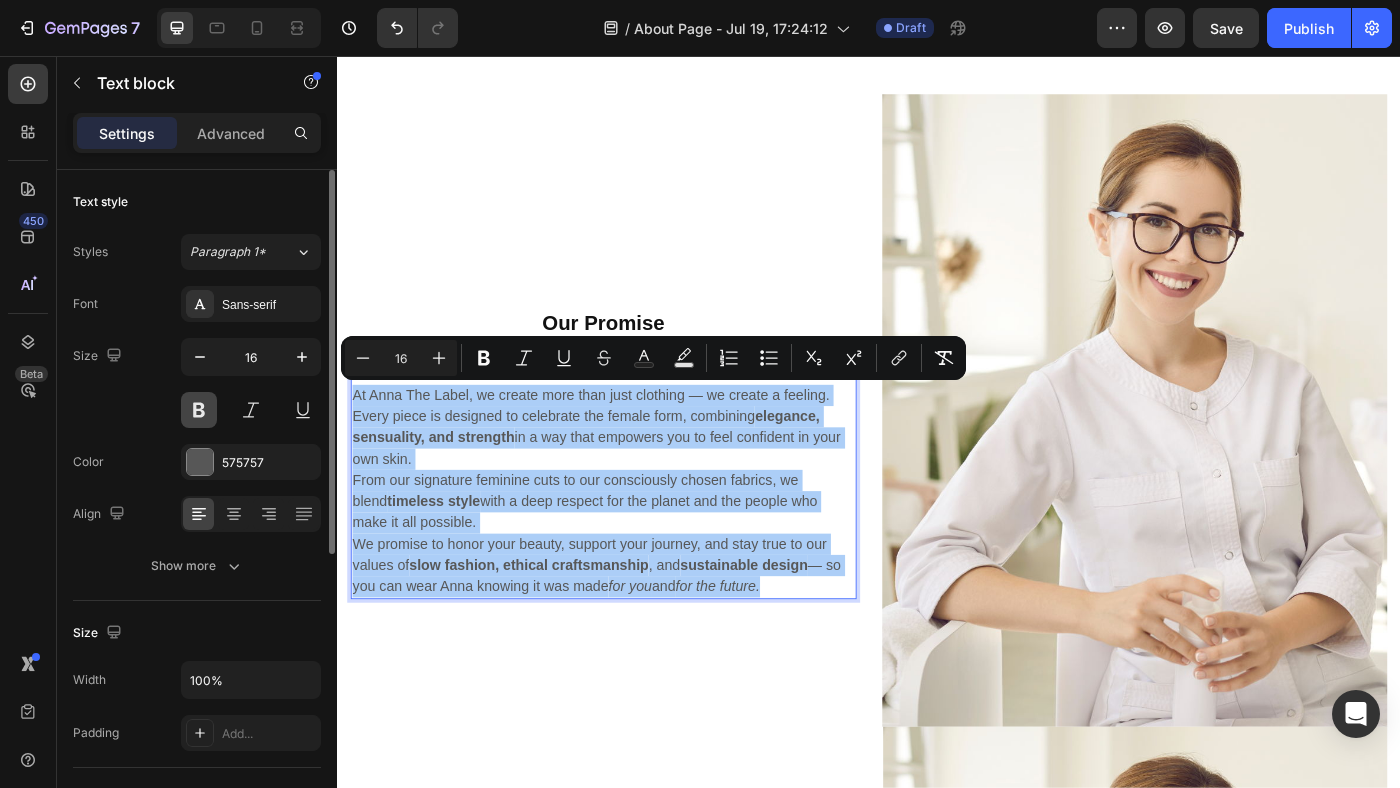 click at bounding box center (199, 410) 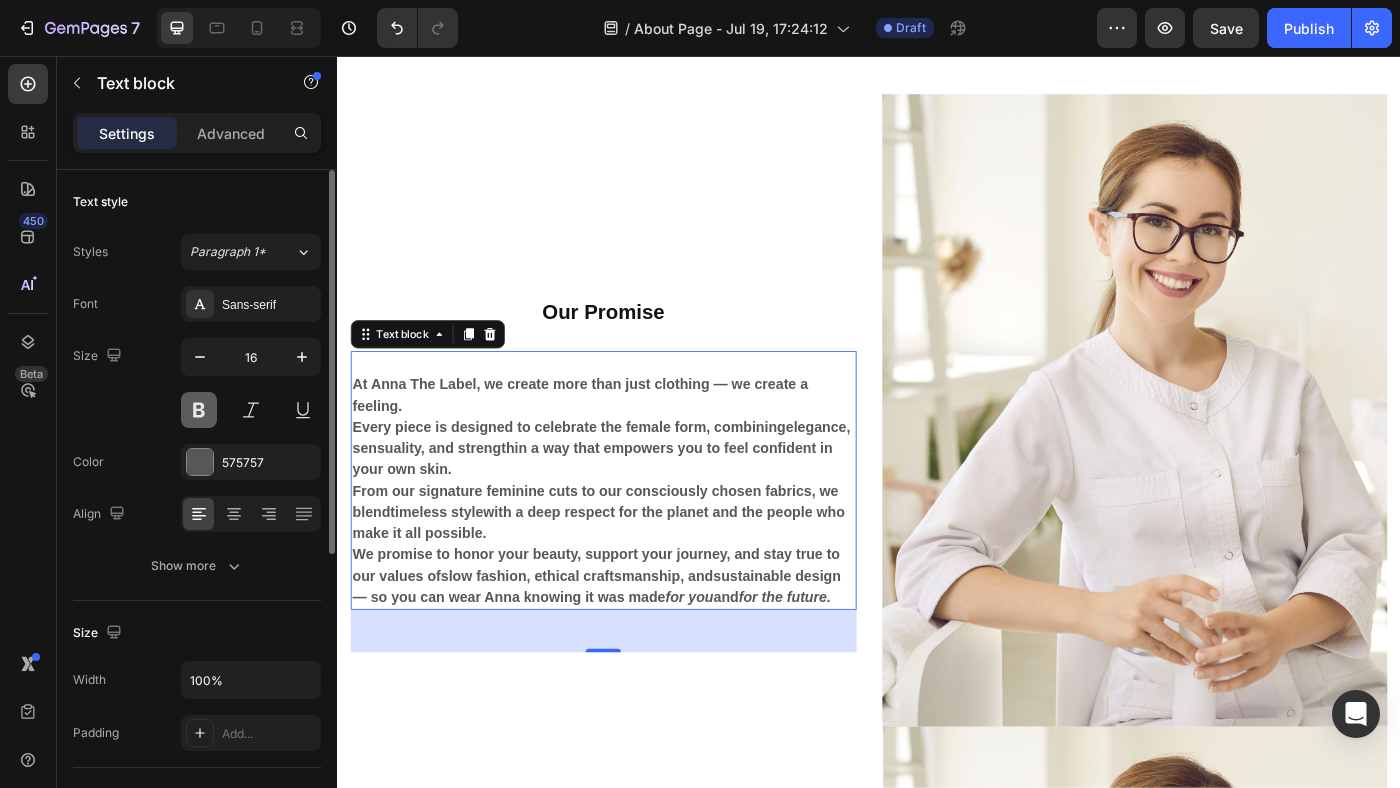click at bounding box center (199, 410) 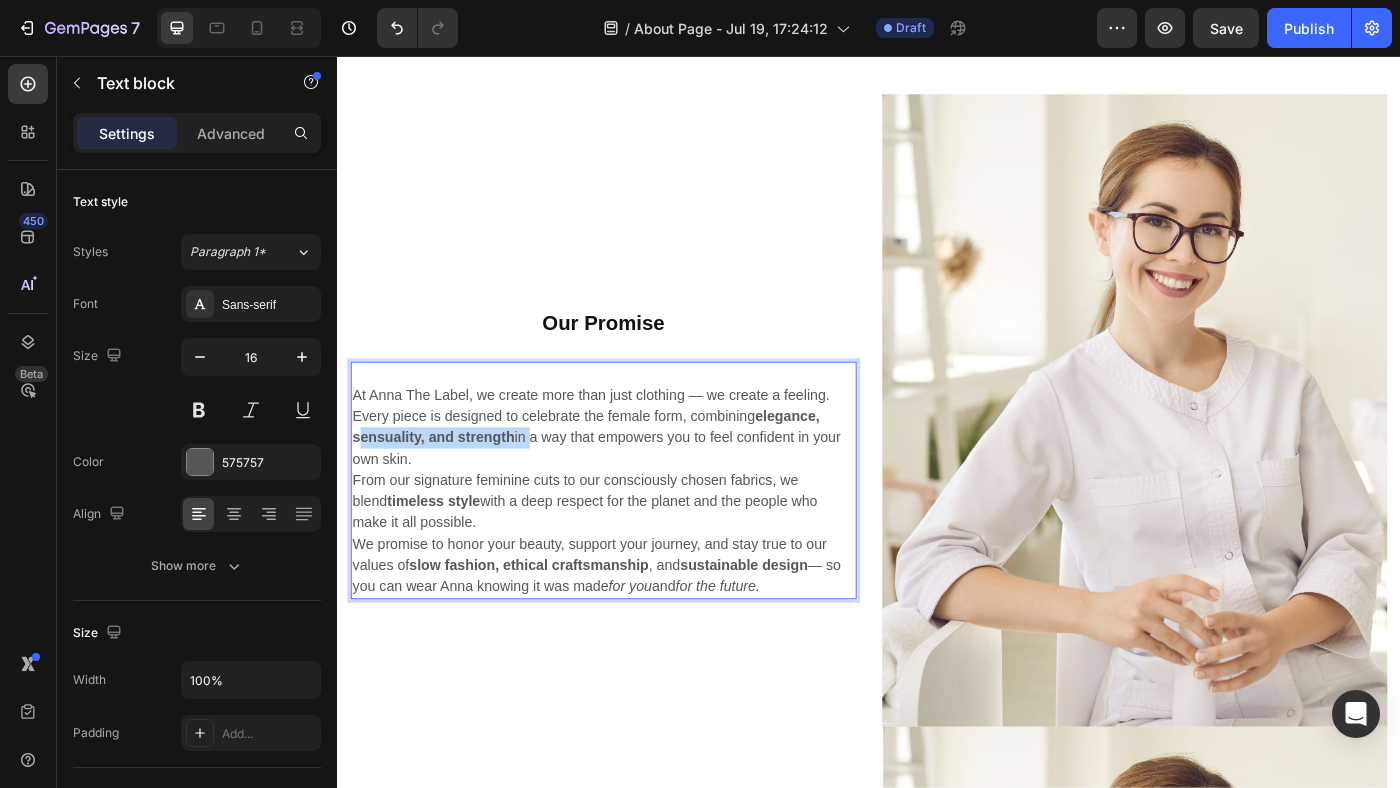 drag, startPoint x: 361, startPoint y: 482, endPoint x: 551, endPoint y: 483, distance: 190.00262 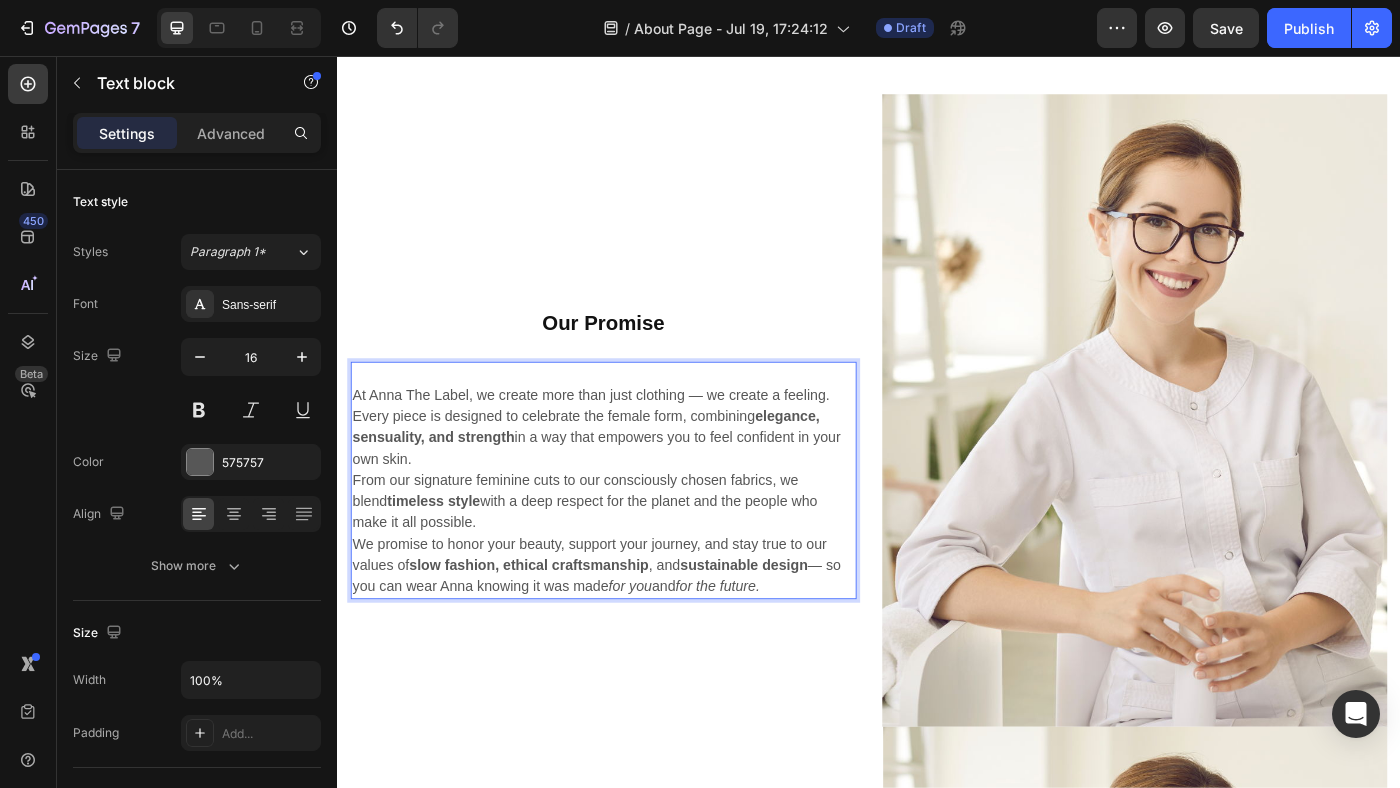 click on "At Anna The Label, we create more than just clothing — we create a feeling. Every piece is designed to celebrate the female form, combining  elegance, sensuality, and strength  in a way that empowers you to feel confident in your own skin. From our signature feminine cuts to our consciously chosen fabrics, we blend  timeless style  with a deep respect for the planet and the people who make it all possible. We promise to honor your beauty, support your journey, and stay true to our values of  slow fashion, ethical craftsmanship , and  sustainable design  — so you can wear Anna knowing it was made  for you  and  for the future." at bounding box center (637, 535) 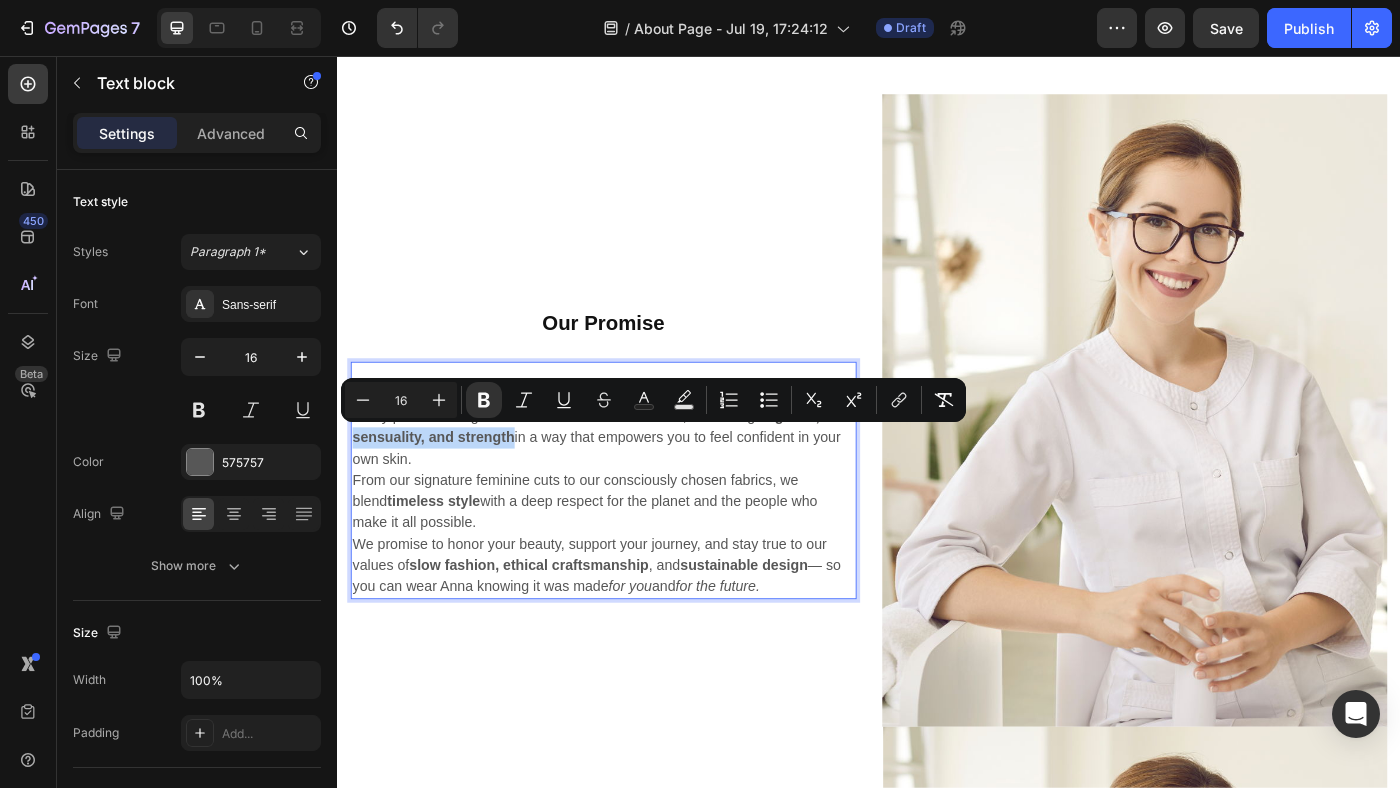 drag, startPoint x: 356, startPoint y: 484, endPoint x: 532, endPoint y: 496, distance: 176.40862 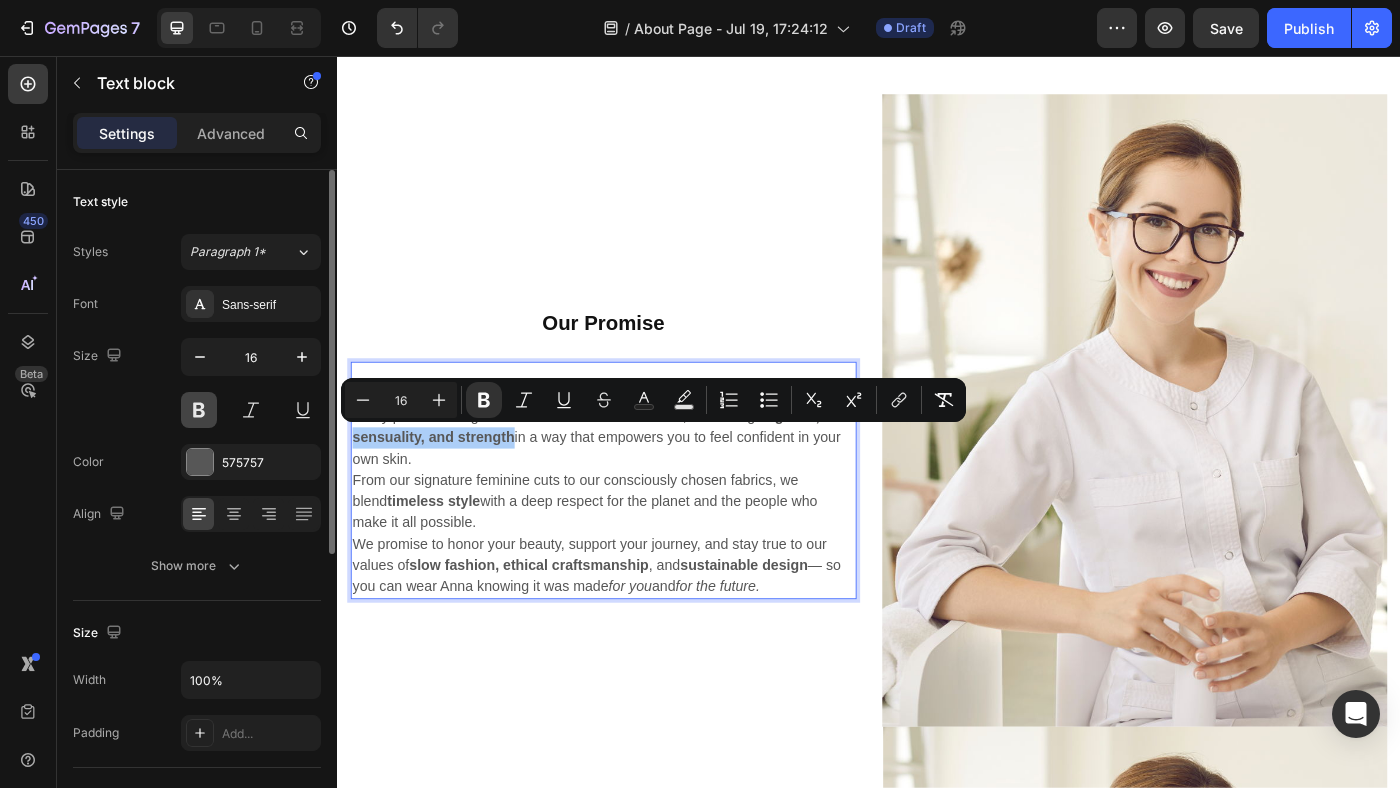click at bounding box center [199, 410] 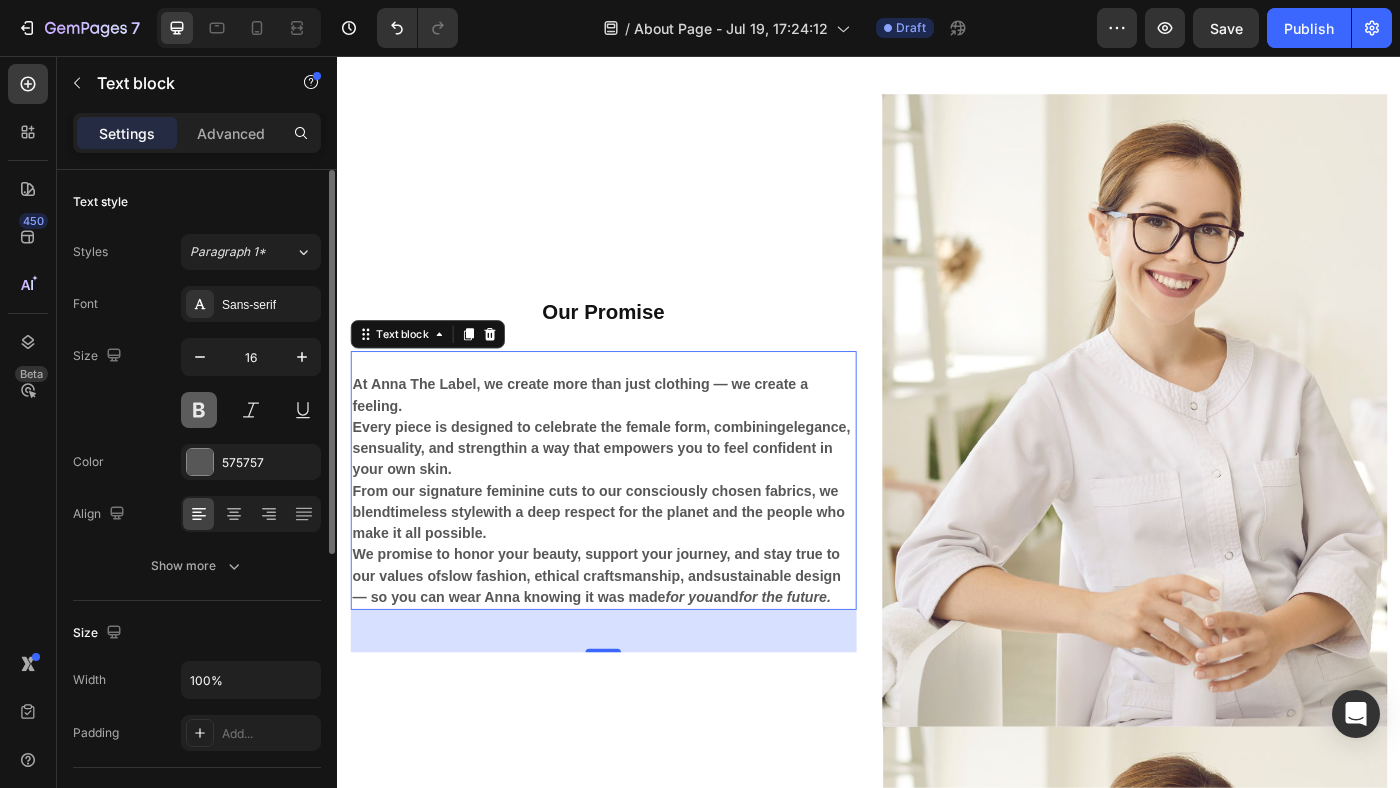 click at bounding box center [199, 410] 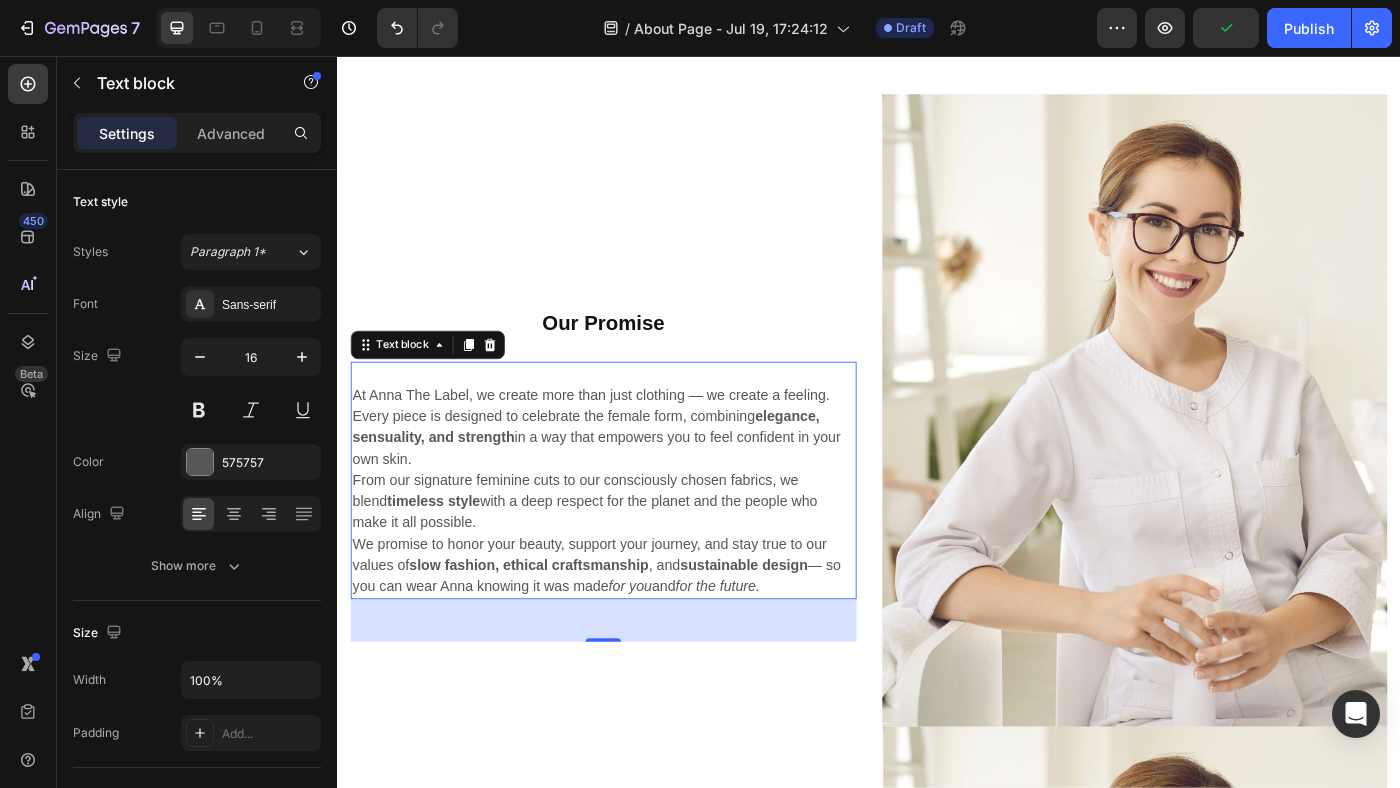 click on "From our signature feminine cuts to our consciously chosen fabrics, we blend  timeless style  with a deep respect for the planet and the people who make it all possible." at bounding box center [637, 559] 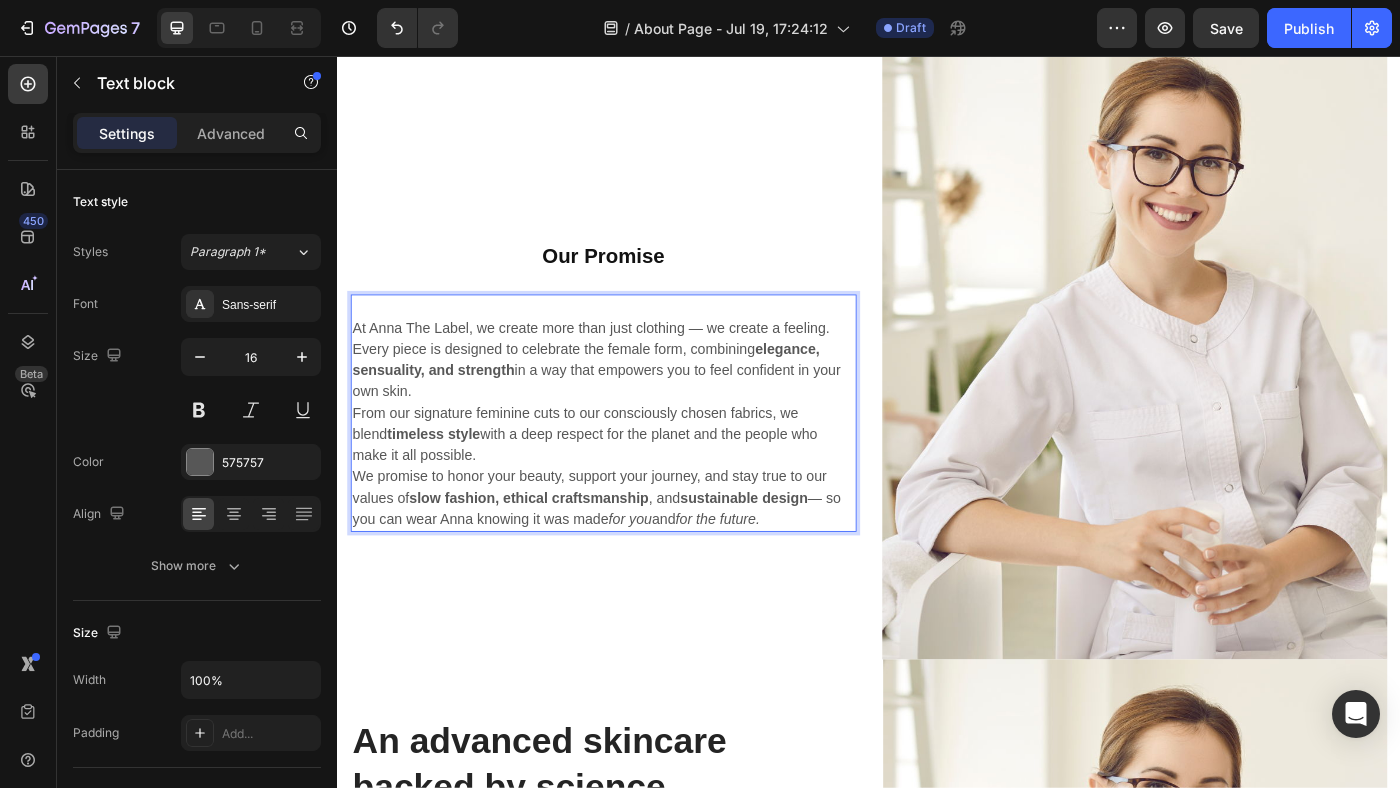 scroll, scrollTop: 3035, scrollLeft: 0, axis: vertical 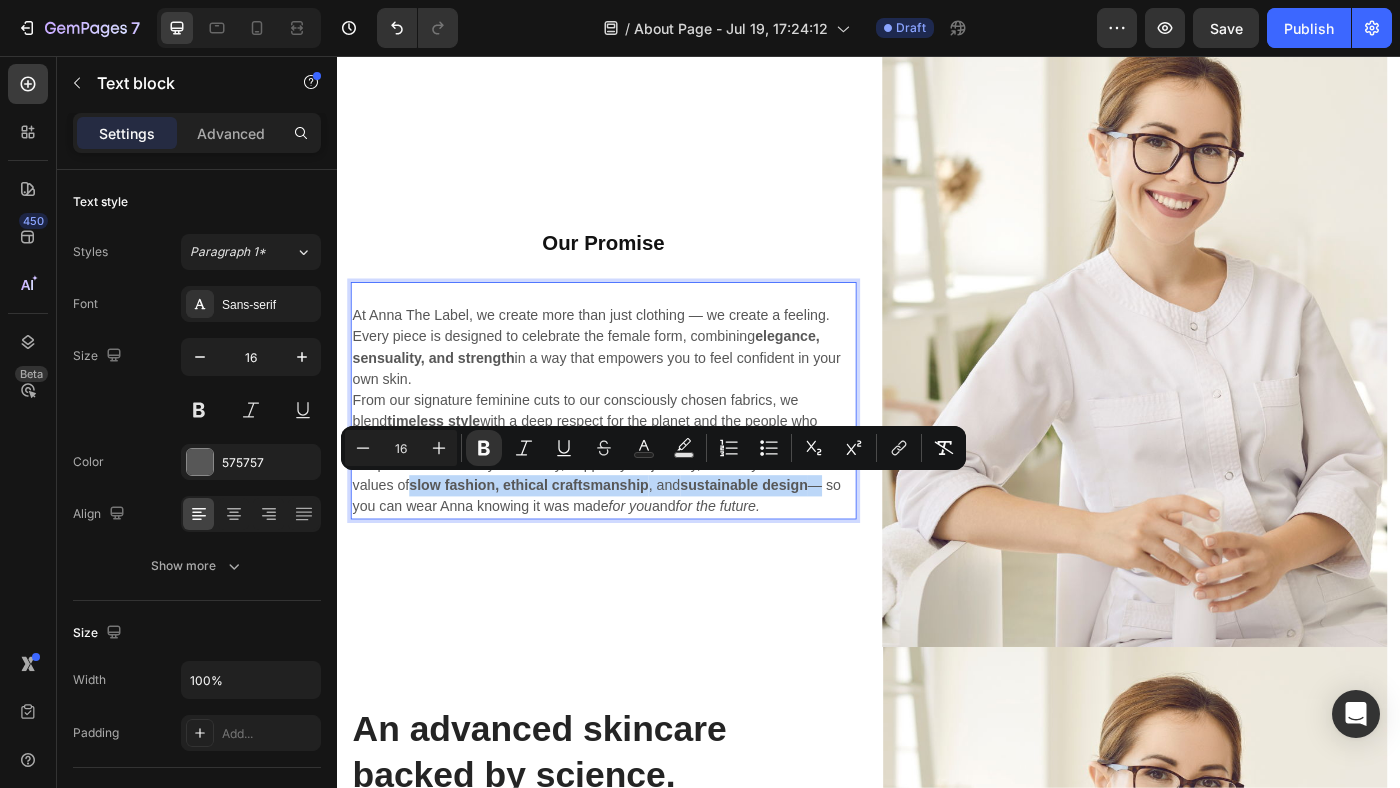 drag, startPoint x: 425, startPoint y: 543, endPoint x: 884, endPoint y: 546, distance: 459.0098 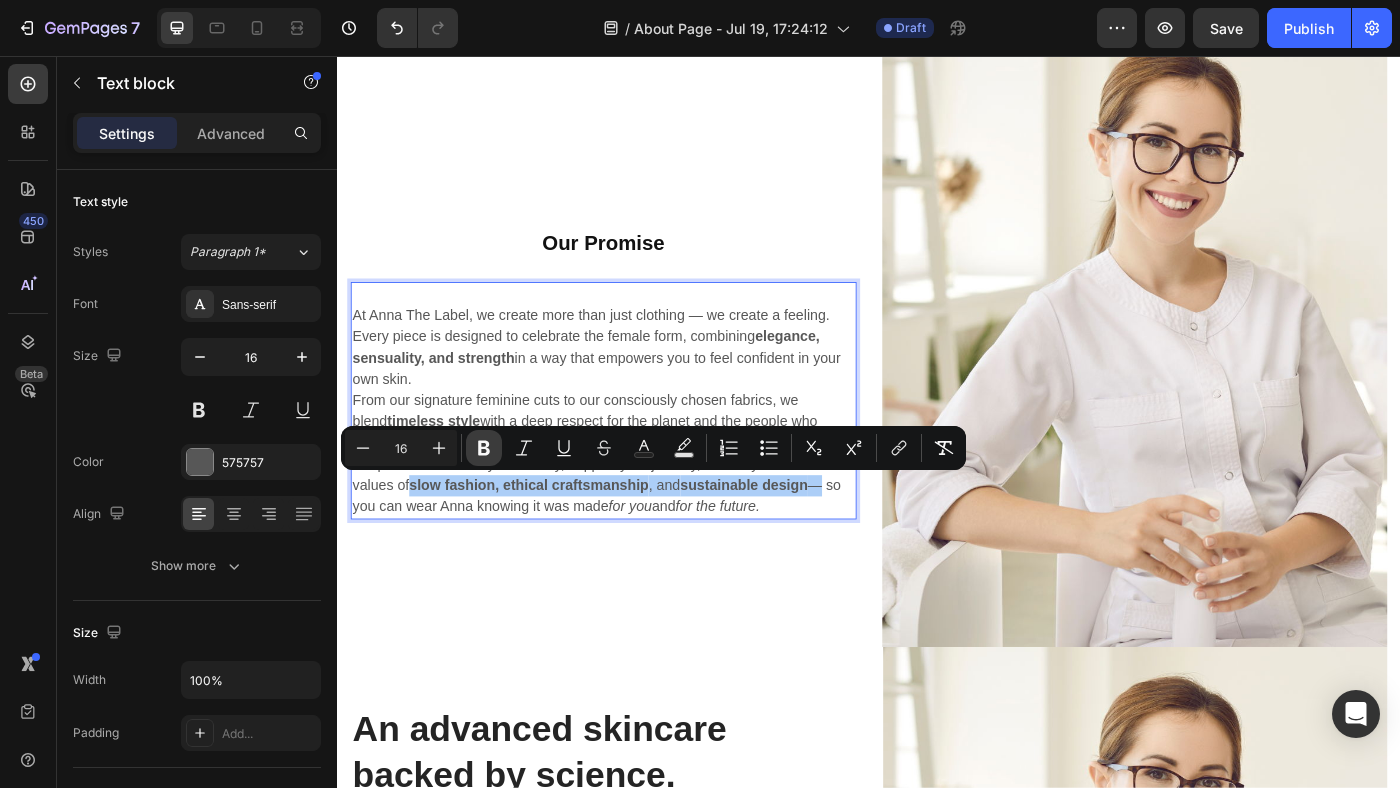 click 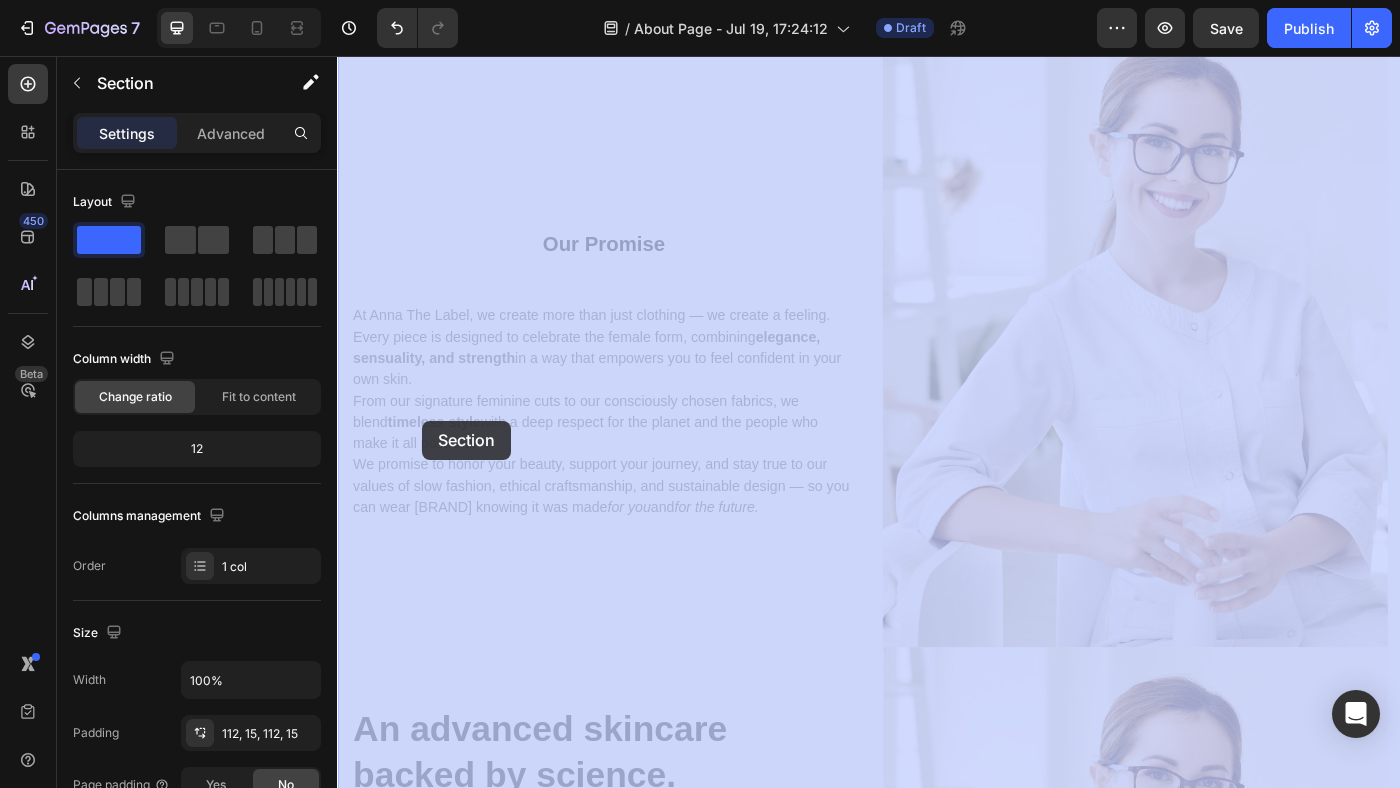 drag, startPoint x: 350, startPoint y: 469, endPoint x: 426, endPoint y: 462, distance: 76.321686 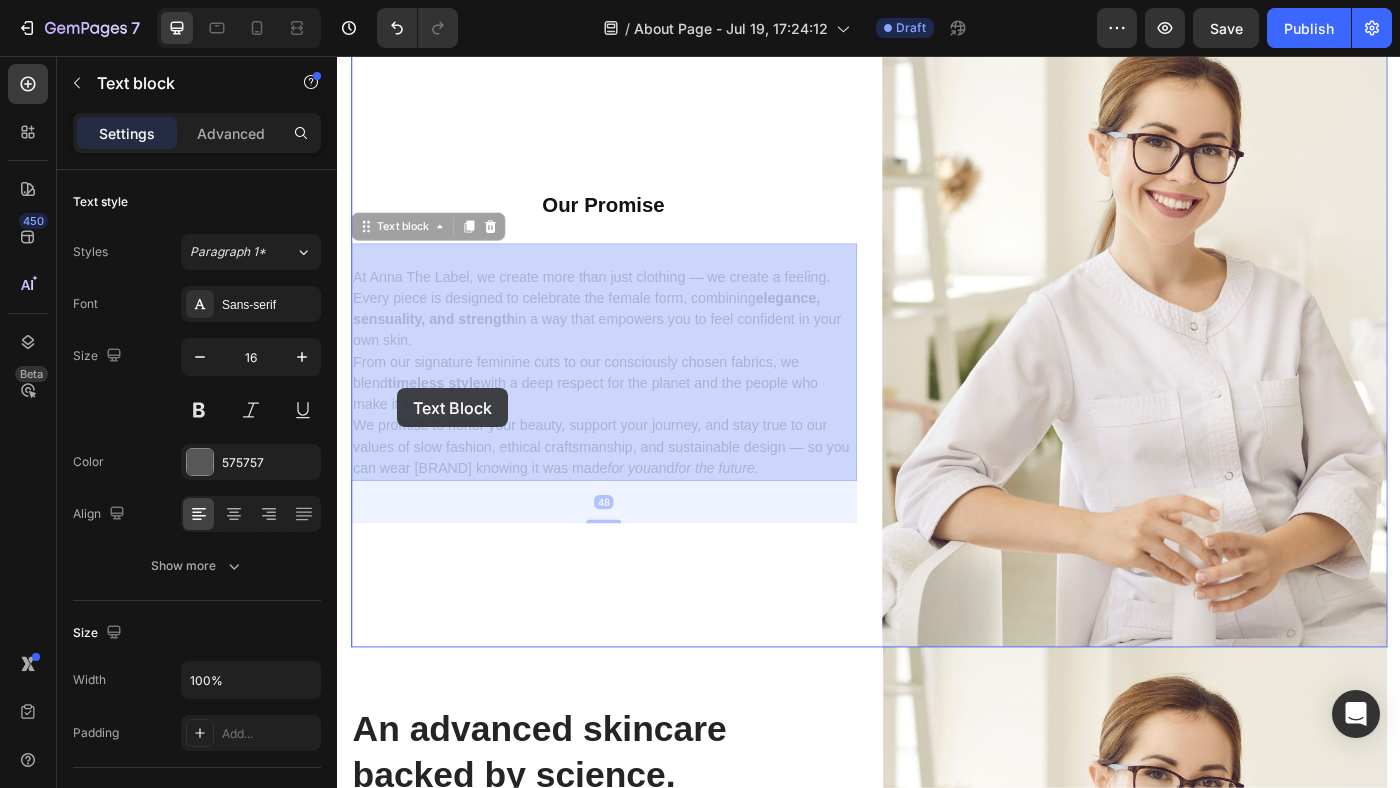 drag, startPoint x: 452, startPoint y: 428, endPoint x: 403, endPoint y: 431, distance: 49.09175 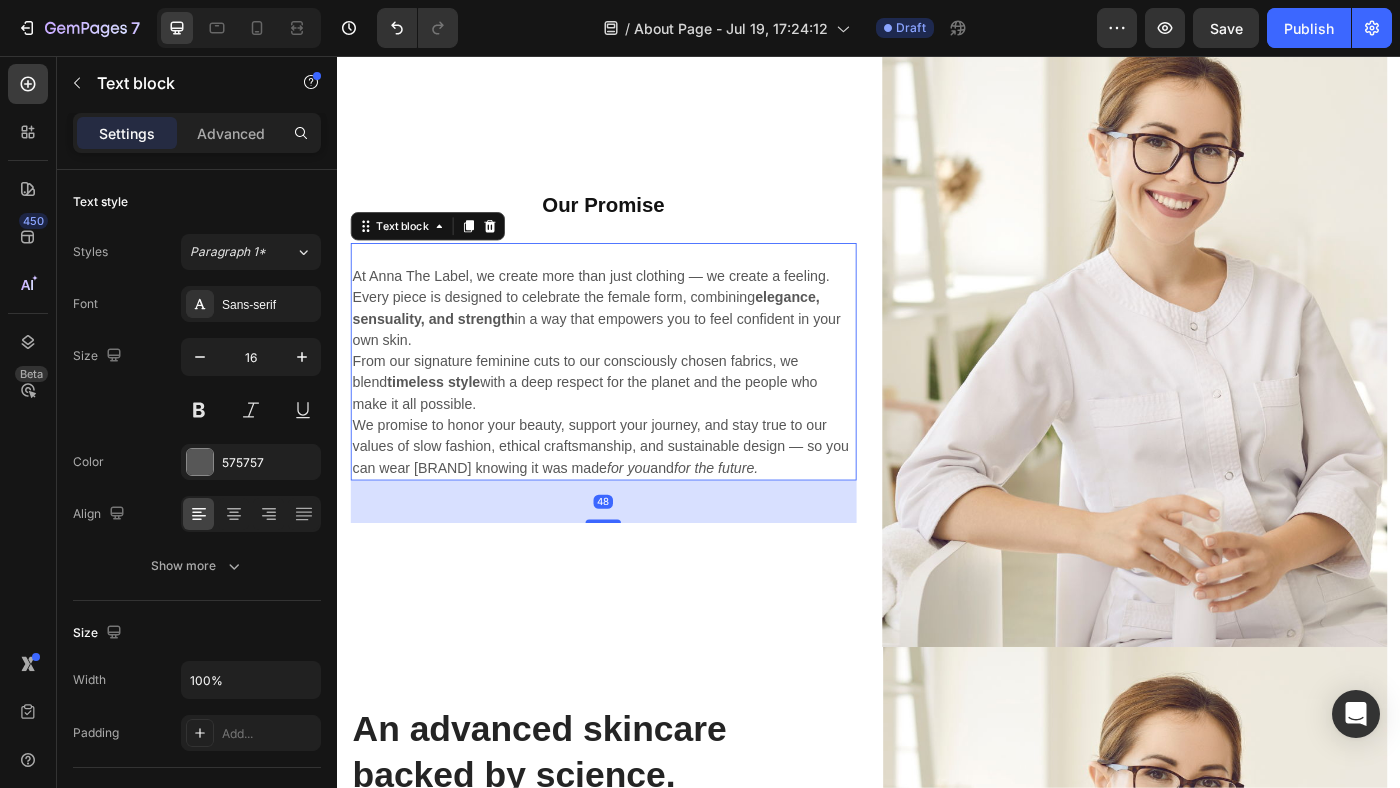 click on "From our signature feminine cuts to our consciously chosen fabrics, we blend  timeless style  with a deep respect for the planet and the people who make it all possible." at bounding box center [637, 425] 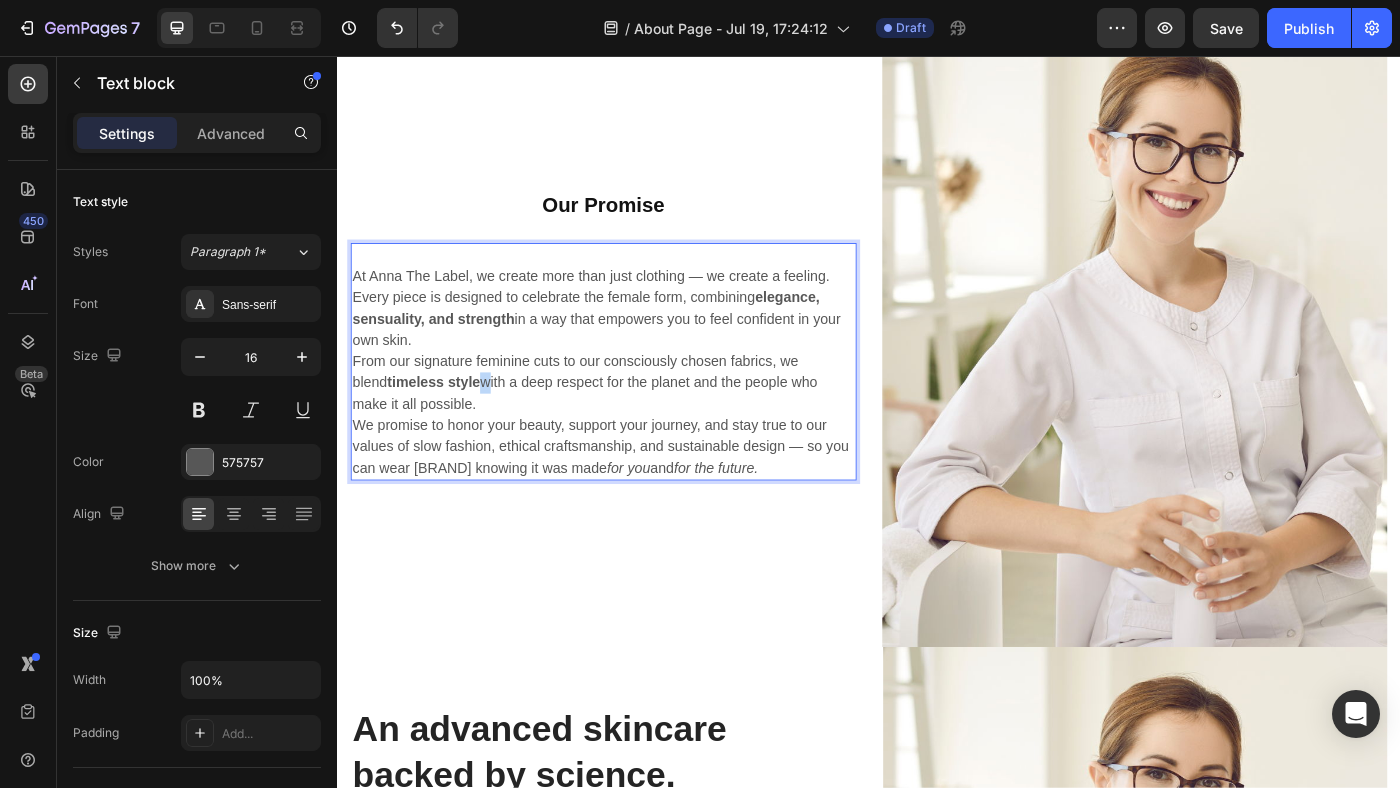 click on "From our signature feminine cuts to our consciously chosen fabrics, we blend  timeless style  with a deep respect for the planet and the people who make it all possible." at bounding box center (637, 425) 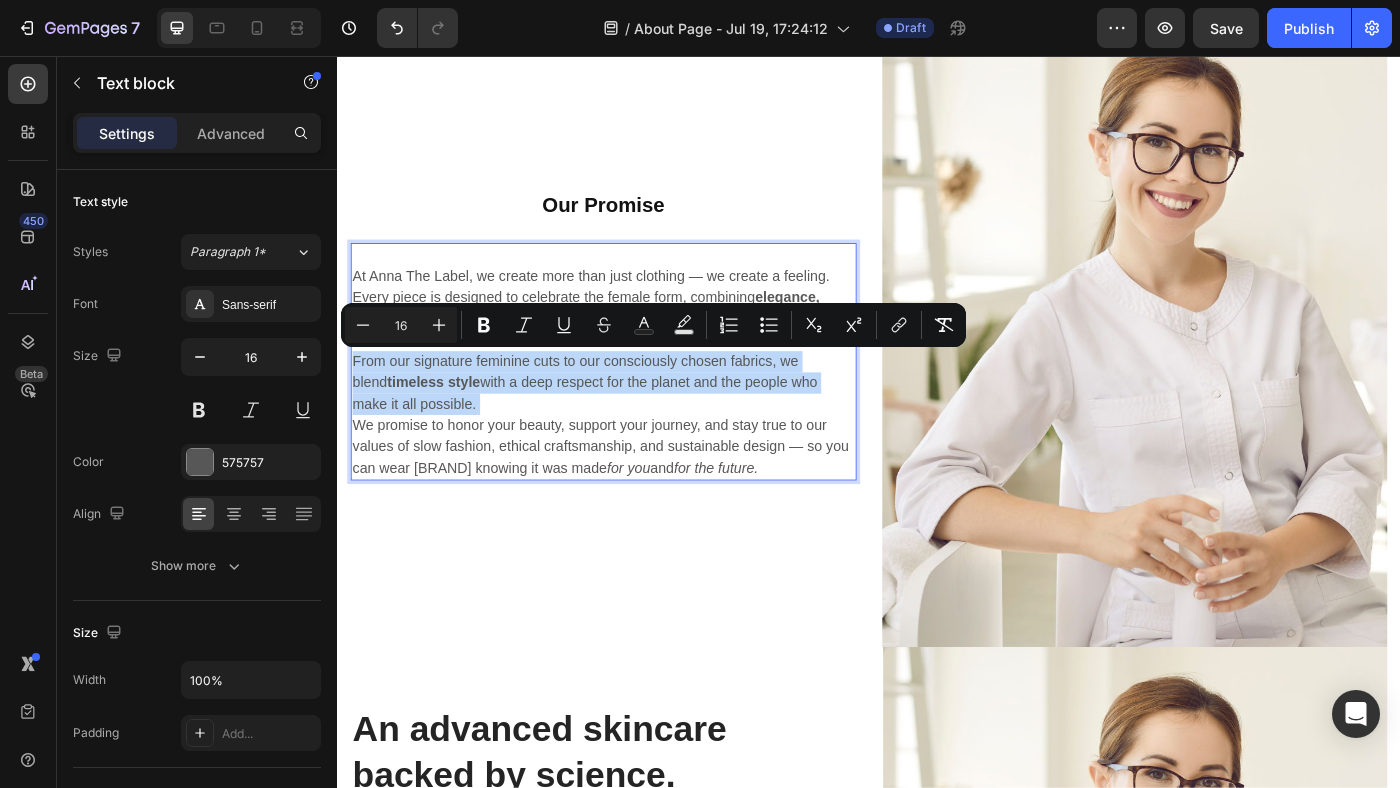 drag, startPoint x: 458, startPoint y: 422, endPoint x: 447, endPoint y: 422, distance: 11 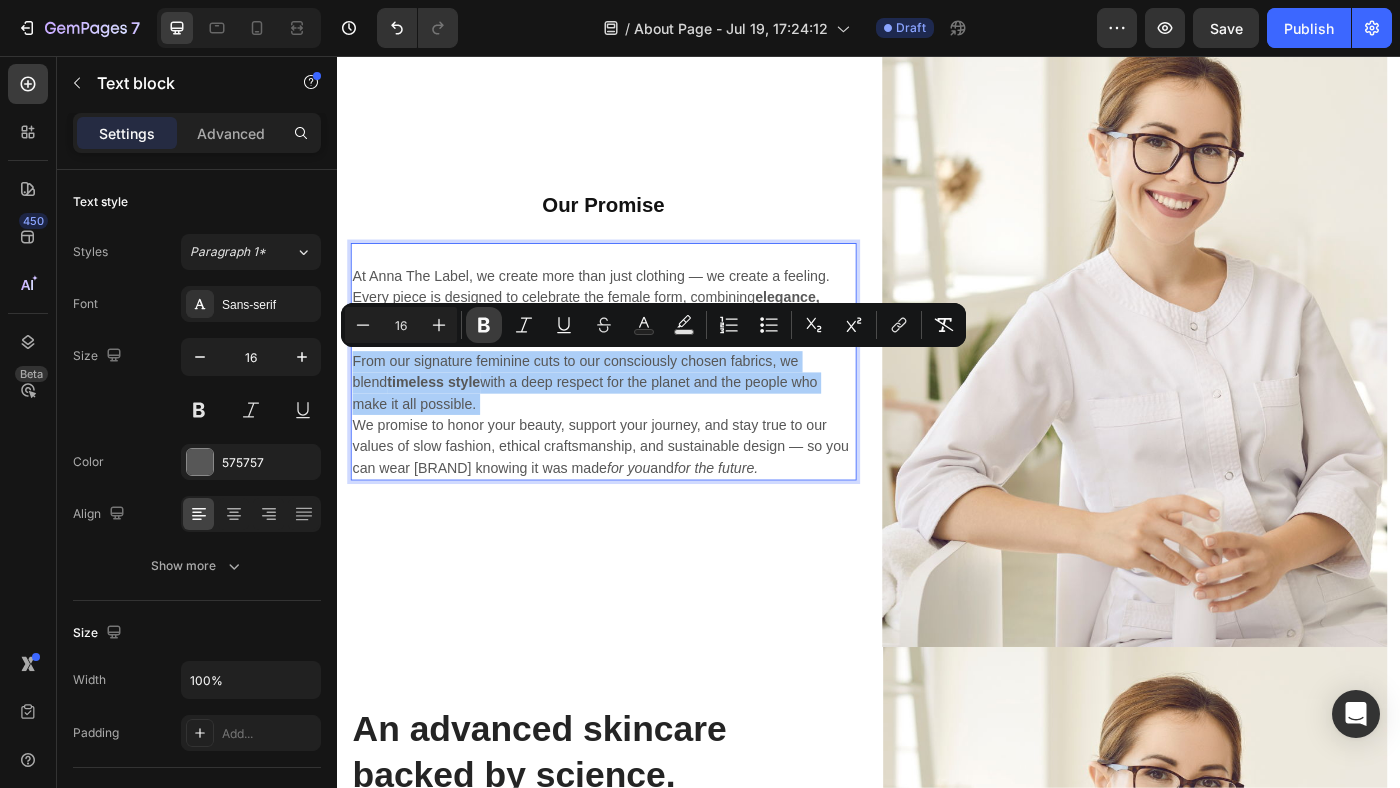 click 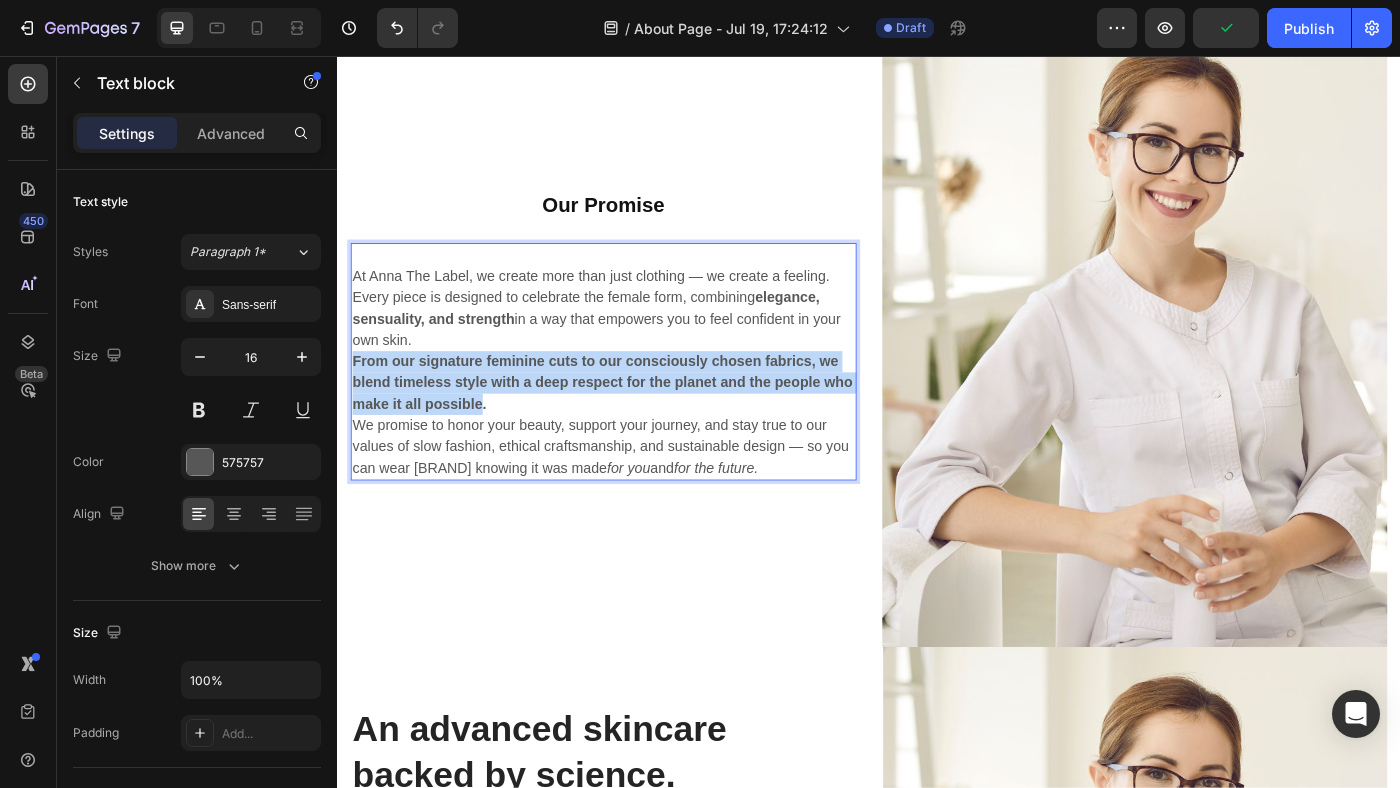 drag, startPoint x: 356, startPoint y: 402, endPoint x: 497, endPoint y: 444, distance: 147.12239 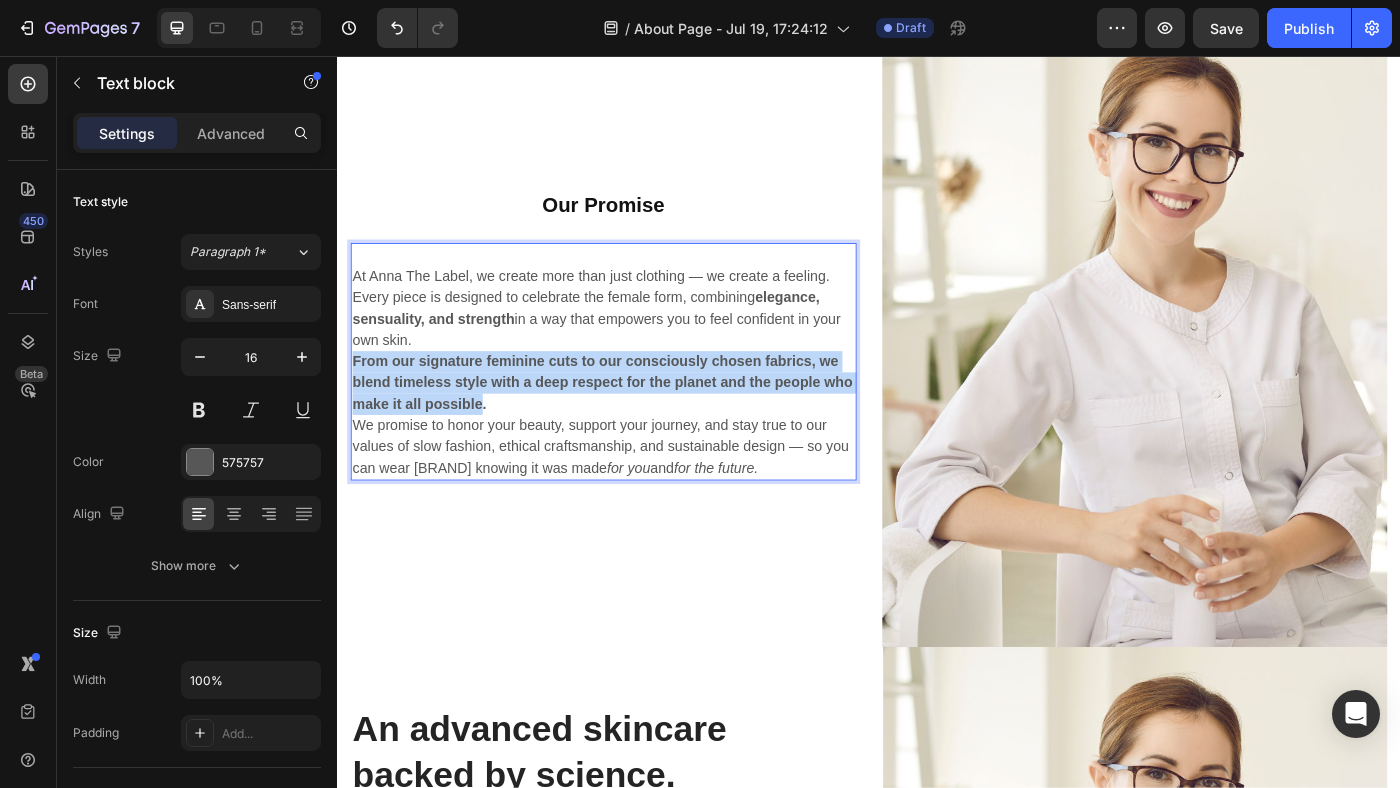 click on "From our signature feminine cuts to our consciously chosen fabrics, we blend timeless style with a deep respect for the planet and the people who make it all possible." at bounding box center [636, 424] 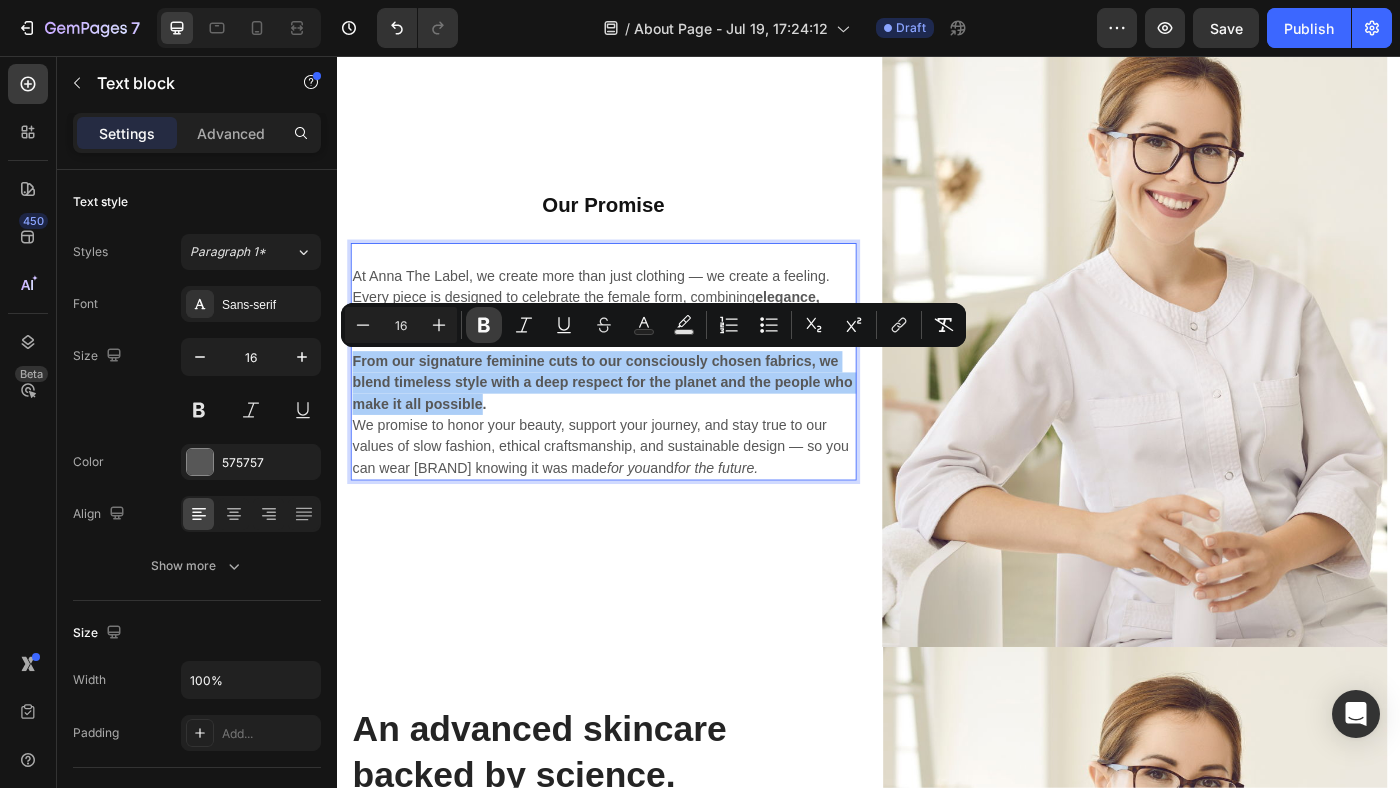 click 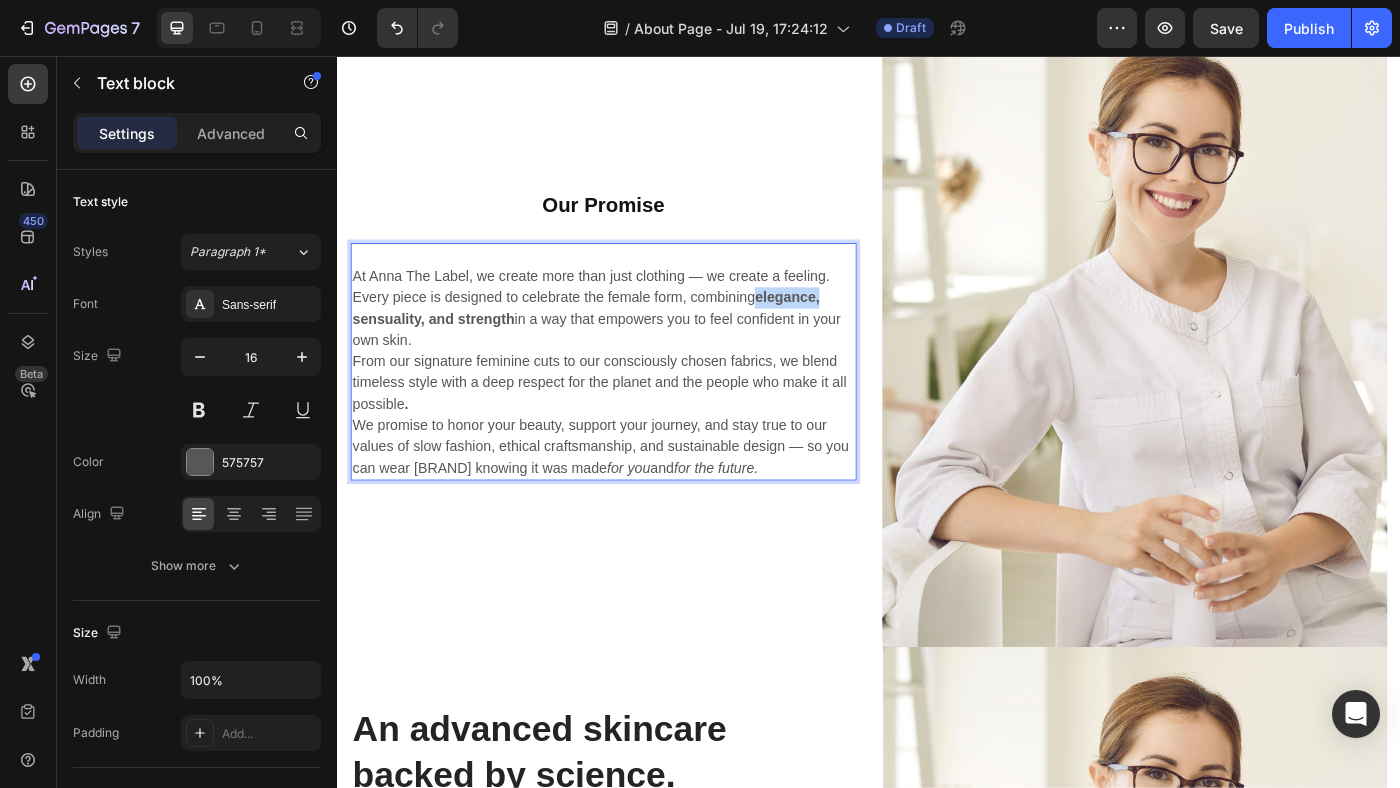 drag, startPoint x: 813, startPoint y: 329, endPoint x: 891, endPoint y: 332, distance: 78.05767 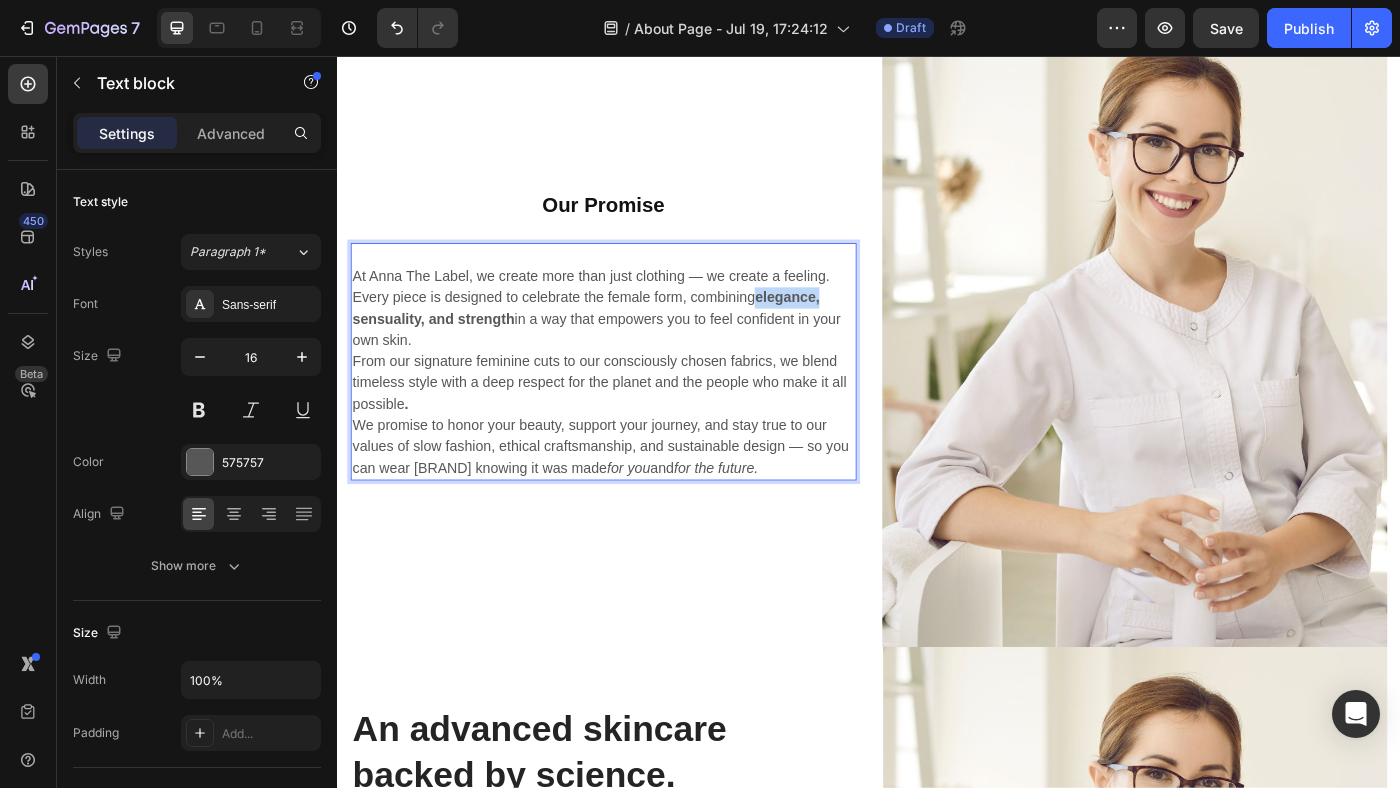 click on "At Anna The Label, we create more than just clothing — we create a feeling. Every piece is designed to celebrate the female form, combining  elegance, sensuality, and strength  in a way that empowers you to feel confident in your own skin." at bounding box center (637, 341) 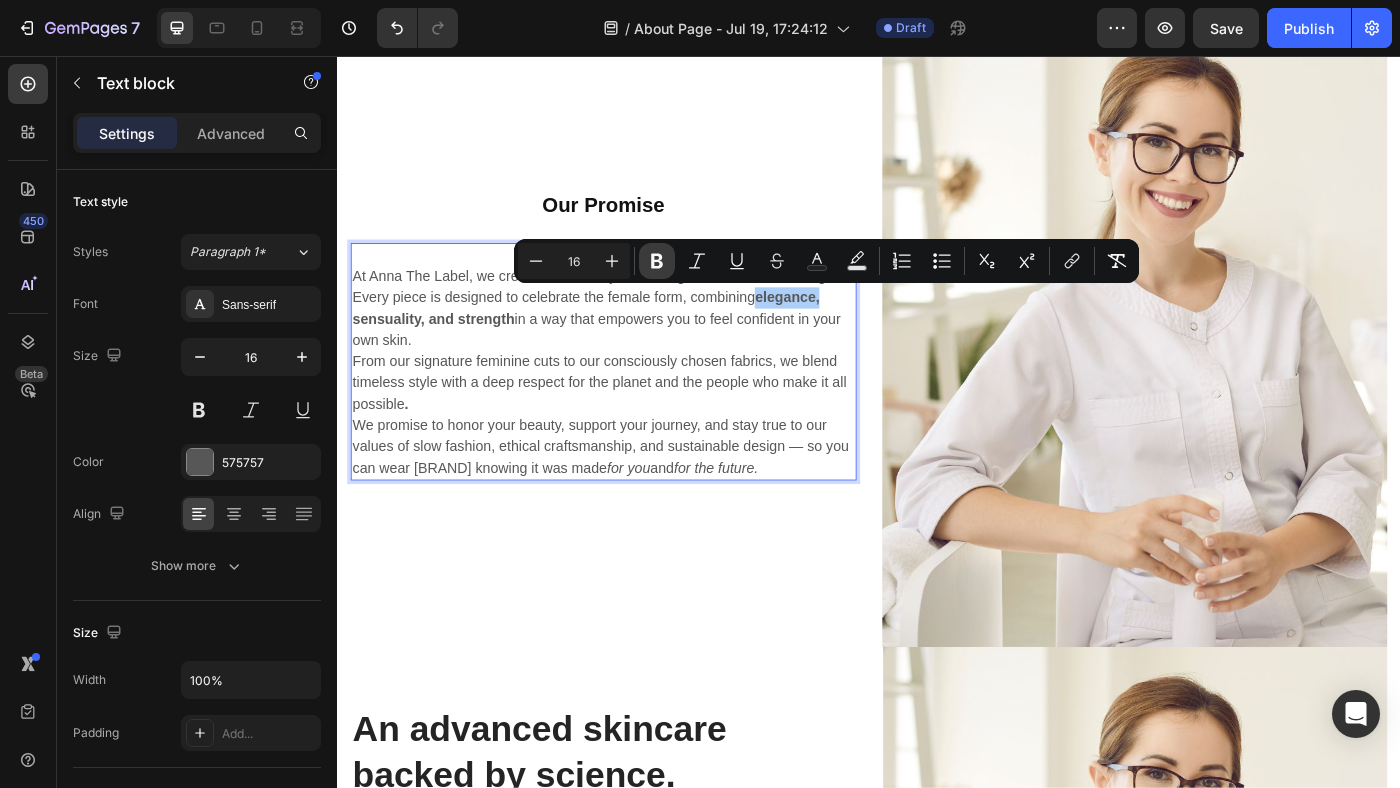 click on "Bold" at bounding box center [657, 261] 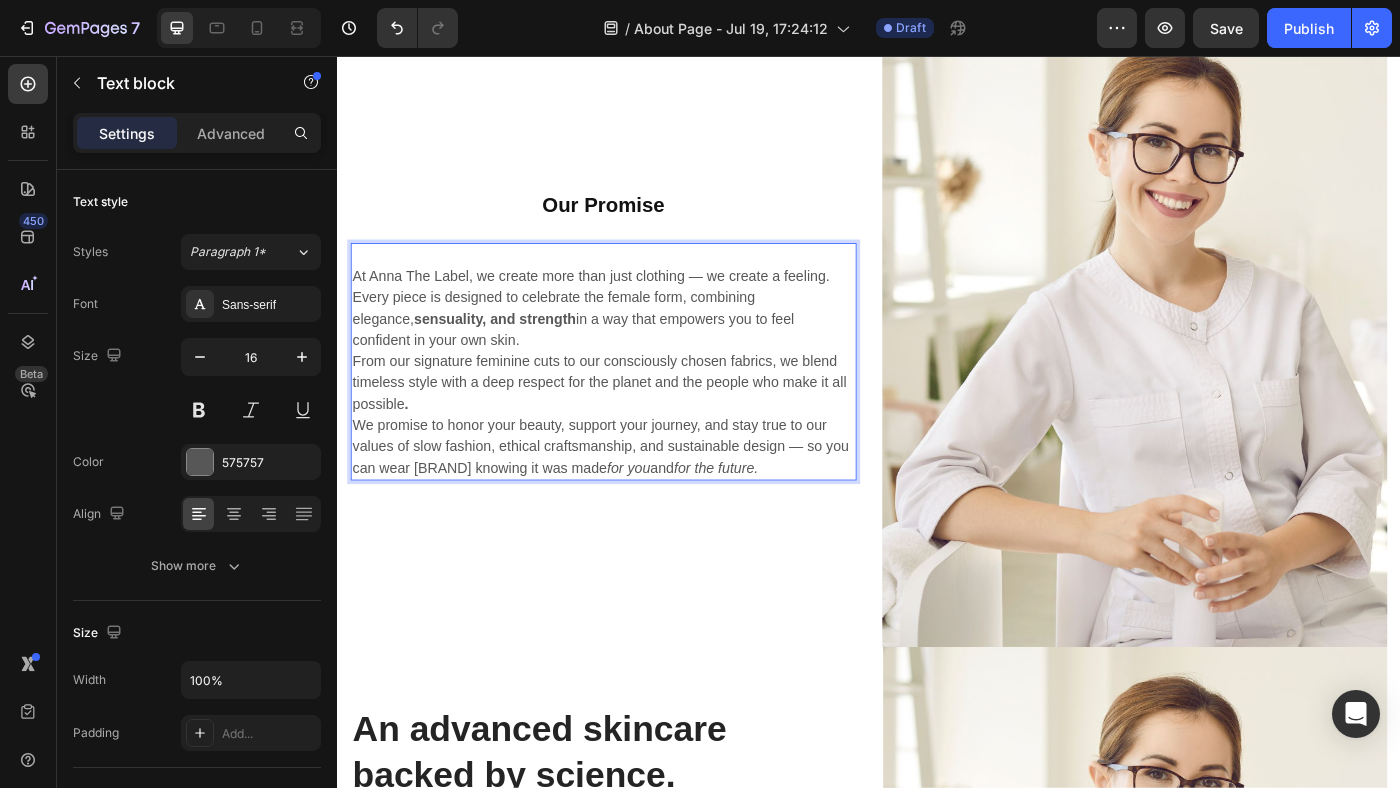 click on "sensuality, and strength" at bounding box center [514, 352] 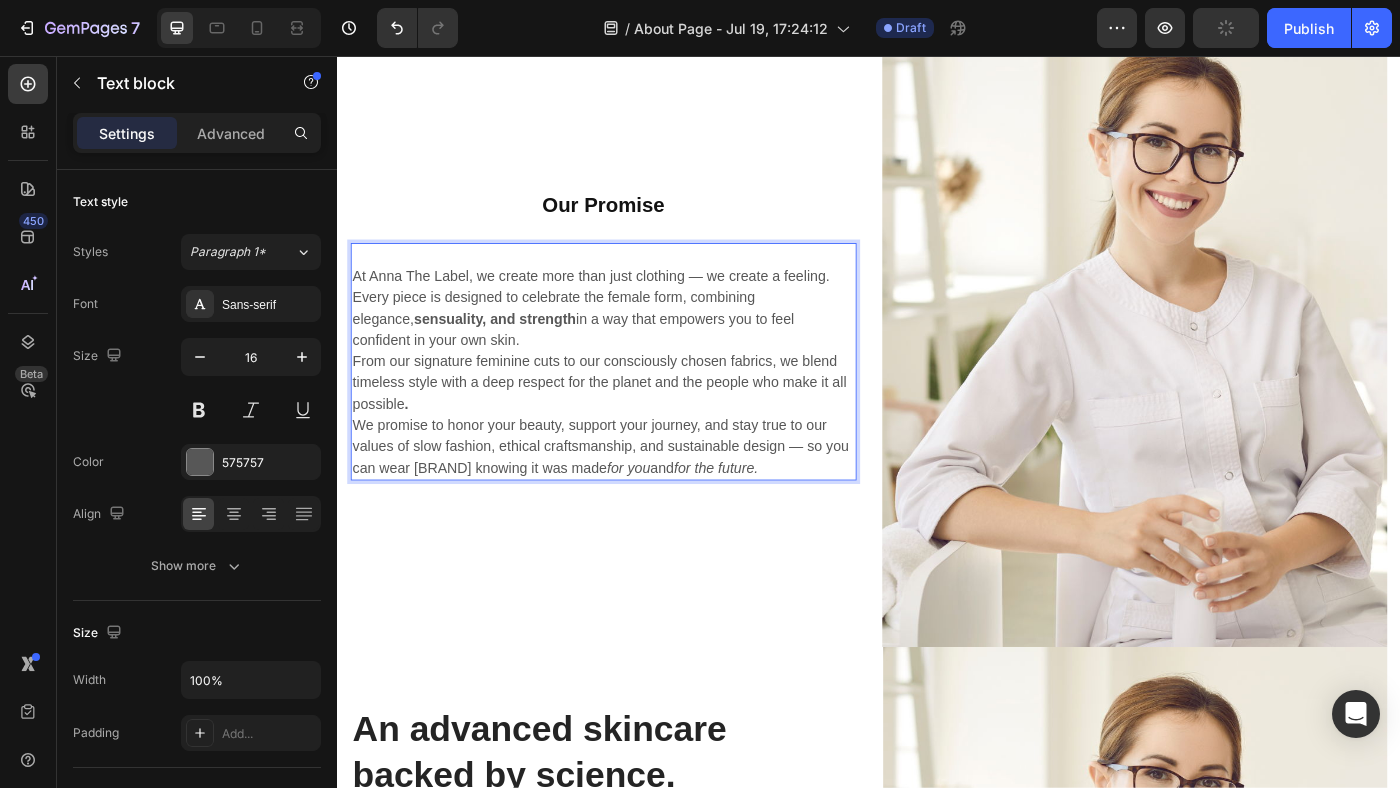 drag, startPoint x: 357, startPoint y: 356, endPoint x: 531, endPoint y: 349, distance: 174.14075 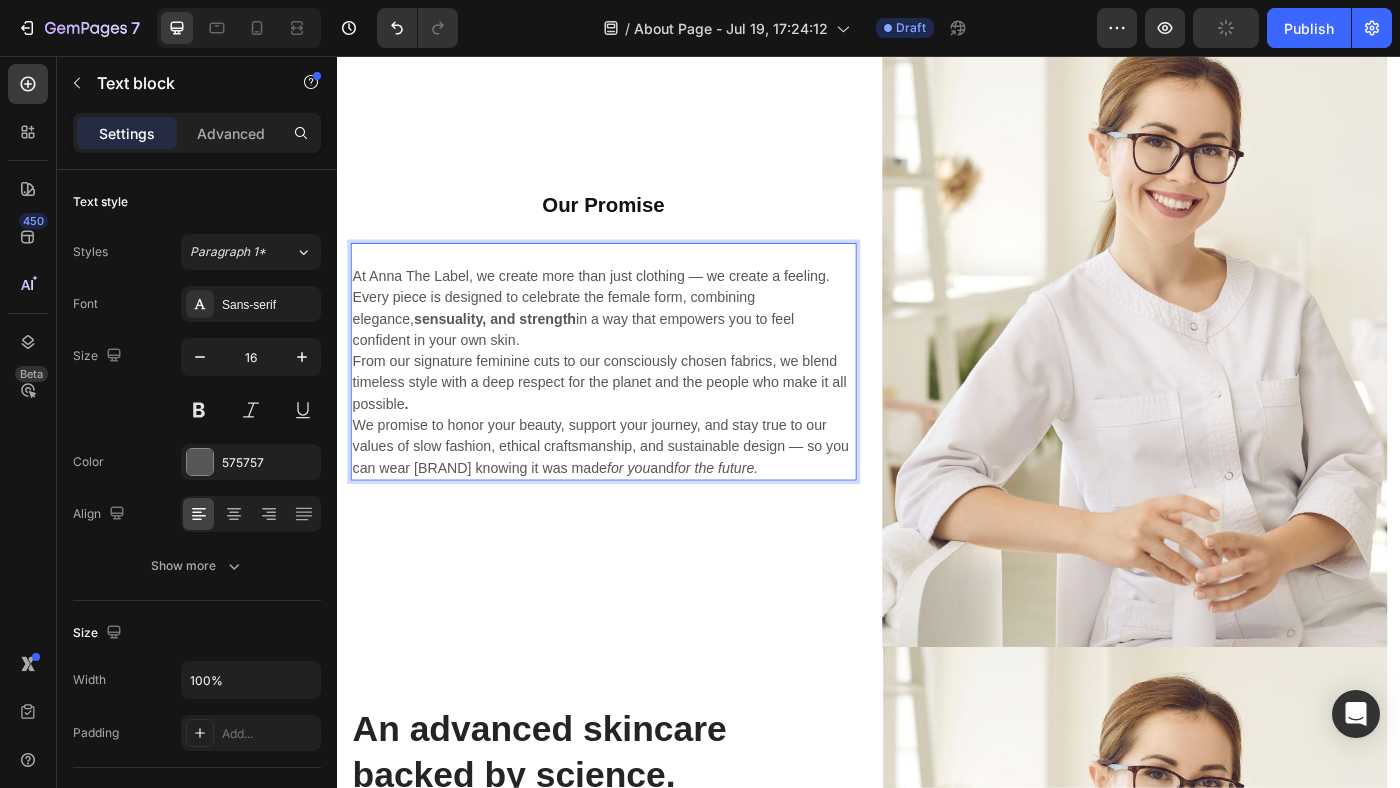 click on "sensuality, and strength" at bounding box center [514, 352] 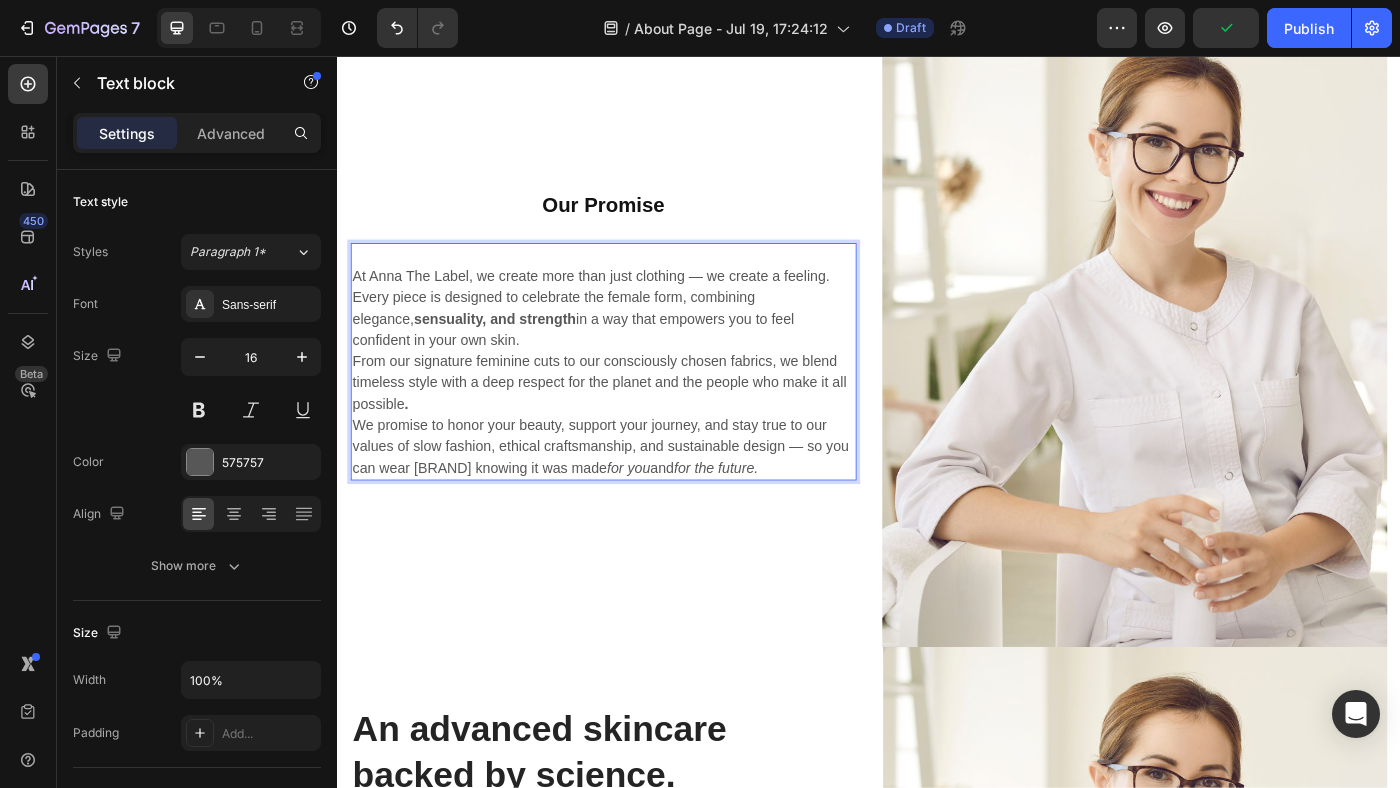 click on "sensuality, and strength" at bounding box center [514, 352] 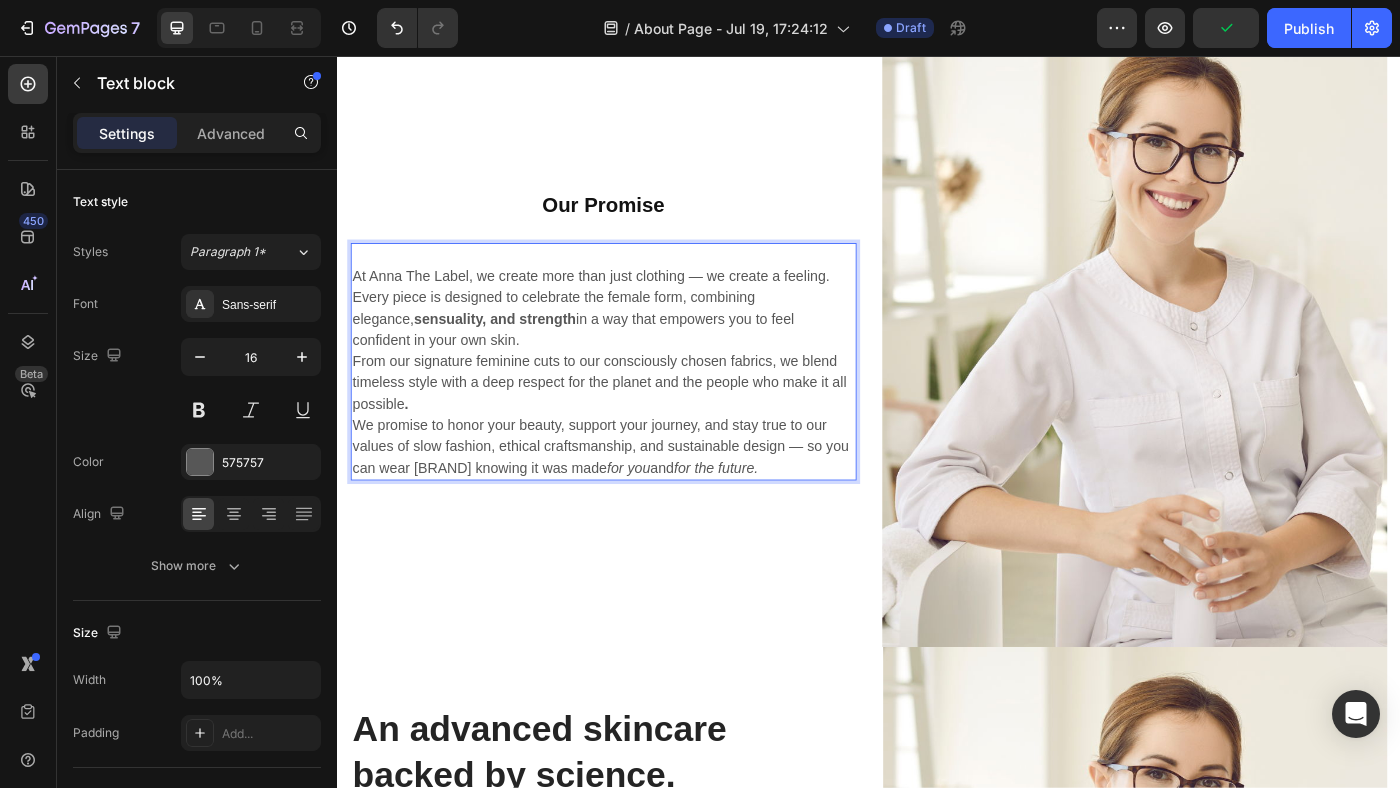 click on "At Anna The Label, we create more than just clothing — we create a feeling. Every piece is designed to celebrate the female form, combining elegance,  sensuality, and strength  in a way that empowers you to feel confident in your own skin." at bounding box center (637, 341) 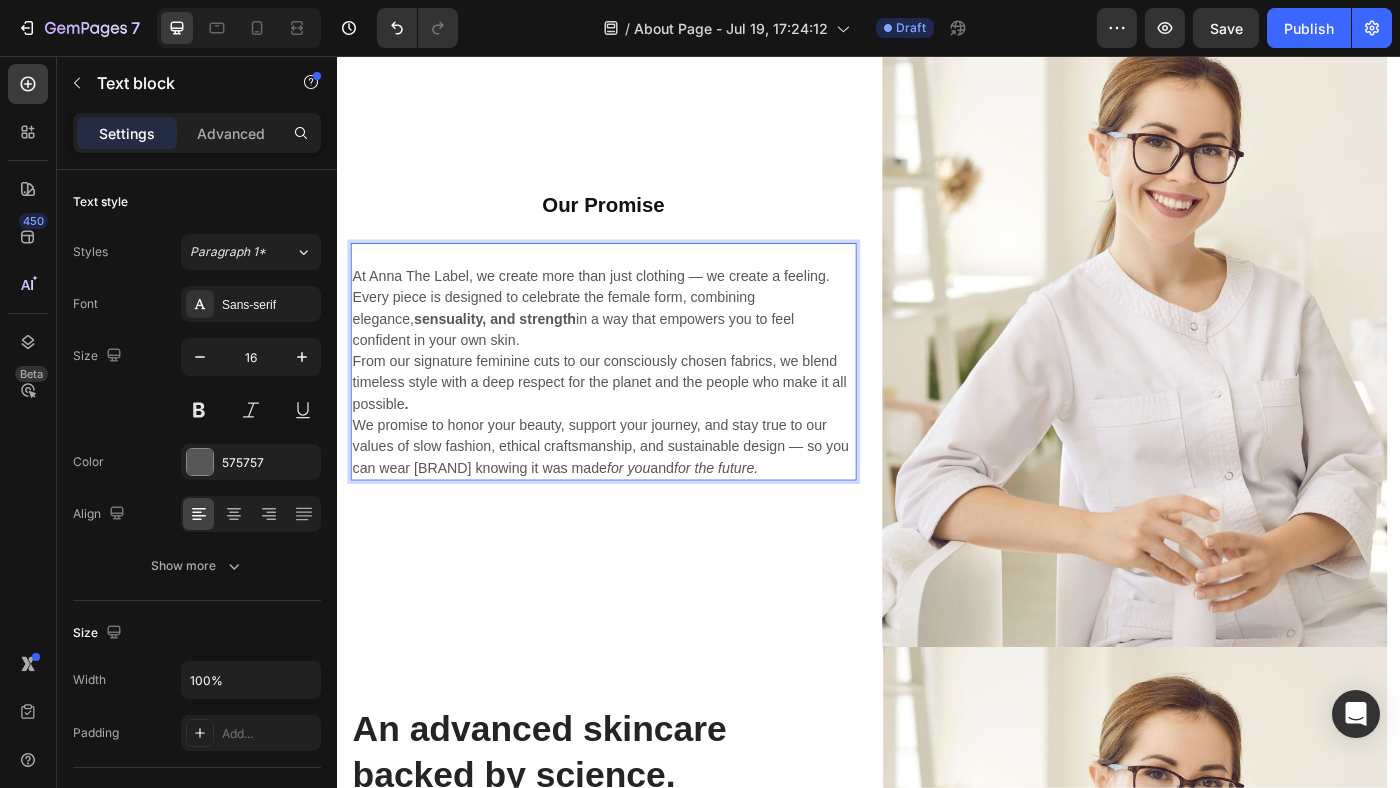 drag, startPoint x: 533, startPoint y: 355, endPoint x: 363, endPoint y: 351, distance: 170.04706 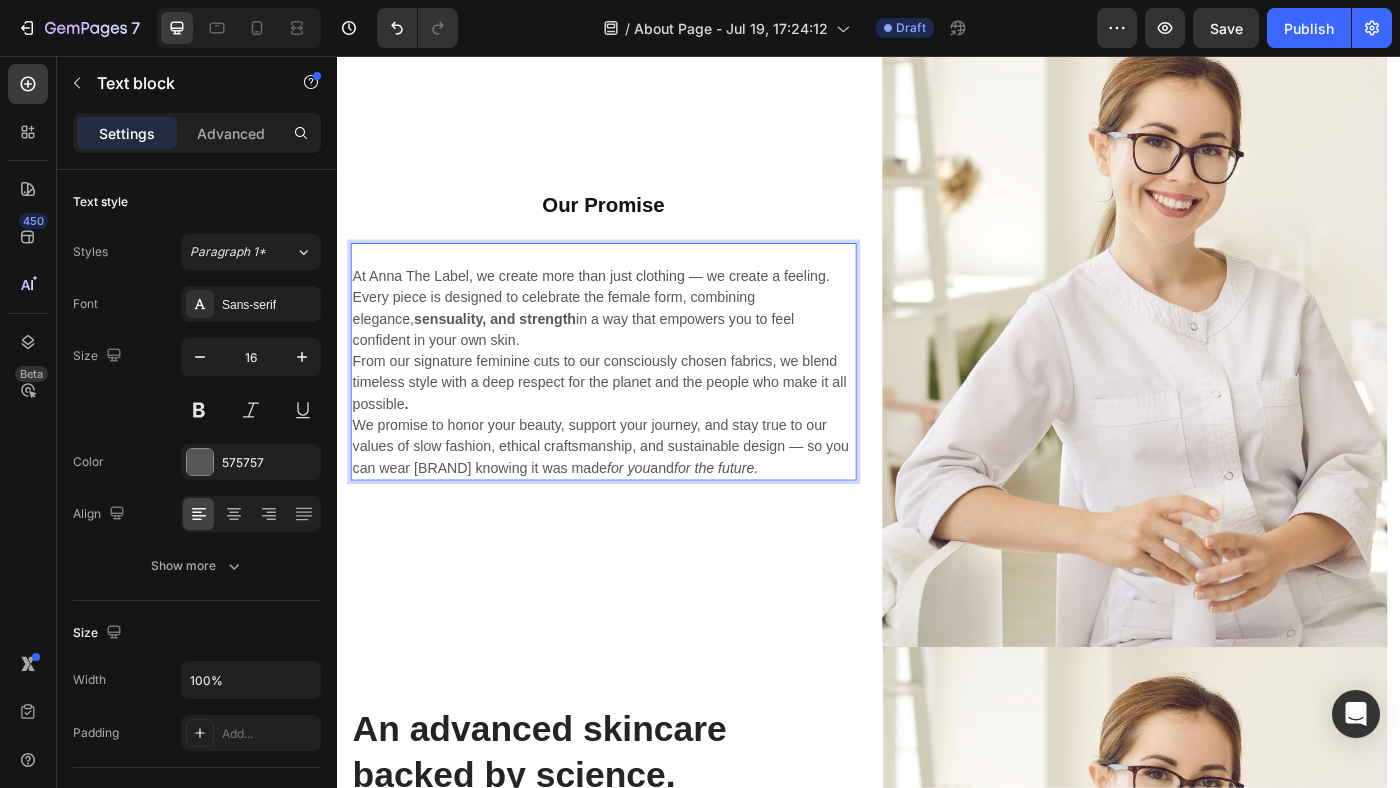 click on "sensuality, and strength" at bounding box center [514, 352] 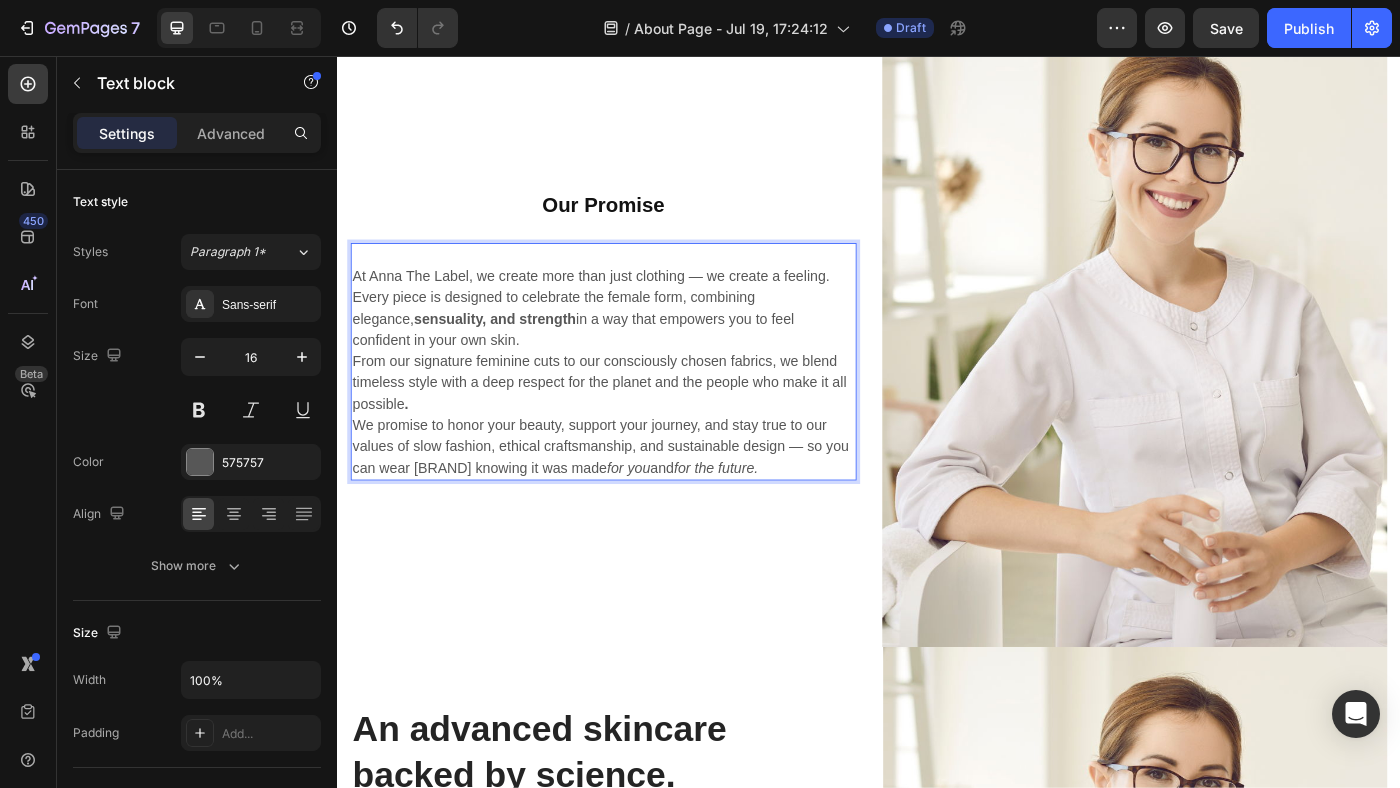 click on "sensuality, and strength" at bounding box center (514, 352) 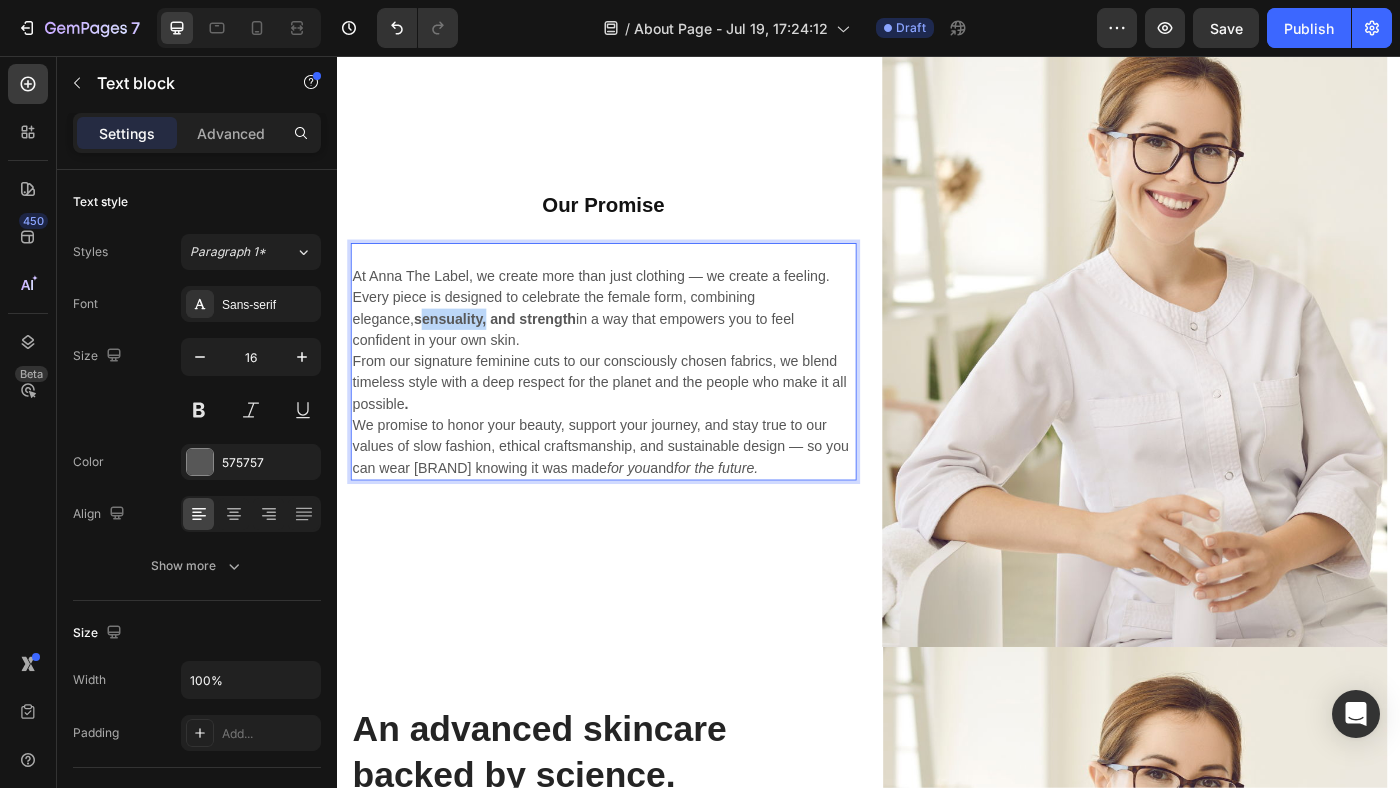 click on "sensuality, and strength" at bounding box center [514, 352] 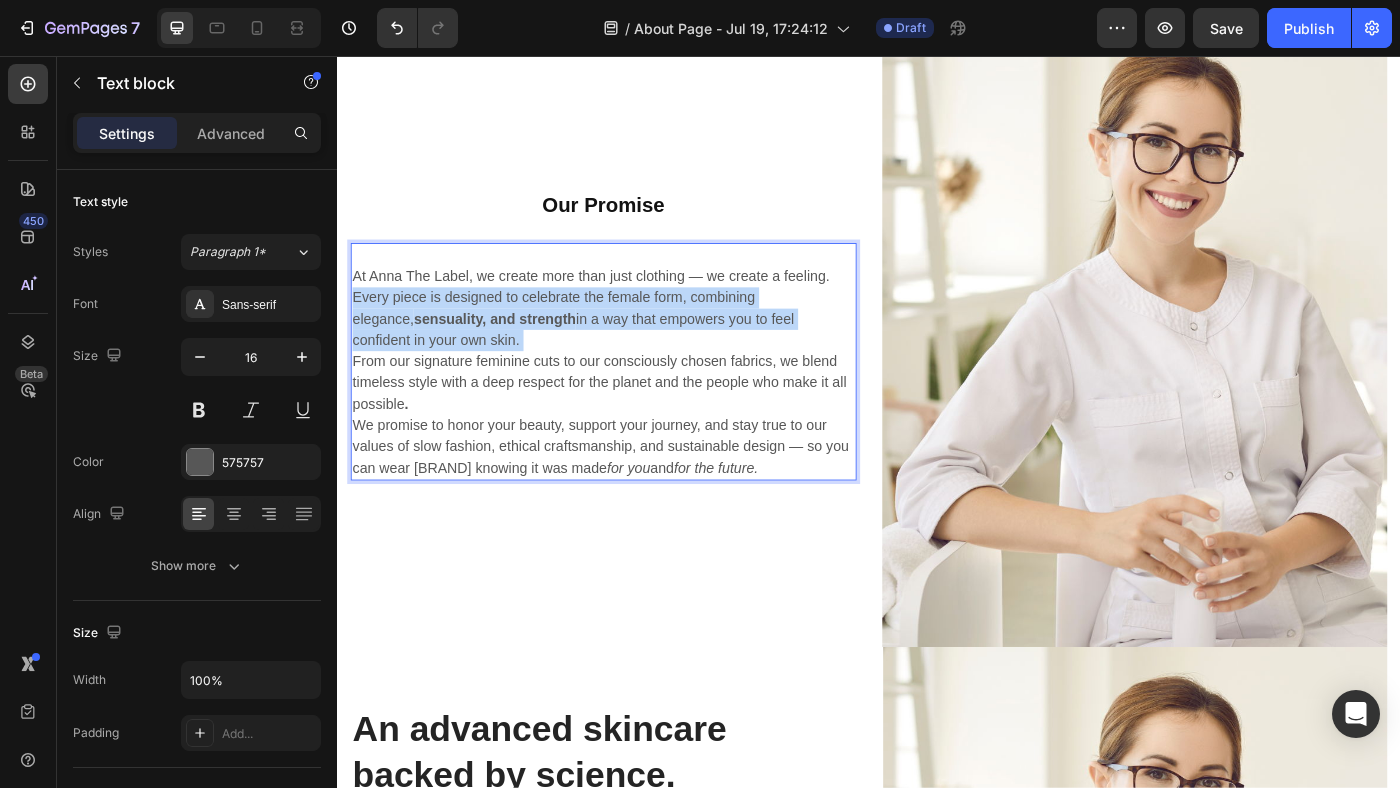 click on "sensuality, and strength" at bounding box center [514, 352] 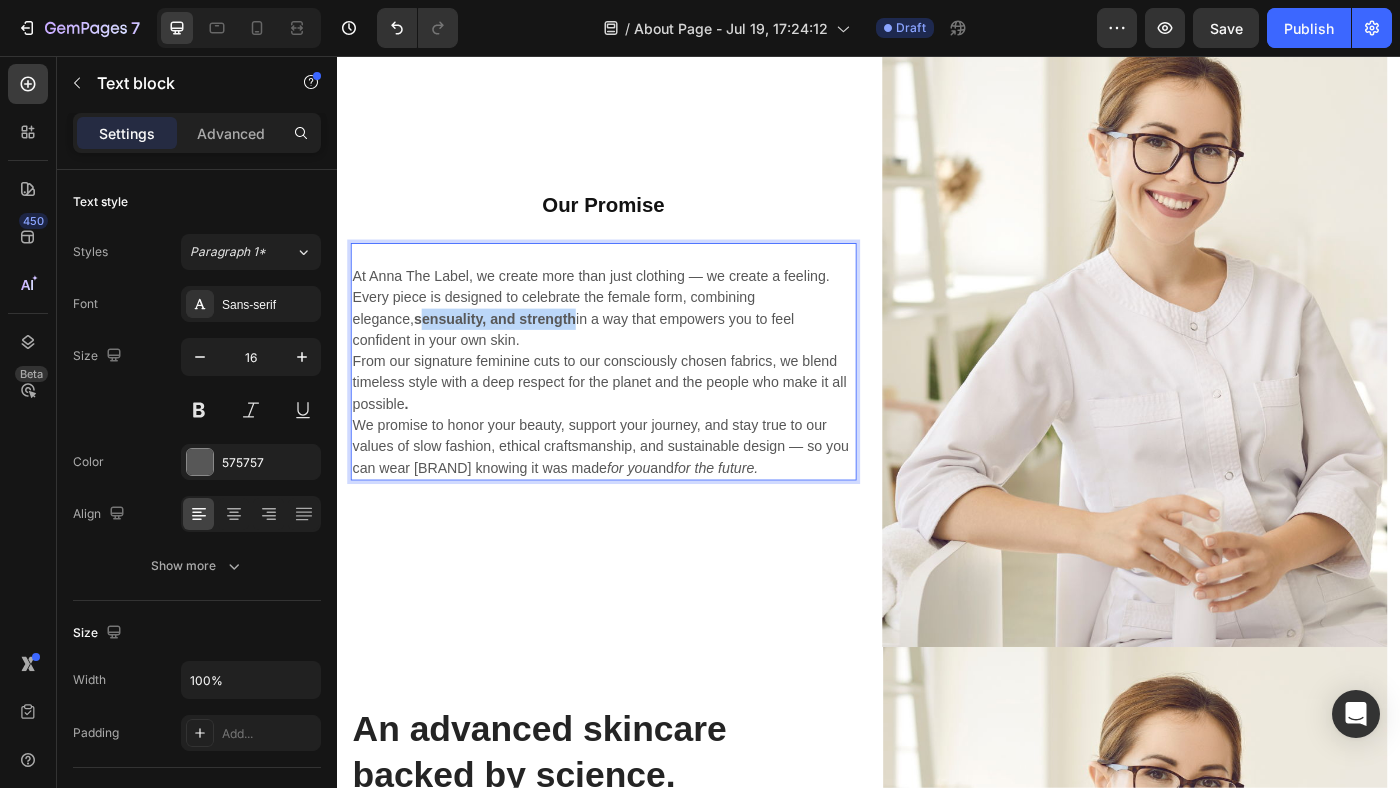 drag, startPoint x: 357, startPoint y: 356, endPoint x: 528, endPoint y: 351, distance: 171.07309 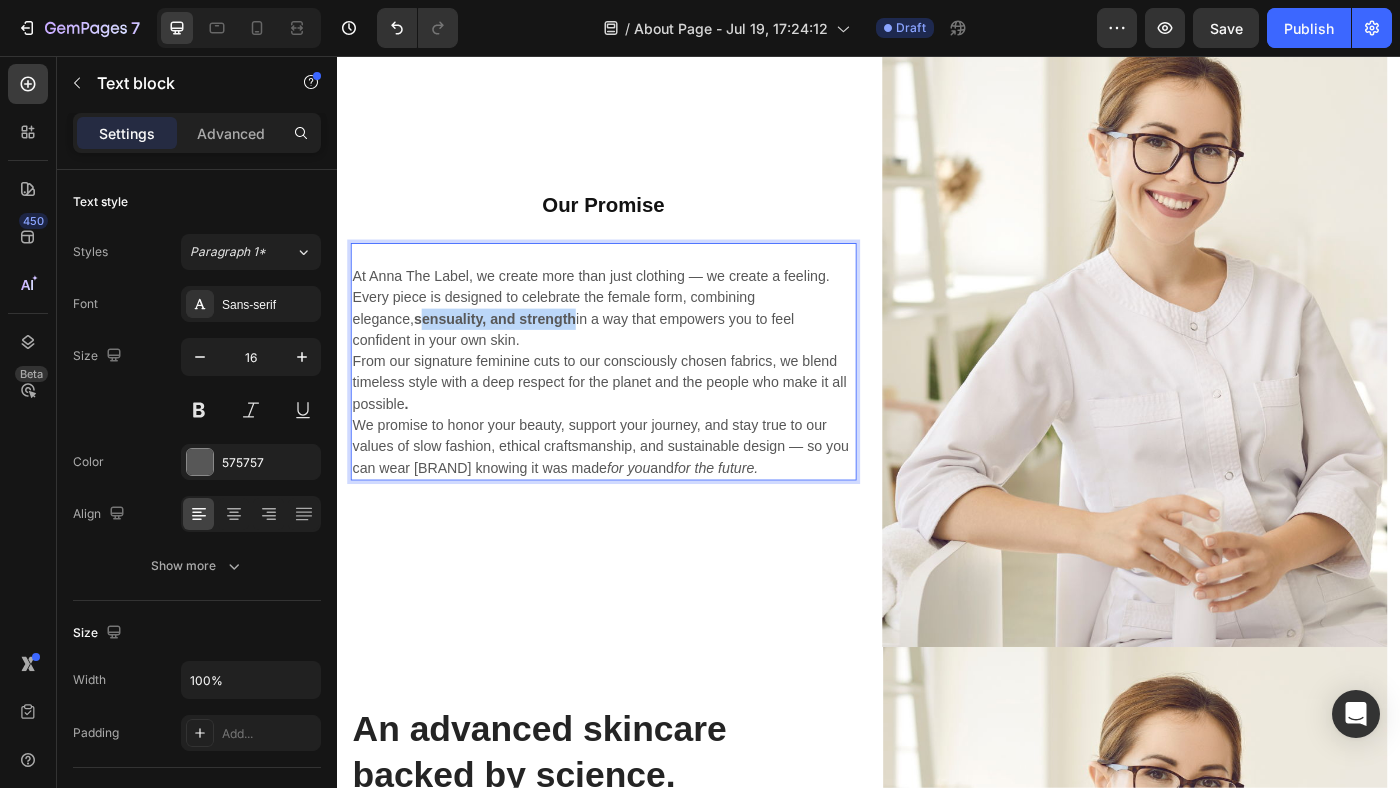 click on "sensuality, and strength" at bounding box center [514, 352] 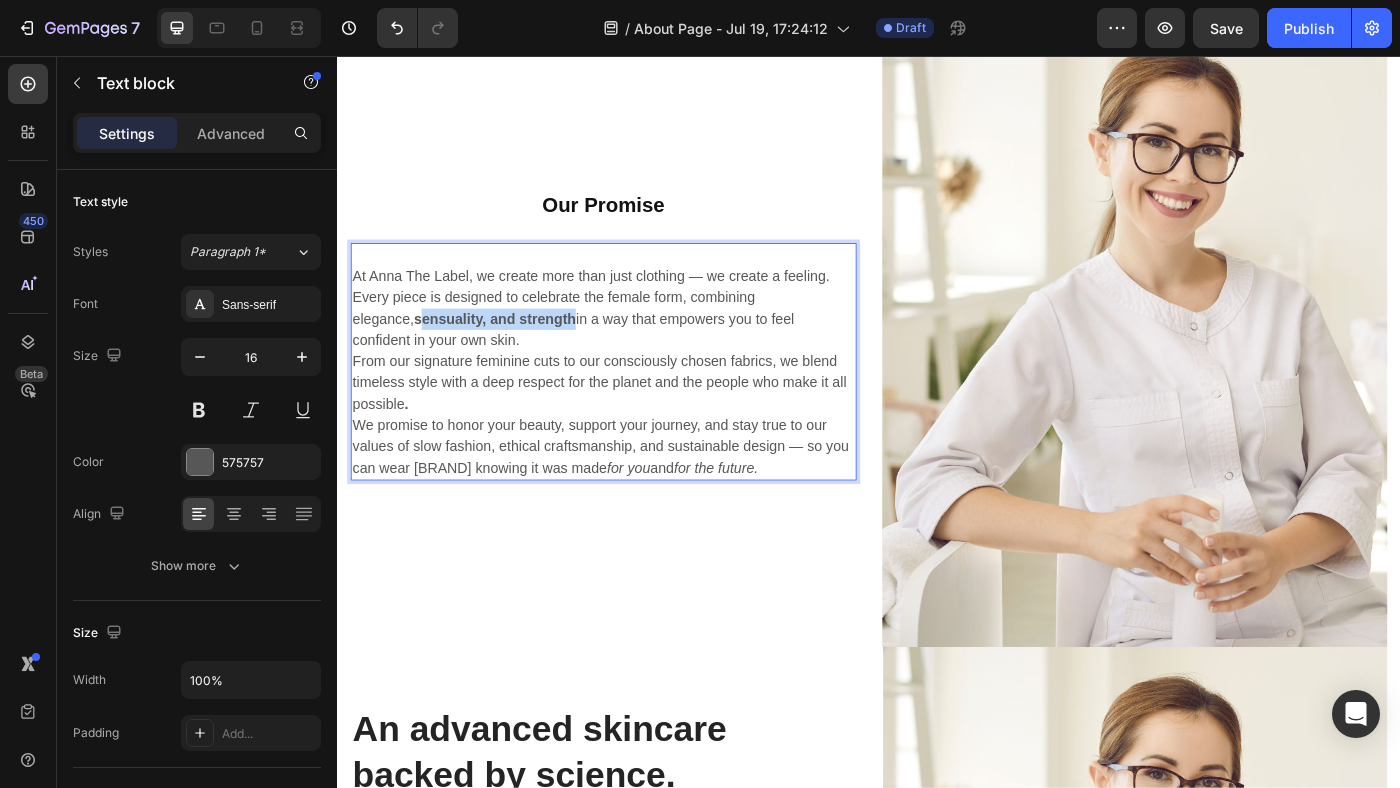 drag, startPoint x: 532, startPoint y: 354, endPoint x: 353, endPoint y: 358, distance: 179.0447 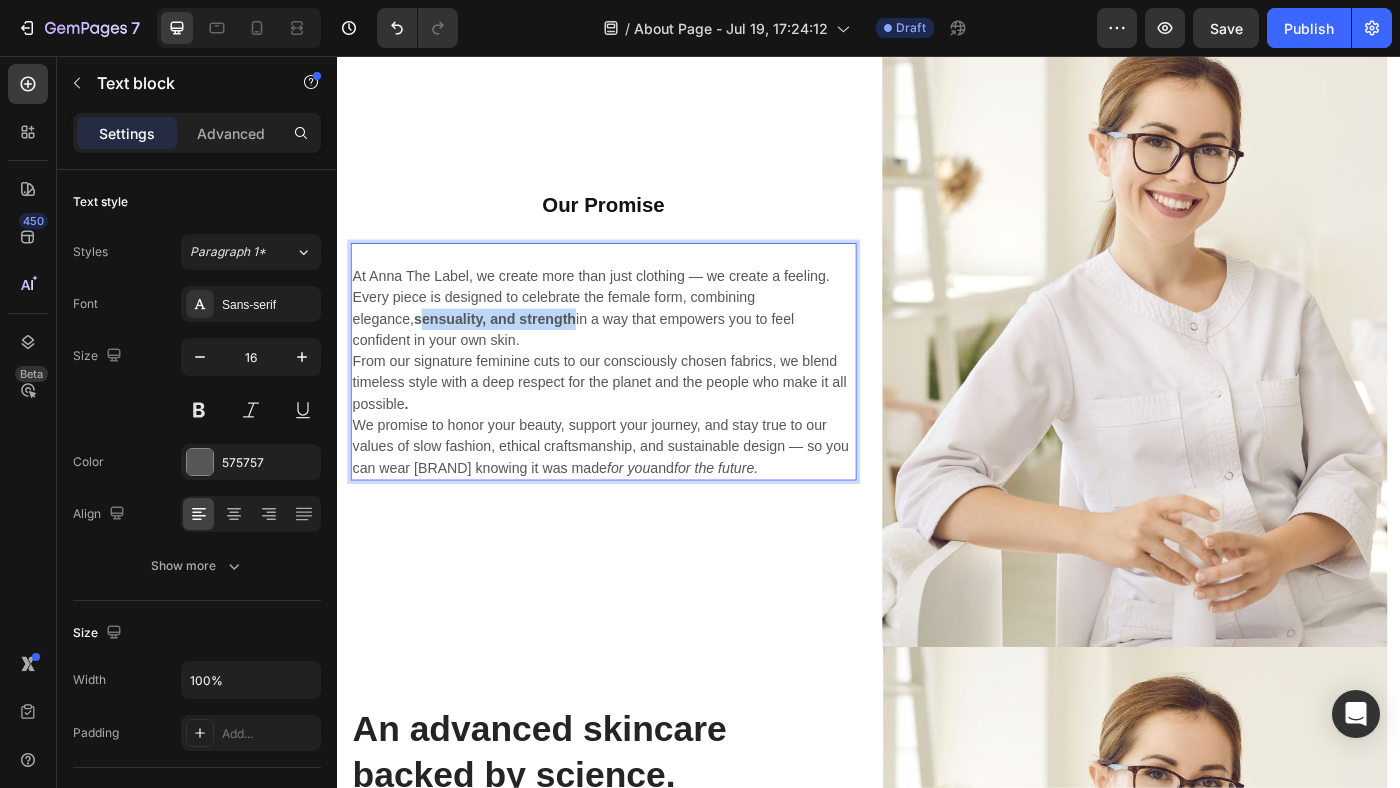 click on "sensuality, and strength" at bounding box center (514, 352) 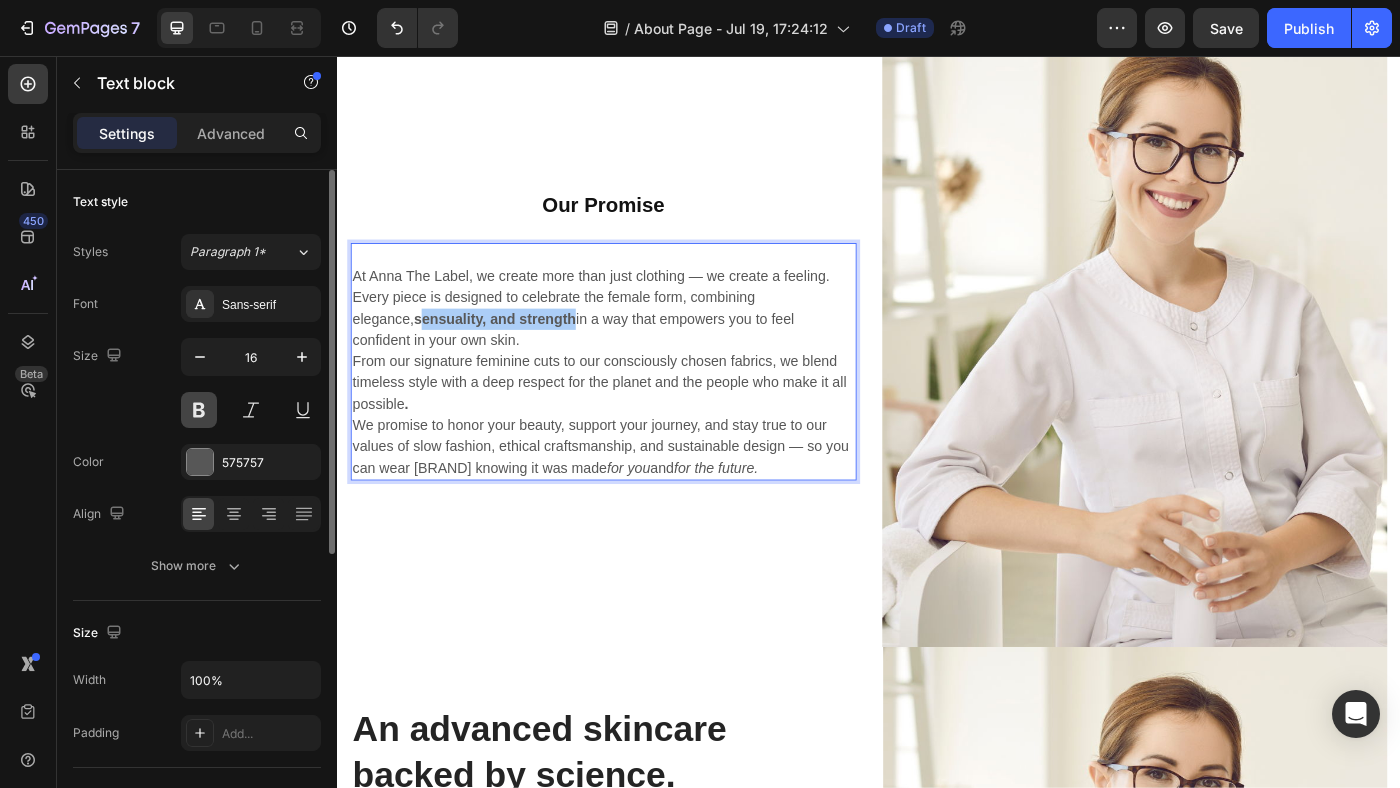 click at bounding box center [199, 410] 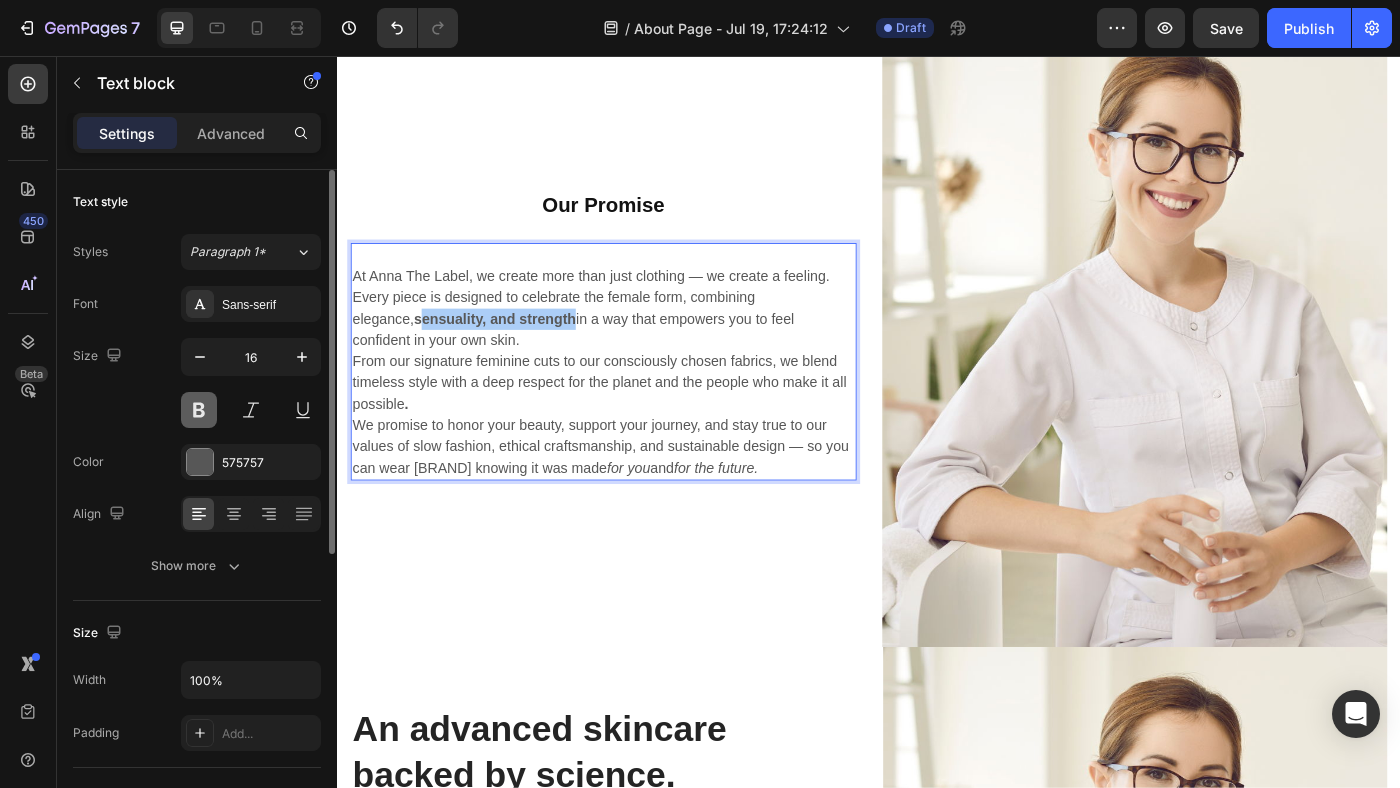 scroll, scrollTop: 3023, scrollLeft: 0, axis: vertical 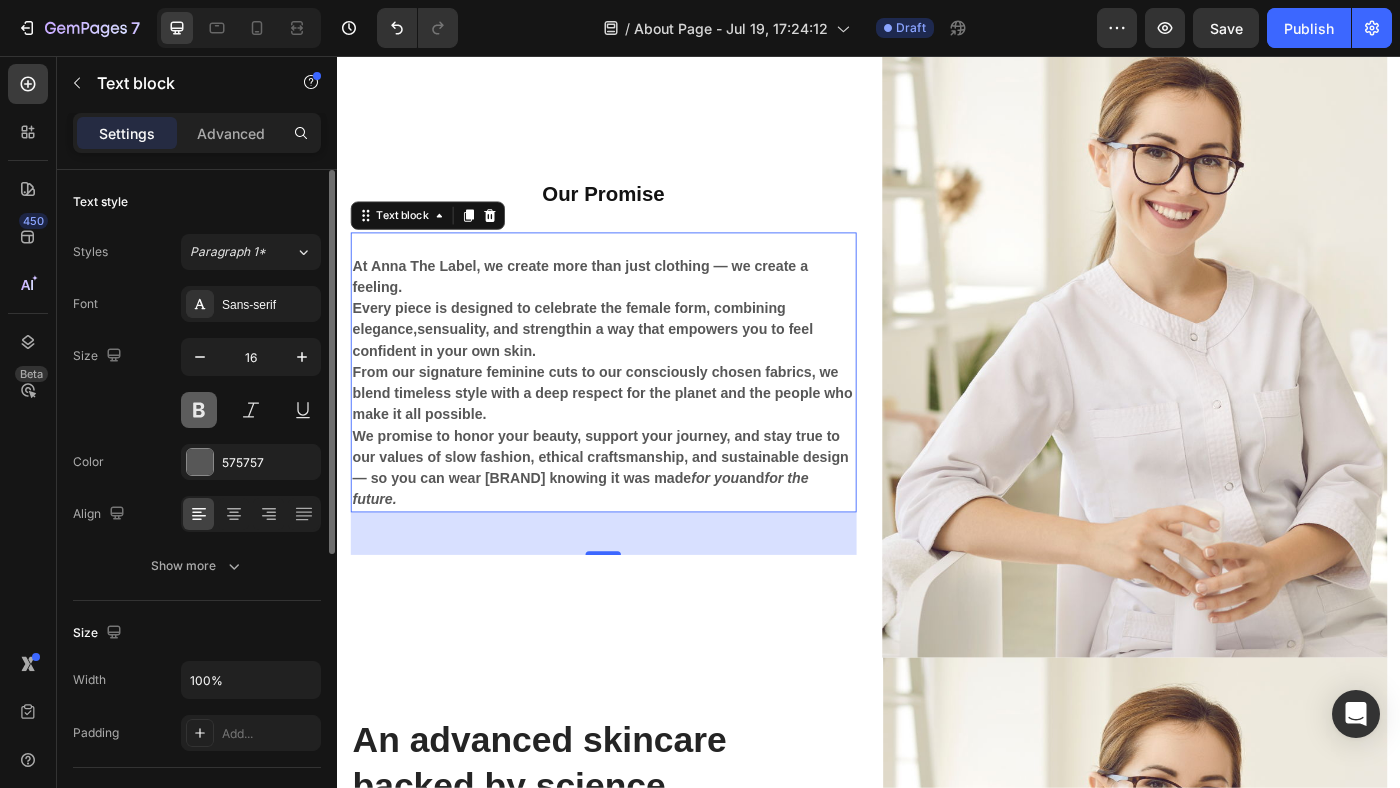 click at bounding box center (199, 410) 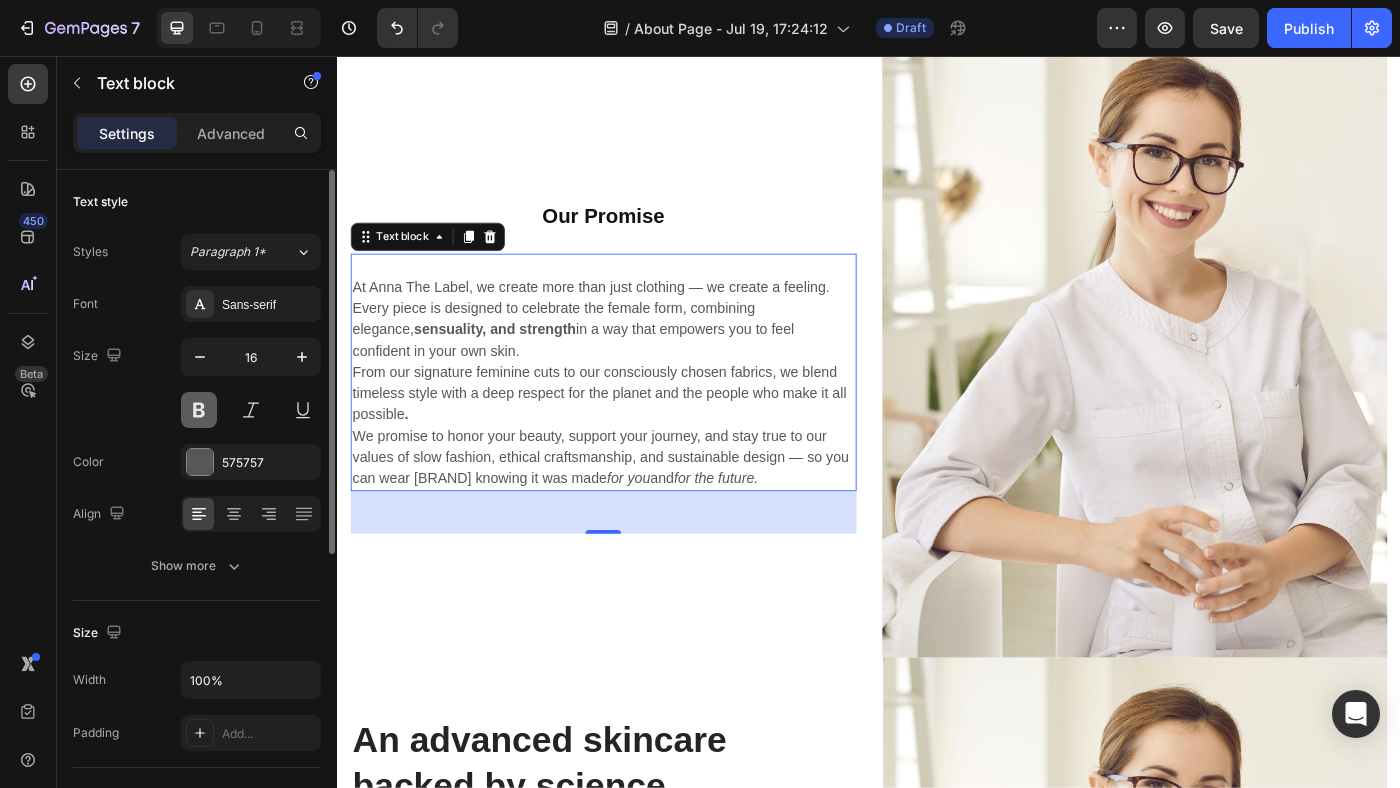 scroll, scrollTop: 3035, scrollLeft: 0, axis: vertical 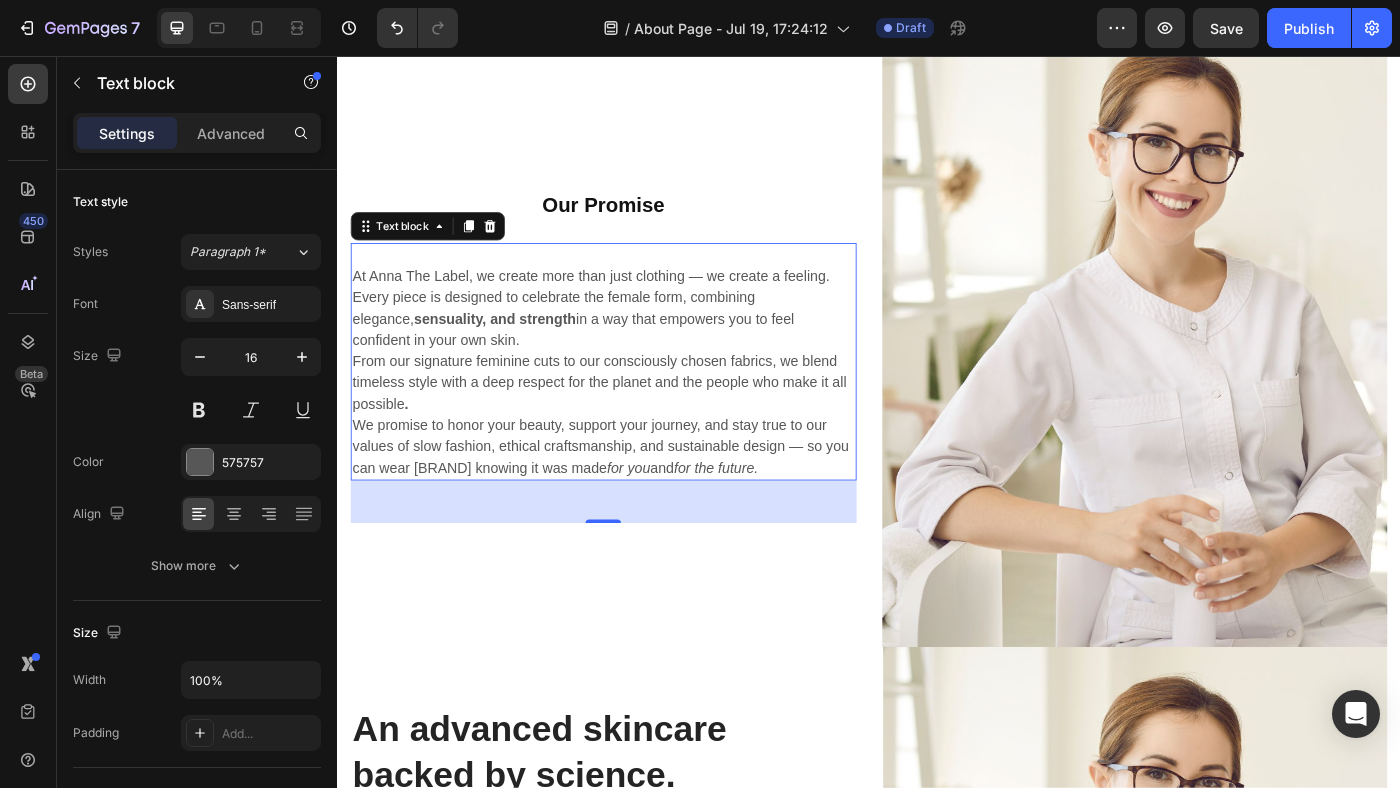 click on "sensuality, and strength" at bounding box center [514, 352] 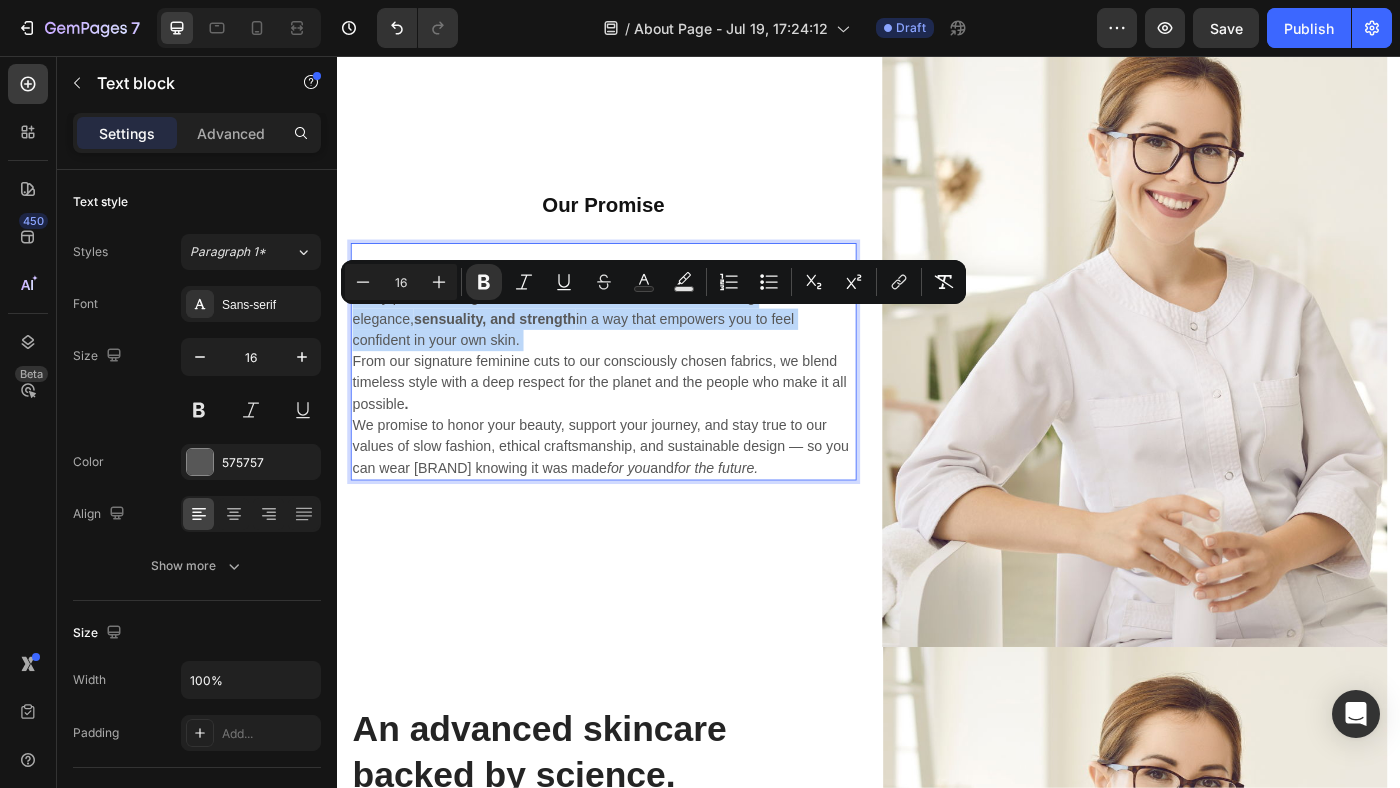 click on "sensuality, and strength" at bounding box center (514, 352) 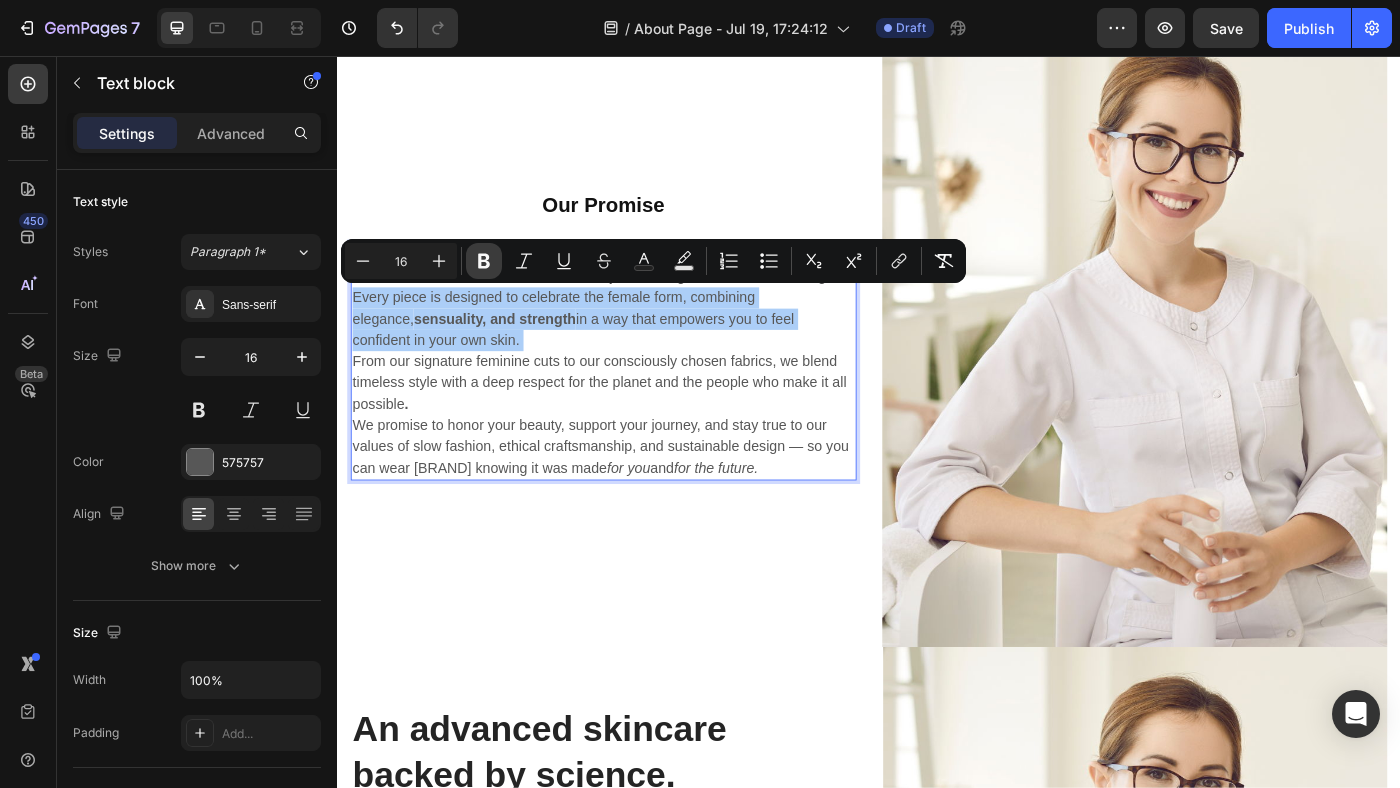 click on "Bold" at bounding box center [484, 261] 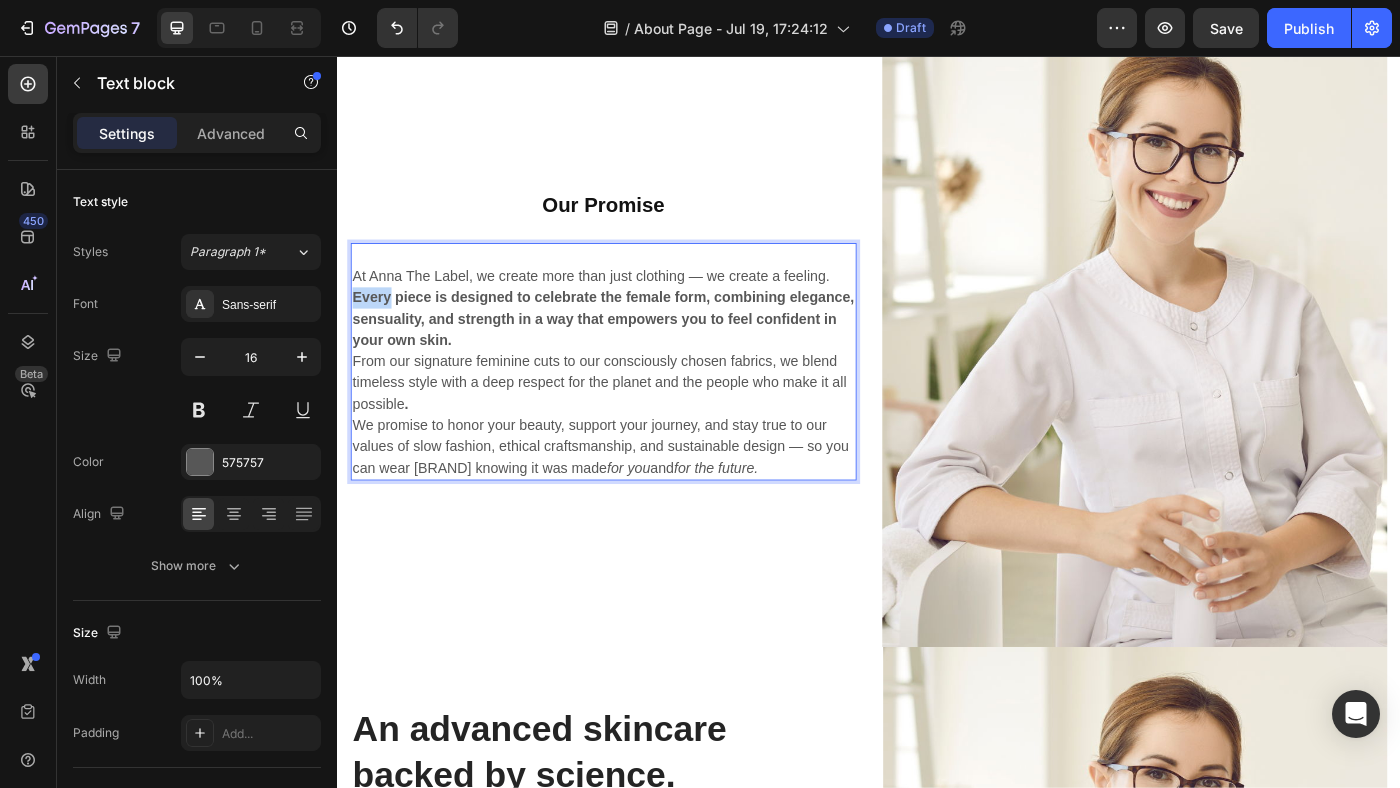 click on "Every piece is designed to celebrate the female form, combining elegance, sensuality, and strength in a way that empowers you to feel confident in your own skin." at bounding box center [637, 352] 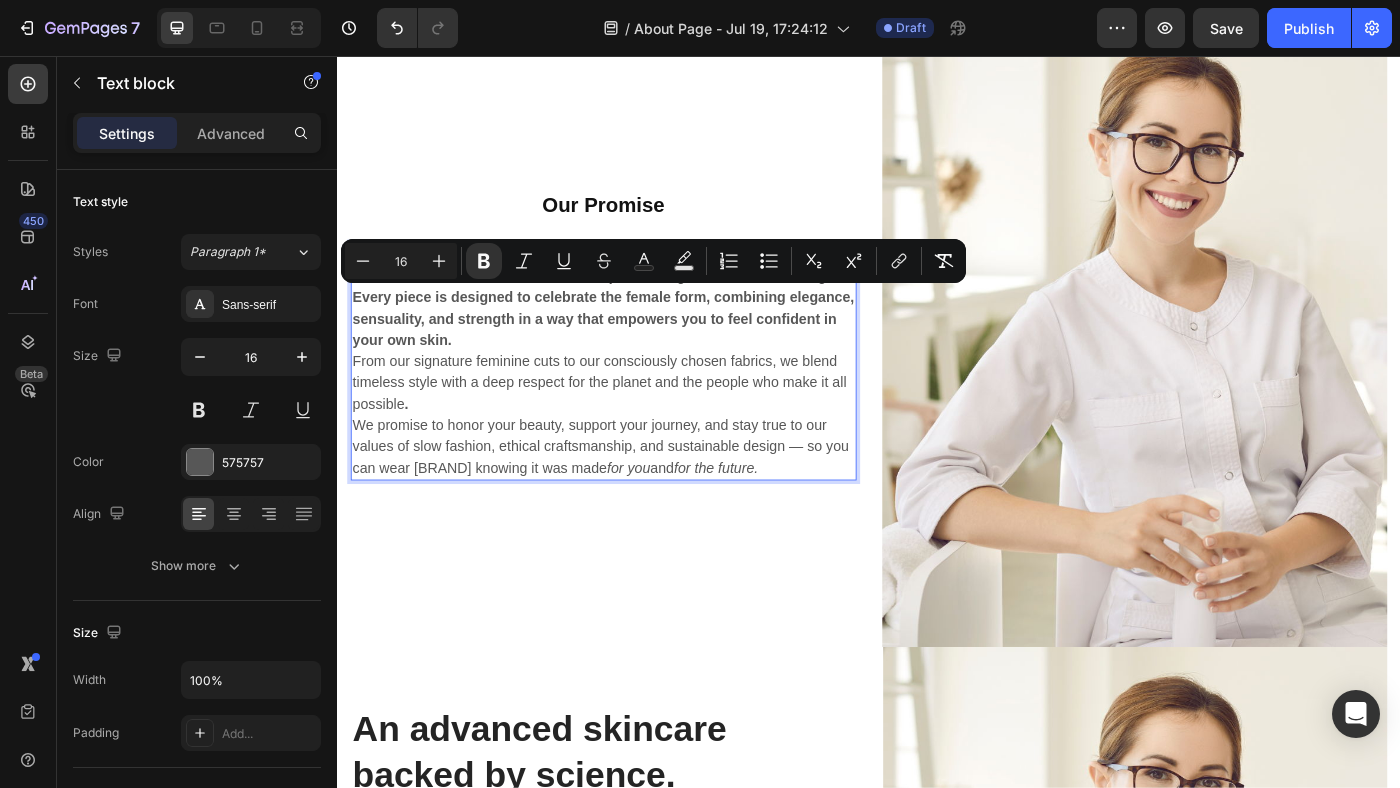 drag, startPoint x: 358, startPoint y: 332, endPoint x: 387, endPoint y: 334, distance: 29.068884 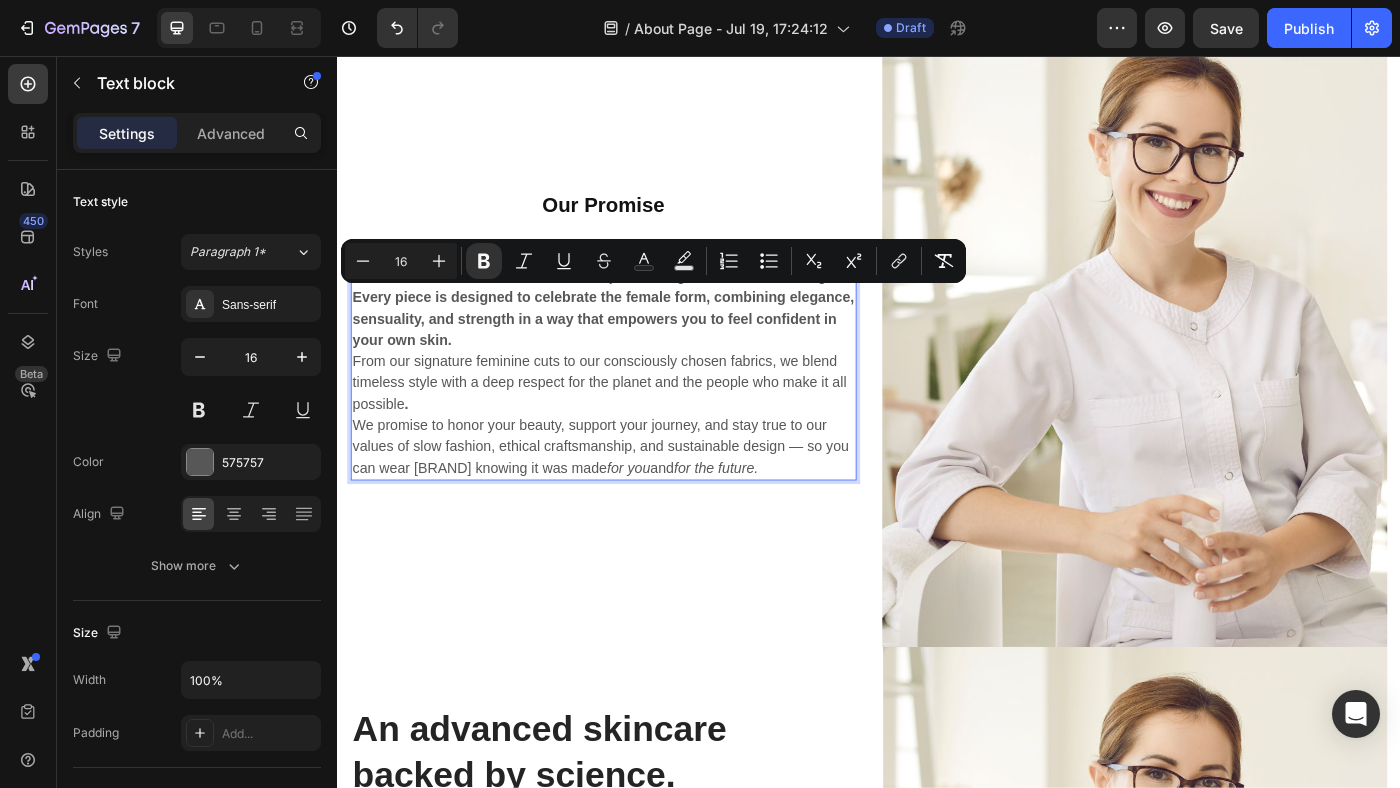 click on "Every piece is designed to celebrate the female form, combining elegance, sensuality, and strength in a way that empowers you to feel confident in your own skin." at bounding box center (637, 352) 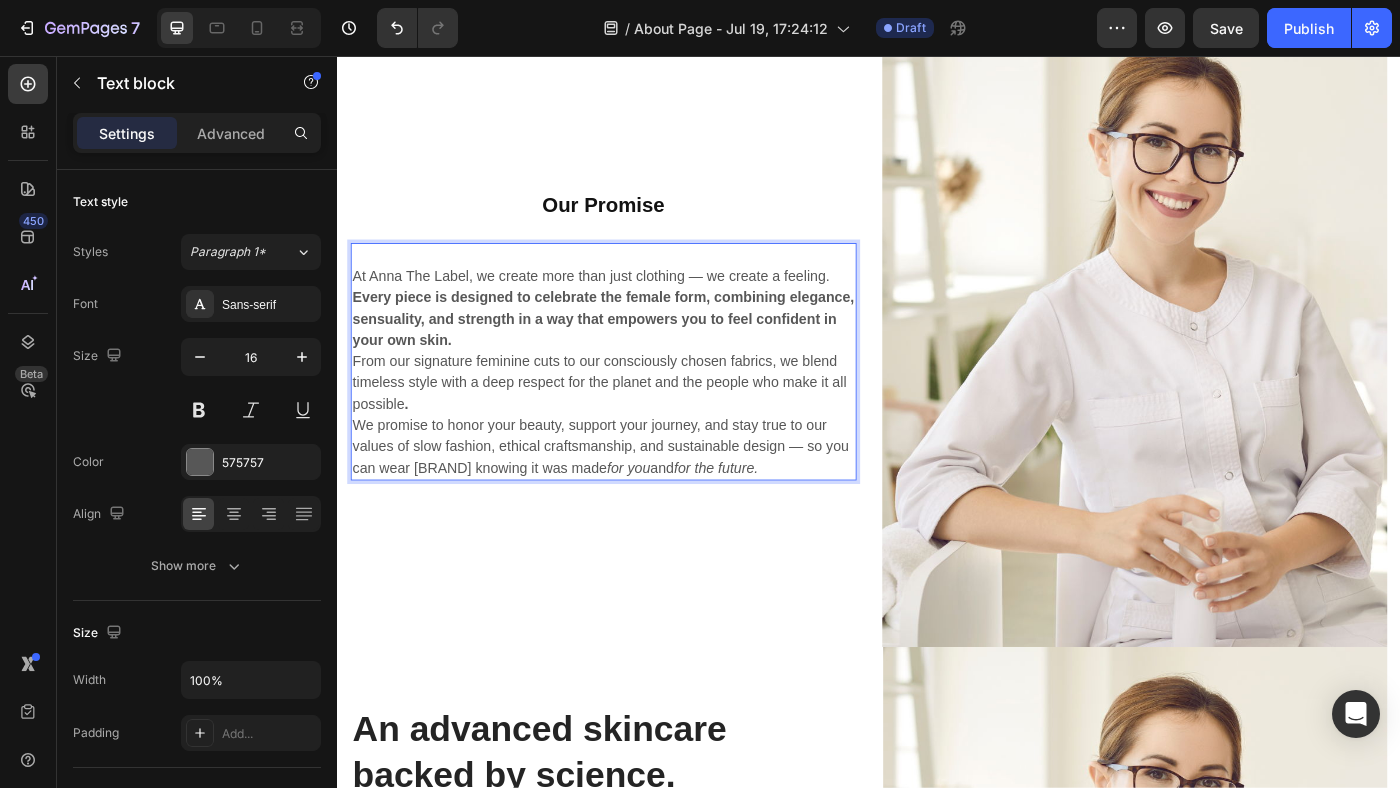 click on "Every piece is designed to celebrate the female form, combining elegance, sensuality, and strength in a way that empowers you to feel confident in your own skin." at bounding box center (637, 352) 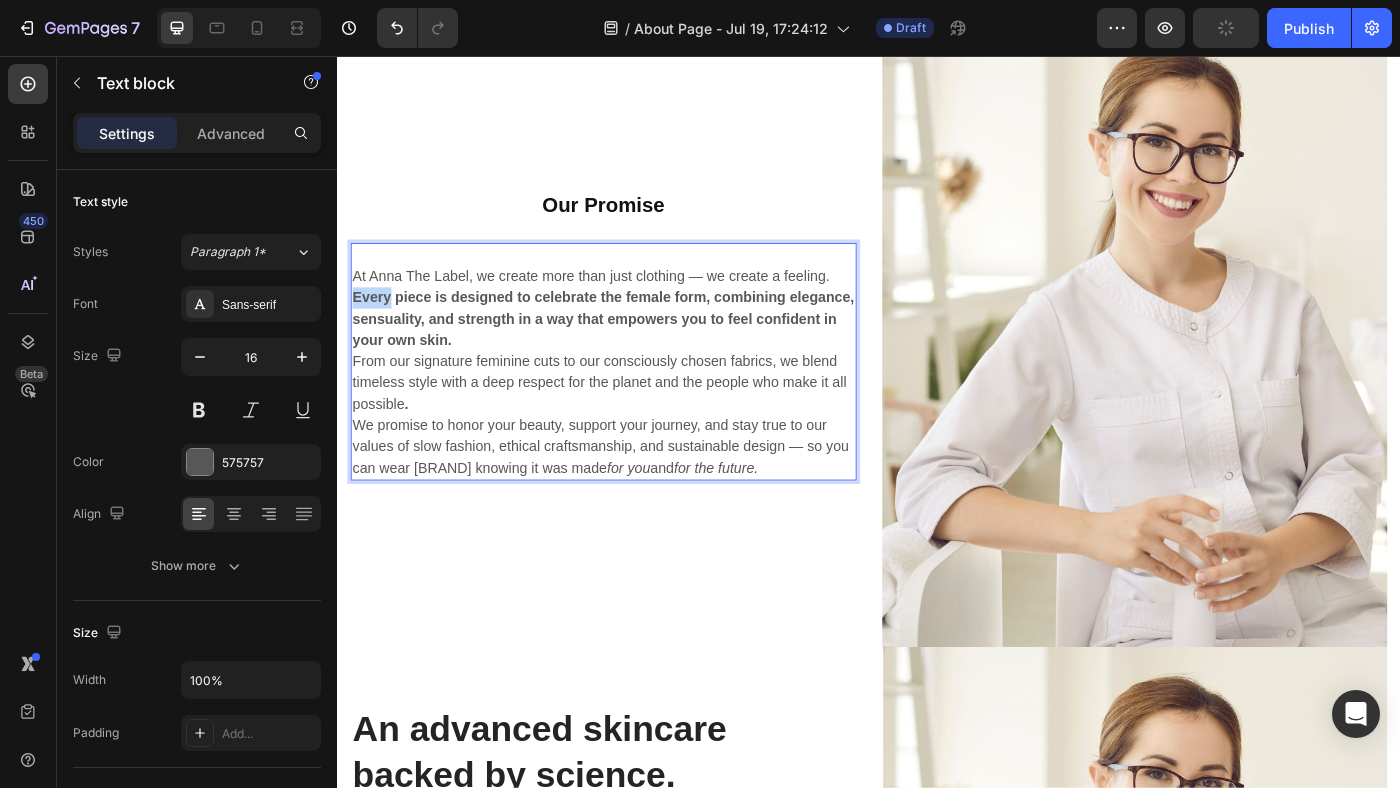 click on "Every piece is designed to celebrate the female form, combining elegance, sensuality, and strength in a way that empowers you to feel confident in your own skin." at bounding box center [637, 352] 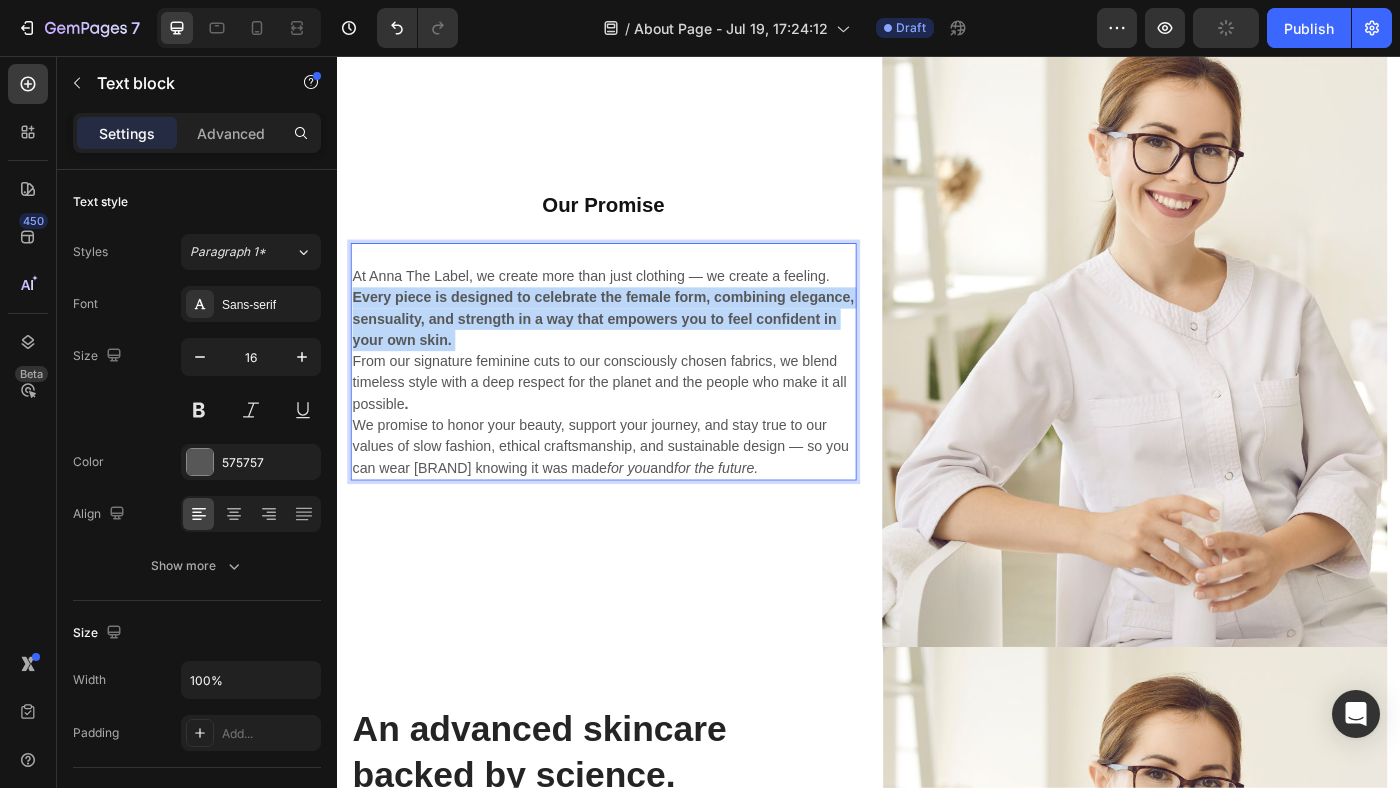 click on "Every piece is designed to celebrate the female form, combining elegance, sensuality, and strength in a way that empowers you to feel confident in your own skin." at bounding box center [637, 352] 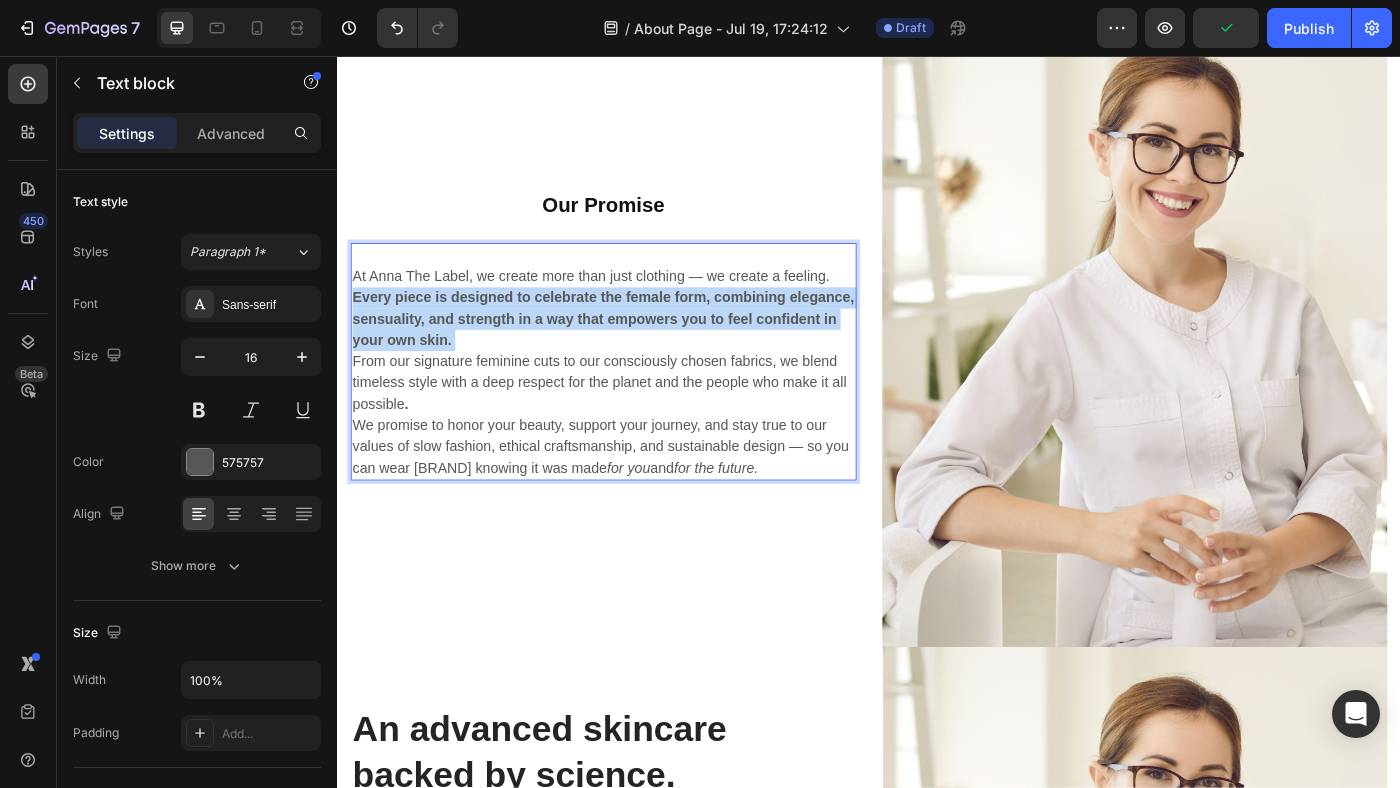 click on "Every piece is designed to celebrate the female form, combining elegance, sensuality, and strength in a way that empowers you to feel confident in your own skin." at bounding box center [637, 352] 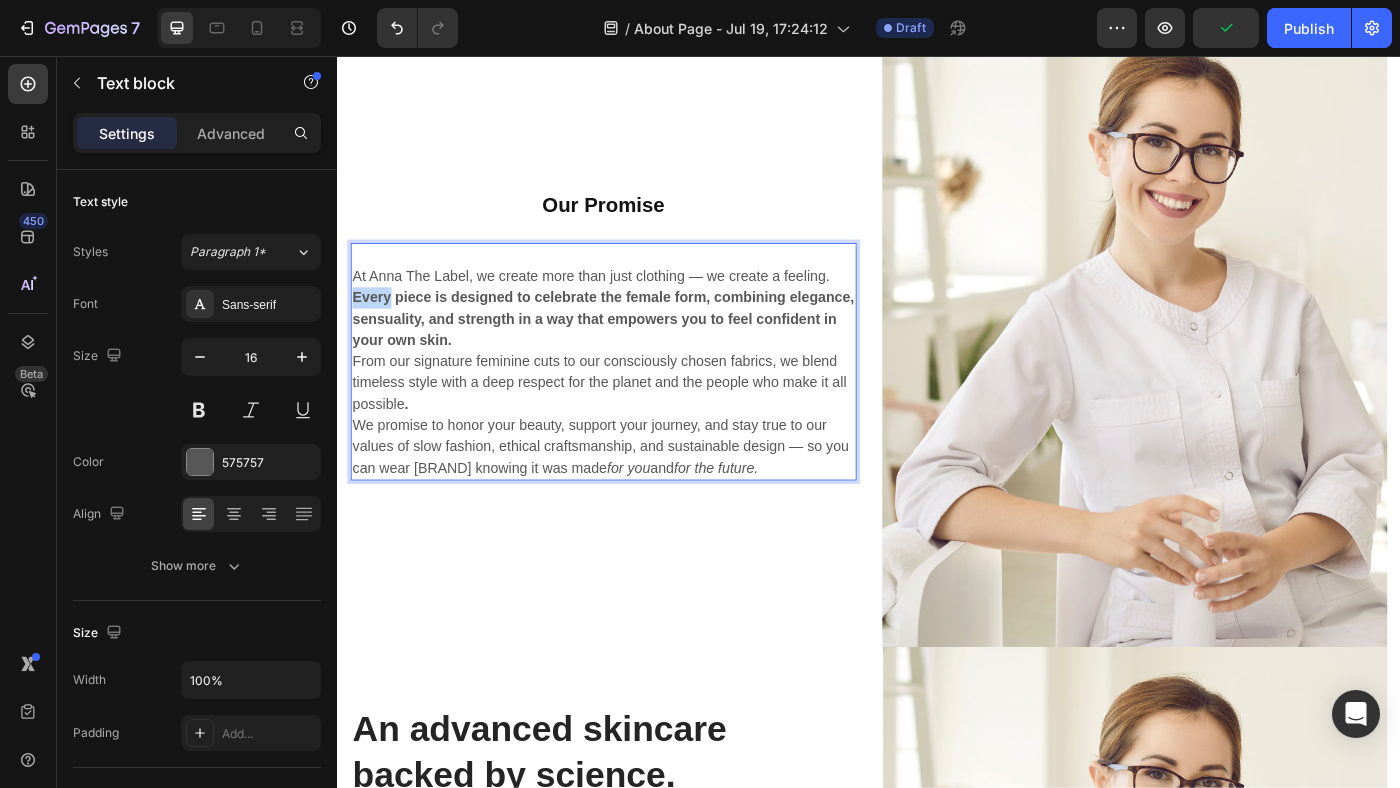click on "Every piece is designed to celebrate the female form, combining elegance, sensuality, and strength in a way that empowers you to feel confident in your own skin." at bounding box center [637, 352] 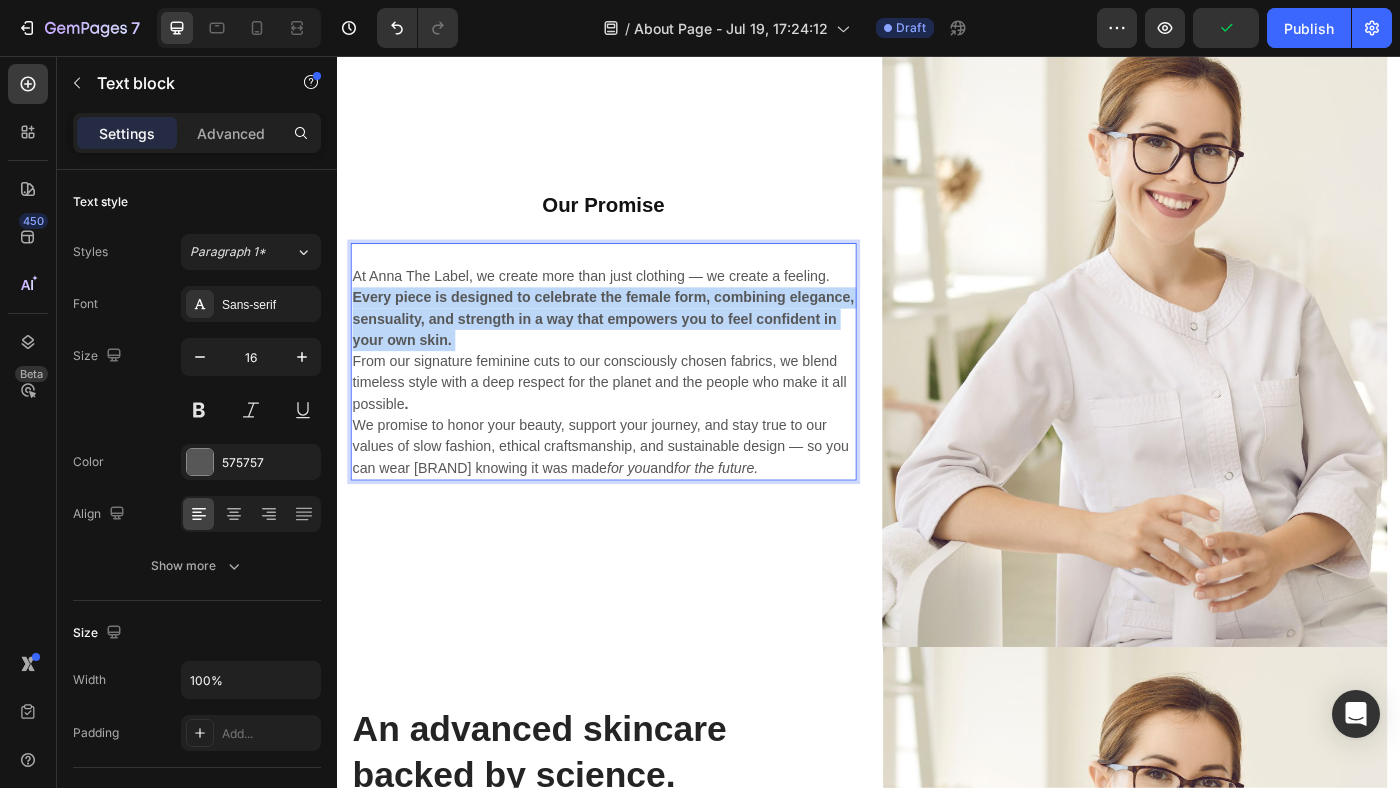 click on "Every piece is designed to celebrate the female form, combining elegance, sensuality, and strength in a way that empowers you to feel confident in your own skin." at bounding box center (637, 352) 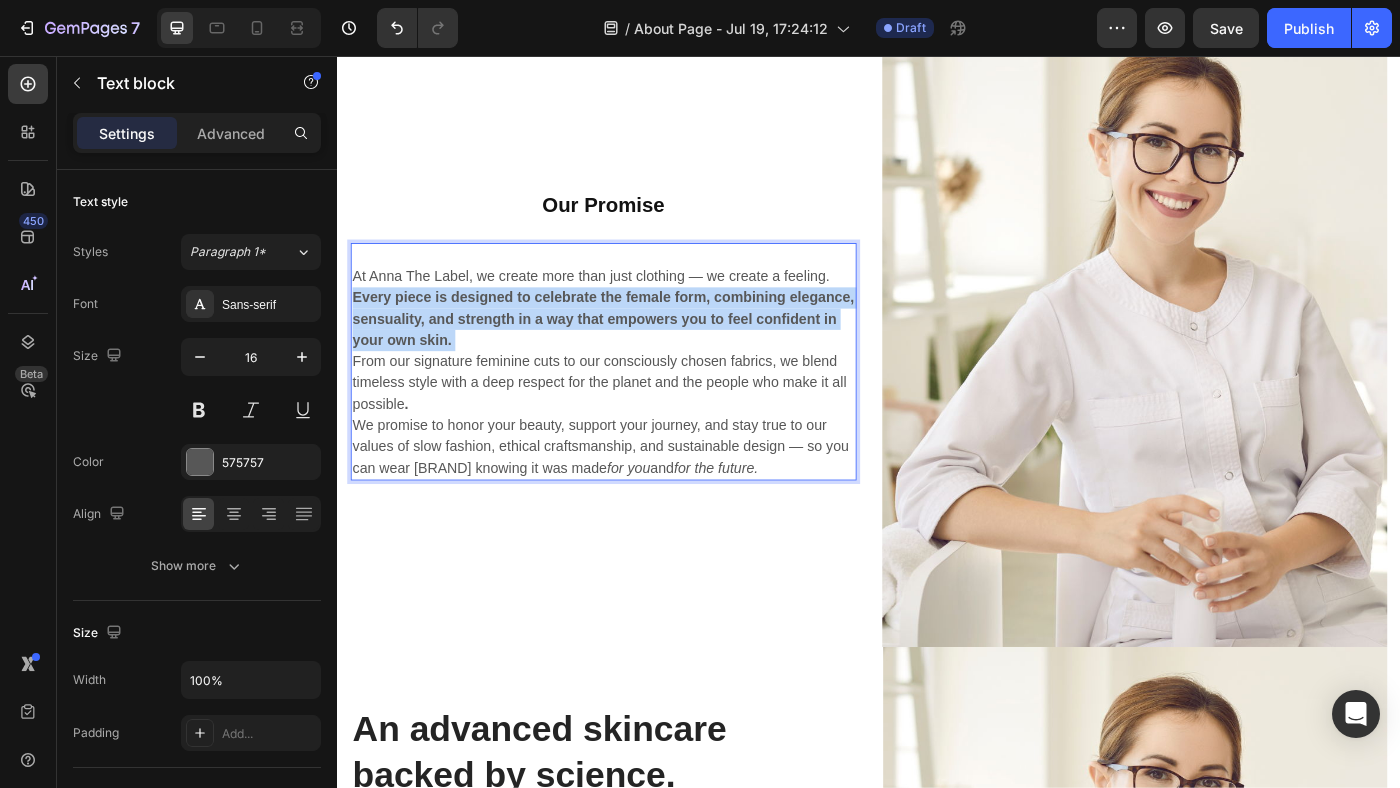 click on "Every piece is designed to celebrate the female form, combining elegance, sensuality, and strength in a way that empowers you to feel confident in your own skin." at bounding box center (637, 352) 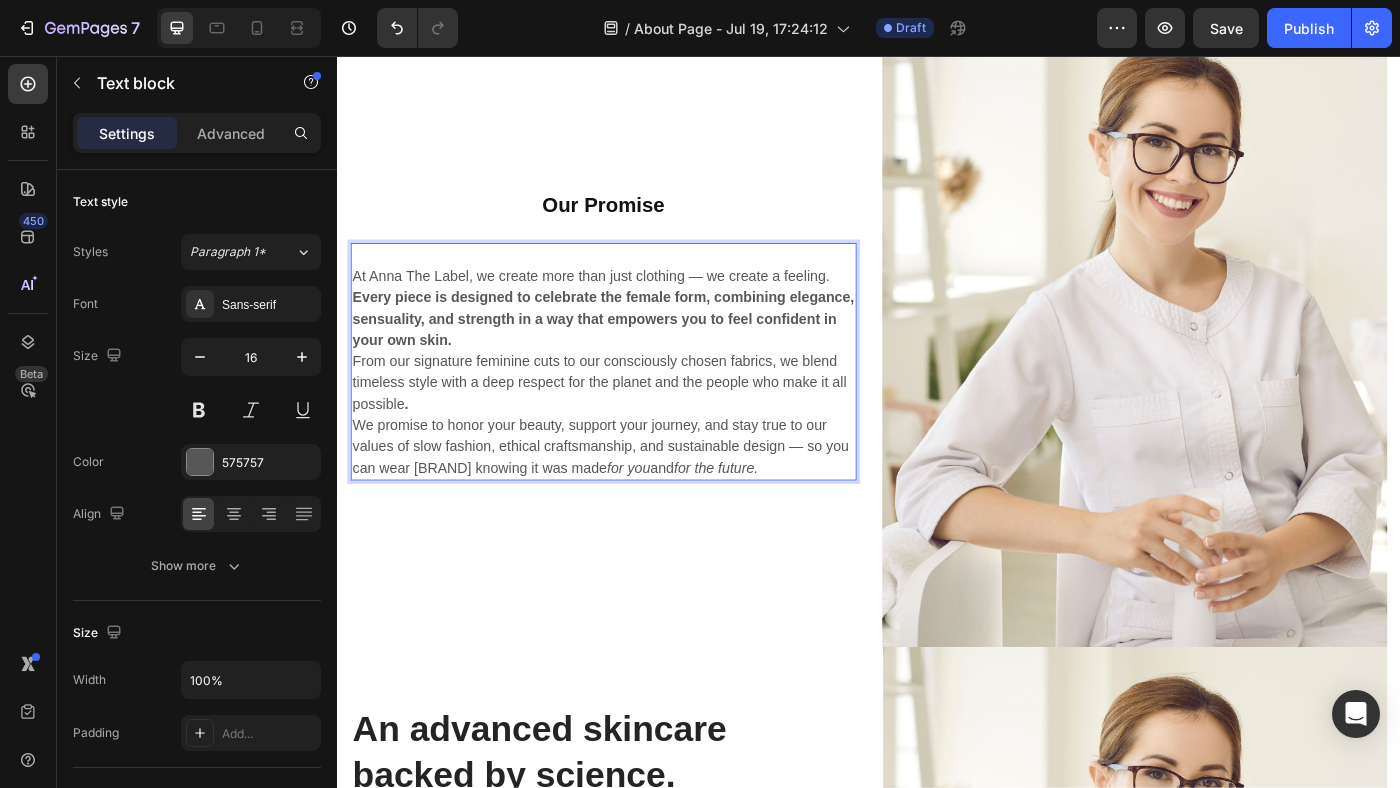 click on "Every piece is designed to celebrate the female form, combining elegance, sensuality, and strength in a way that empowers you to feel confident in your own skin." at bounding box center [637, 352] 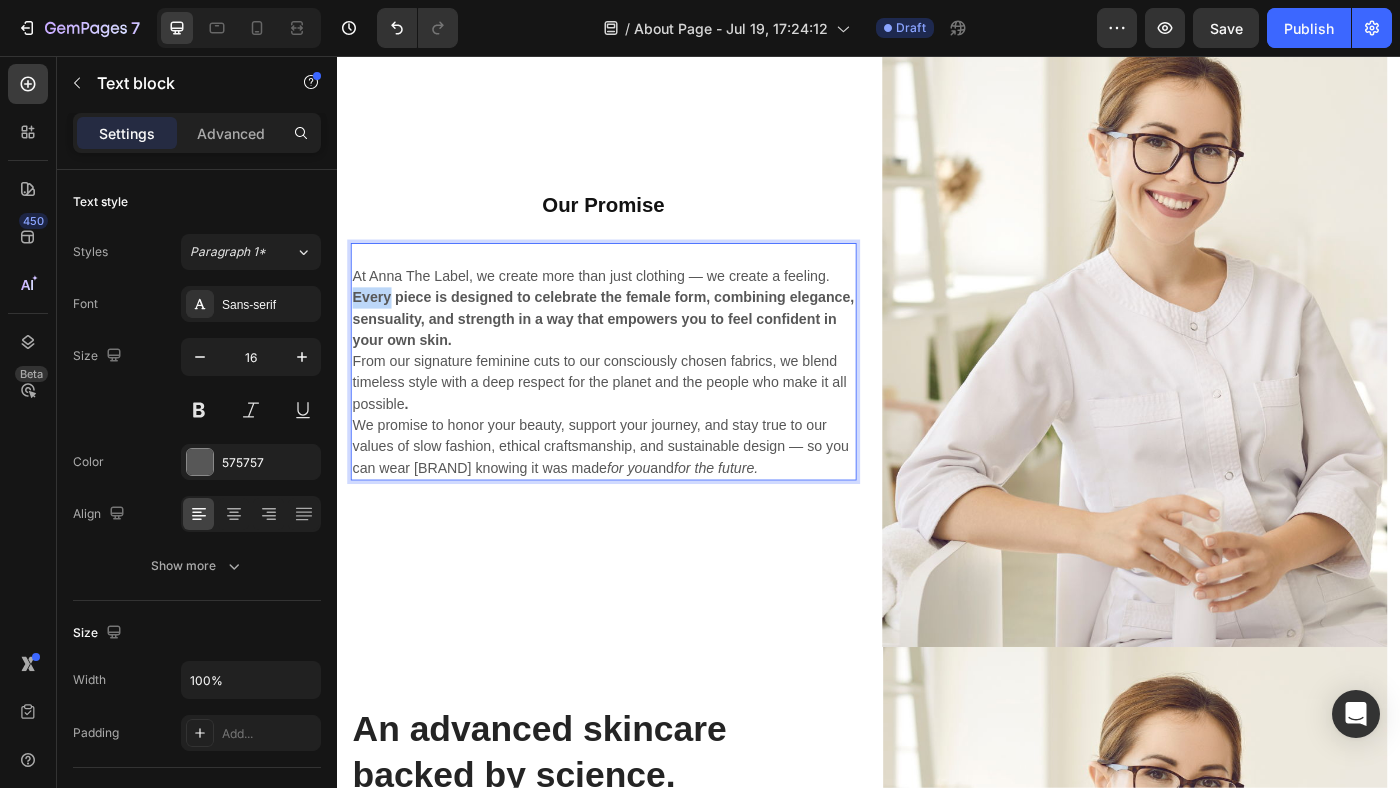 click on "Every piece is designed to celebrate the female form, combining elegance, sensuality, and strength in a way that empowers you to feel confident in your own skin." at bounding box center (637, 352) 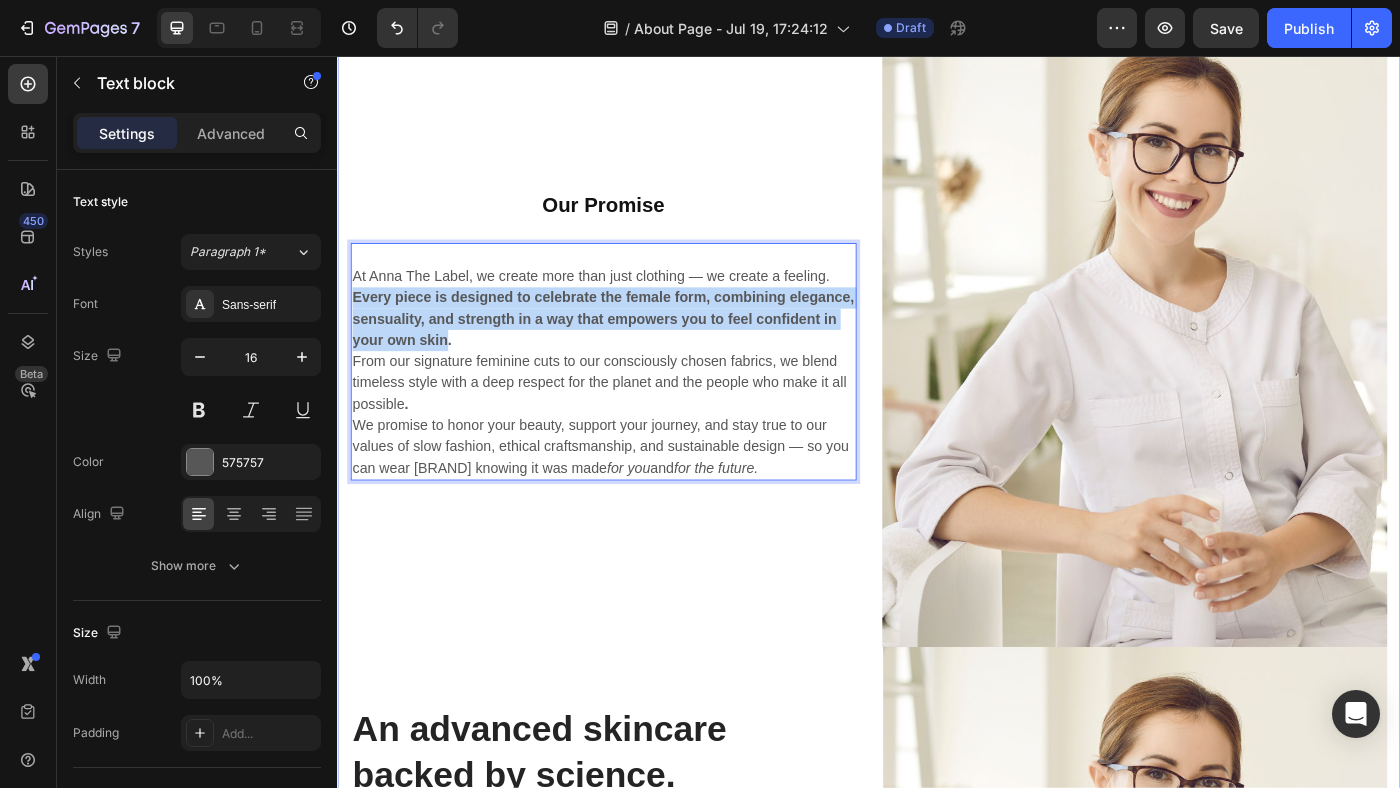 drag, startPoint x: 461, startPoint y: 375, endPoint x: 349, endPoint y: 333, distance: 119.61605 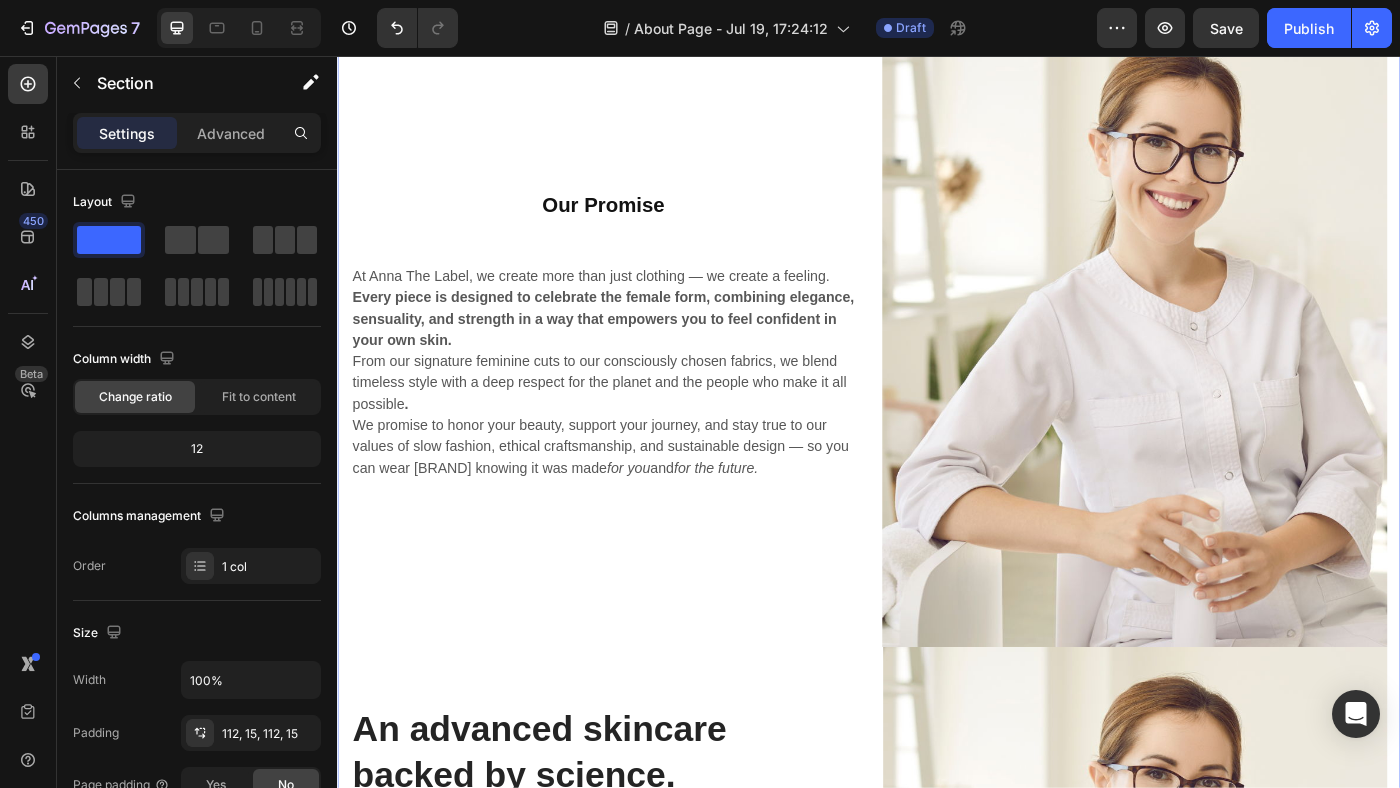 click on "Heading Heading Our Promise Heading At [BRAND] The Label, we create more than just clothing — we create a feeling. Every piece is designed to celebrate the female form, combining elegance, sensuality, and strength in a way that empowers you to feel confident in your own skin. From our signature feminine cuts to our consciously chosen fabrics, we blend timeless style with a deep respect for the planet and the people who make it all possible . We promise to honor your beauty, support your journey, and stay true to our values of slow fashion, ethical craftsmanship, and sustainable design — so you can wear [BRAND] knowing it was made  for you  and  for the future. Text block Image Row An advanced skincare backed by science. Heading Mission & Vission Heading Our mission is to improve skin health. Dedicated to this purpose, we make one simple promise—to provide advanced skincare backed by science. Text block Our Impact Heading Text block Image Row Section 4   You can create reusable sections Create Theme Section" at bounding box center [937, 722] 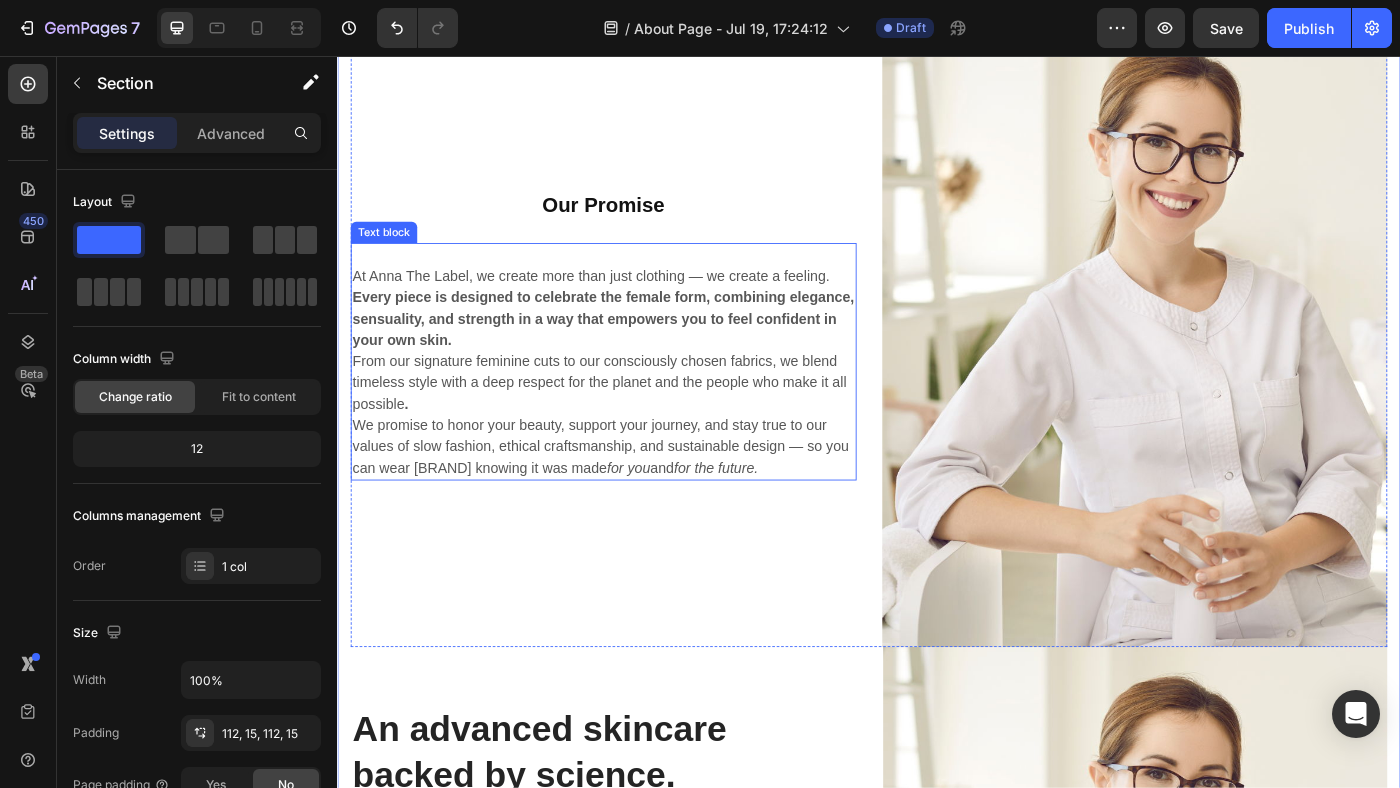 click on "Every piece is designed to celebrate the female form, combining elegance, sensuality, and strength in a way that empowers you to feel confident in your own skin." at bounding box center [637, 352] 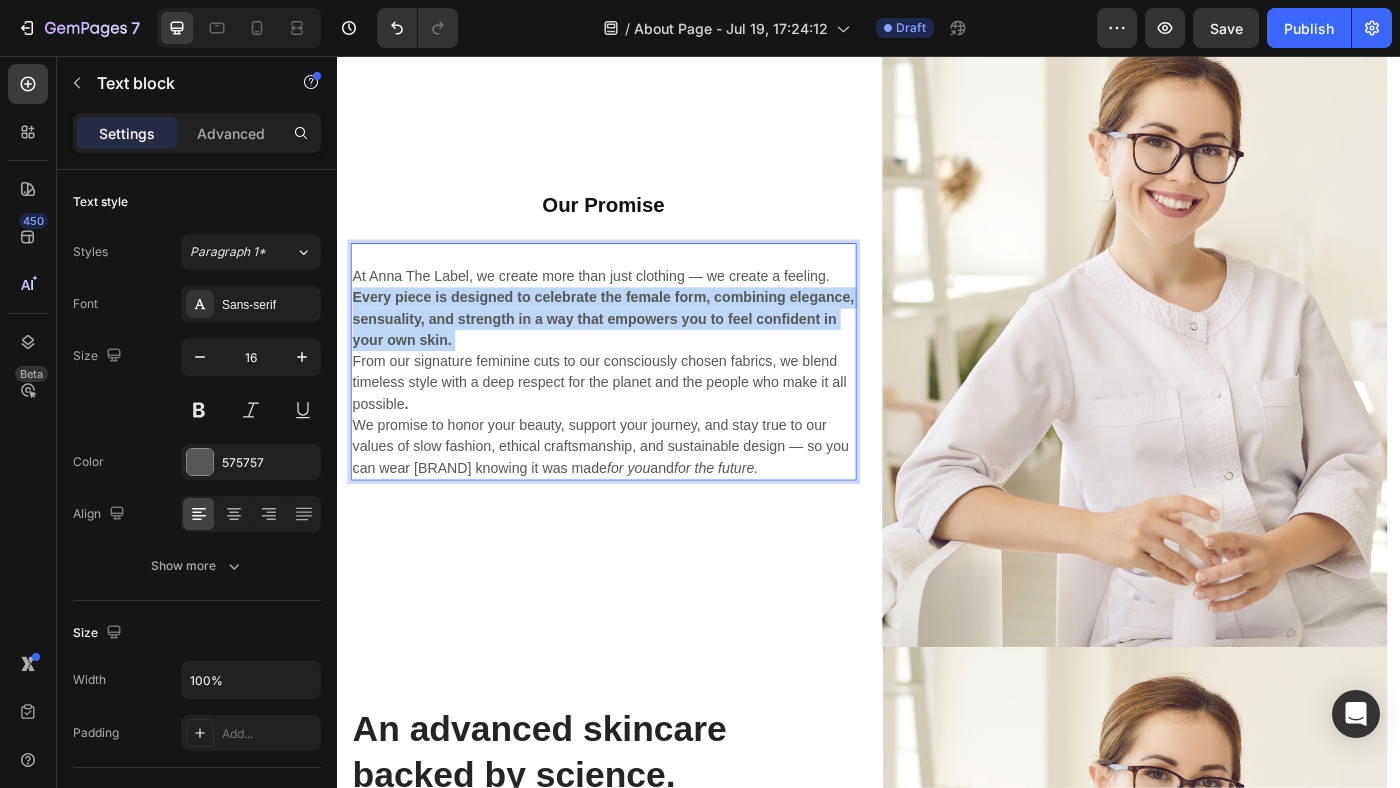 click on "Every piece is designed to celebrate the female form, combining elegance, sensuality, and strength in a way that empowers you to feel confident in your own skin." at bounding box center [637, 352] 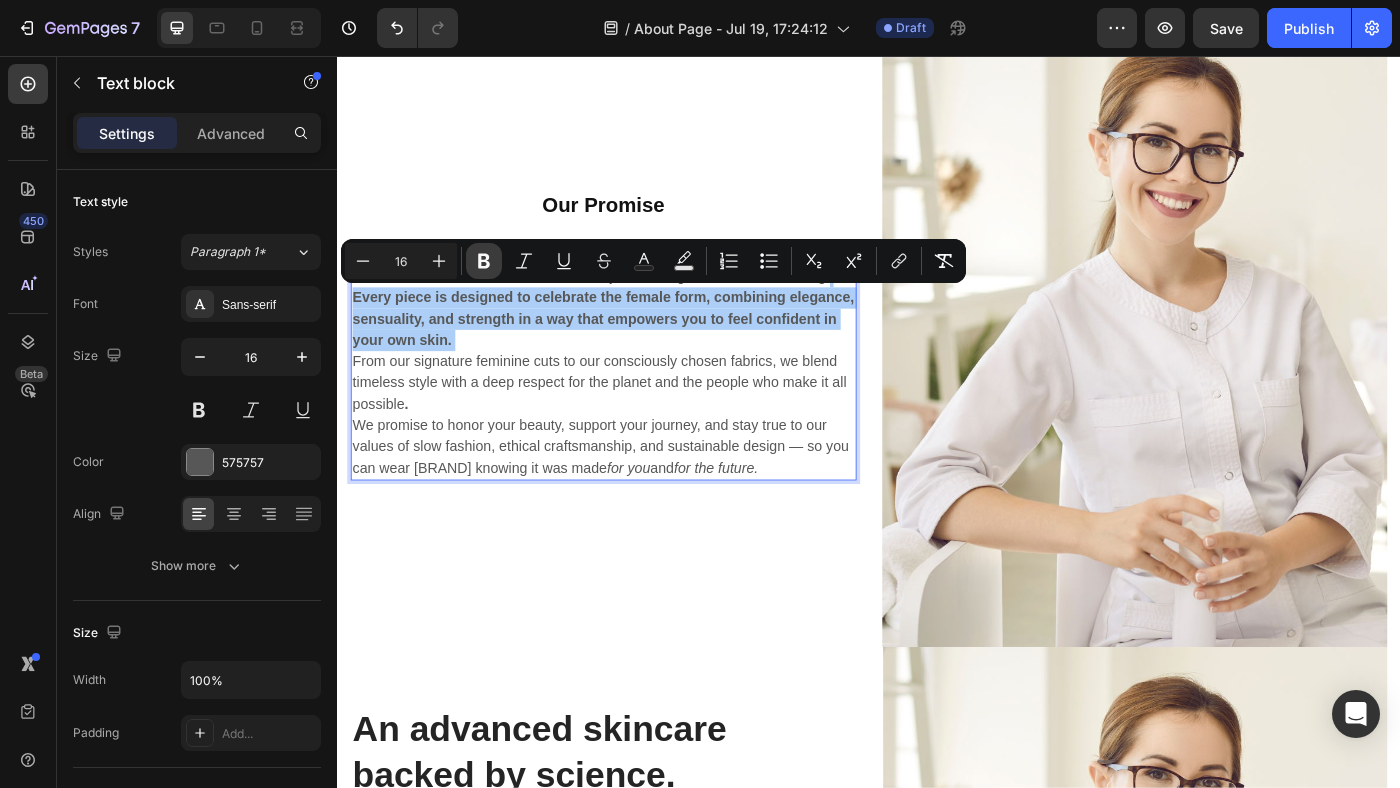 click 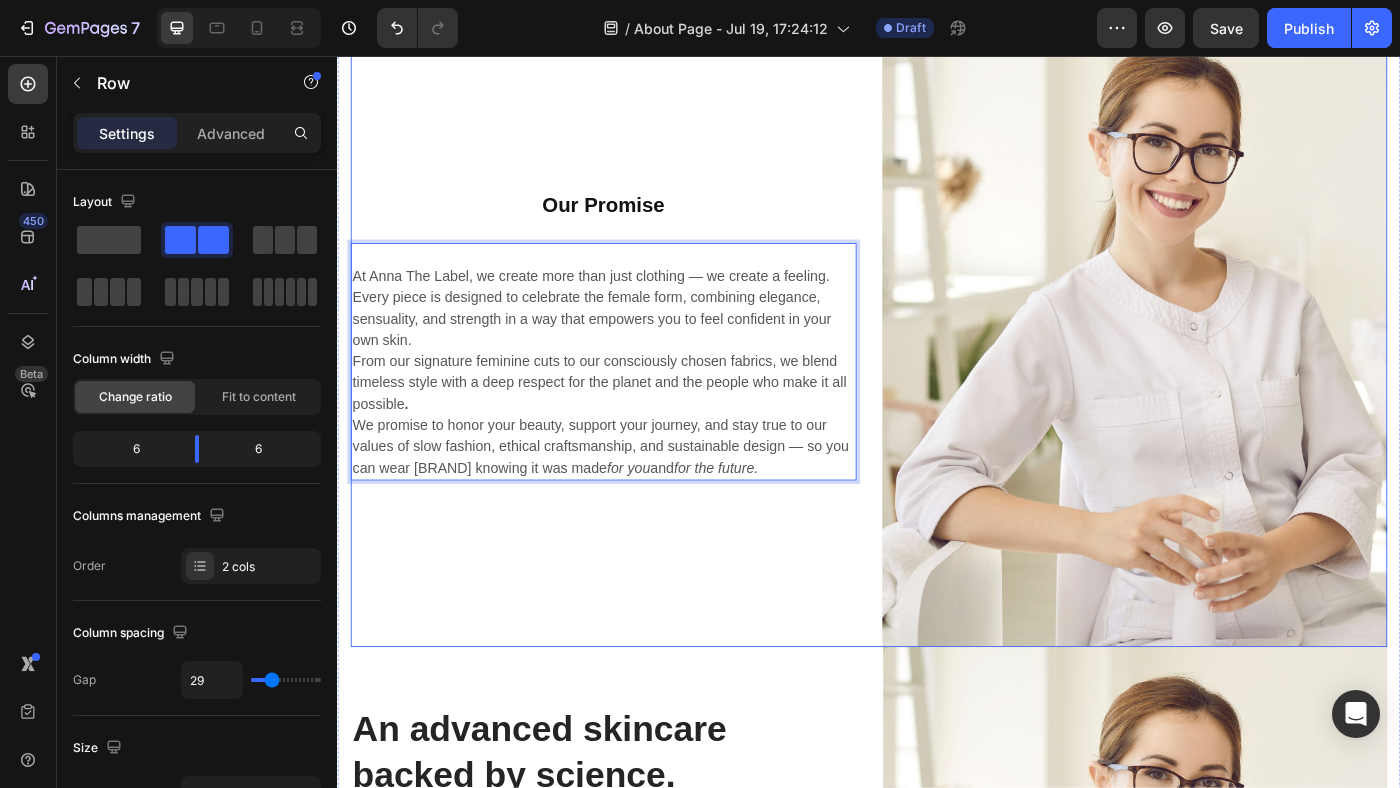 click on "Heading Heading Our Promise Heading At Anna The Label, we create more than just clothing — we create a feeling. Every piece is designed to celebrate the female form, combining elegance, sensuality, and strength in a way that empowers you to feel confident in your own skin. From our signature feminine cuts to our consciously chosen fabrics, we blend timeless style with a deep respect for the planet and the people who make it all possible . We promise to honor your beauty, support your journey, and stay true to our values of slow fashion, ethical craftsmanship, and sustainable design — so you can wear Anna knowing it was made  for you  and  for the future. Text block   48" at bounding box center (637, 366) 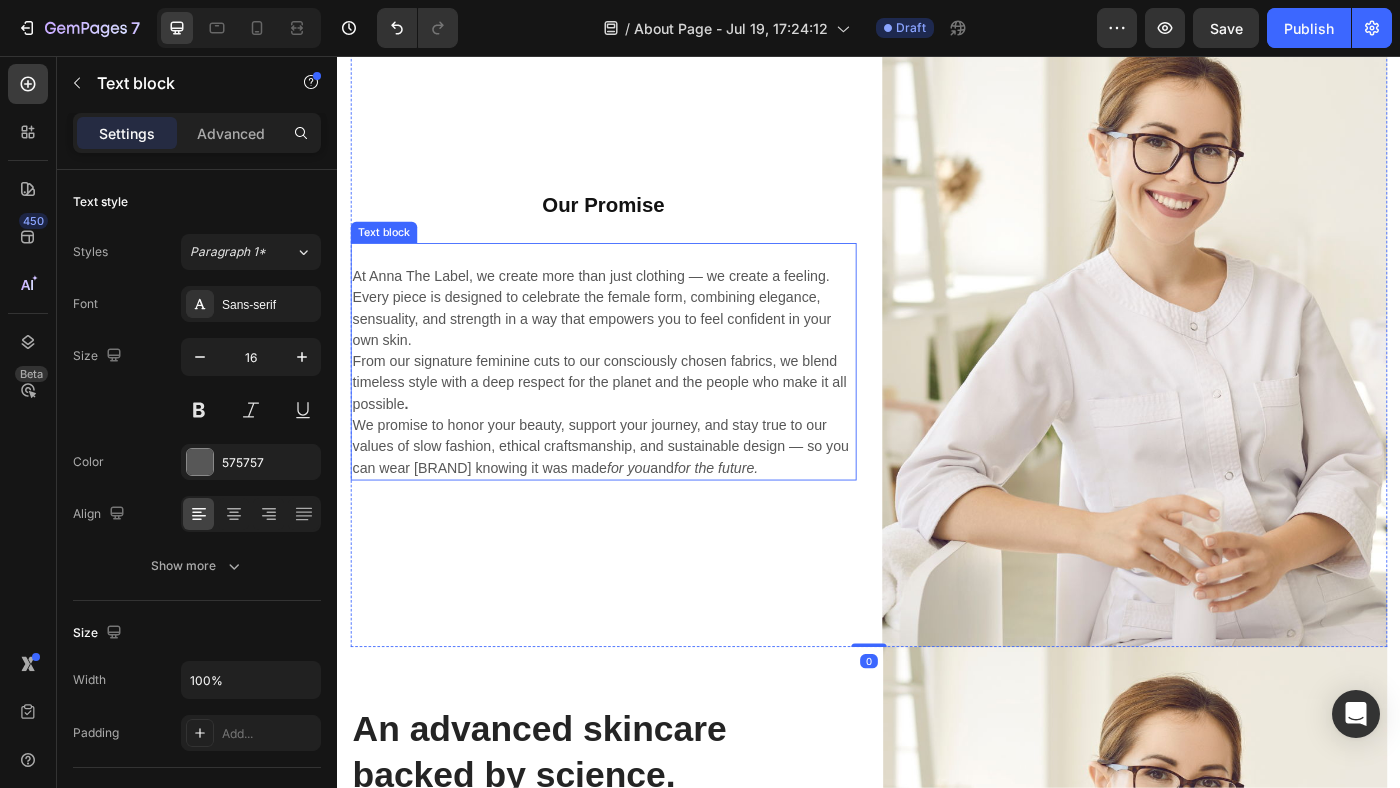 click on "We promise to honor your beauty, support your journey, and stay true to our values of slow fashion, ethical craftsmanship, and sustainable design — so you can wear [BRAND] knowing it was made for you and for the future." at bounding box center (637, 497) 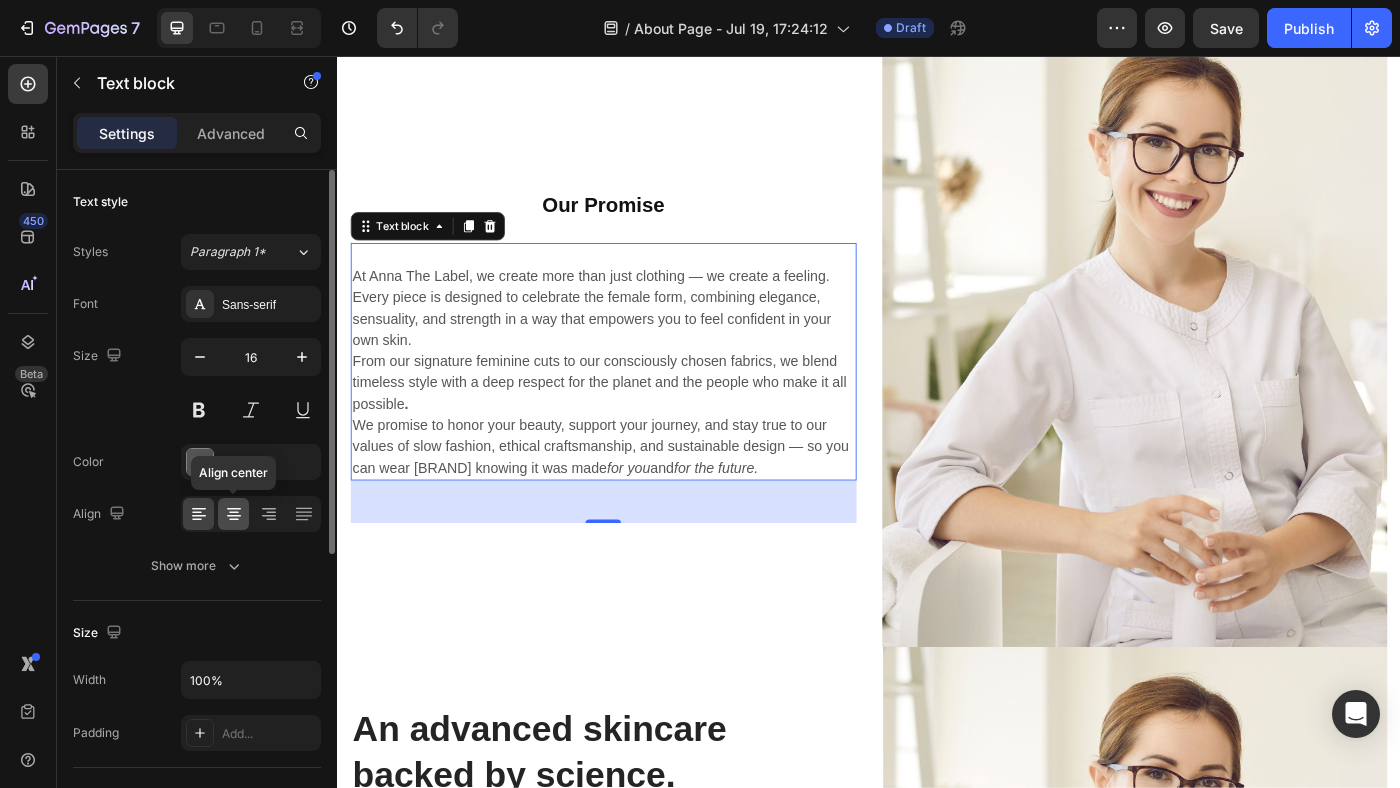 click 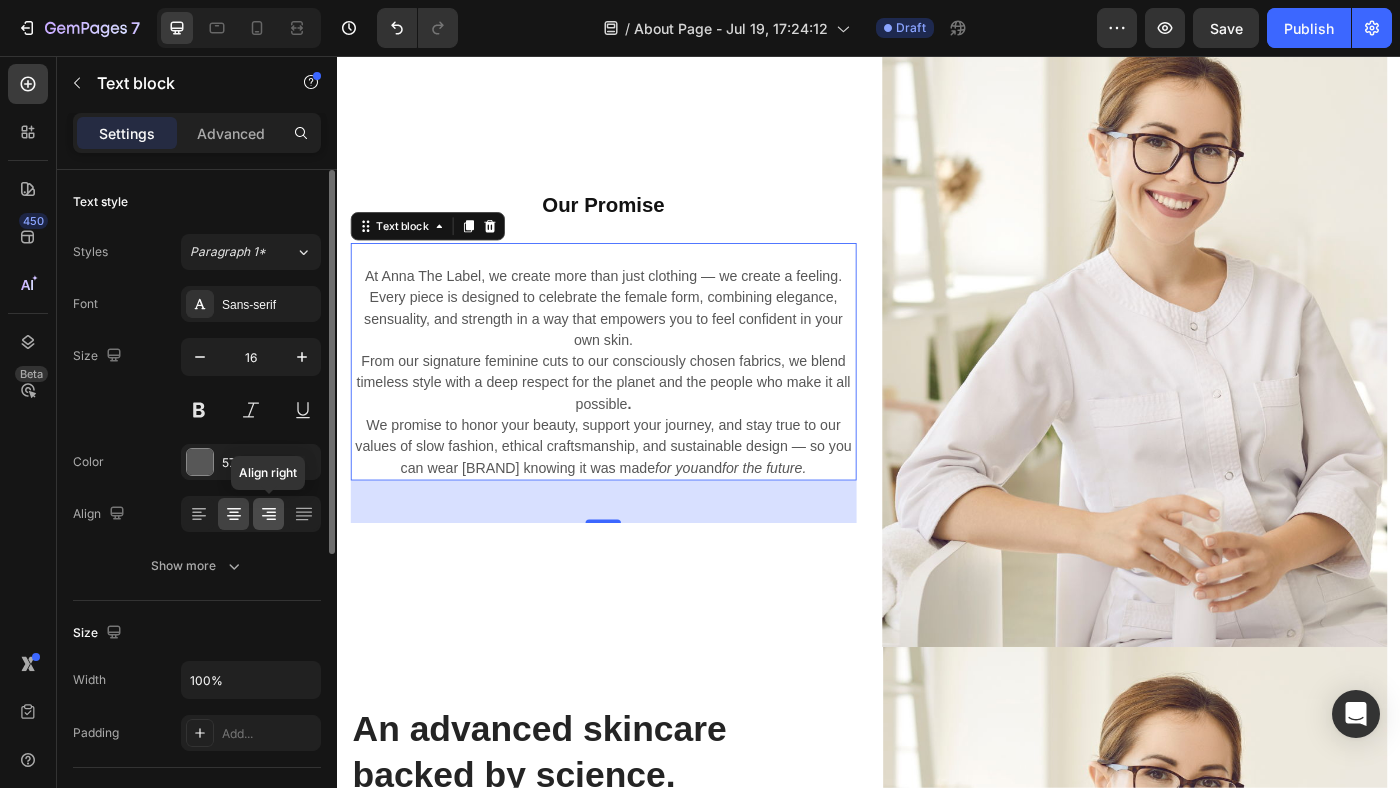 click 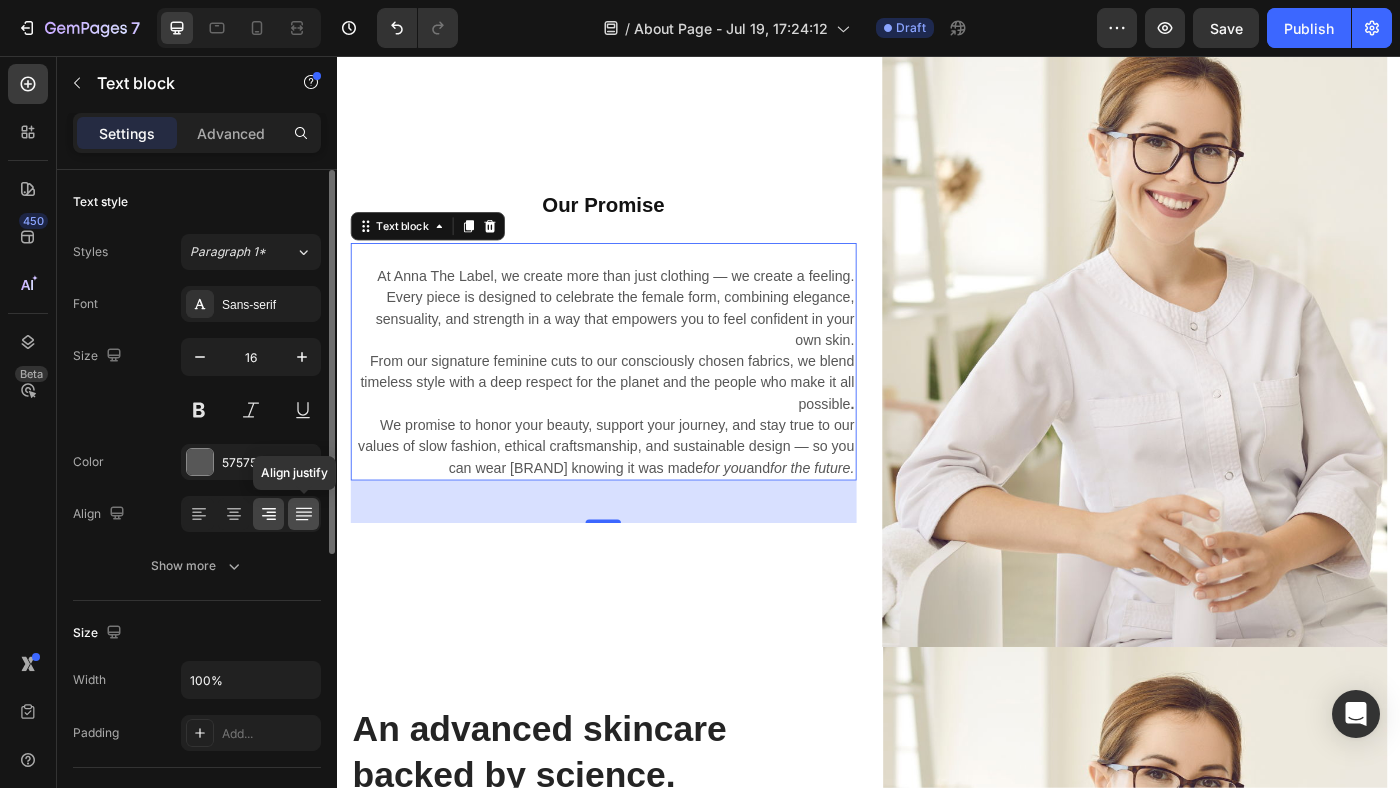 click 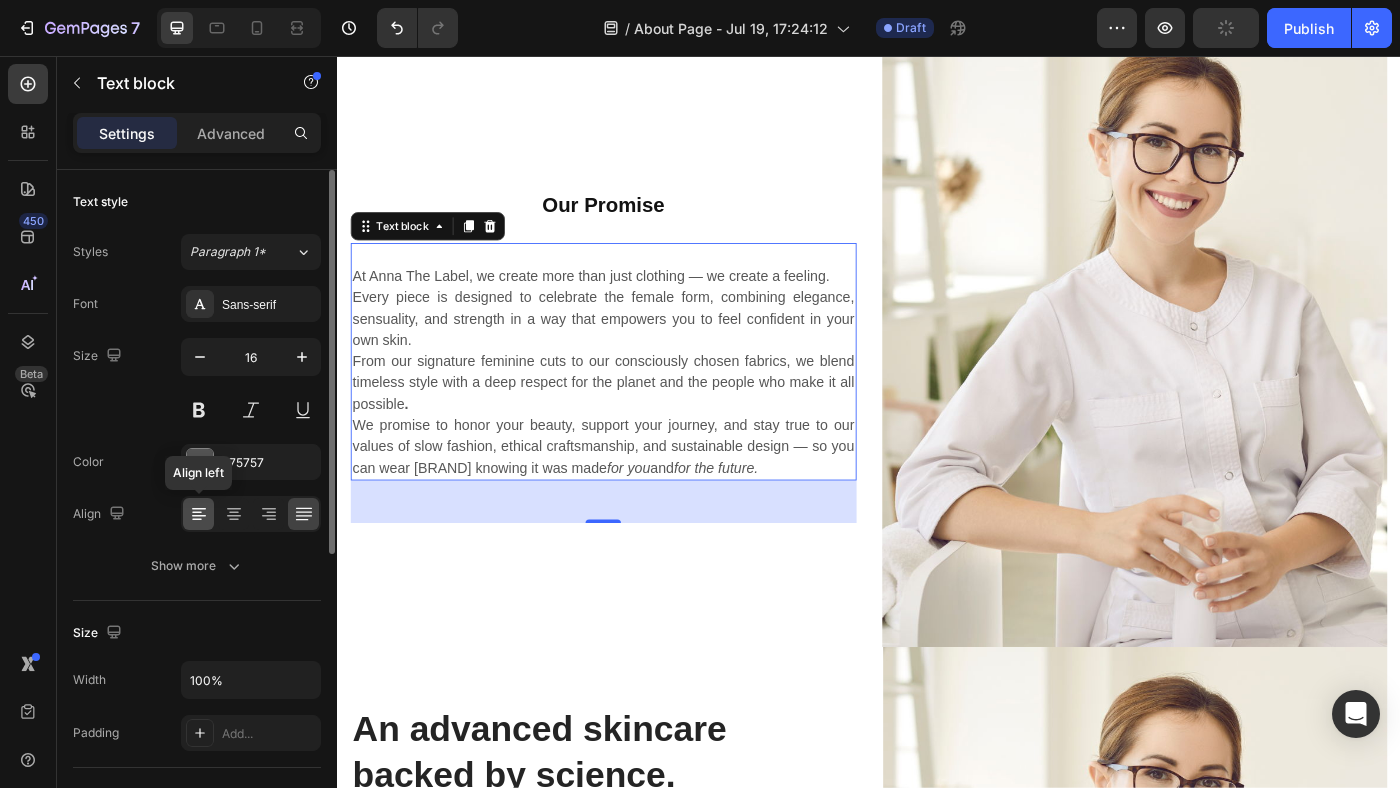 click 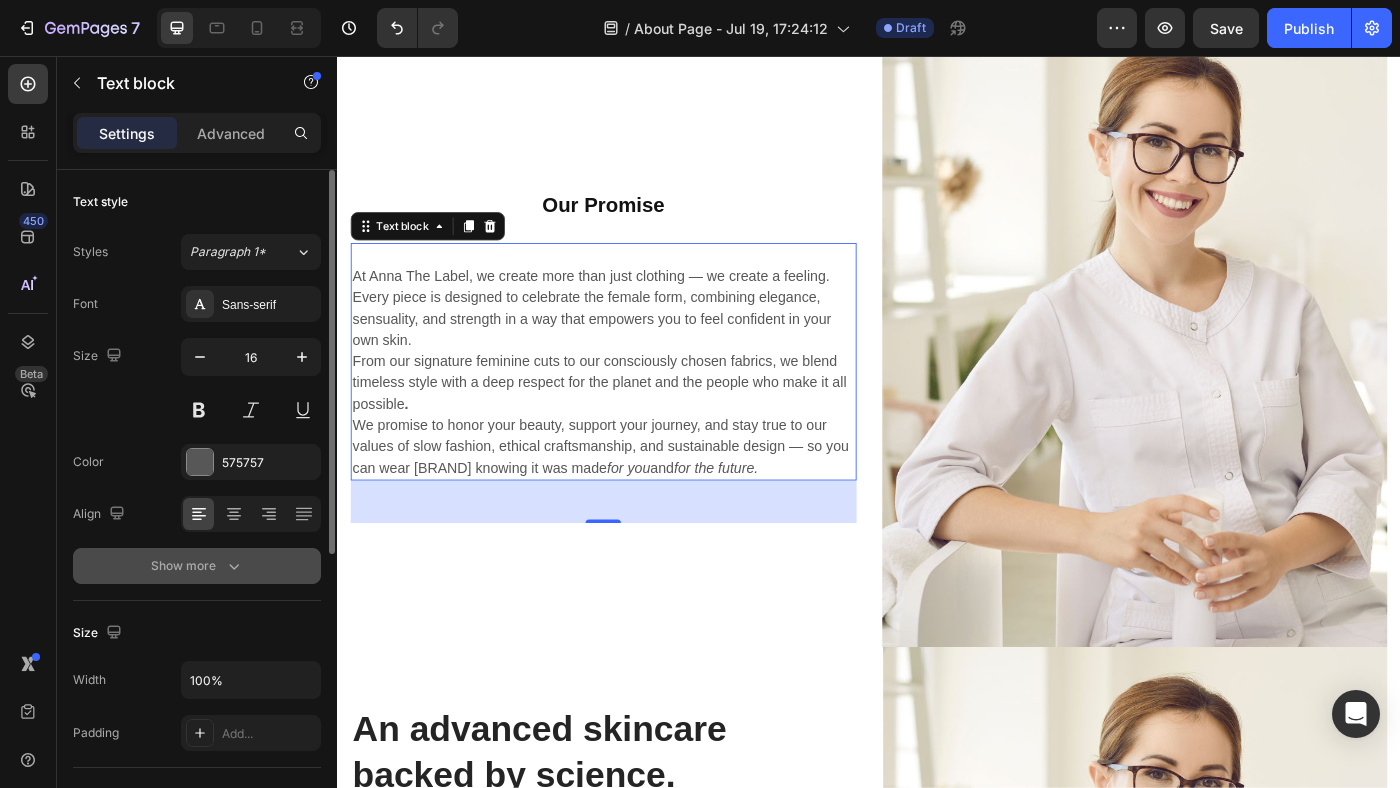 click 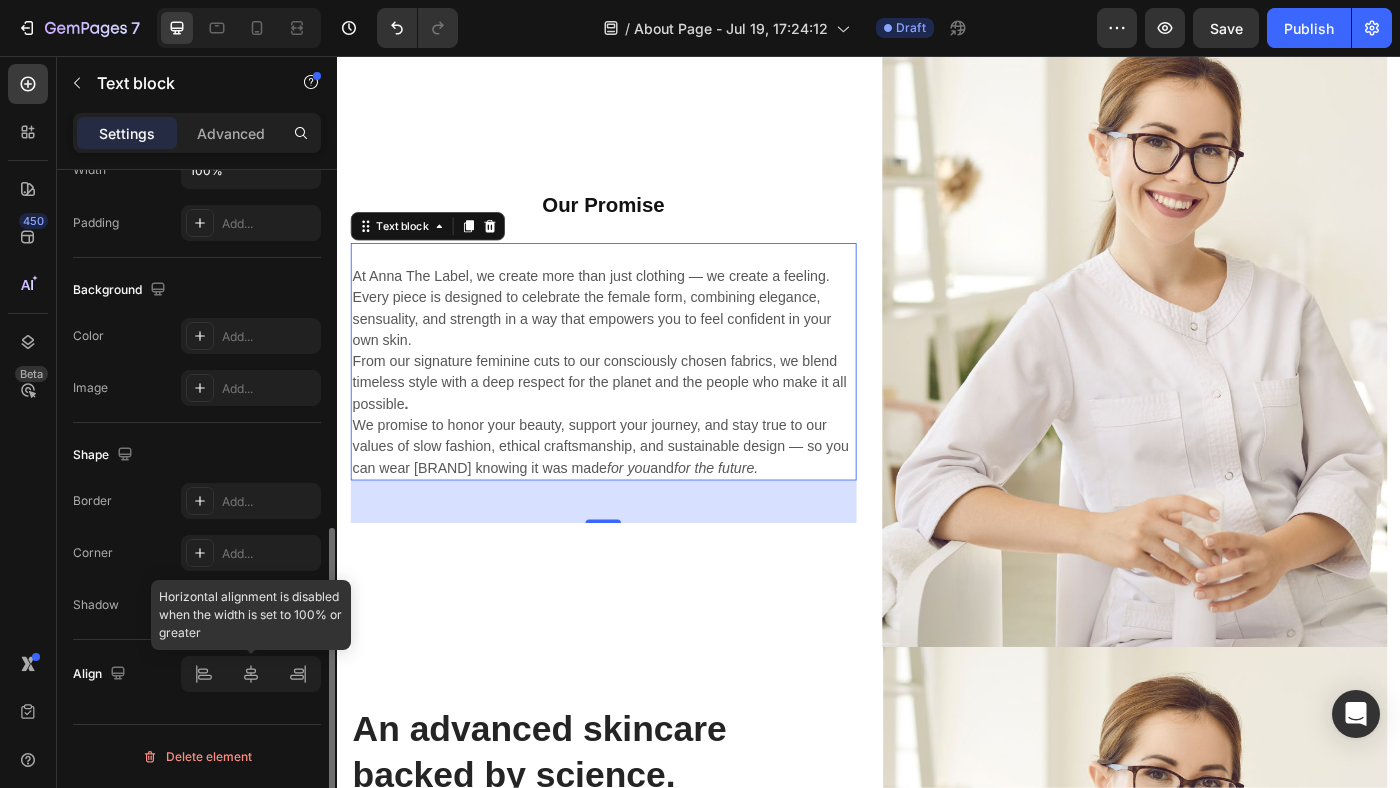 scroll, scrollTop: 772, scrollLeft: 0, axis: vertical 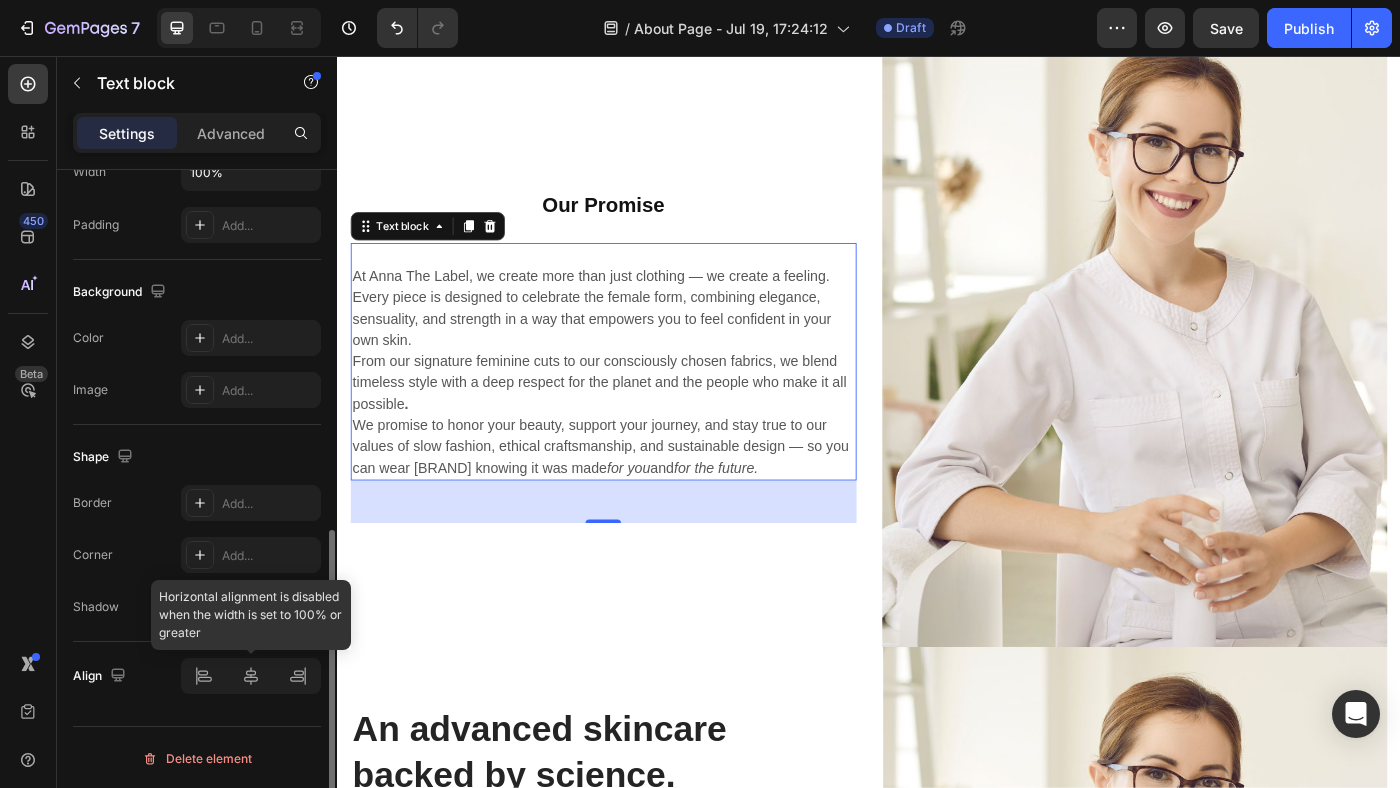 click 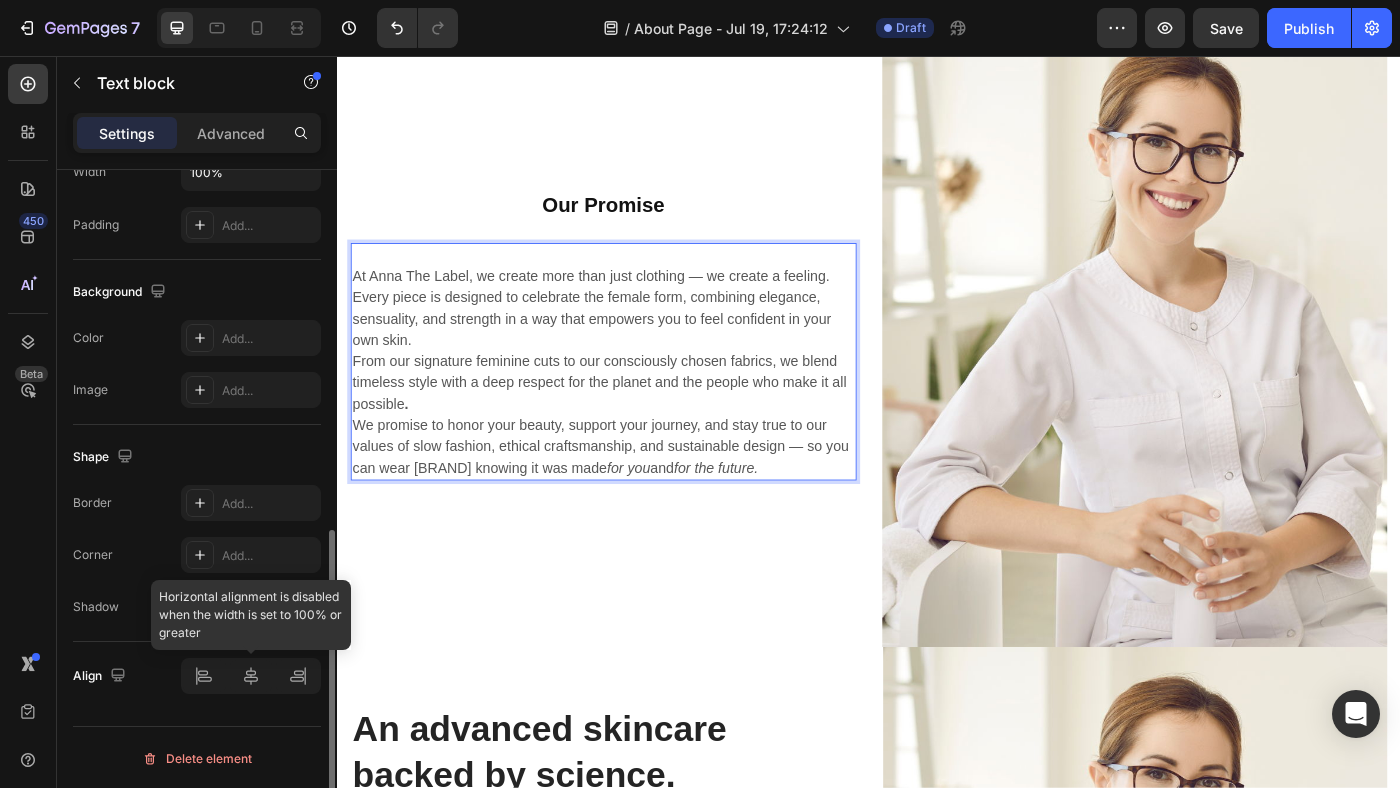 click 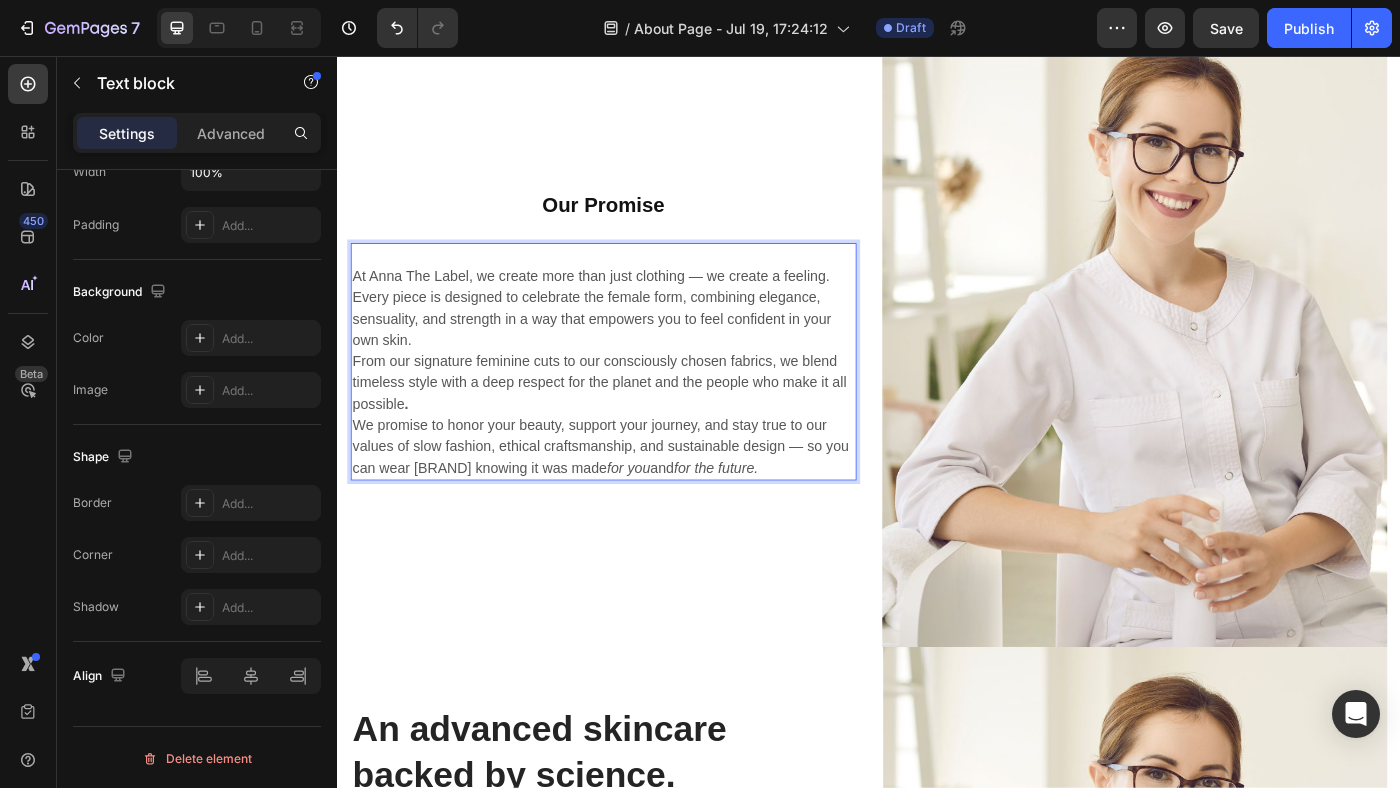 click on "From our signature feminine cuts to our consciously chosen fabrics, we blend timeless style with a deep respect for the planet and the people who make it all possible ." at bounding box center (637, 425) 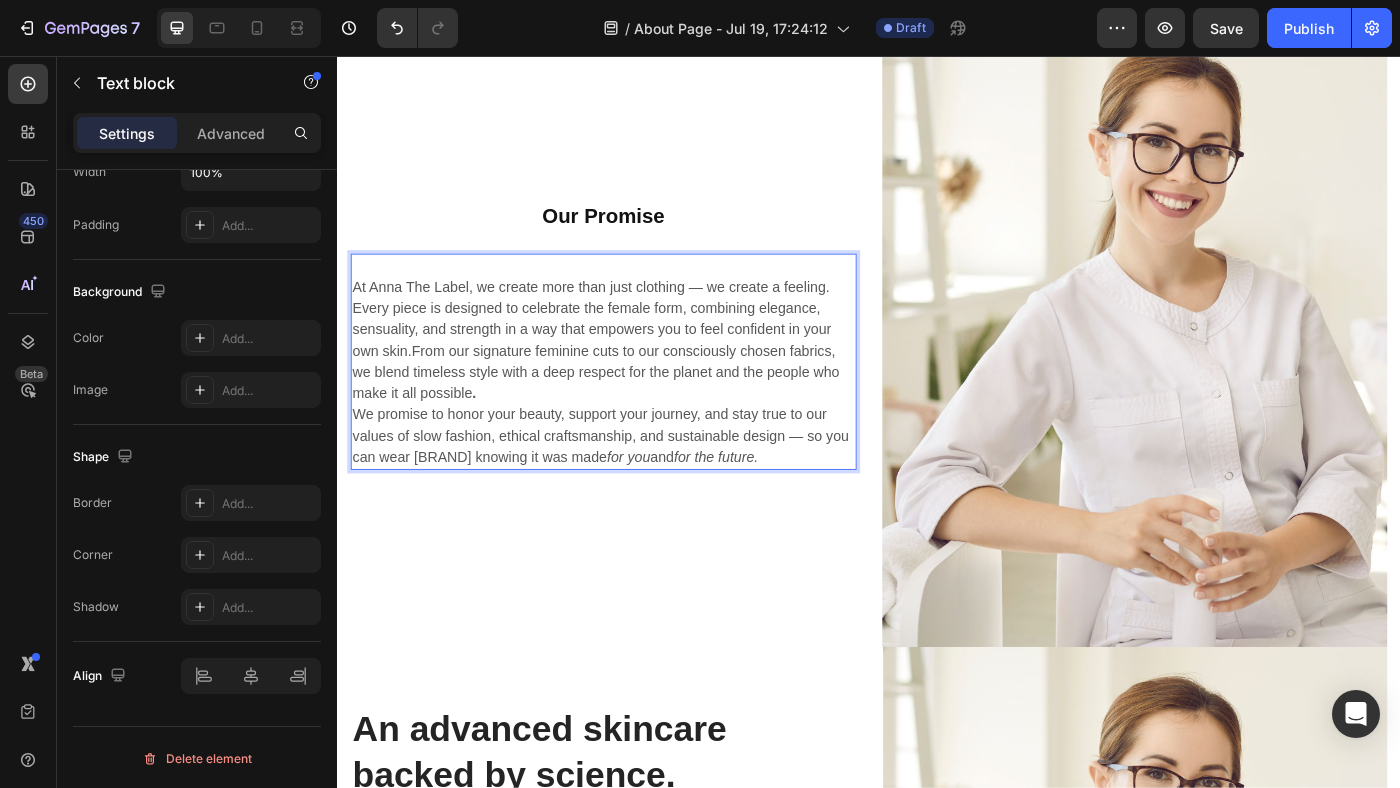 scroll, scrollTop: 3047, scrollLeft: 0, axis: vertical 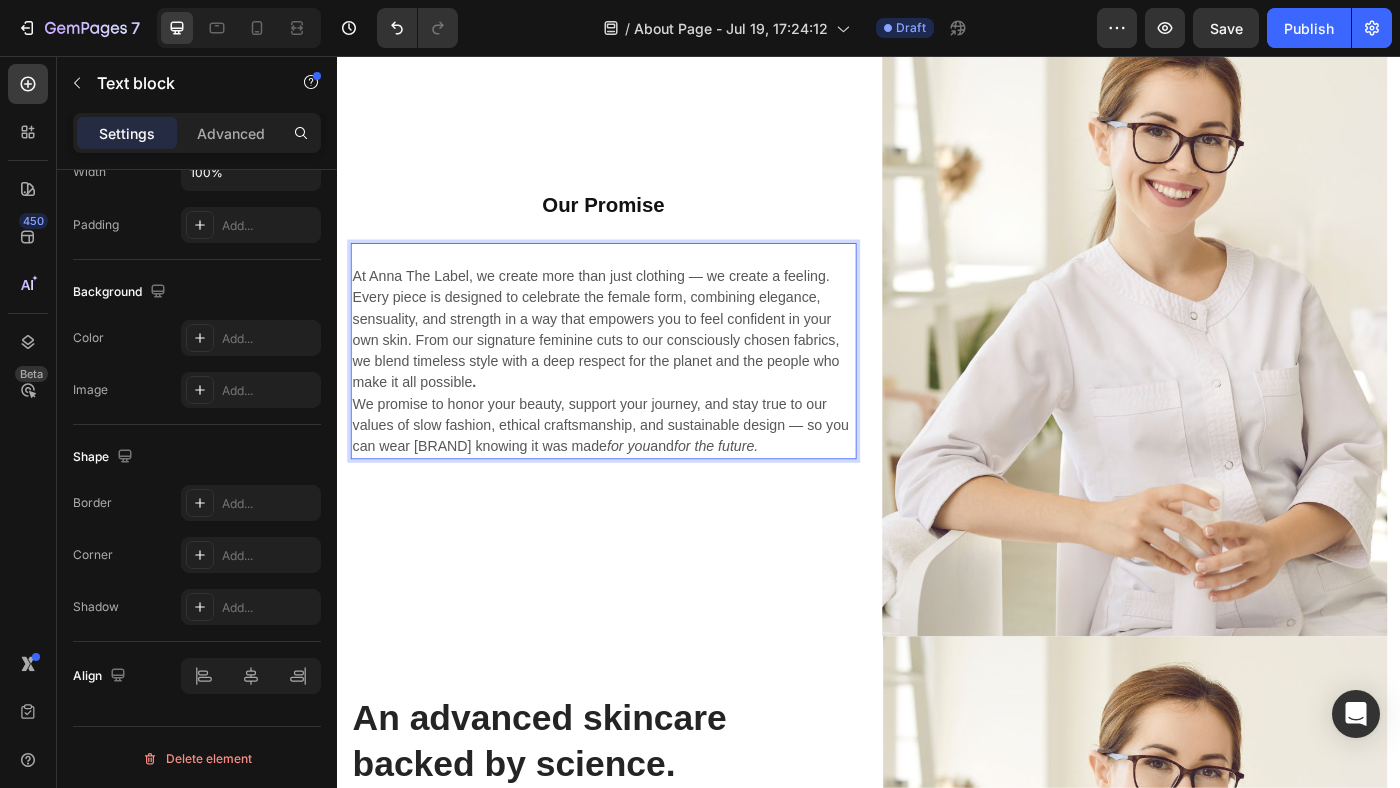 click on "We promise to honor your beauty, support your journey, and stay true to our values of slow fashion, ethical craftsmanship, and sustainable design — so you can wear [BRAND] knowing it was made for you and for the future." at bounding box center [637, 473] 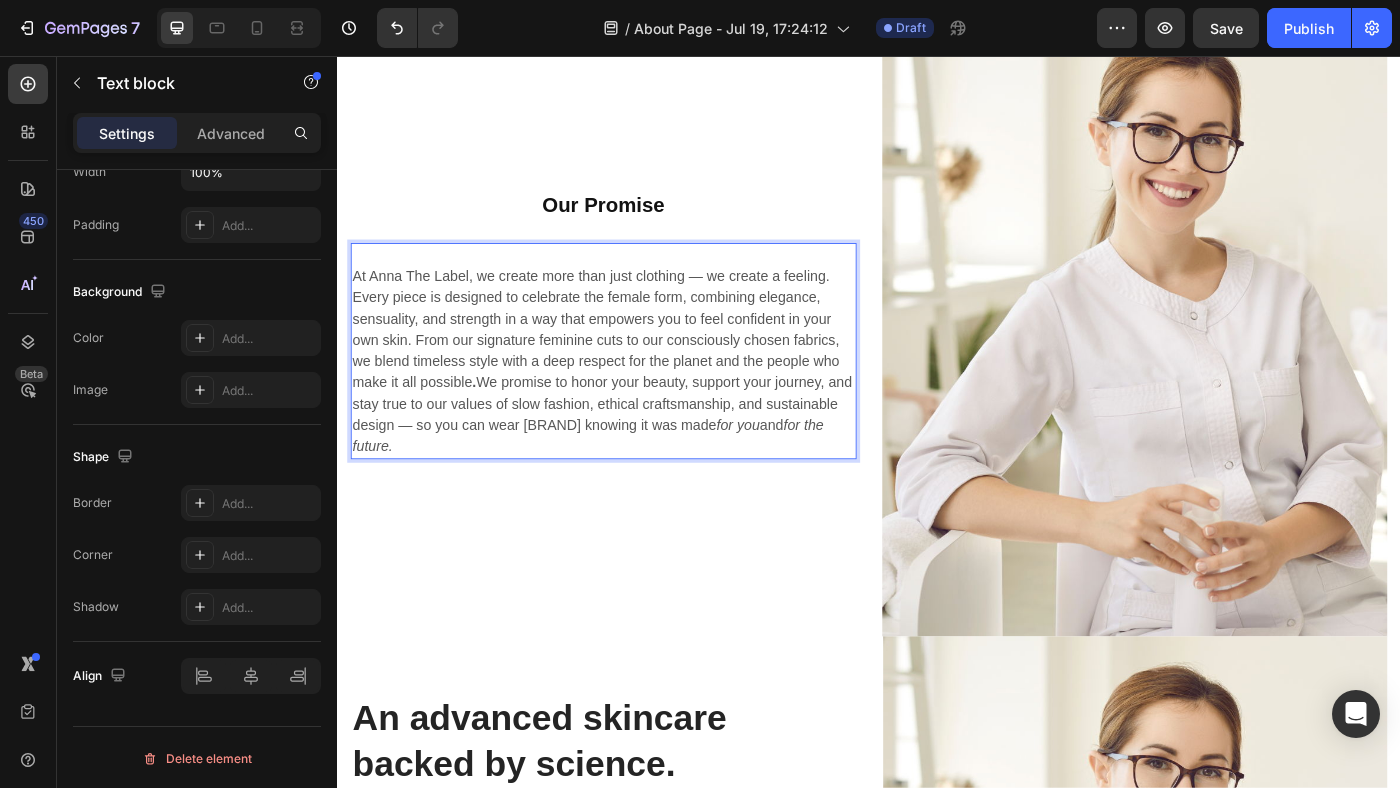 click on "At Anna The Label, we create more than just clothing — we create a feeling. Every piece is designed to celebrate the female form, combining elegance, sensuality, and strength in a way that empowers you to feel confident in your own skin. From our signature feminine cuts to our consciously chosen fabrics, we blend timeless style with a deep respect for the planet and the people who make it all possible .  We promise to honor your beauty, support your journey, and stay true to our values of slow fashion, ethical craftsmanship, and sustainable design — so you can wear Anna knowing it was made  for you  and  for the future." at bounding box center (637, 401) 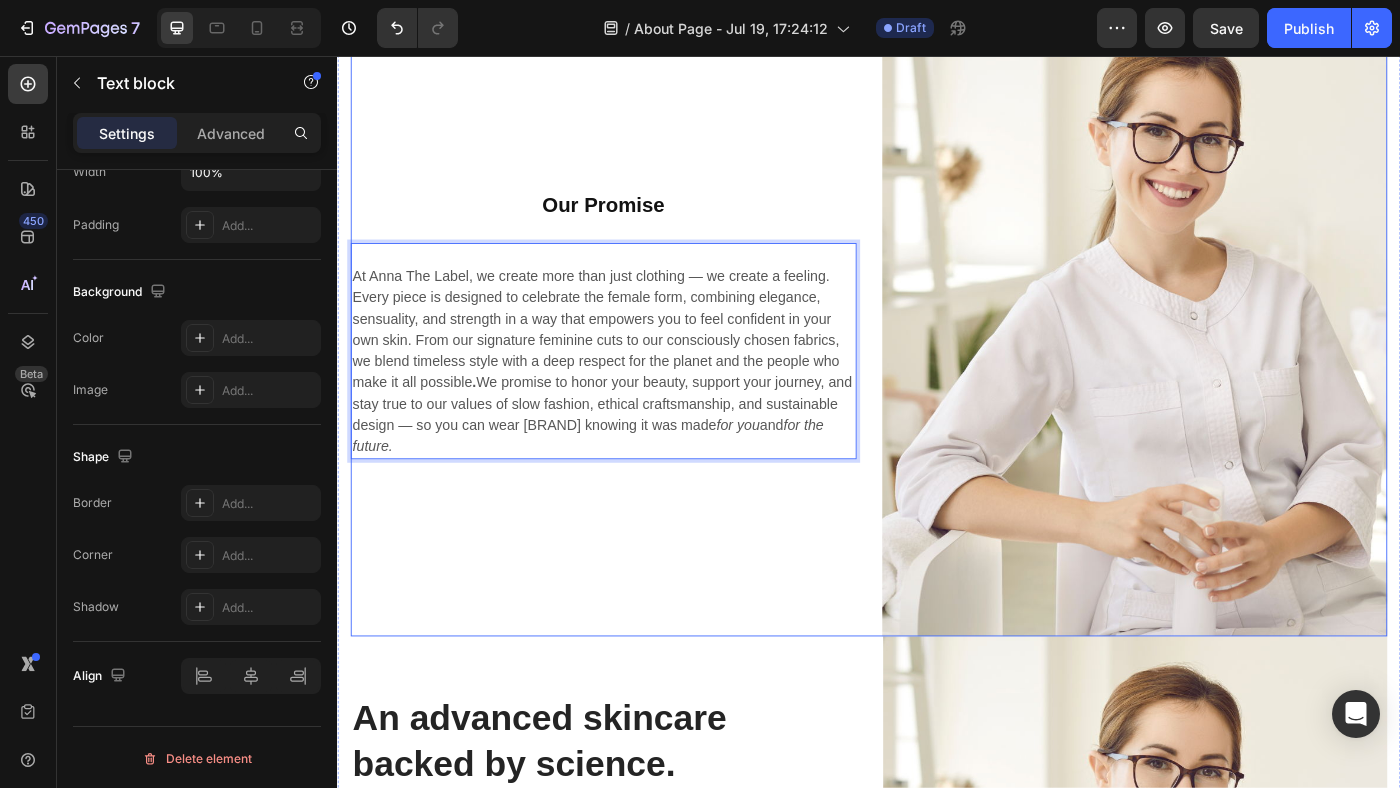 click on "Heading Heading Our Promise Heading At [BRAND], we create more than just clothing — we create a feeling. Every piece is designed to celebrate the female form, combining elegance, sensuality, and strength in a way that empowers you to feel confident in your own skin. From our signature feminine cuts to our consciously chosen fabrics, we blend timeless style with a deep respect for the planet and the people who make it all possible . We promise to honor your beauty, support your journey, and stay true to our values of slow fashion, ethical craftsmanship, and sustainable design — so you can wear [BRAND] knowing it was made  for you  and  for the future. Text block   48" at bounding box center [637, 354] 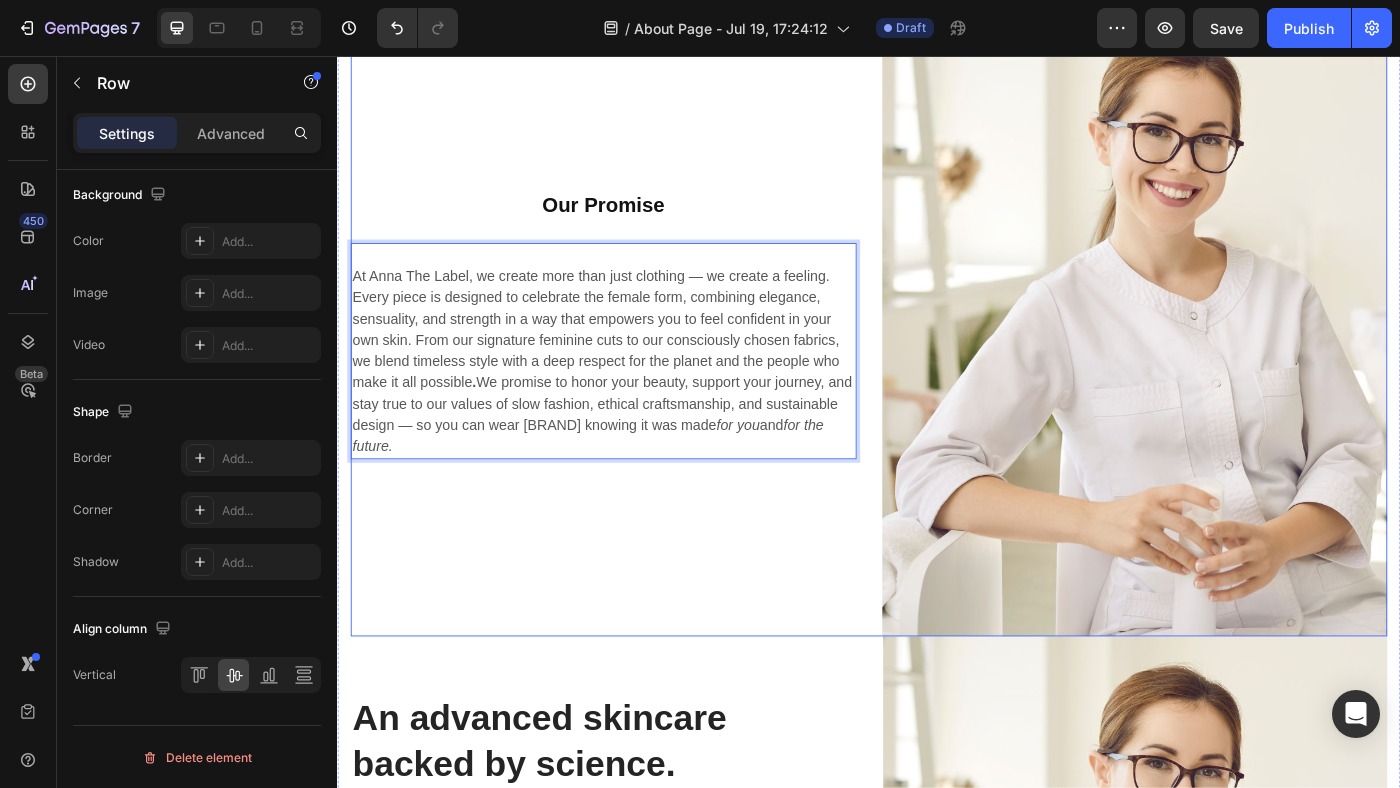 scroll, scrollTop: 0, scrollLeft: 0, axis: both 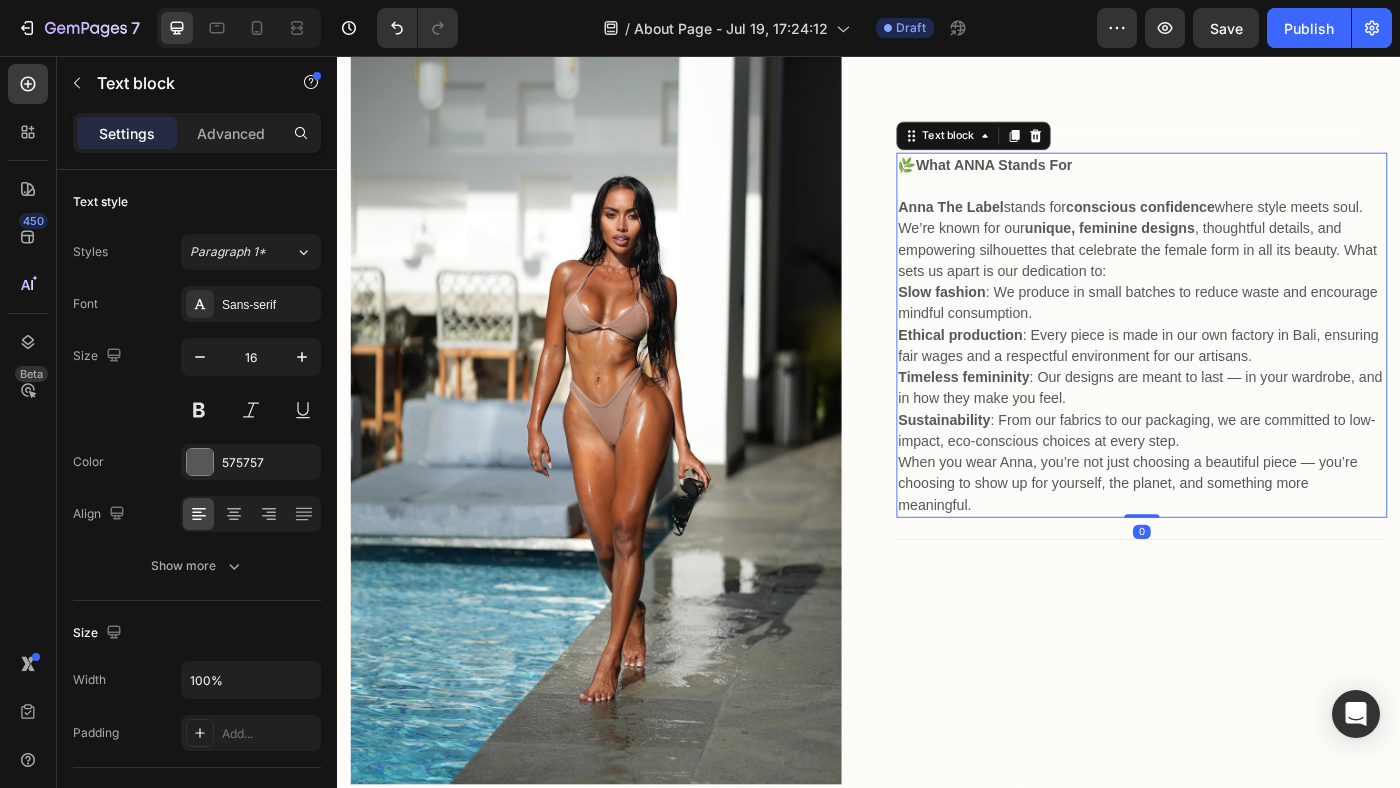click on "Anna The Label" at bounding box center [1029, 226] 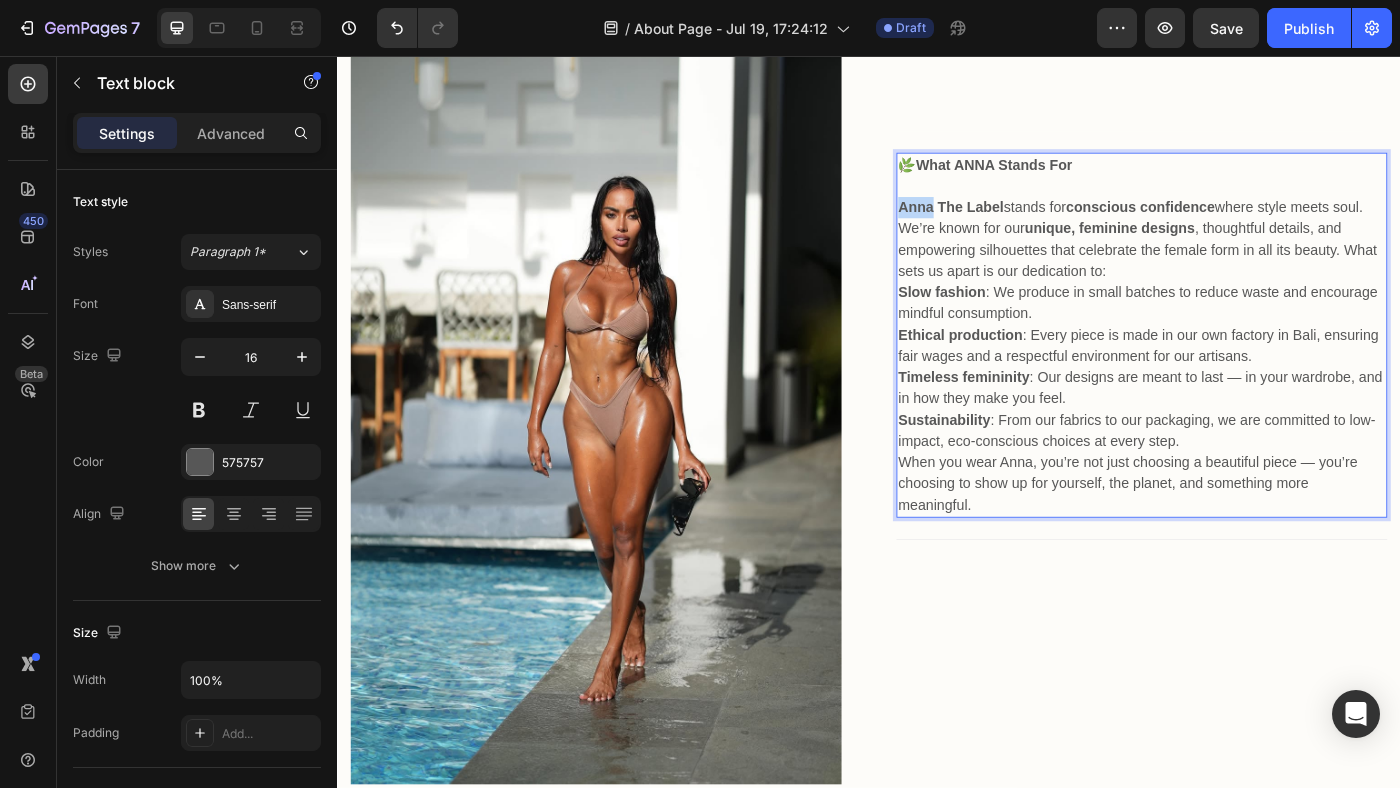 click on "Anna The Label" at bounding box center (1029, 226) 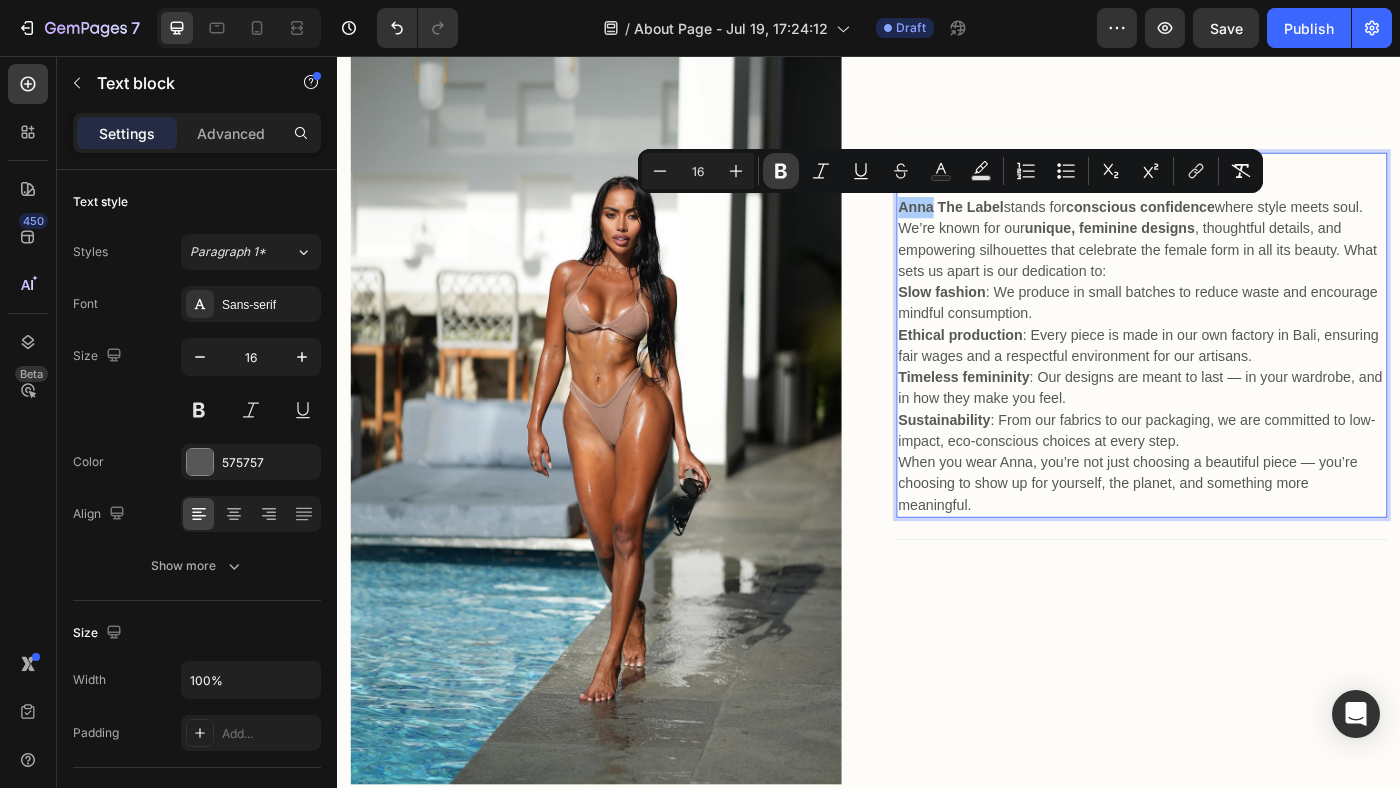 click 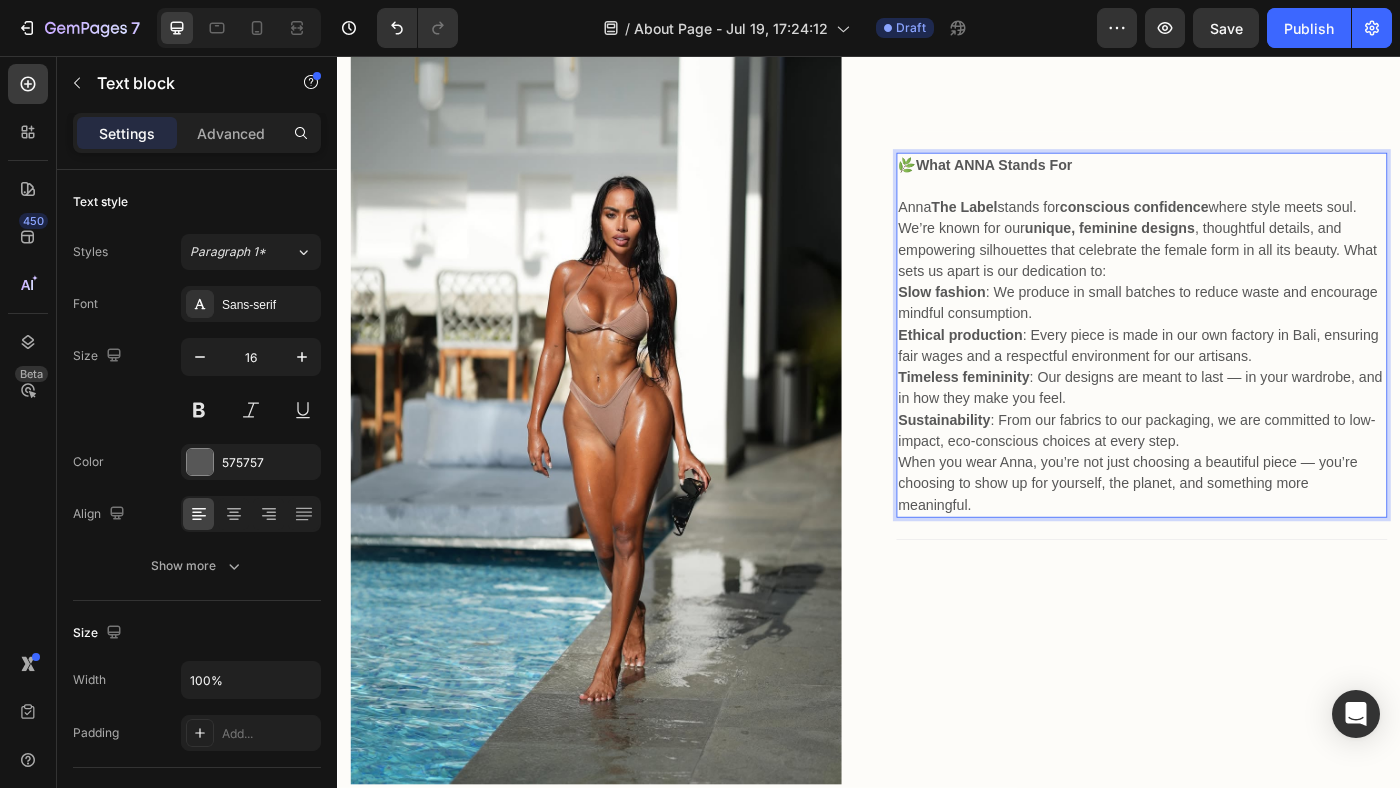 click on "Anna  The Label  stands for  conscious confidence   where style meets soul." at bounding box center (1245, 227) 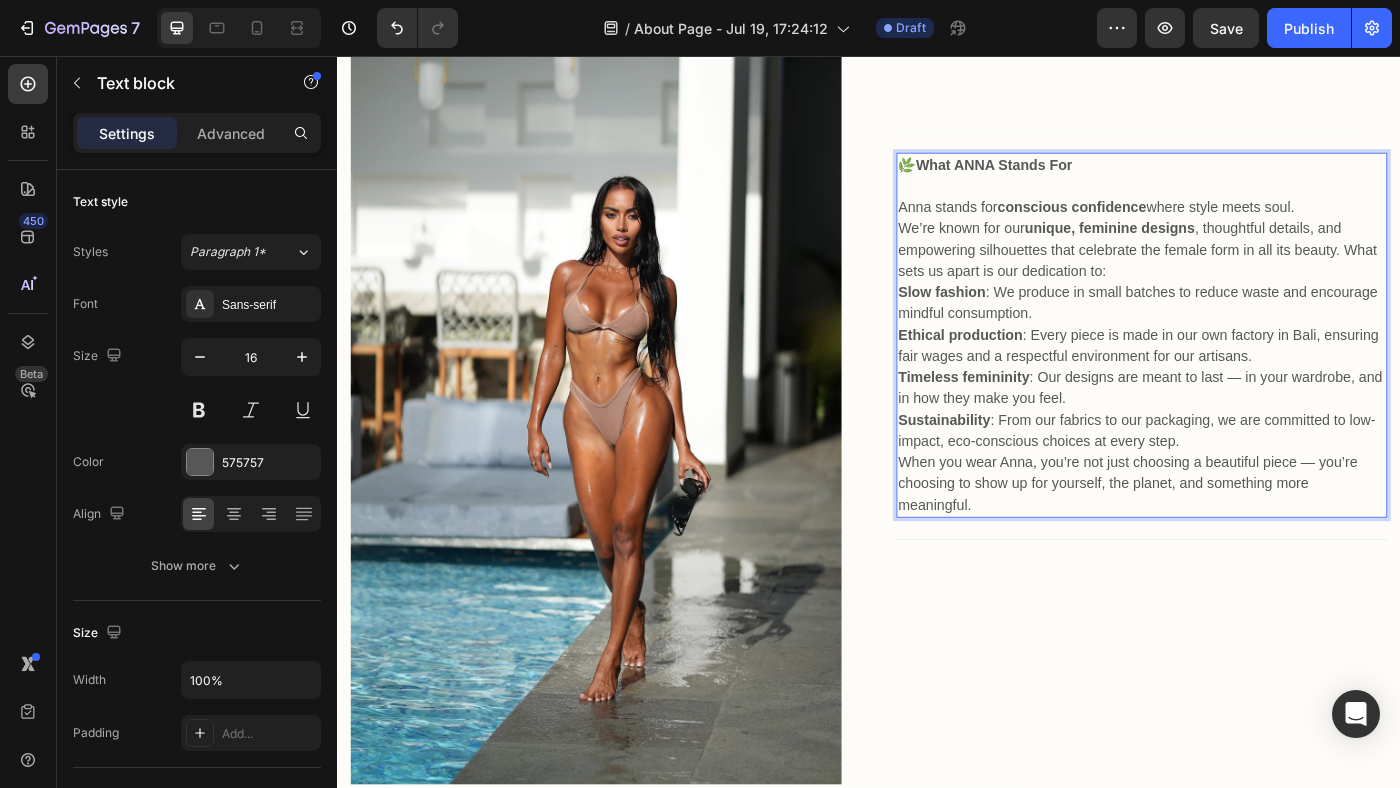 click on "Anna    stands for  conscious confidence   where style meets soul." at bounding box center (1245, 227) 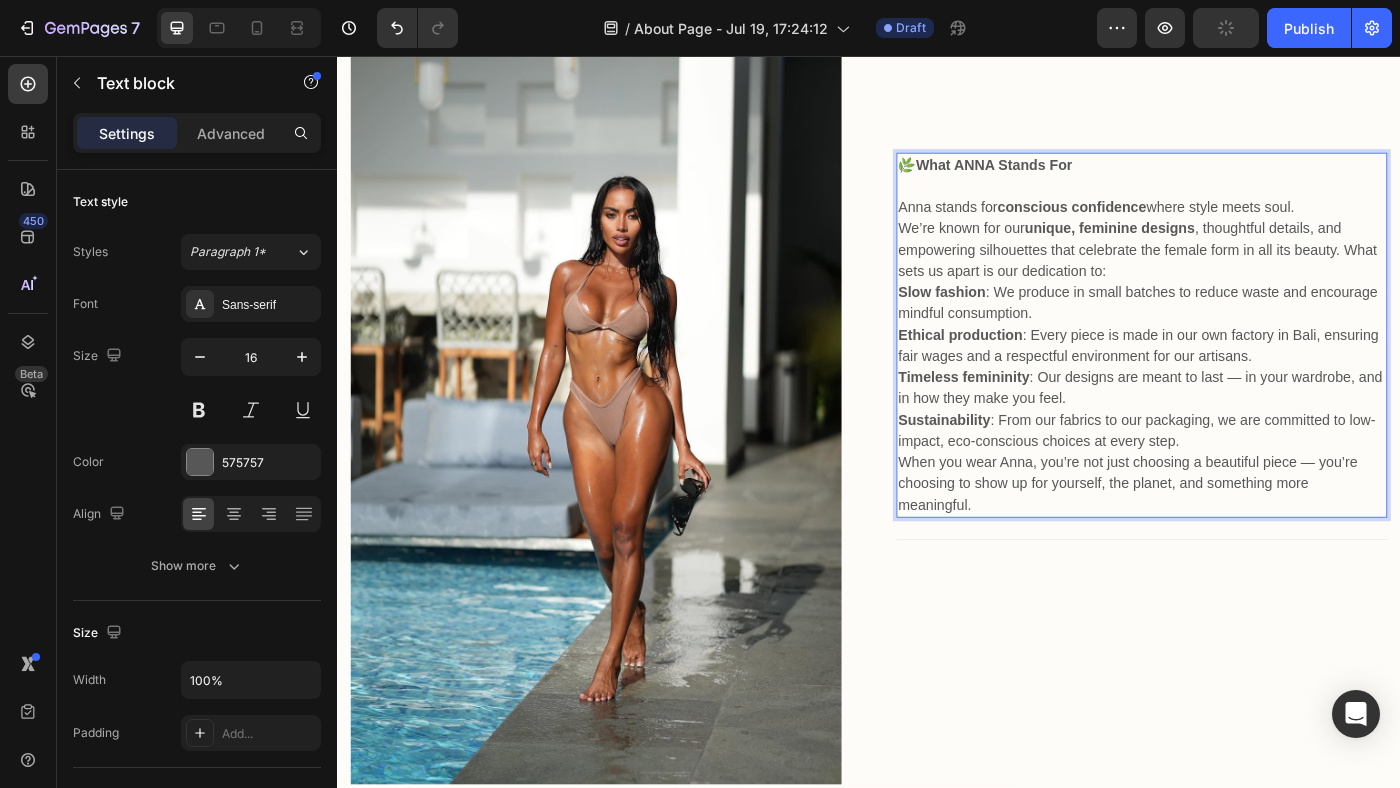 click on "Anna    stands for  conscious confidence   where style meets soul." at bounding box center (1245, 227) 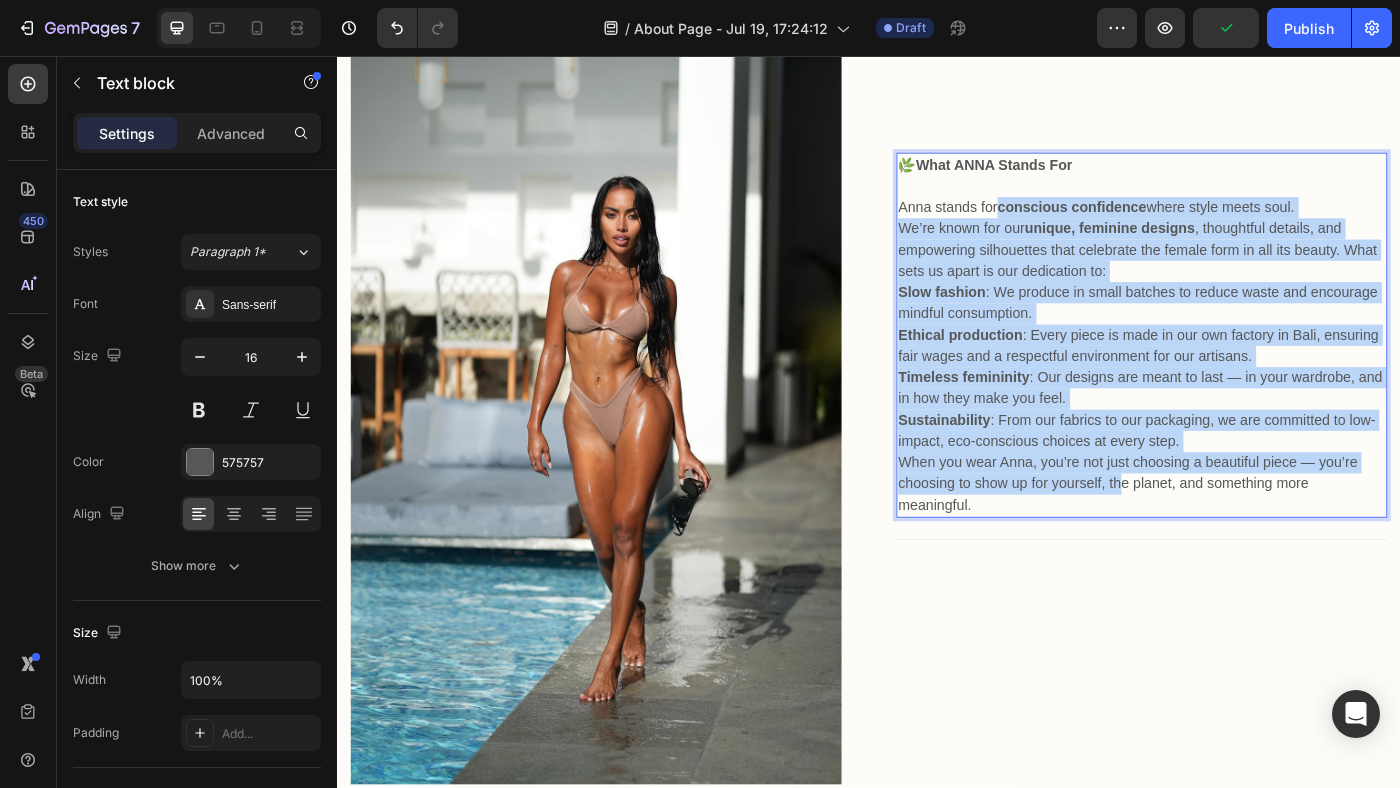 drag, startPoint x: 1091, startPoint y: 225, endPoint x: 1224, endPoint y: 541, distance: 342.84836 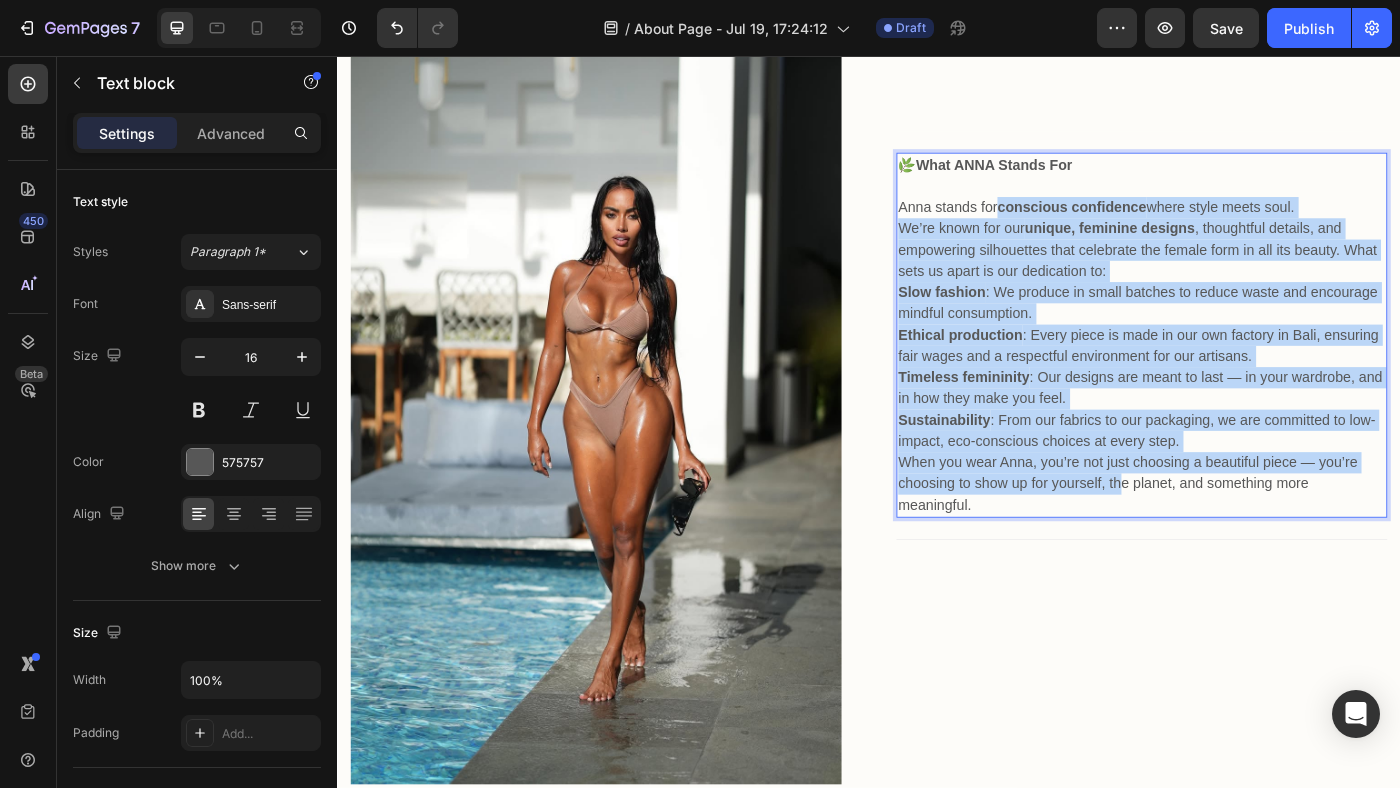 click on "Slow fashion" at bounding box center (1019, 322) 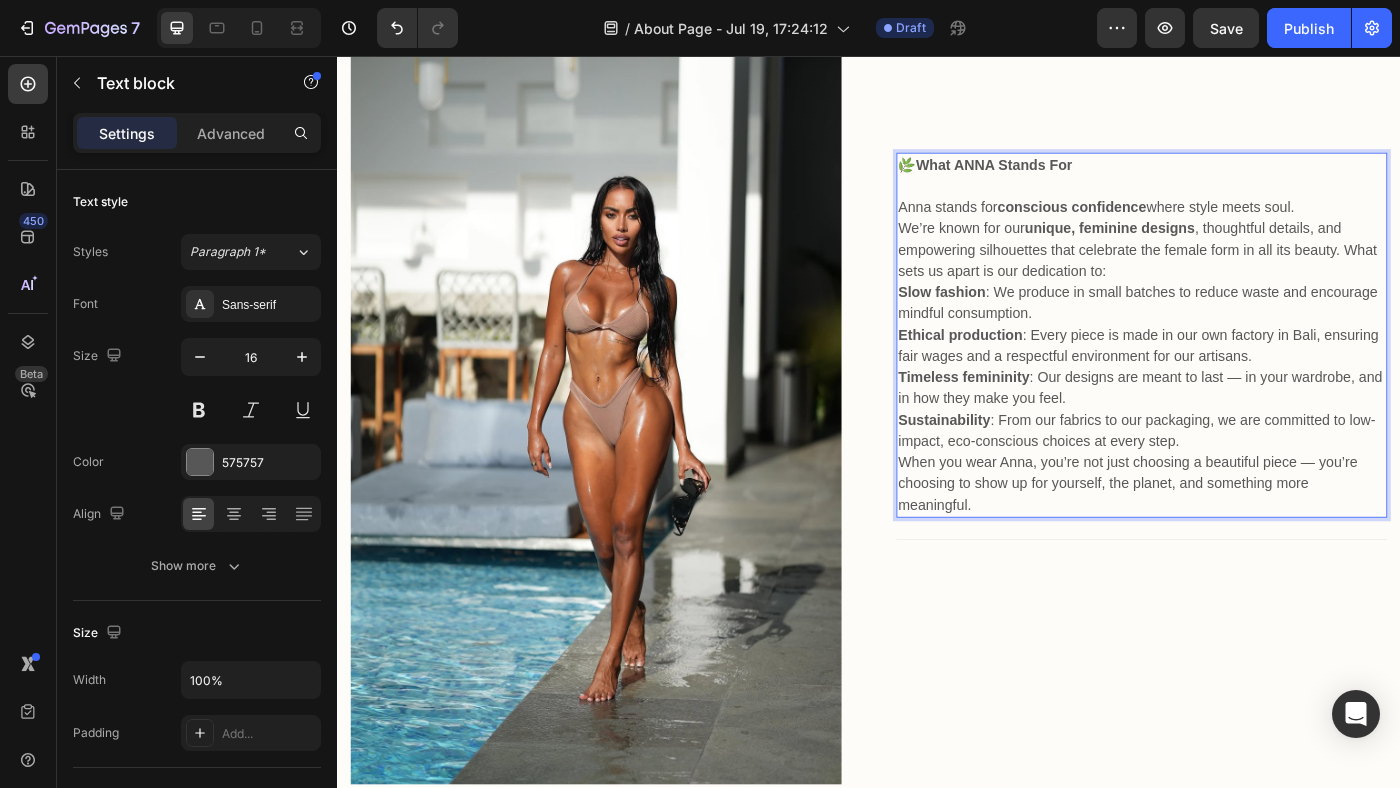 click on "Anna    stands for  conscious confidence   where style meets soul." at bounding box center [1245, 227] 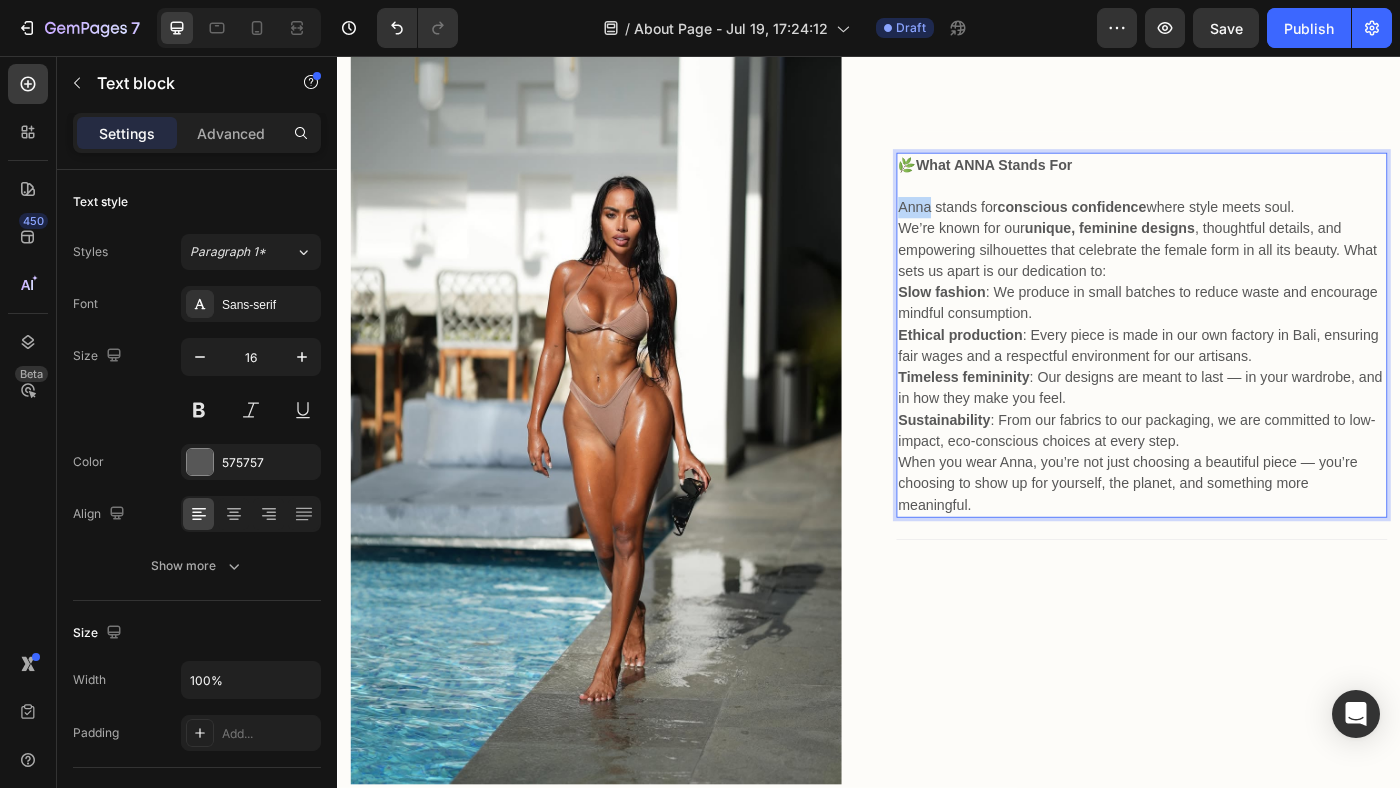 click on "Anna    stands for  conscious confidence   where style meets soul." at bounding box center (1245, 227) 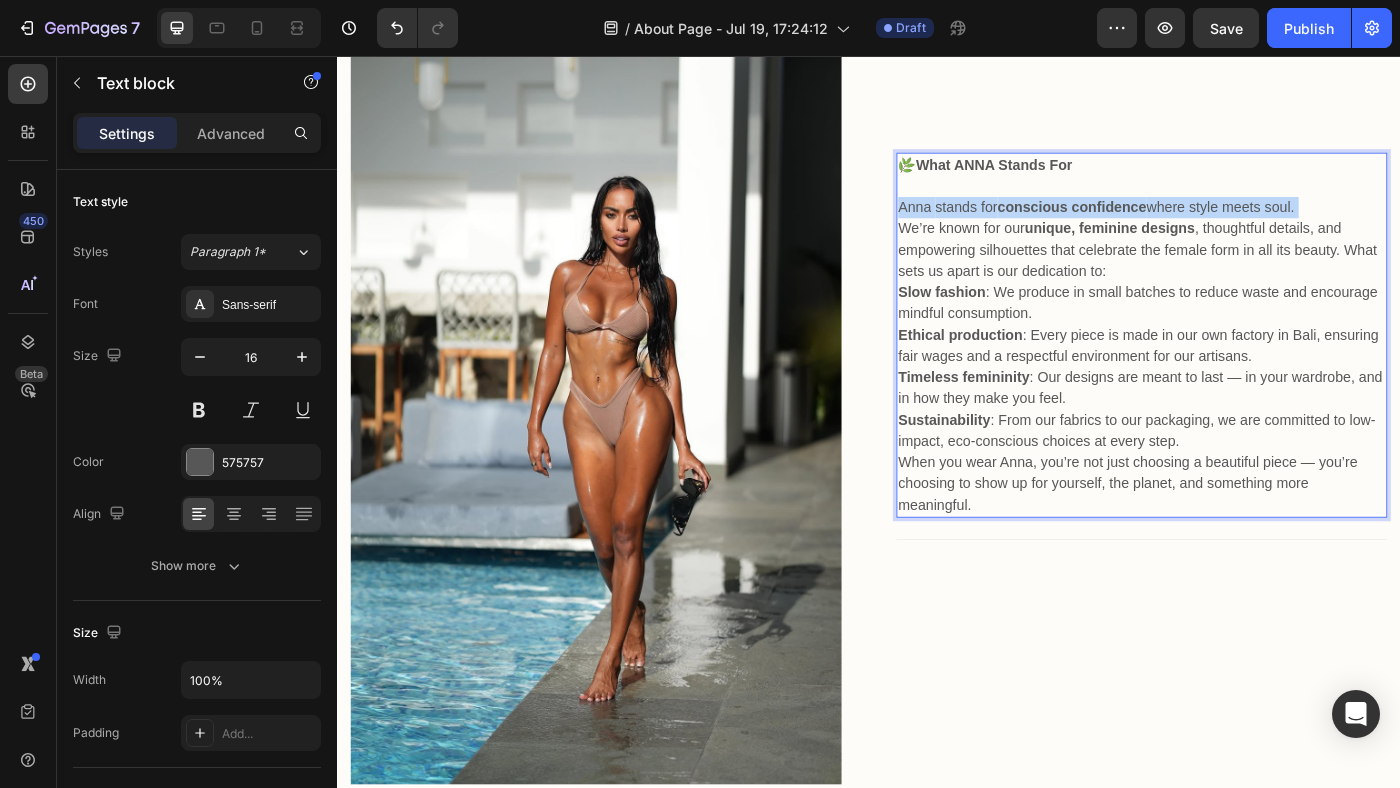 click on "Anna    stands for  conscious confidence   where style meets soul." at bounding box center [1245, 227] 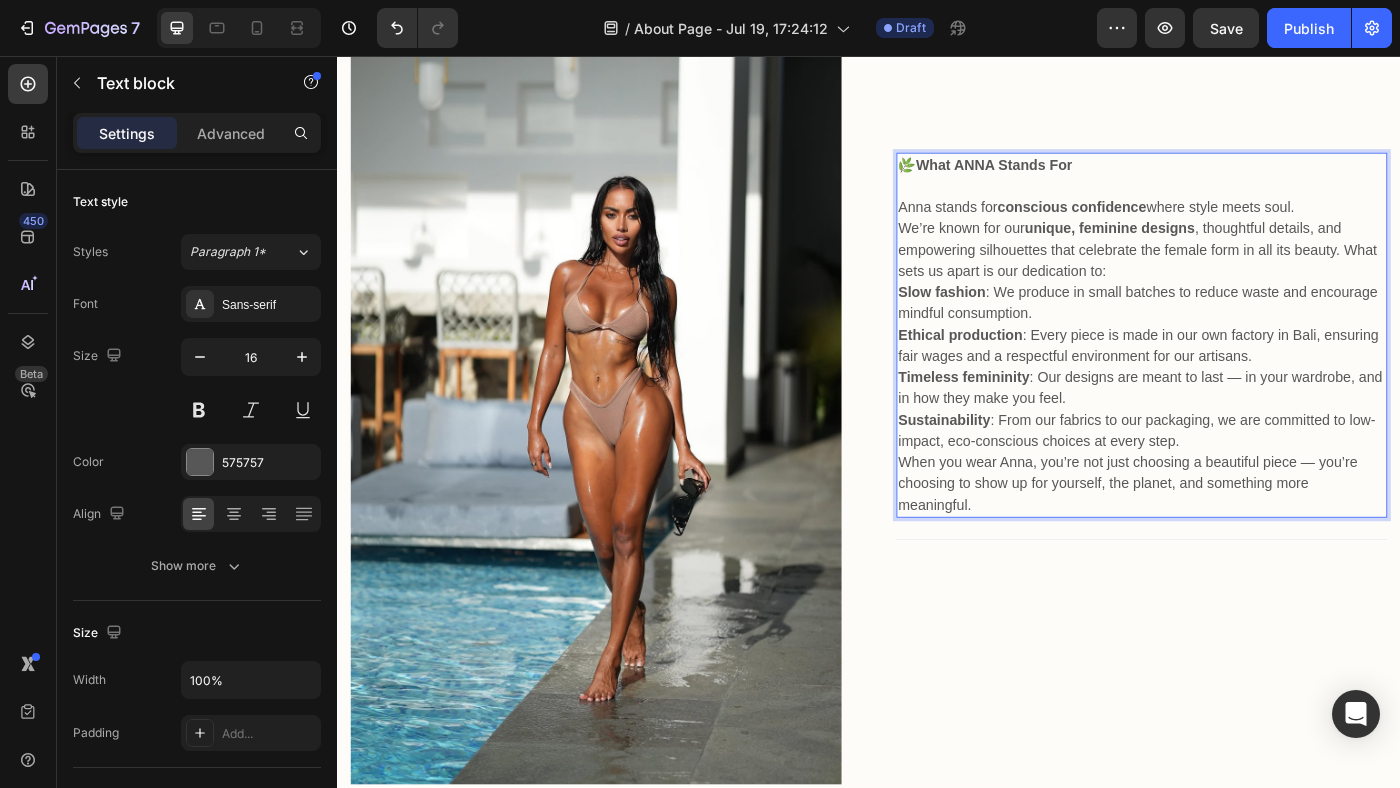 click on "Anna    stands for  conscious confidence   where style meets soul." at bounding box center (1245, 227) 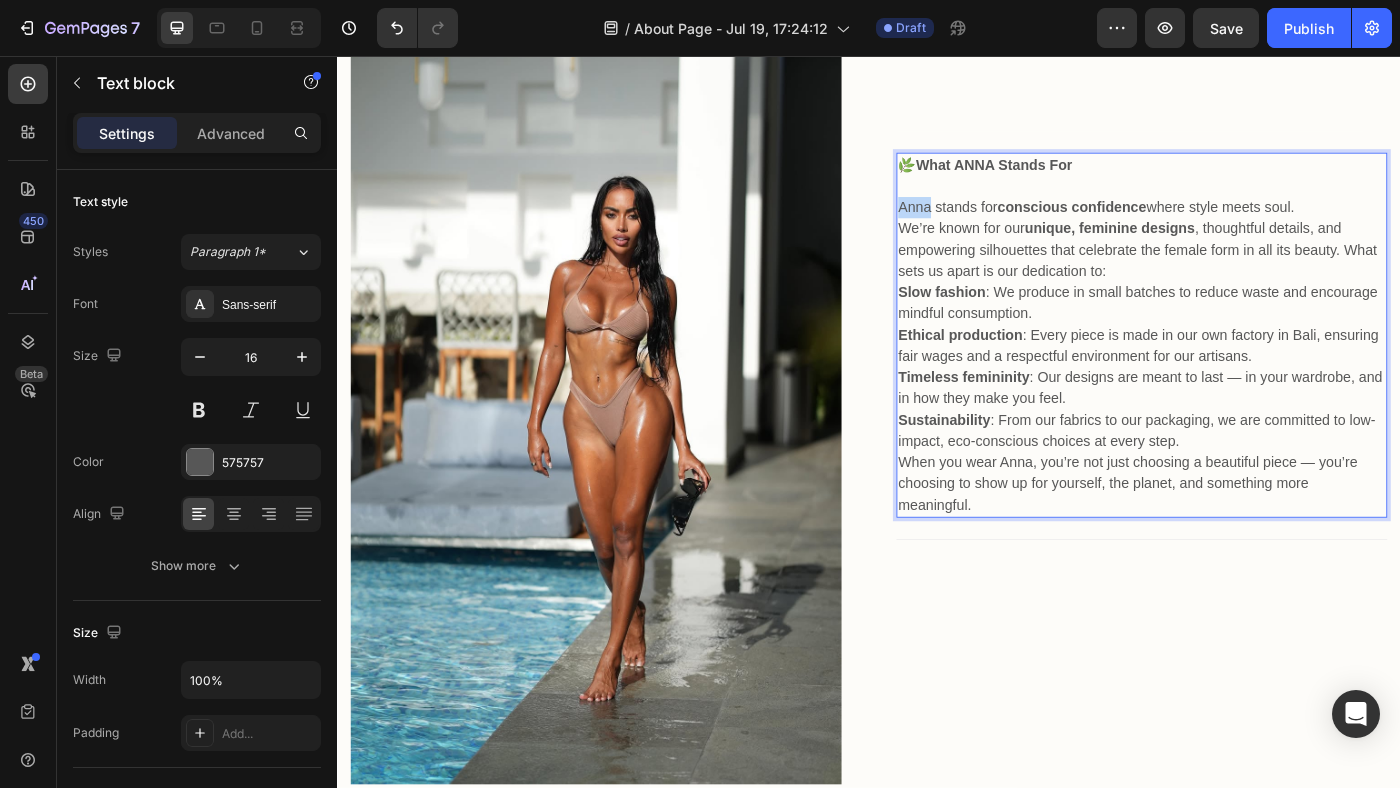 click on "Anna    stands for  conscious confidence   where style meets soul." at bounding box center (1245, 227) 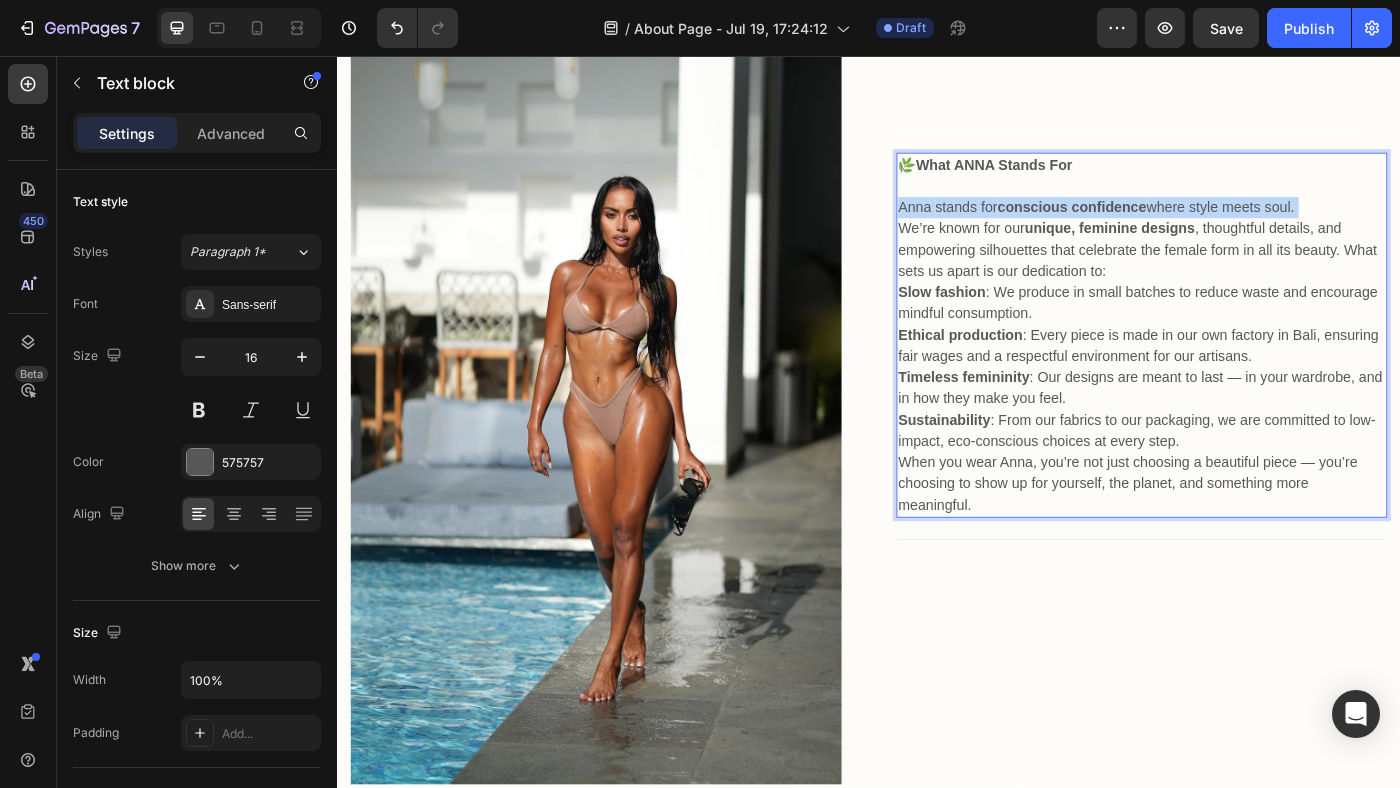 click on "Anna    stands for  conscious confidence   where style meets soul." at bounding box center (1245, 227) 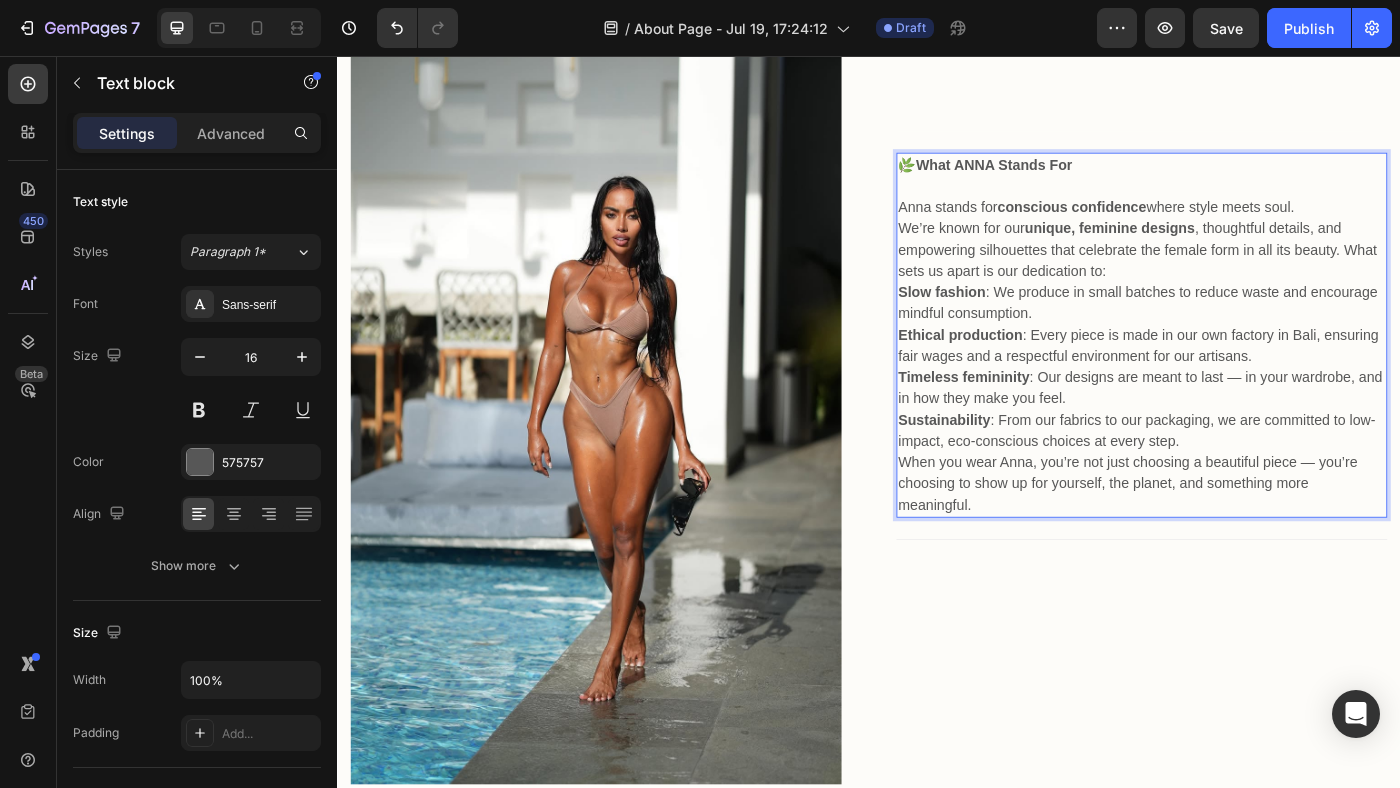 click on "We’re known for our  unique, feminine designs , thoughtful details, and empowering silhouettes that celebrate the female form in all its beauty. What sets us apart is our dedication to:" at bounding box center [1245, 275] 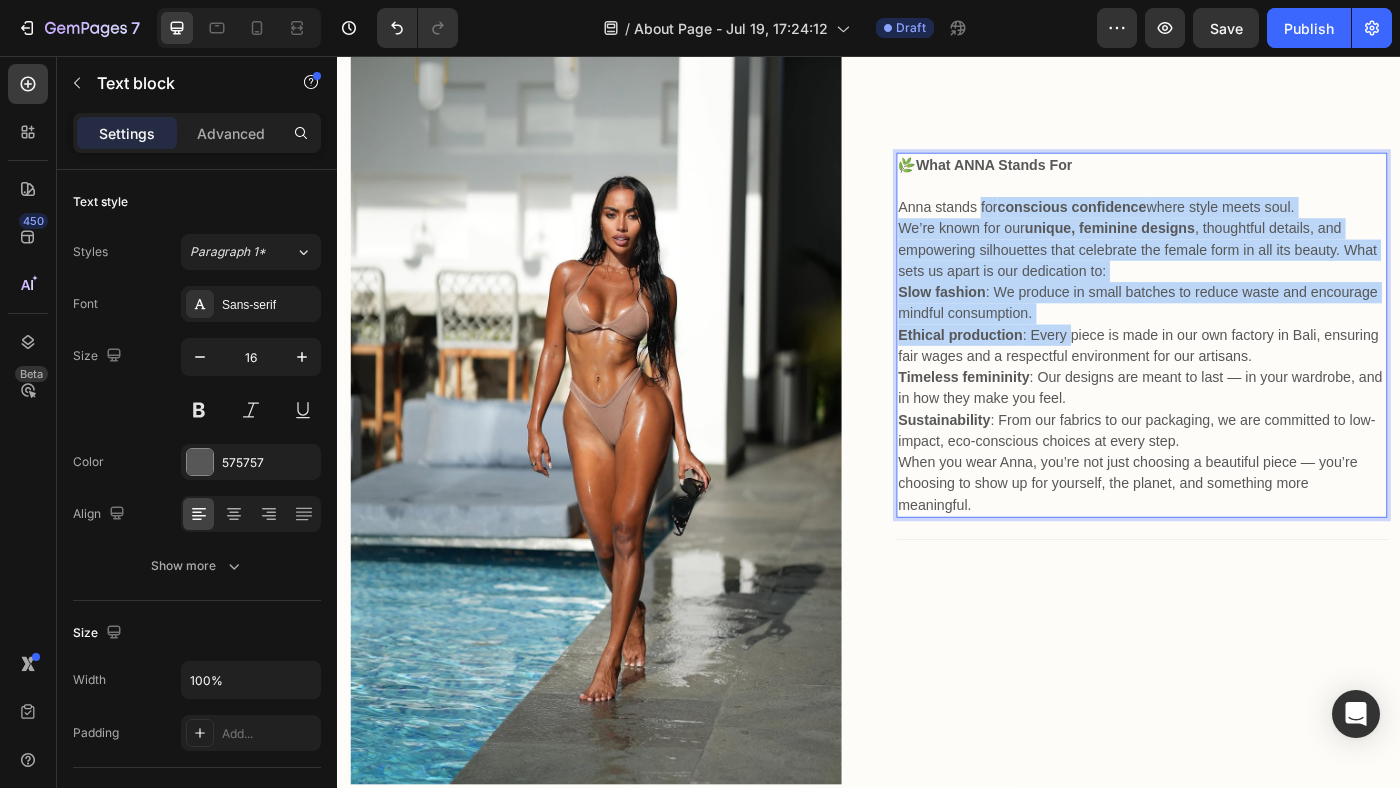 drag, startPoint x: 1064, startPoint y: 233, endPoint x: 1163, endPoint y: 376, distance: 173.92528 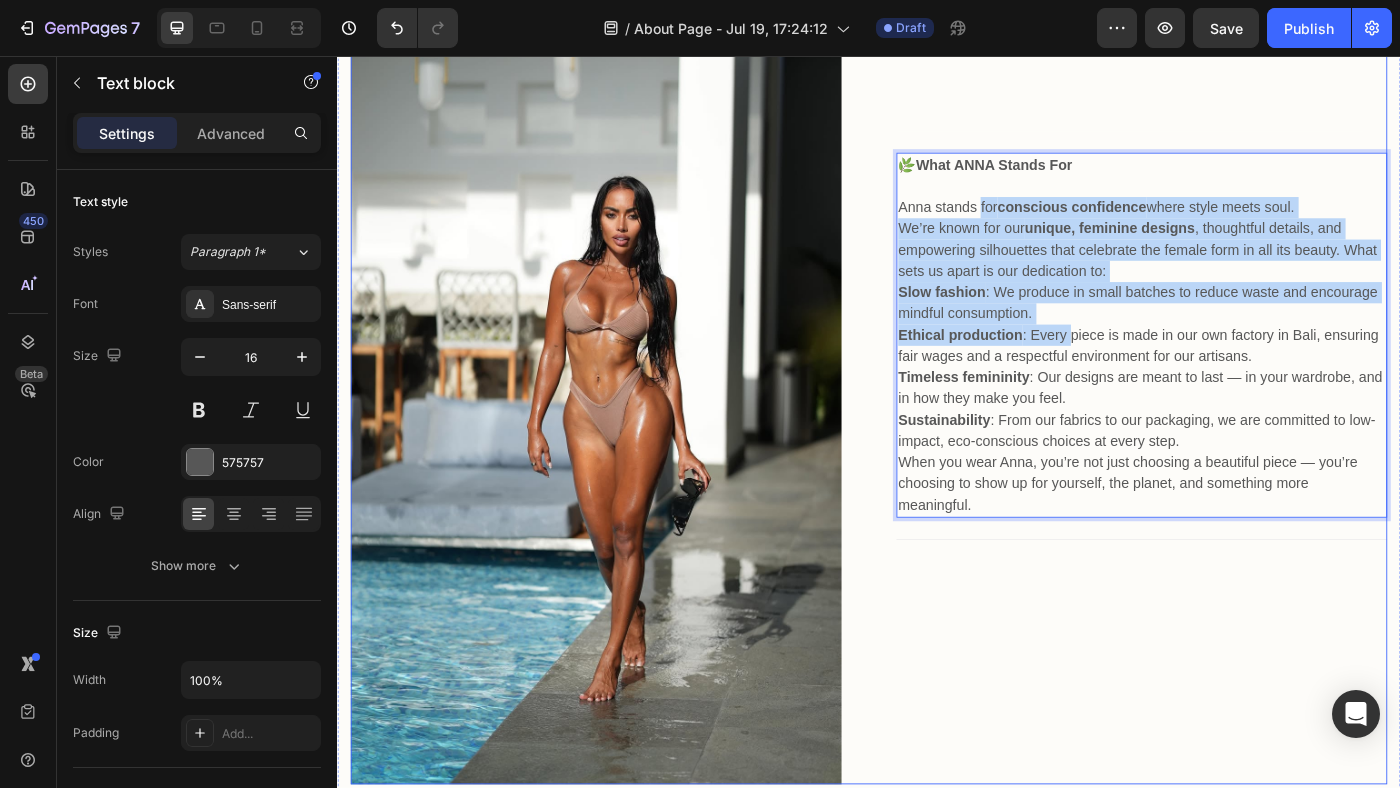 click on "Image Heading 🌿  What [BRAND] Stands For [BRAND]    stands for  conscious confidence   where style meets soul. We’re known for our  unique, feminine designs , thoughtful details, and empowering silhouettes that celebrate the female form in all its beauty. What sets us apart is our dedication to: Slow fashion : We produce in small batches to reduce waste and encourage mindful consumption. Ethical production : Every piece is made in our own factory in [LOCATION], ensuring fair wages and a respectful environment for our artisans. Timeless femininity : Our designs are meant to last — in your wardrobe, and in how they make you feel. Sustainability : From our fabrics to our packaging, we are committed to low-impact, eco-conscious choices at every step. When you wear [BRAND], you’re not just choosing a beautiful piece — you’re choosing to show up for yourself, the planet, and something more meaningful. Text block   0                Title Line Row" at bounding box center [937, 386] 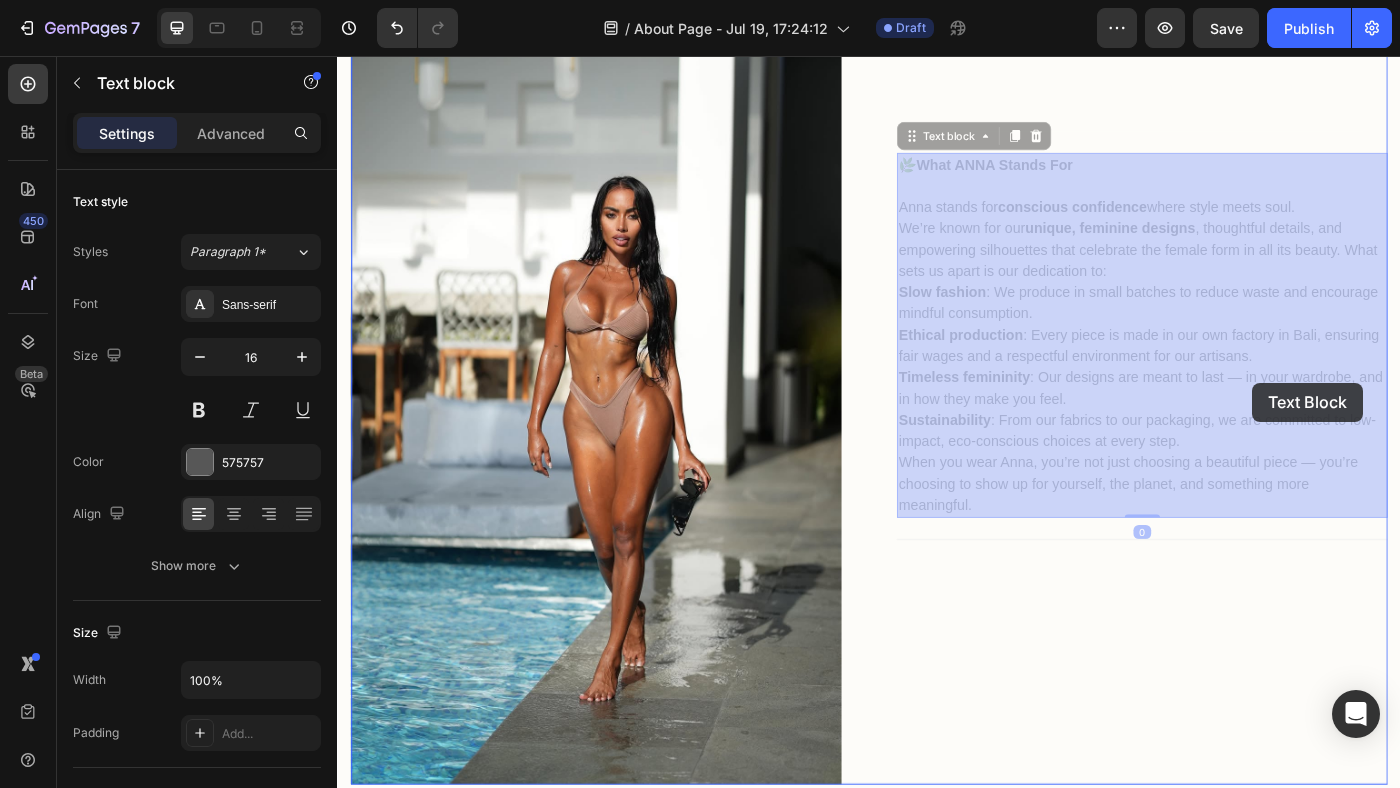 drag, startPoint x: 982, startPoint y: 228, endPoint x: 1345, endPoint y: 415, distance: 408.33563 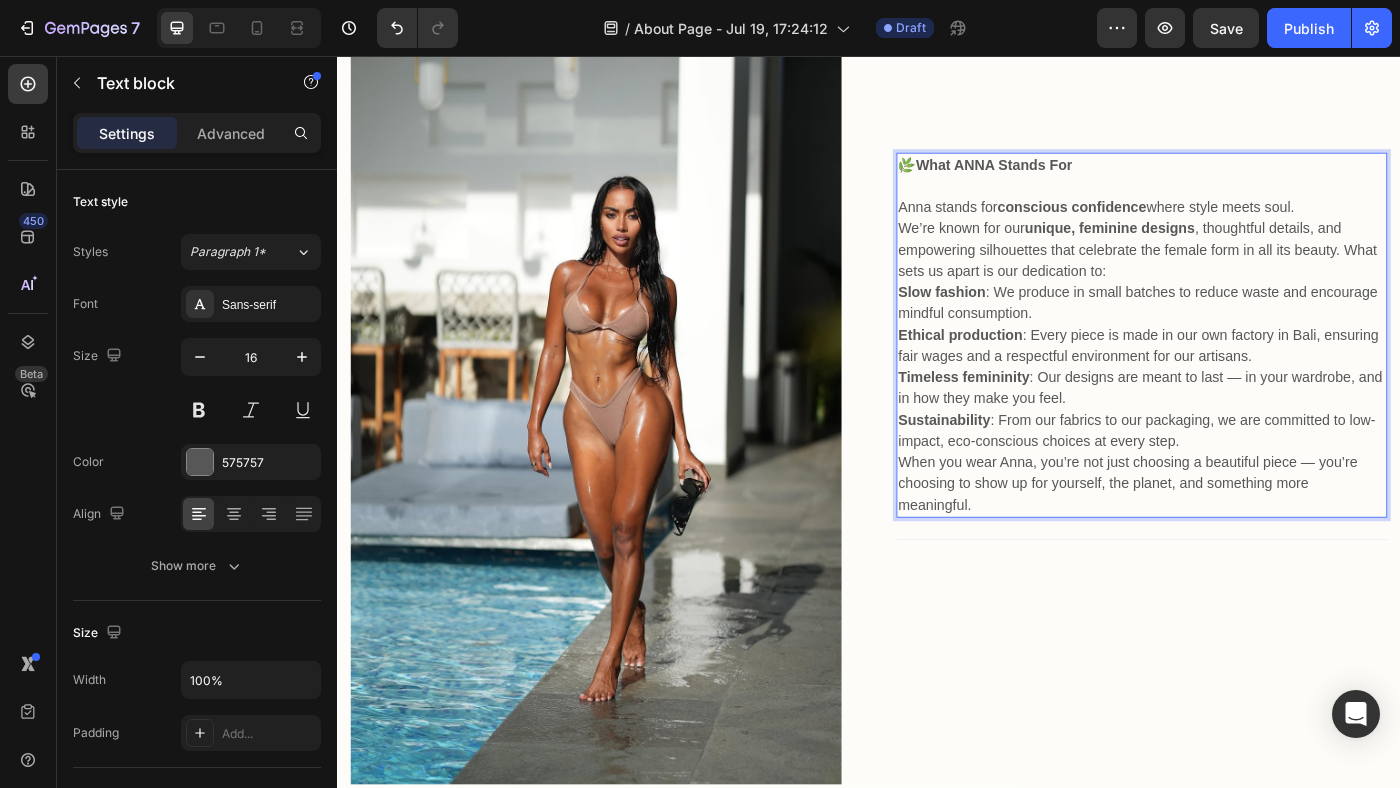 click on "conscious confidence" at bounding box center [1166, 226] 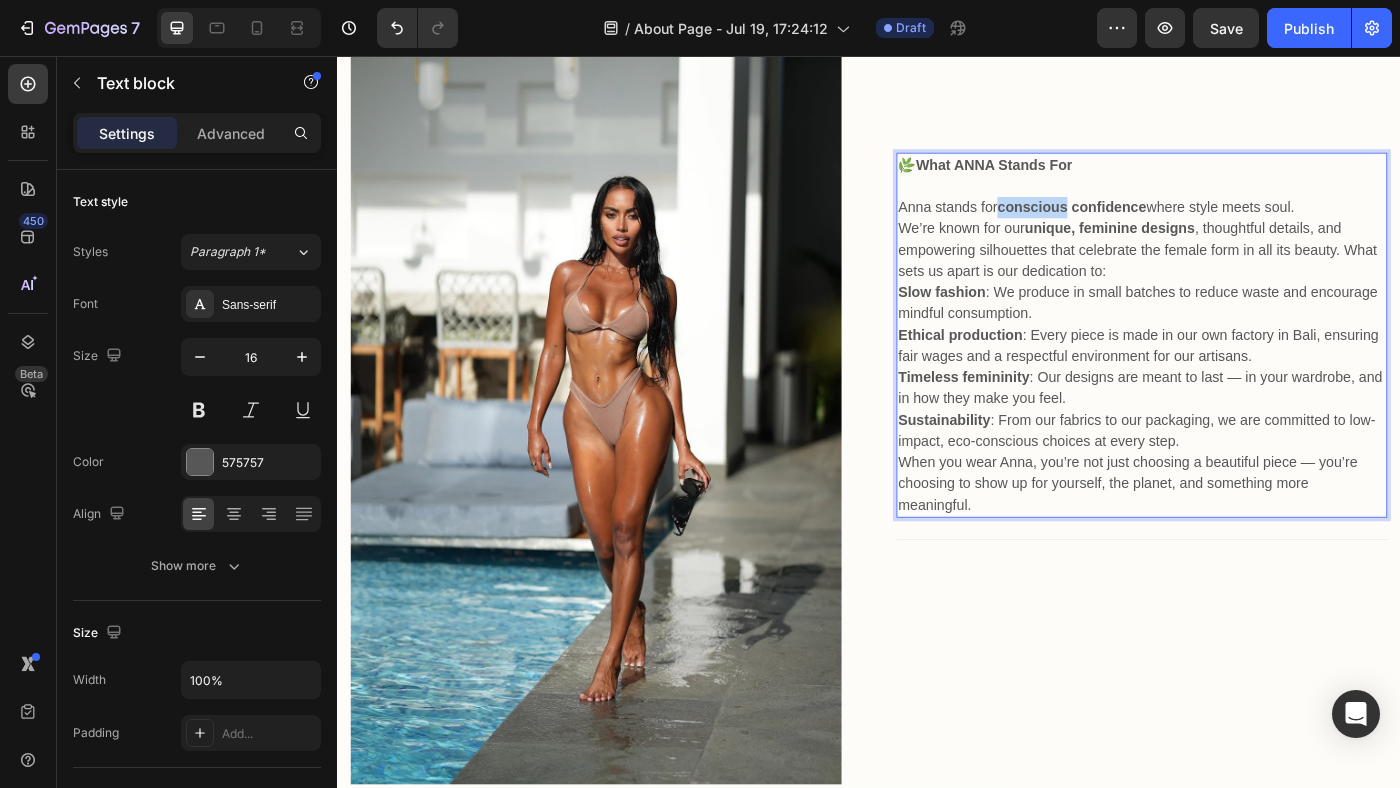 click on "conscious confidence" at bounding box center [1166, 226] 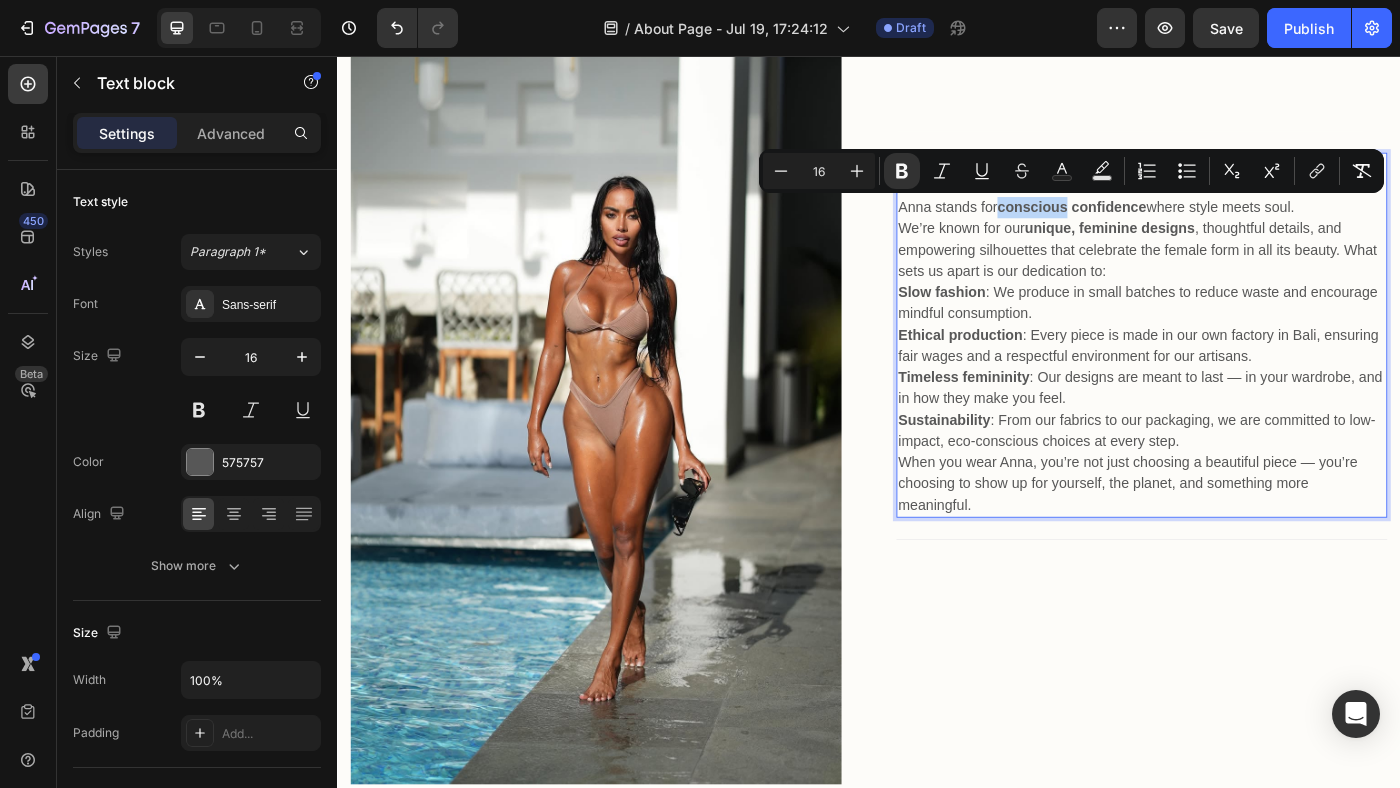 click on "conscious confidence" at bounding box center [1166, 226] 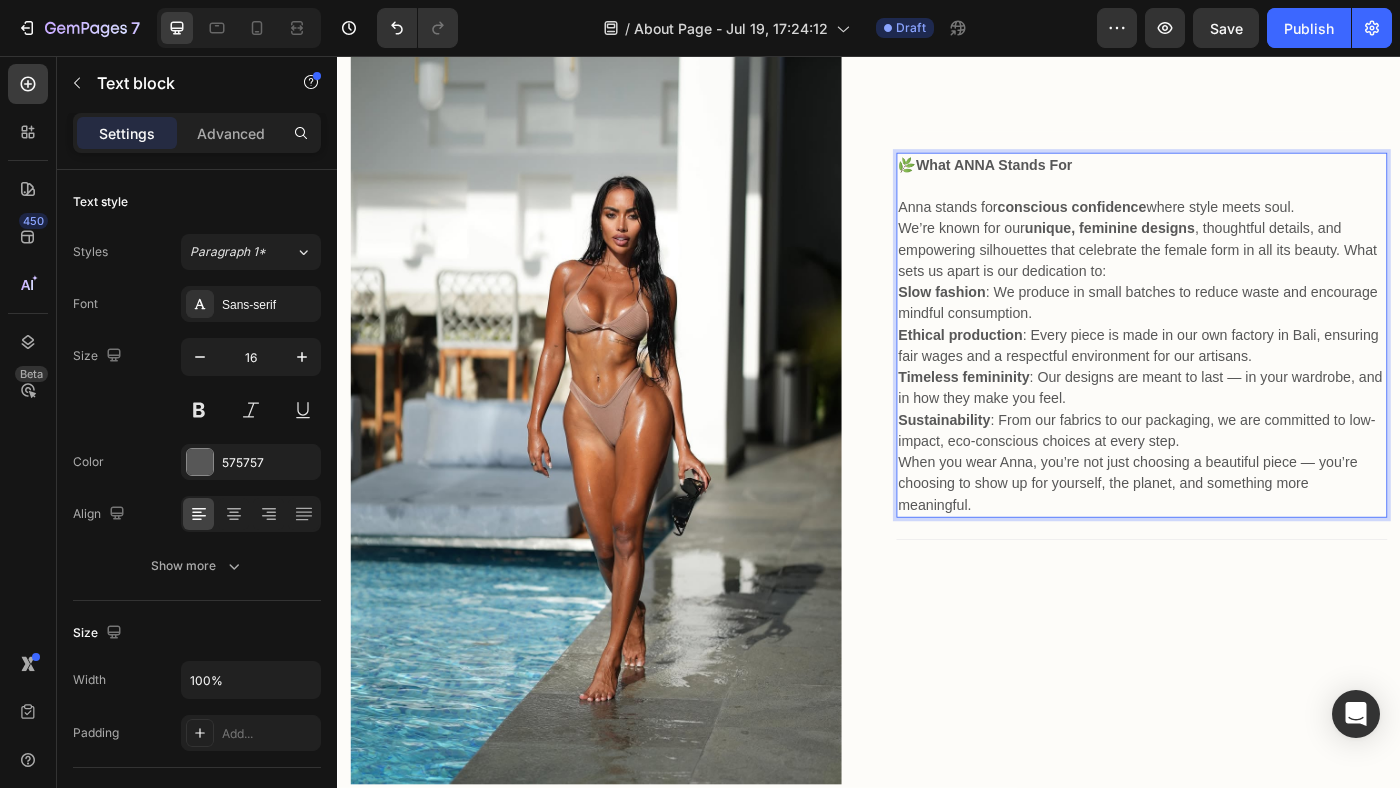 click on "conscious confidence" at bounding box center (1166, 226) 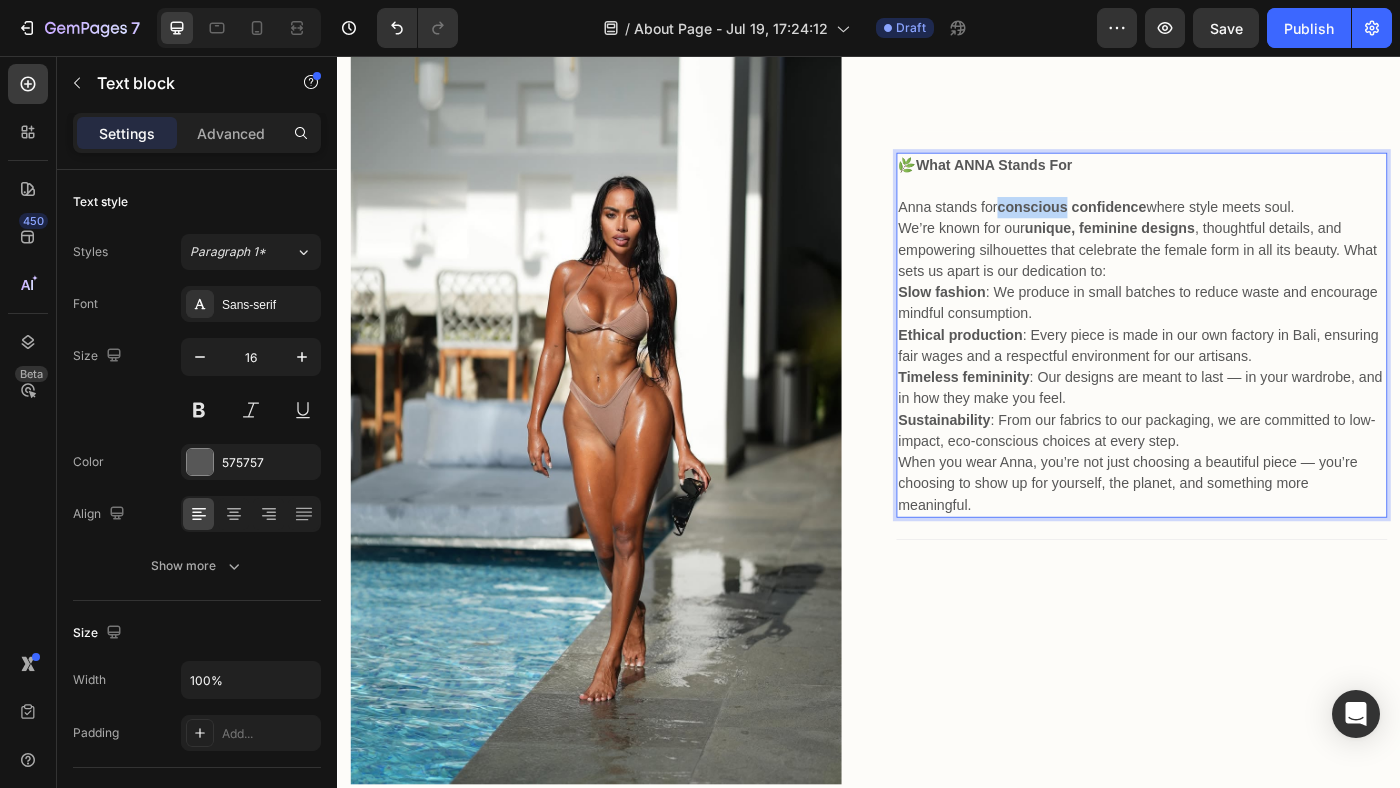 click on "conscious confidence" at bounding box center (1166, 226) 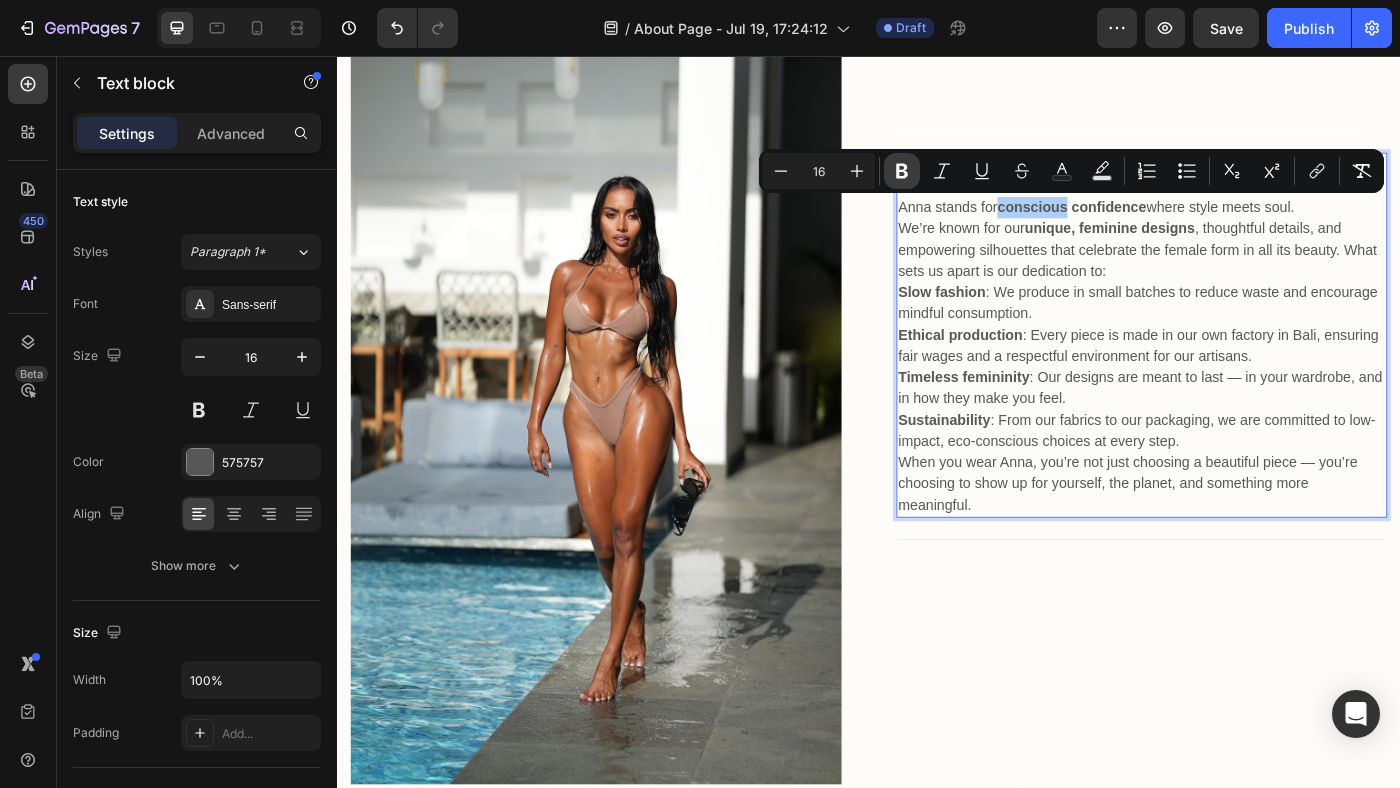 click 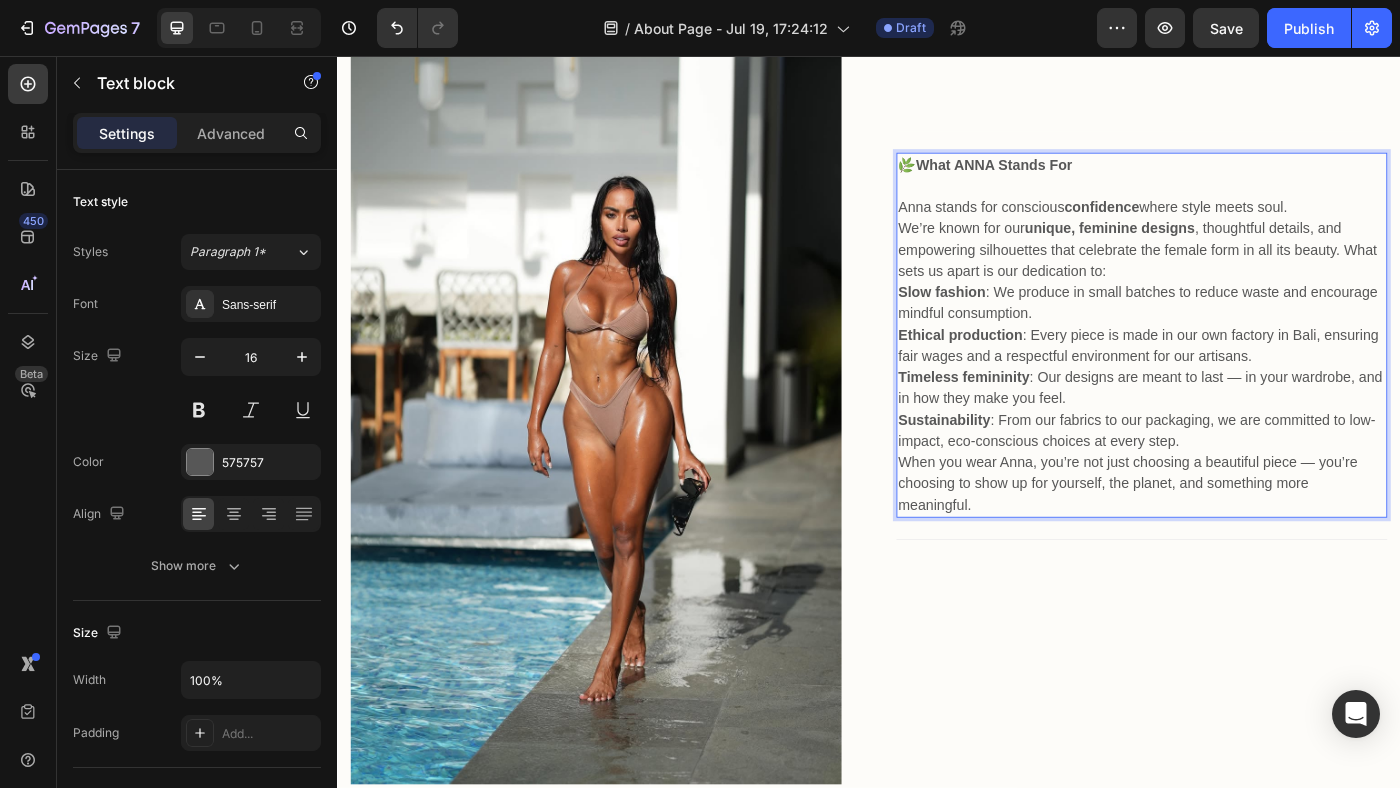 click on "confidence" at bounding box center (1200, 226) 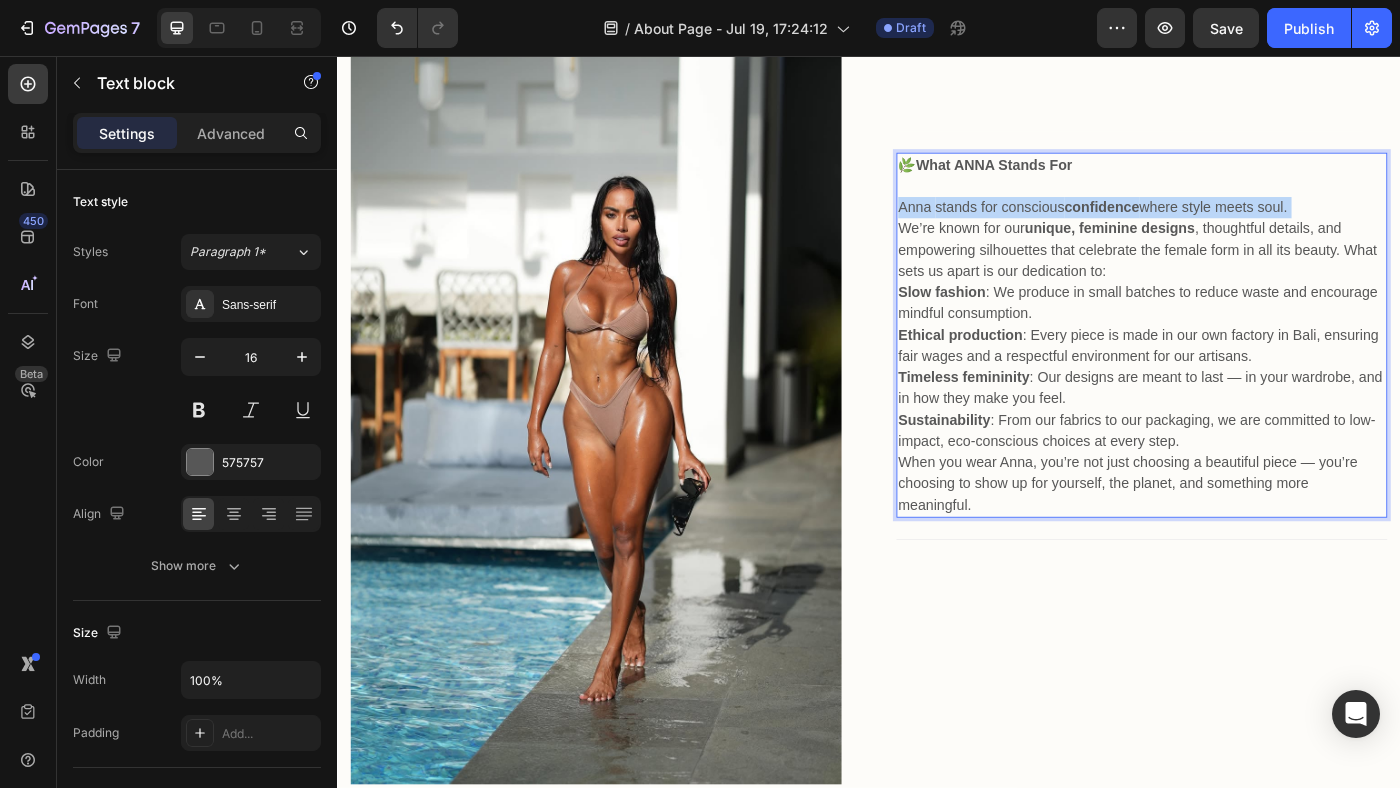 click on "confidence" at bounding box center [1200, 226] 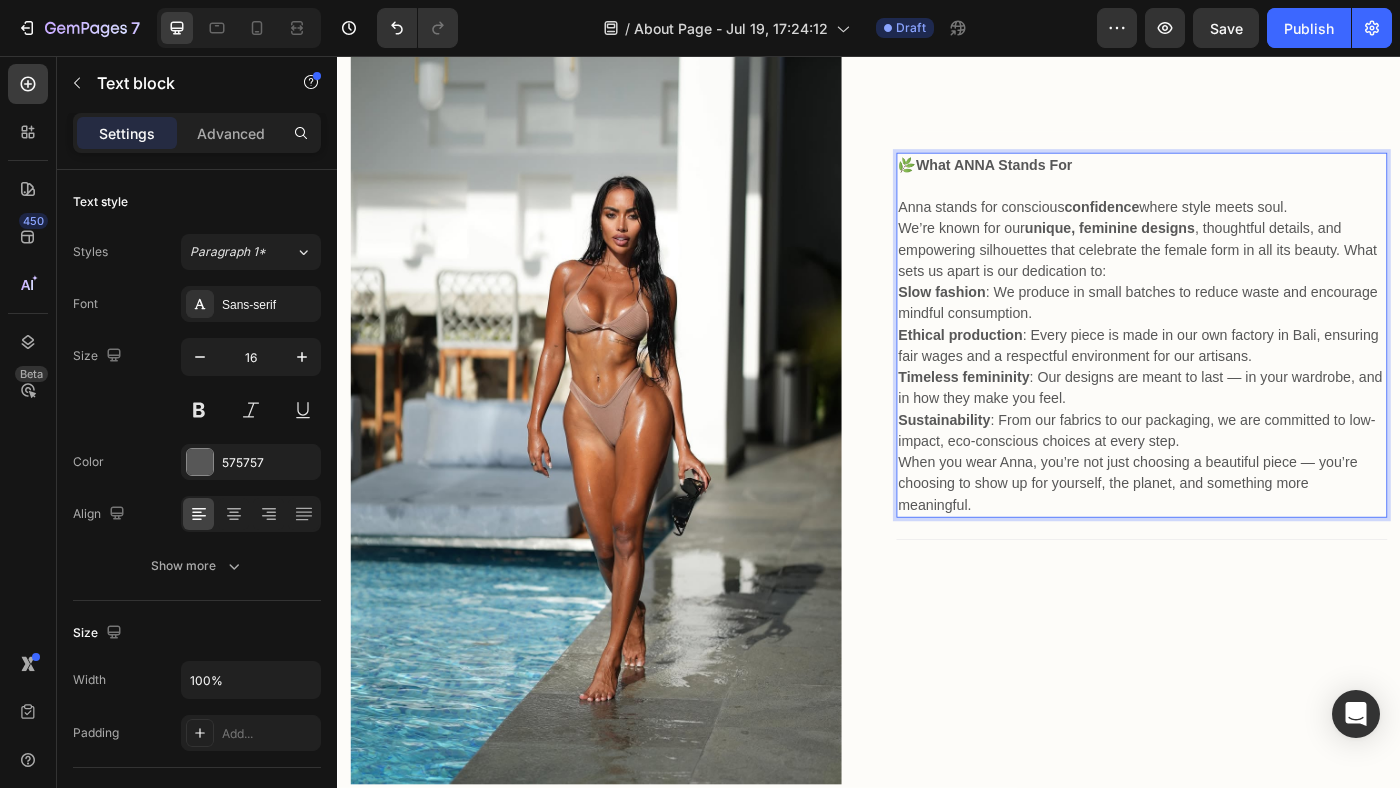 click on "We’re known for our  unique, feminine designs , thoughtful details, and empowering silhouettes that celebrate the female form in all its beauty. What sets us apart is our dedication to:" at bounding box center (1245, 275) 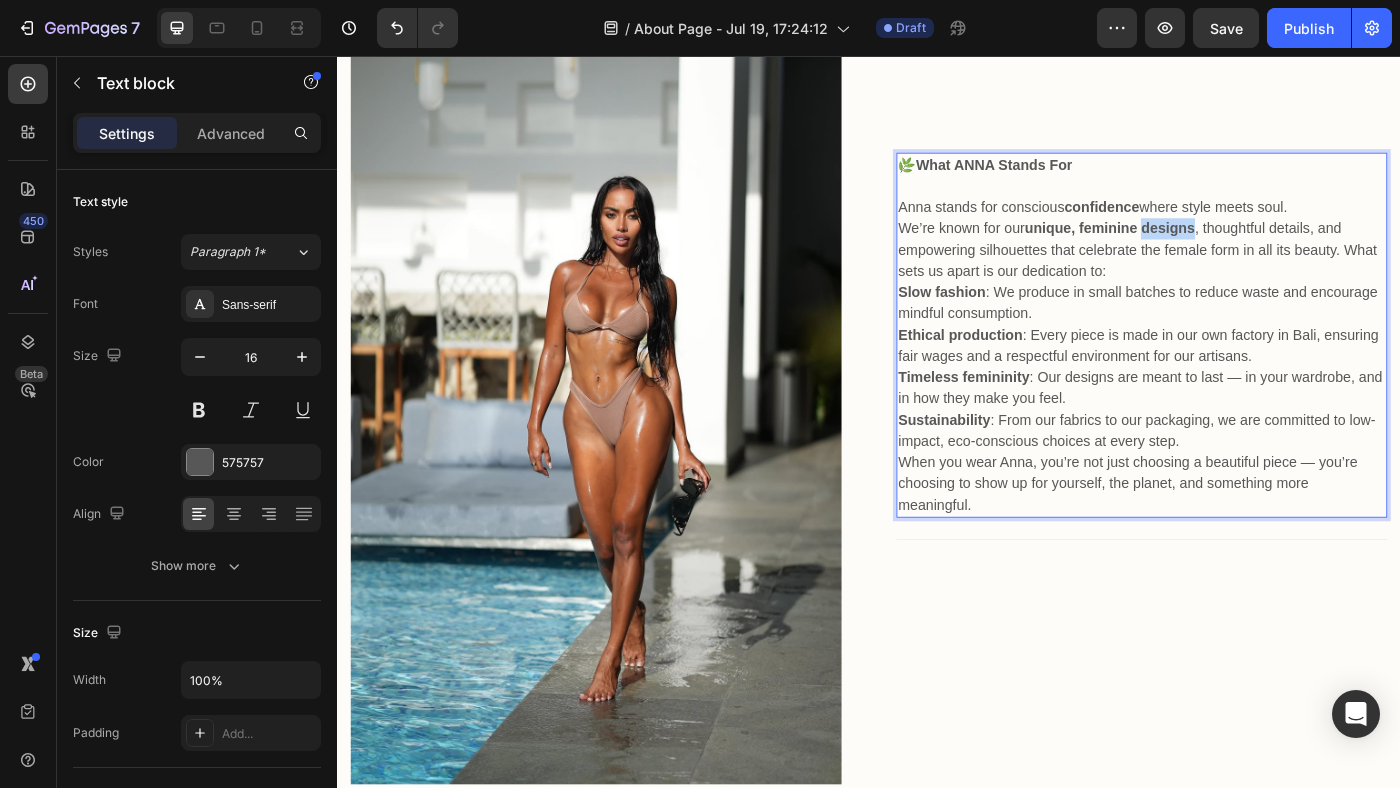 click on "unique, feminine designs" at bounding box center (1209, 250) 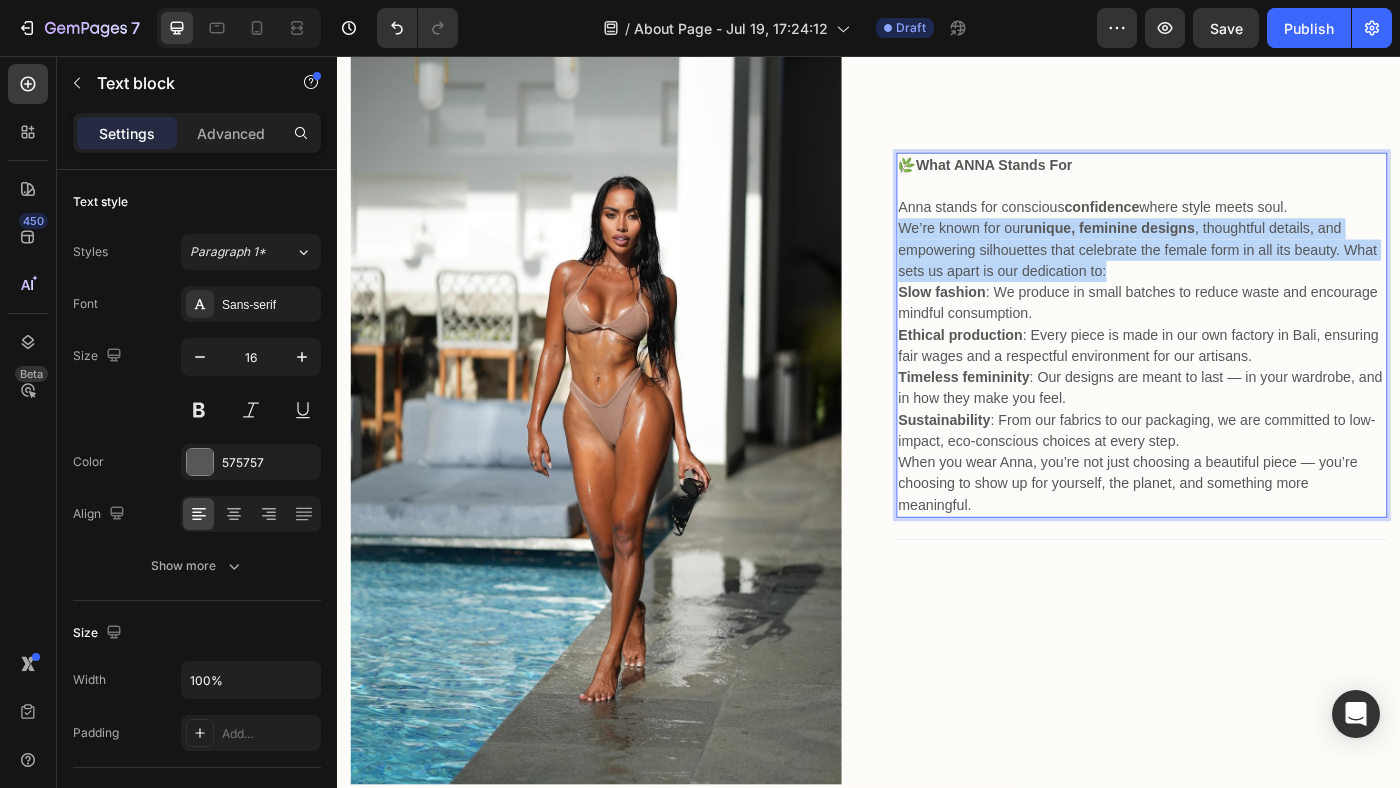 click on "unique, feminine designs" at bounding box center (1209, 250) 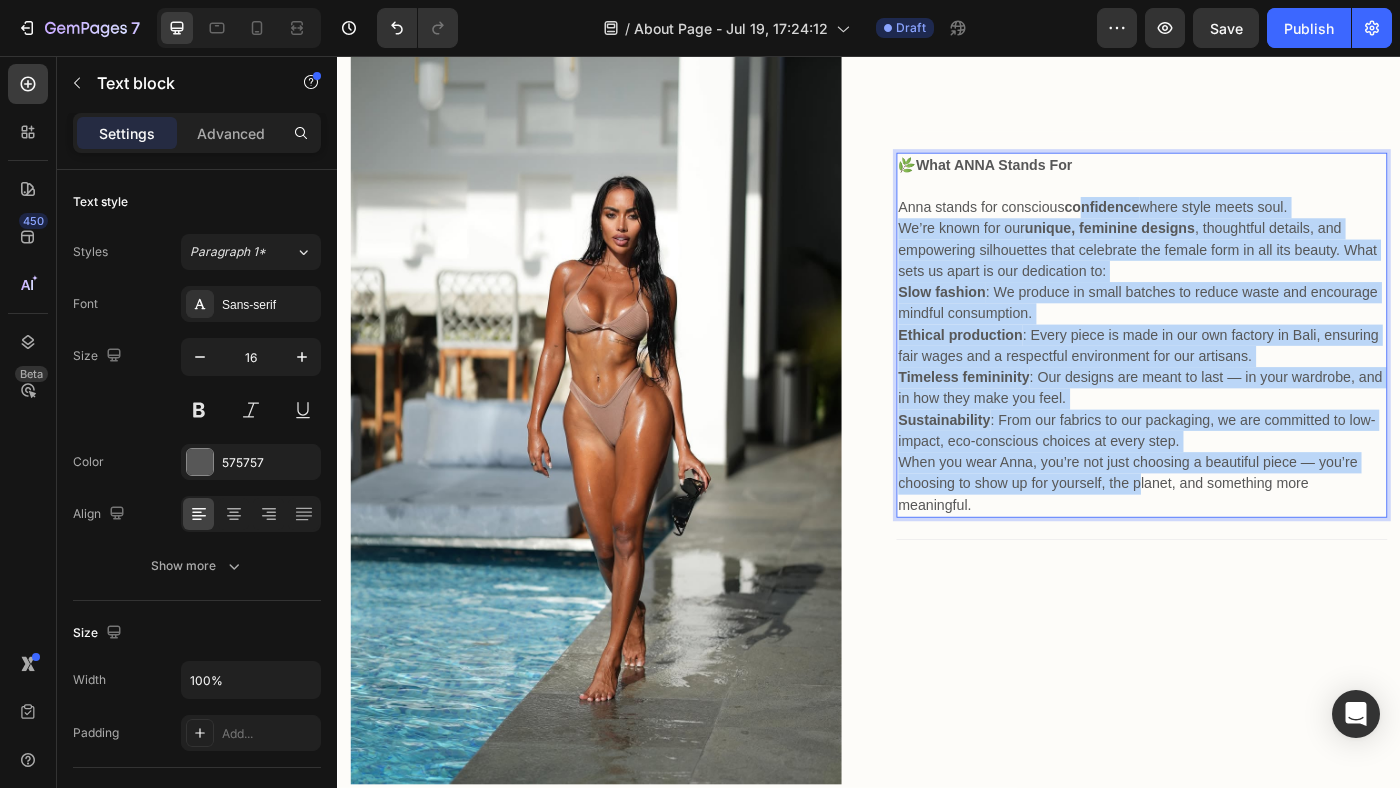 drag, startPoint x: 1179, startPoint y: 228, endPoint x: 1245, endPoint y: 535, distance: 314.01434 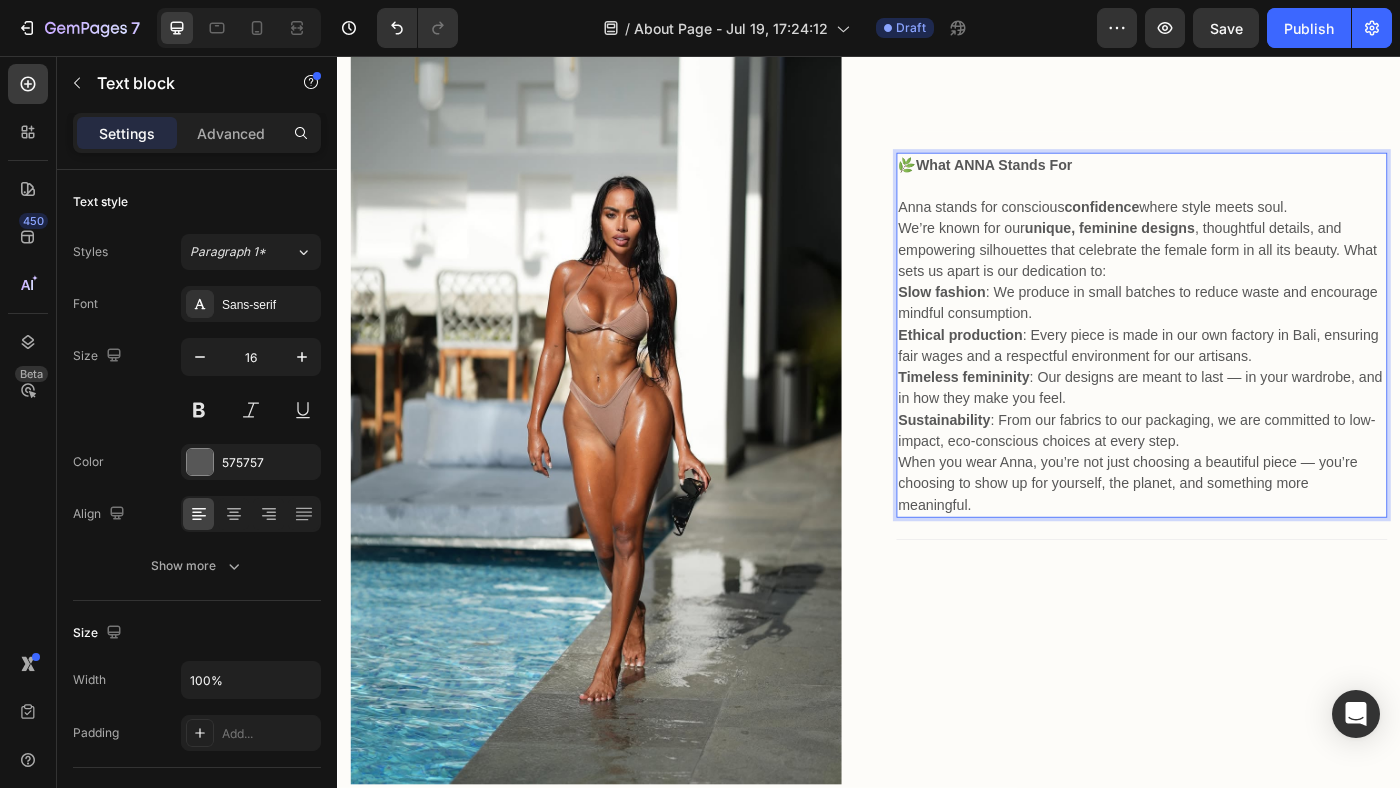 click on "confidence" at bounding box center (1200, 226) 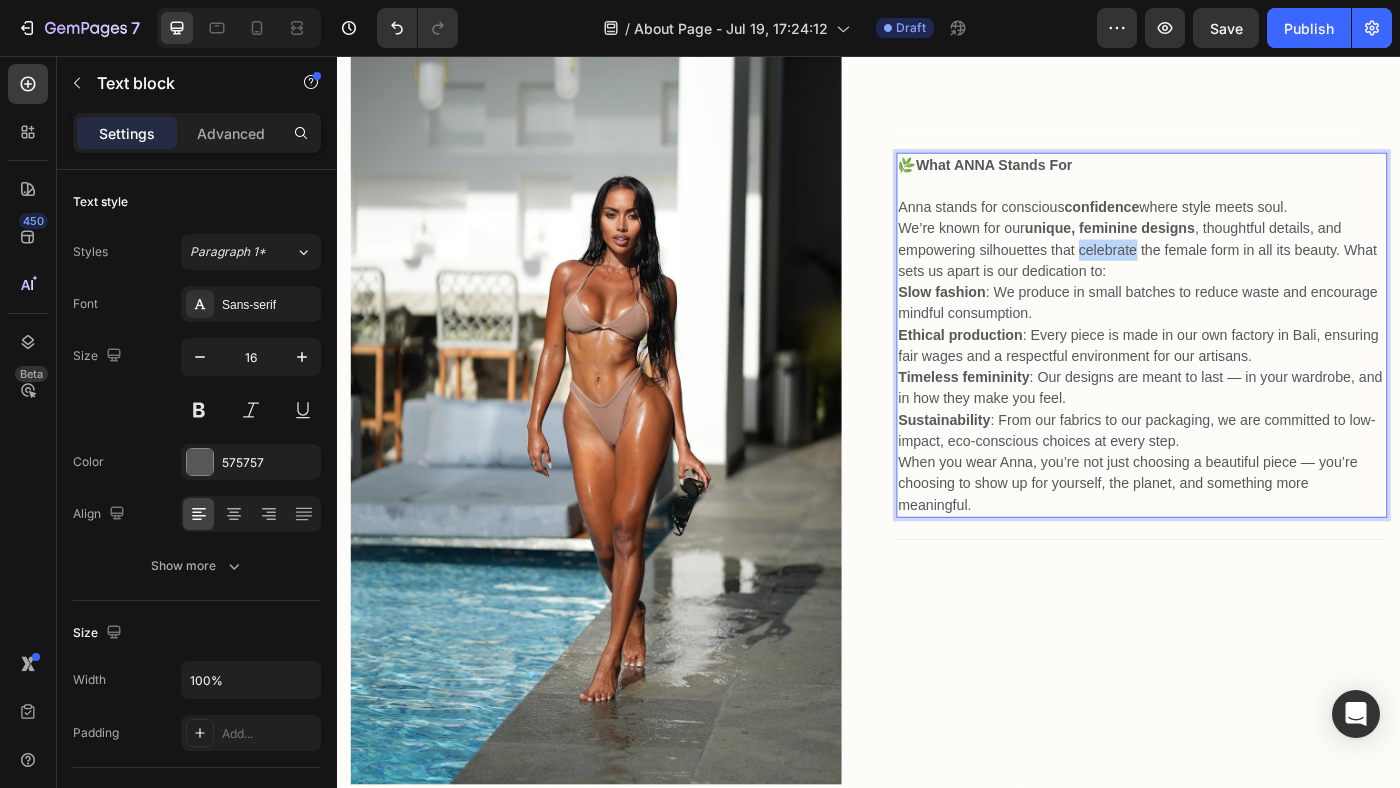 click on "We’re known for our  unique, feminine designs , thoughtful details, and empowering silhouettes that celebrate the female form in all its beauty. What sets us apart is our dedication to:" at bounding box center [1245, 275] 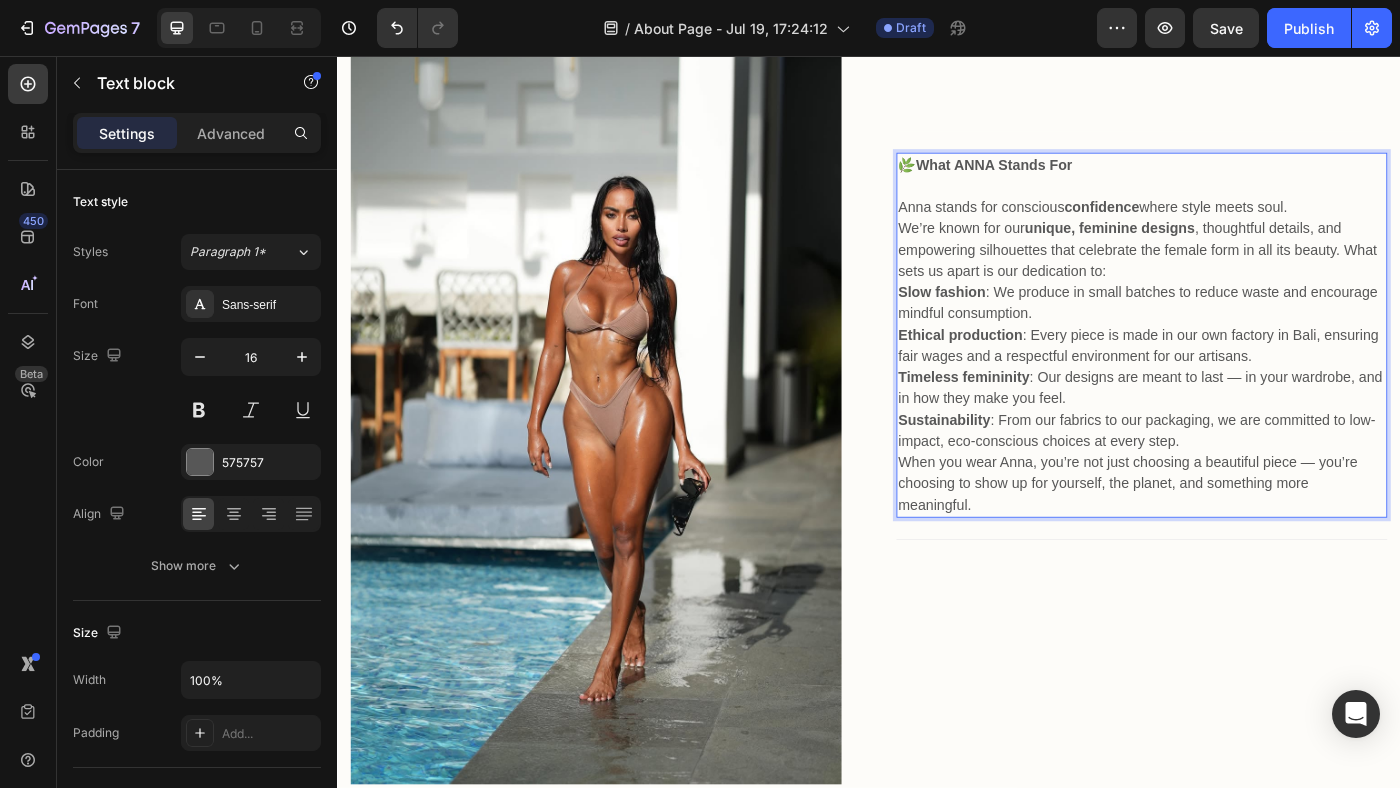 click on "unique, feminine designs" at bounding box center [1209, 250] 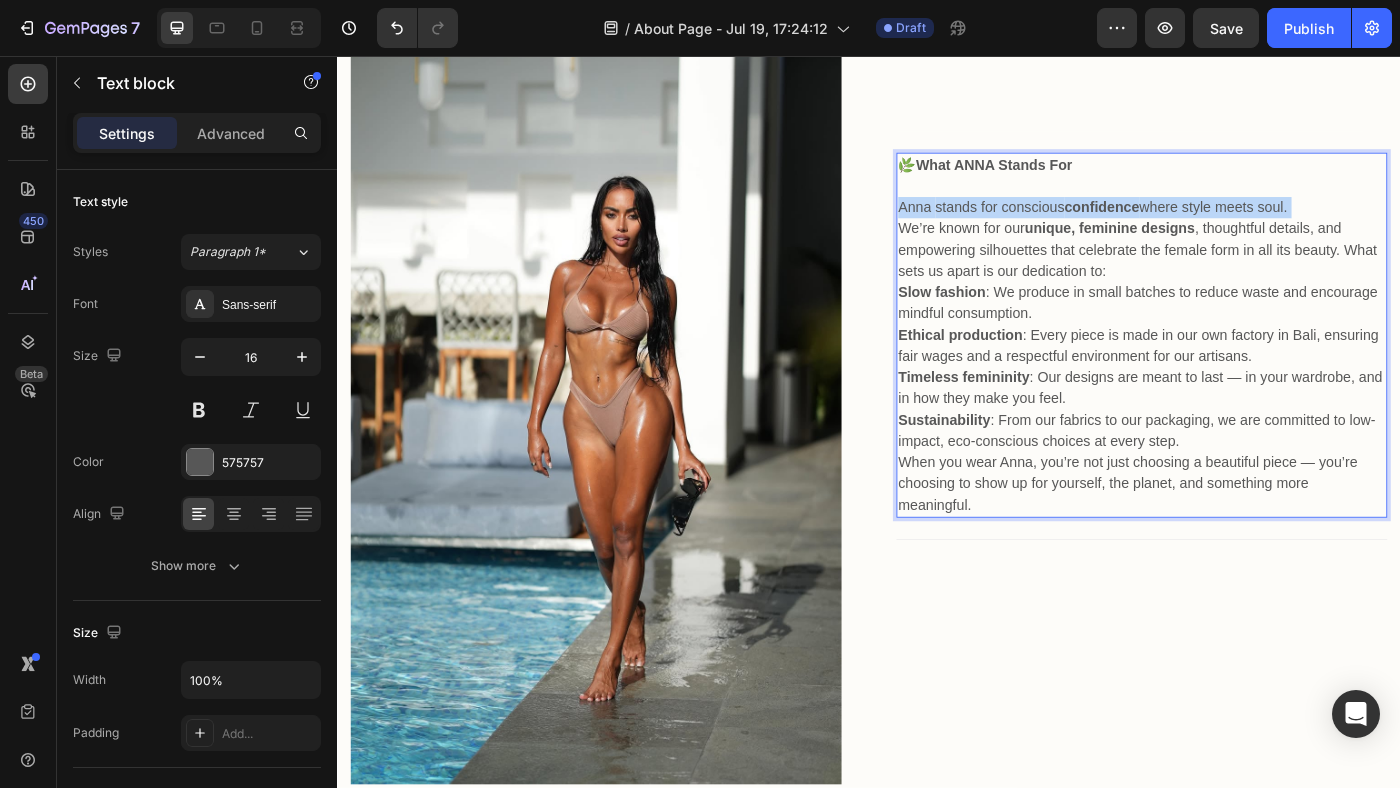 click on "confidence" at bounding box center [1200, 226] 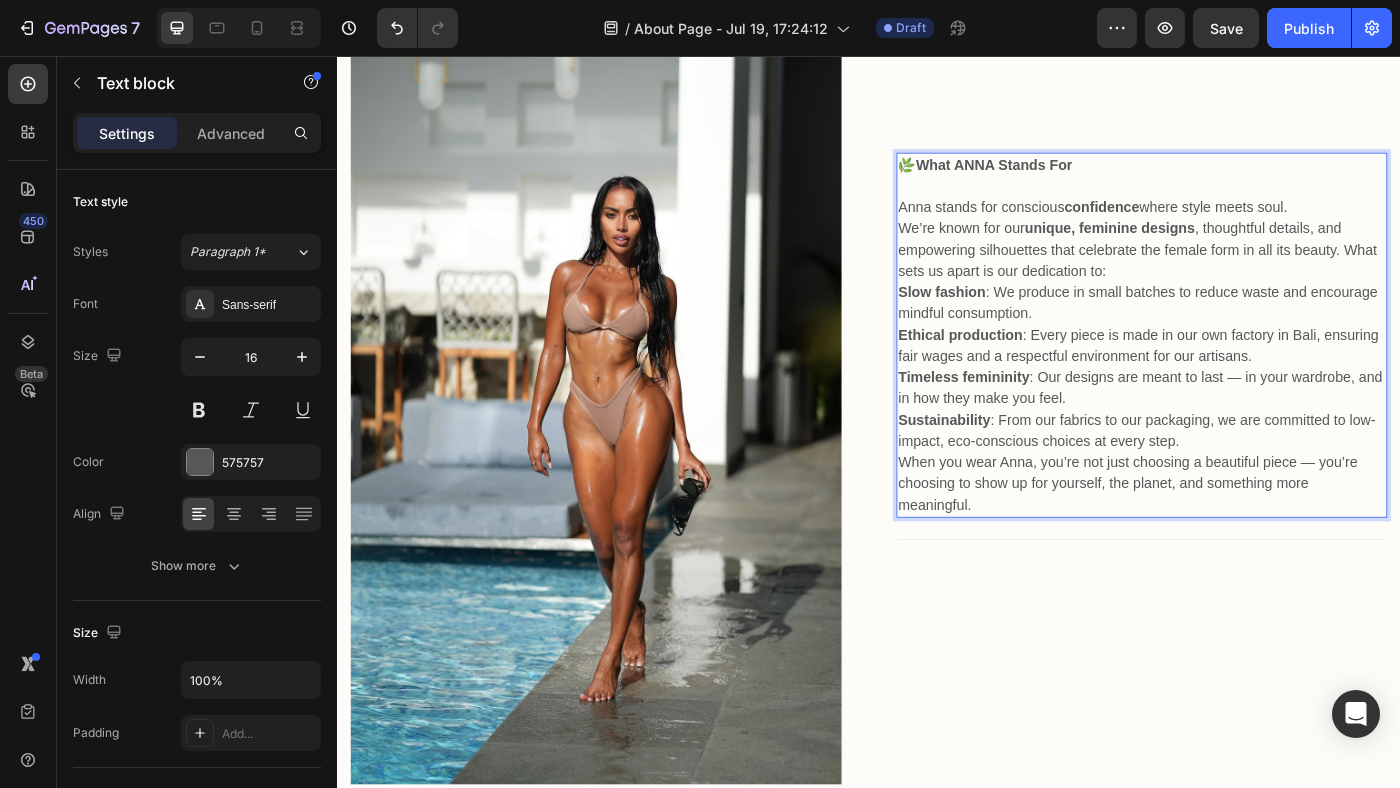 click on "We’re known for our  unique, feminine designs , thoughtful details, and empowering silhouettes that celebrate the female form in all its beauty. What sets us apart is our dedication to:" at bounding box center [1245, 275] 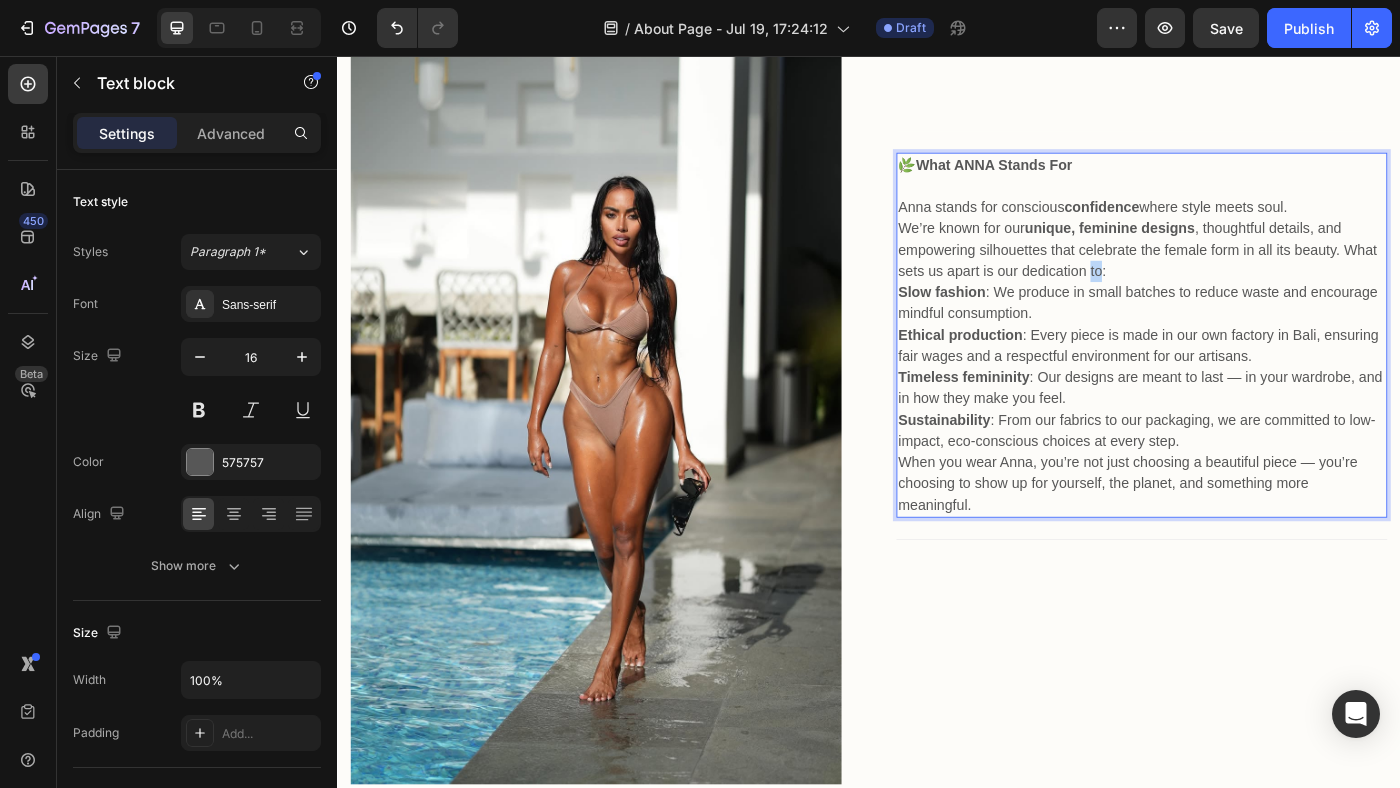 click on "We’re known for our  unique, feminine designs , thoughtful details, and empowering silhouettes that celebrate the female form in all its beauty. What sets us apart is our dedication to:" at bounding box center [1245, 275] 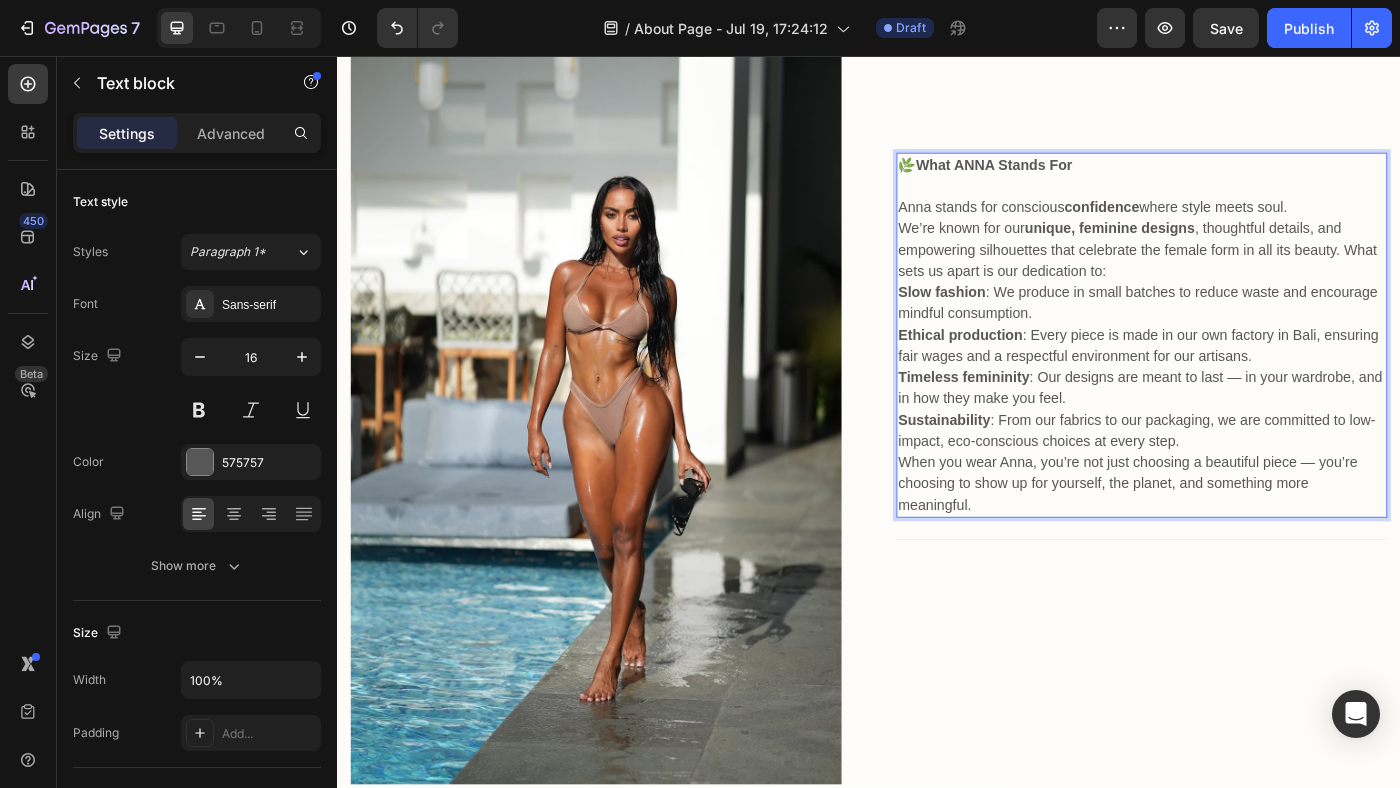 click on "confidence" at bounding box center (1200, 226) 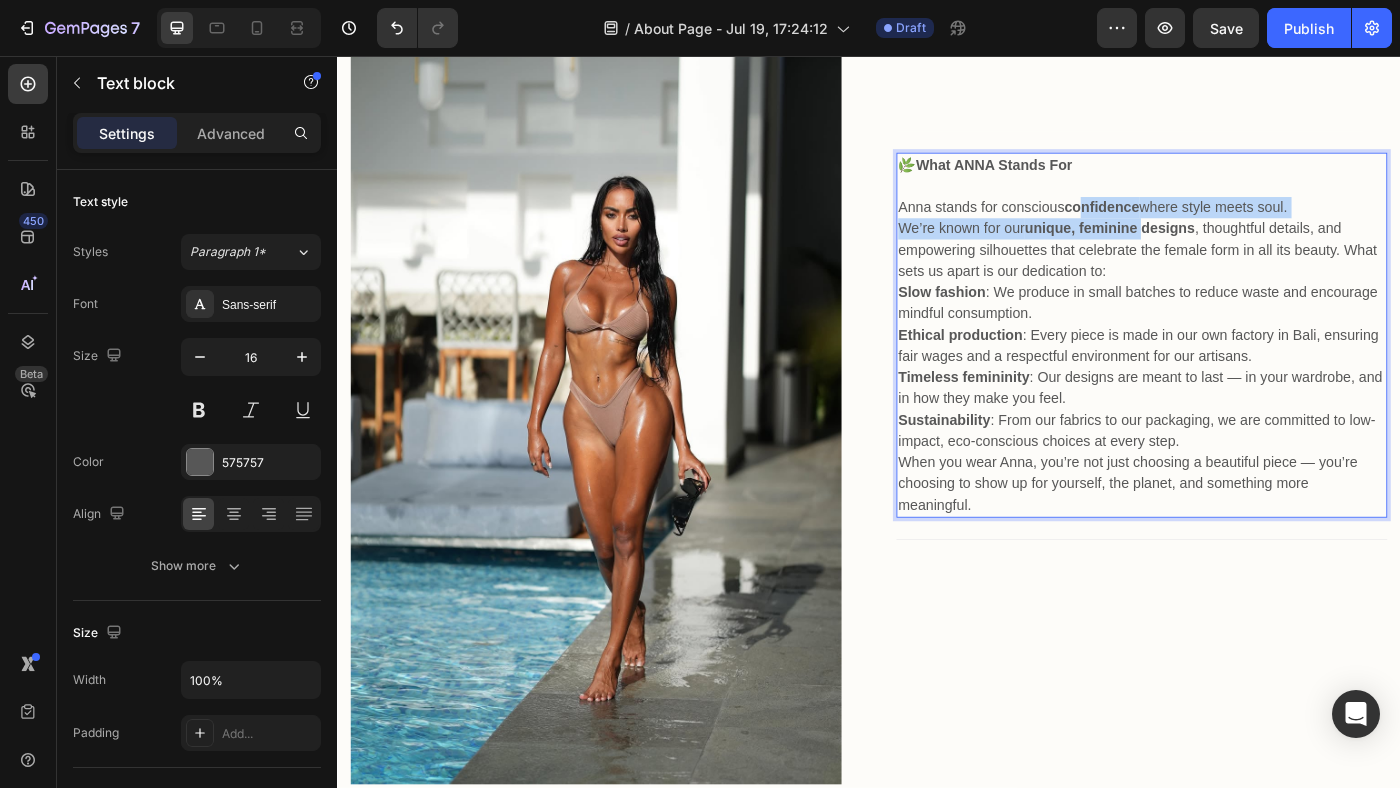 drag, startPoint x: 1177, startPoint y: 224, endPoint x: 1247, endPoint y: 253, distance: 75.76939 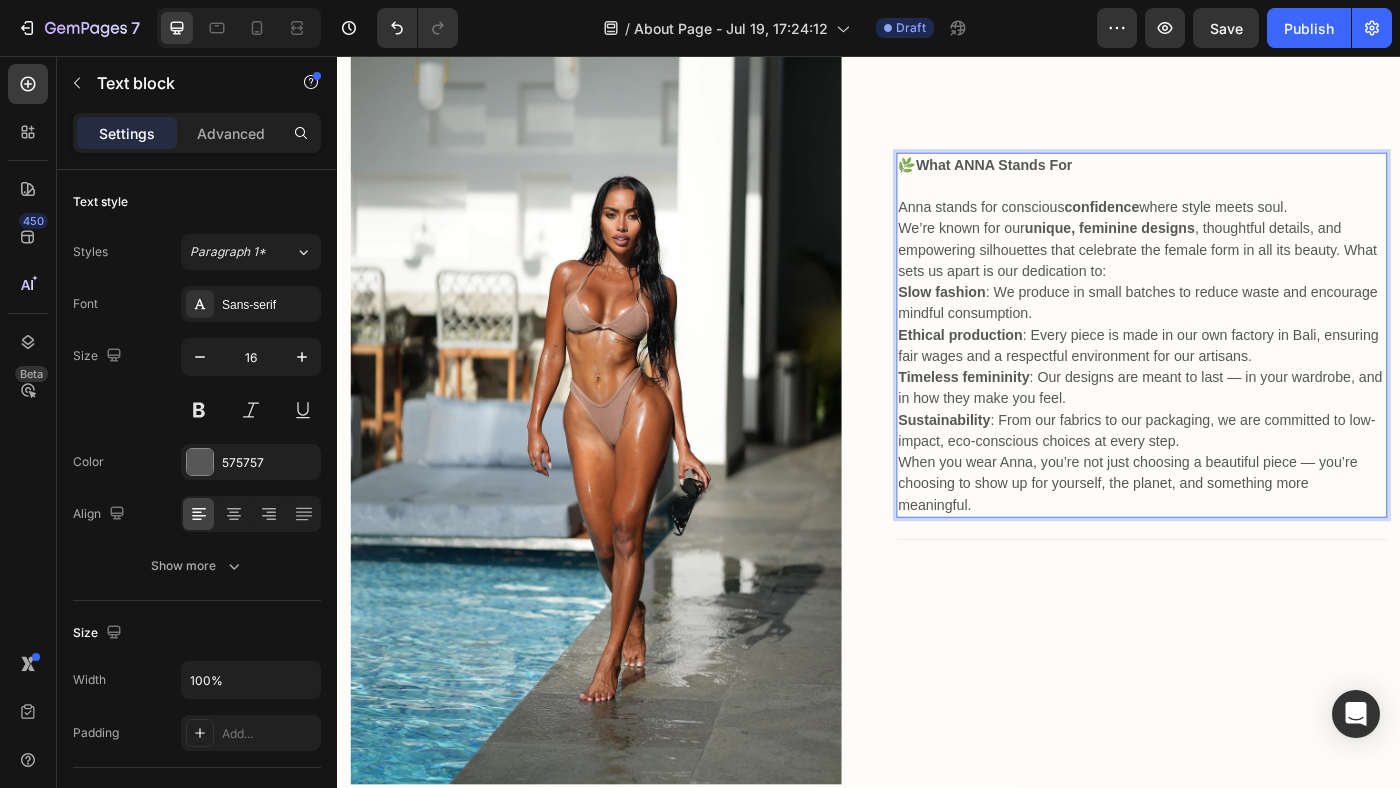 click on "We’re known for our  unique, feminine designs , thoughtful details, and empowering silhouettes that celebrate the female form in all its beauty. What sets us apart is our dedication to:" at bounding box center [1245, 275] 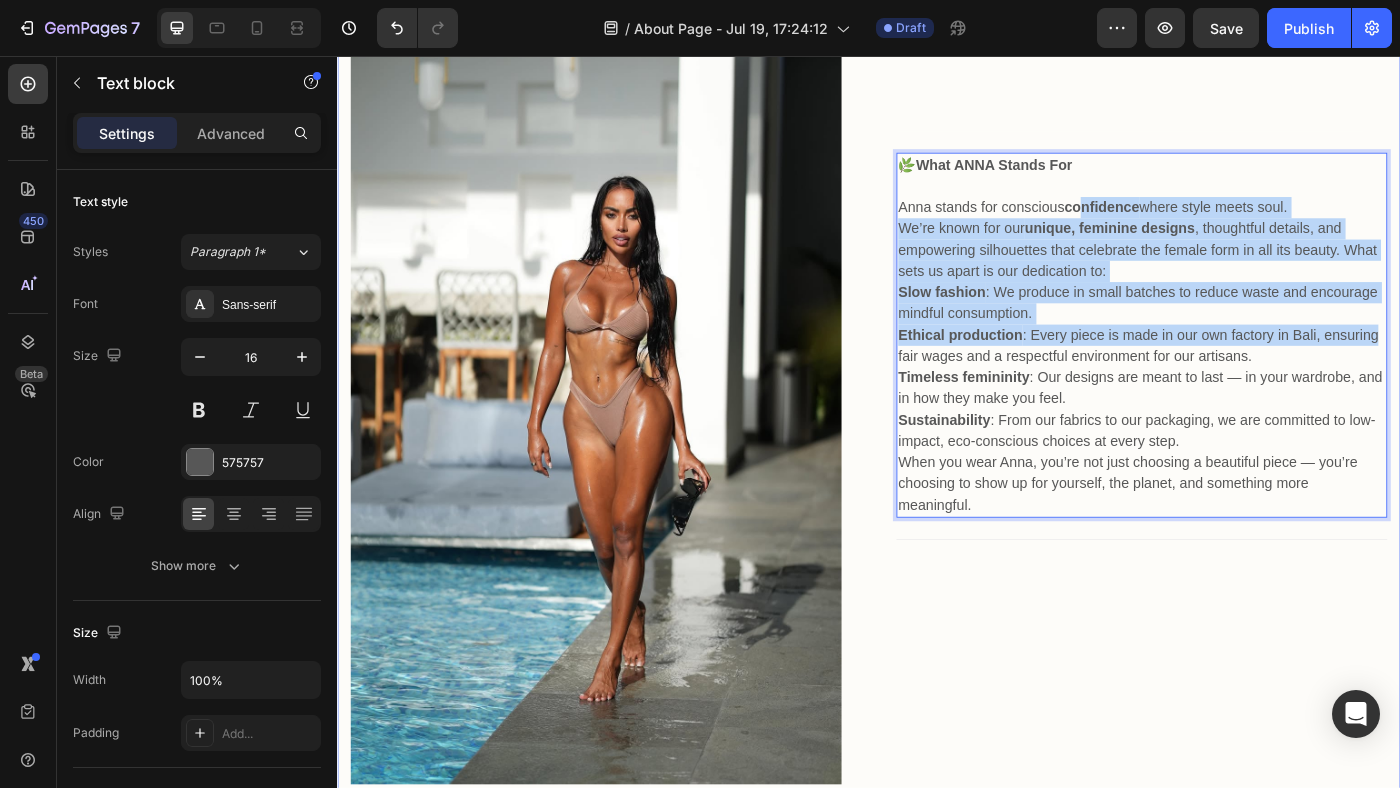 drag, startPoint x: 1177, startPoint y: 231, endPoint x: 1485, endPoint y: 396, distance: 349.41235 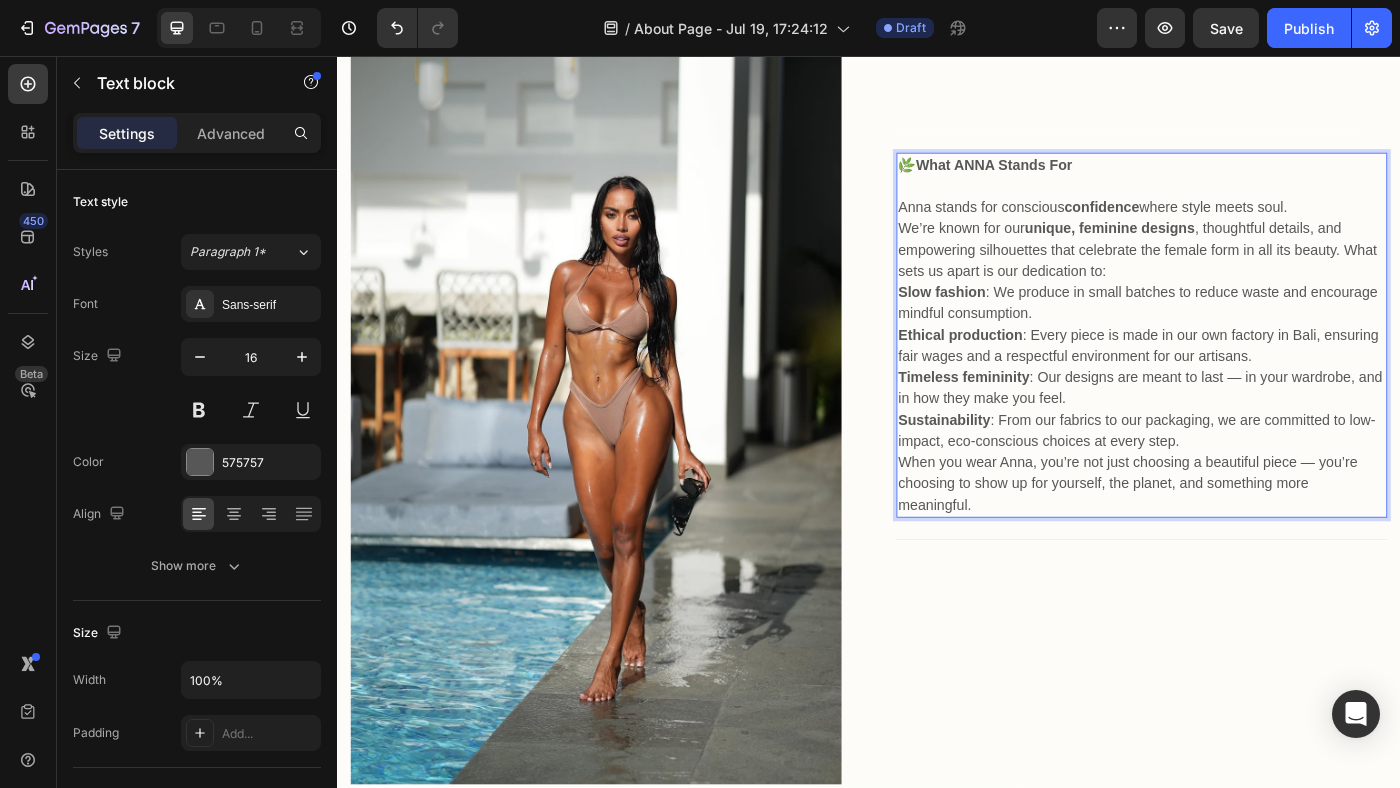 click on "Timeless femininity : Our designs are meant to last — in your wardrobe, and in how they make you feel." at bounding box center (1245, 431) 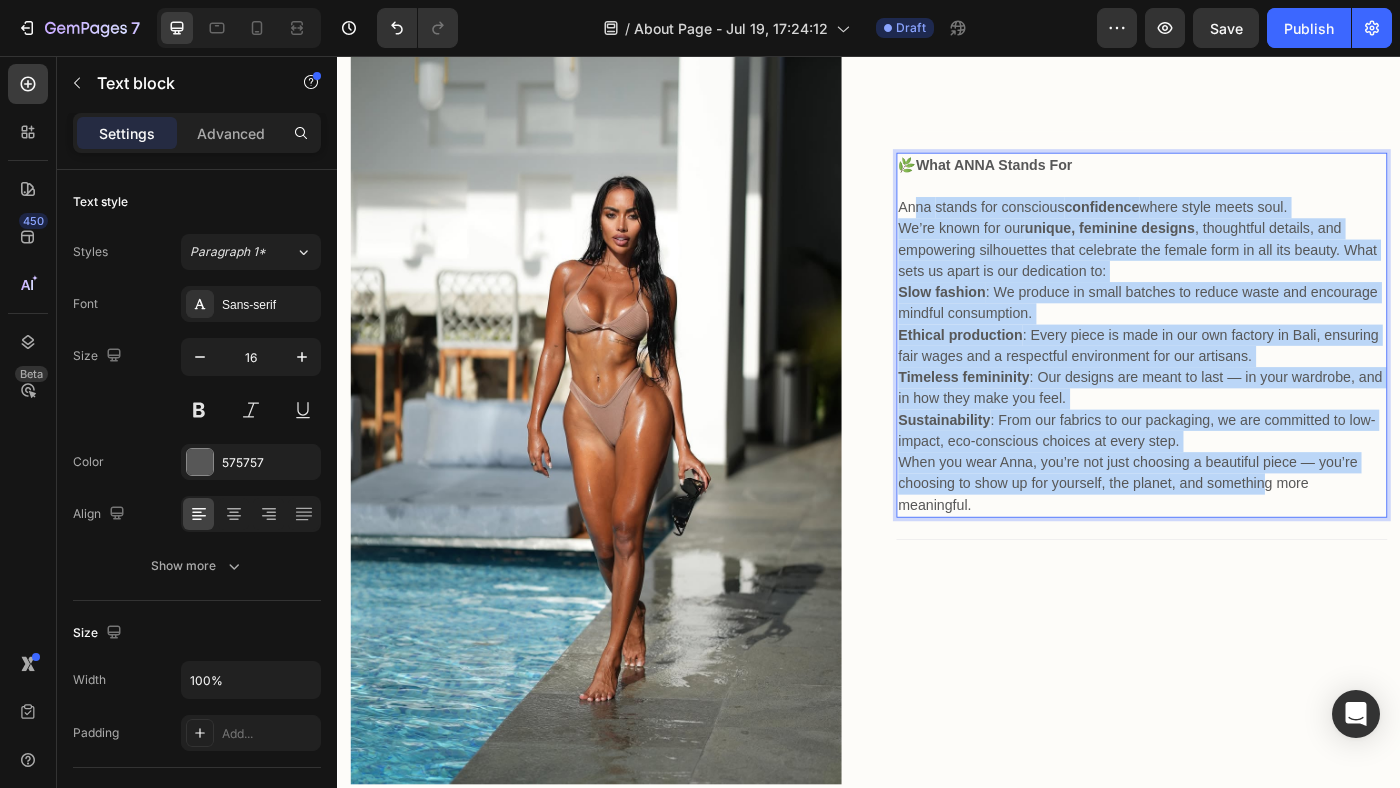 drag, startPoint x: 986, startPoint y: 231, endPoint x: 1386, endPoint y: 538, distance: 504.2311 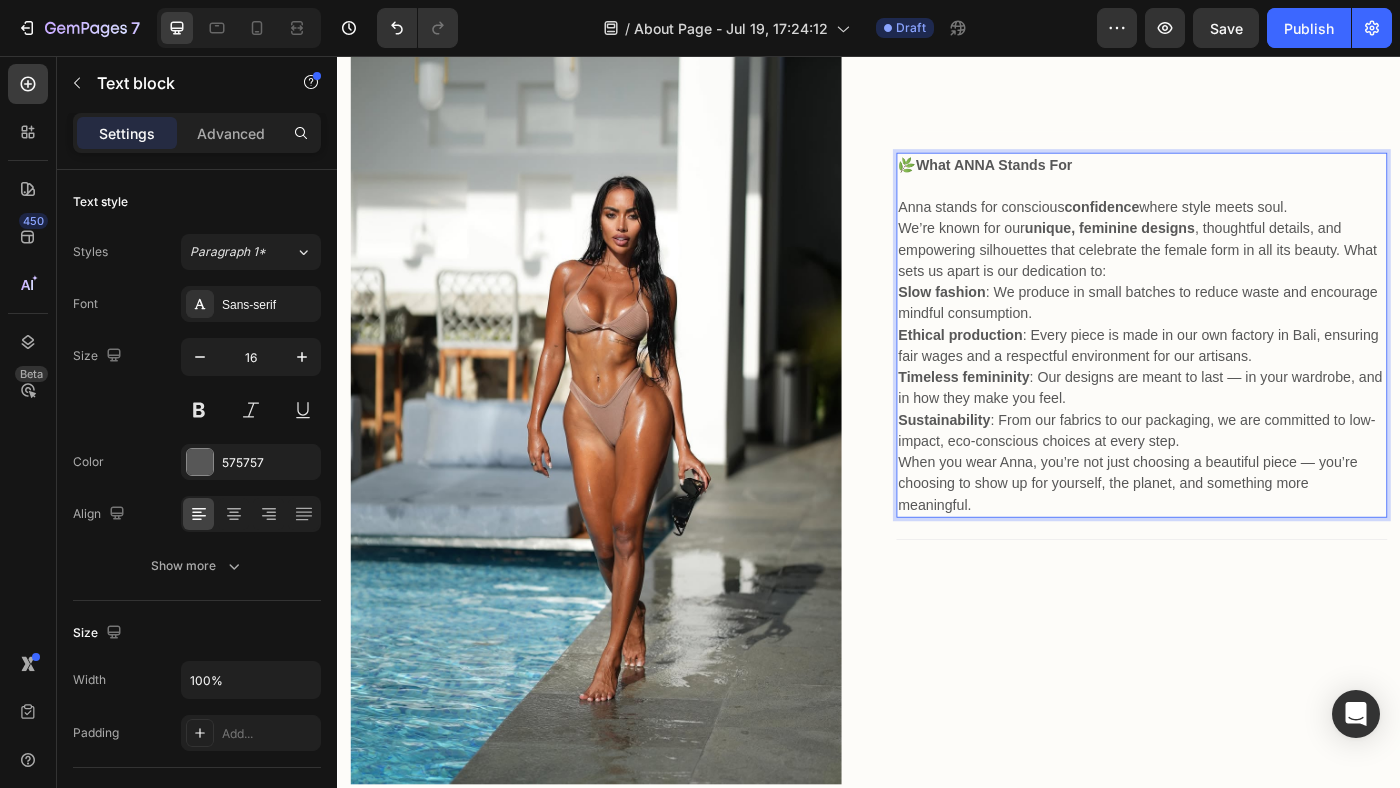 click on "confidence" at bounding box center [1200, 226] 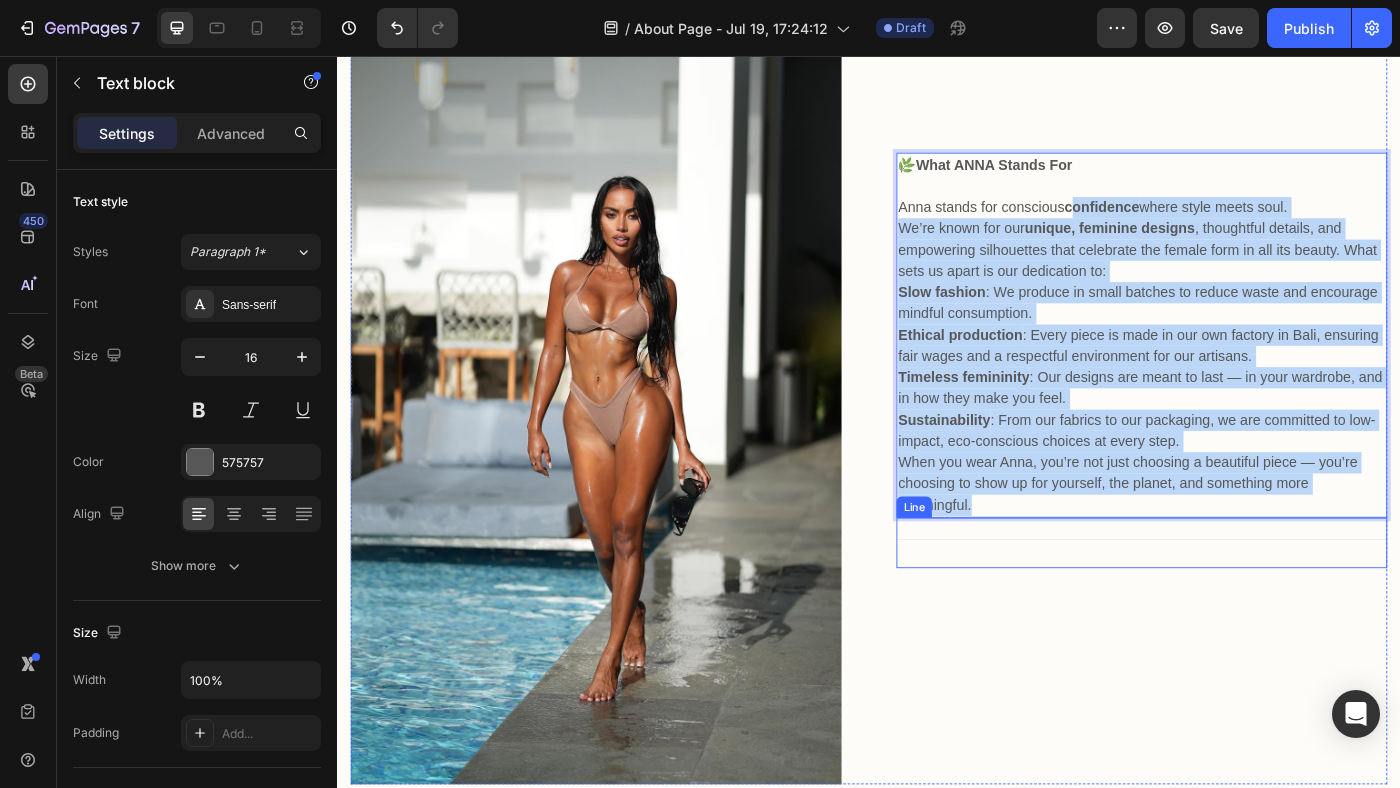 drag, startPoint x: 1167, startPoint y: 234, endPoint x: 1394, endPoint y: 608, distance: 437.49857 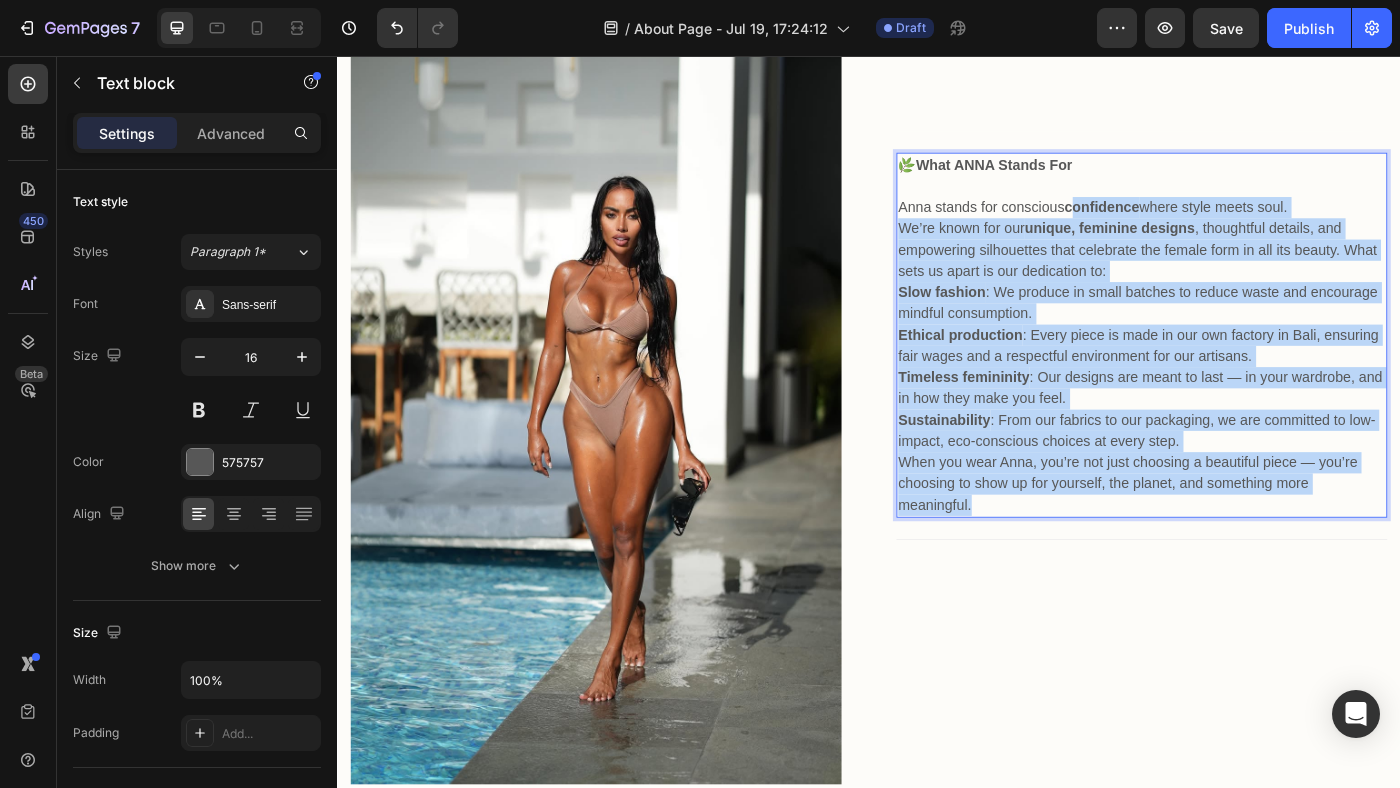 click on "Slow fashion : We produce in small batches to reduce waste and encourage mindful consumption." at bounding box center (1245, 335) 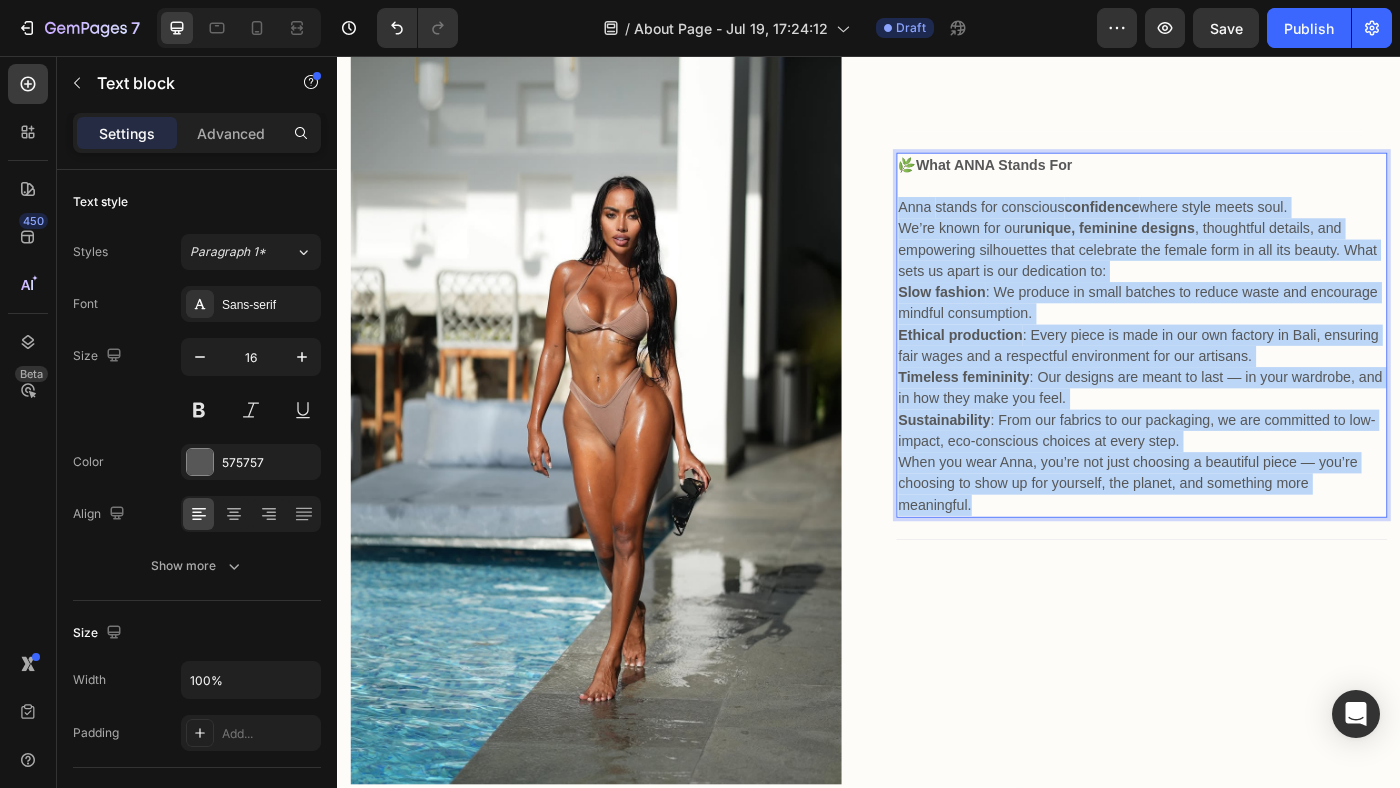 drag, startPoint x: 972, startPoint y: 227, endPoint x: 1327, endPoint y: 556, distance: 484.01035 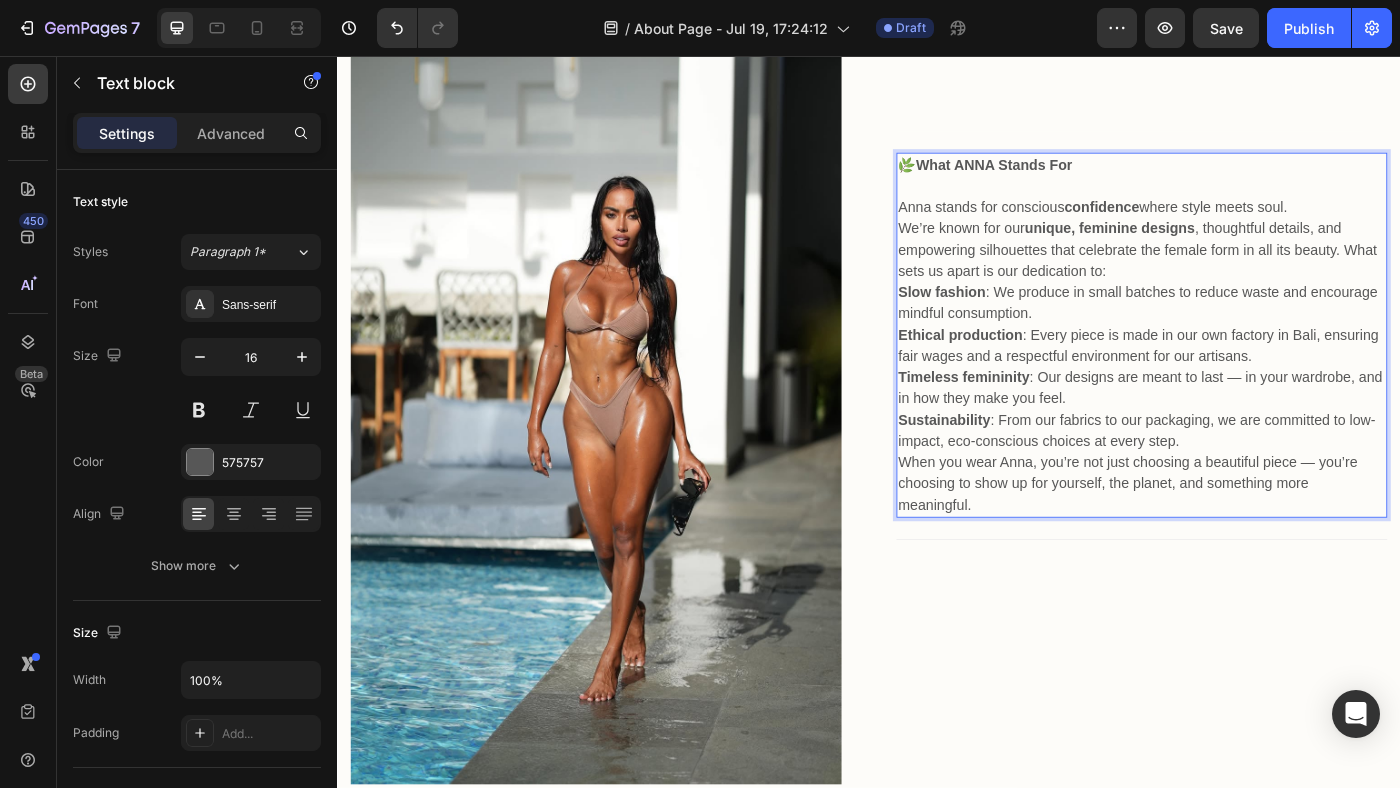 click on "unique, feminine designs" at bounding box center [1209, 250] 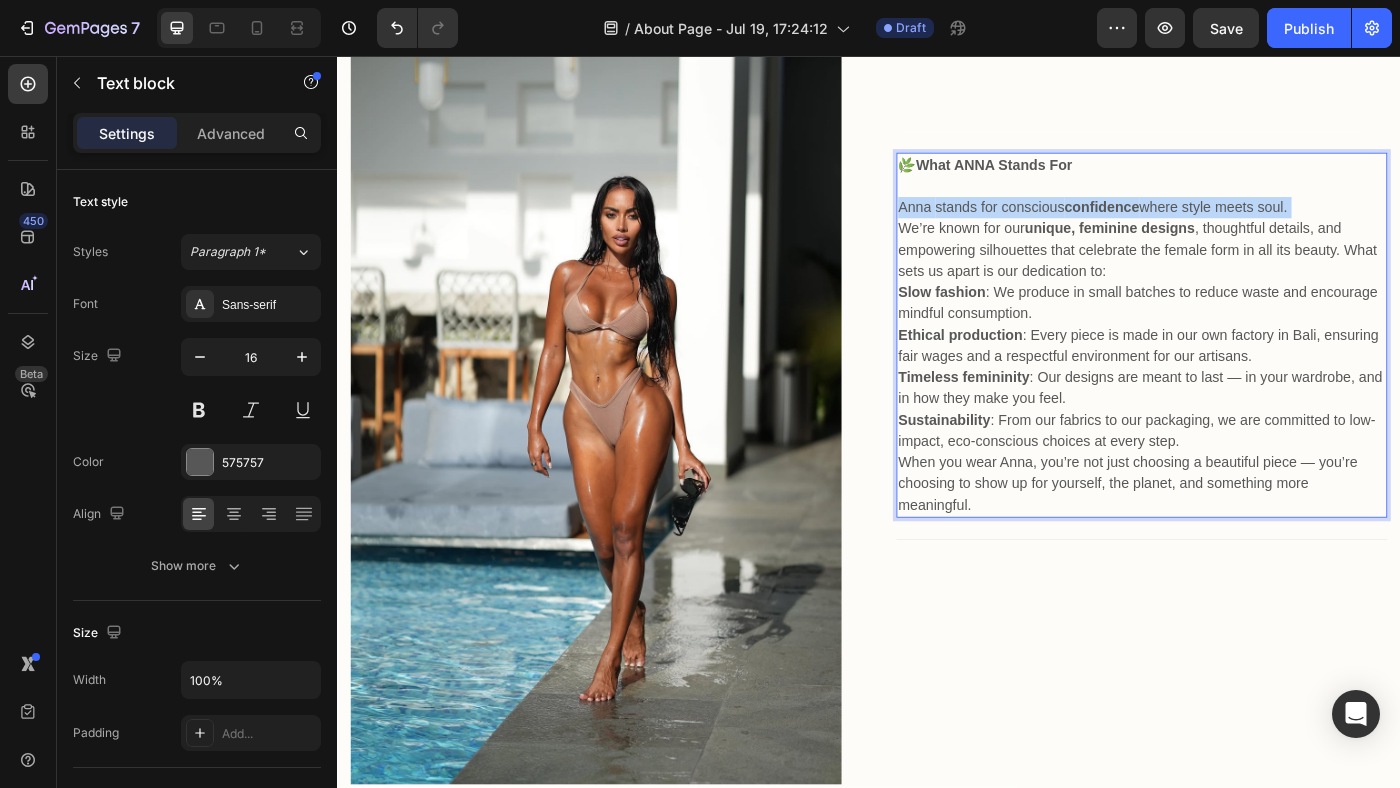 click on "confidence" at bounding box center (1200, 226) 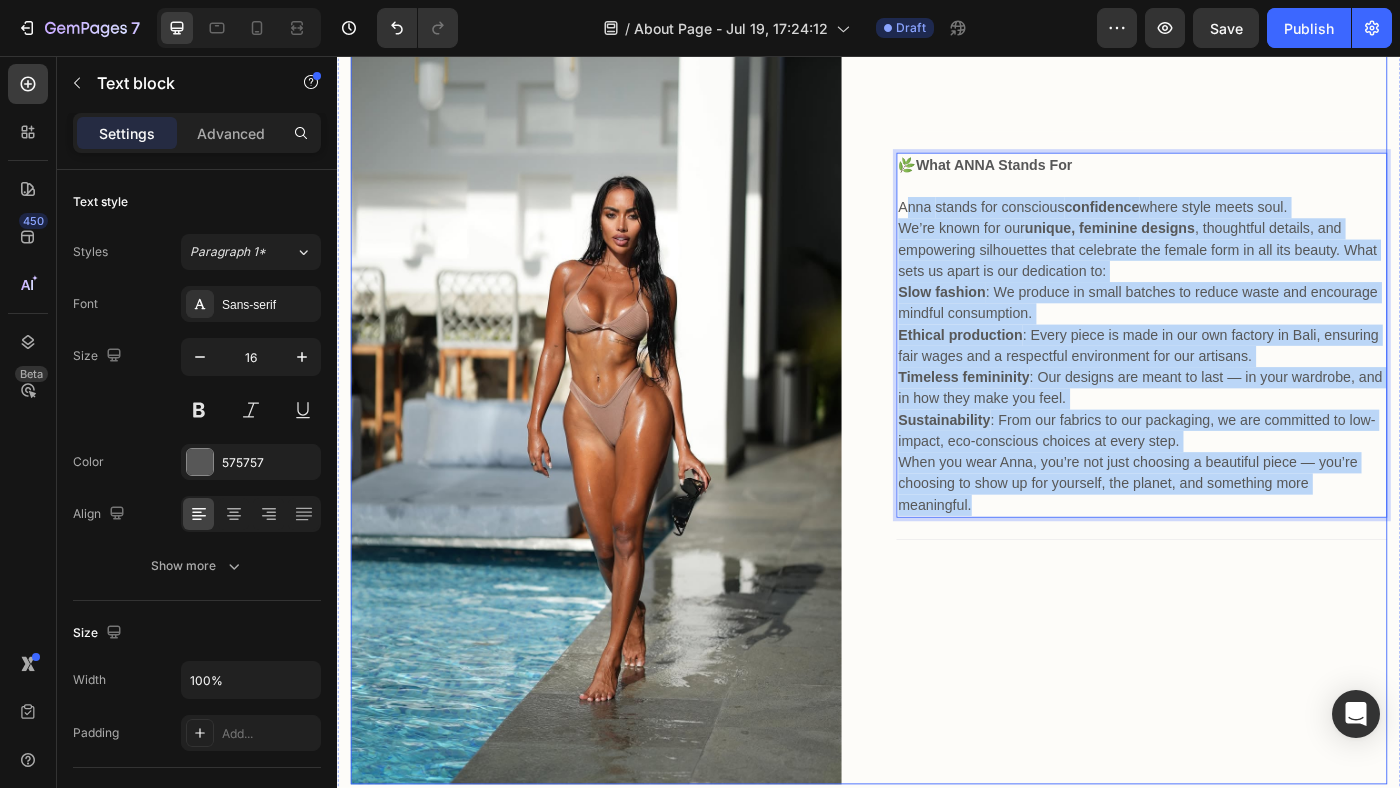 drag, startPoint x: 979, startPoint y: 224, endPoint x: 1332, endPoint y: 670, distance: 568.7926 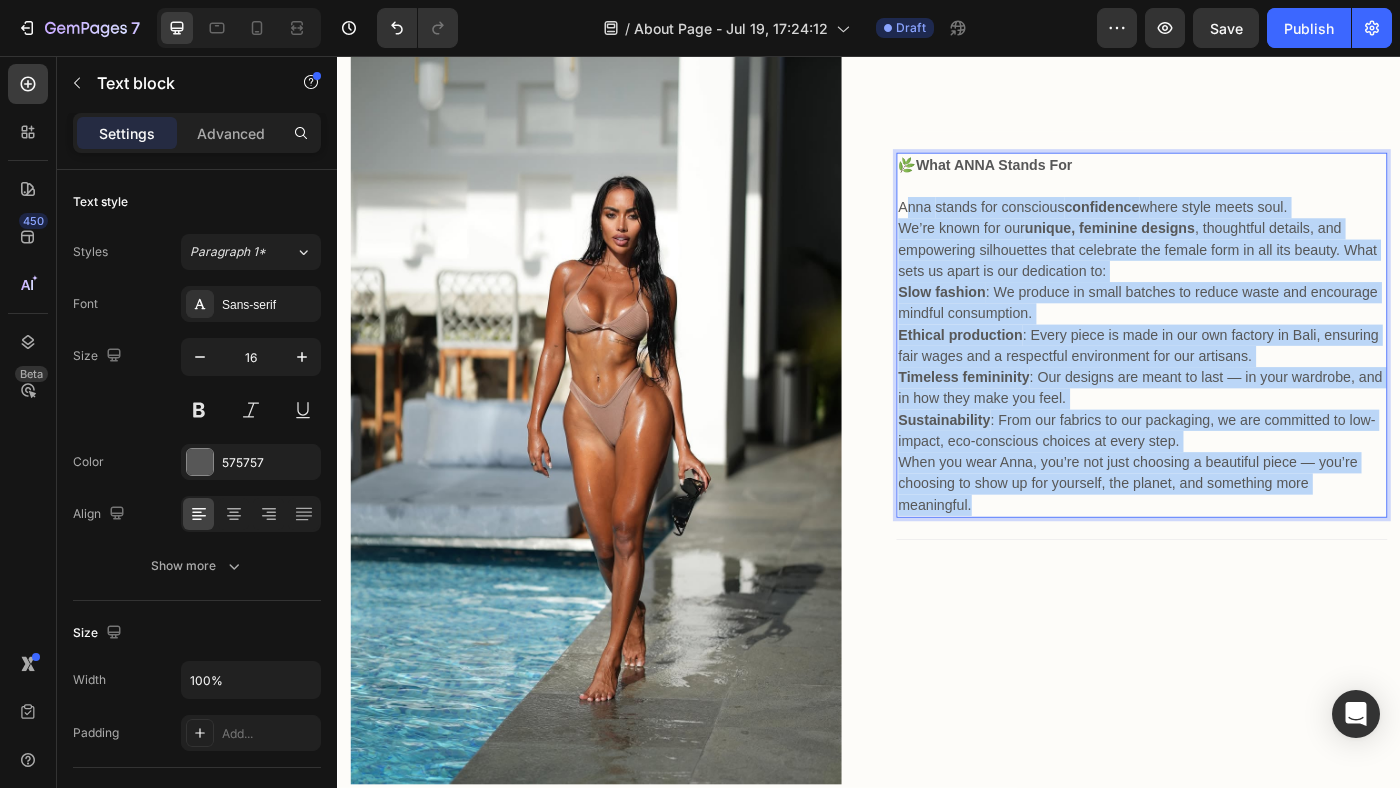click on "We’re known for our  unique, feminine designs , thoughtful details, and empowering silhouettes that celebrate the female form in all its beauty. What sets us apart is our dedication to:" at bounding box center (1245, 275) 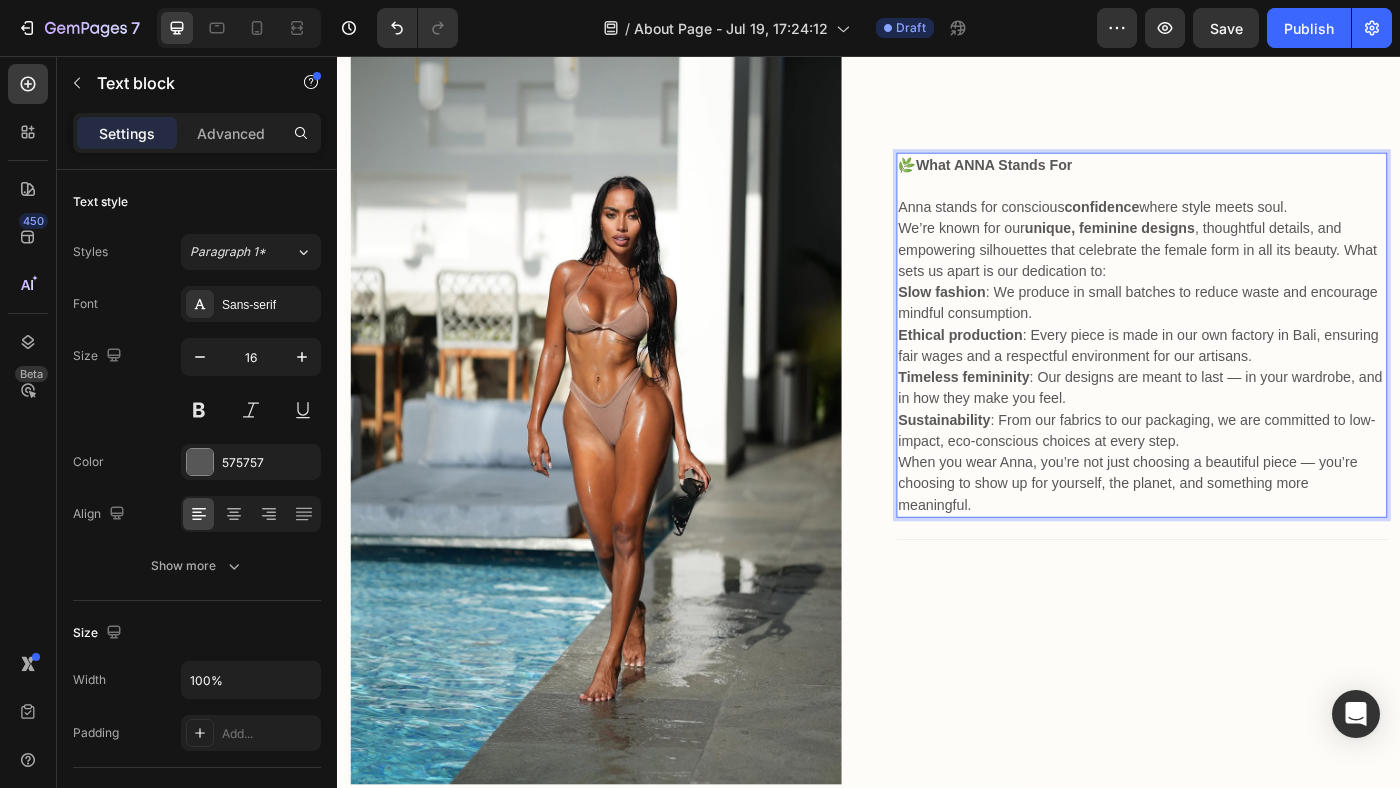 click at bounding box center (1245, 203) 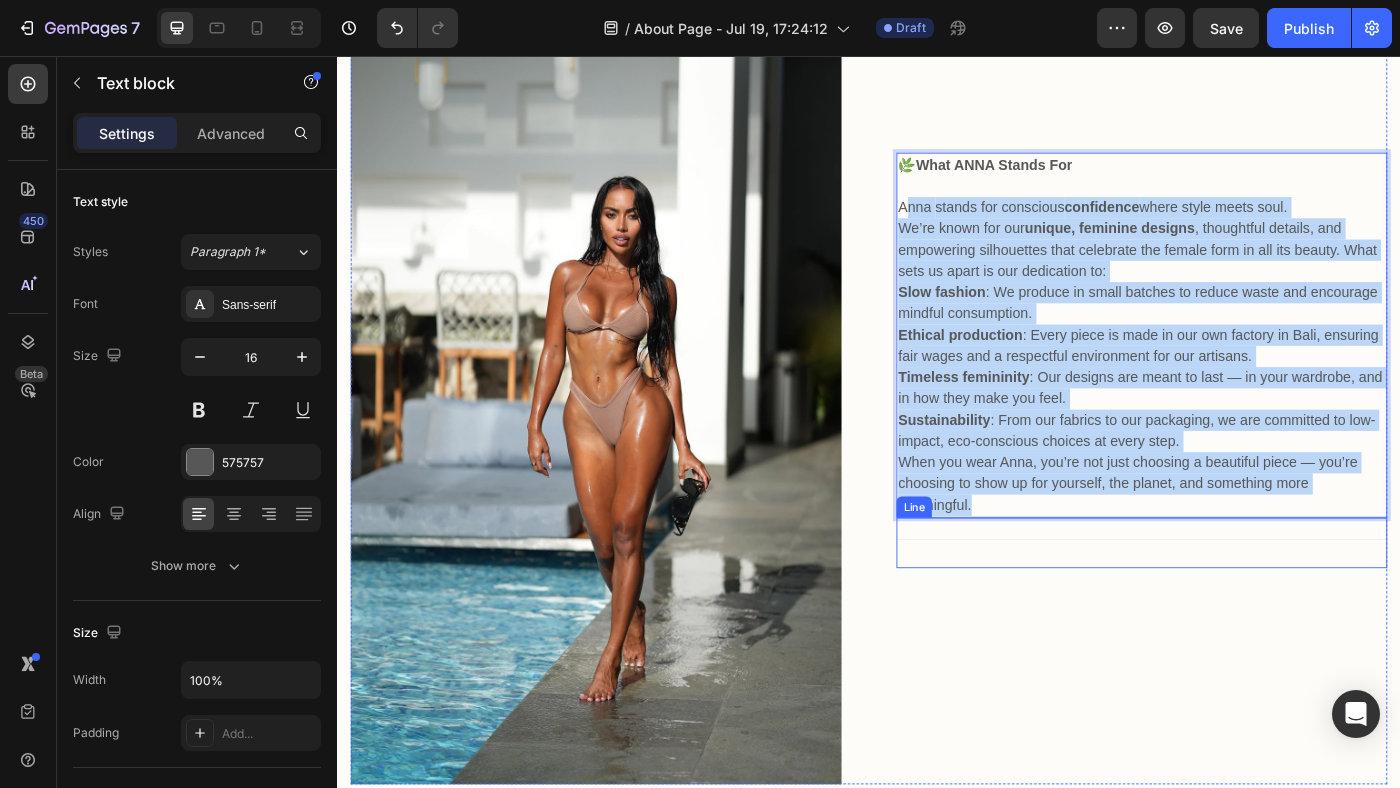 drag, startPoint x: 978, startPoint y: 231, endPoint x: 1419, endPoint y: 589, distance: 568.0185 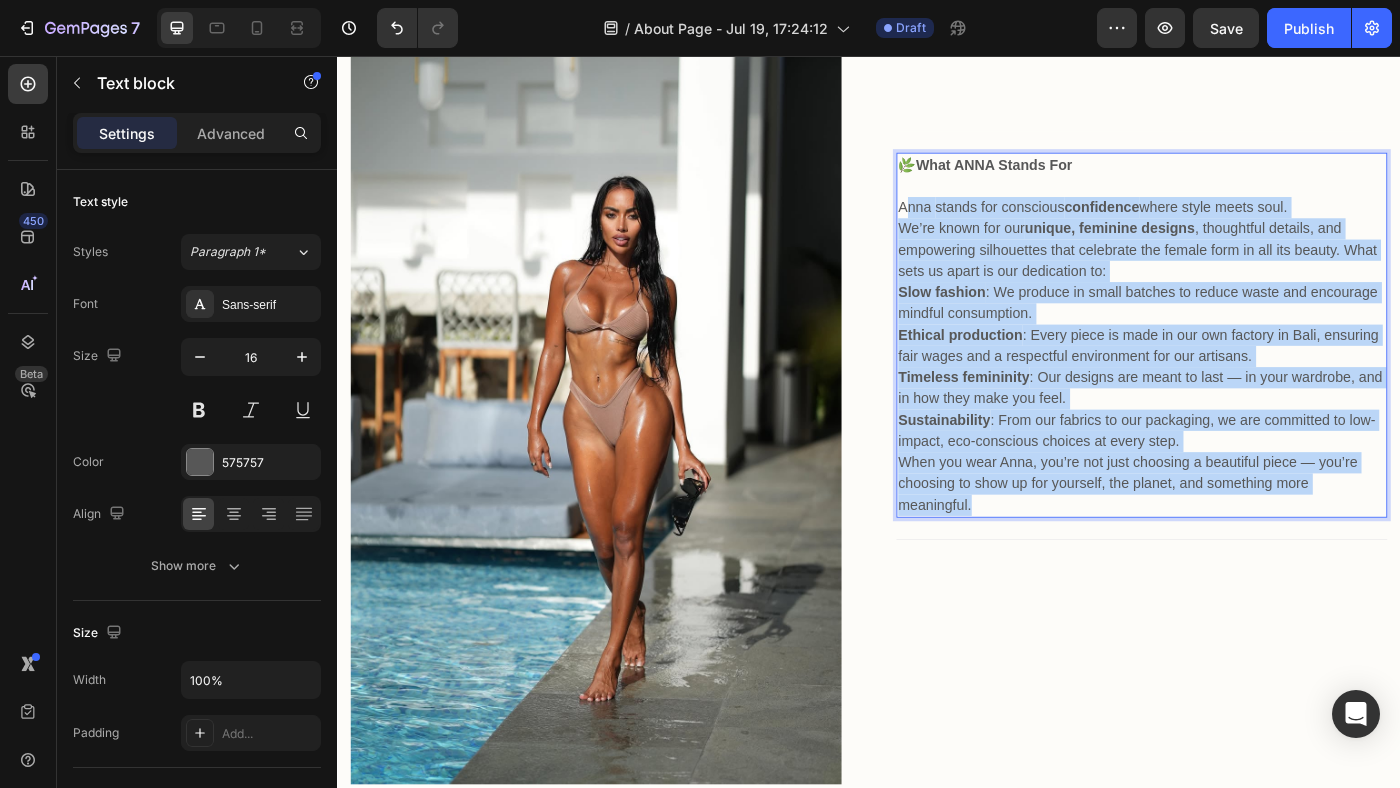 click on "Timeless femininity : Our designs are meant to last — in your wardrobe, and in how they make you feel." at bounding box center (1245, 431) 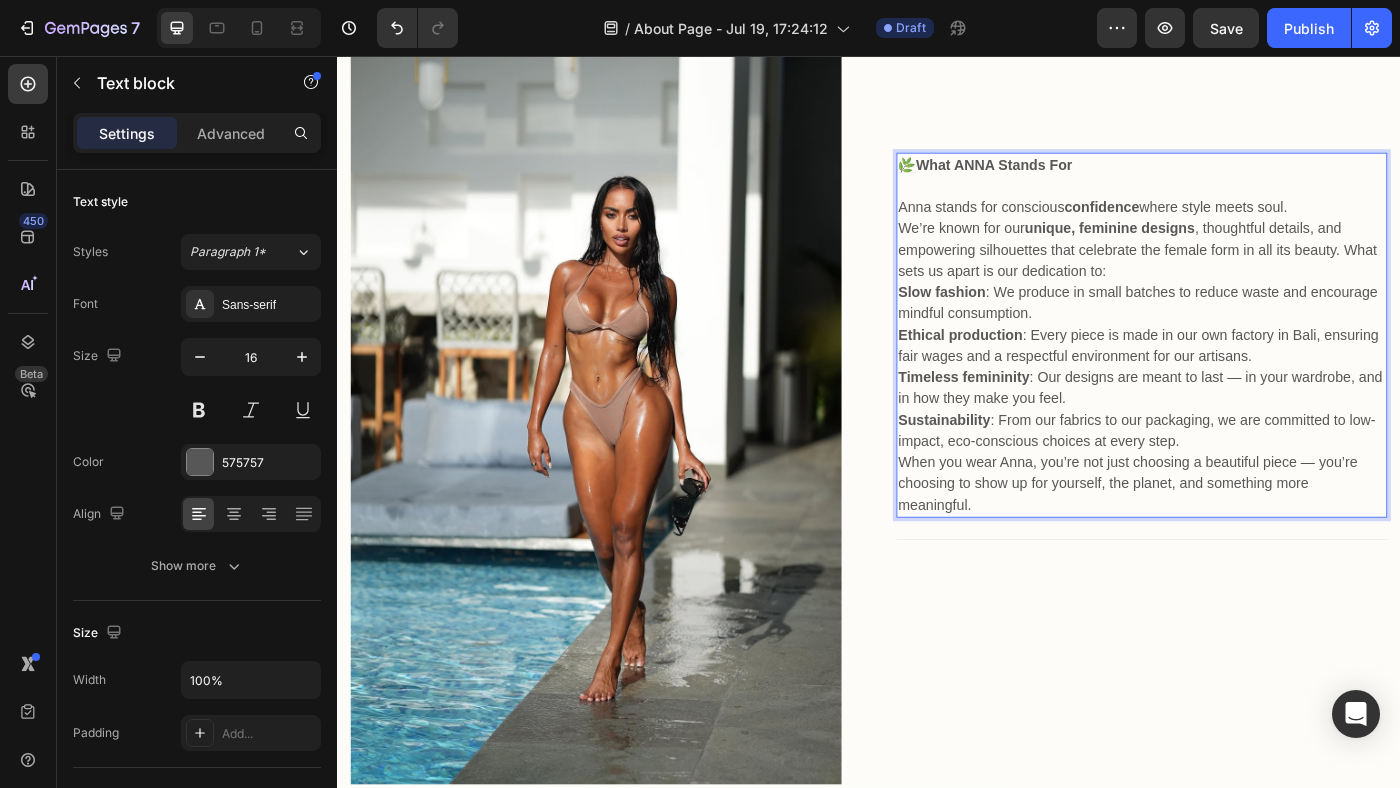 click on "confidence" at bounding box center [1200, 226] 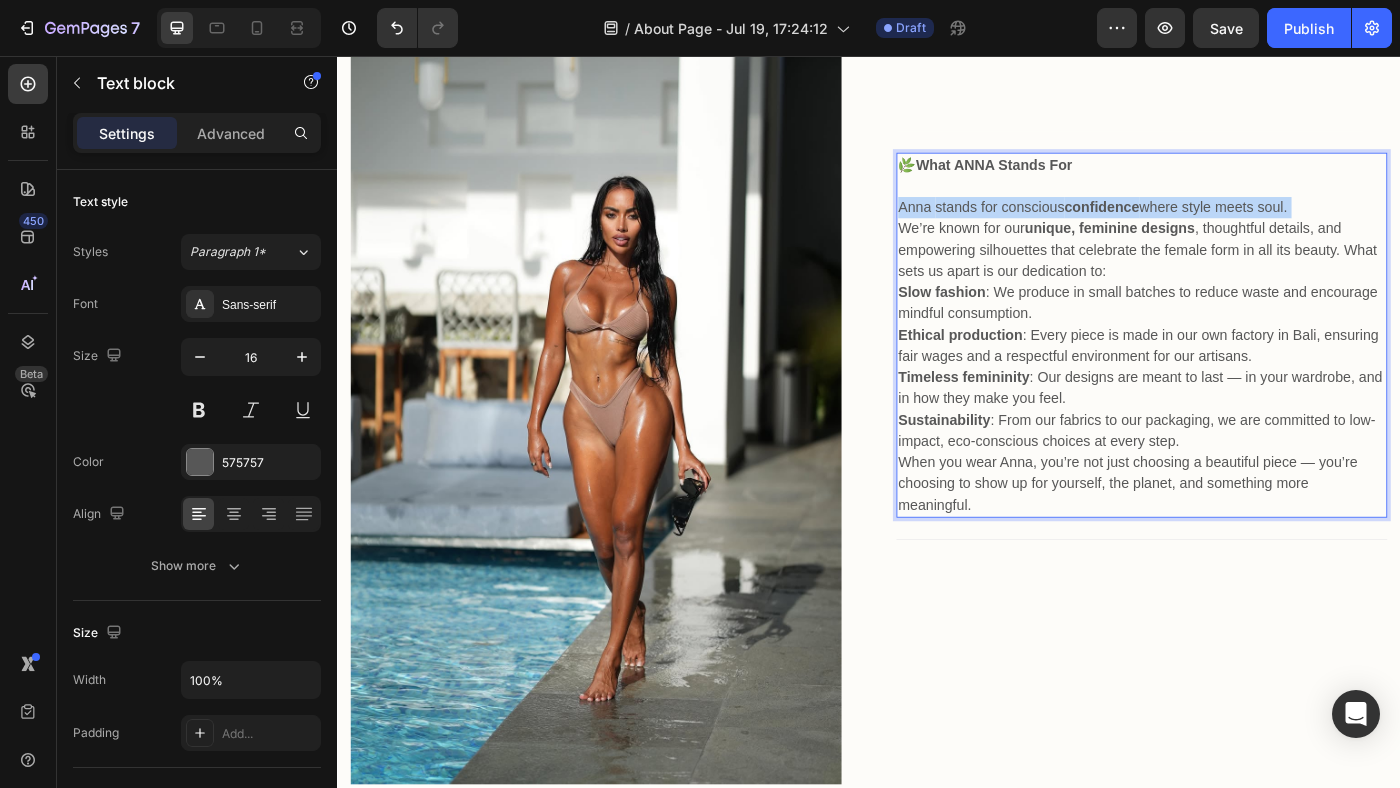 click on "confidence" at bounding box center (1200, 226) 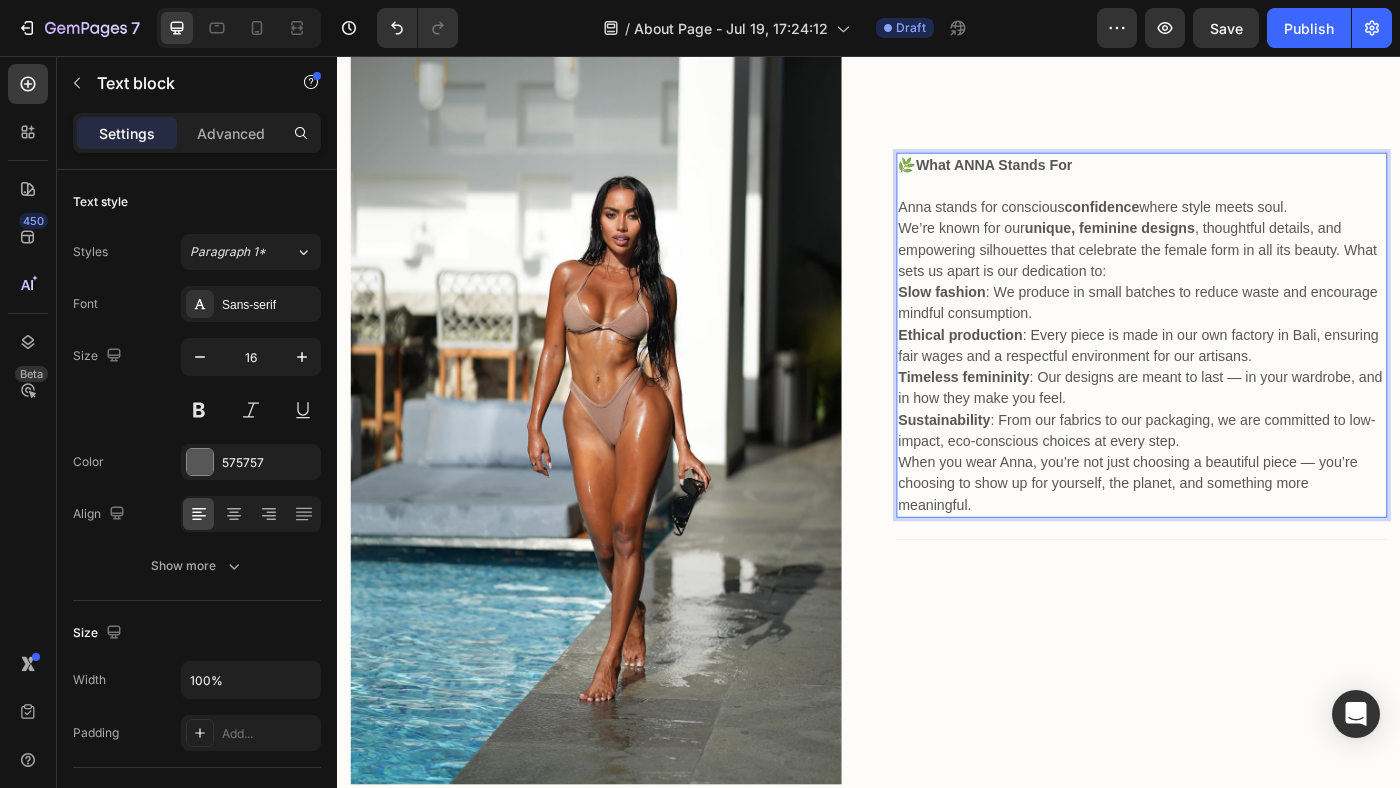 click on "Ethical production : Every piece is made in our own factory in [LOCATION], ensuring fair wages and a respectful environment for our artisans." at bounding box center (1245, 383) 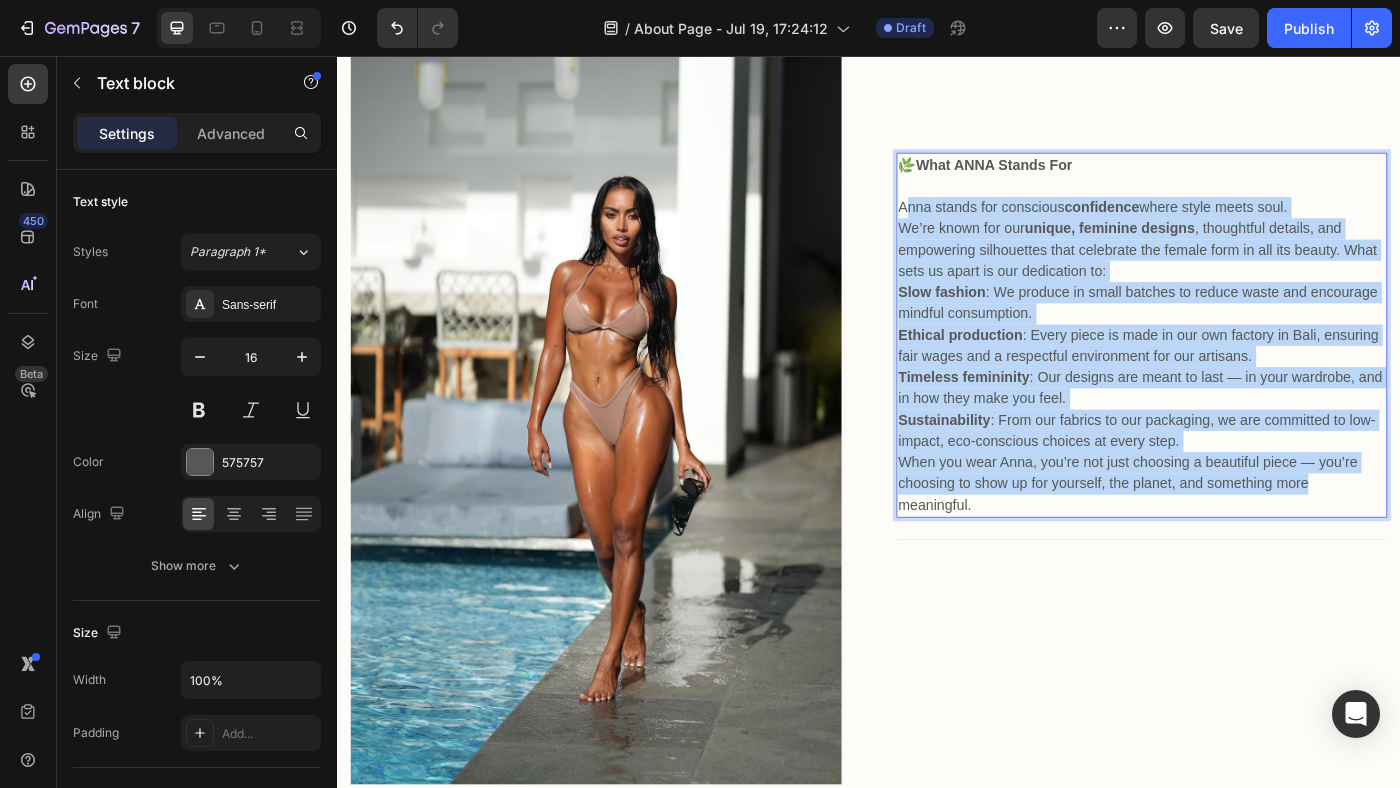 drag, startPoint x: 978, startPoint y: 228, endPoint x: 1447, endPoint y: 532, distance: 558.907 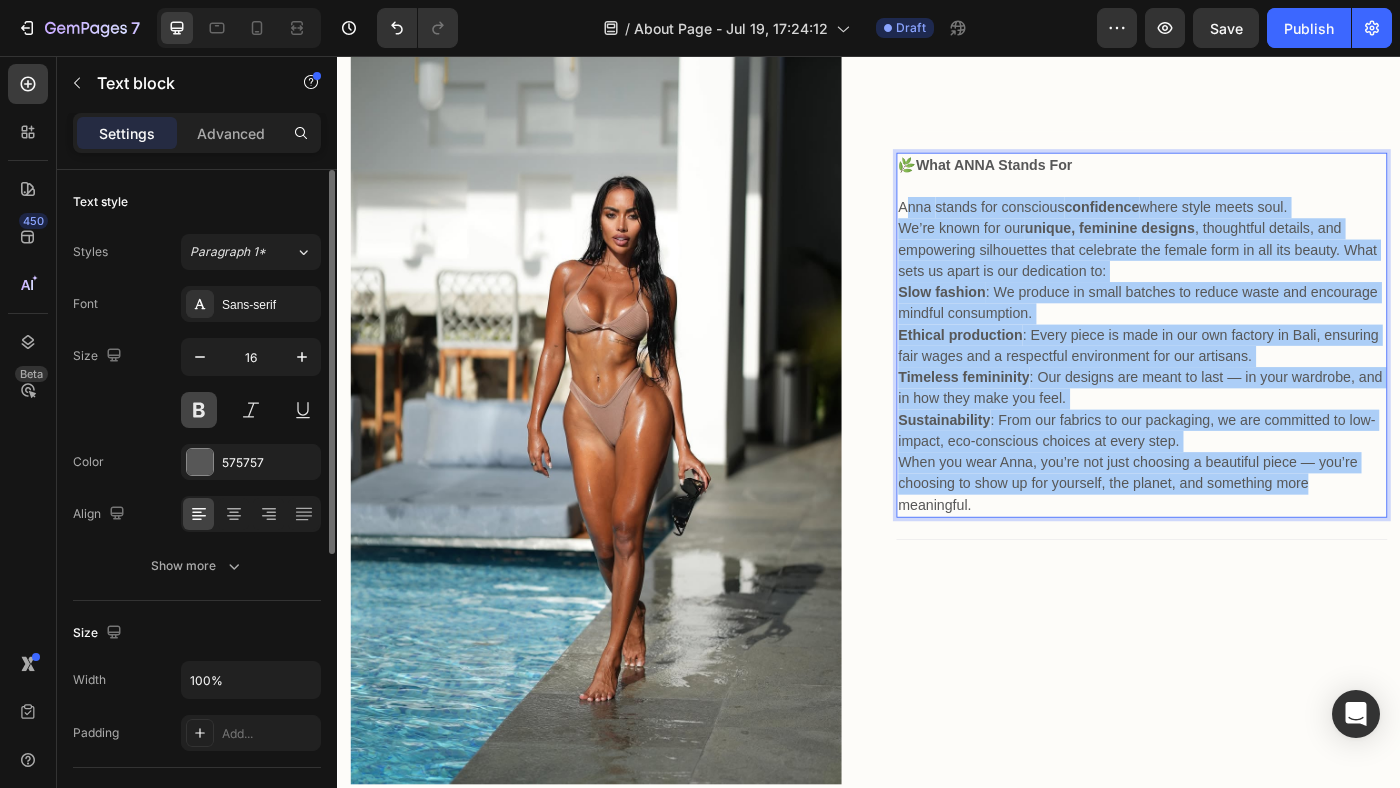 click at bounding box center (199, 410) 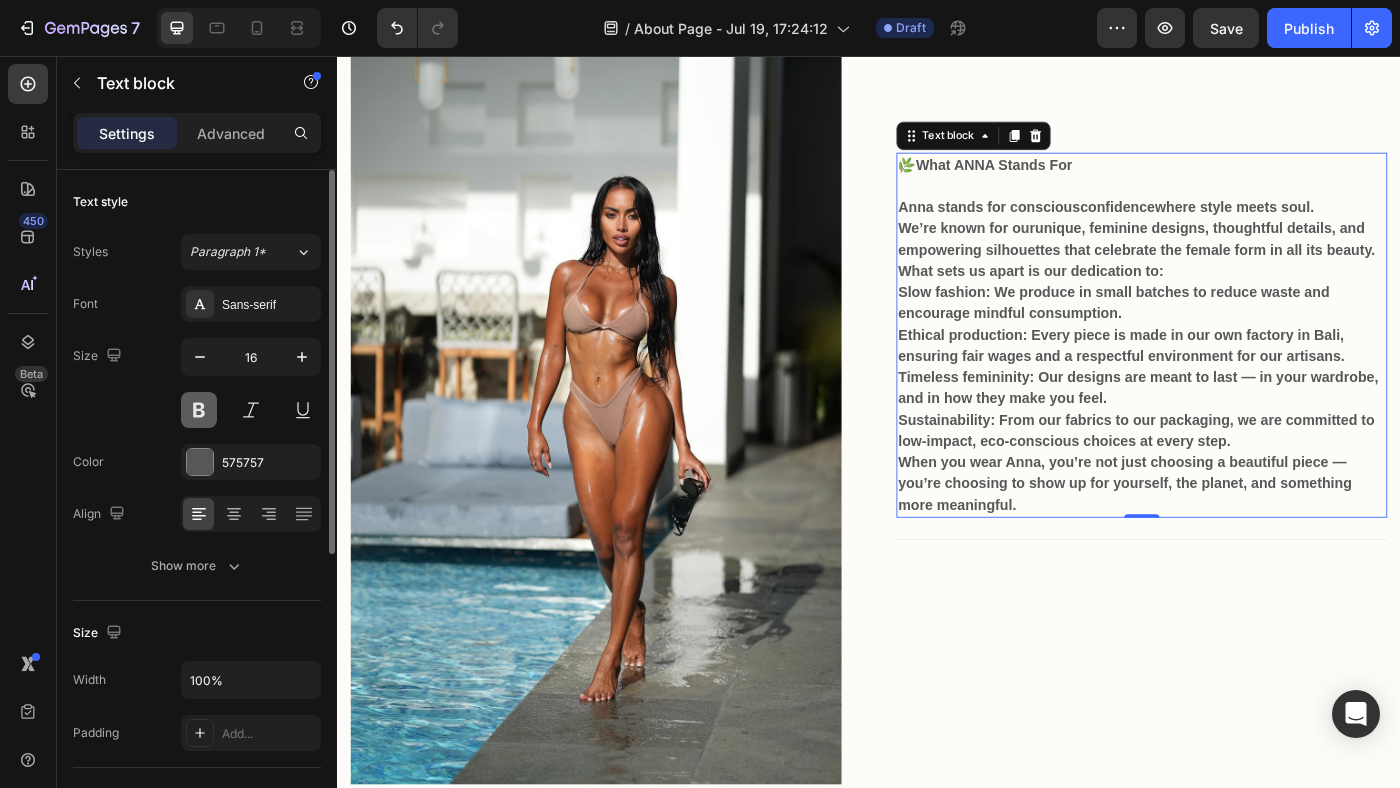click at bounding box center [199, 410] 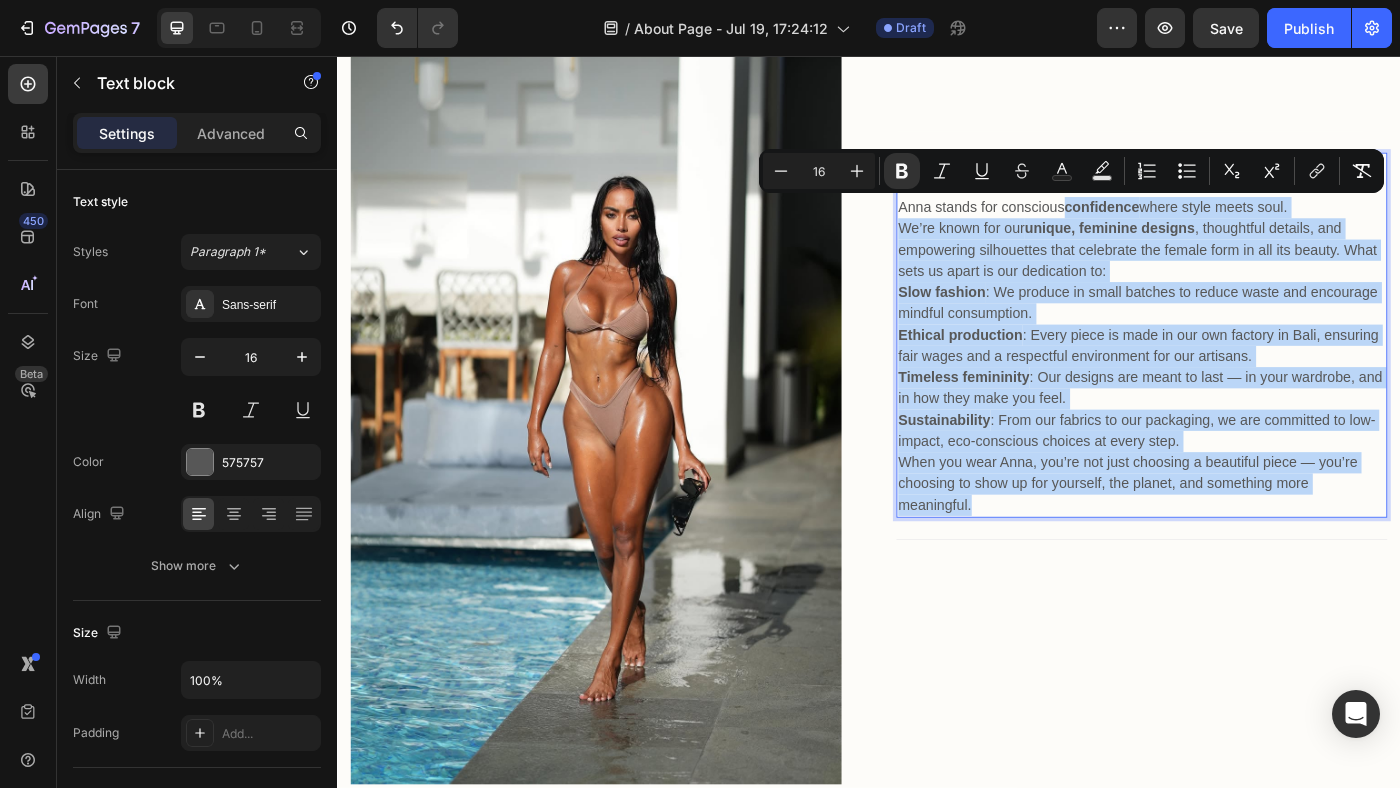 drag, startPoint x: 1164, startPoint y: 229, endPoint x: 1283, endPoint y: 560, distance: 351.7414 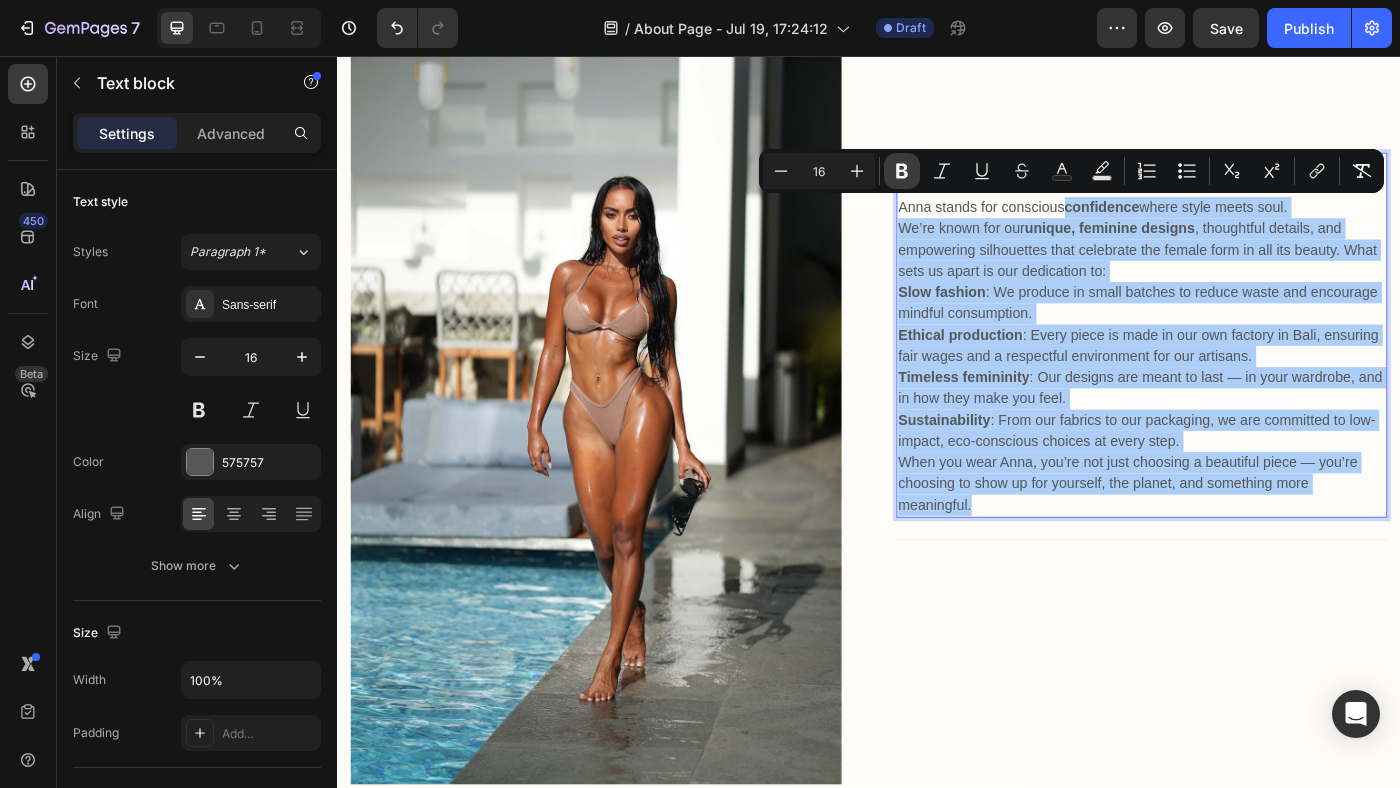 click 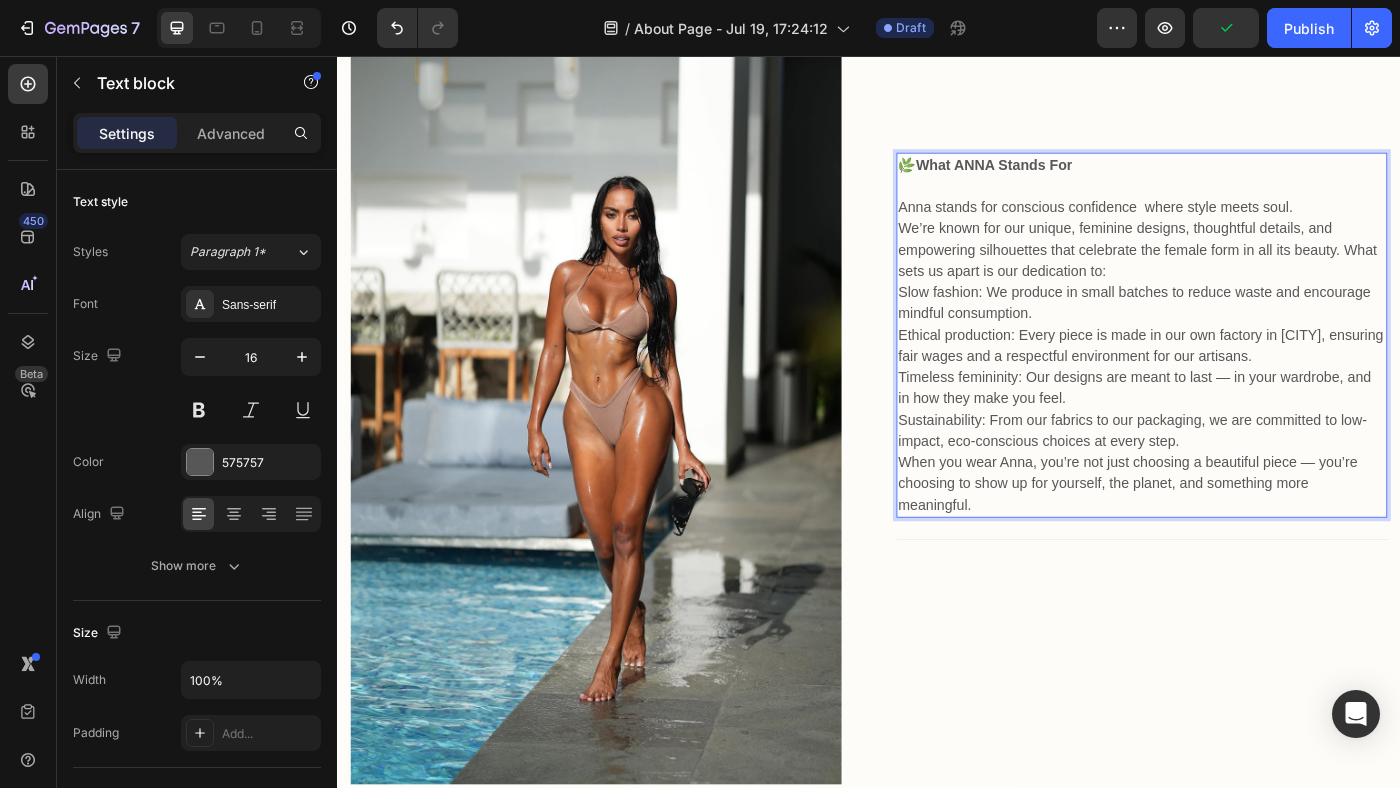 click on "Ethical production: Every piece is made in our own factory in [CITY], ensuring fair wages and a respectful environment for our artisans." at bounding box center (1245, 383) 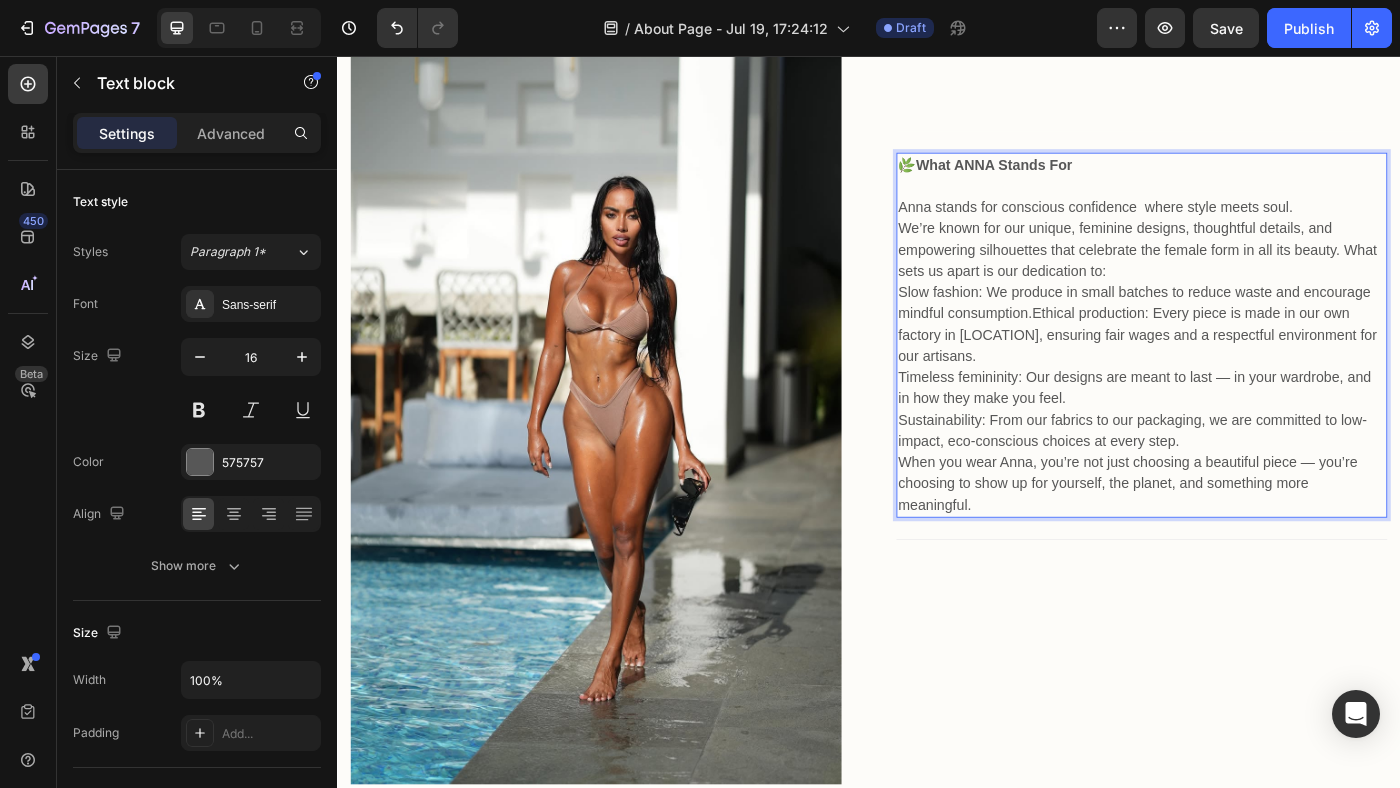 scroll, scrollTop: 1946, scrollLeft: 0, axis: vertical 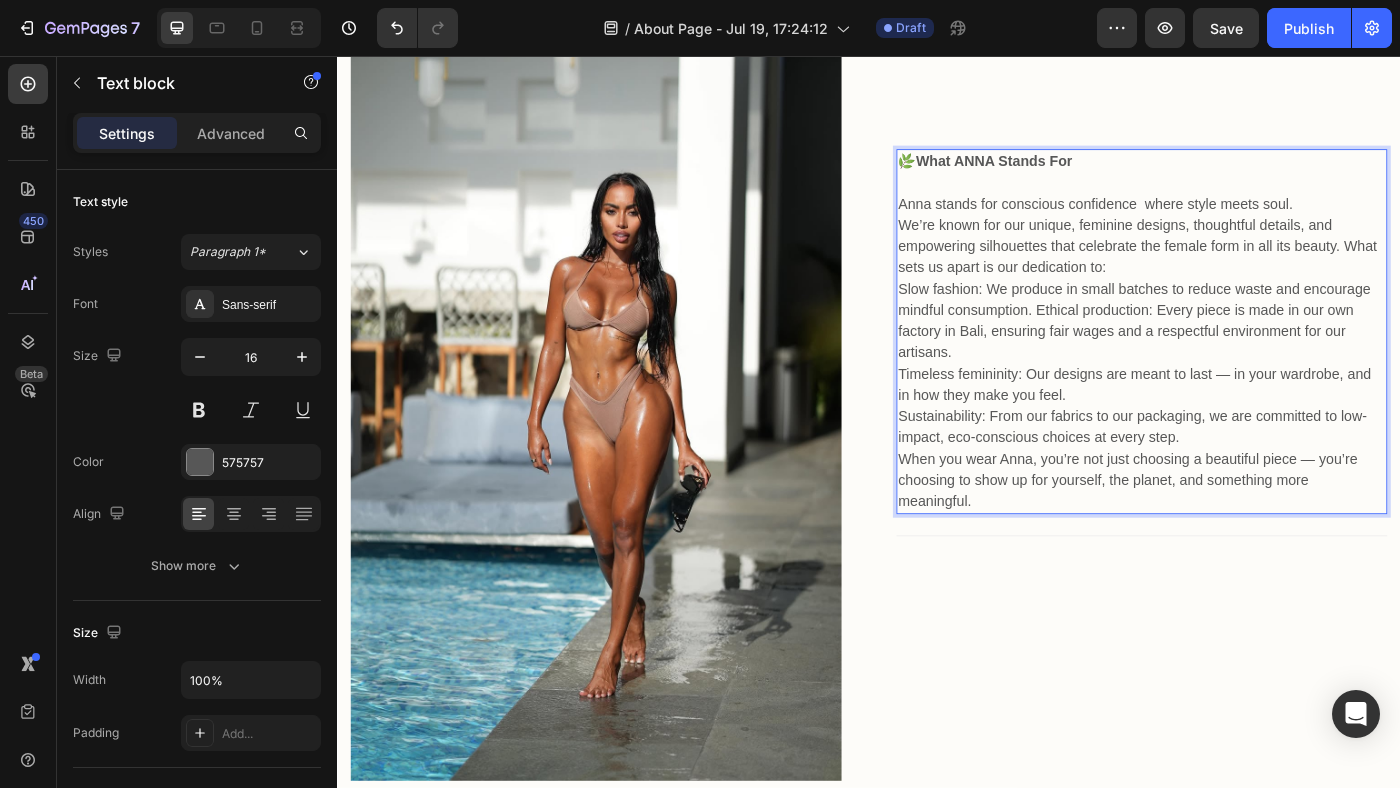 click on "Timeless femininity: Our designs are meant to last — in your wardrobe, and in how they make you feel." at bounding box center [1245, 427] 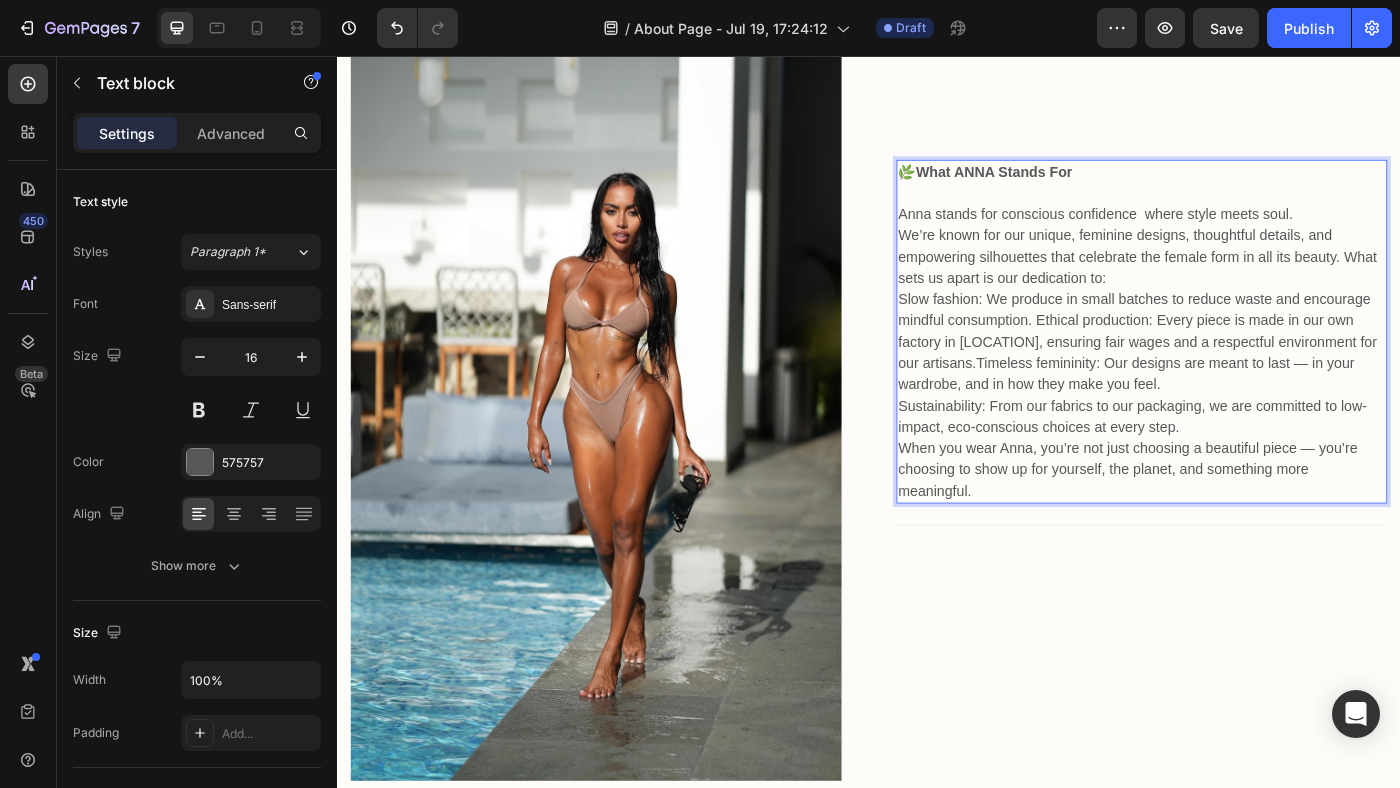 scroll, scrollTop: 1958, scrollLeft: 0, axis: vertical 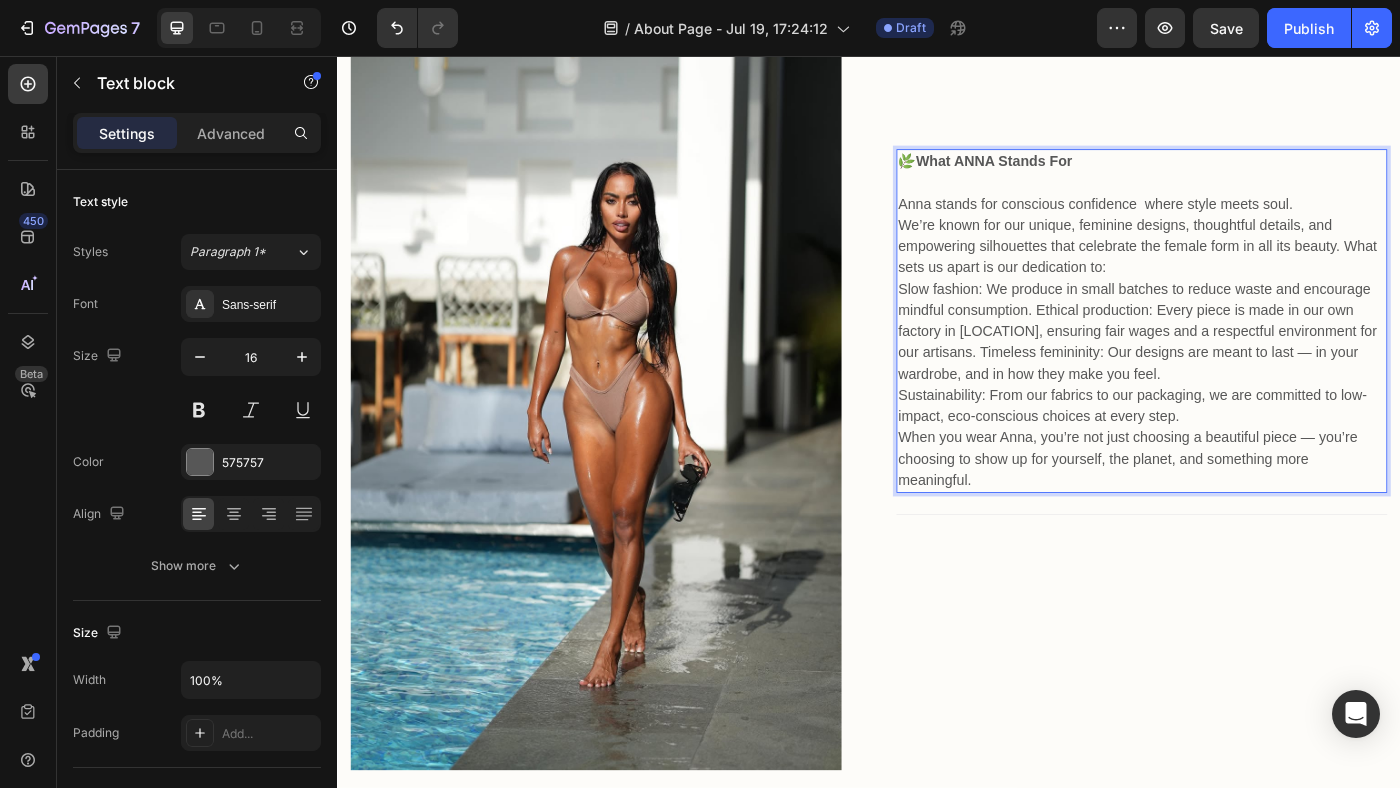 click on "Sustainability: From our fabrics to our packaging, we are committed to low-impact, eco-conscious choices at every step." at bounding box center (1245, 451) 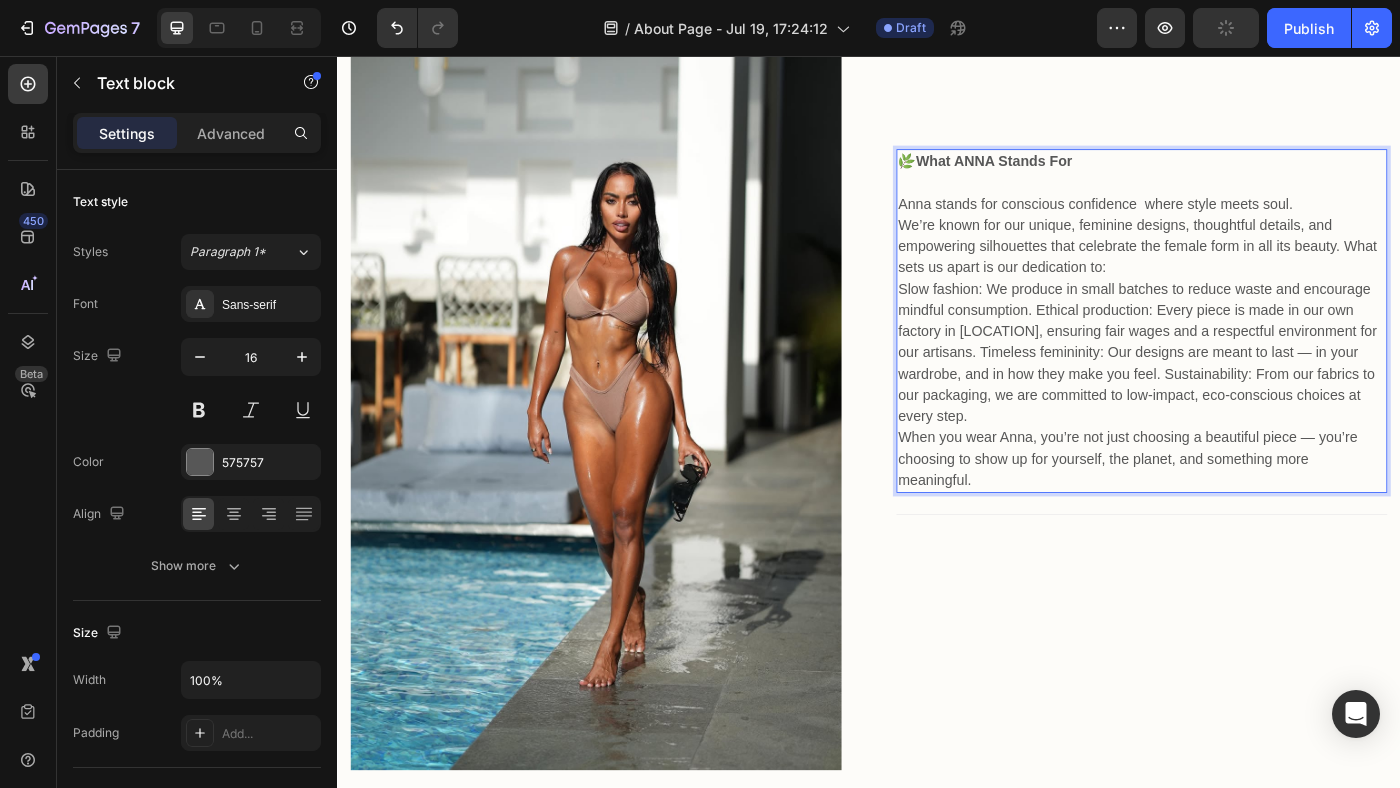 click on "When you wear Anna, you’re not just choosing a beautiful piece — you’re choosing to show up for yourself, the planet, and something more meaningful." at bounding box center (1245, 511) 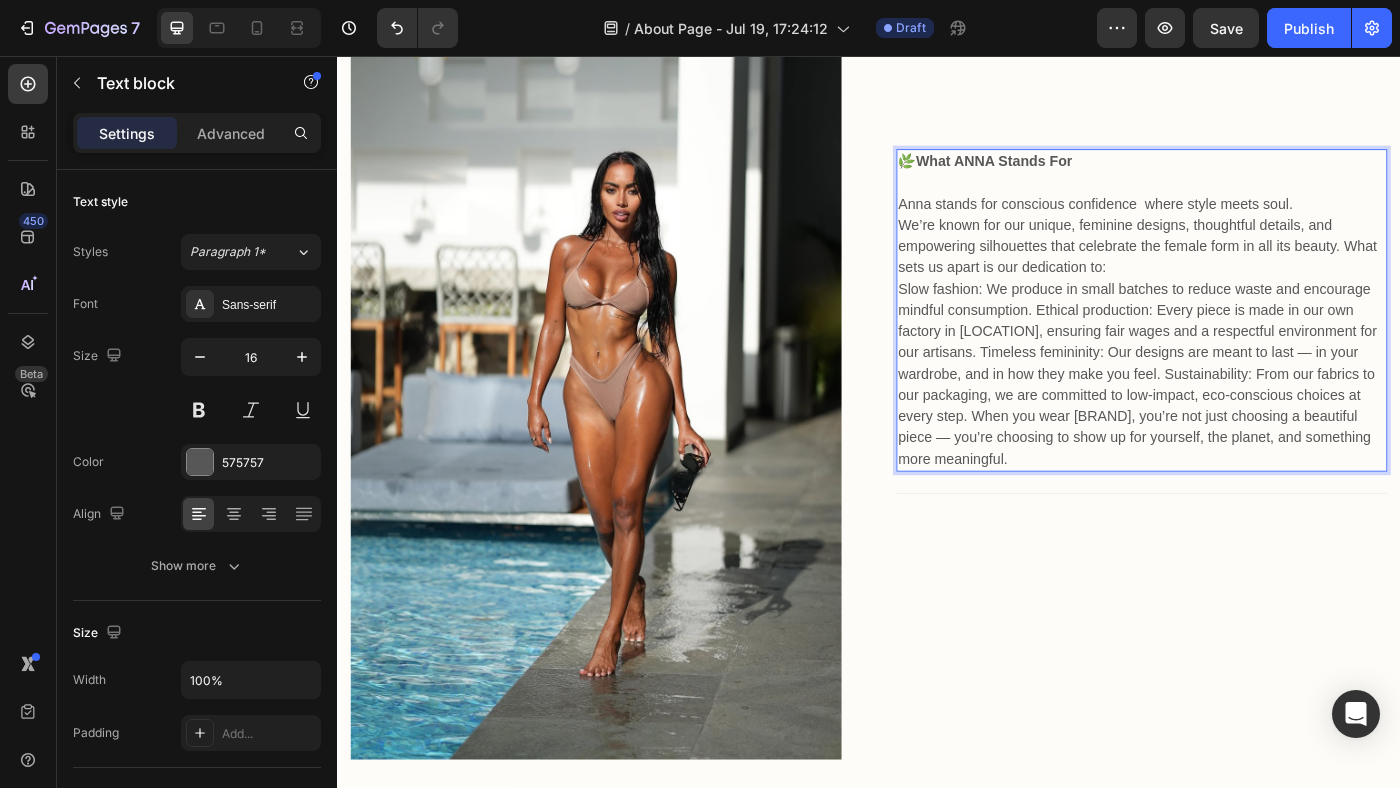 click on "Slow fashion: We produce in small batches to reduce waste and encourage mindful consumption. Ethical production: Every piece is made in our own factory in [LOCATION], ensuring fair wages and a respectful environment for our artisans. Timeless femininity: Our designs are meant to last — in your wardrobe, and in how they make you feel. Sustainability: From our fabrics to our packaging, we are committed to low-impact, eco-conscious choices at every step. When you wear [BRAND], you’re not just choosing a beautiful piece — you’re choosing to show up for yourself, the planet, and something more meaningful." at bounding box center [1245, 415] 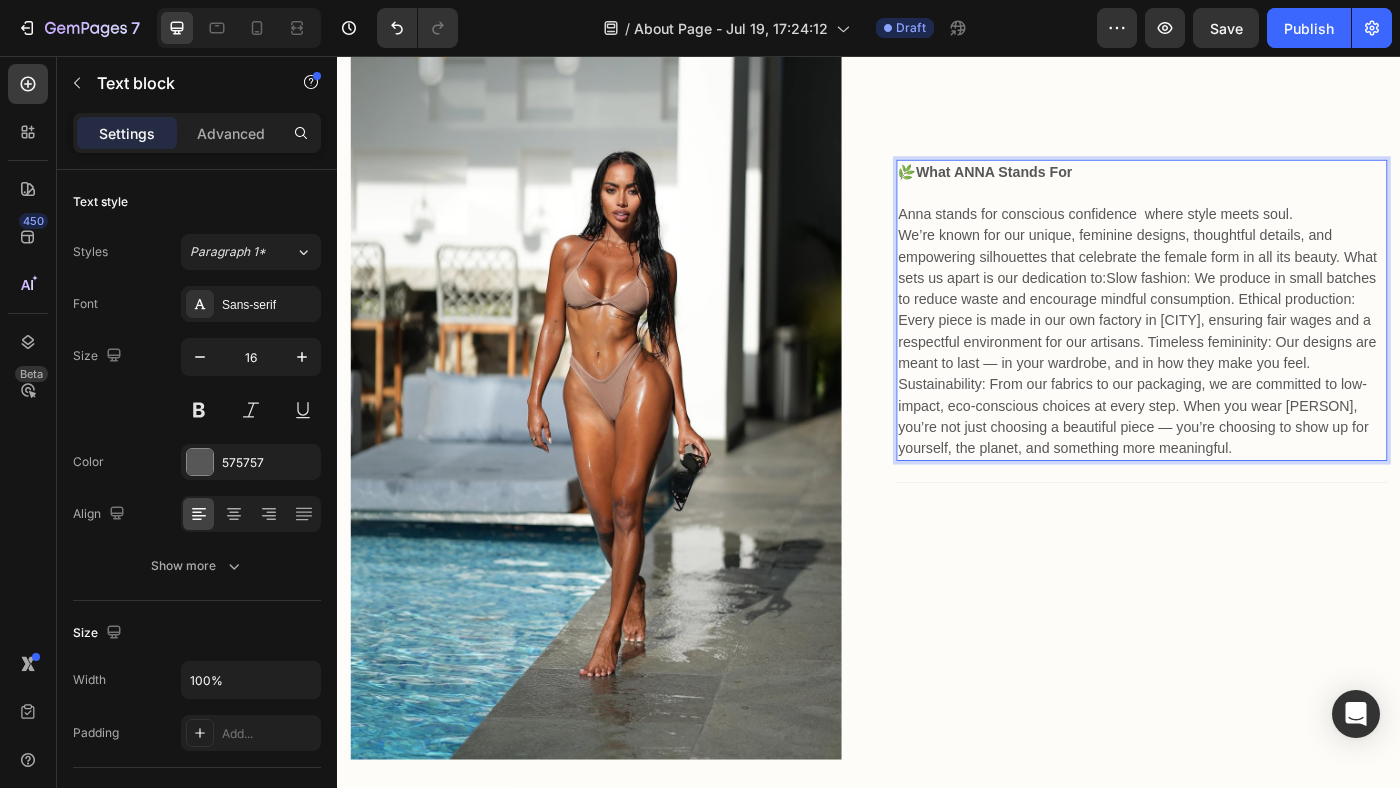 scroll, scrollTop: 1982, scrollLeft: 0, axis: vertical 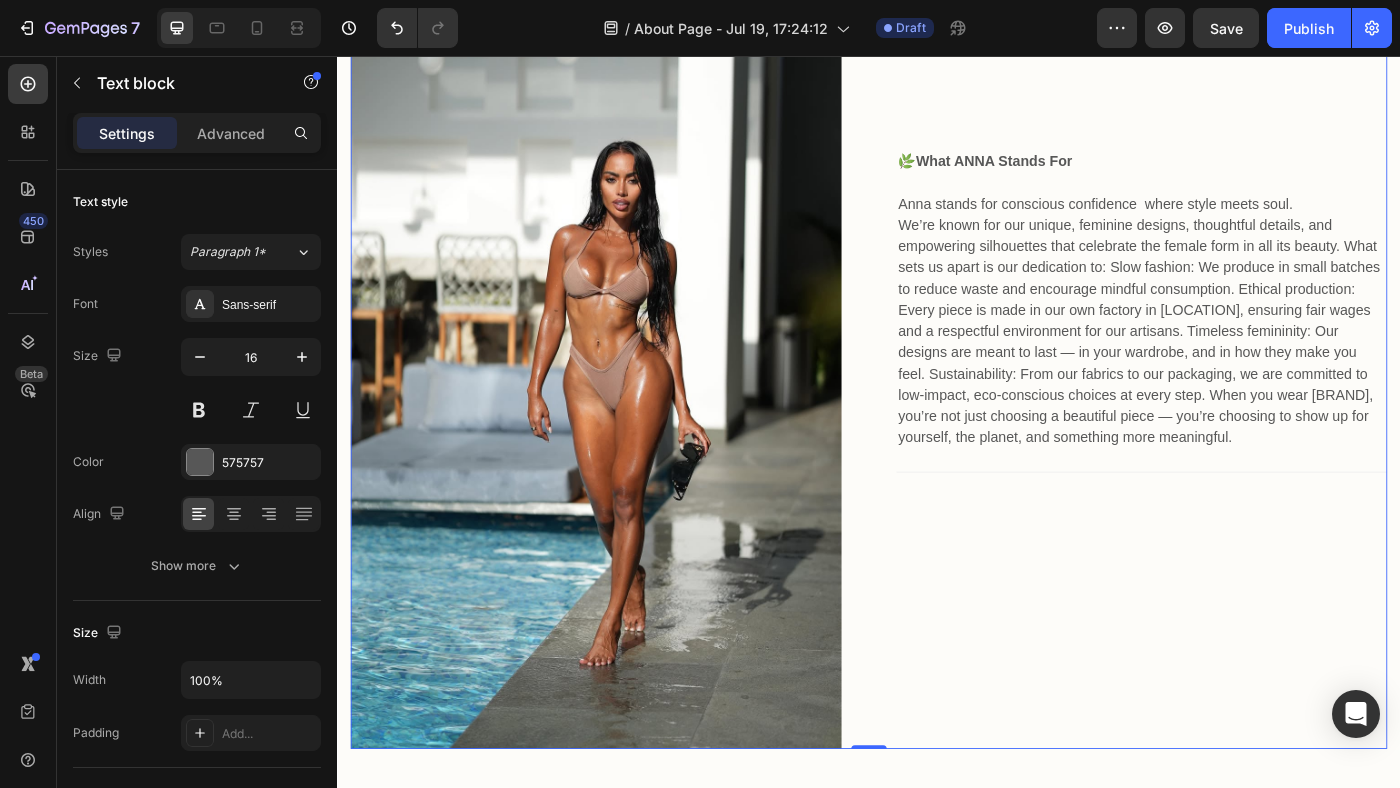 click on "Heading 🌿 What [PERSON] Stands For [PERSON] stands for conscious confidence where style meets soul. We’re known for our unique, feminine designs, thoughtful details, and empowering silhouettes that celebrate the female form in all its beauty. What sets us apart is our dedication to: Slow fashion: We produce in small batches to reduce waste and encourage mindful consumption. Ethical production: Every piece is made in our own factory in [CITY], ensuring fair wages and a respectful environment for our artisans. Timeless femininity: Our designs are meant to last — in your wardrobe, and in how they make you feel. Sustainability: From our fabrics to our packaging, we are committed to low-impact, eco-conscious choices at every step. When you wear [PERSON], you’re not just choosing a beautiful piece — you’re choosing to show up for yourself, the planet, and something more meaningful. Text block Title Line" at bounding box center (1245, 346) 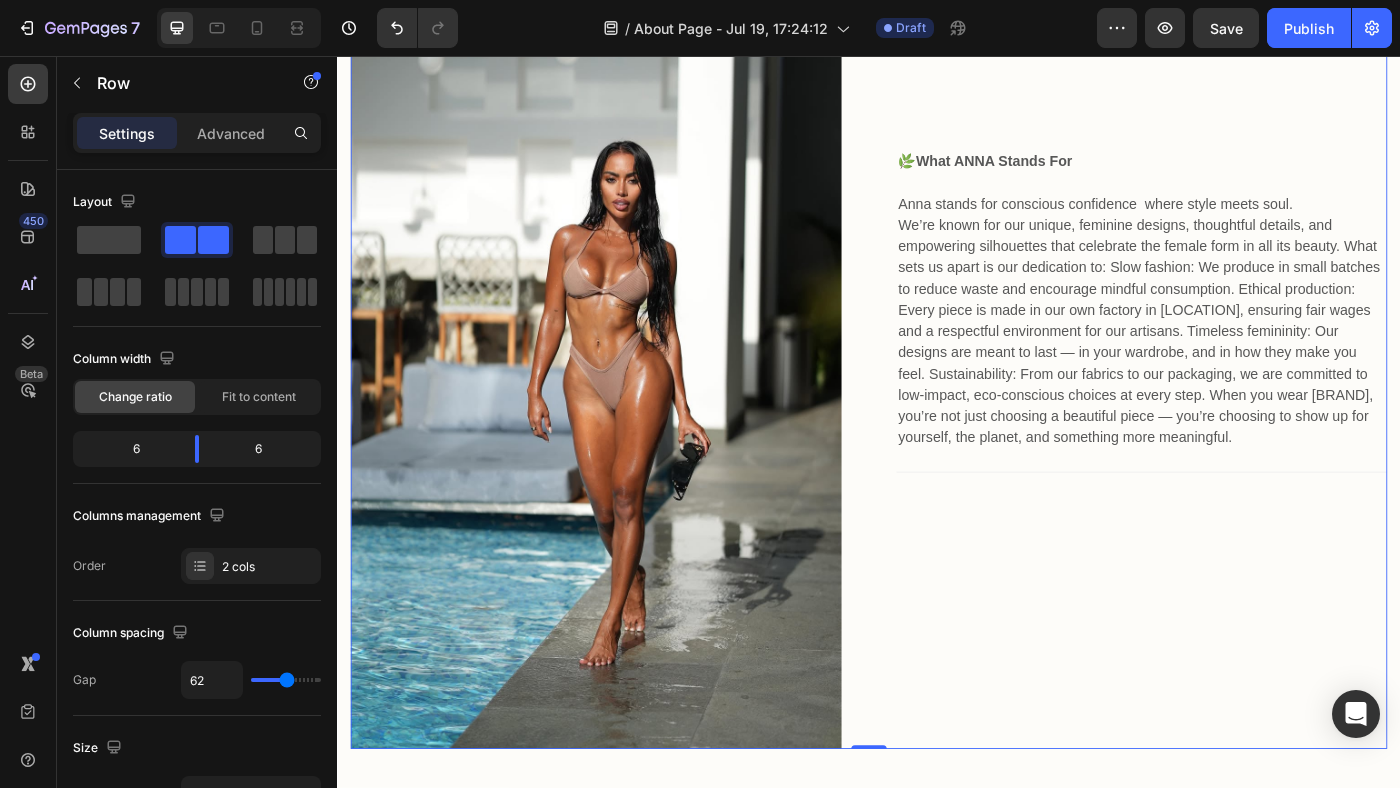 click on "Heading 🌿 What [PERSON] Stands For [PERSON] stands for conscious confidence where style meets soul. We’re known for our unique, feminine designs, thoughtful details, and empowering silhouettes that celebrate the female form in all its beauty. What sets us apart is our dedication to: Slow fashion: We produce in small batches to reduce waste and encourage mindful consumption. Ethical production: Every piece is made in our own factory in [CITY], ensuring fair wages and a respectful environment for our artisans. Timeless femininity: Our designs are meant to last — in your wardrobe, and in how they make you feel. Sustainability: From our fabrics to our packaging, we are committed to low-impact, eco-conscious choices at every step. When you wear [PERSON], you’re not just choosing a beautiful piece — you’re choosing to show up for yourself, the planet, and something more meaningful. Text block Title Line" at bounding box center [1245, 346] 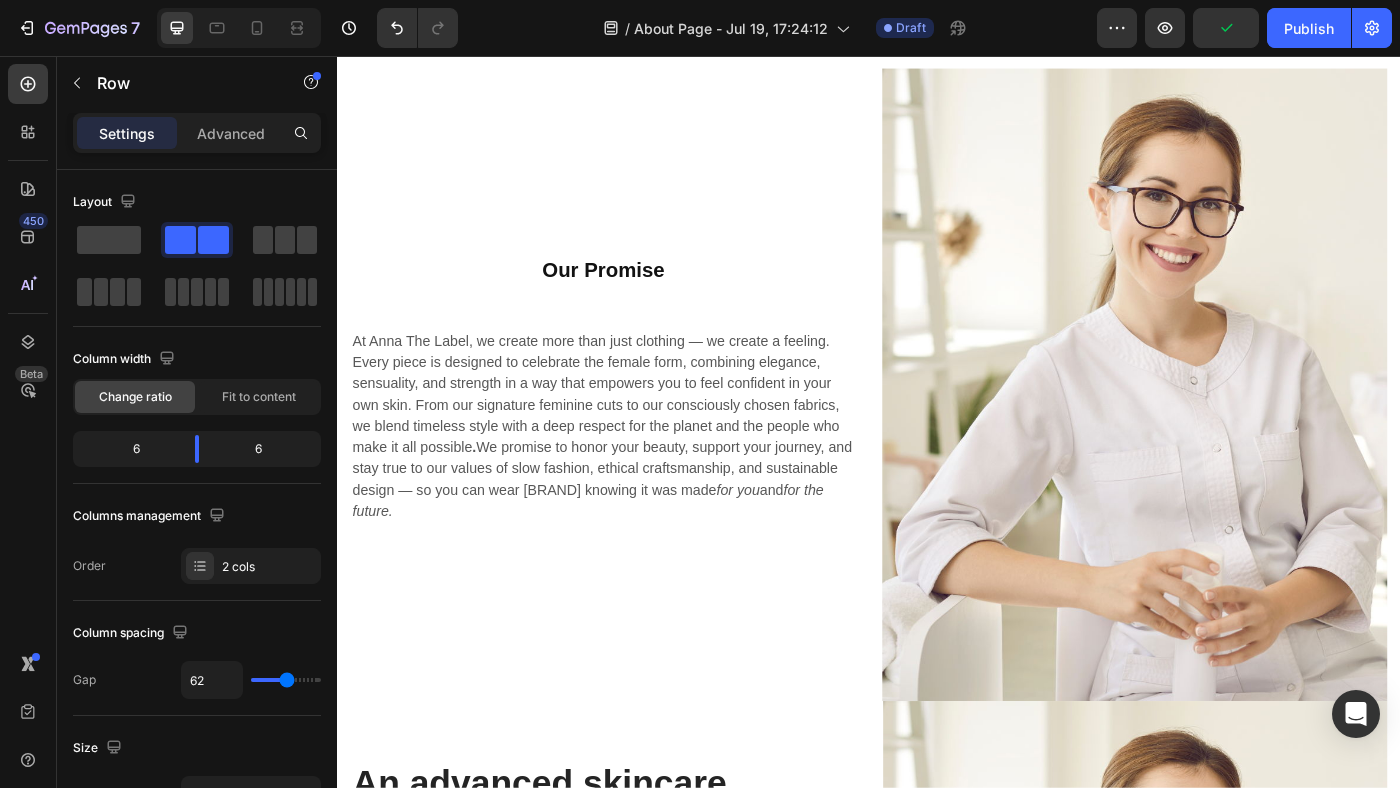 scroll, scrollTop: 2919, scrollLeft: 0, axis: vertical 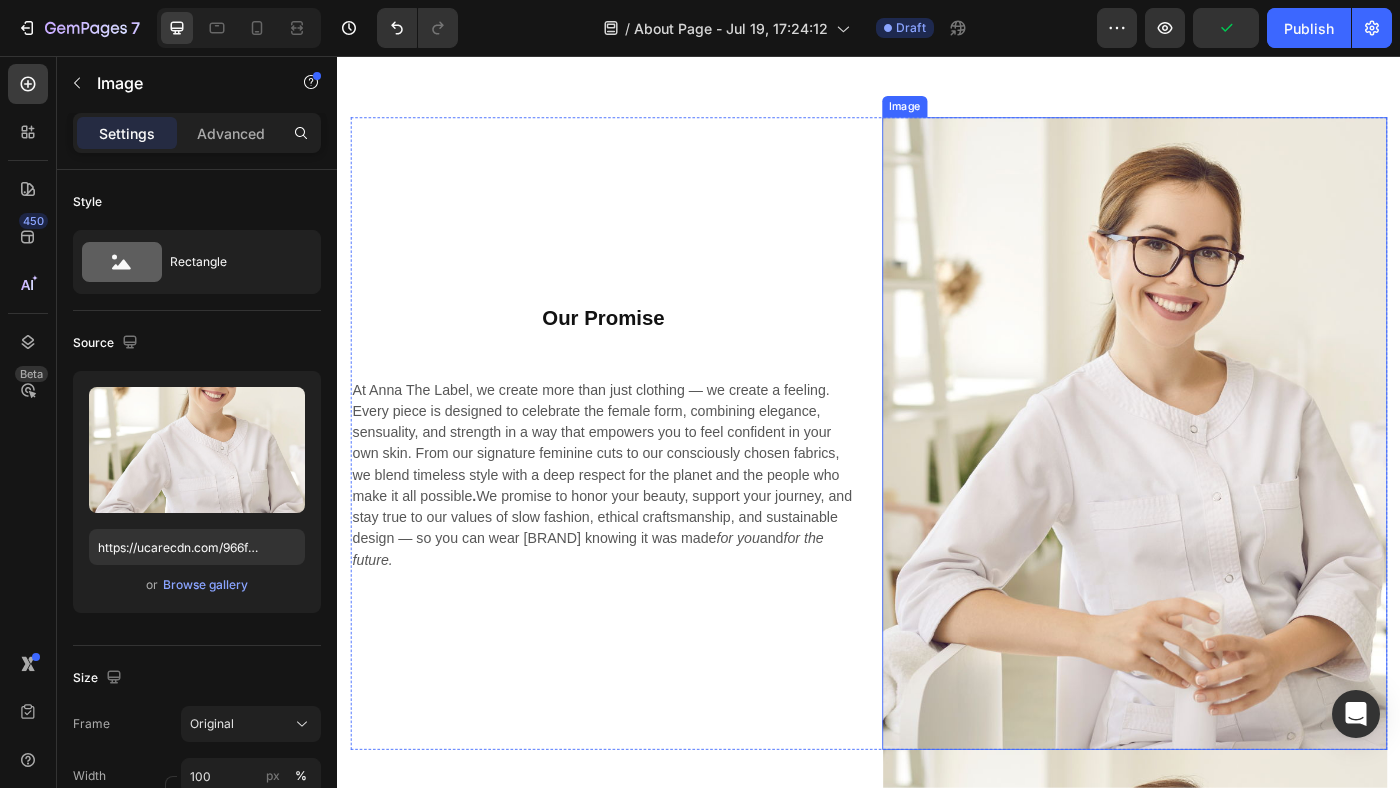 click at bounding box center (1237, 482) 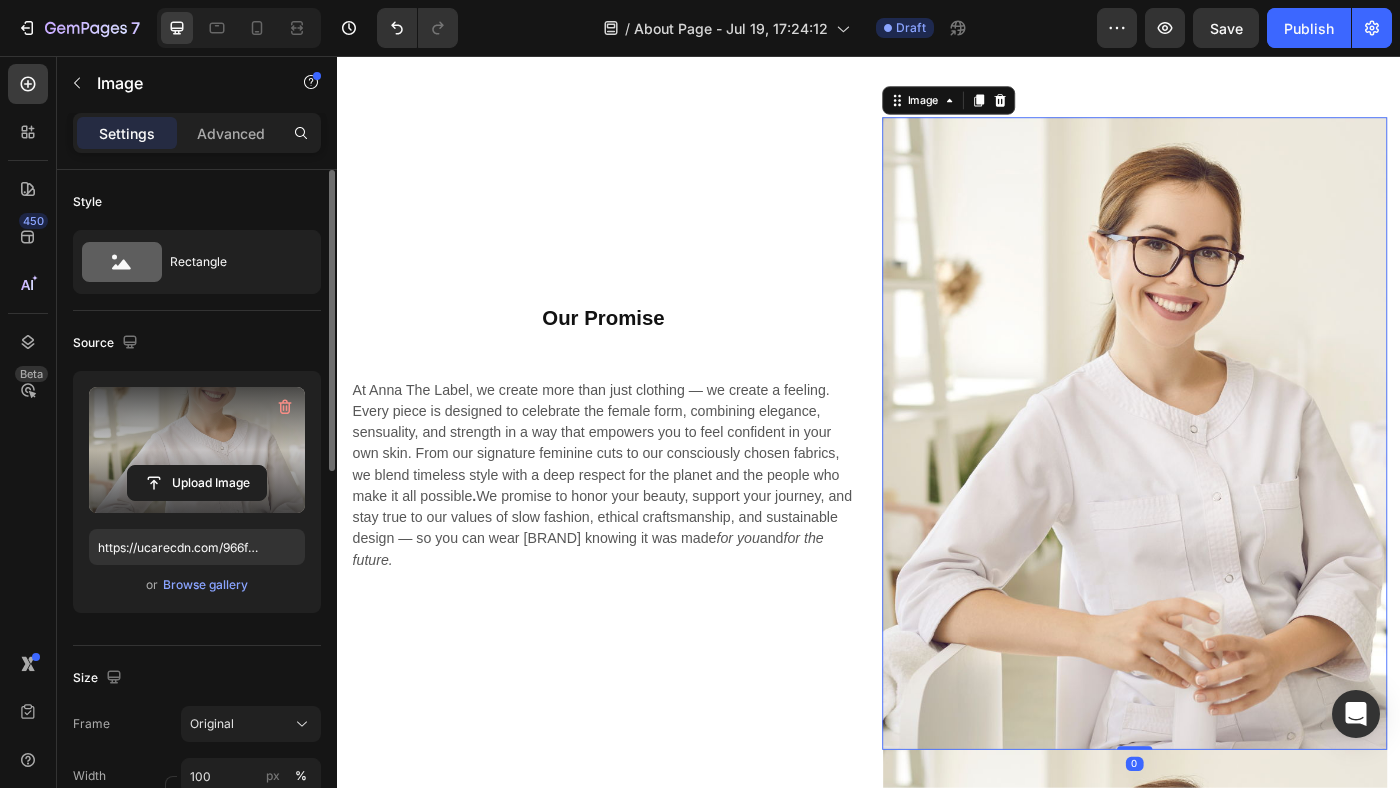 click at bounding box center (197, 450) 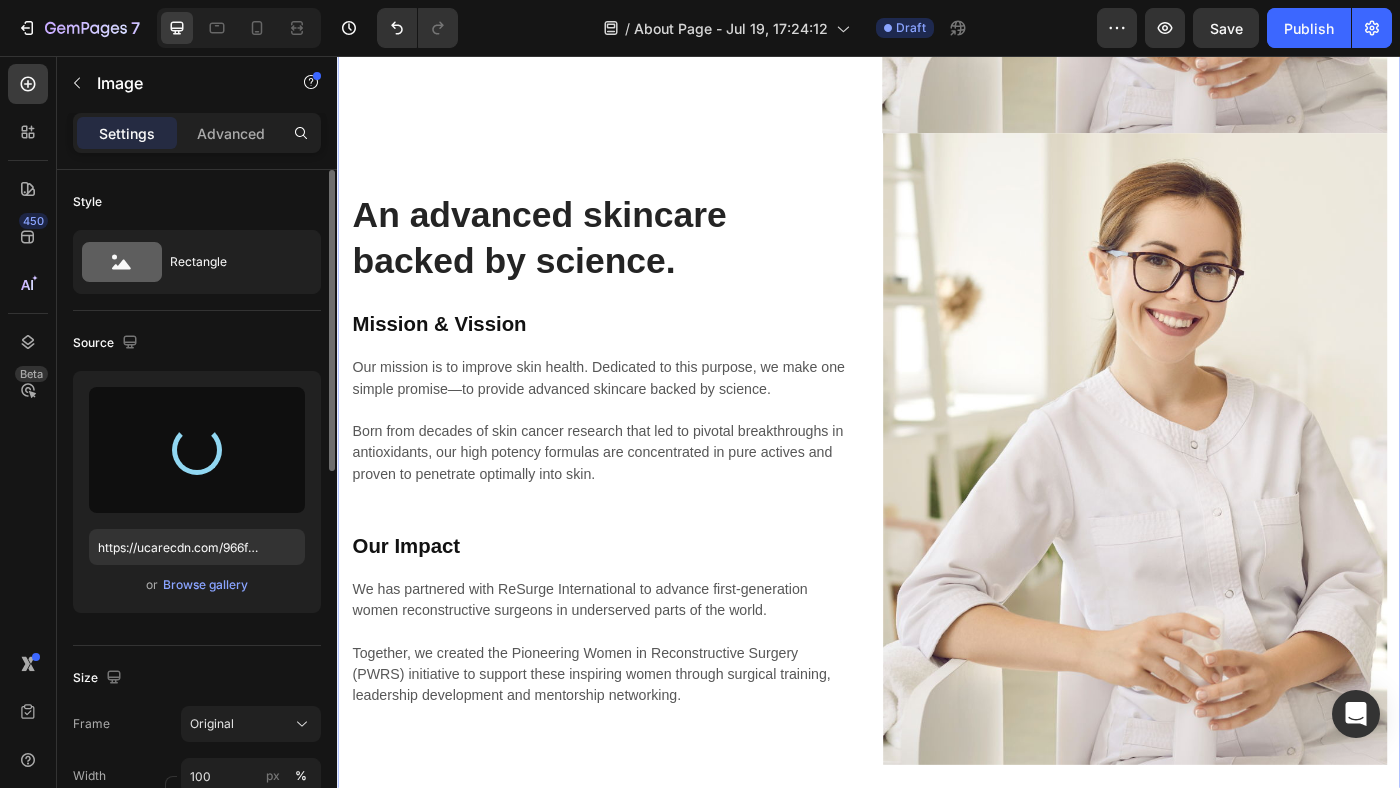 scroll, scrollTop: 3614, scrollLeft: 0, axis: vertical 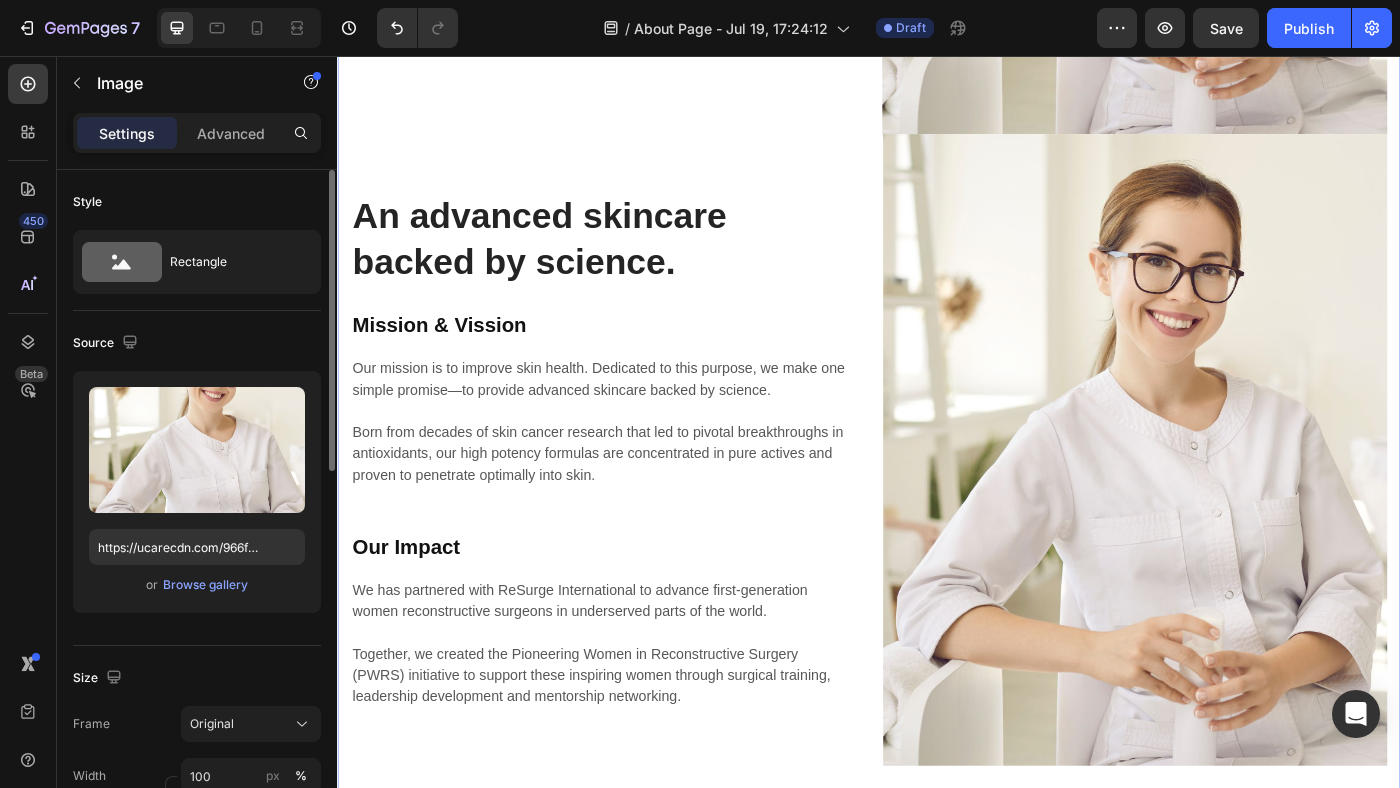 click at bounding box center [1237, 500] 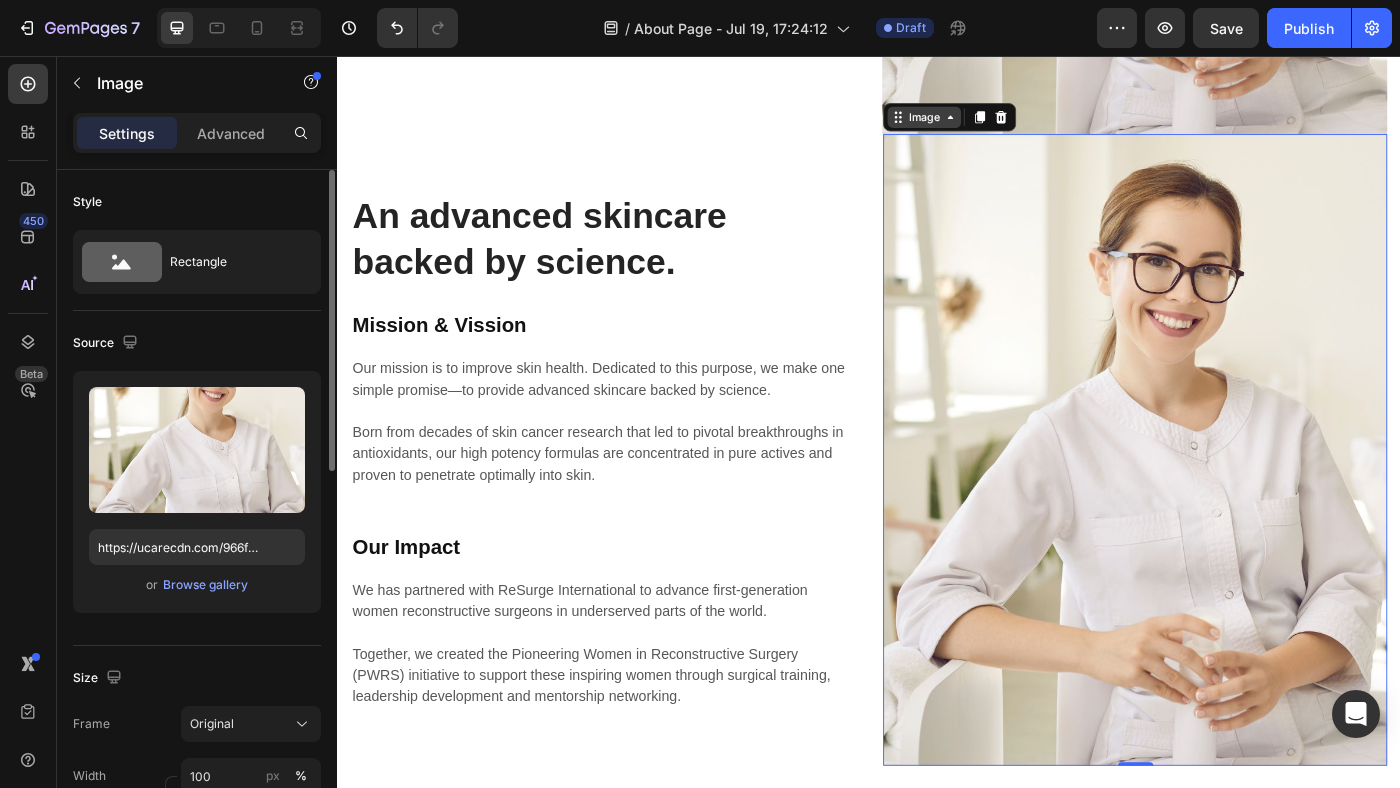 click on "Image" at bounding box center [999, 125] 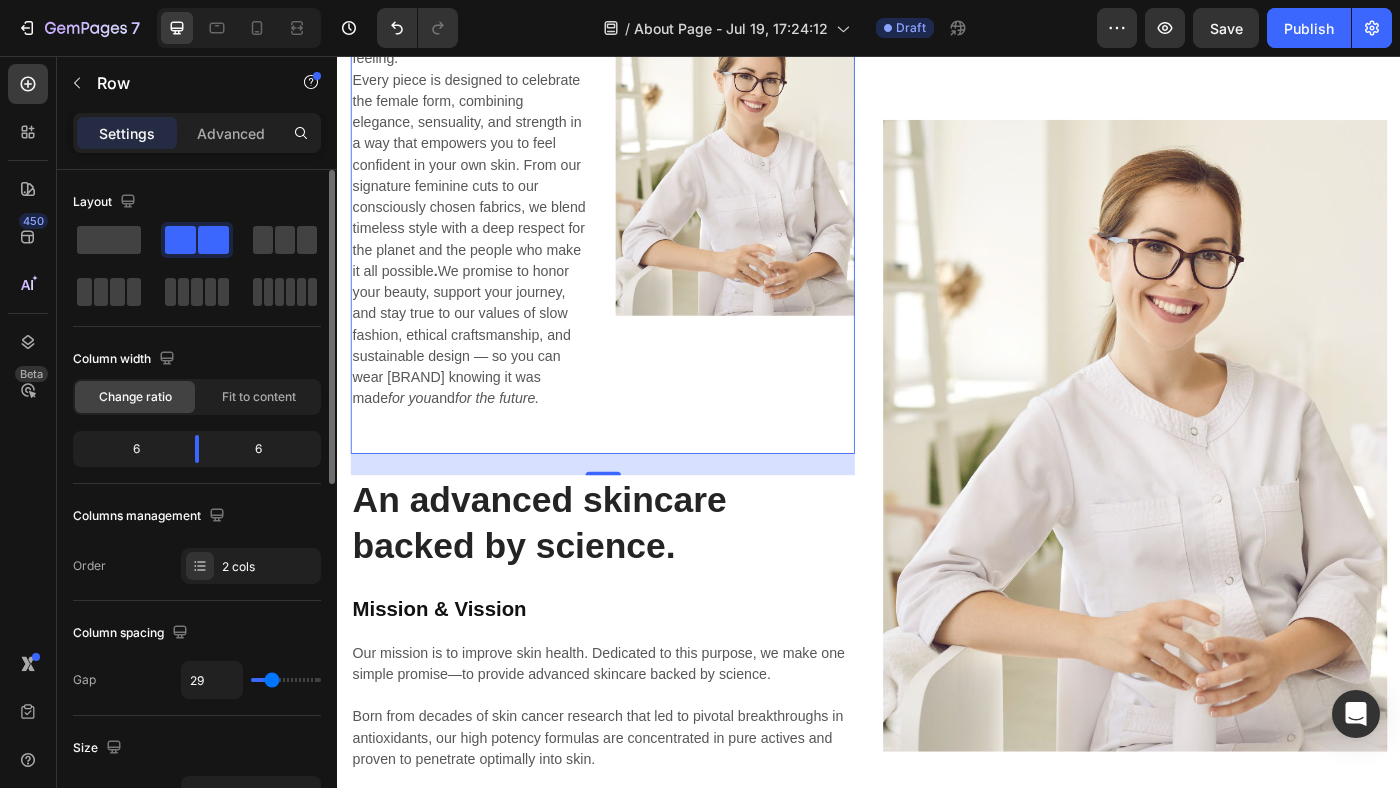 scroll, scrollTop: 3018, scrollLeft: 0, axis: vertical 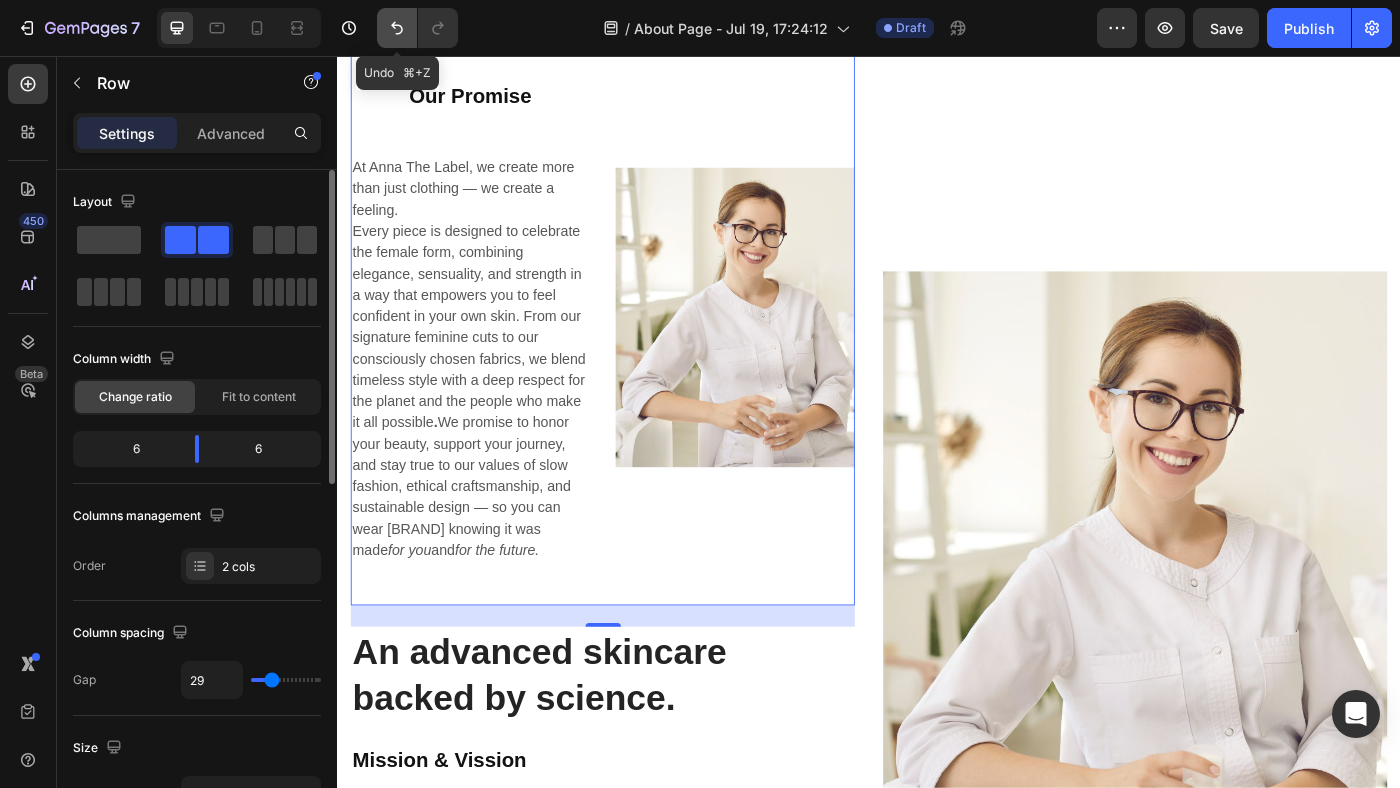 click 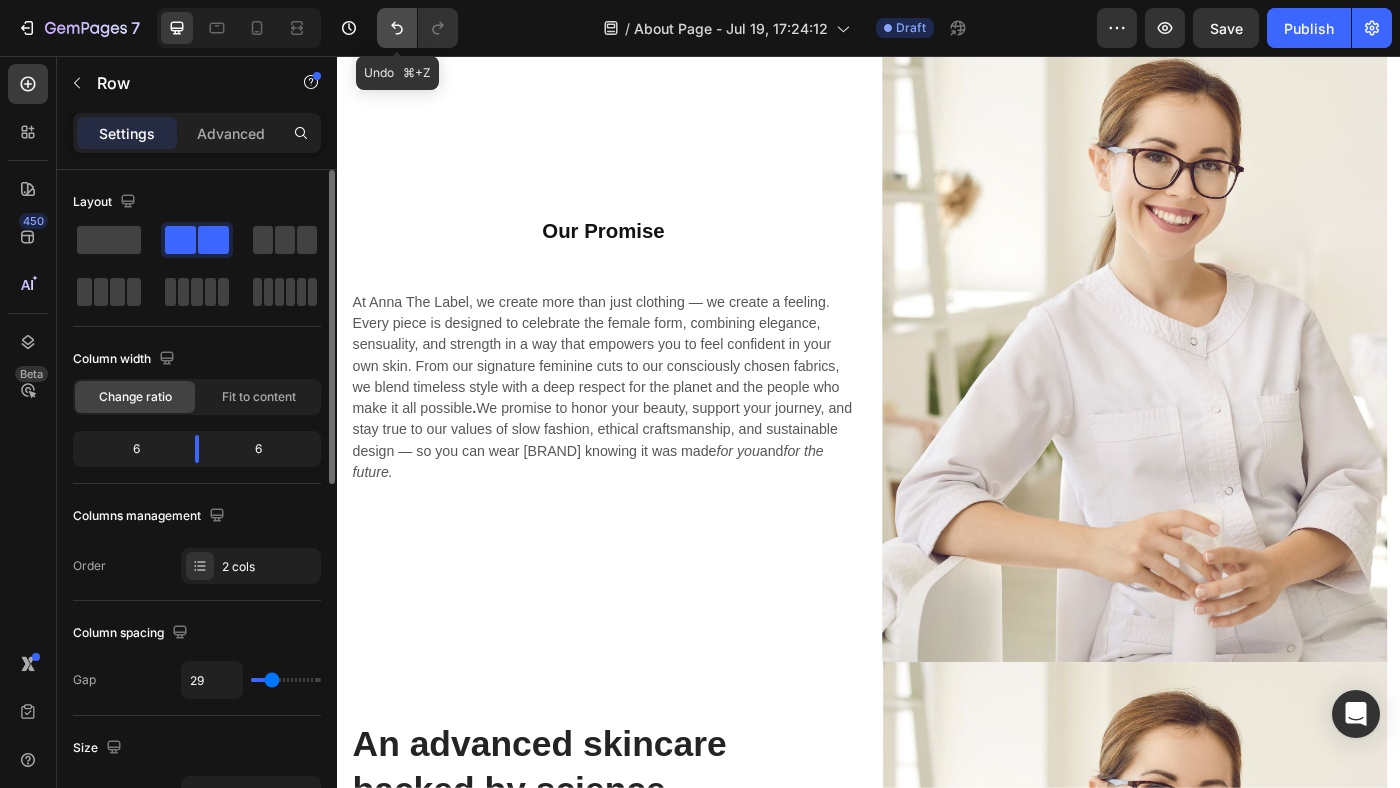 scroll, scrollTop: 3122, scrollLeft: 0, axis: vertical 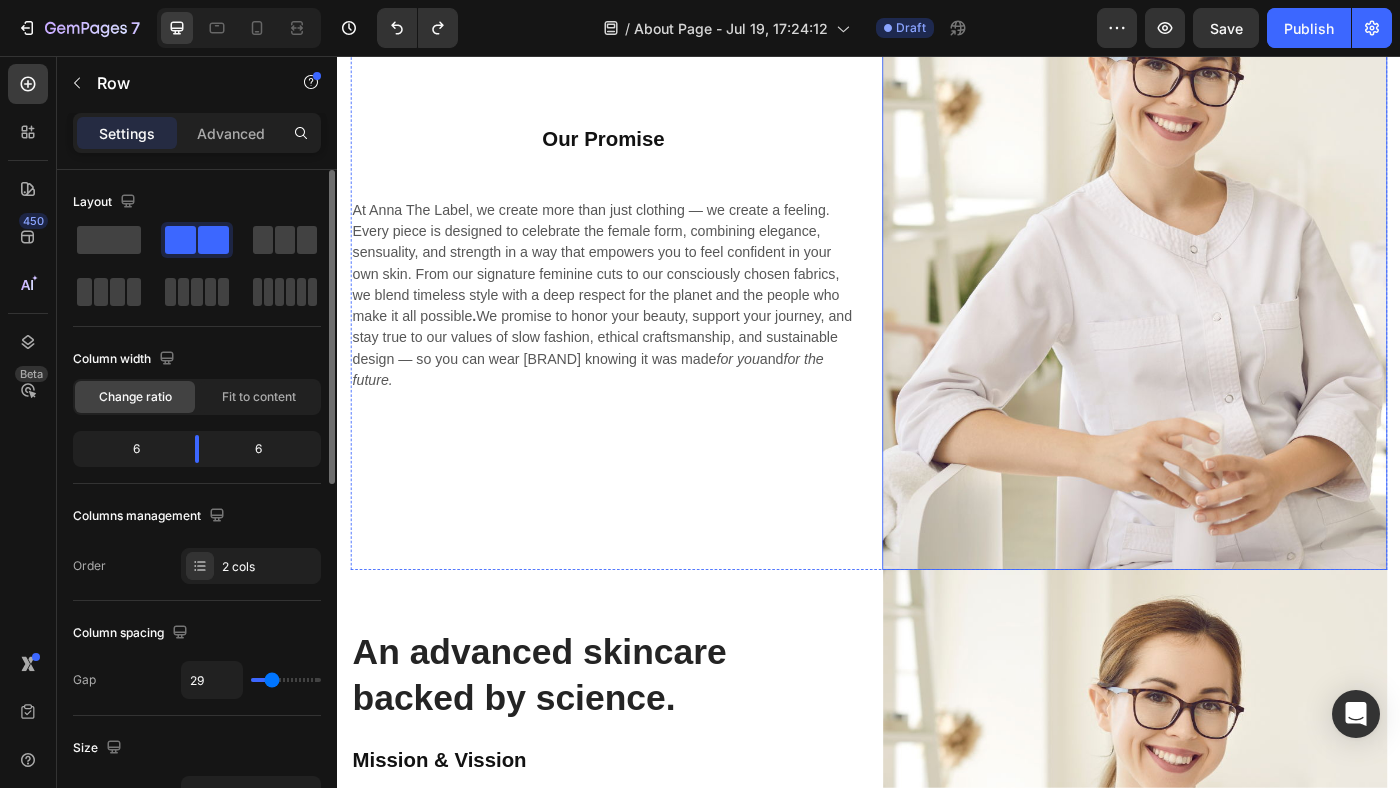 click at bounding box center (1237, 279) 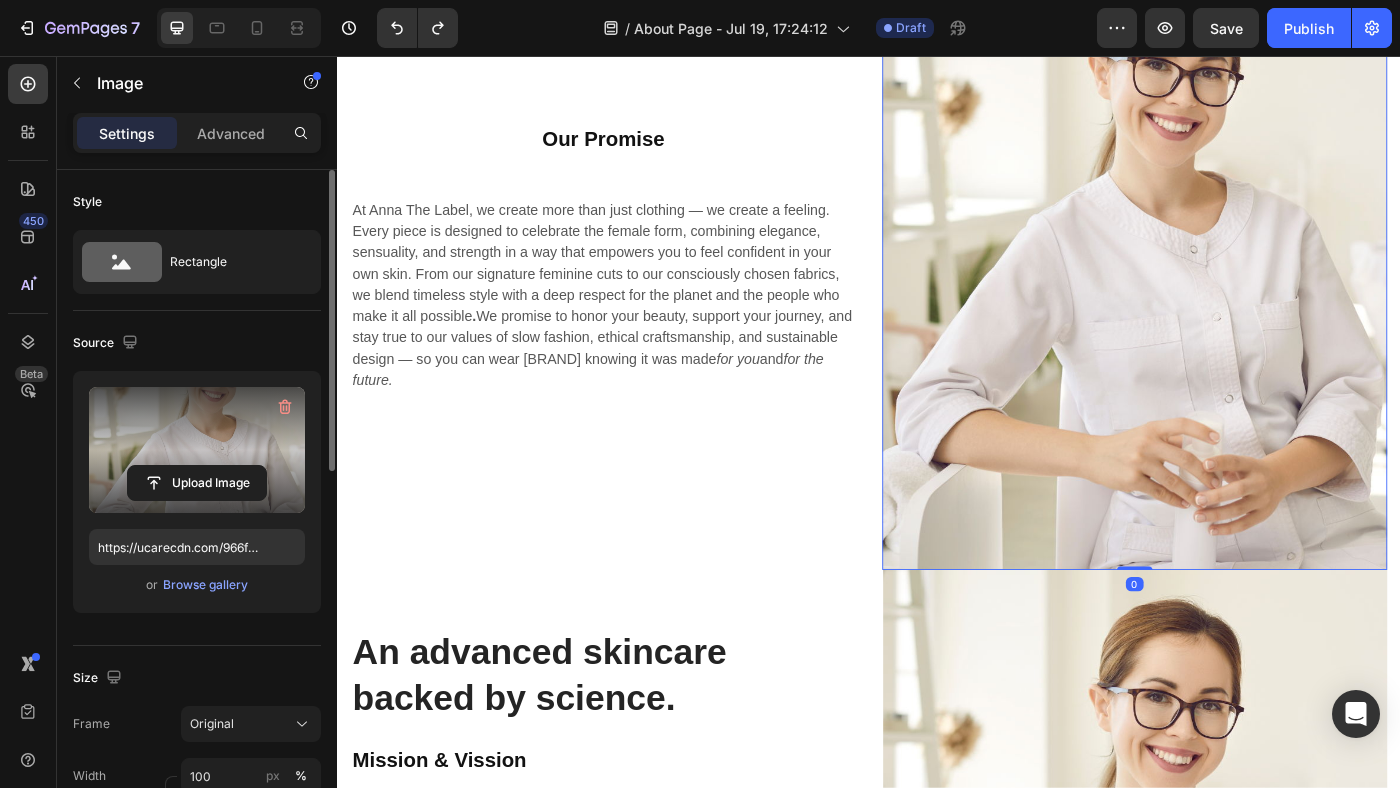 click at bounding box center (197, 450) 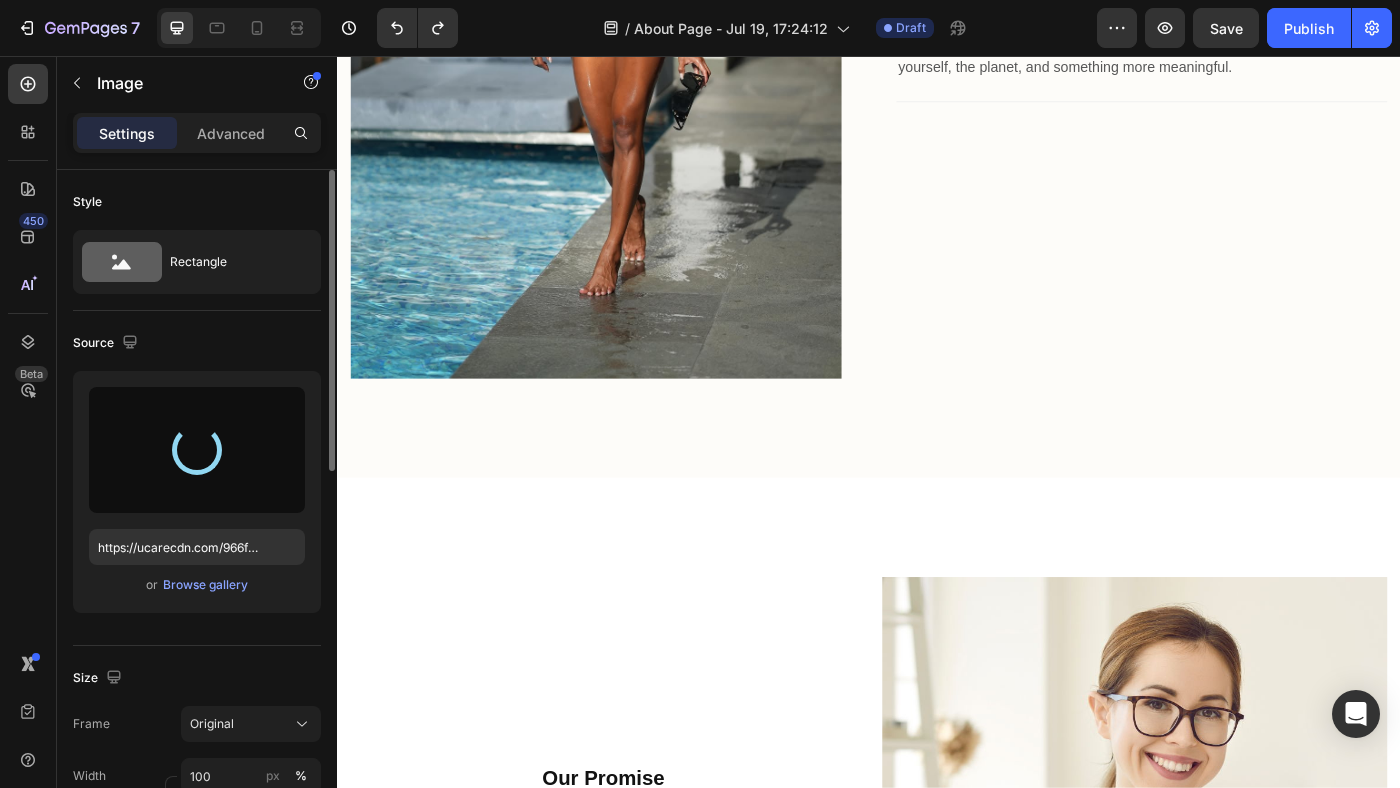 scroll, scrollTop: 2404, scrollLeft: 0, axis: vertical 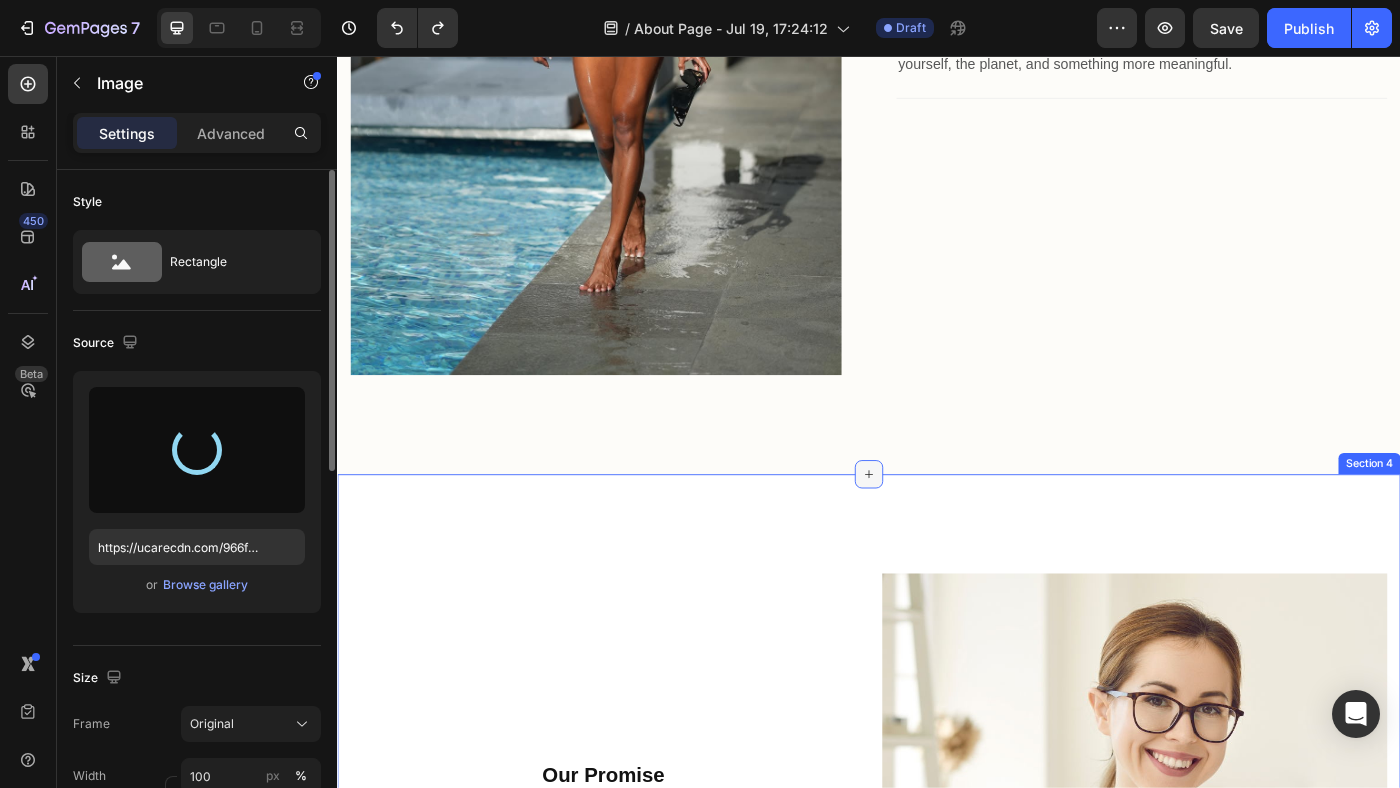 click at bounding box center (937, 528) 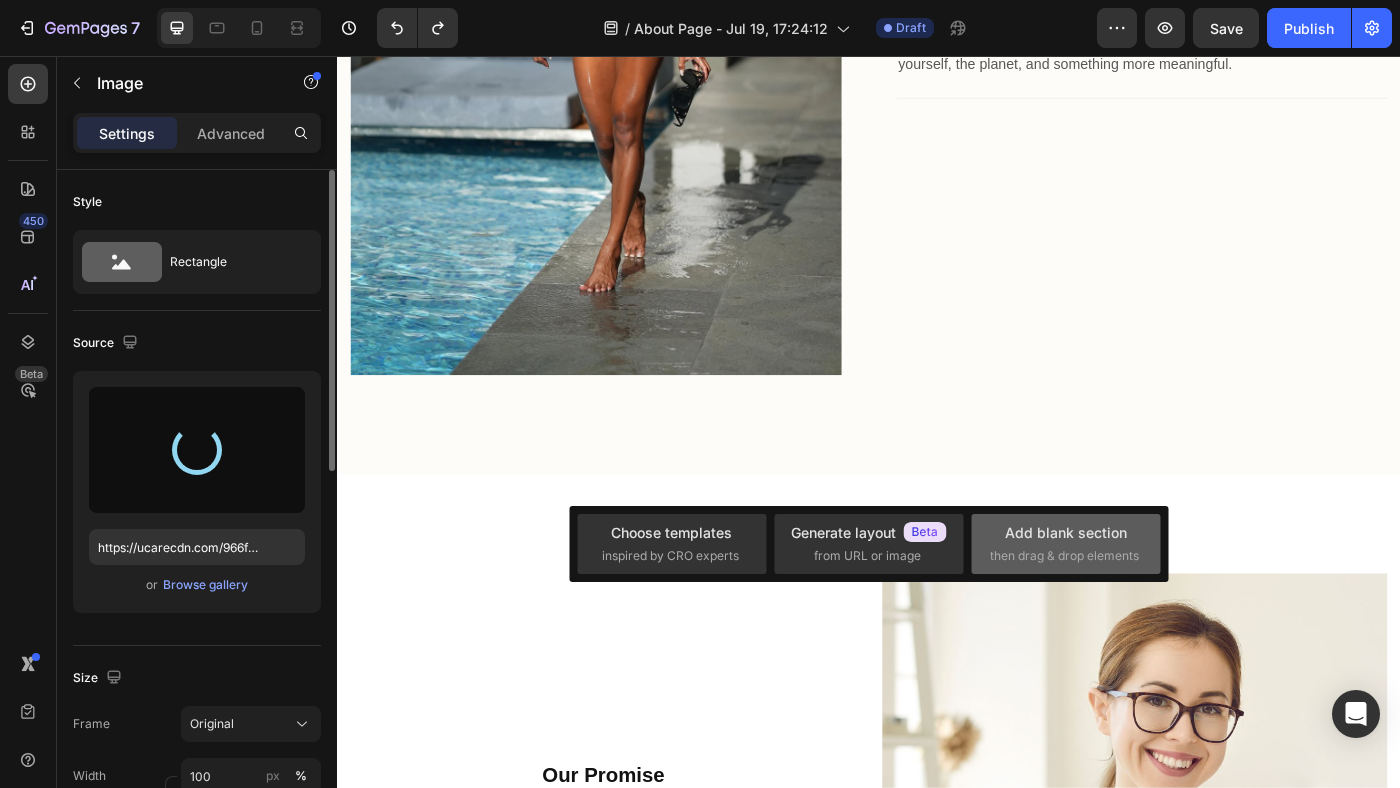 click on "Add blank section  then drag & drop elements" 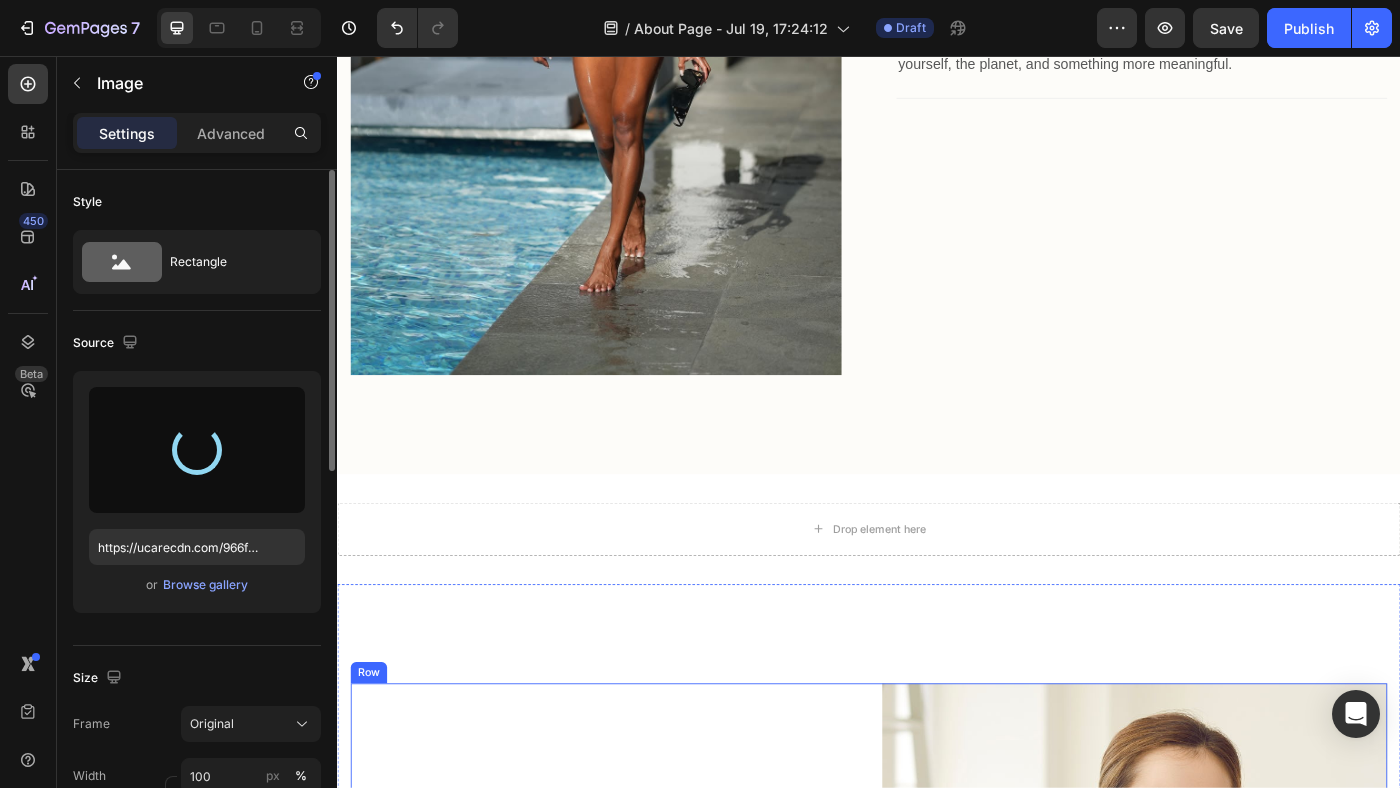 drag, startPoint x: 938, startPoint y: 651, endPoint x: 935, endPoint y: 812, distance: 161.02795 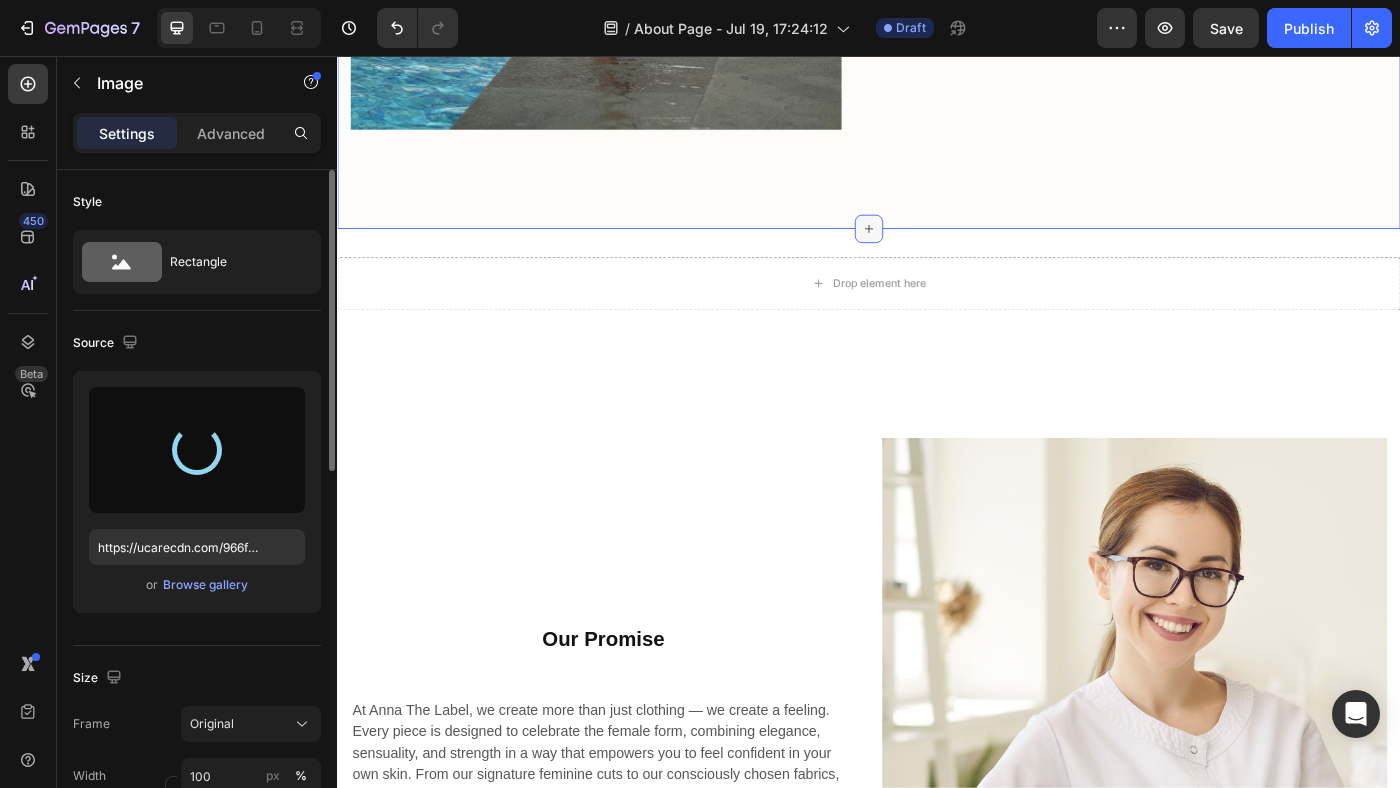 scroll, scrollTop: 2700, scrollLeft: 0, axis: vertical 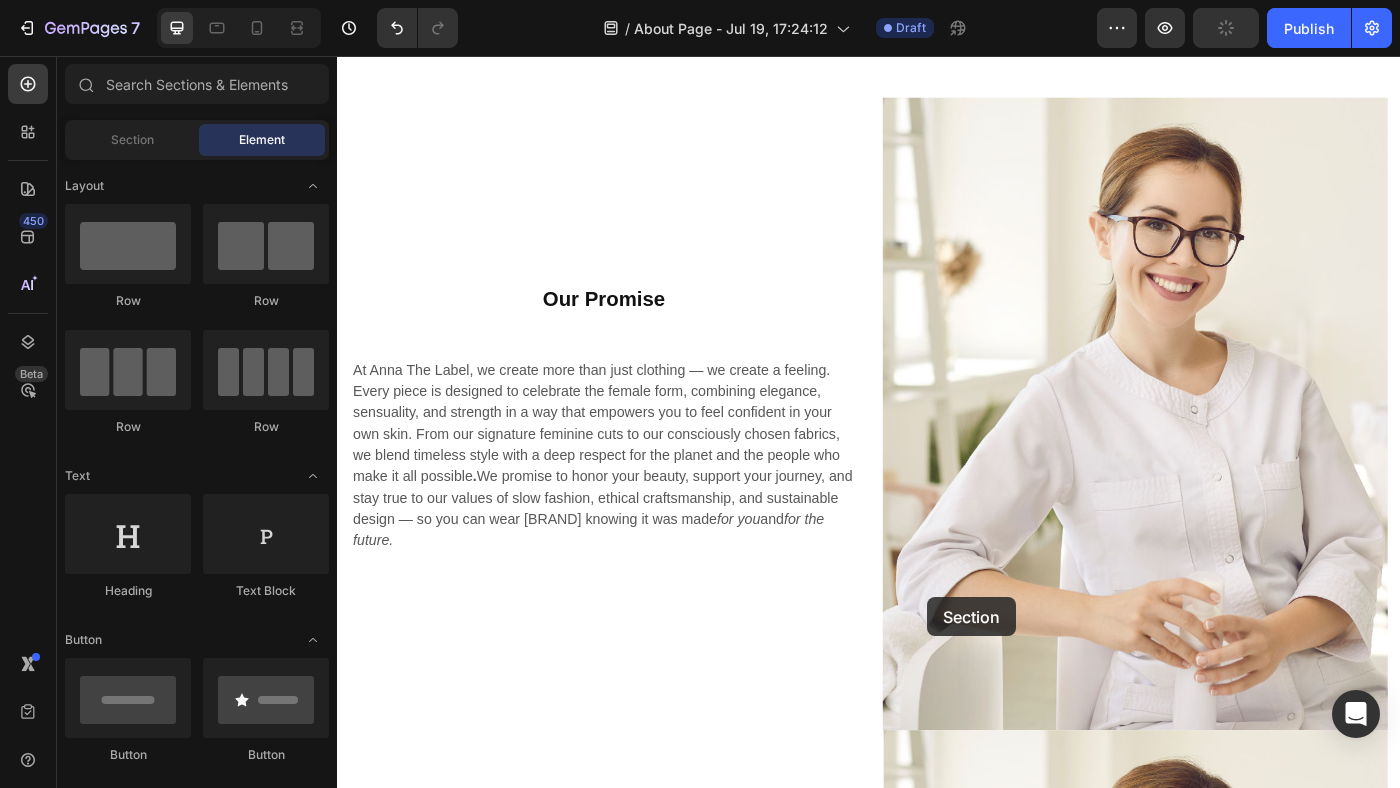 drag, startPoint x: 946, startPoint y: 290, endPoint x: 991, endPoint y: 689, distance: 401.52957 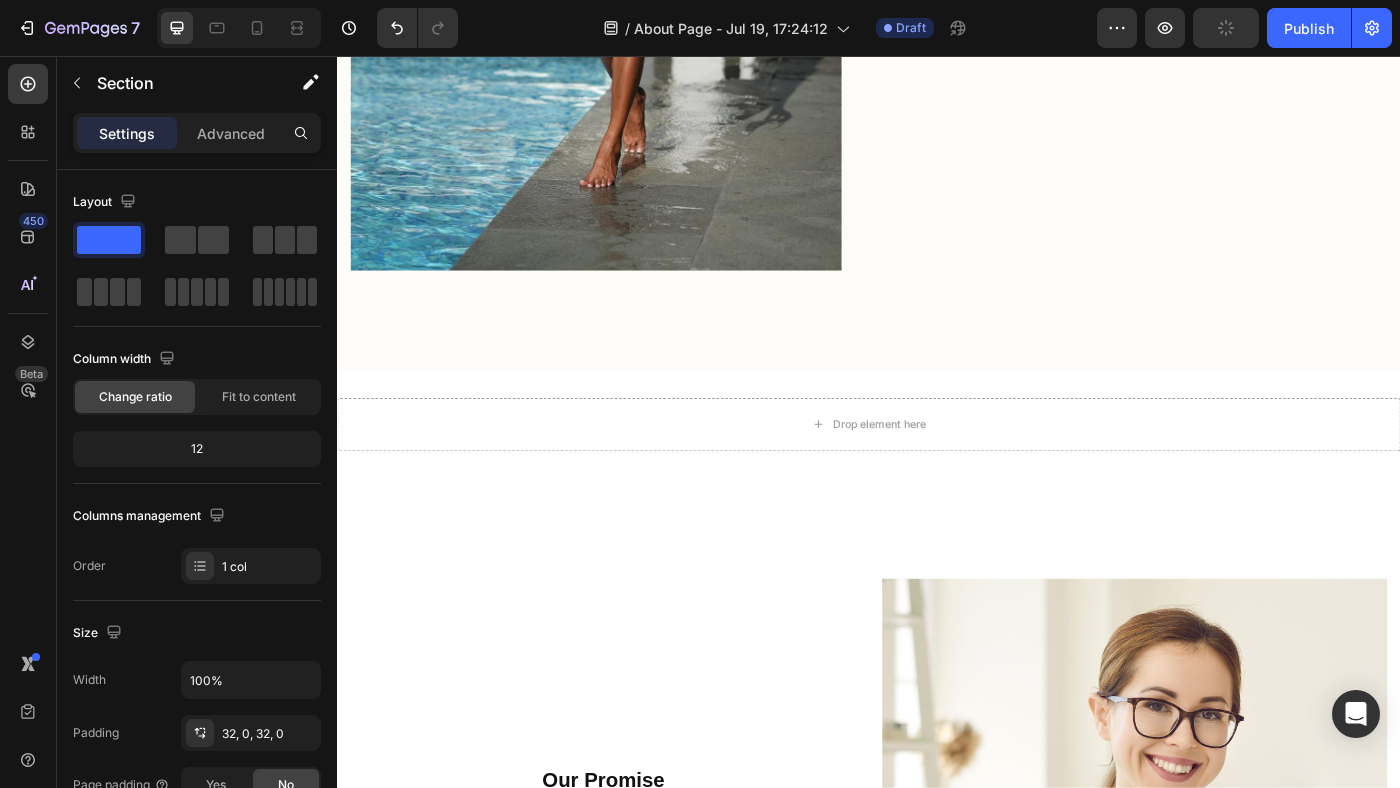 scroll, scrollTop: 2293, scrollLeft: 0, axis: vertical 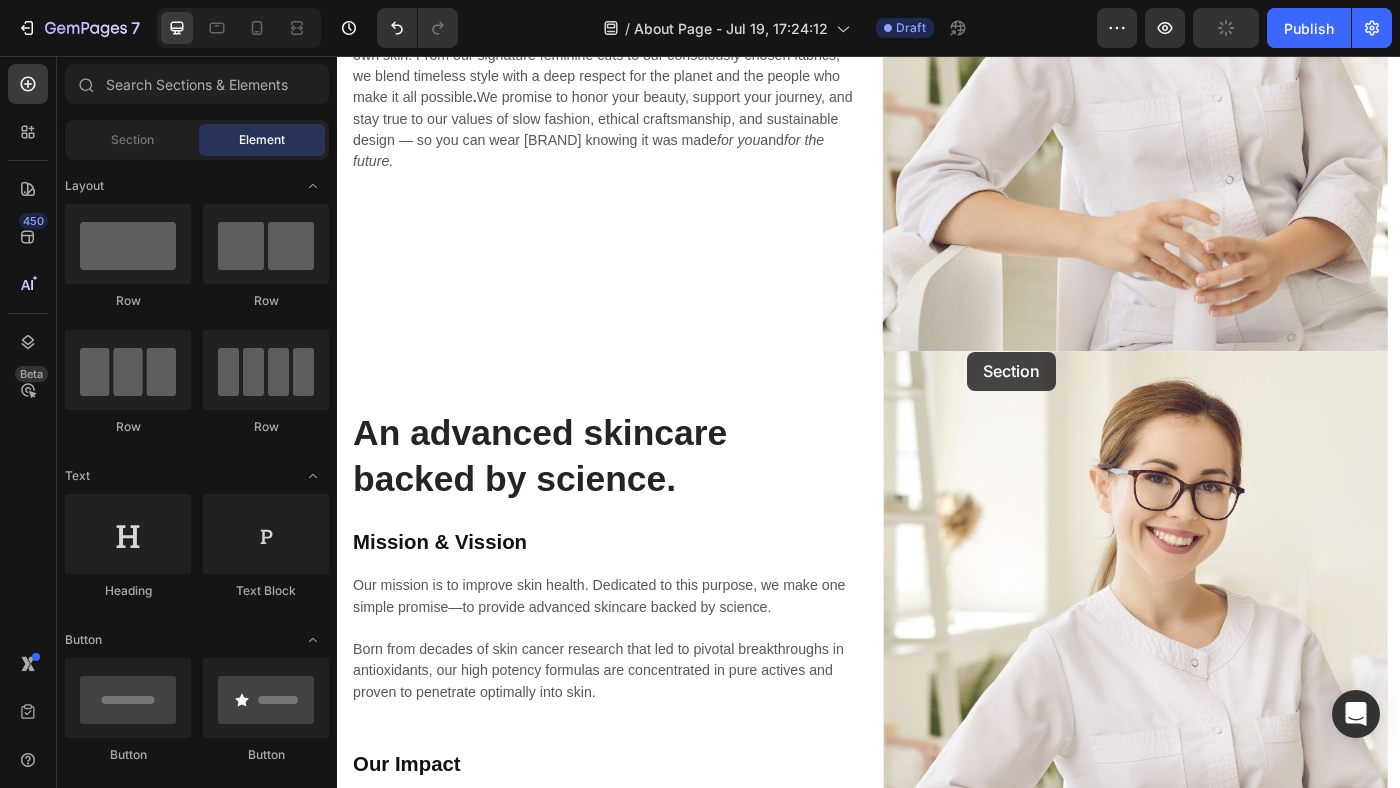 drag, startPoint x: 992, startPoint y: 709, endPoint x: 1048, endPoint y: 391, distance: 322.89316 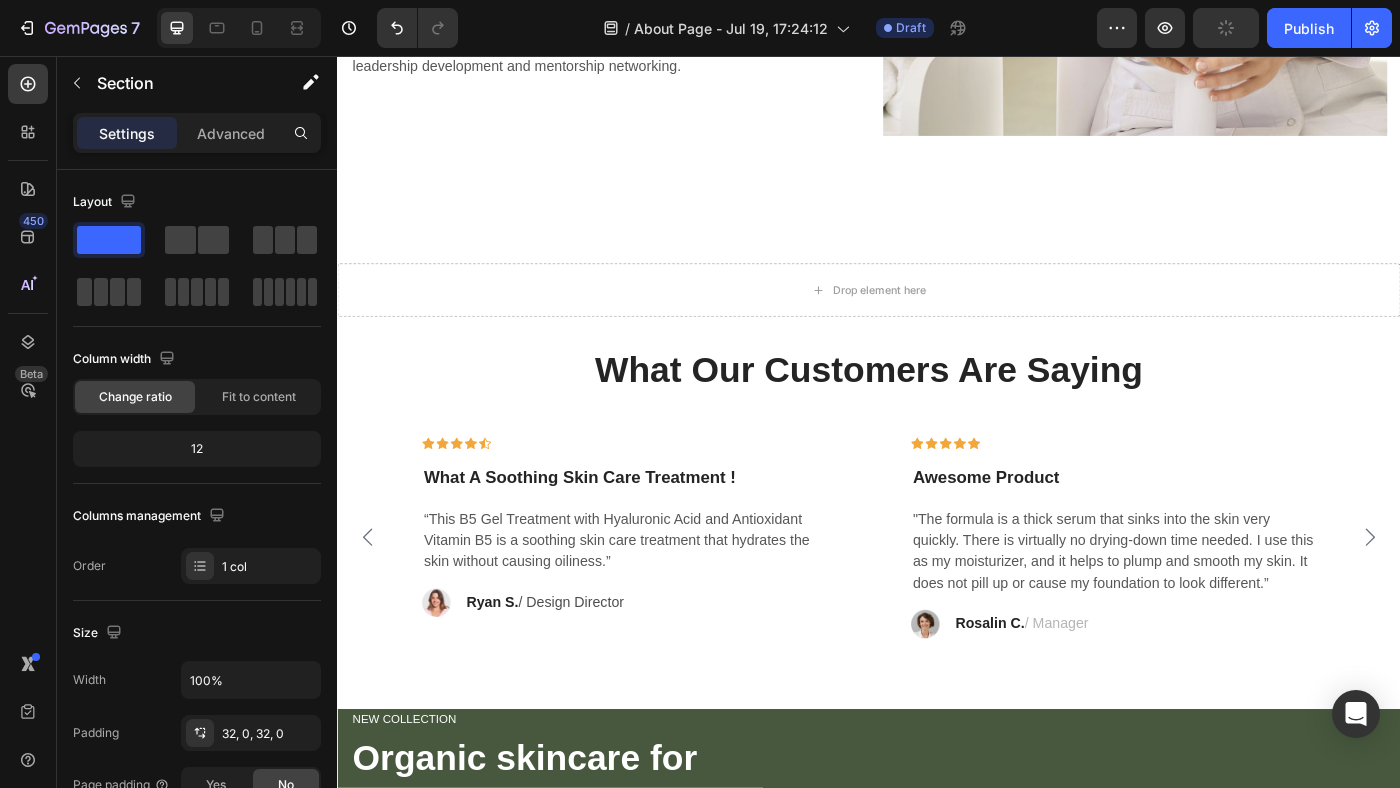 scroll, scrollTop: 4306, scrollLeft: 0, axis: vertical 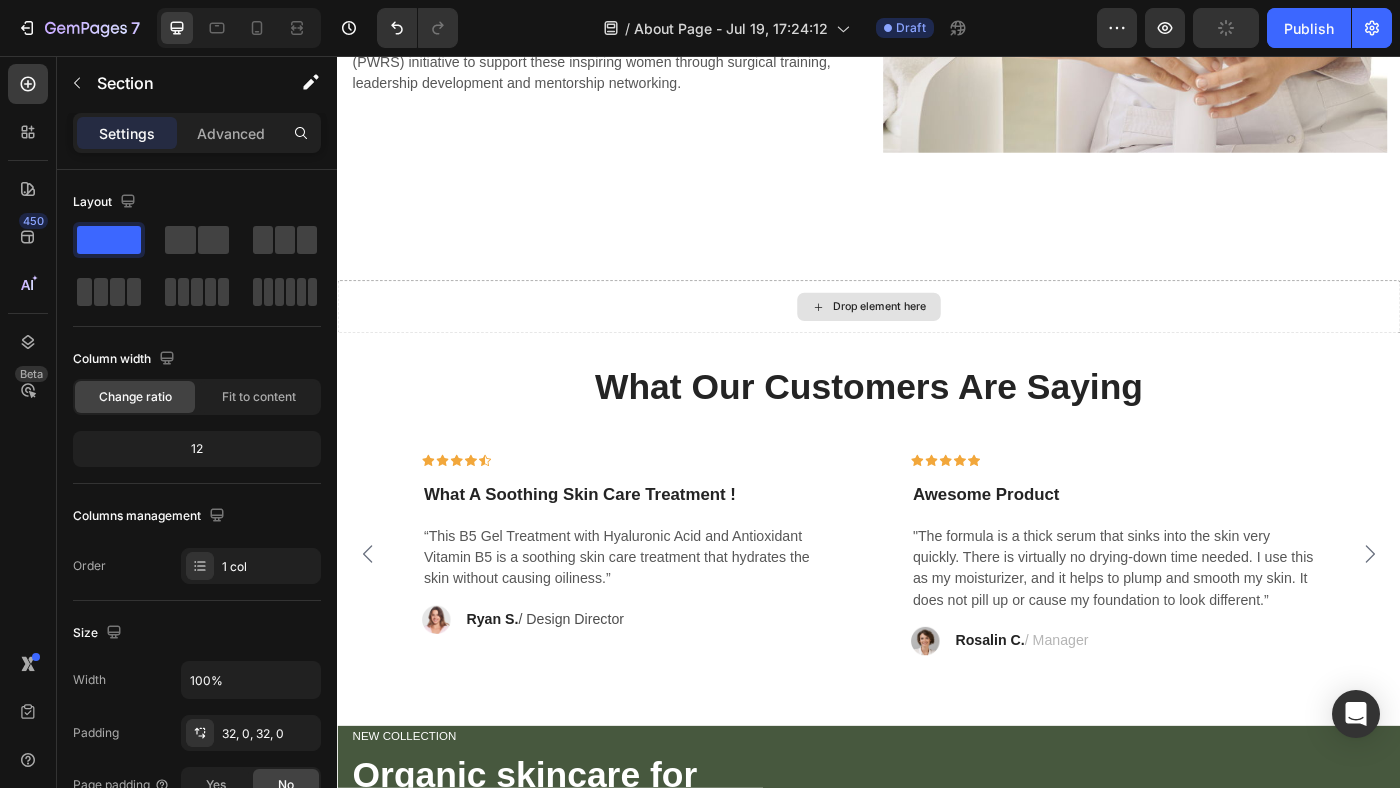 click on "Drop element here" at bounding box center (937, 339) 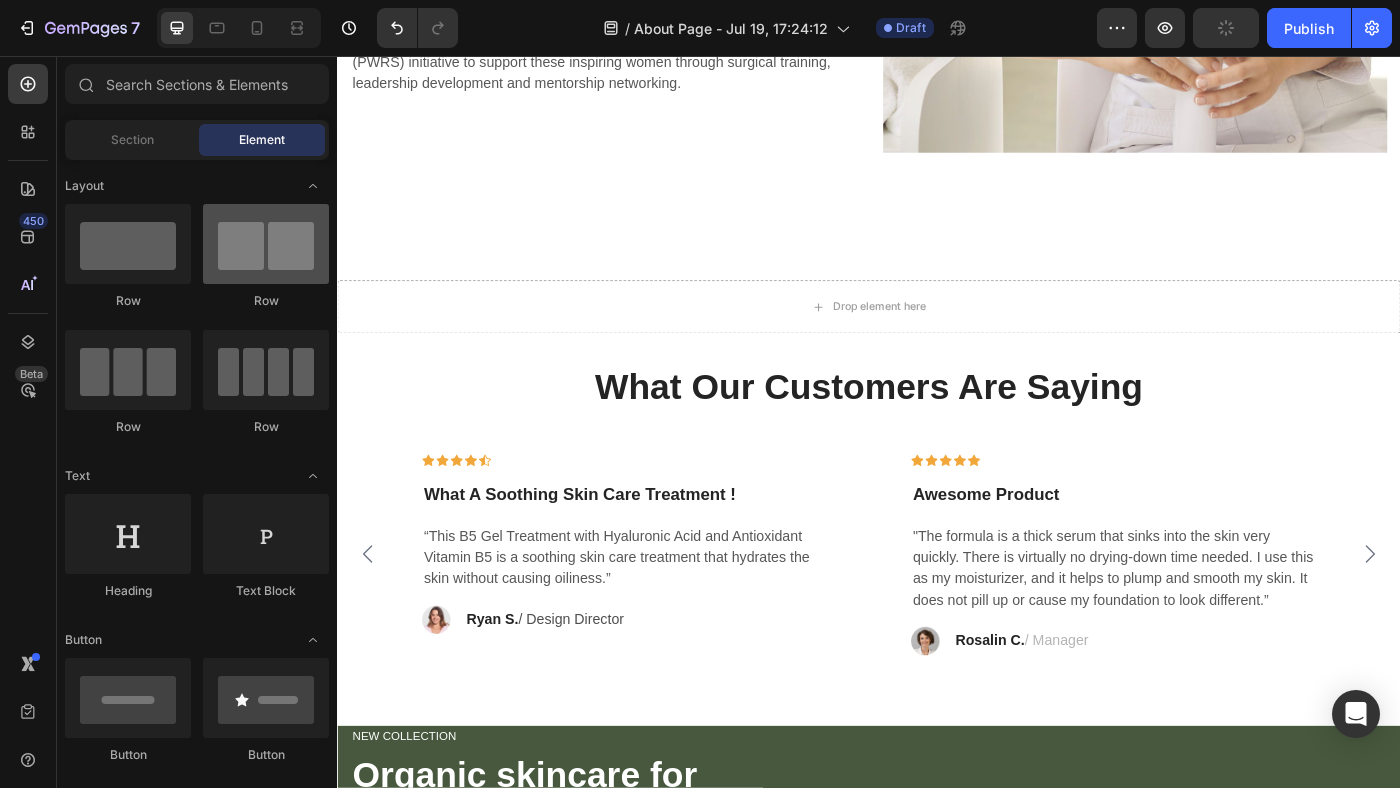 click at bounding box center [266, 244] 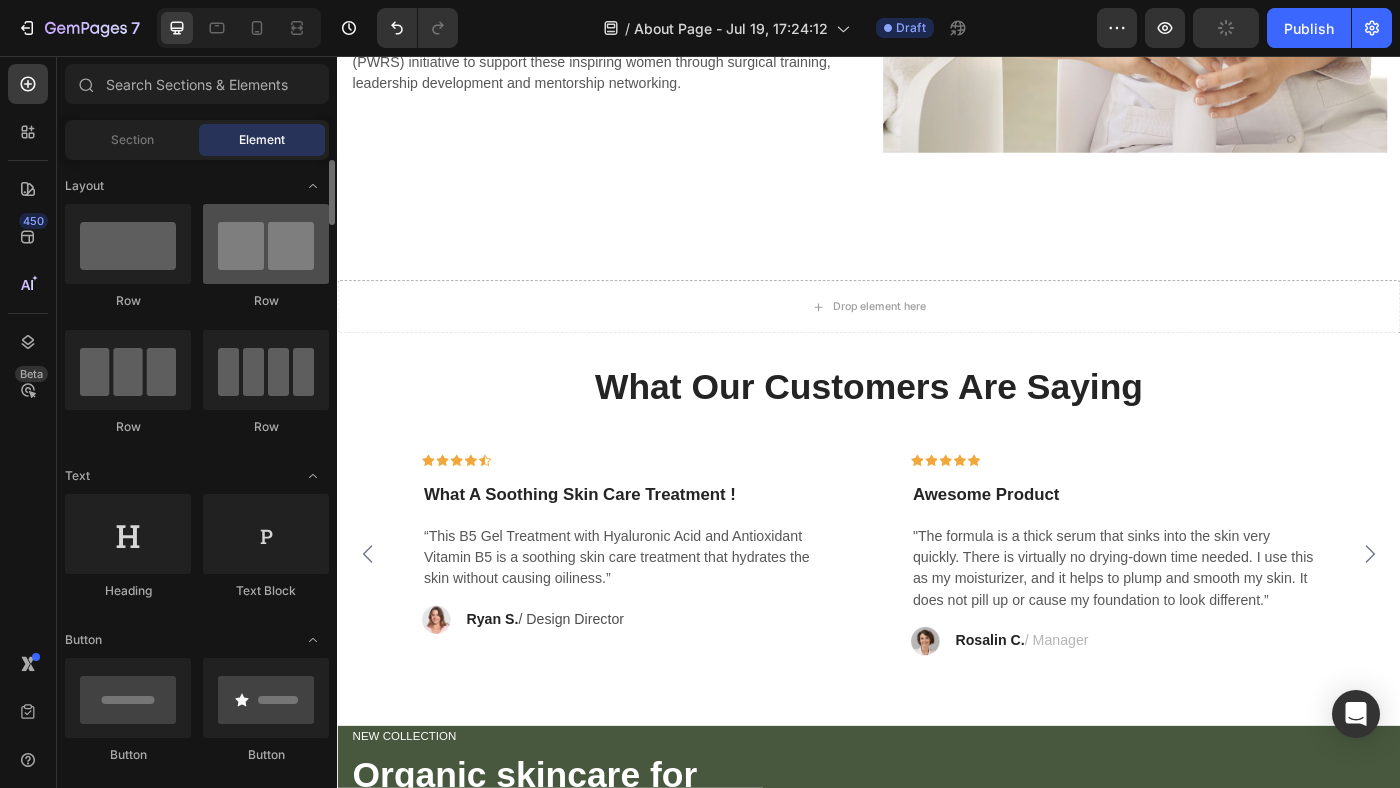 click at bounding box center [266, 244] 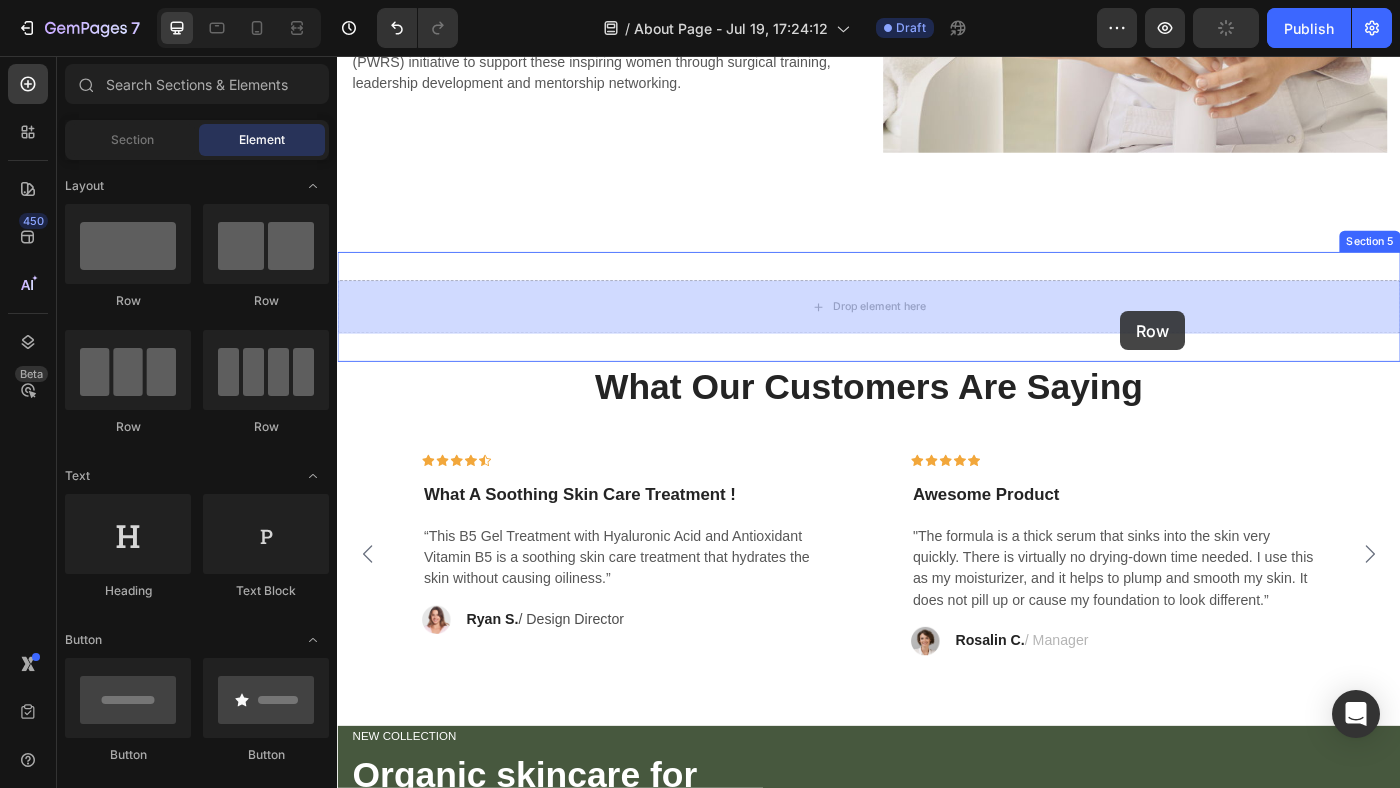 drag, startPoint x: 619, startPoint y: 318, endPoint x: 1221, endPoint y: 342, distance: 602.4782 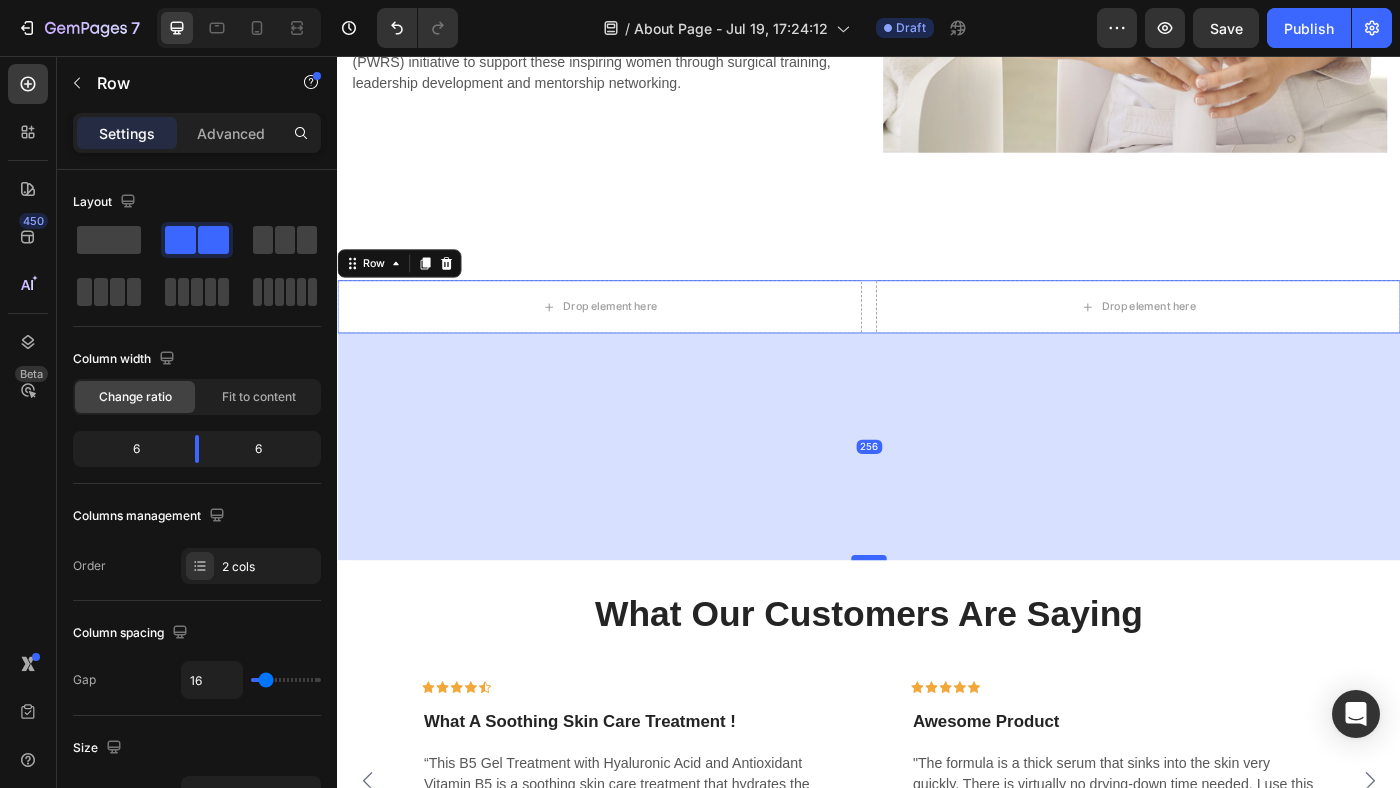 drag, startPoint x: 940, startPoint y: 363, endPoint x: 933, endPoint y: 693, distance: 330.07425 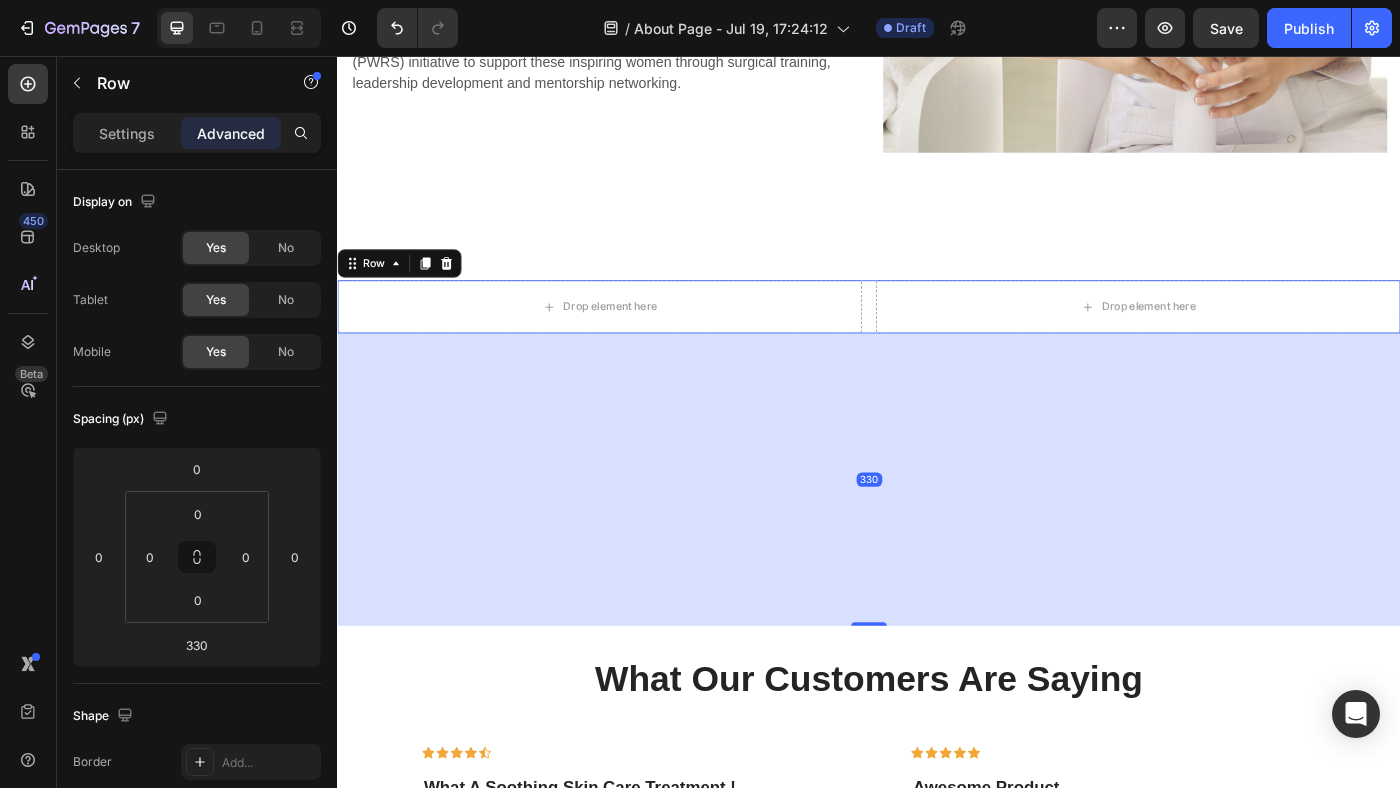 click on "330" at bounding box center [937, 534] 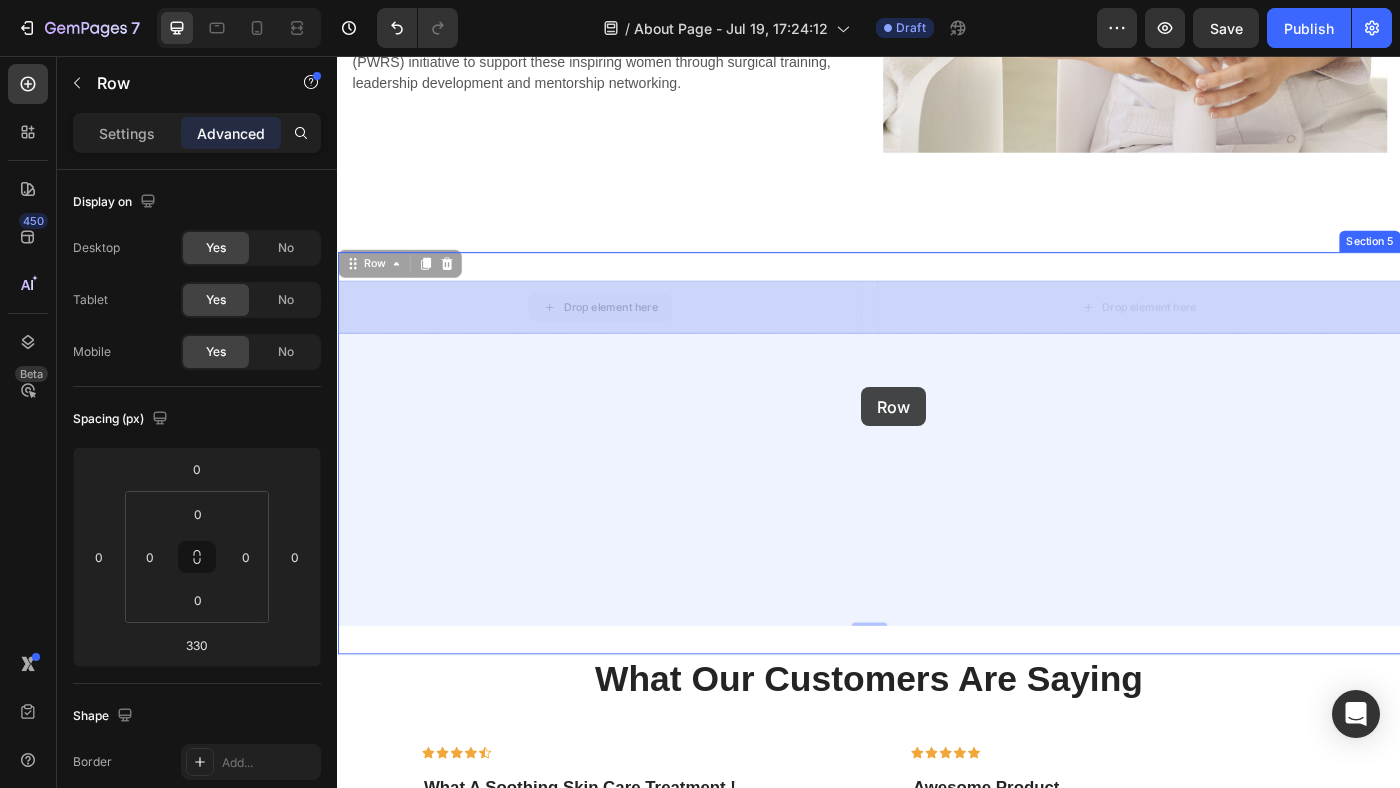 drag, startPoint x: 928, startPoint y: 361, endPoint x: 927, endPoint y: 428, distance: 67.00746 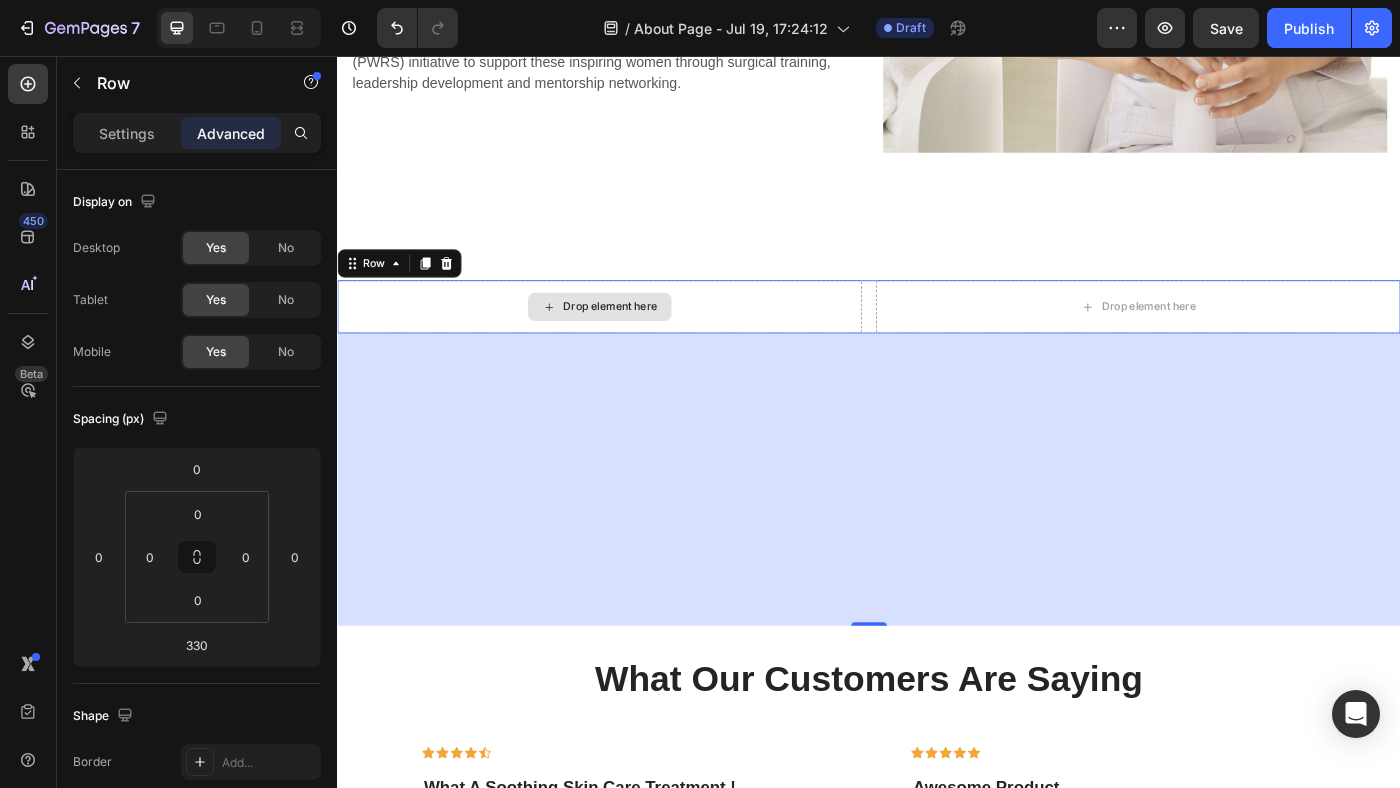 click on "Drop element here" at bounding box center [633, 339] 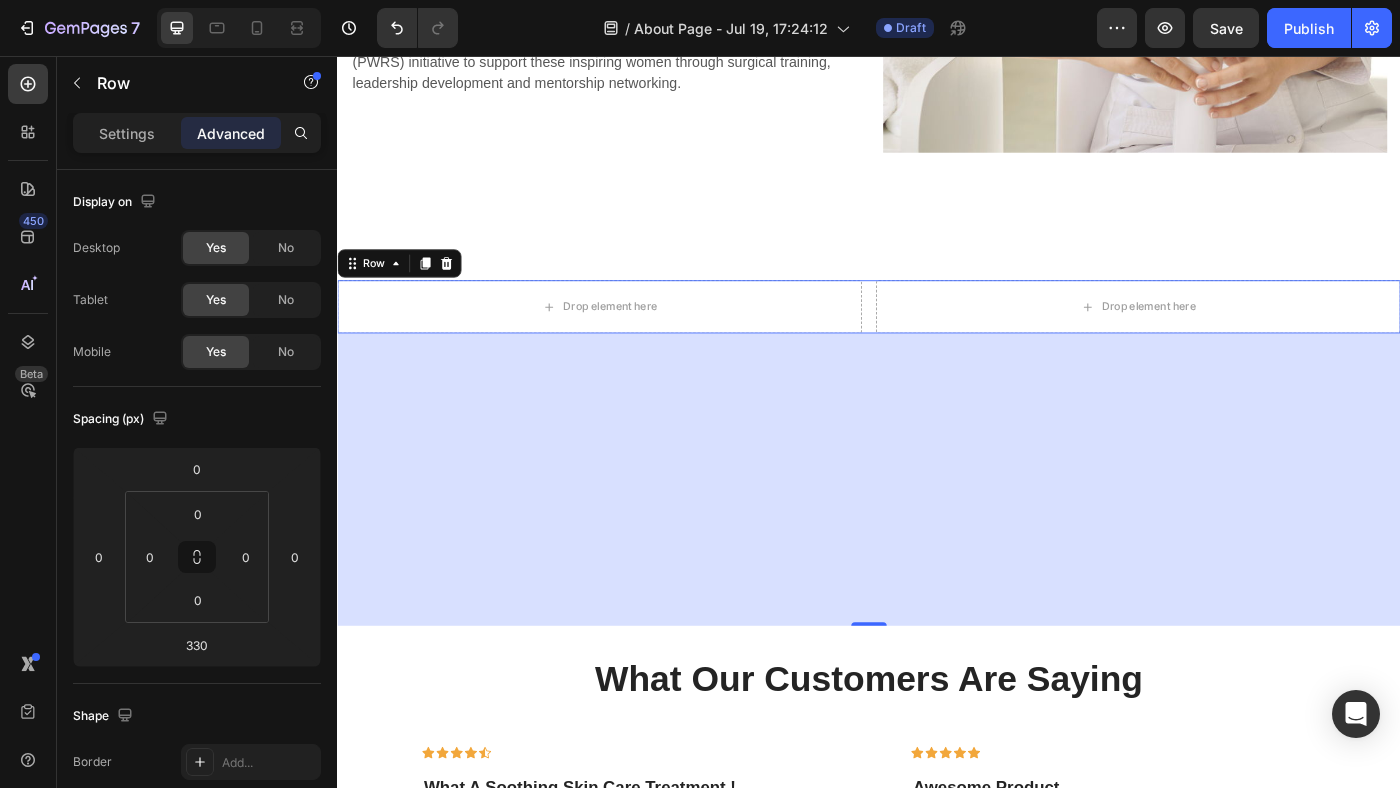 click on "330" at bounding box center (937, 534) 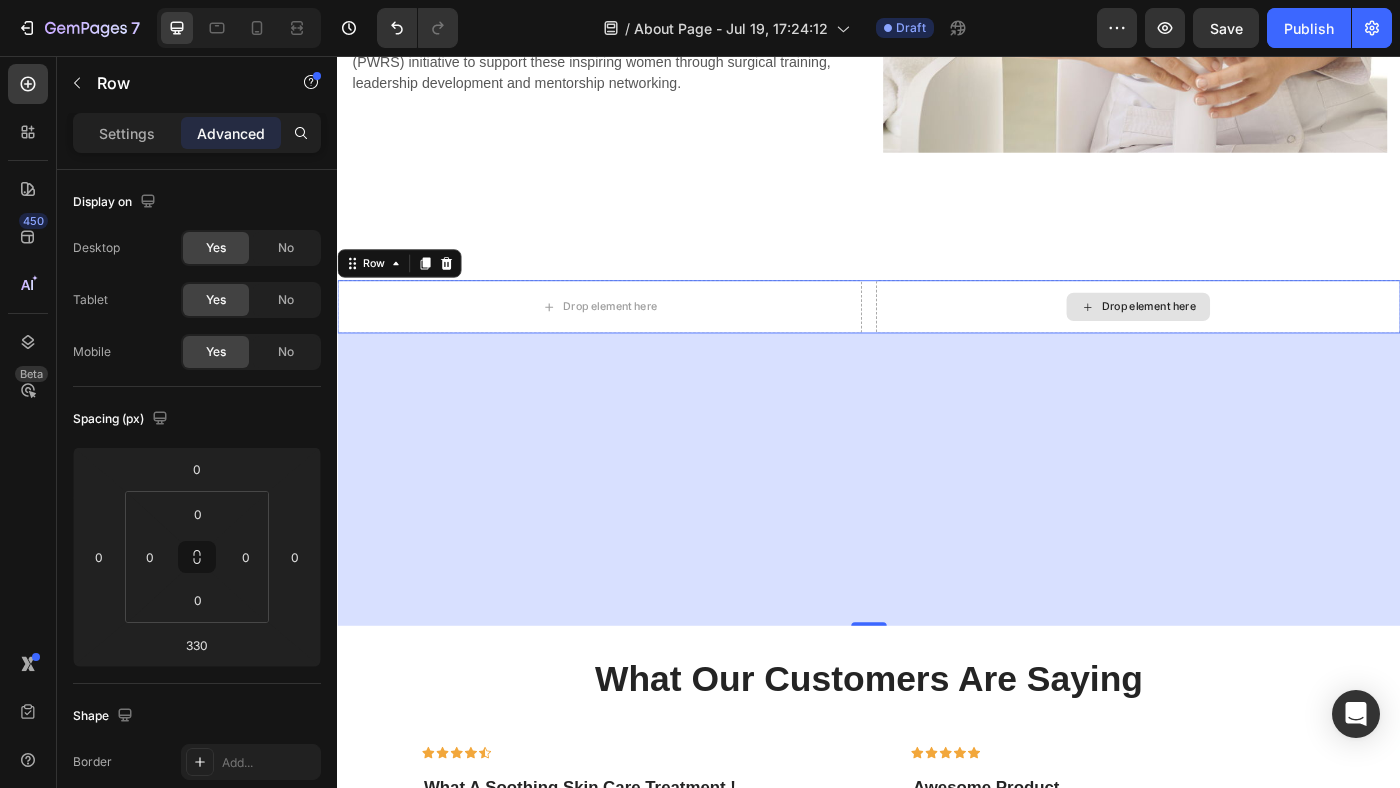 click on "Drop element here" at bounding box center (1241, 339) 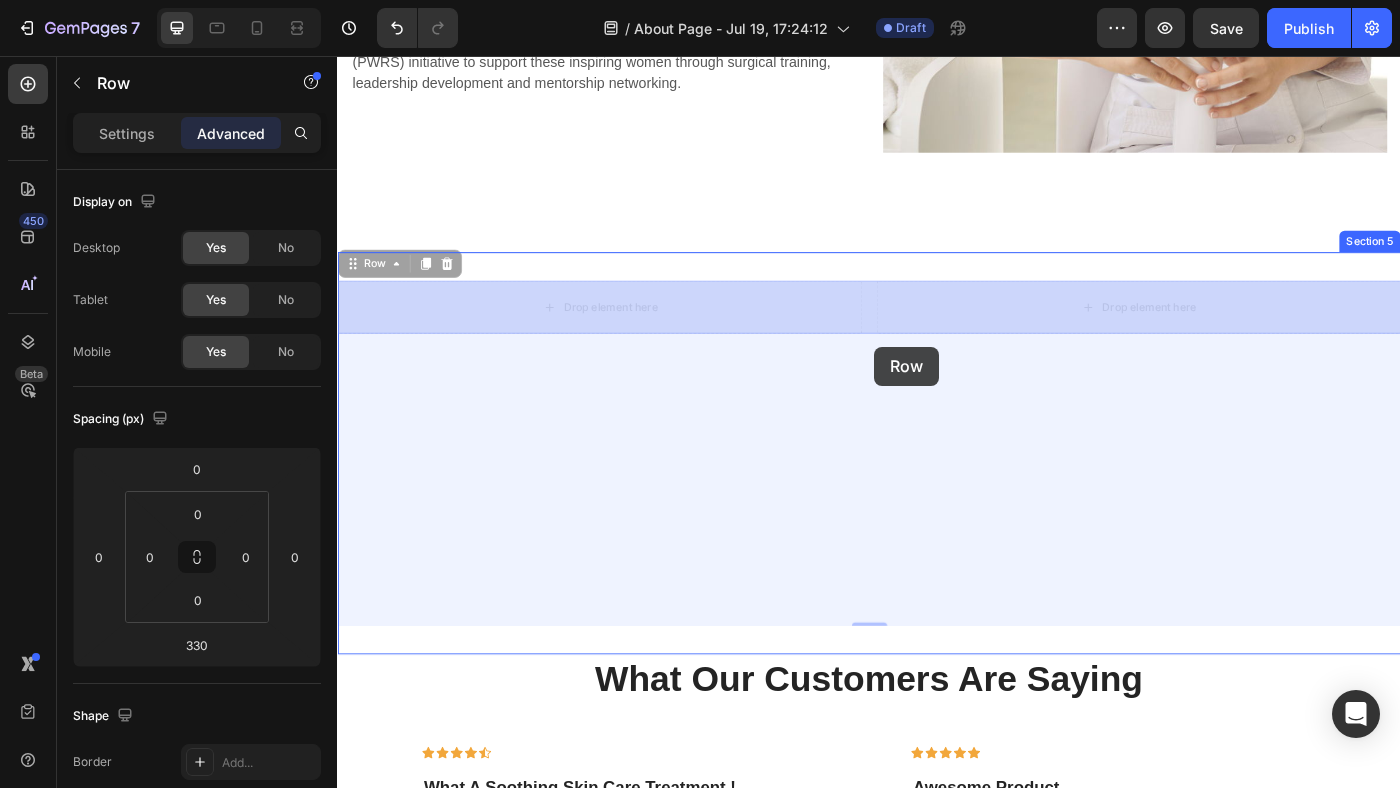 drag, startPoint x: 940, startPoint y: 309, endPoint x: 943, endPoint y: 384, distance: 75.059975 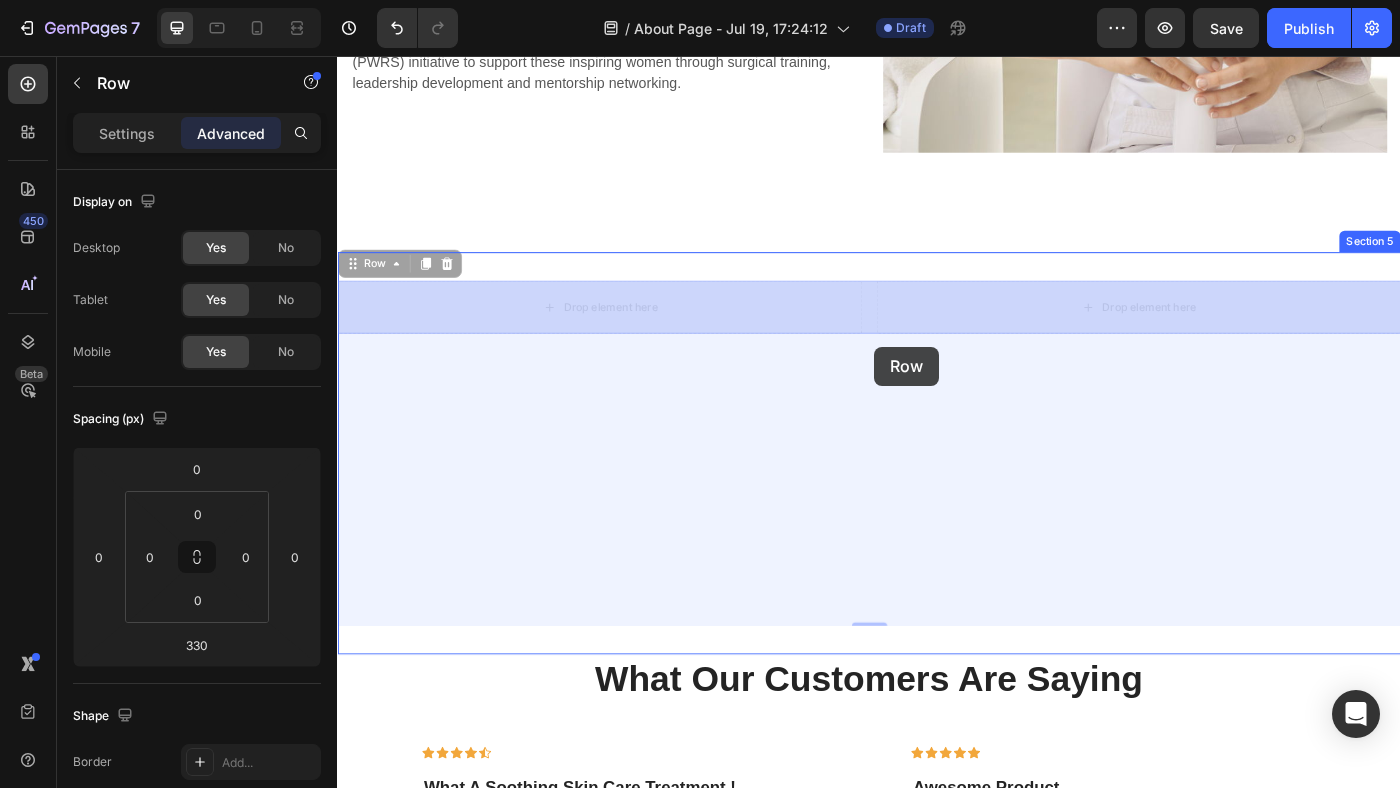 click on "Header Heading Heading Our Promise Heading   At [BRAND] The Label, we create more than just clothing — we create a feeling. Every piece is designed to celebrate the female form, combining elegance, sensuality, and strength in a way that empowers you to feel confident in your own skin. From our signature feminine cuts to our consciously chosen fabrics, we blend timeless style with a deep respect for the planet and the people who make it all possible .  We promise to honor your beauty, support your journey, and stay true to our values of slow fashion, ethical craftsmanship, and sustainable design — so you can wear [BRAND] knowing it was made  for you  and  for the future. Text block Image Row An advanced skincare backed by science. Heading Mission & Vission Heading Our mission is to improve skin health. Dedicated to this purpose, we make one simple promise—to provide advanced skincare backed by science. Text block Our Impact Heading Text block Image Row Section 4
Row   330" at bounding box center (937, -1261) 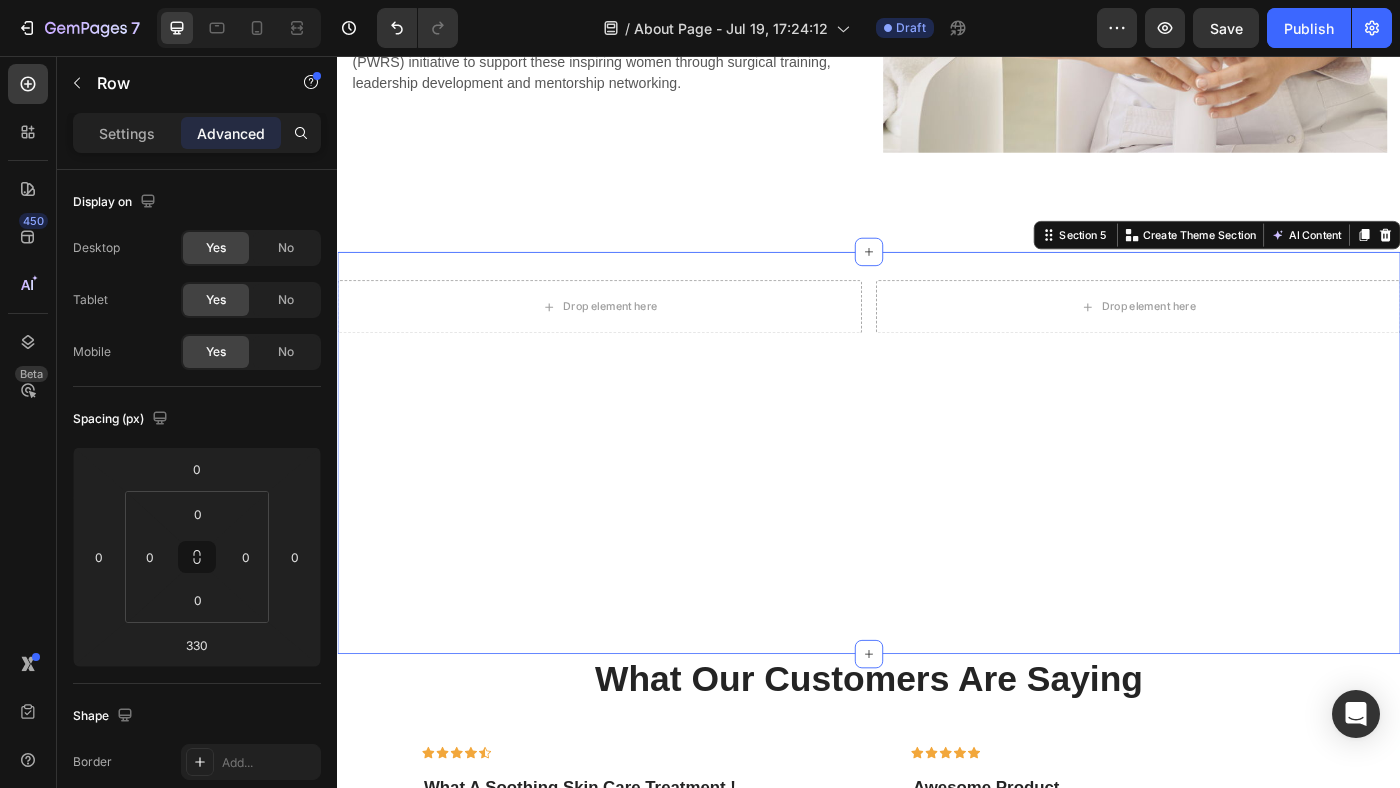 click on "Drop element here
Drop element here Row Section 5   You can create reusable sections Create Theme Section AI Content Write with GemAI What would you like to describe here? Tone and Voice Persuasive Product Anna Knitted Ribbed Maxi Dress Show more Generate" at bounding box center [937, 504] 